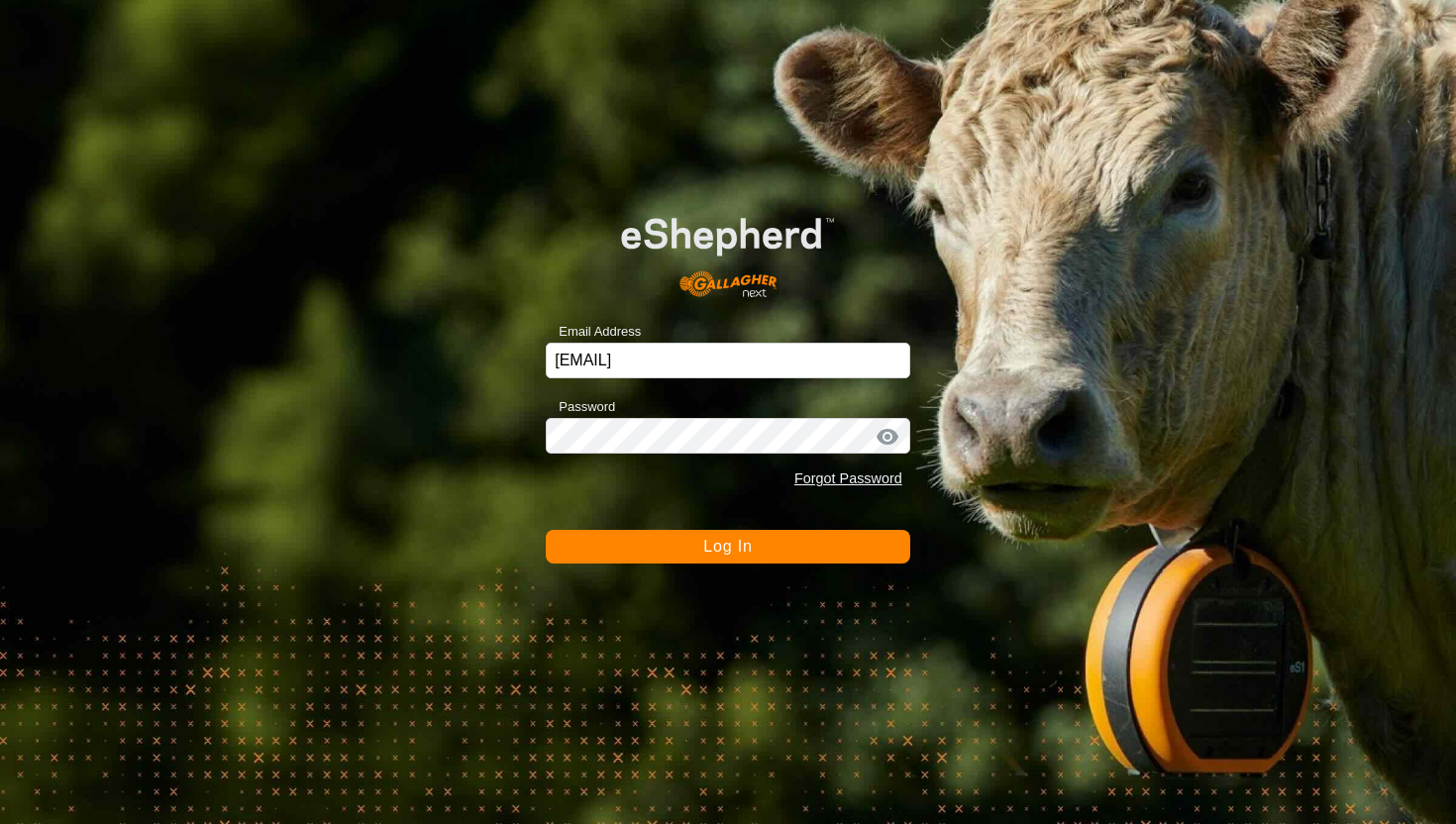 scroll, scrollTop: 0, scrollLeft: 0, axis: both 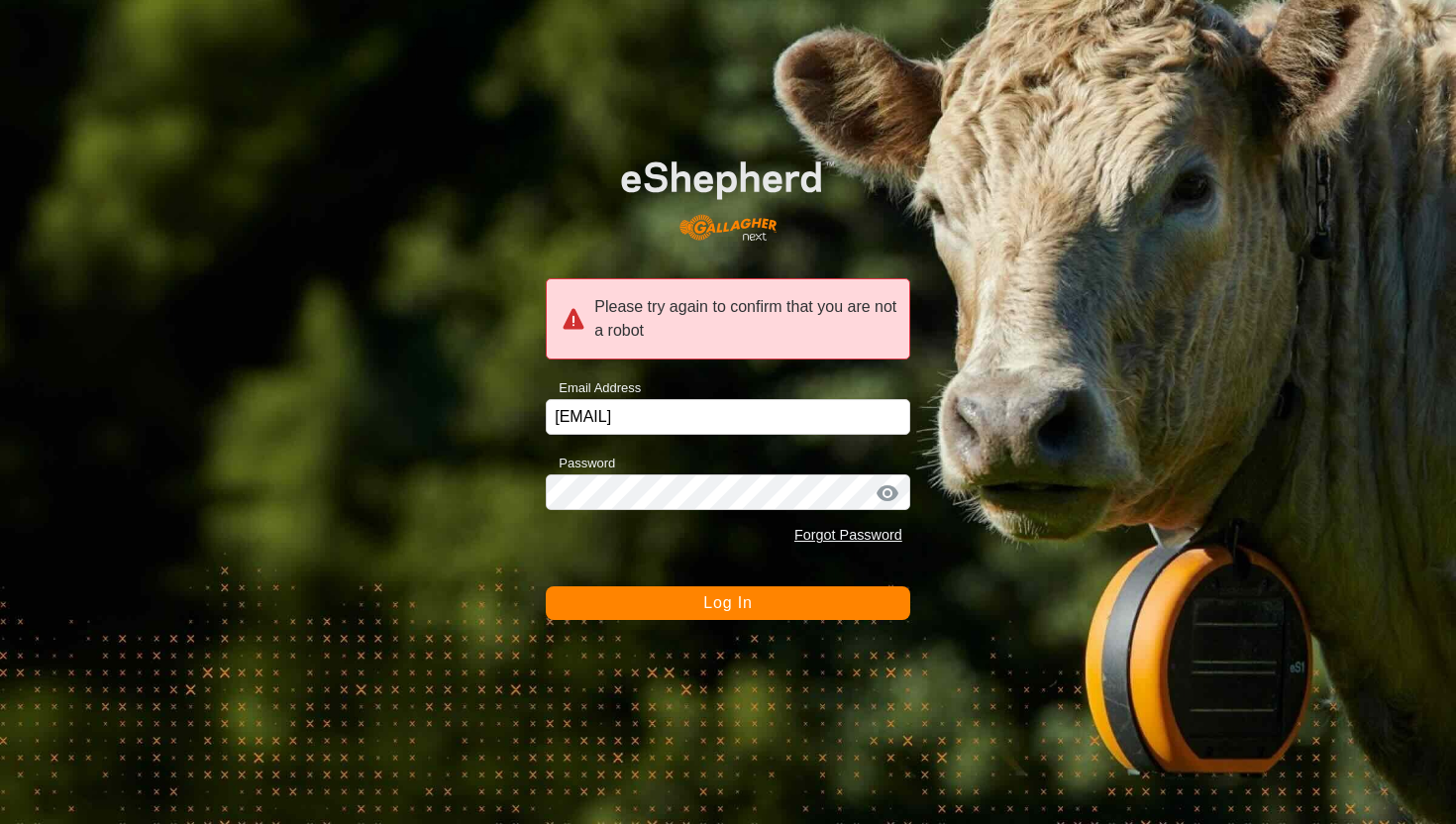 click on "Log In" 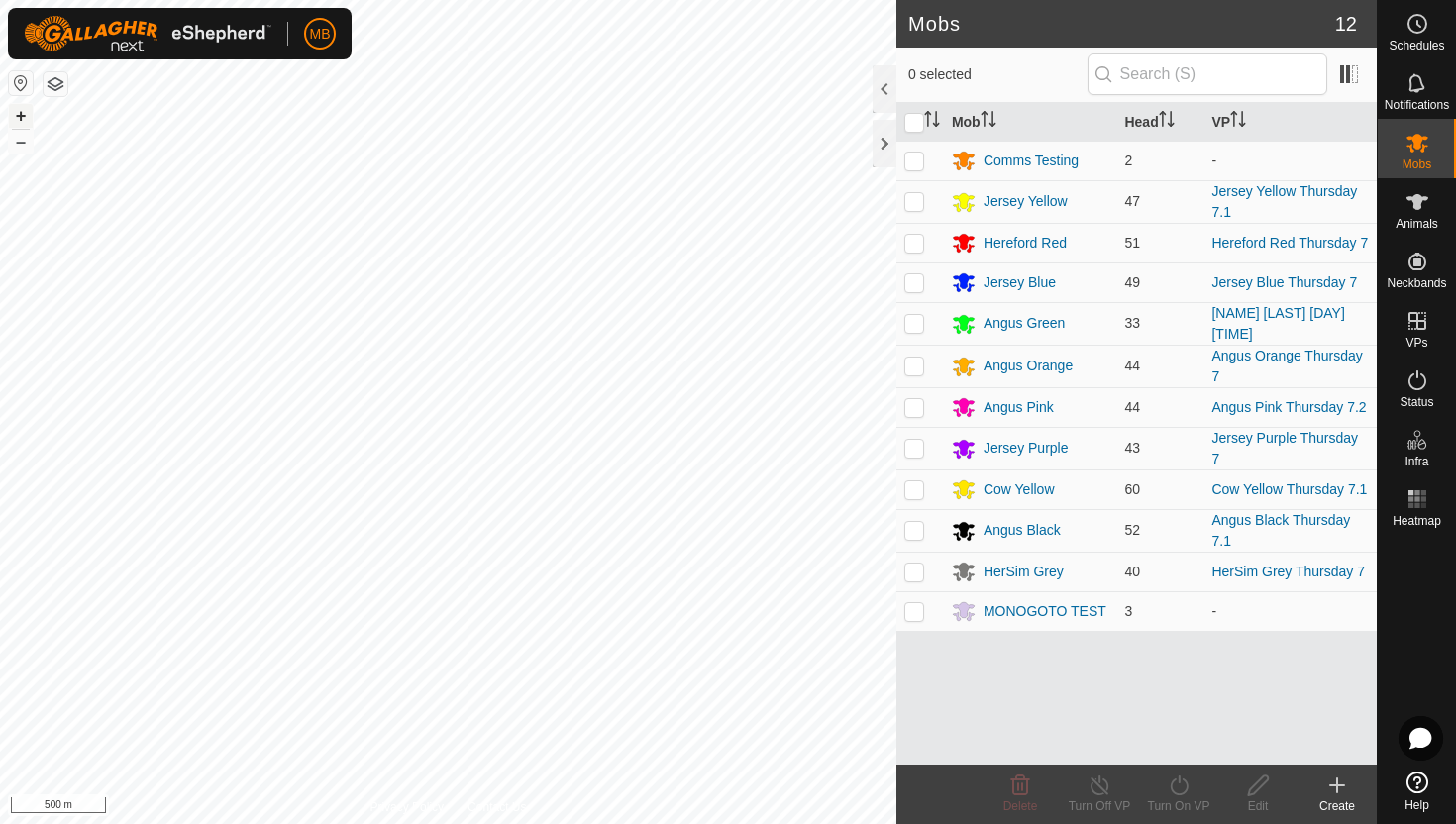 click on "+" at bounding box center [21, 116] 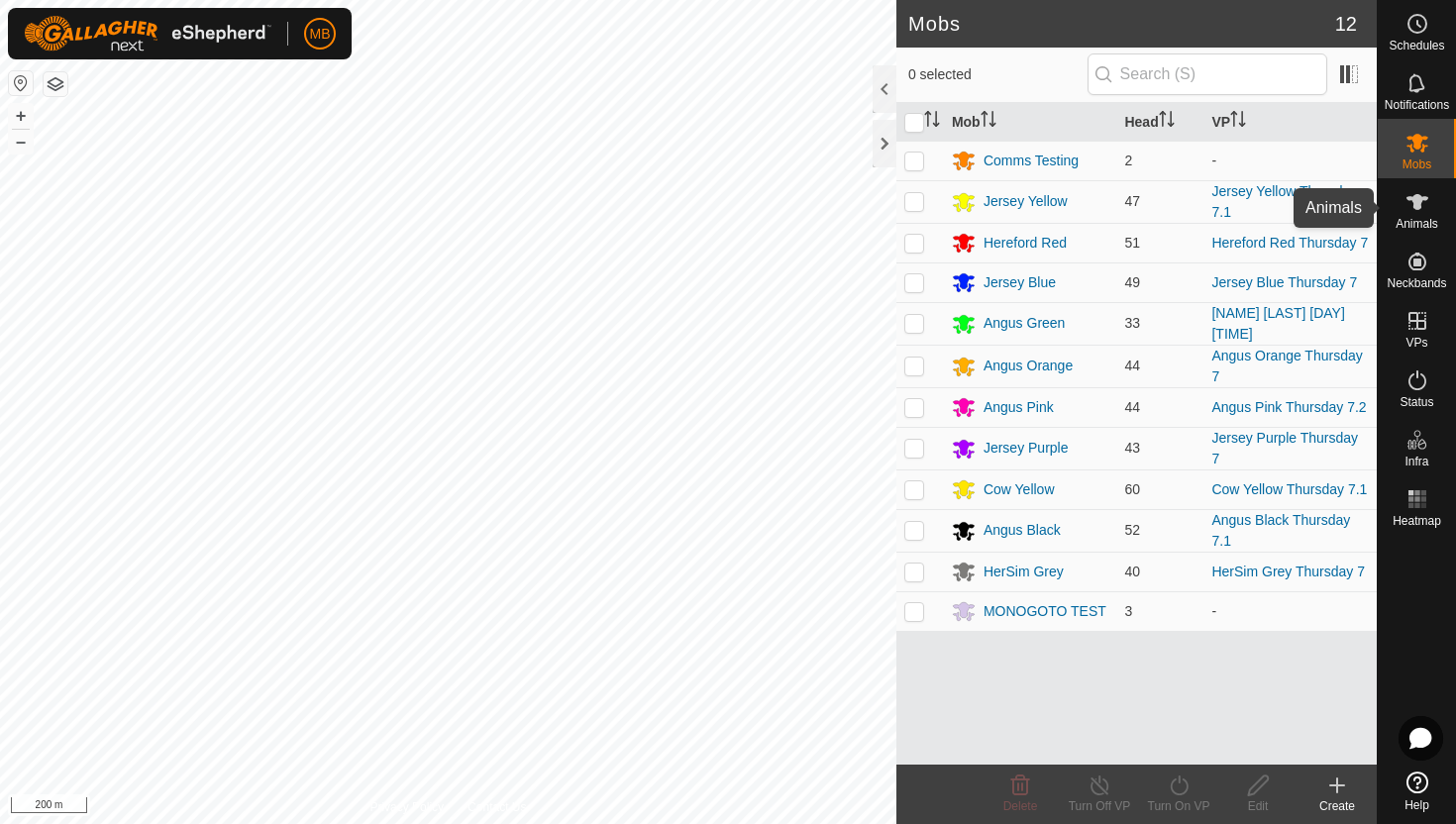 click 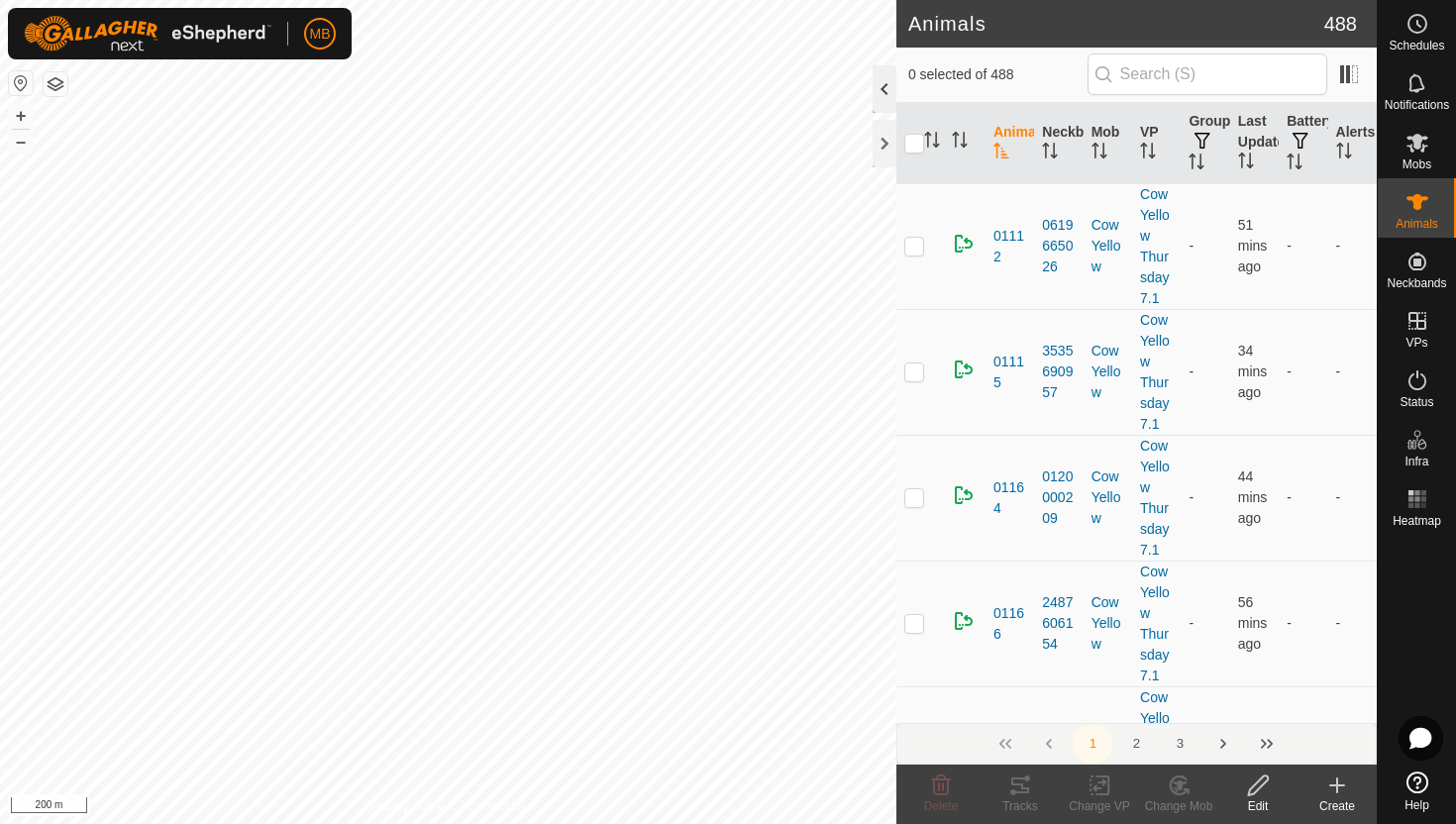 click 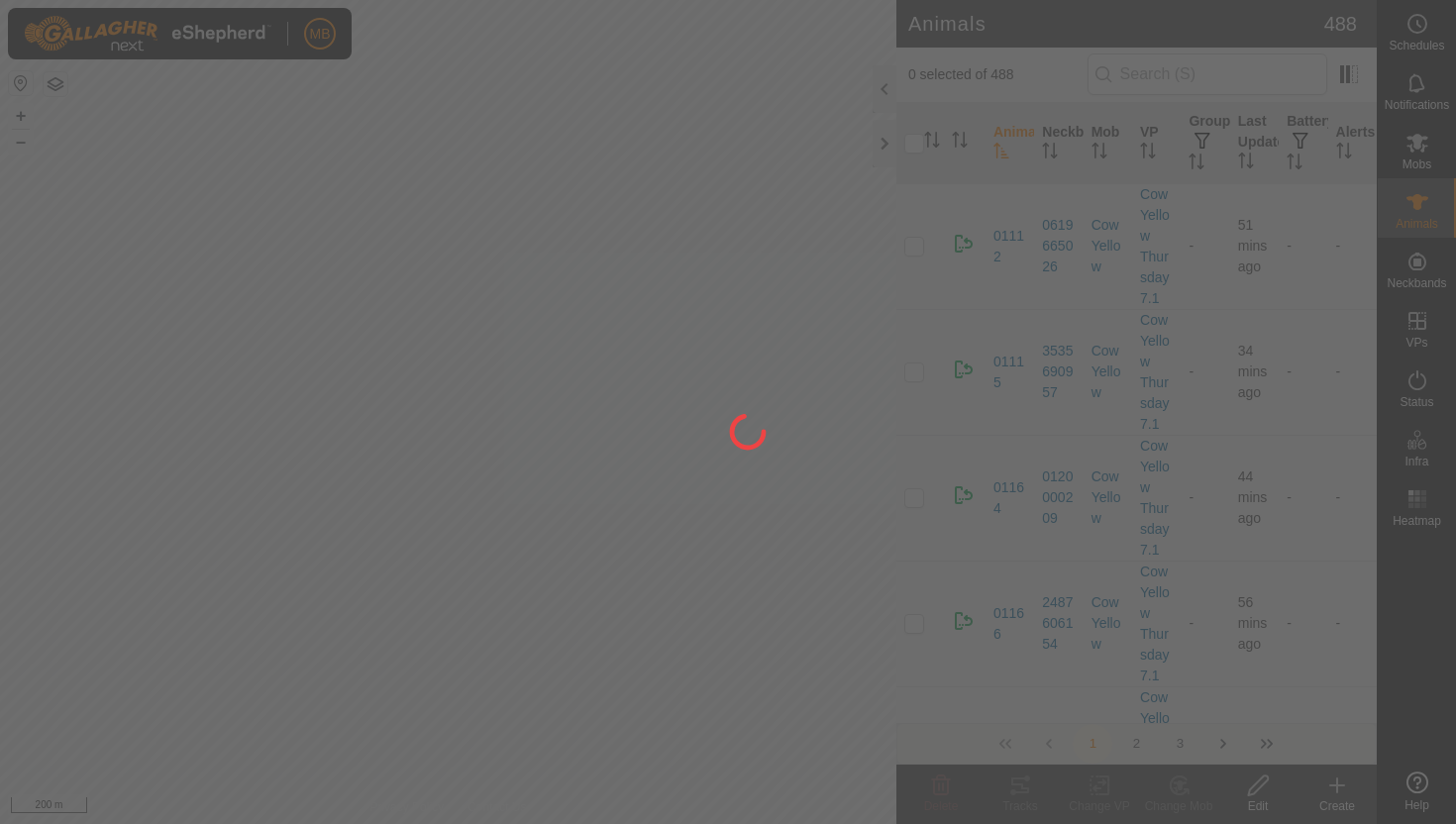 scroll, scrollTop: 0, scrollLeft: 0, axis: both 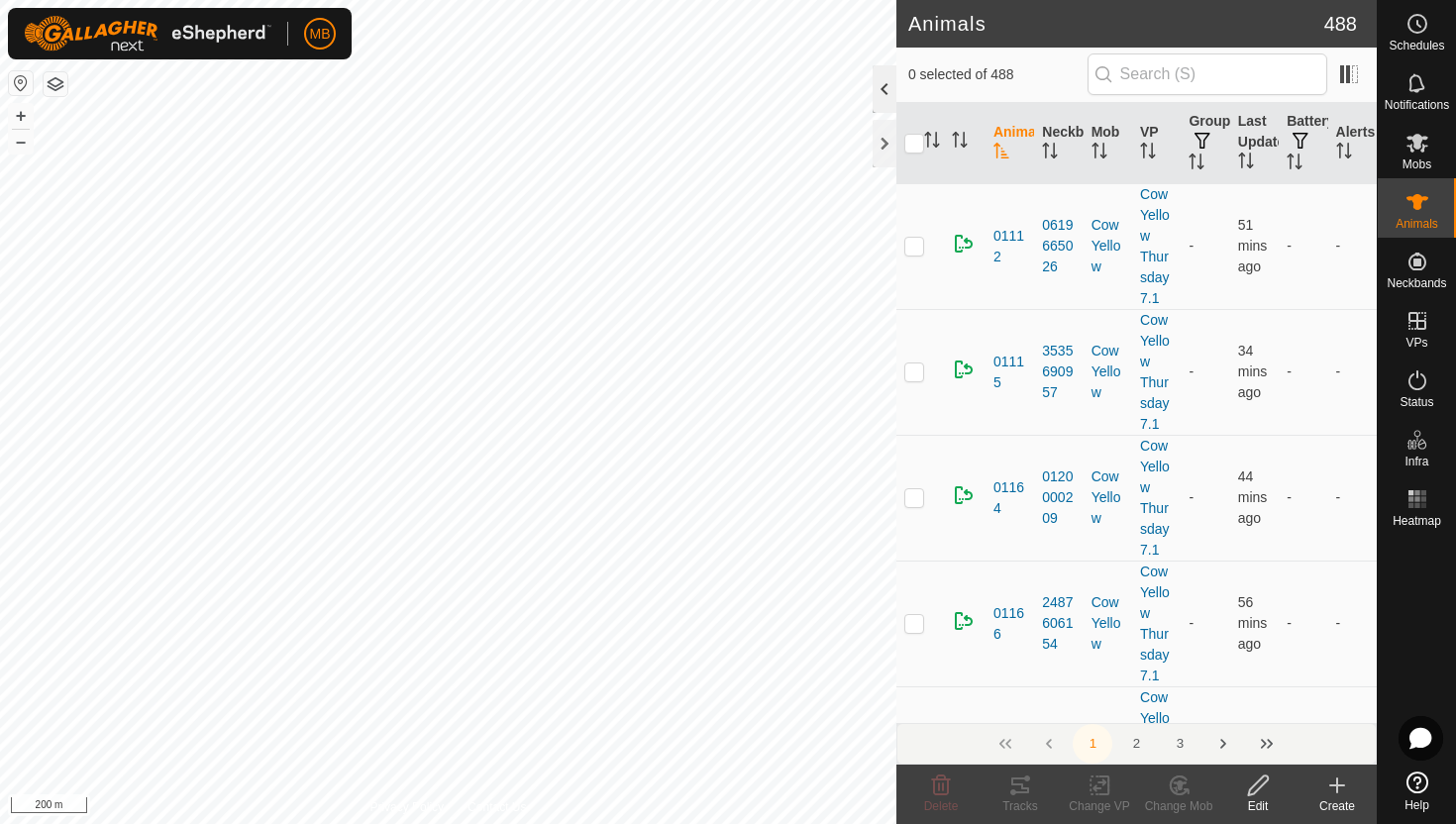 click 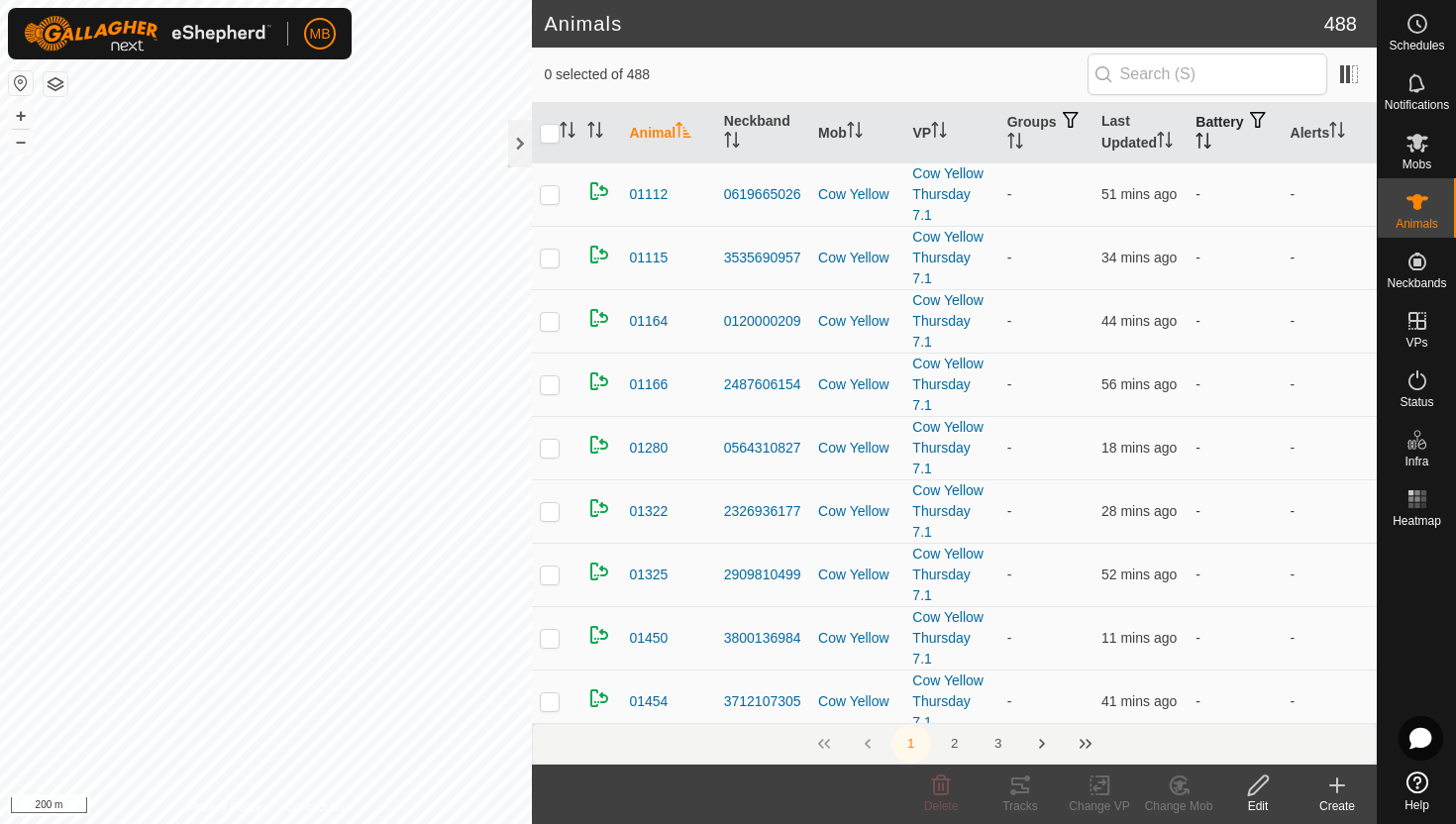 click 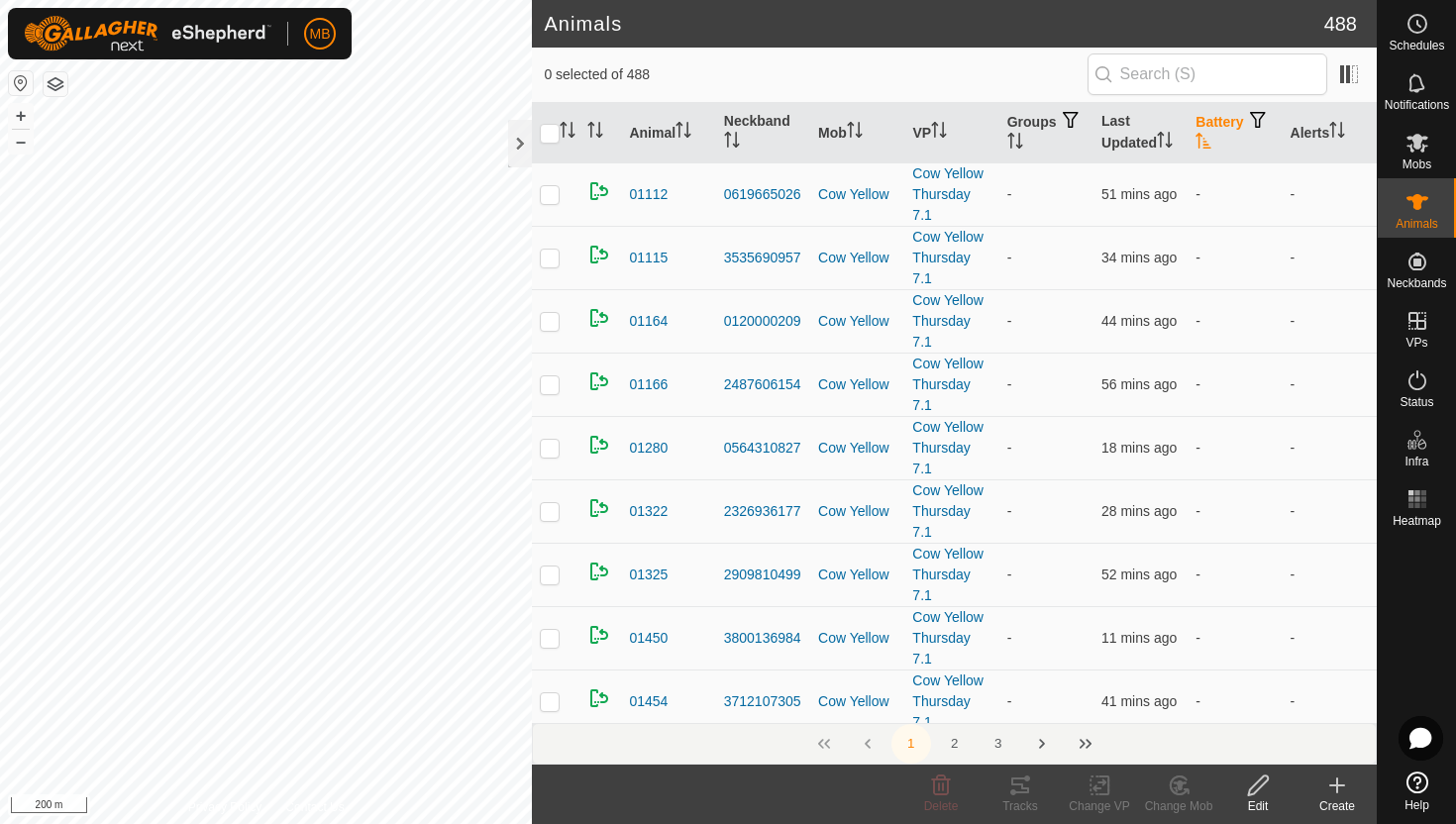 click 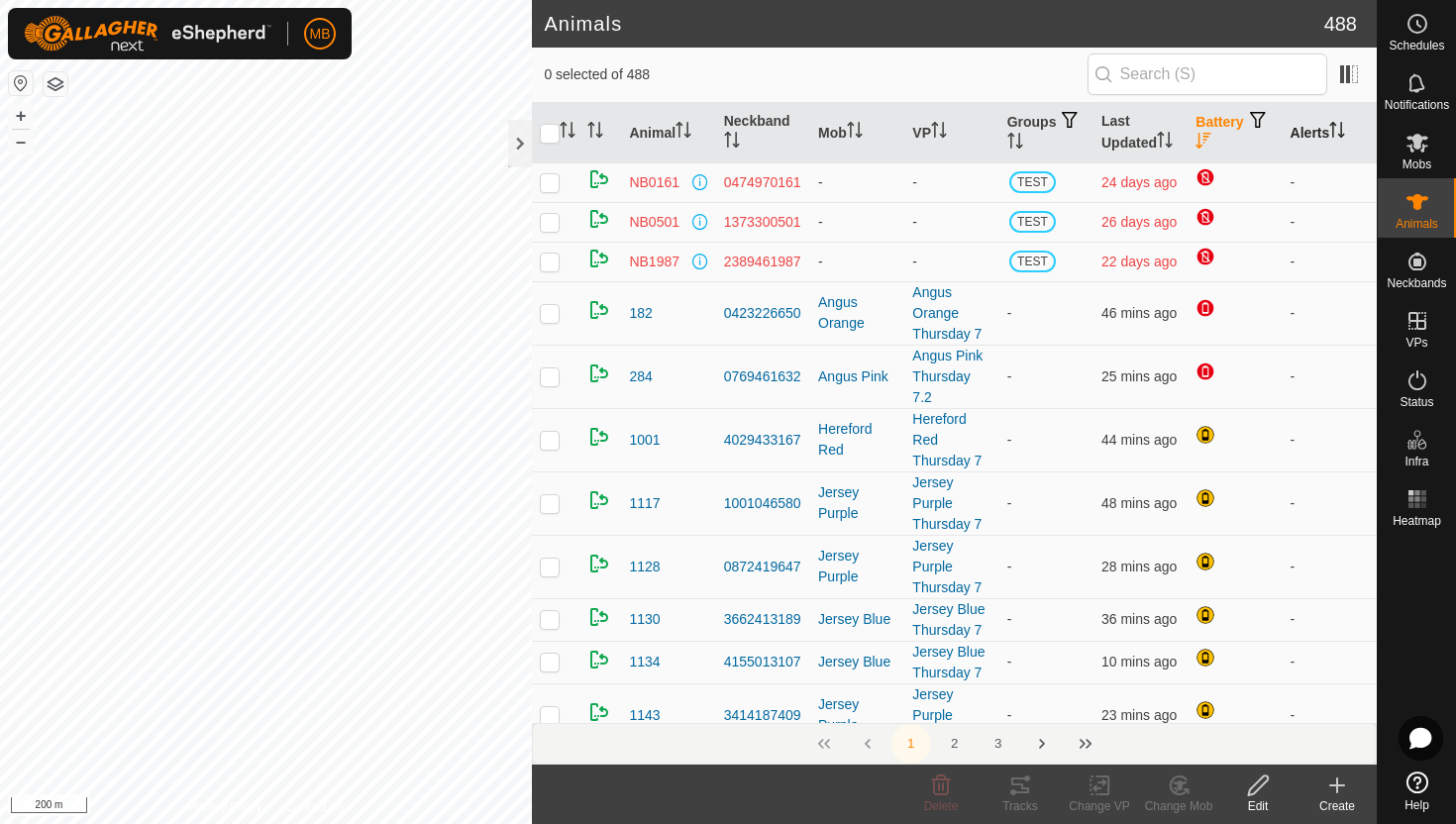 click 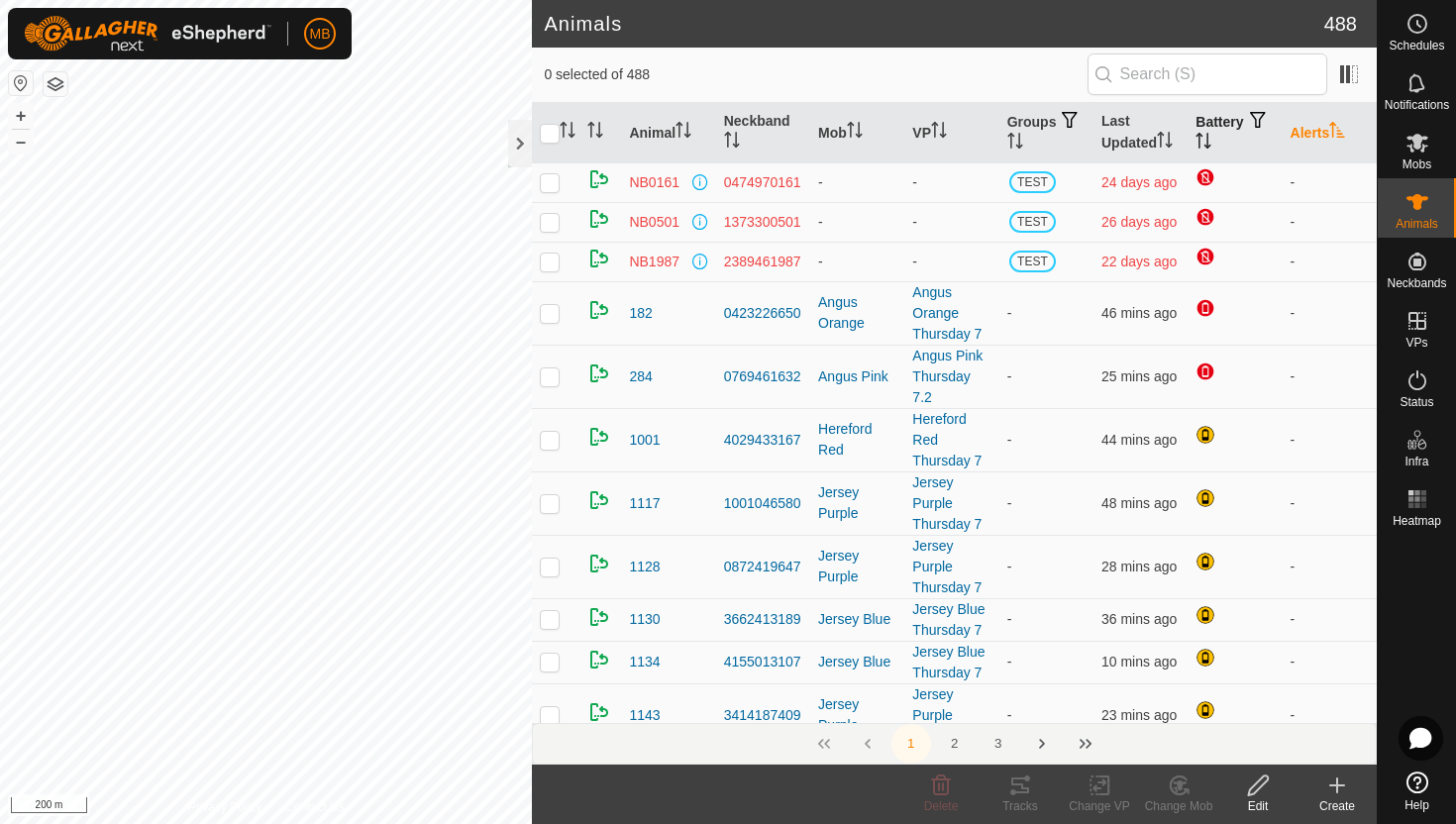 click 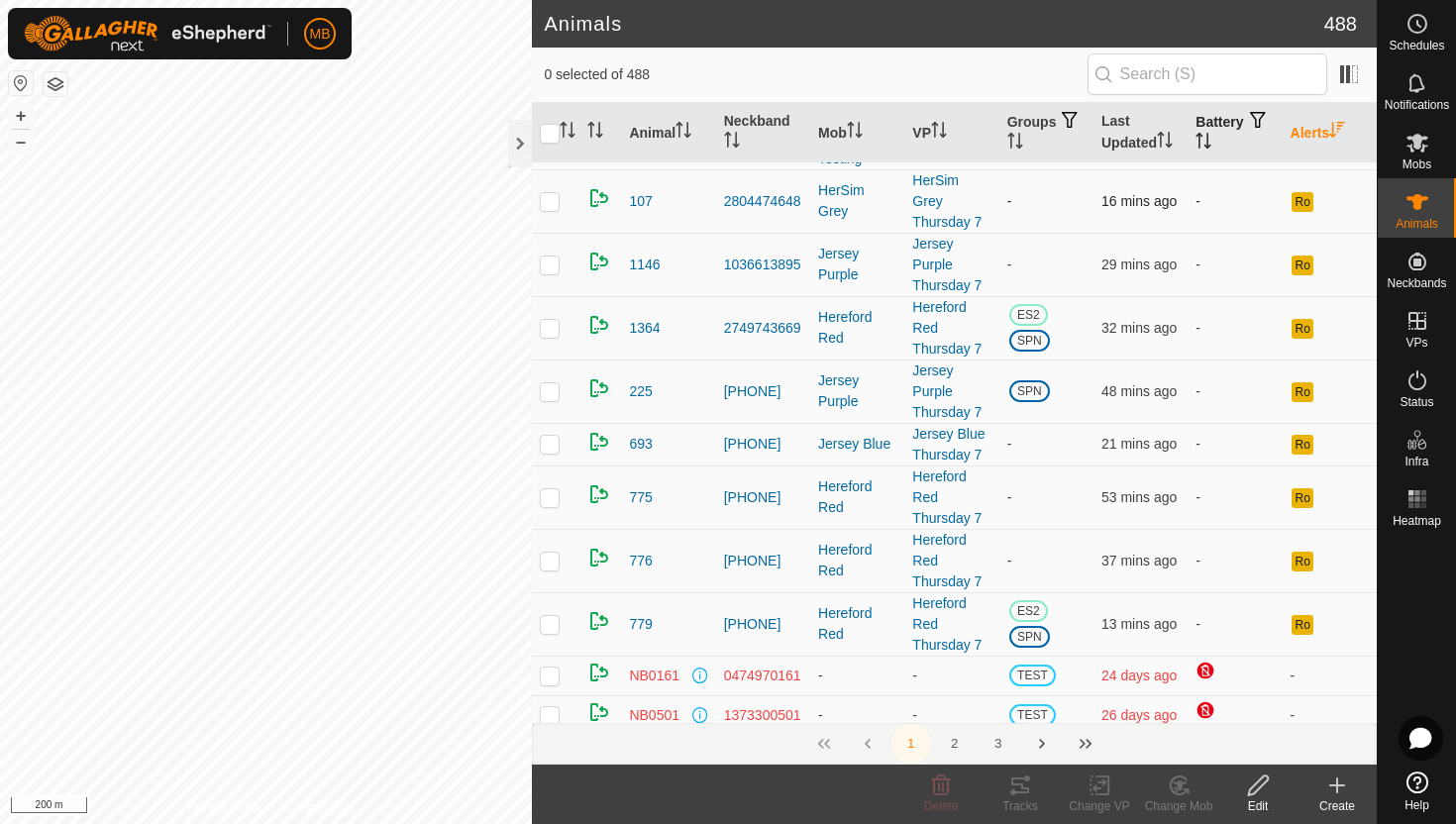 scroll, scrollTop: 163, scrollLeft: 0, axis: vertical 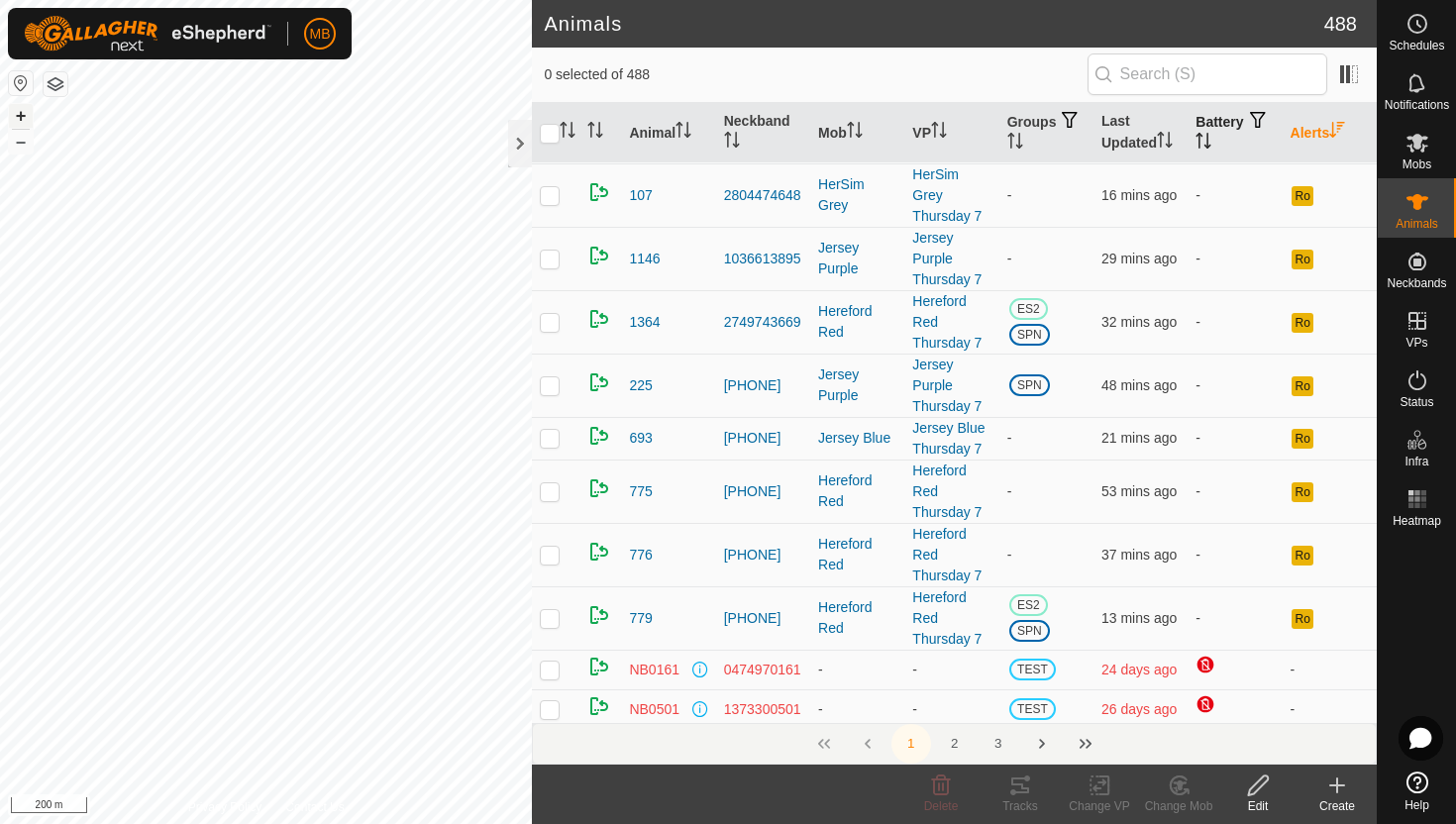 click on "+" at bounding box center [21, 116] 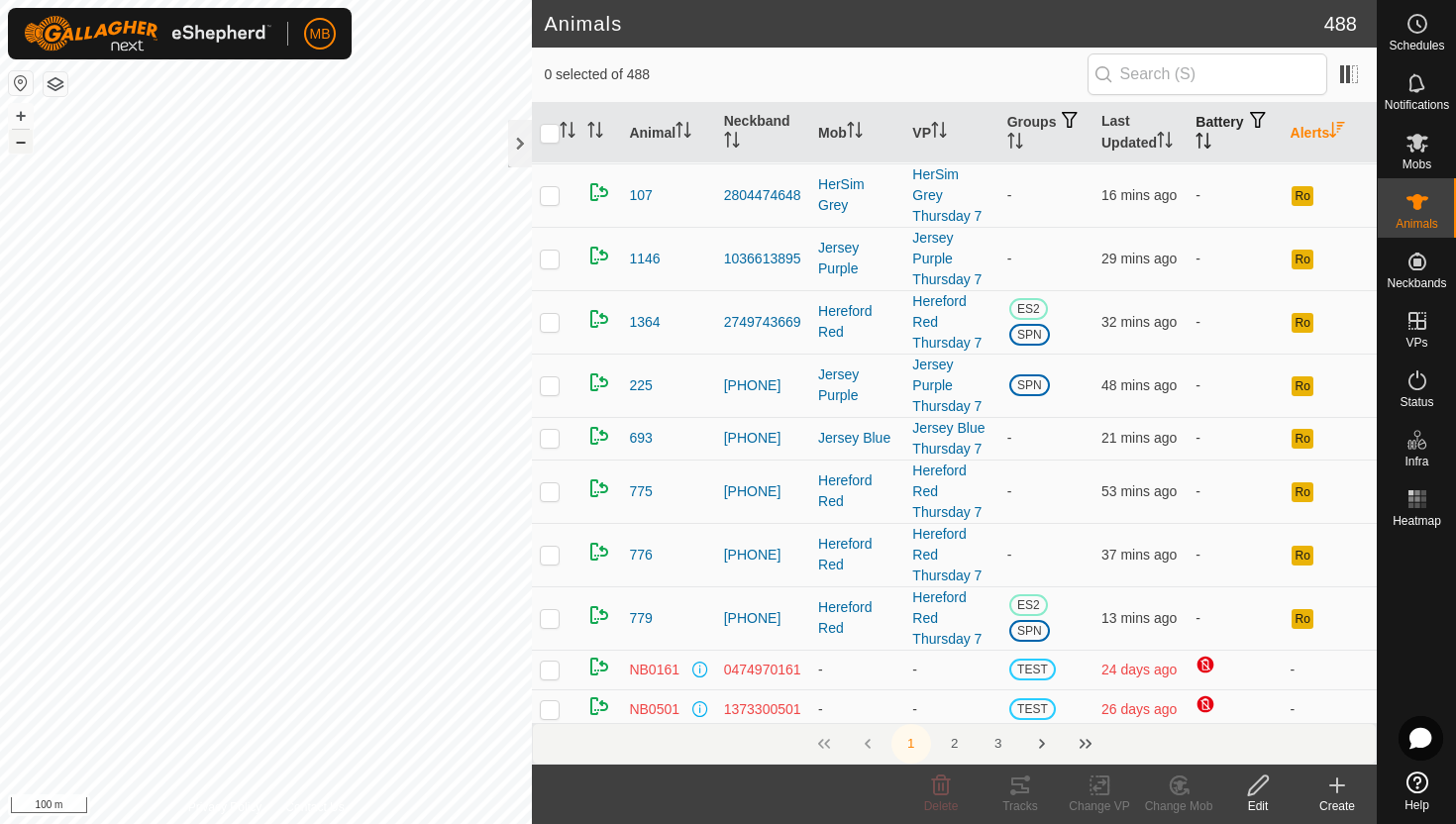 click on "–" at bounding box center [21, 142] 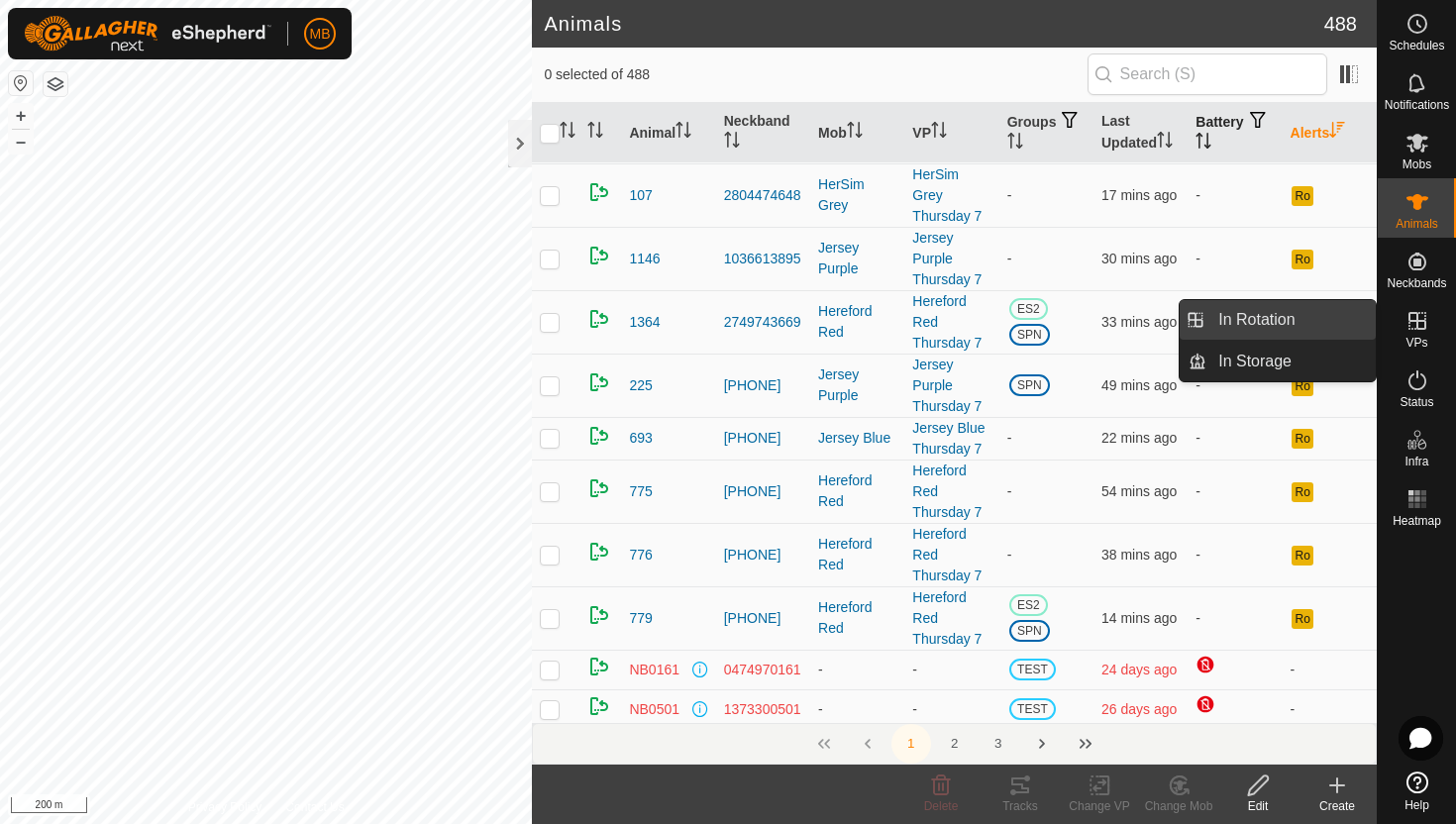 click on "In Rotation" at bounding box center [1291, 320] 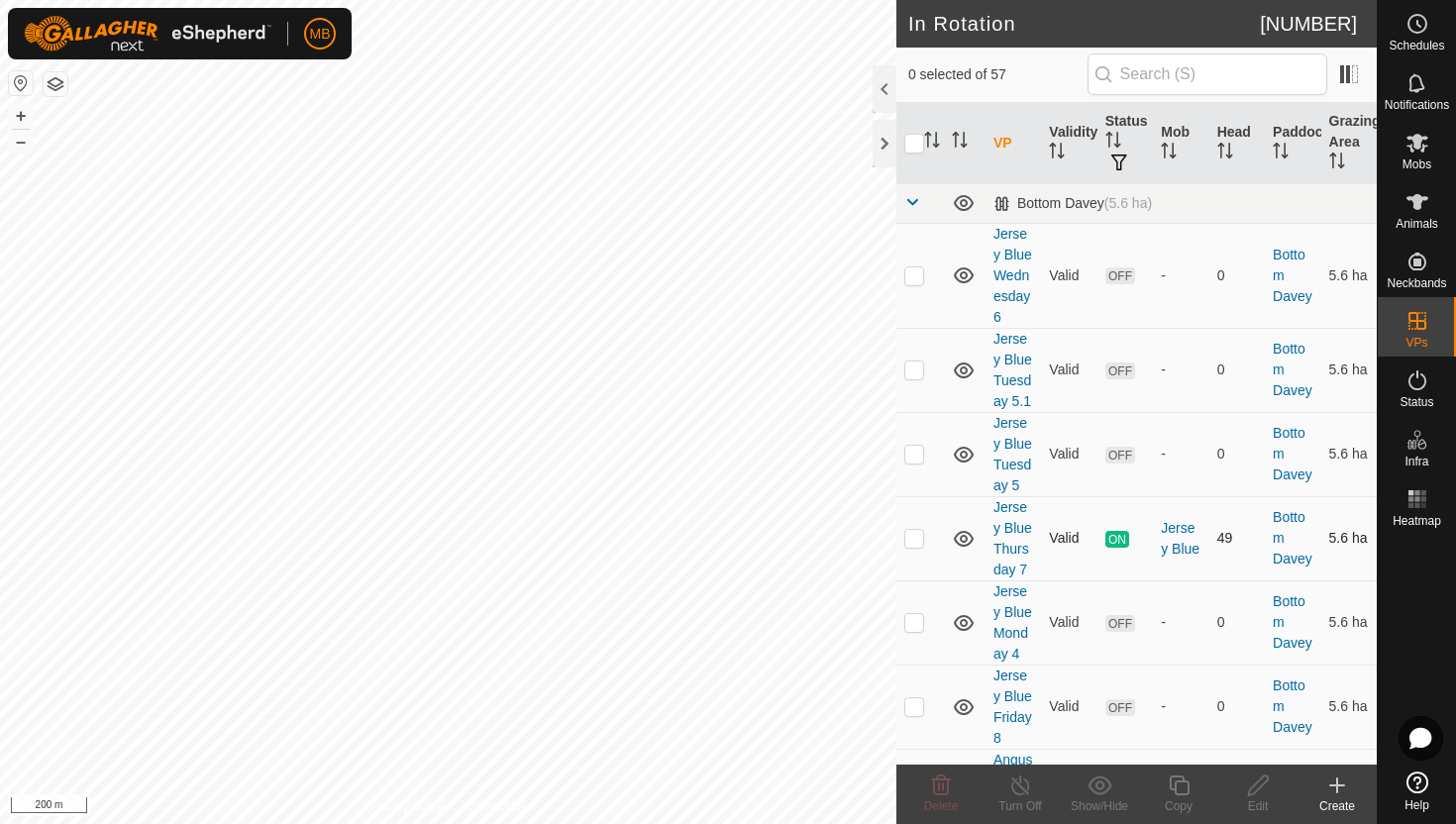 click at bounding box center (914, 538) 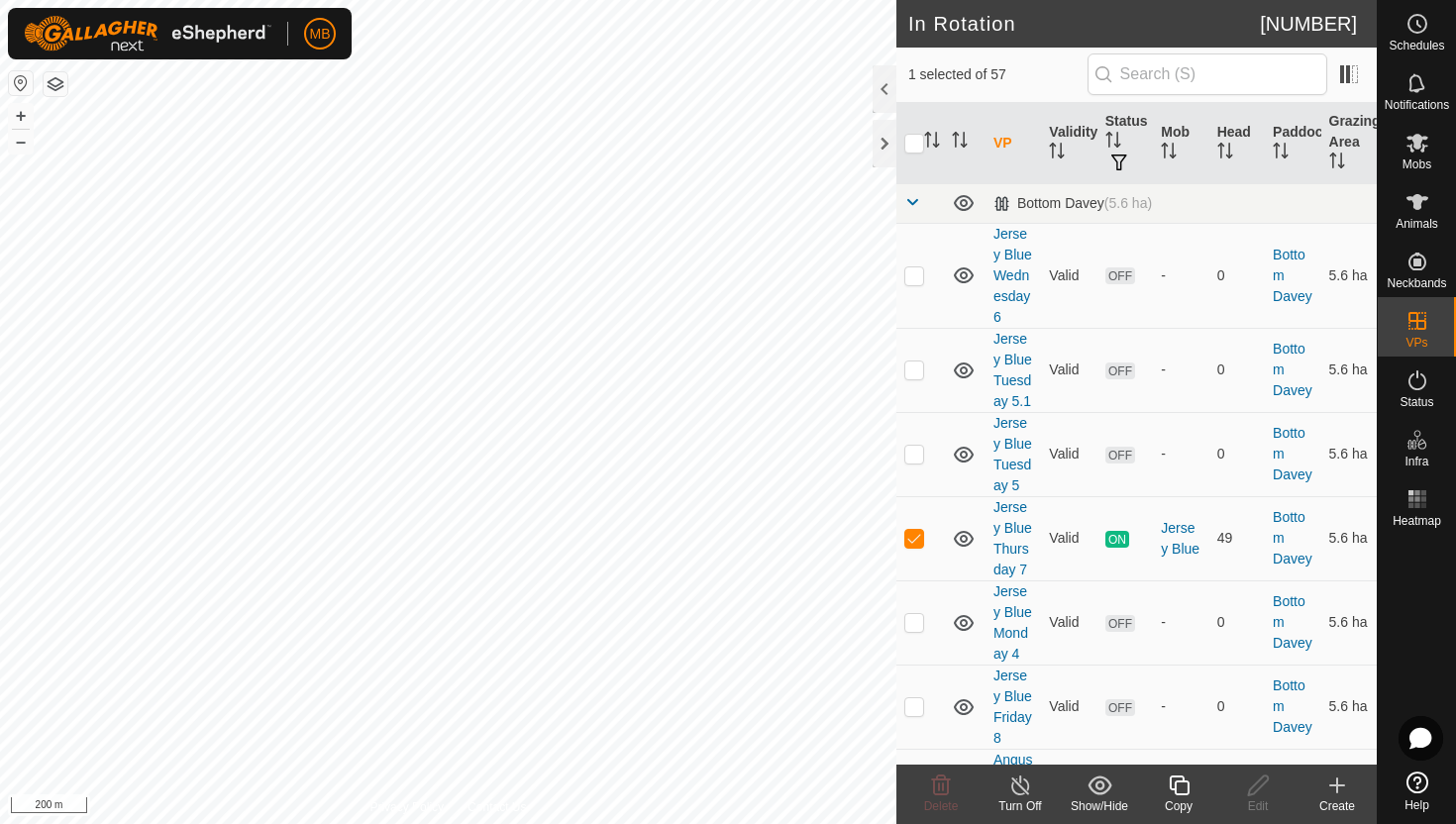 click 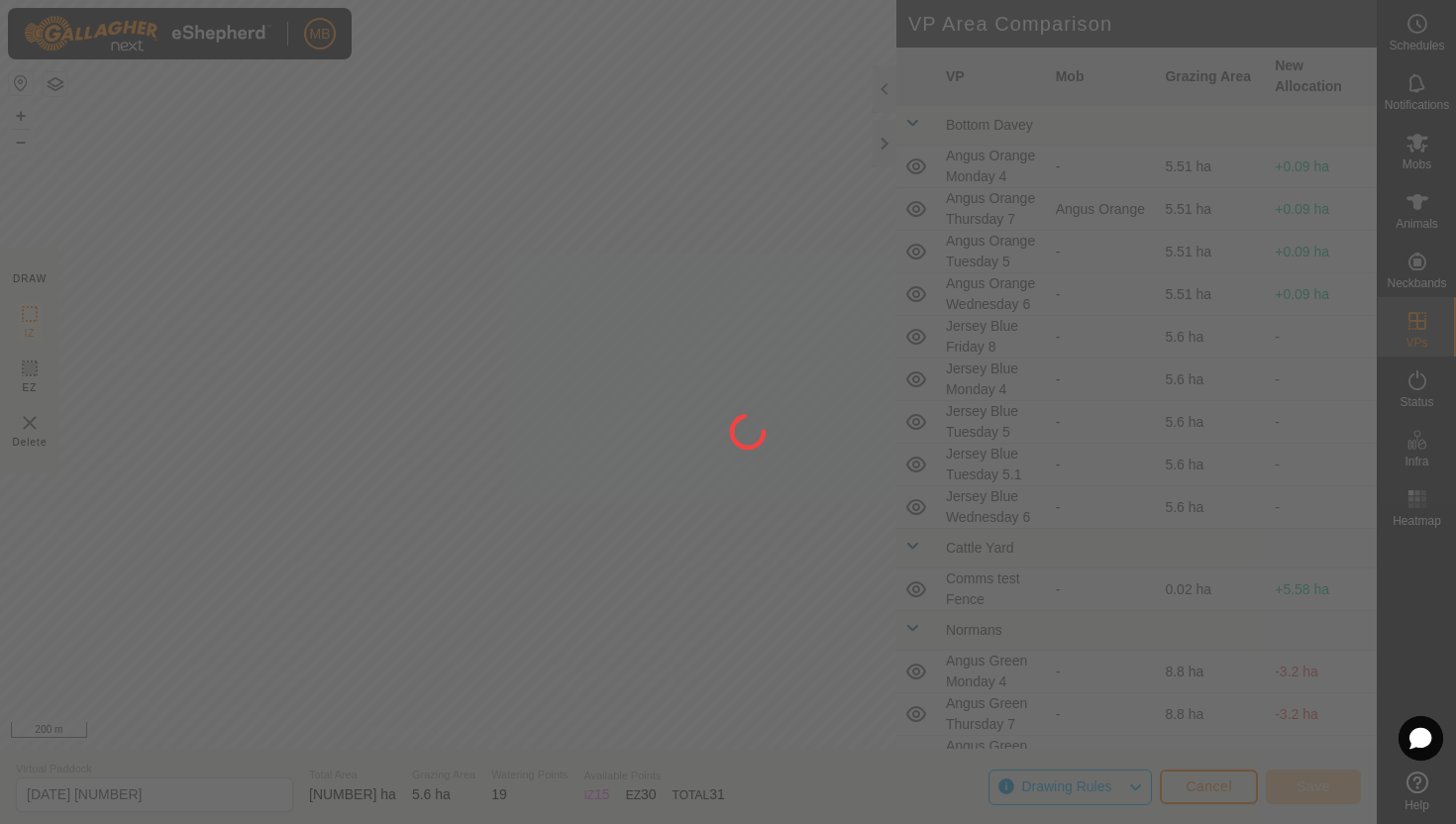 drag, startPoint x: 120, startPoint y: 237, endPoint x: 154, endPoint y: 278, distance: 53.263496 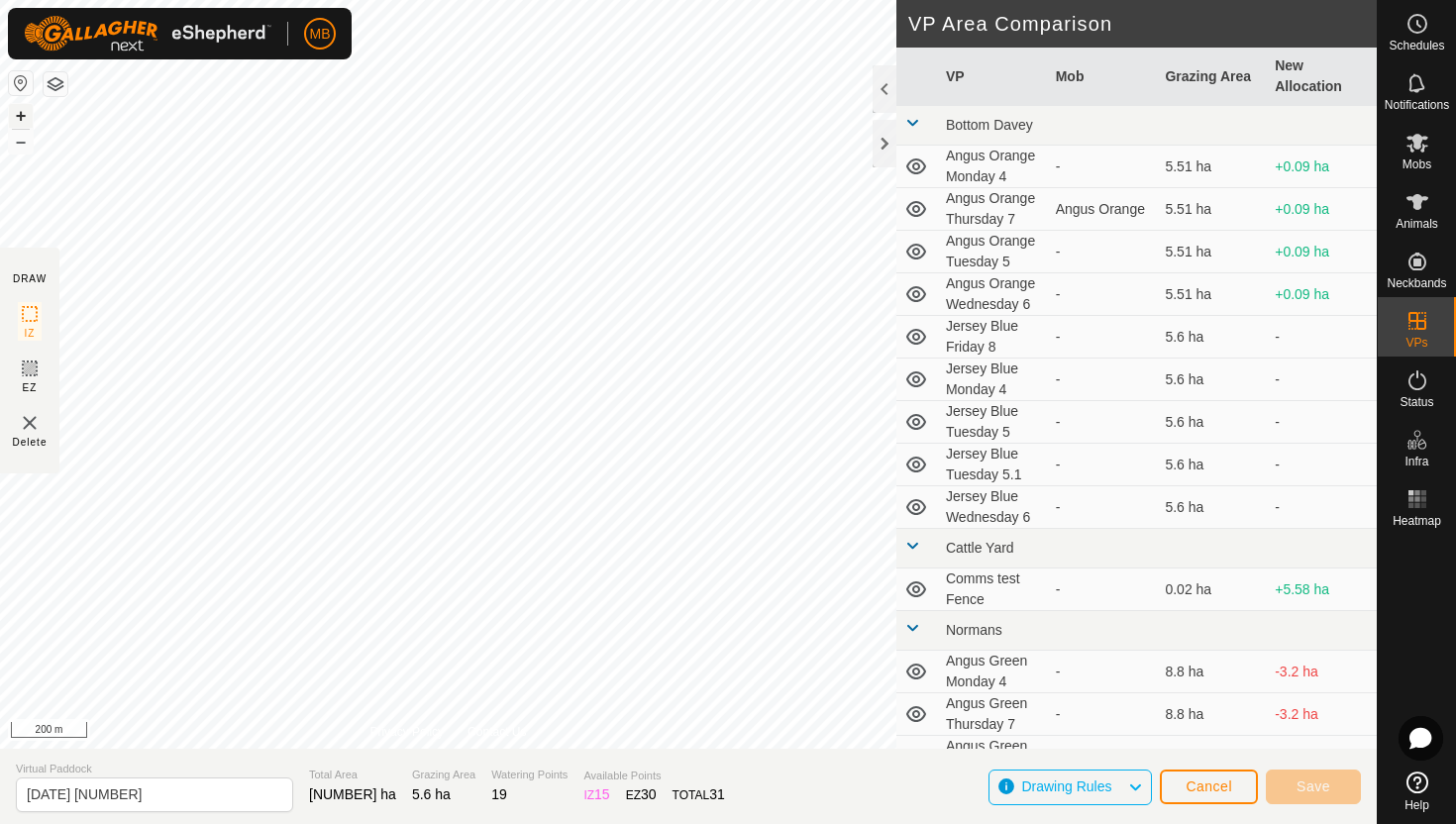 click on "+" at bounding box center [21, 116] 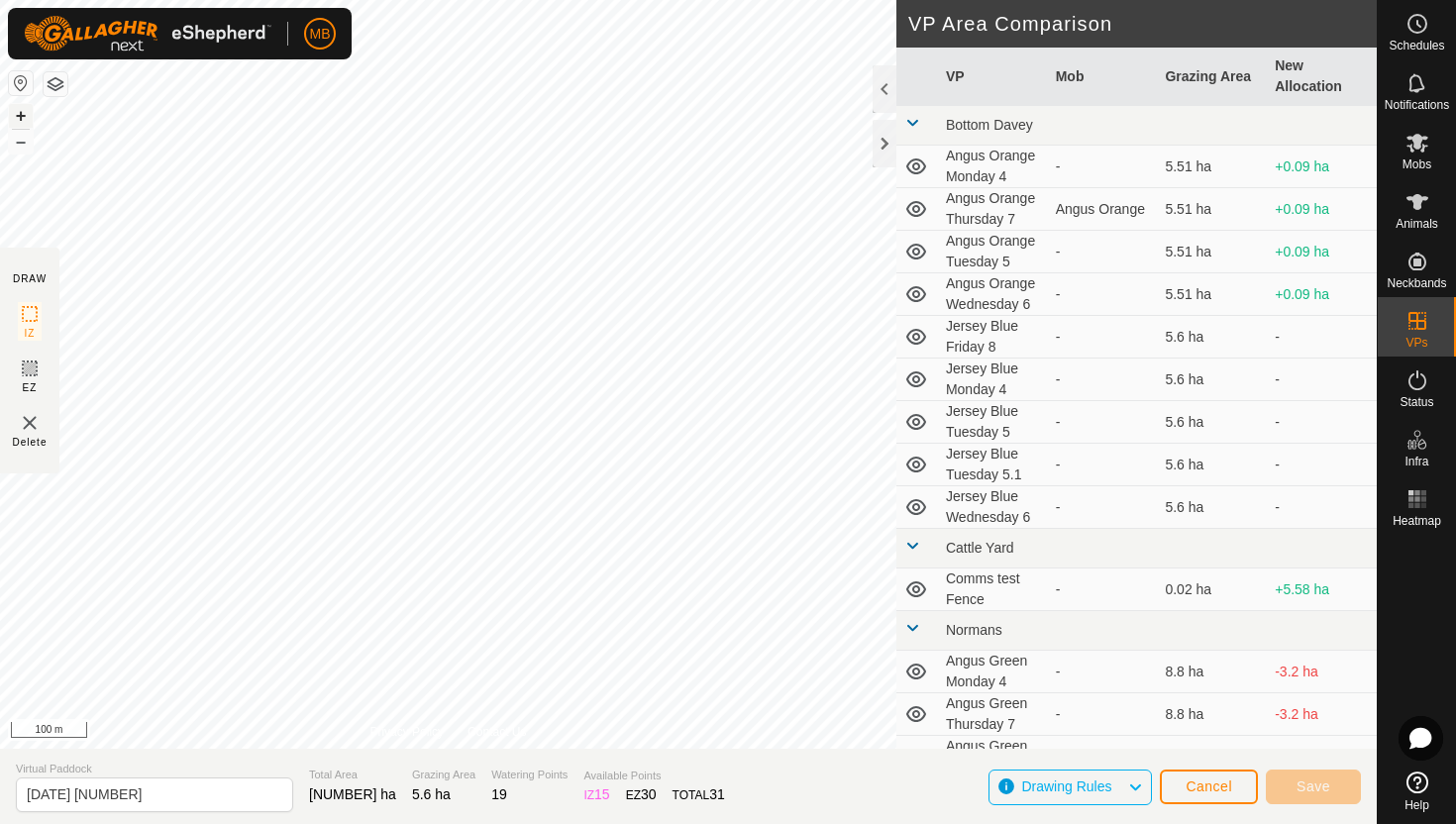 click on "+" at bounding box center (21, 116) 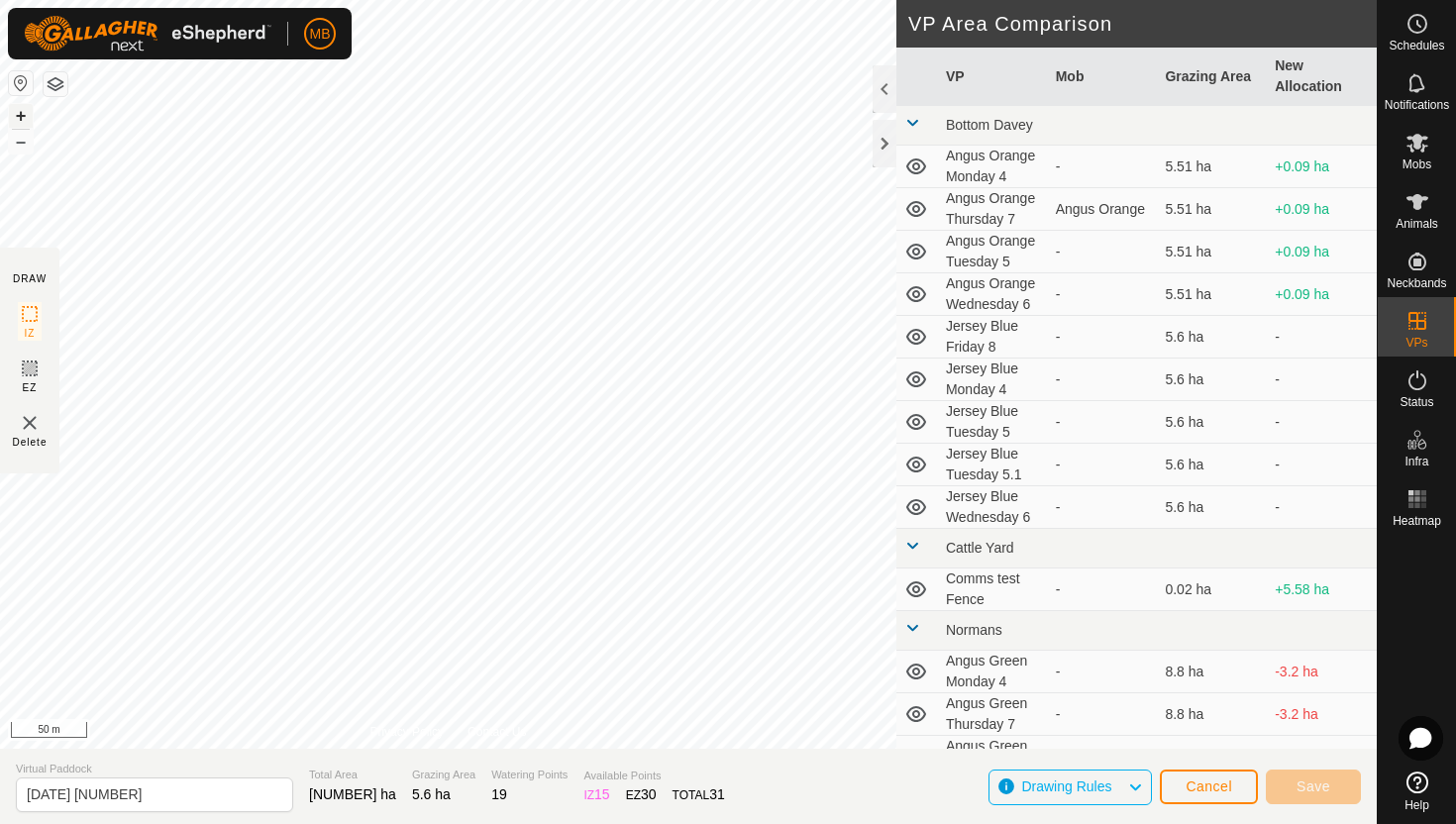 click on "+" at bounding box center (21, 116) 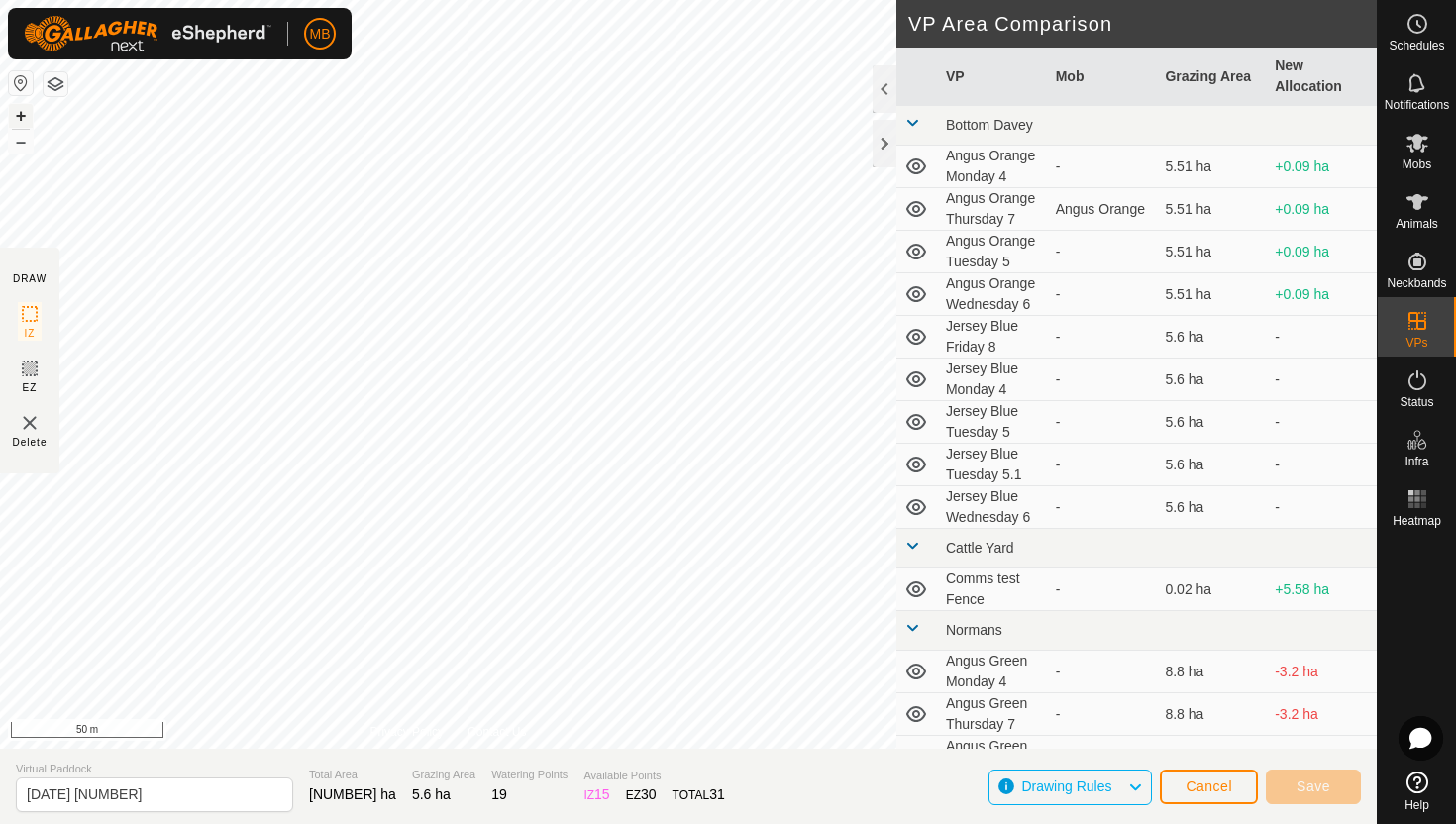 click on "+" at bounding box center (21, 116) 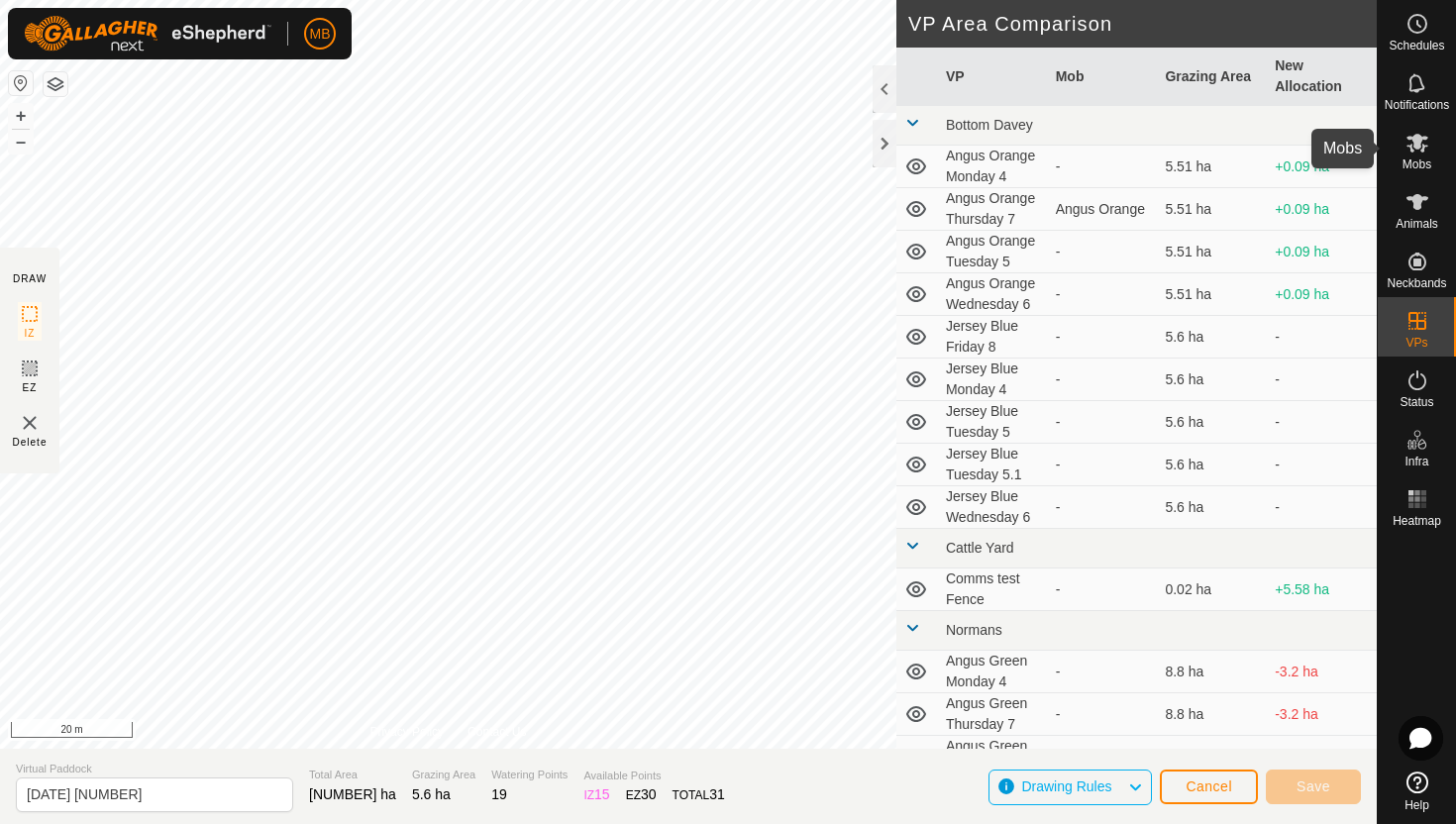 click at bounding box center (1417, 143) 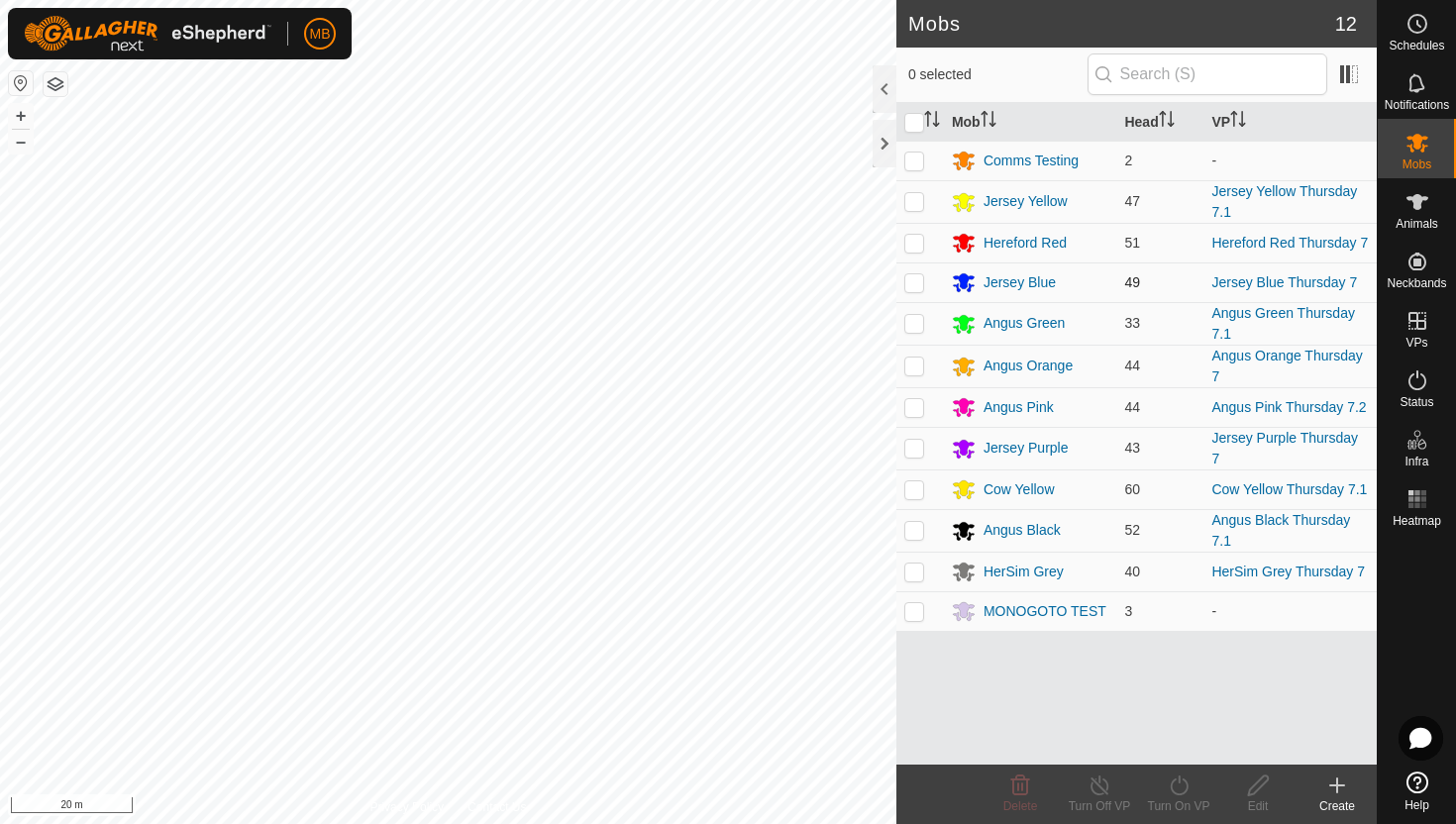 click at bounding box center [914, 282] 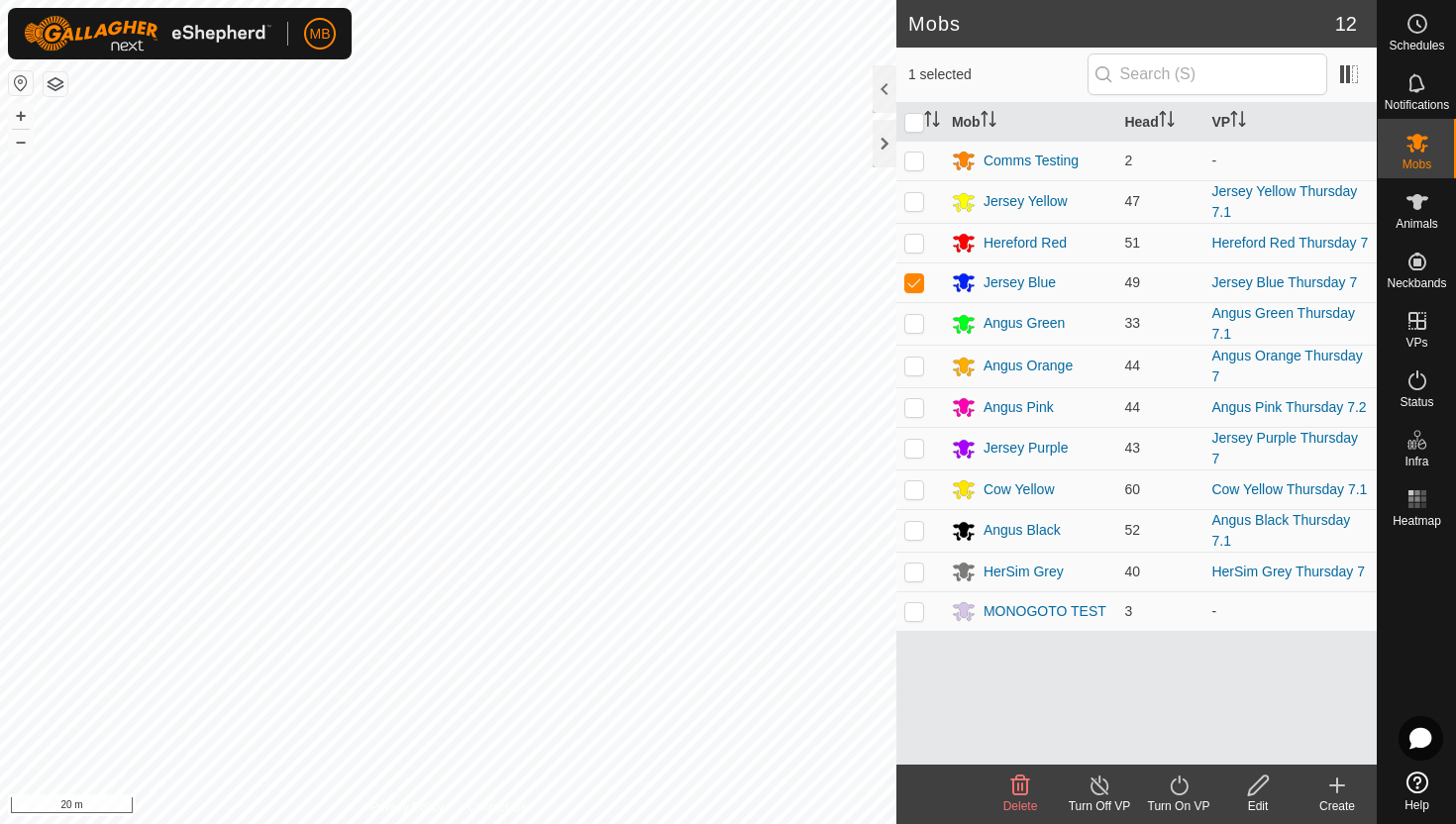 click 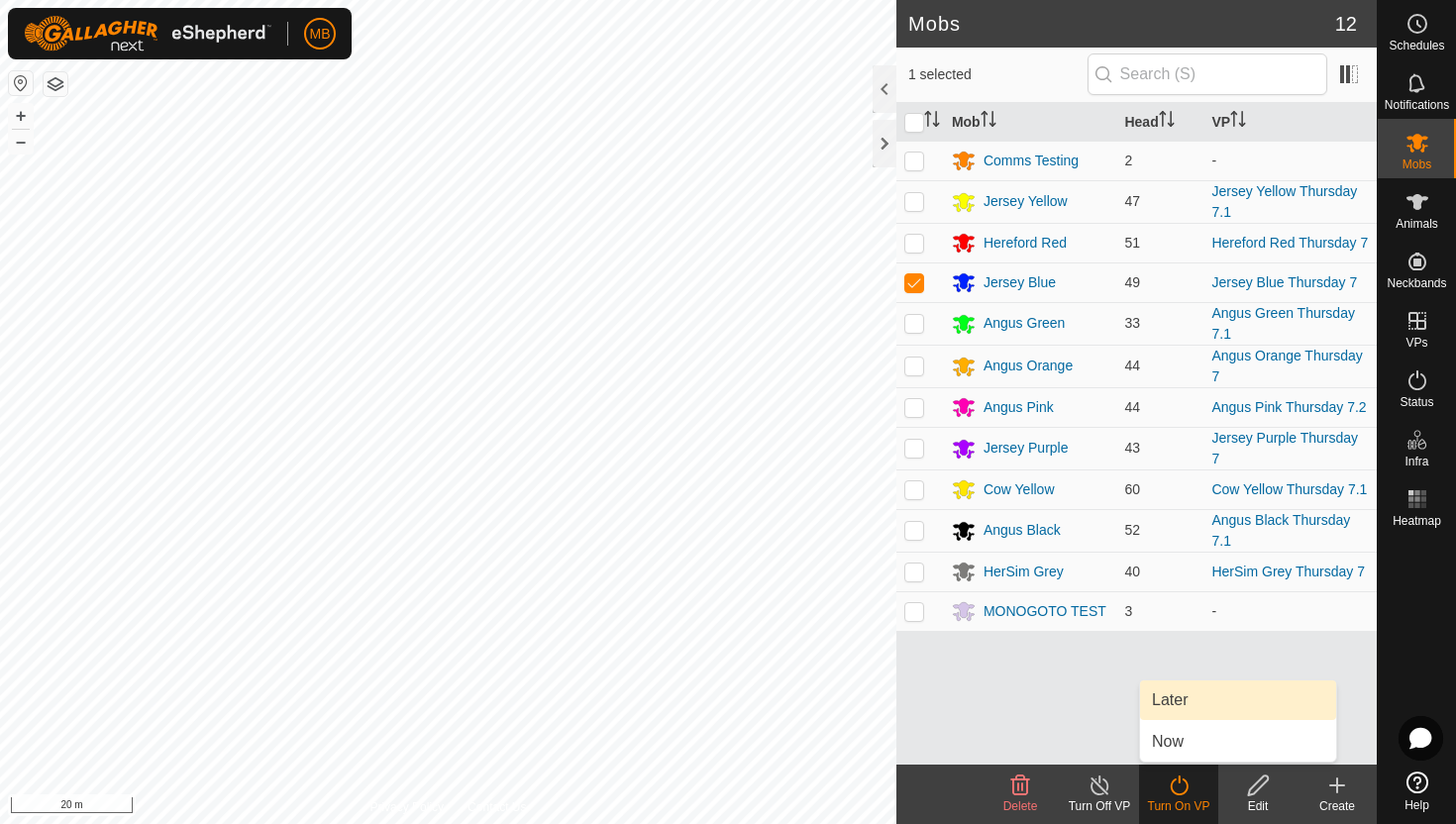 click on "Later" at bounding box center (1238, 700) 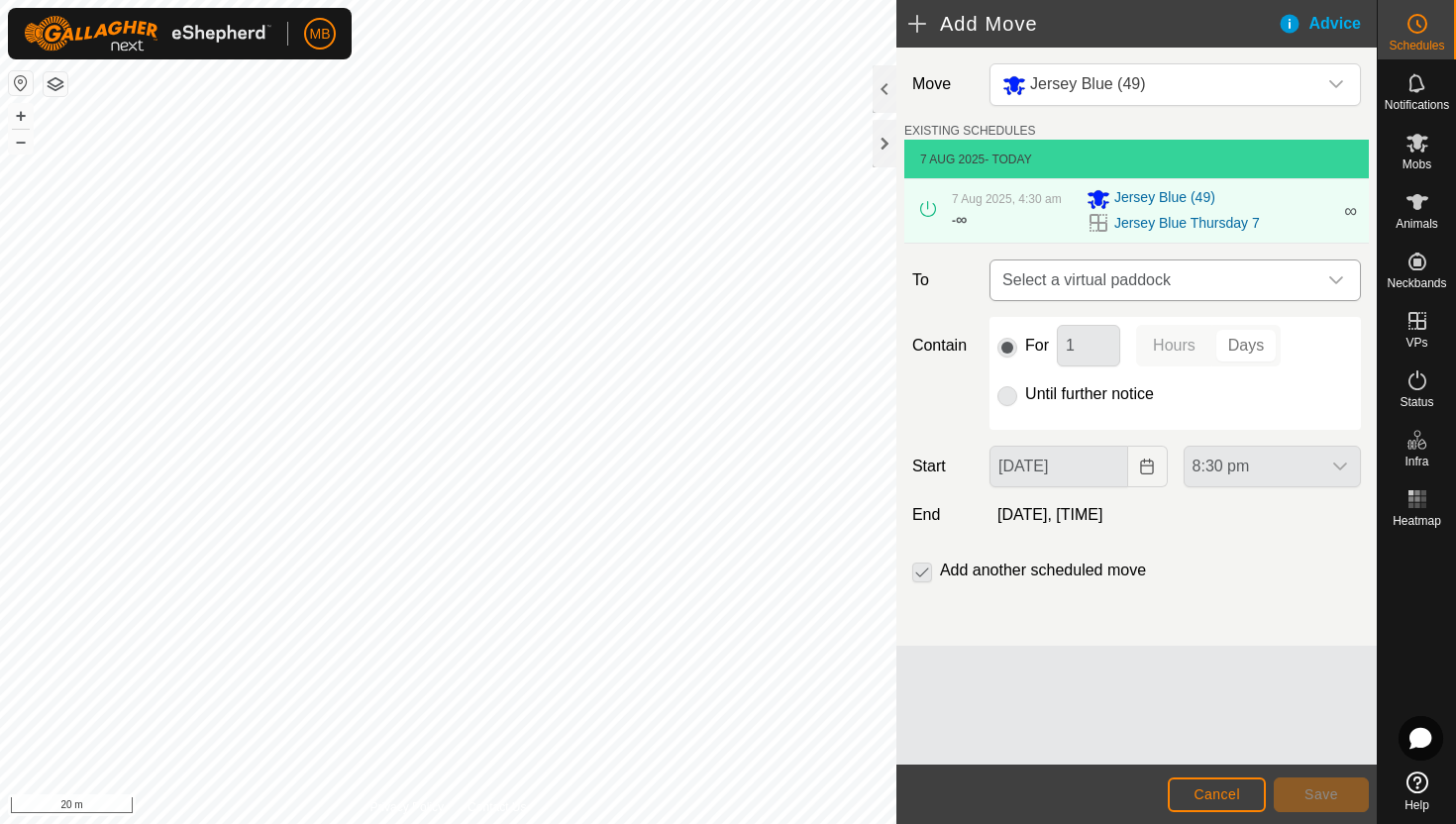 click at bounding box center (1336, 280) 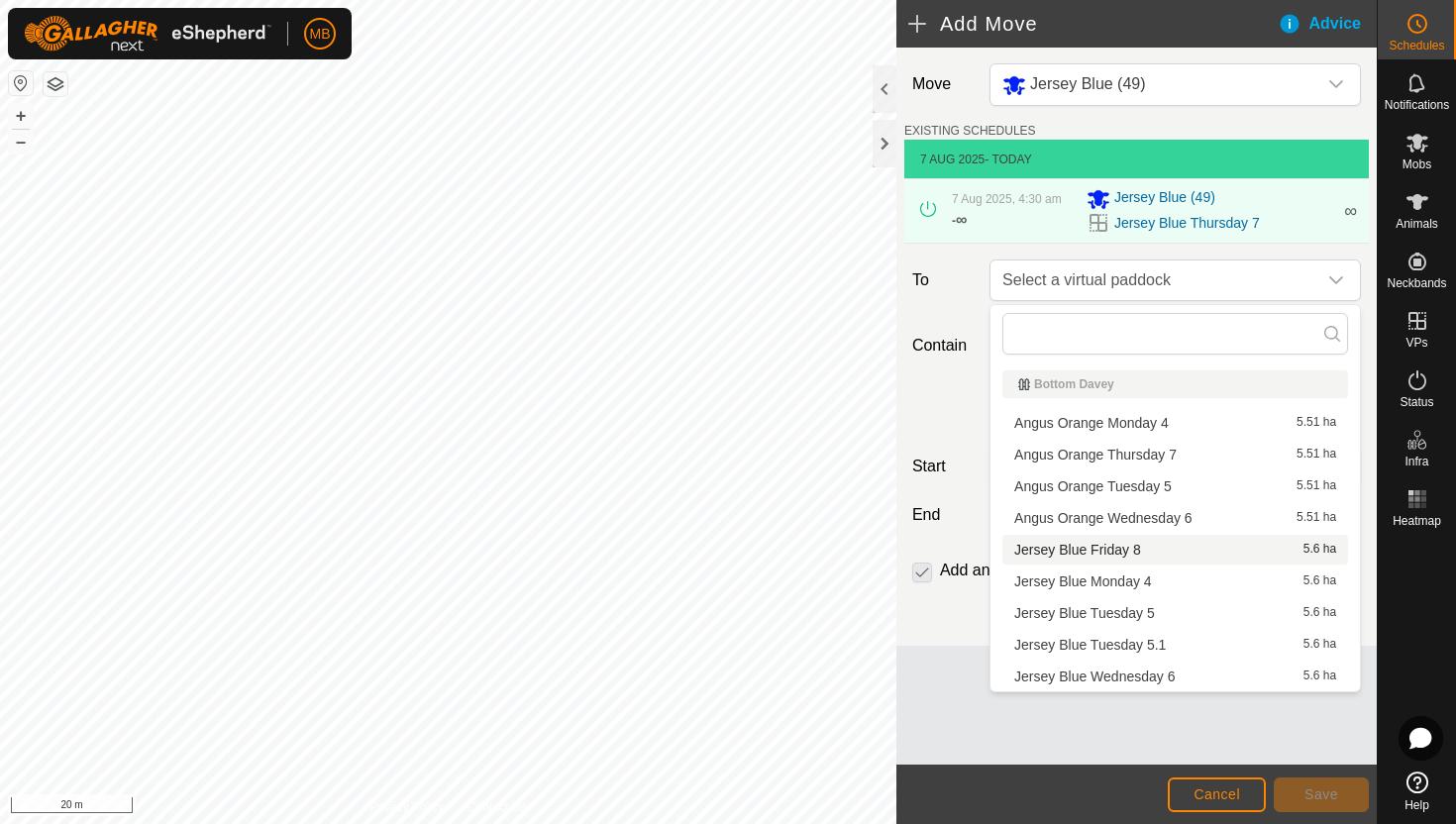 click on "Jersey Blue Friday 8  5.6 ha" at bounding box center (1175, 550) 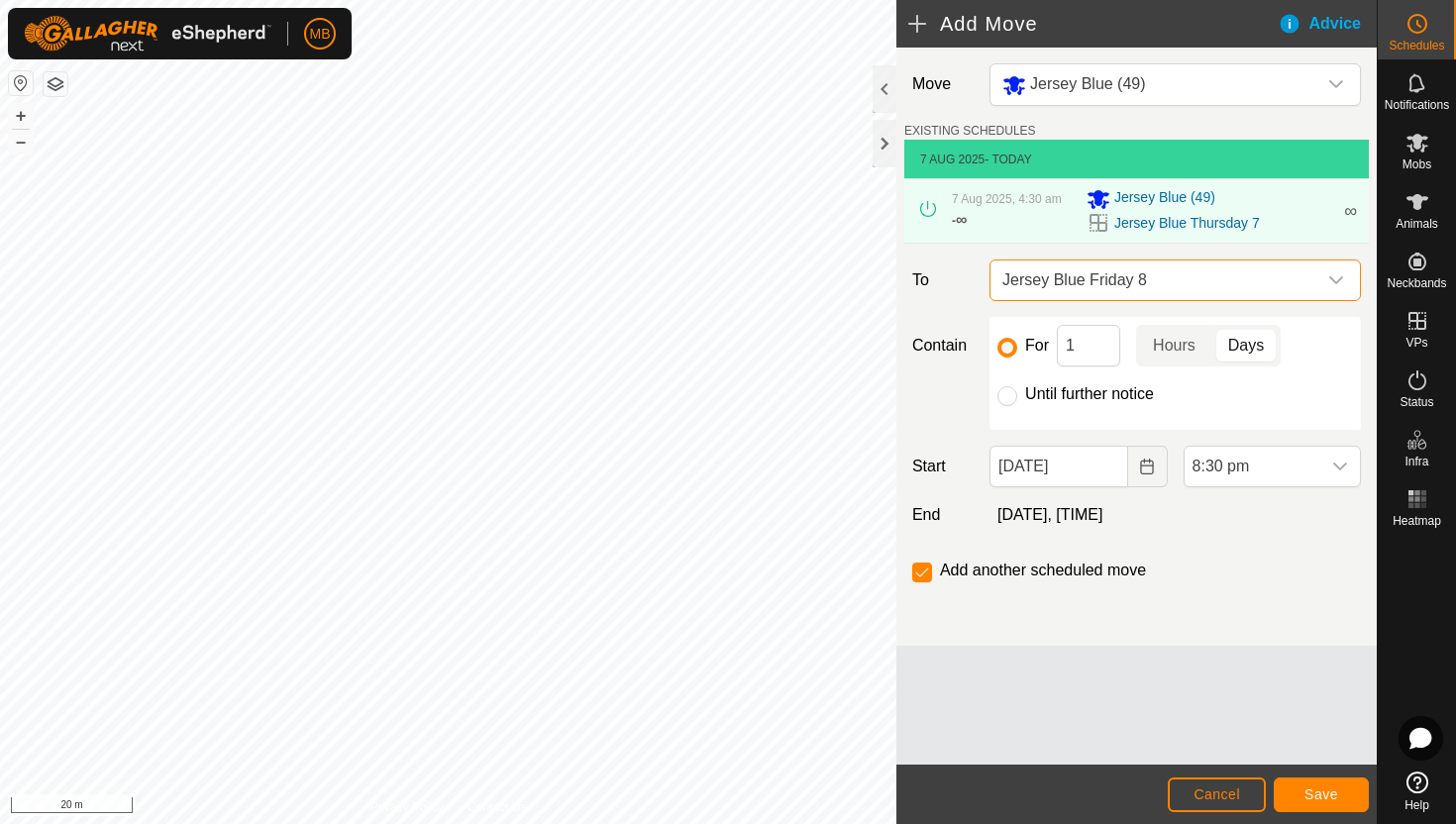click on "Until further notice" 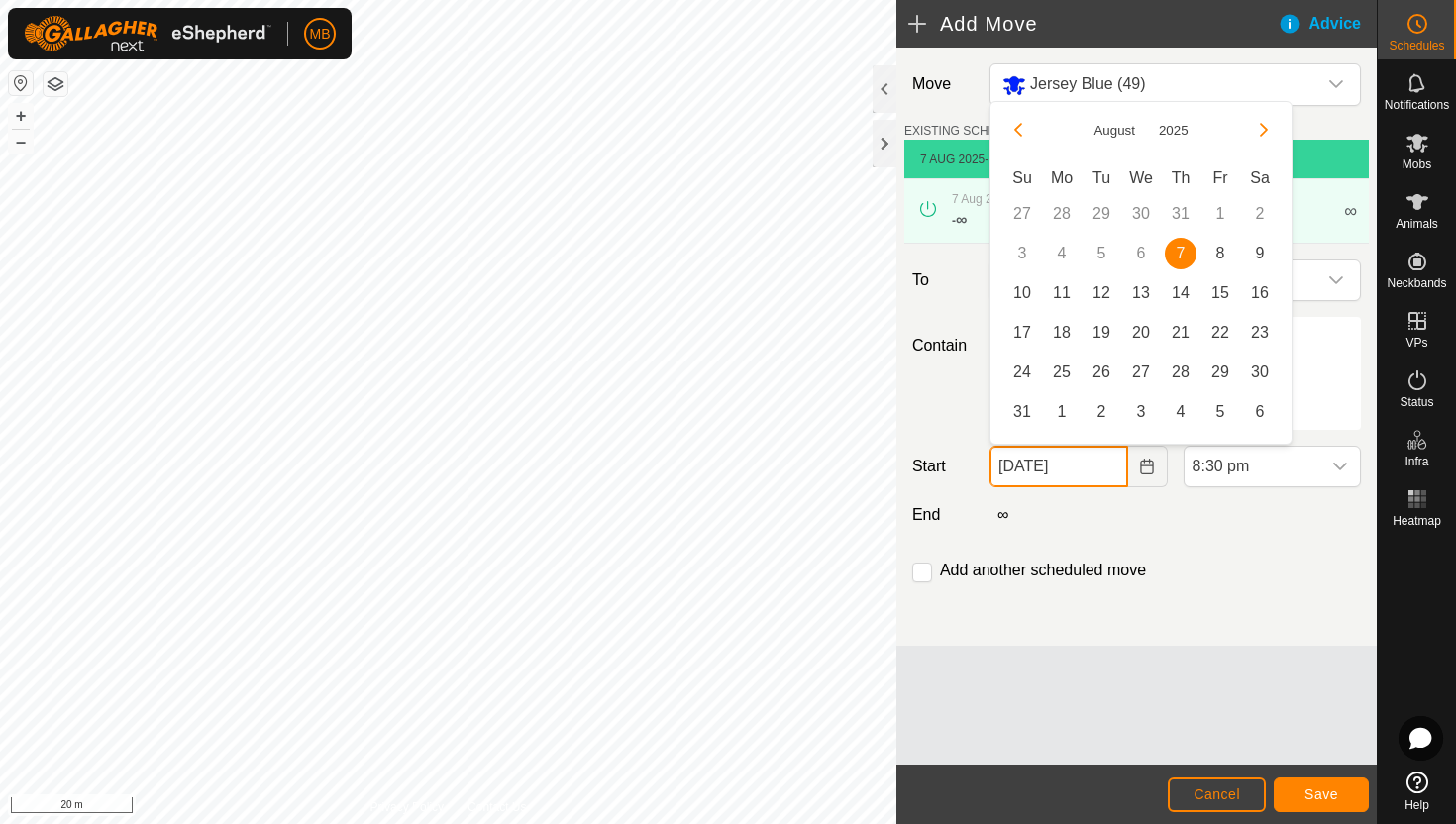click on "07 Aug, 2025" 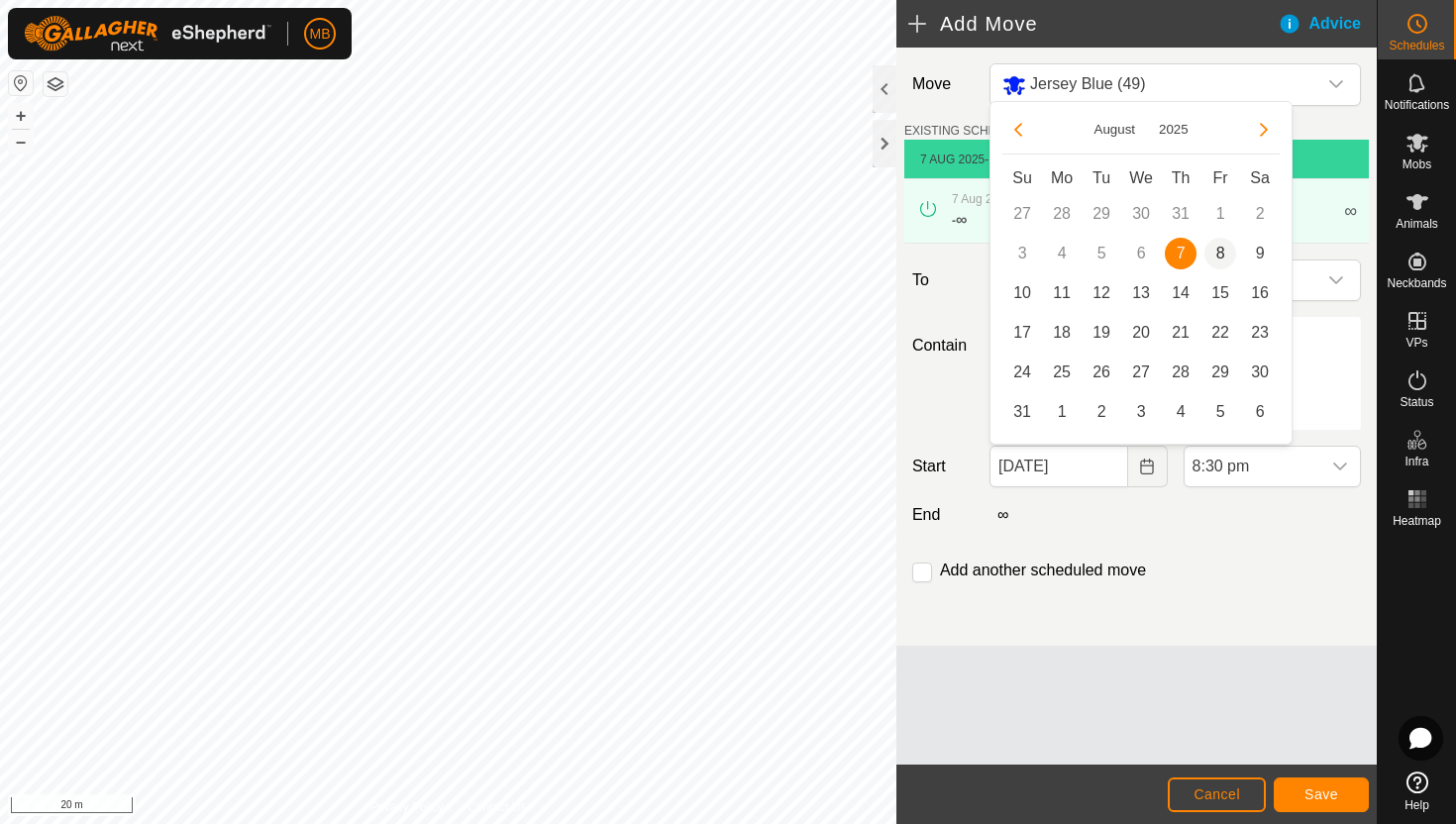 click on "8" at bounding box center (1220, 254) 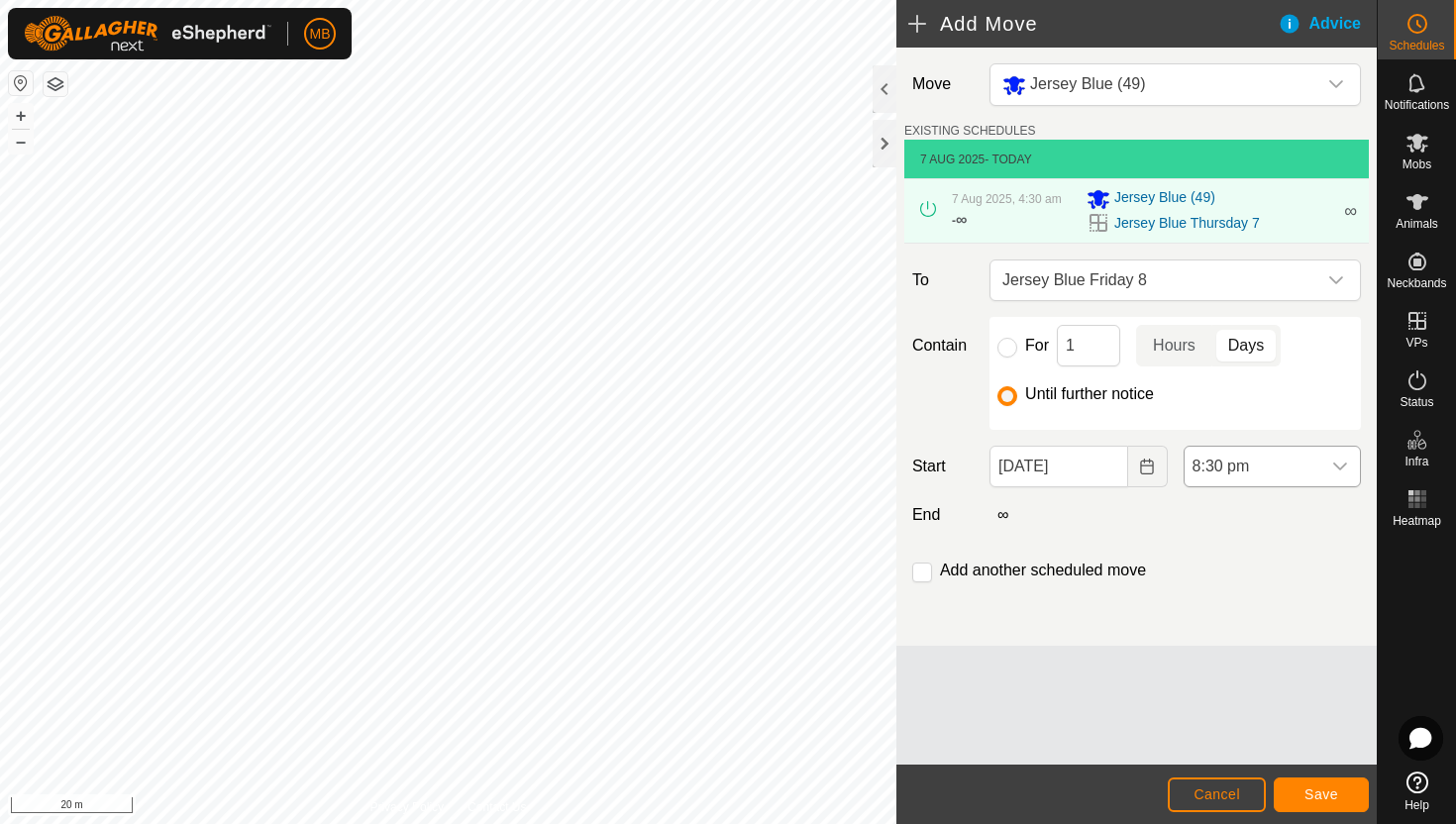 click on "8:30 pm" at bounding box center [1252, 466] 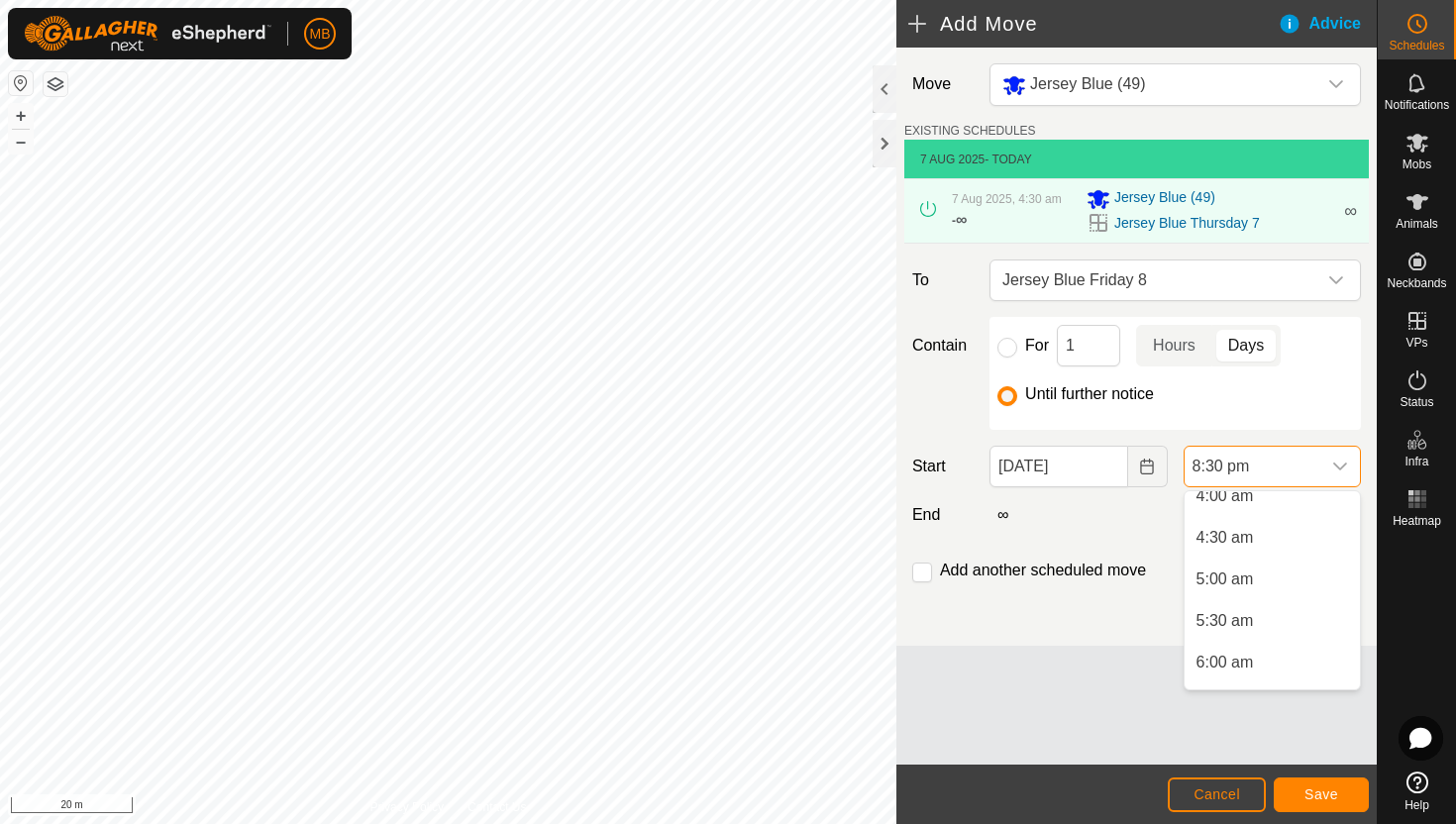 scroll, scrollTop: 339, scrollLeft: 0, axis: vertical 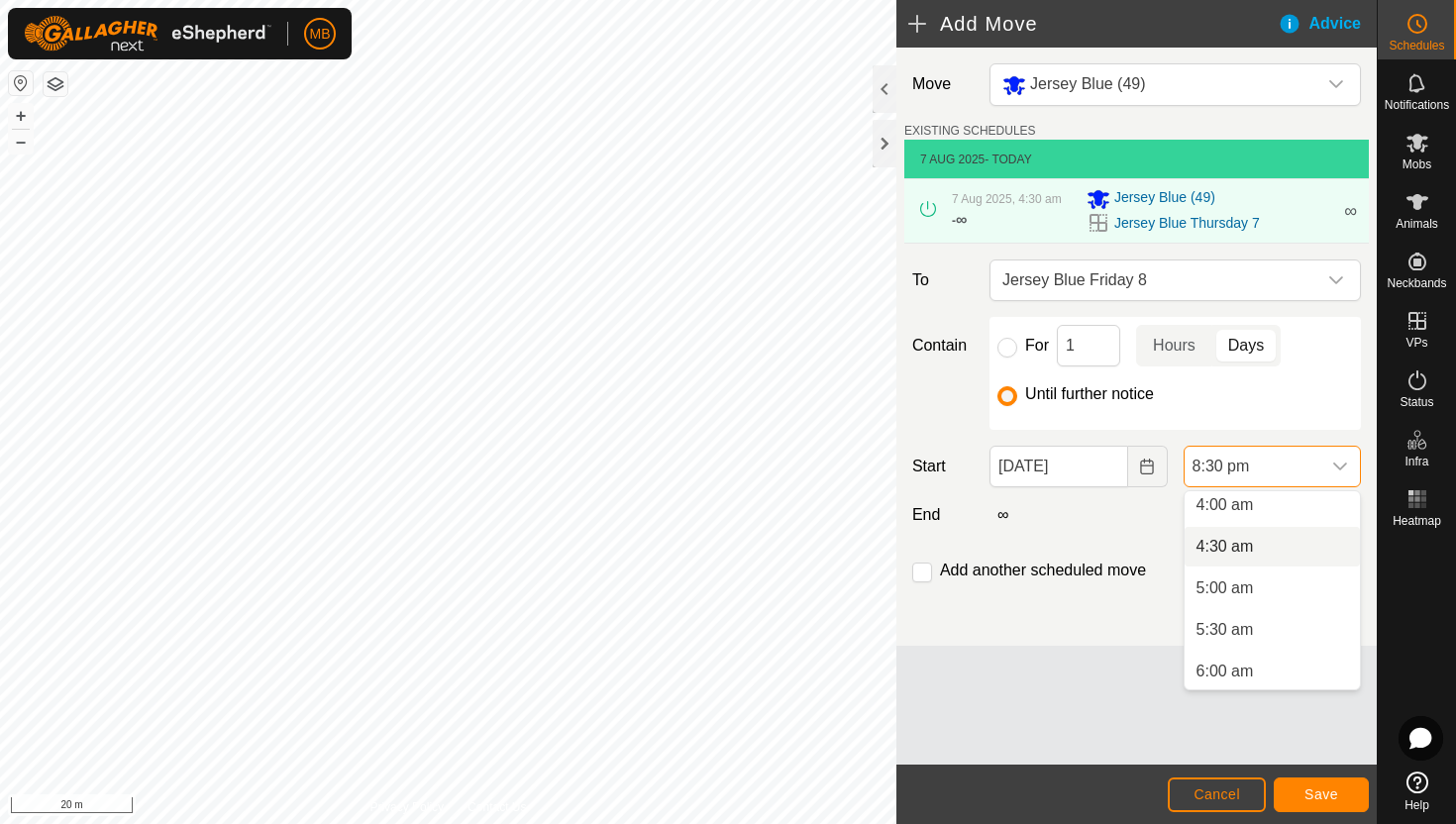 click on "4:30 am" at bounding box center (1272, 547) 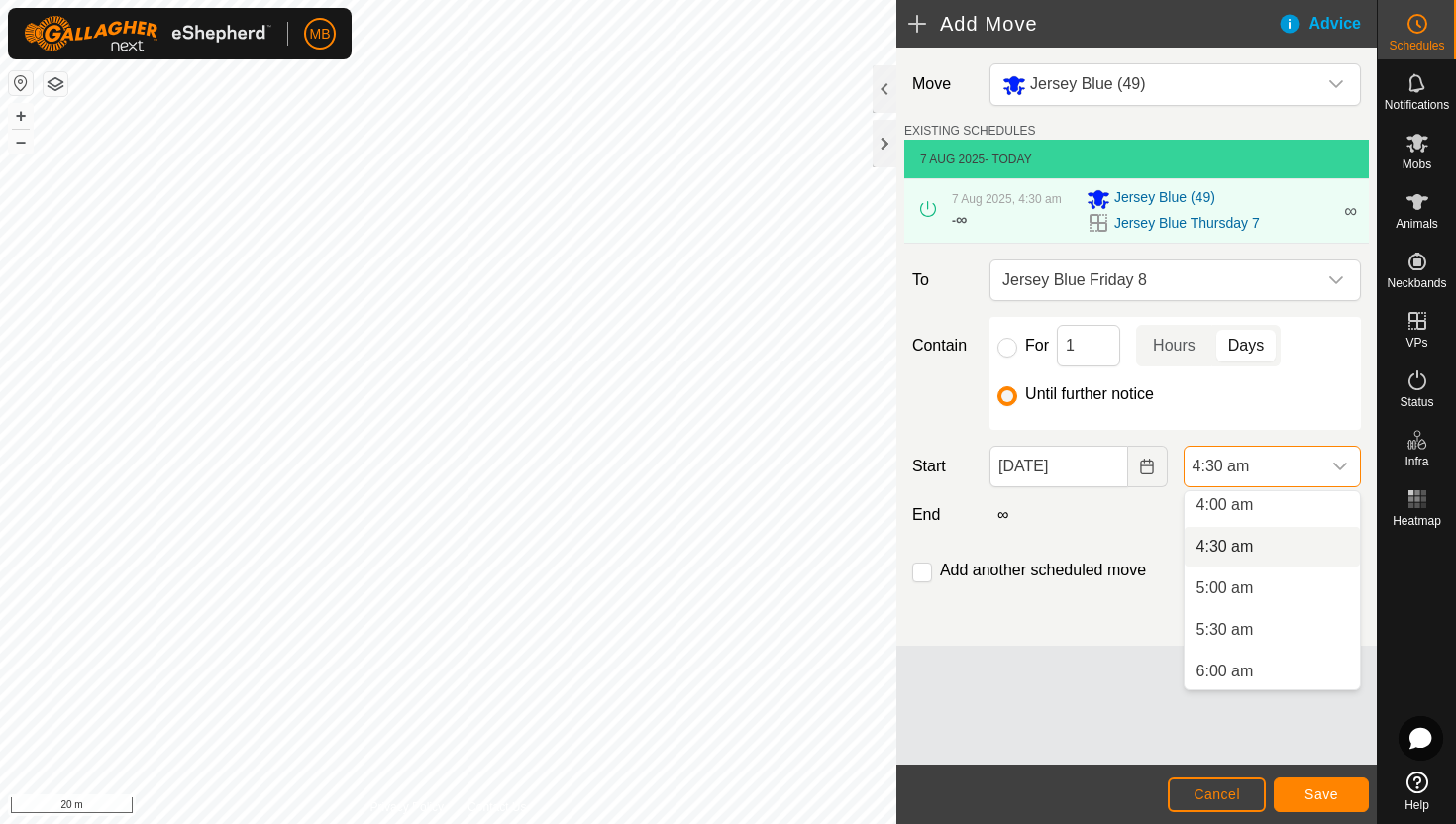 scroll, scrollTop: 0, scrollLeft: 0, axis: both 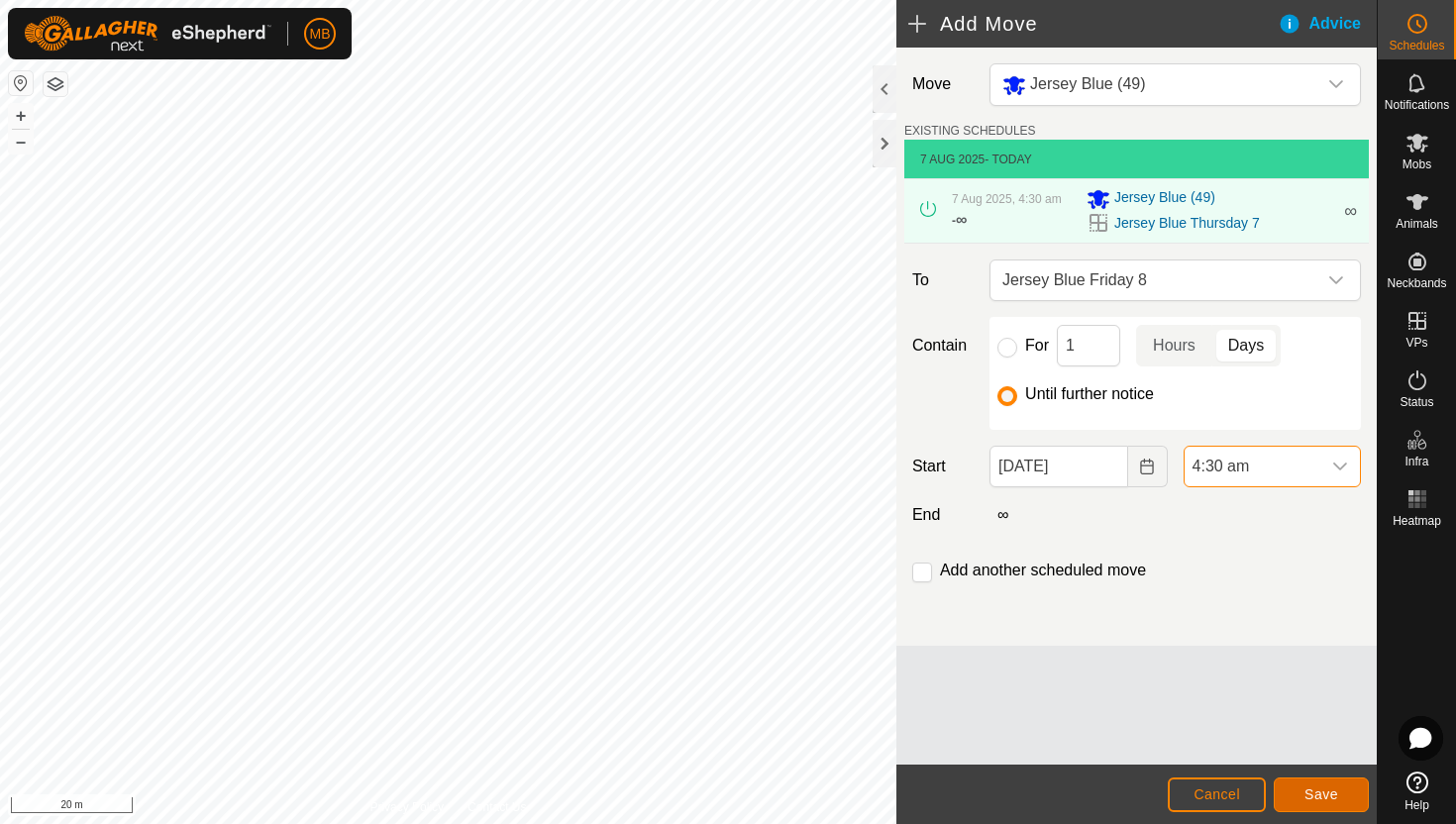 click on "Save" 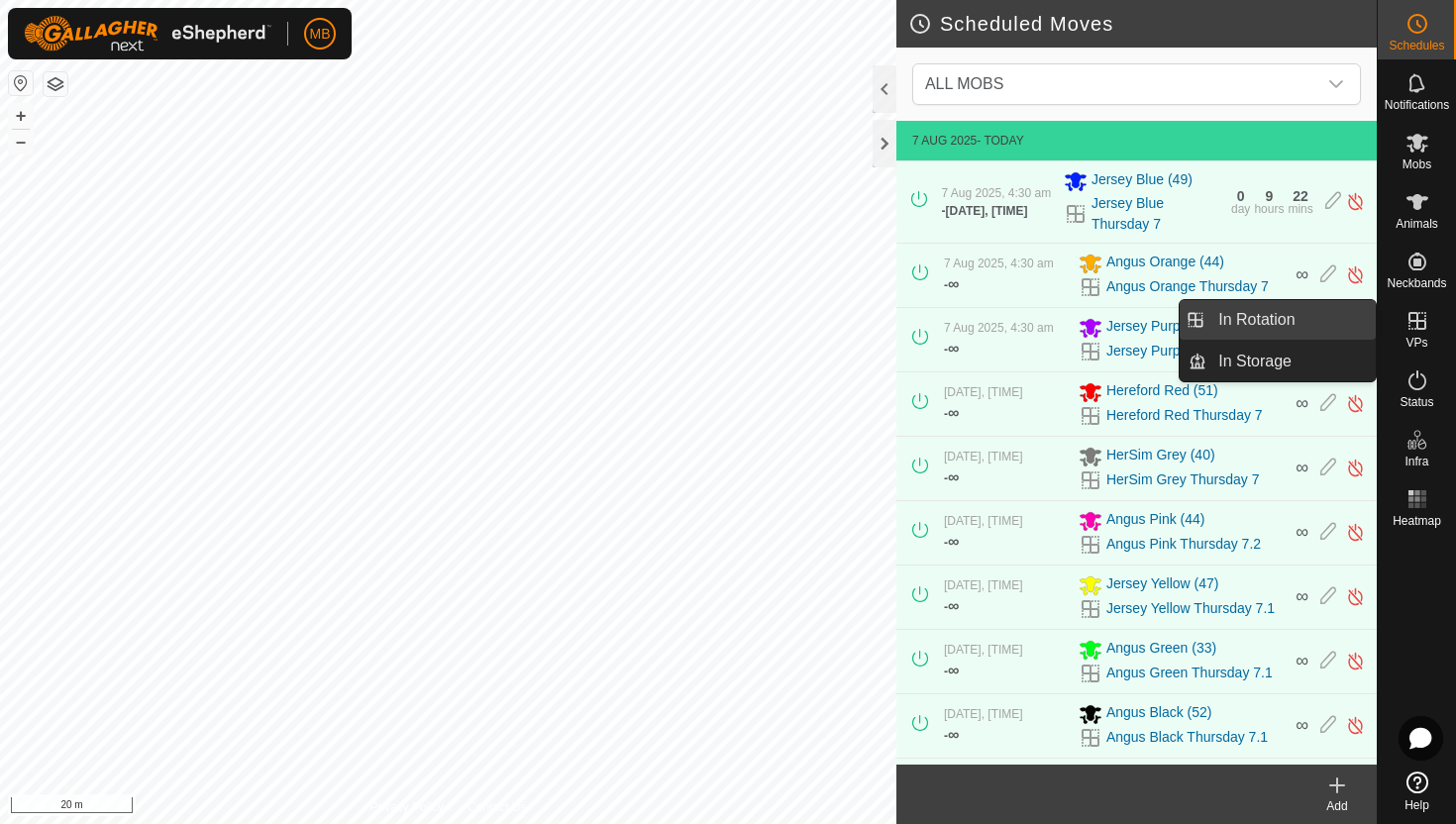 click on "In Rotation" at bounding box center [1291, 320] 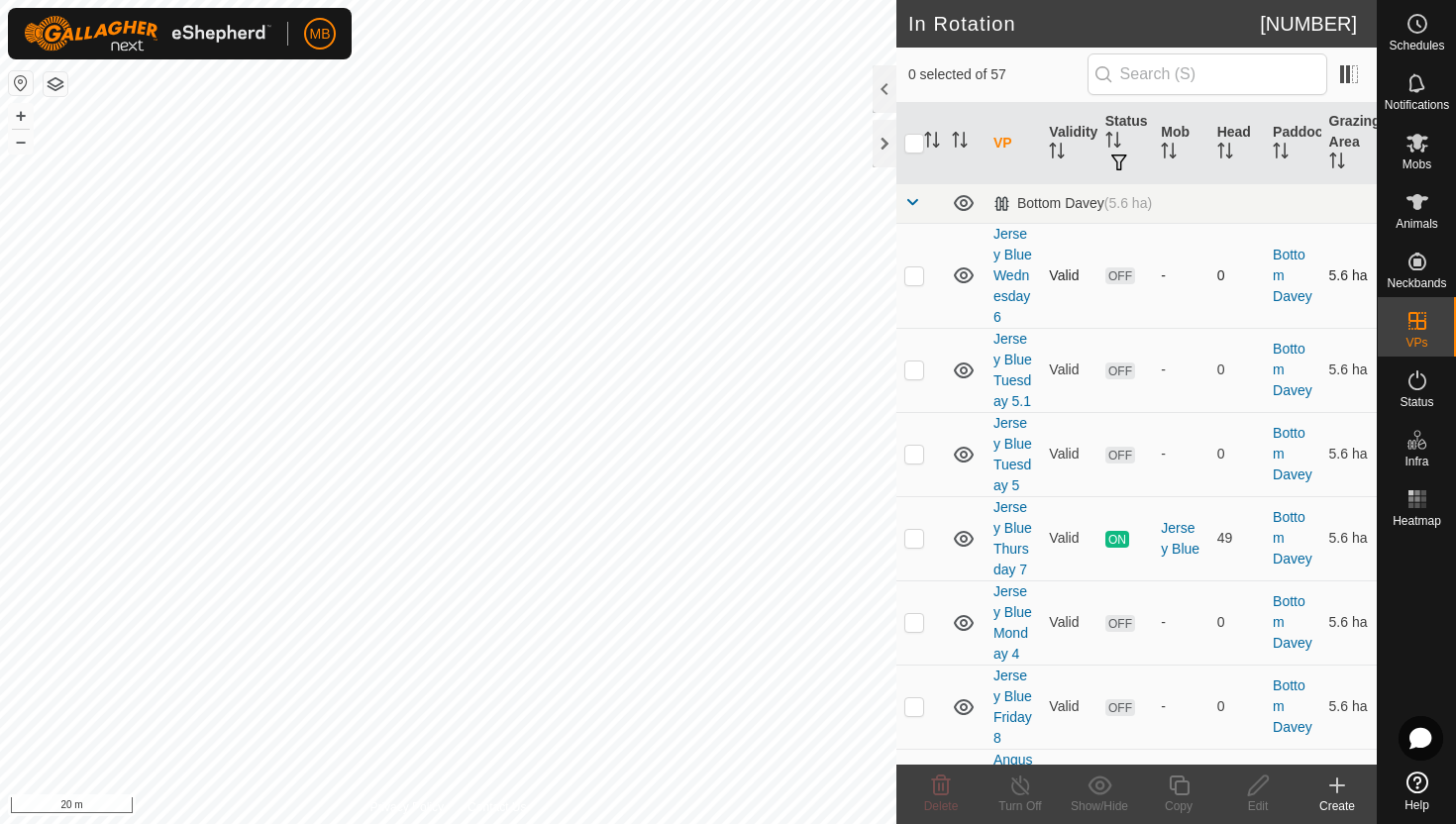 click at bounding box center [914, 275] 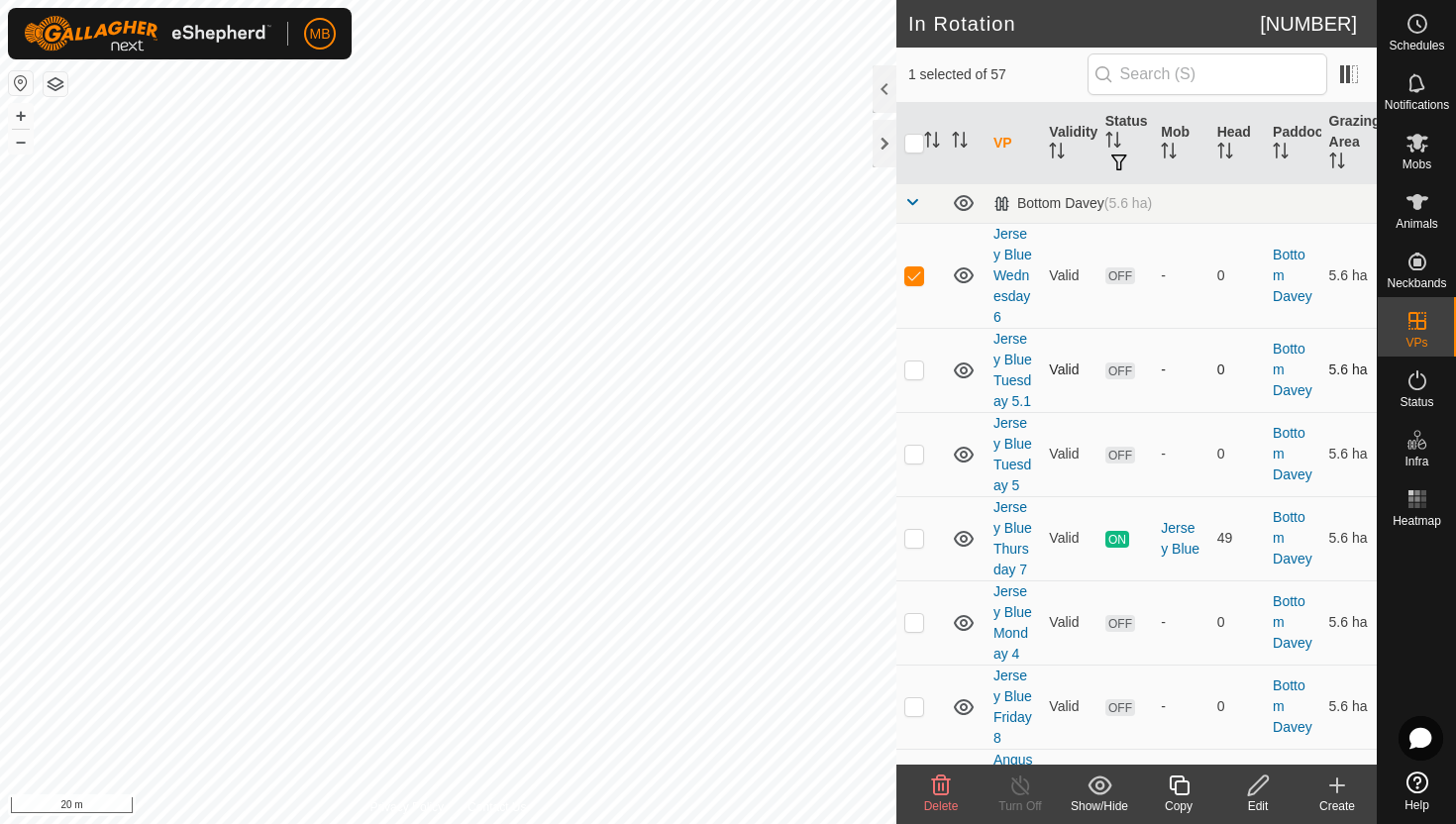 click at bounding box center (914, 369) 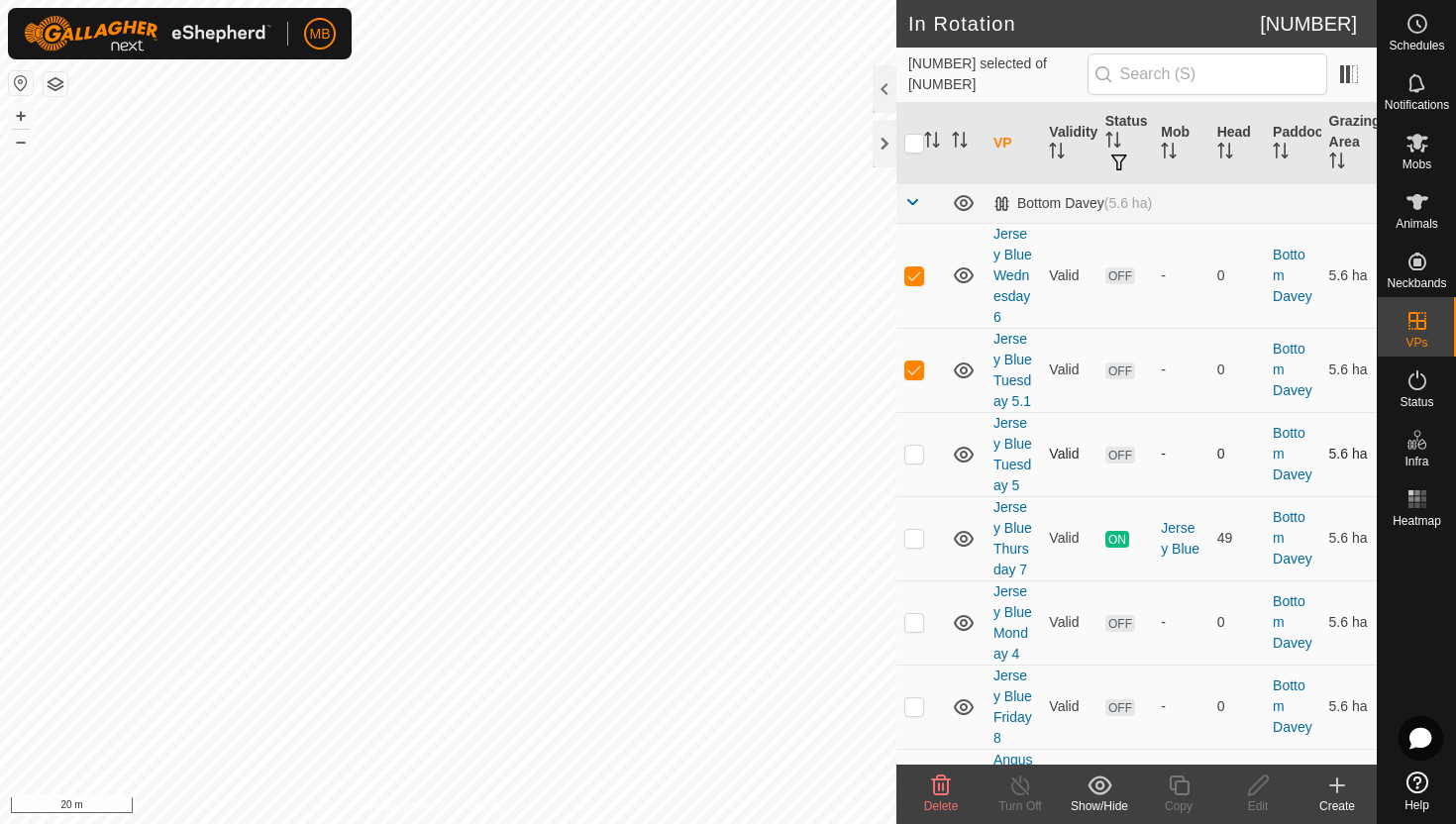 click at bounding box center (914, 454) 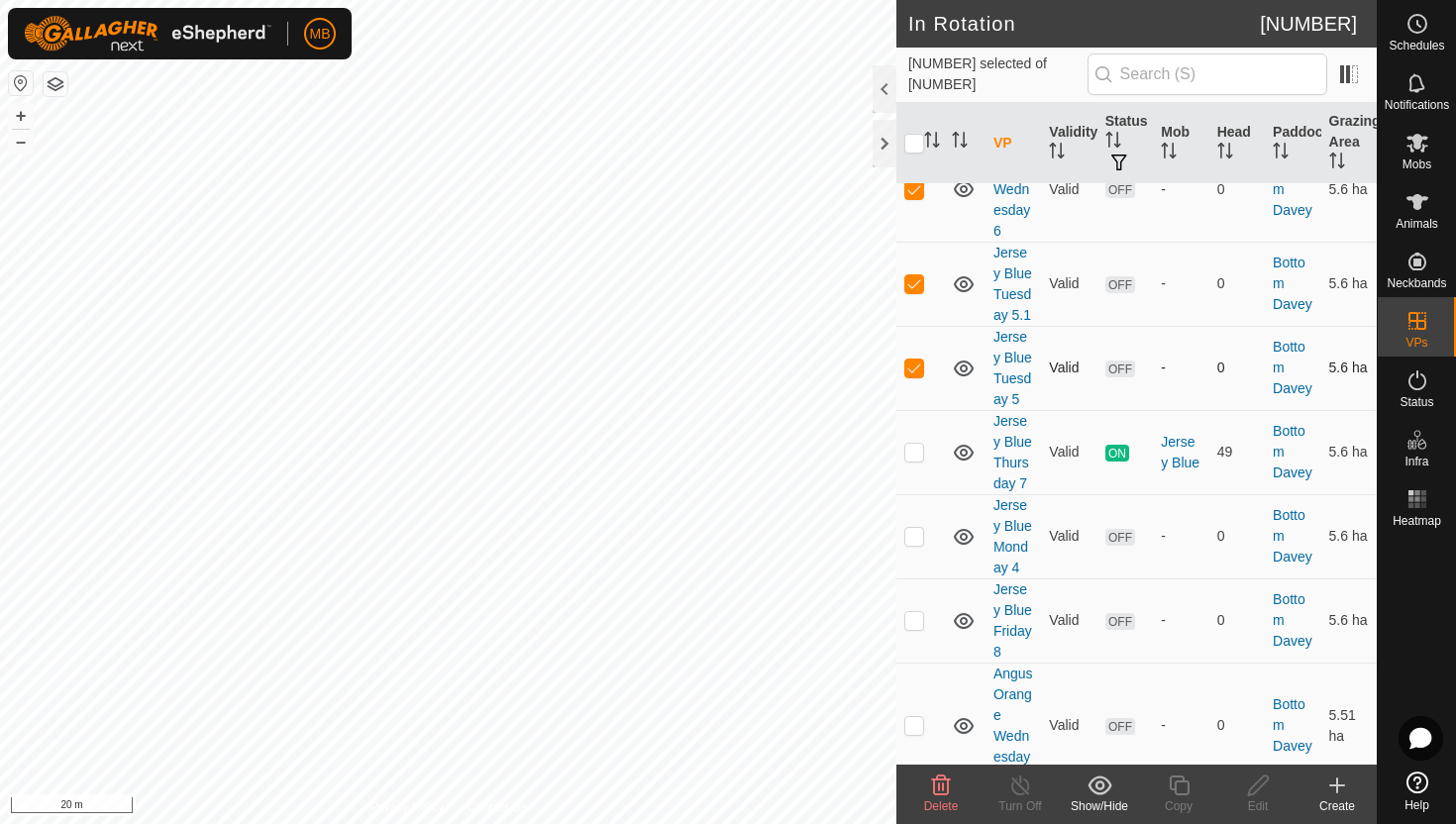 scroll, scrollTop: 98, scrollLeft: 0, axis: vertical 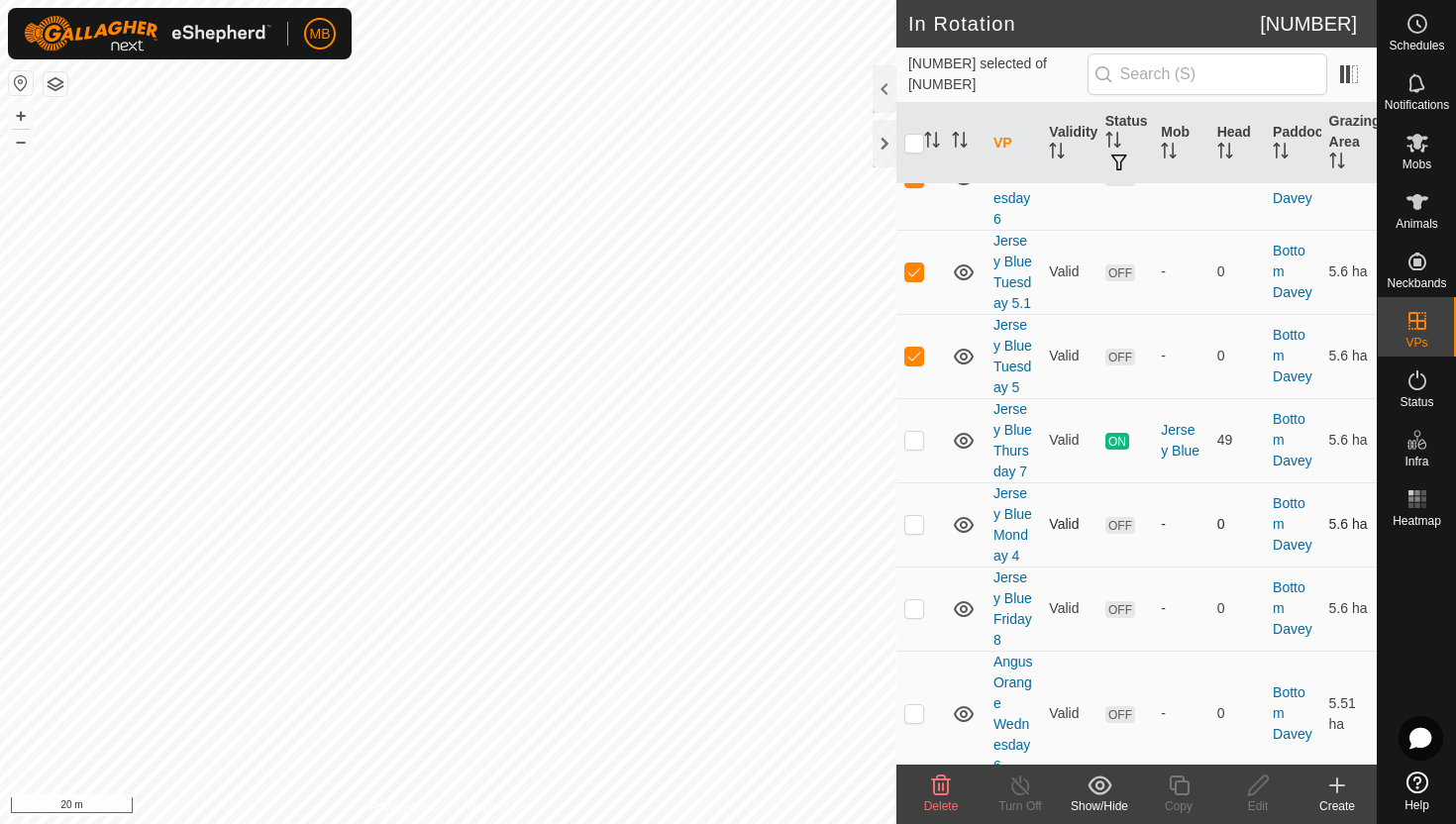 click at bounding box center (914, 524) 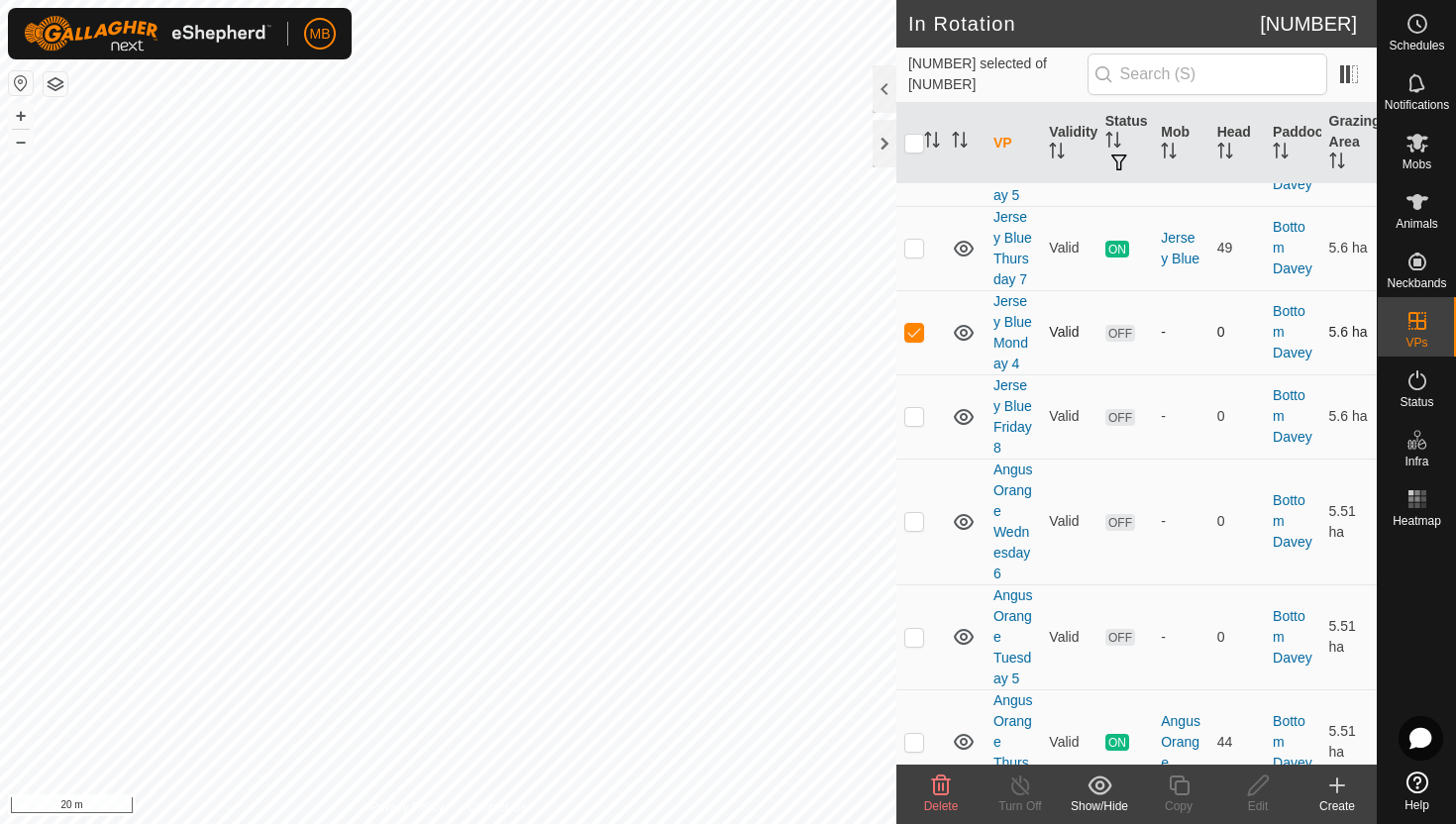 scroll, scrollTop: 296, scrollLeft: 0, axis: vertical 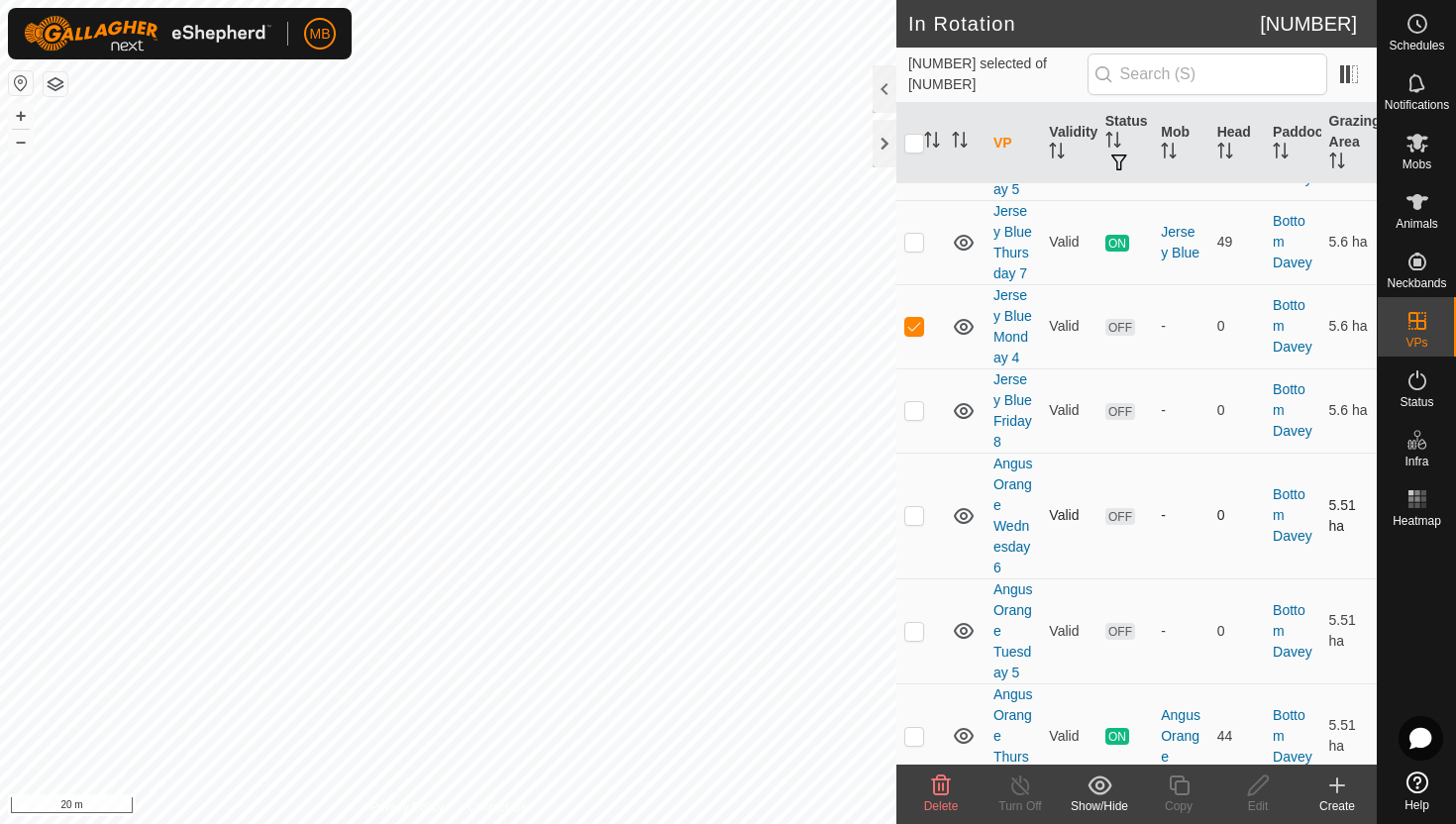 click at bounding box center [914, 515] 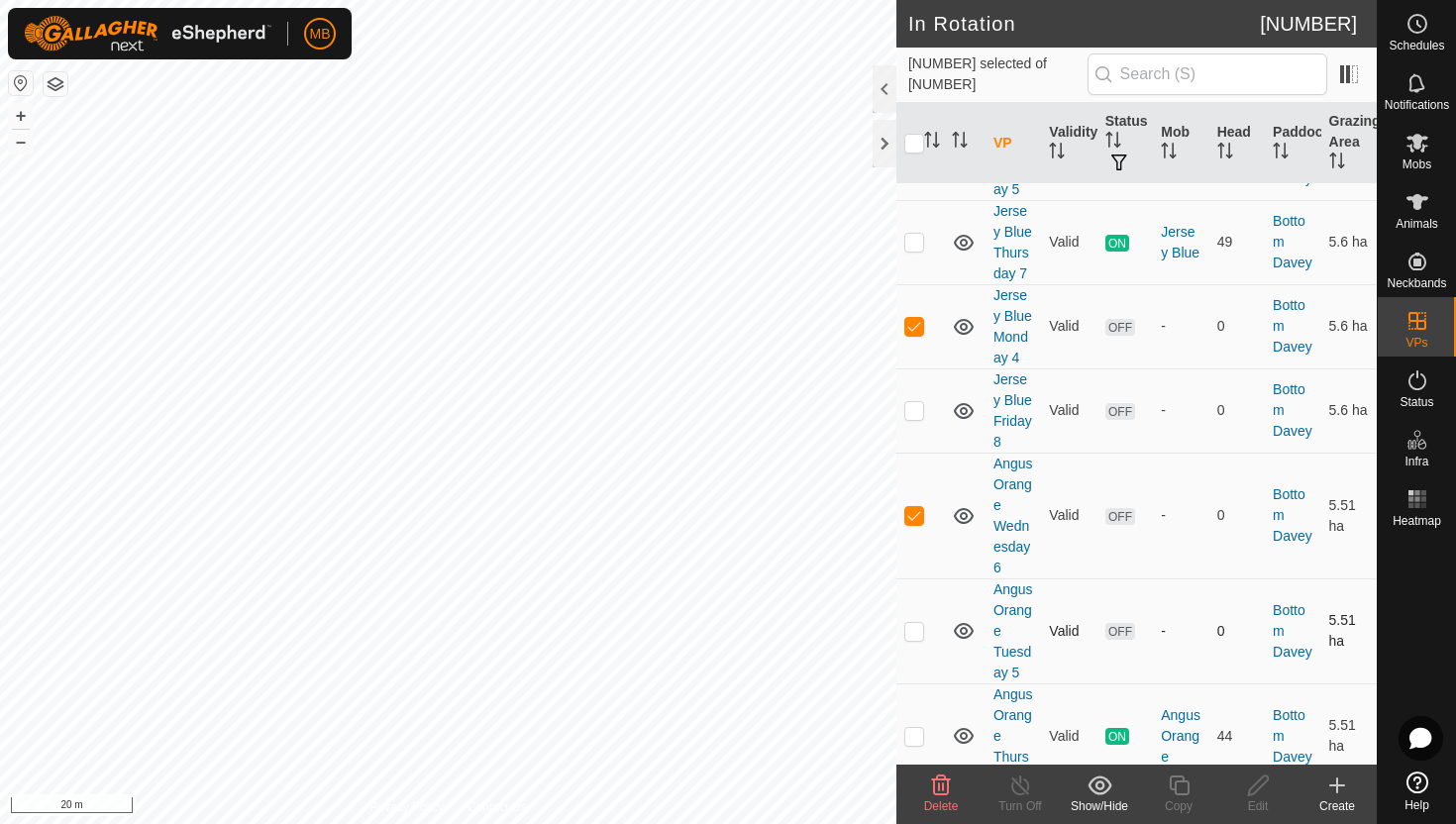 click at bounding box center [914, 631] 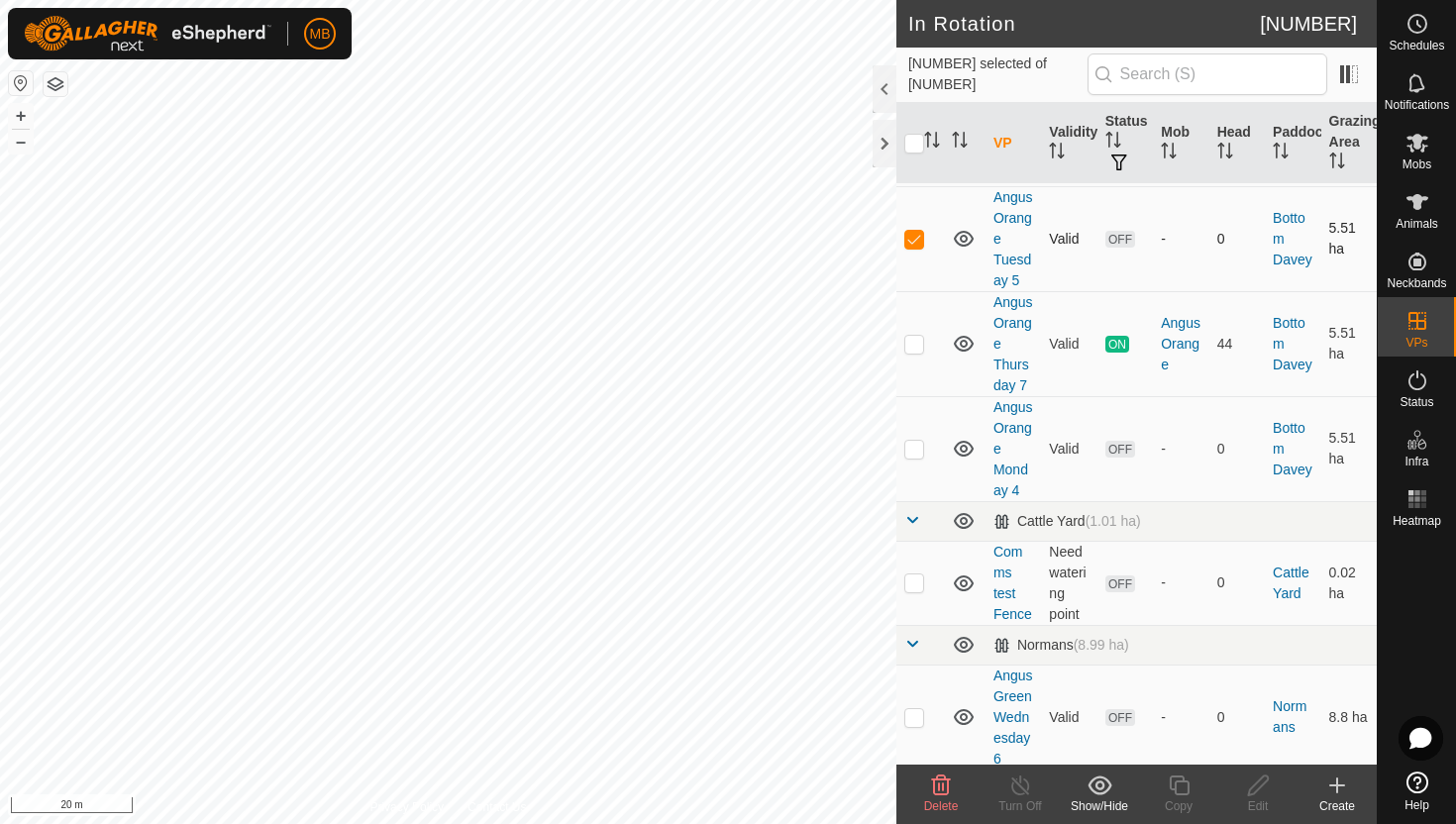 scroll, scrollTop: 705, scrollLeft: 0, axis: vertical 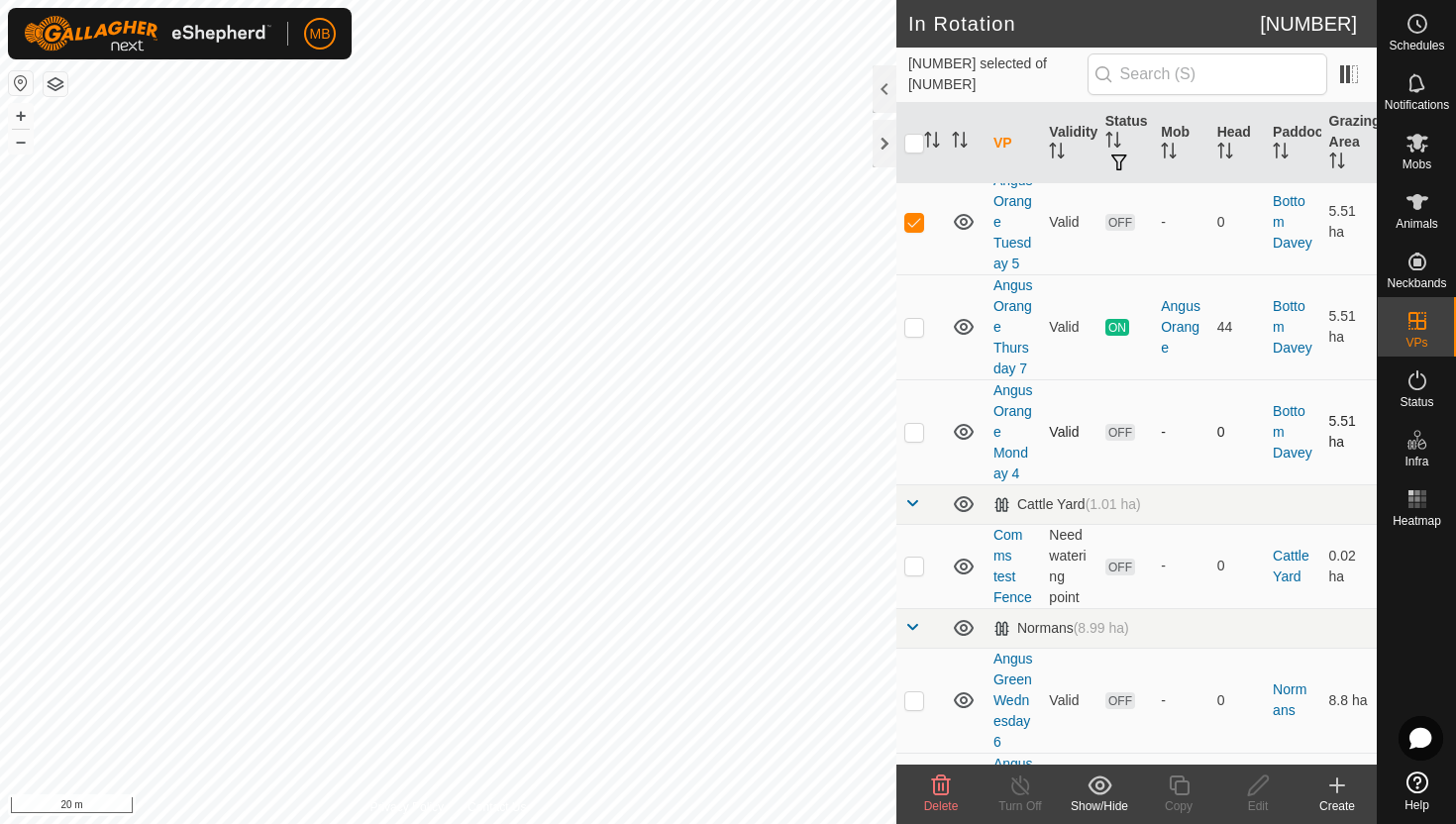 click at bounding box center (914, 432) 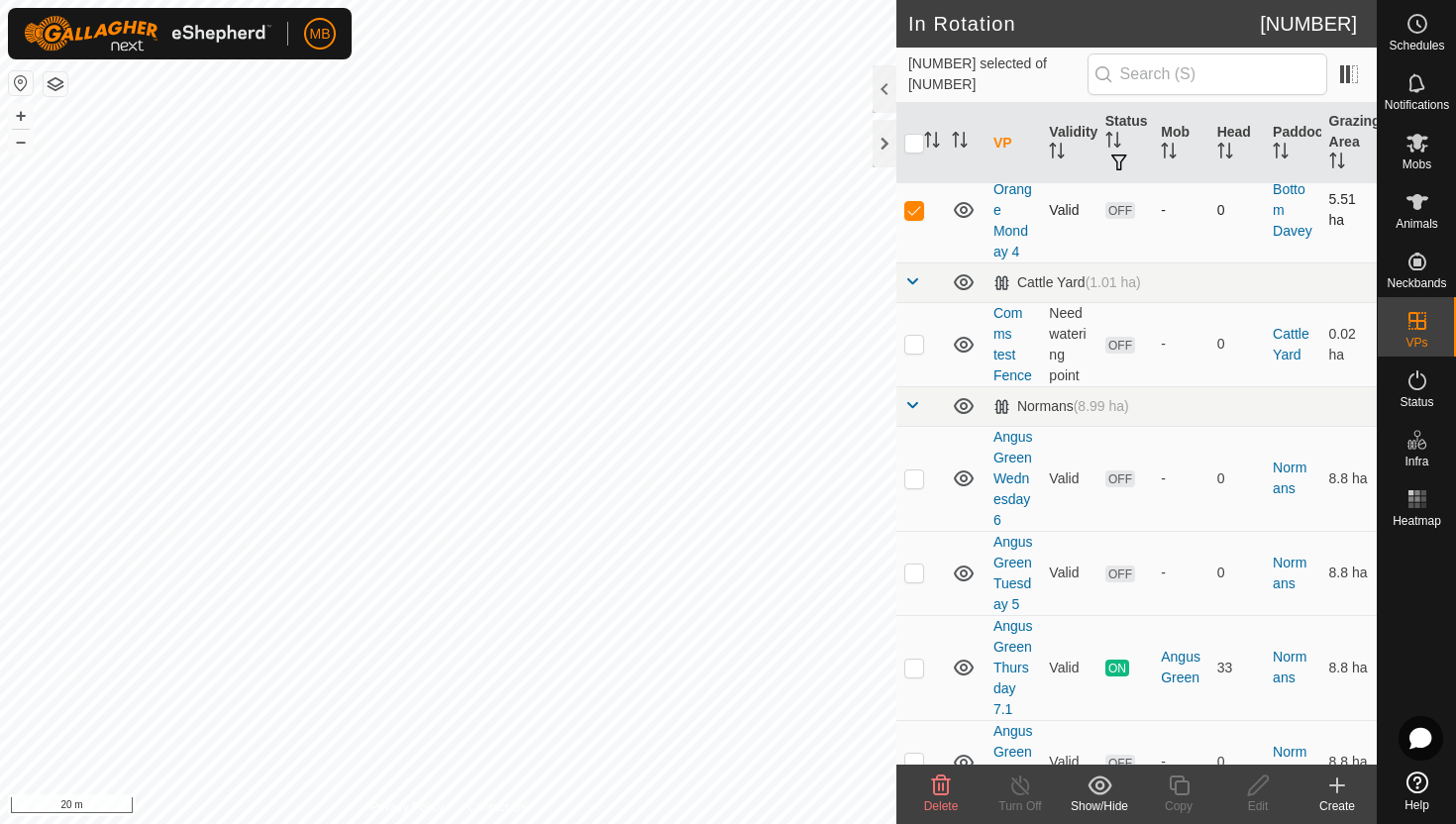 scroll, scrollTop: 932, scrollLeft: 0, axis: vertical 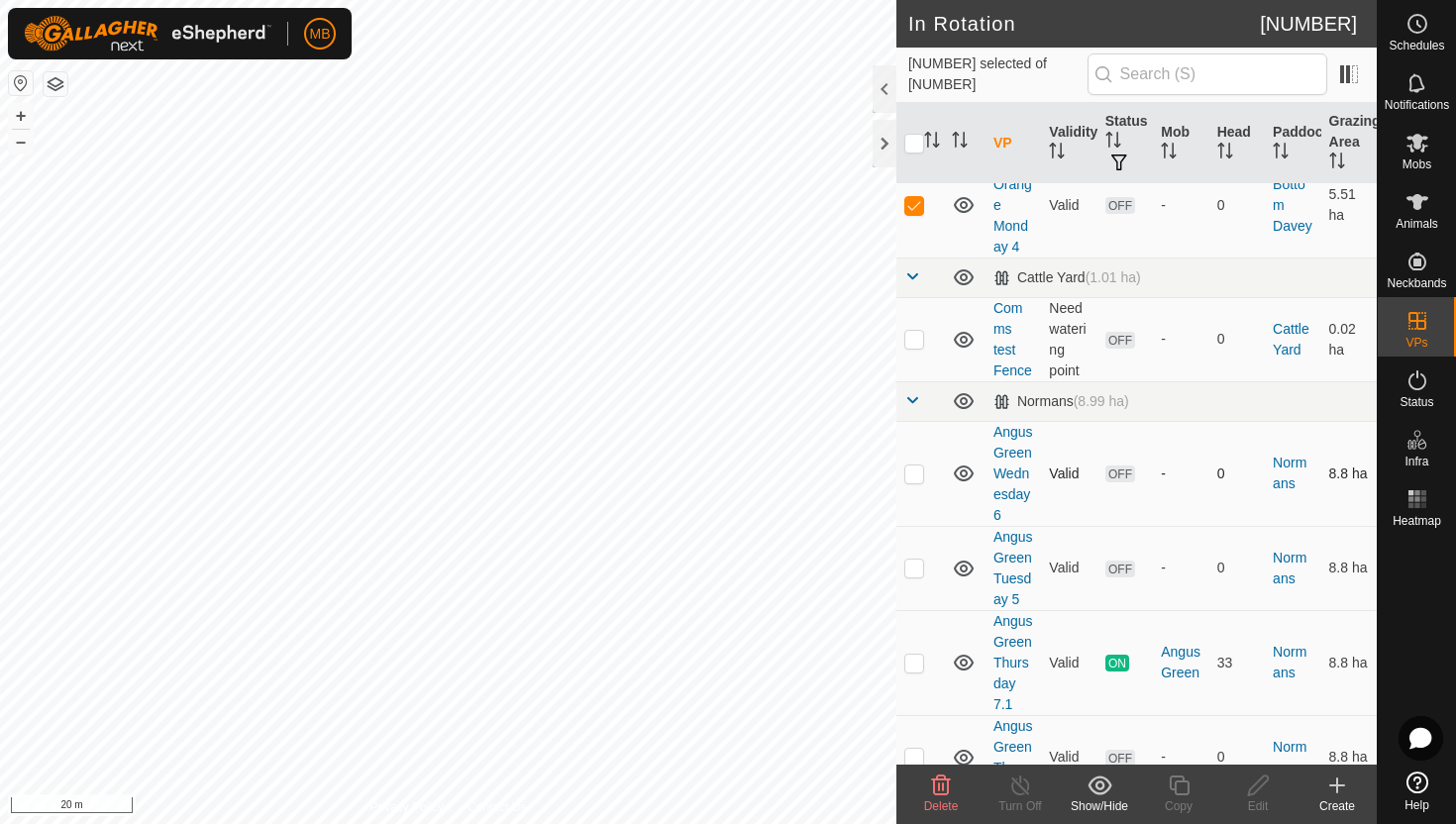 click at bounding box center (914, 473) 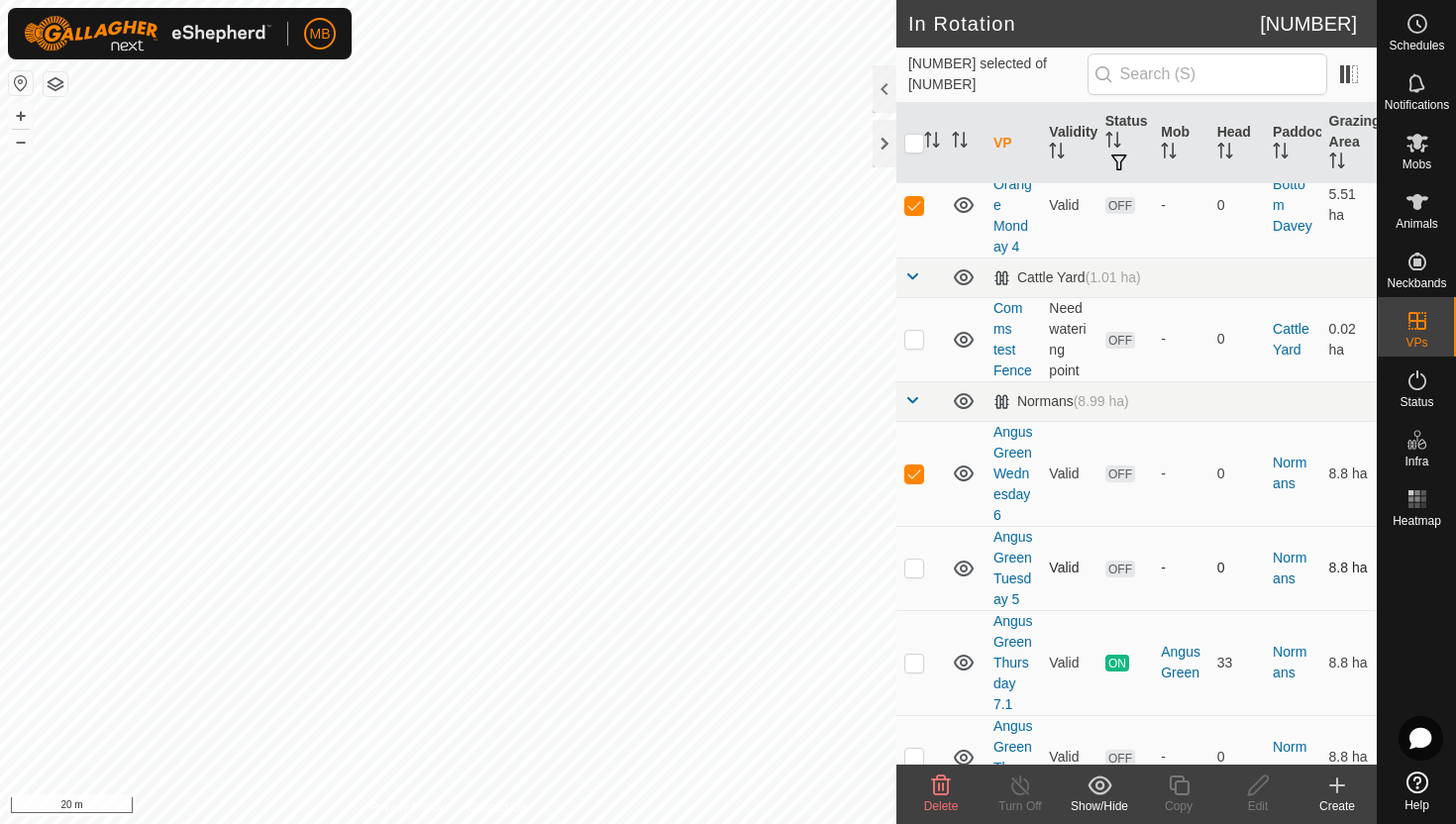 click at bounding box center [914, 567] 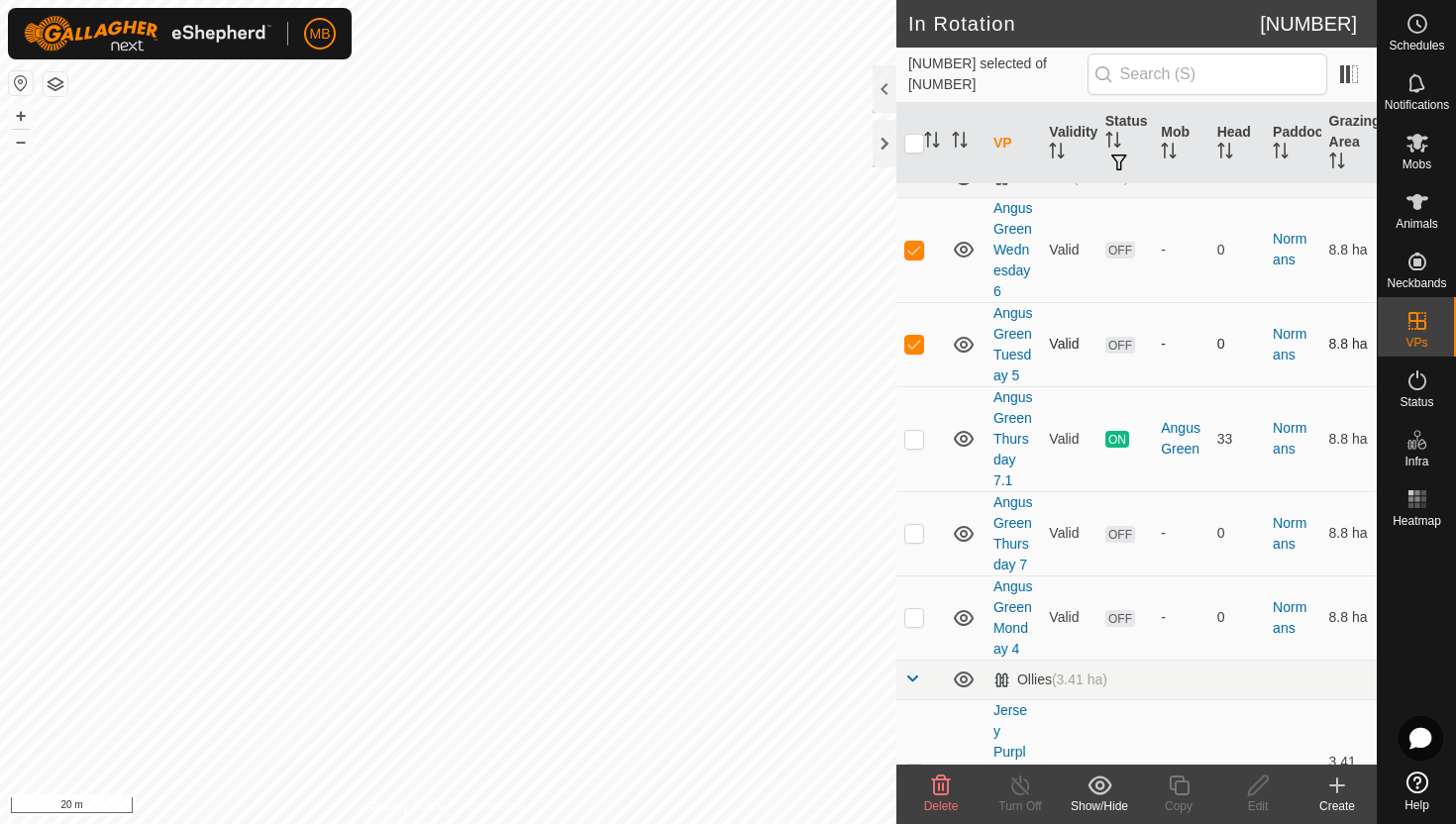 scroll, scrollTop: 1168, scrollLeft: 0, axis: vertical 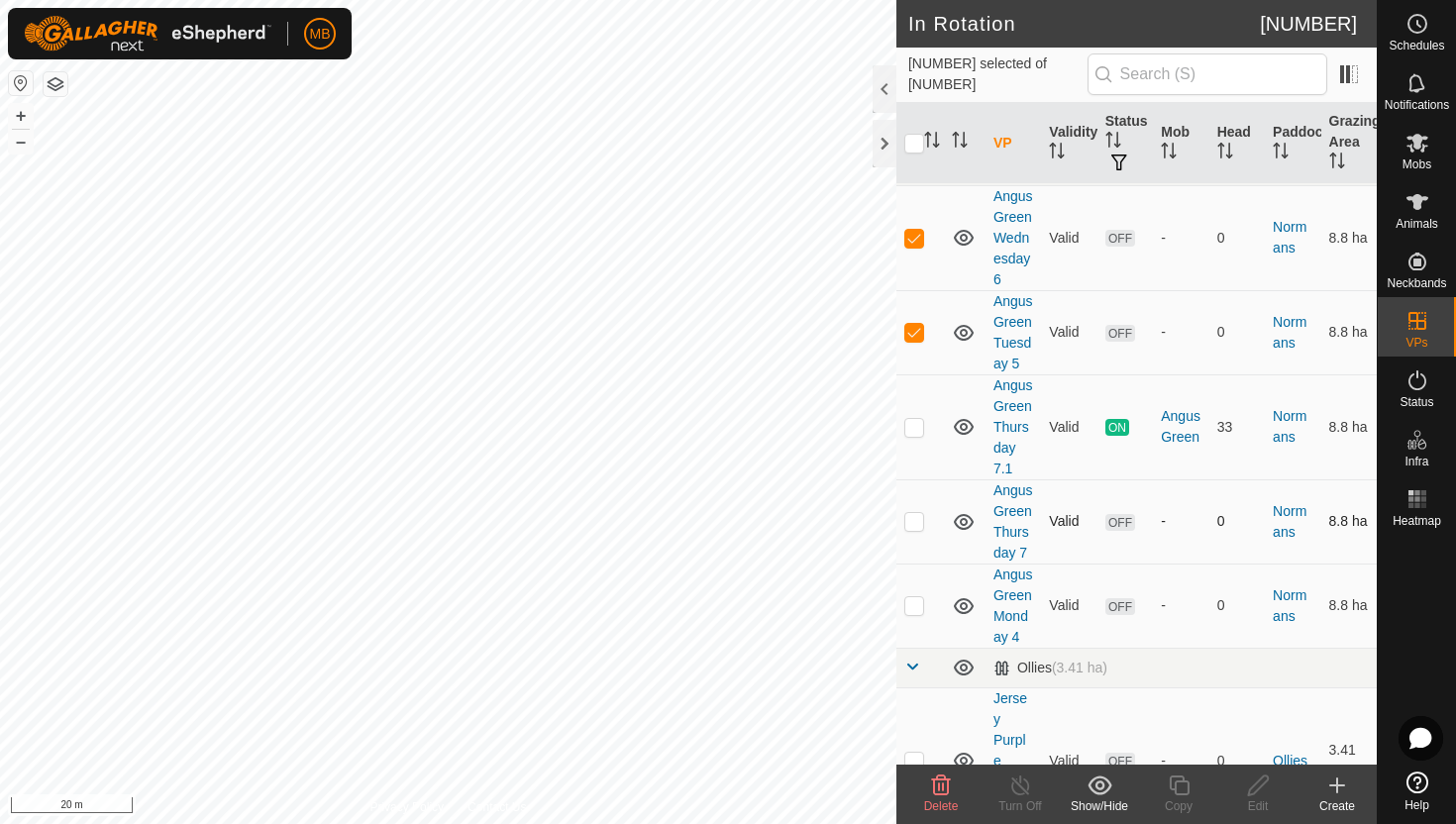 click at bounding box center (914, 521) 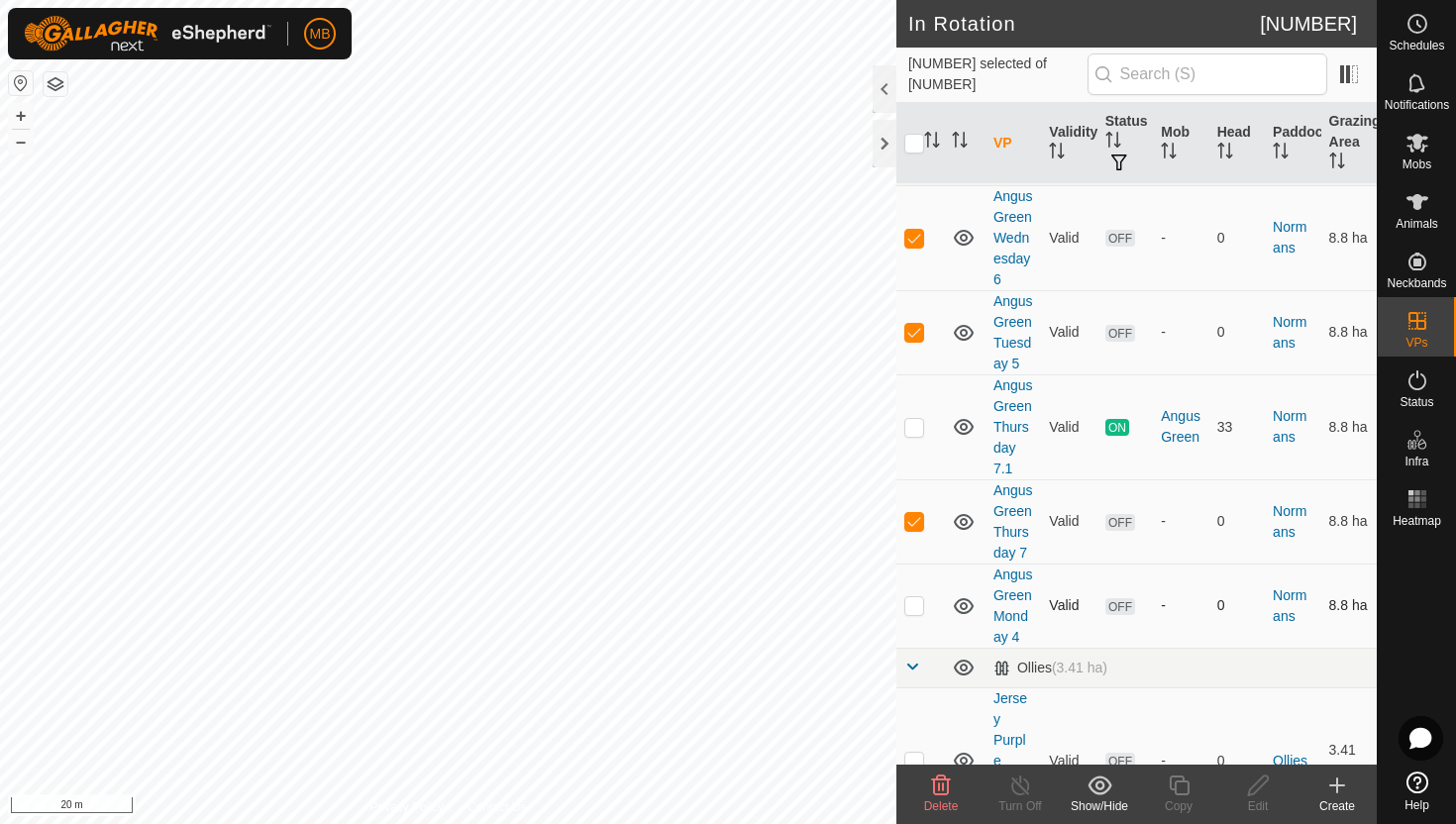 click at bounding box center [914, 605] 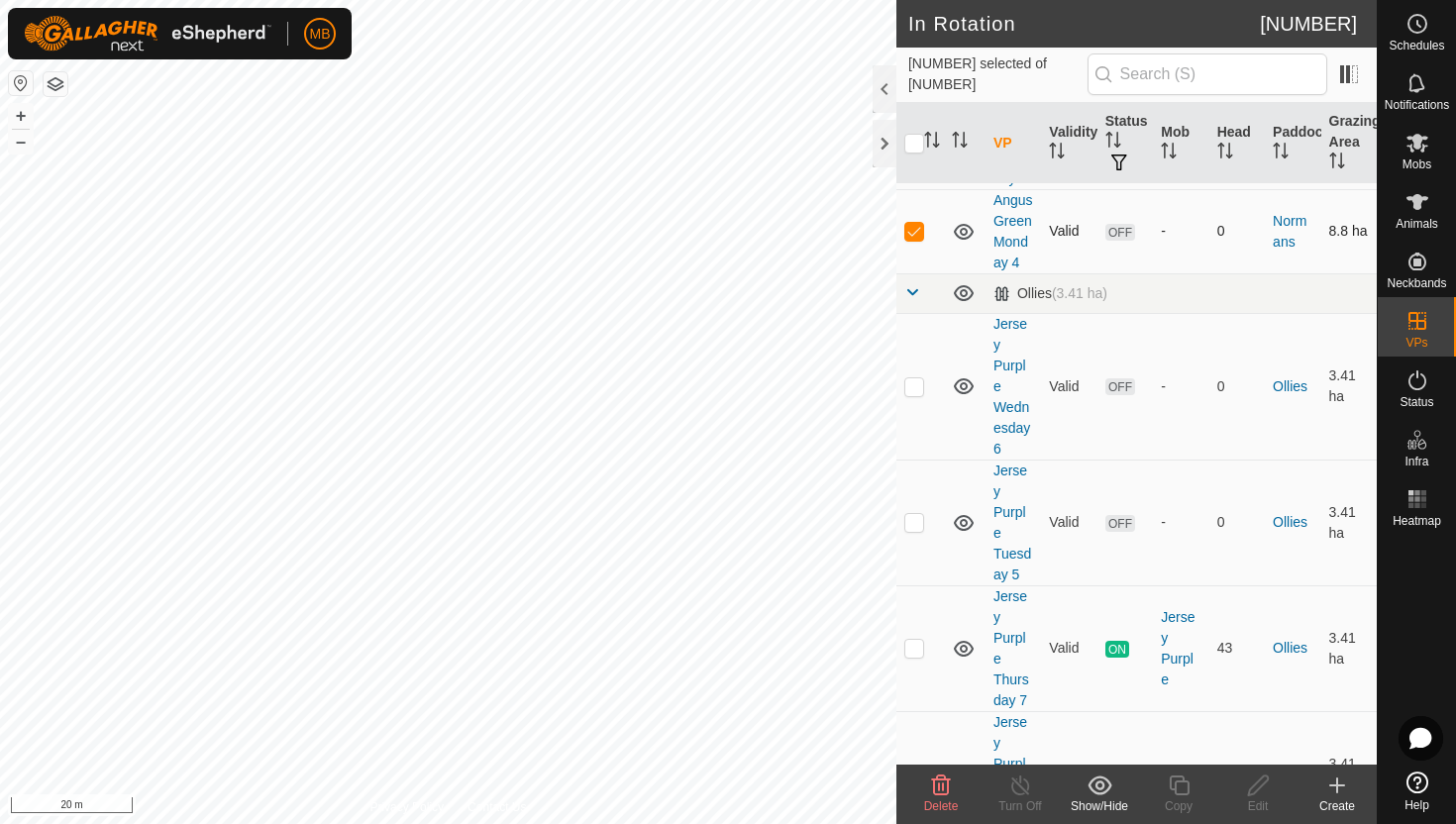 scroll, scrollTop: 1545, scrollLeft: 0, axis: vertical 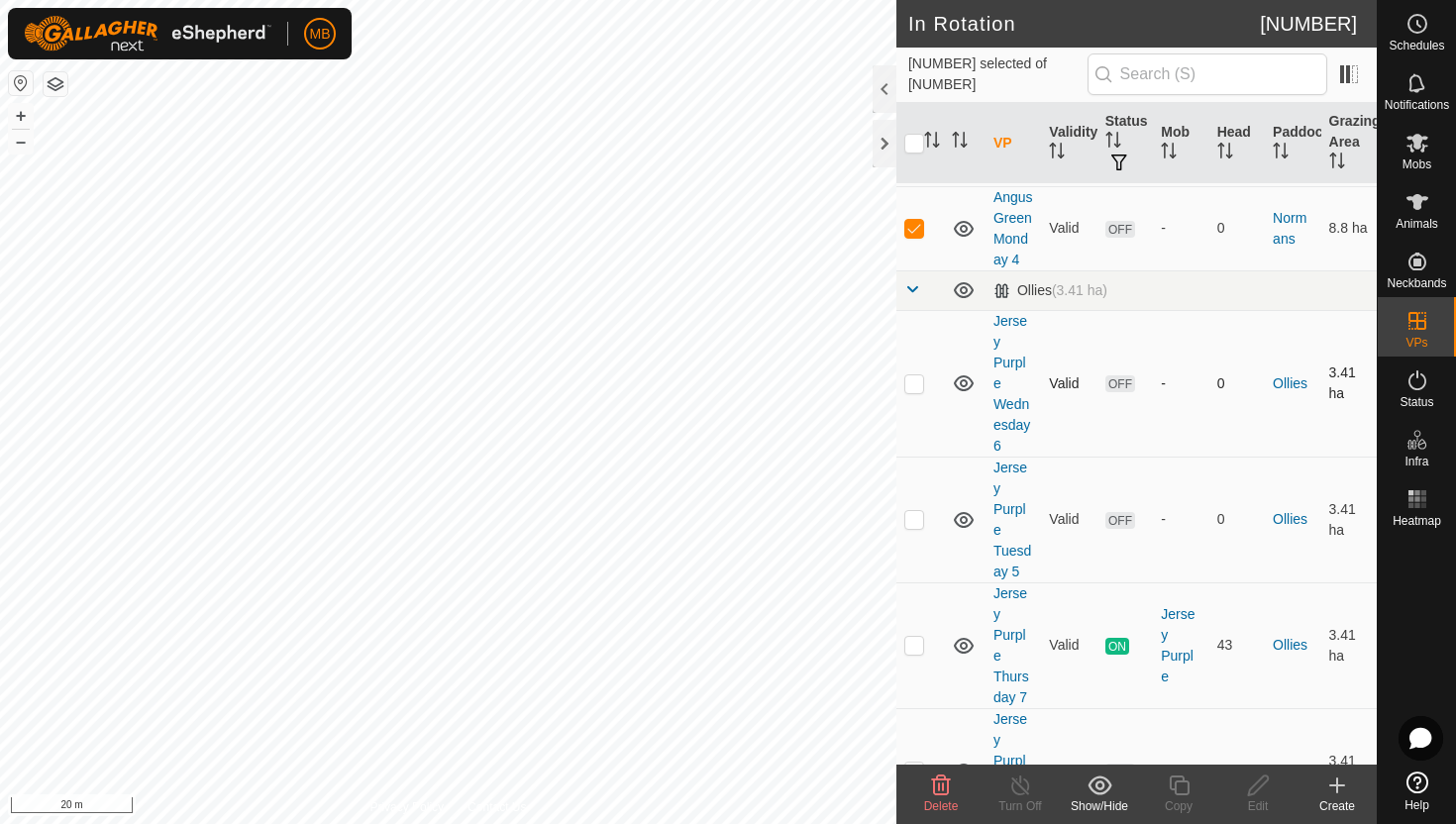click at bounding box center (914, 383) 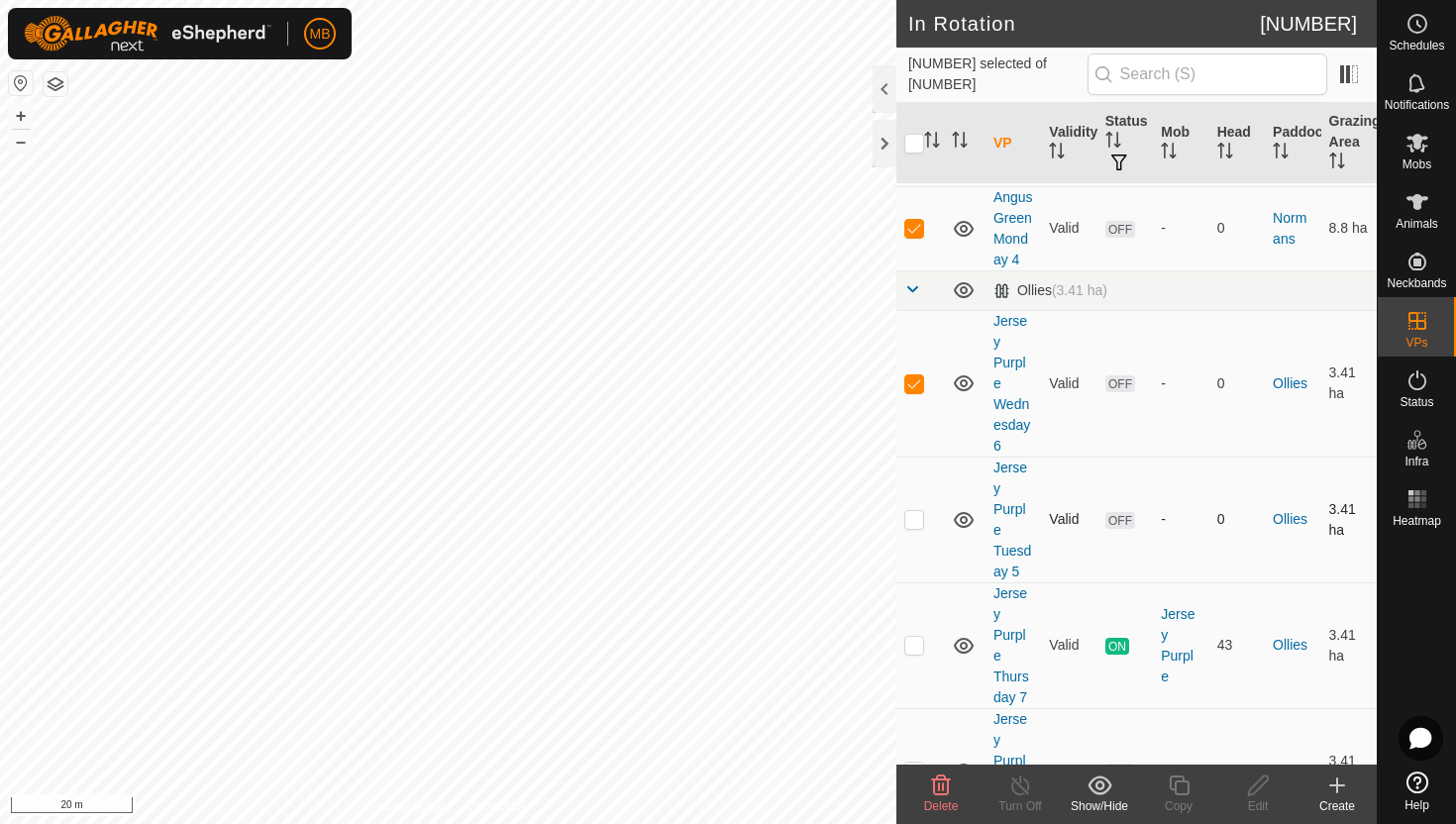 click at bounding box center (914, 519) 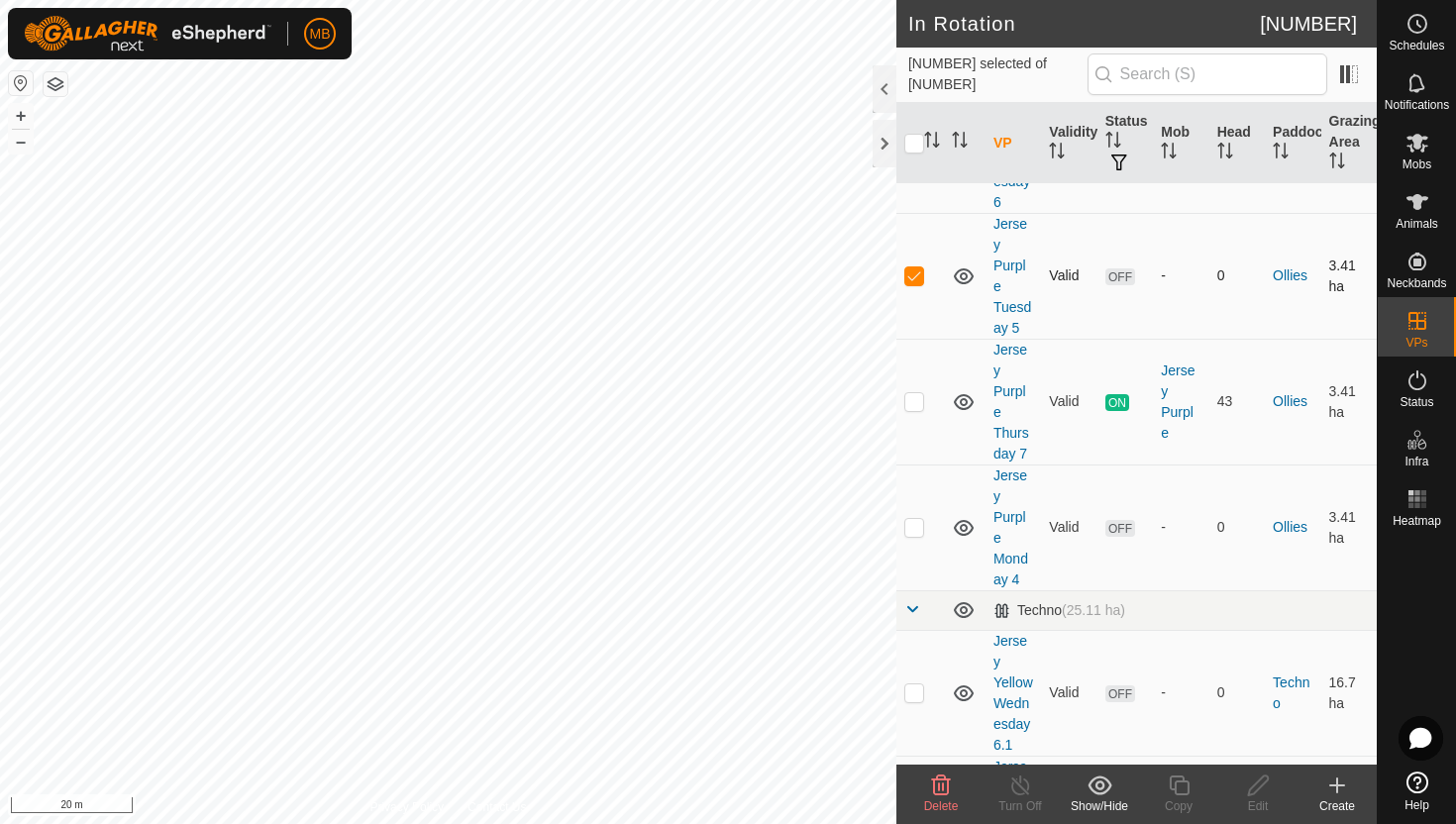 scroll, scrollTop: 1796, scrollLeft: 0, axis: vertical 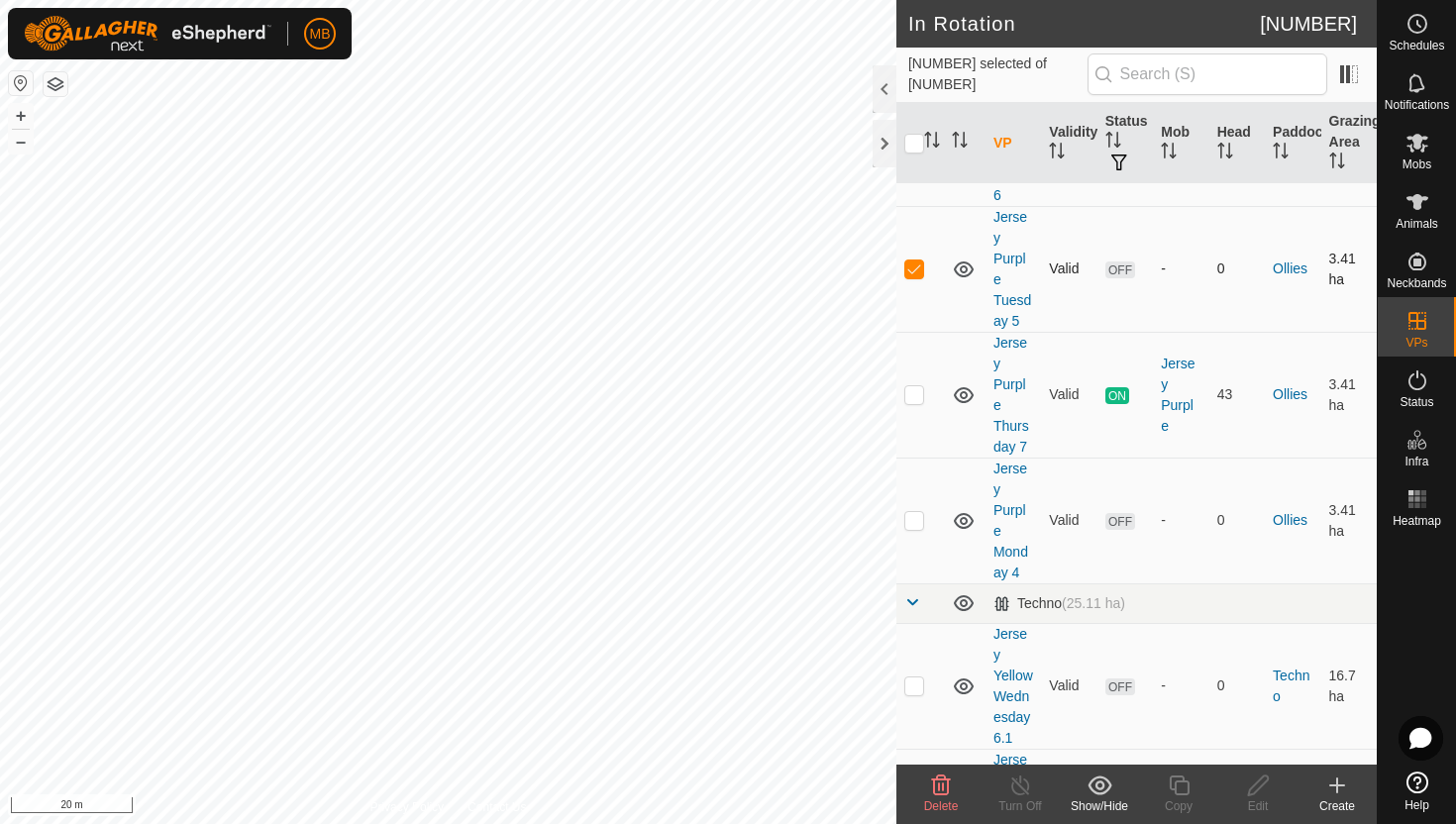 click at bounding box center (914, 520) 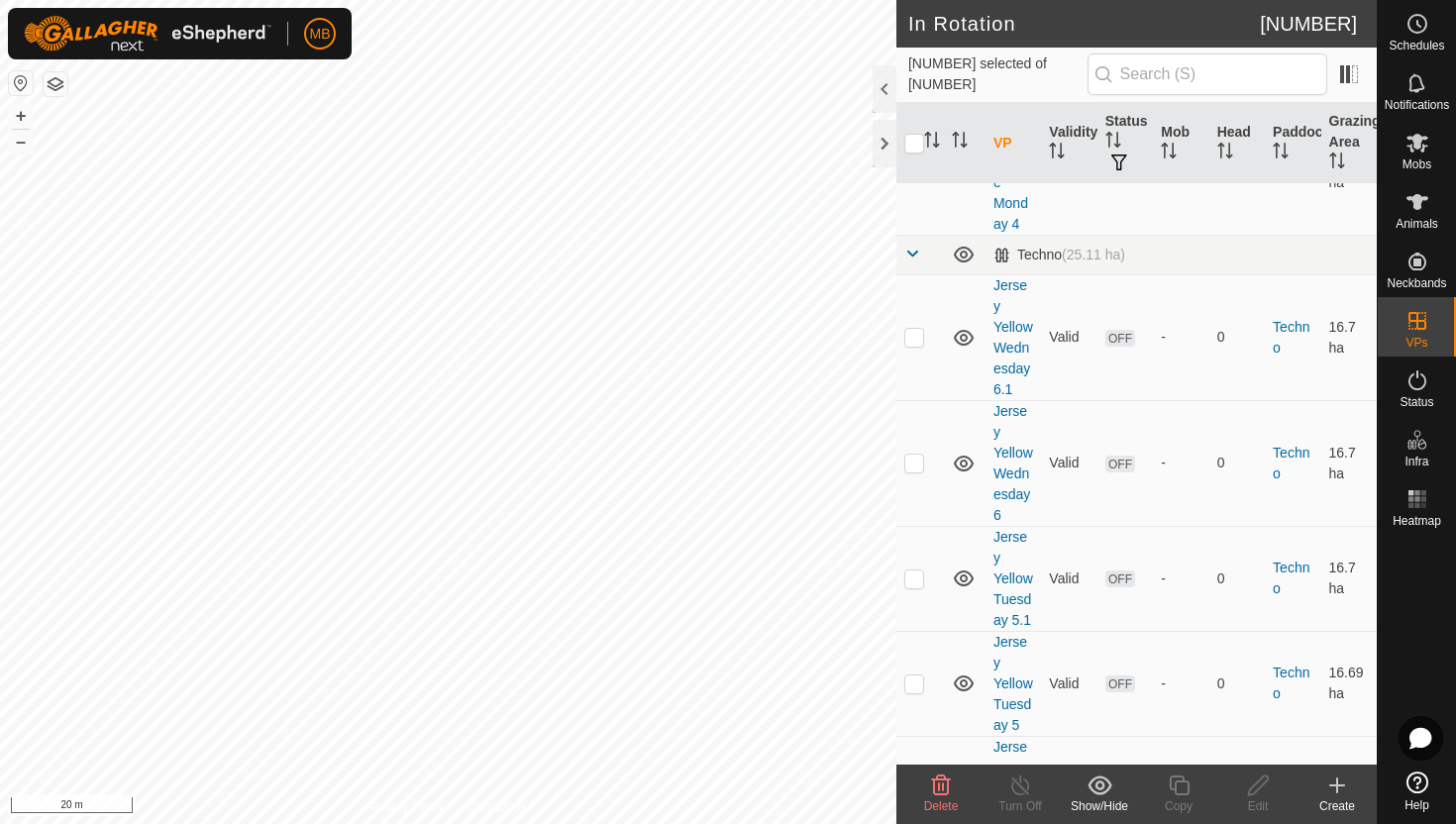 scroll, scrollTop: 2148, scrollLeft: 0, axis: vertical 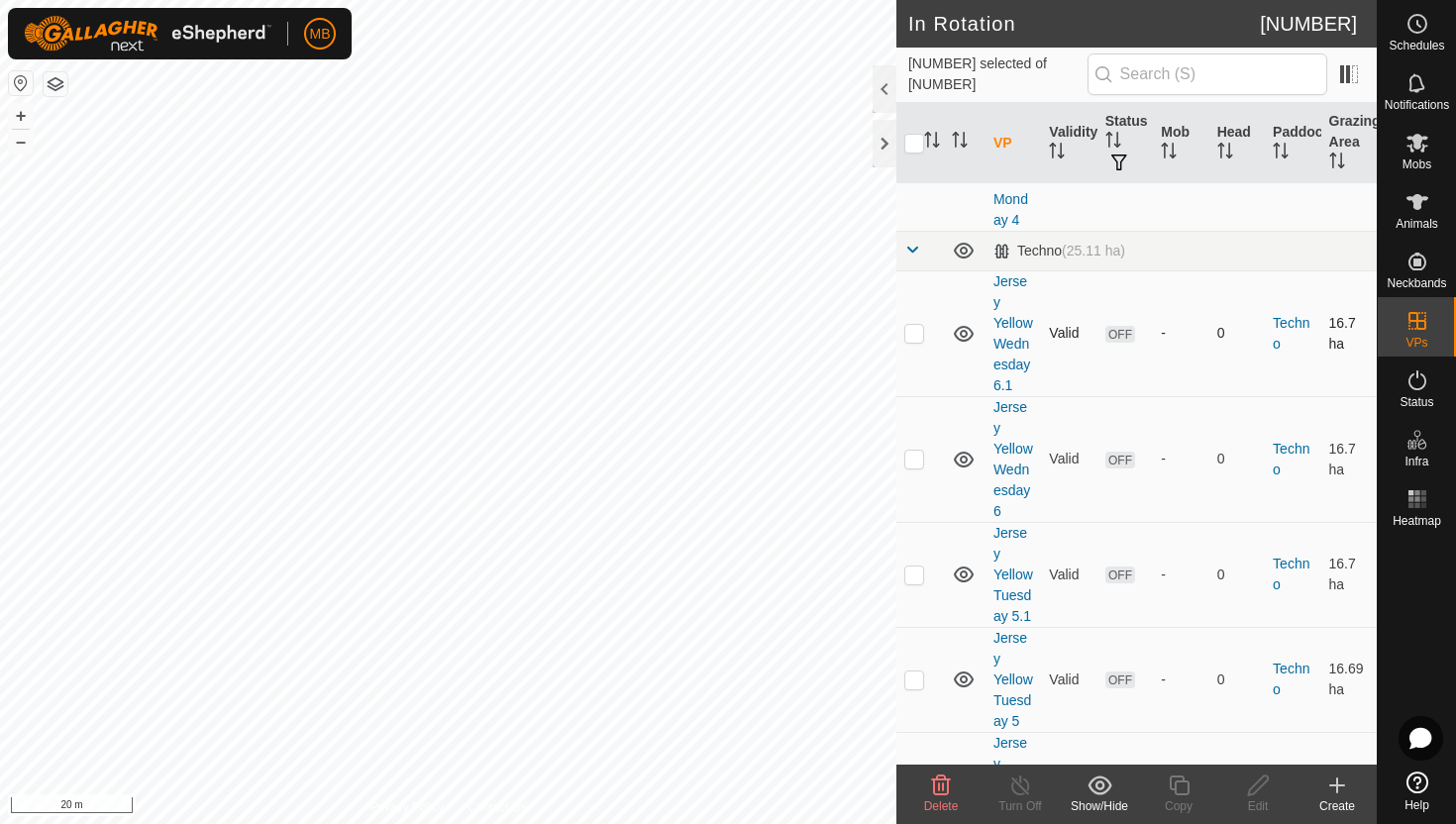 click at bounding box center (914, 333) 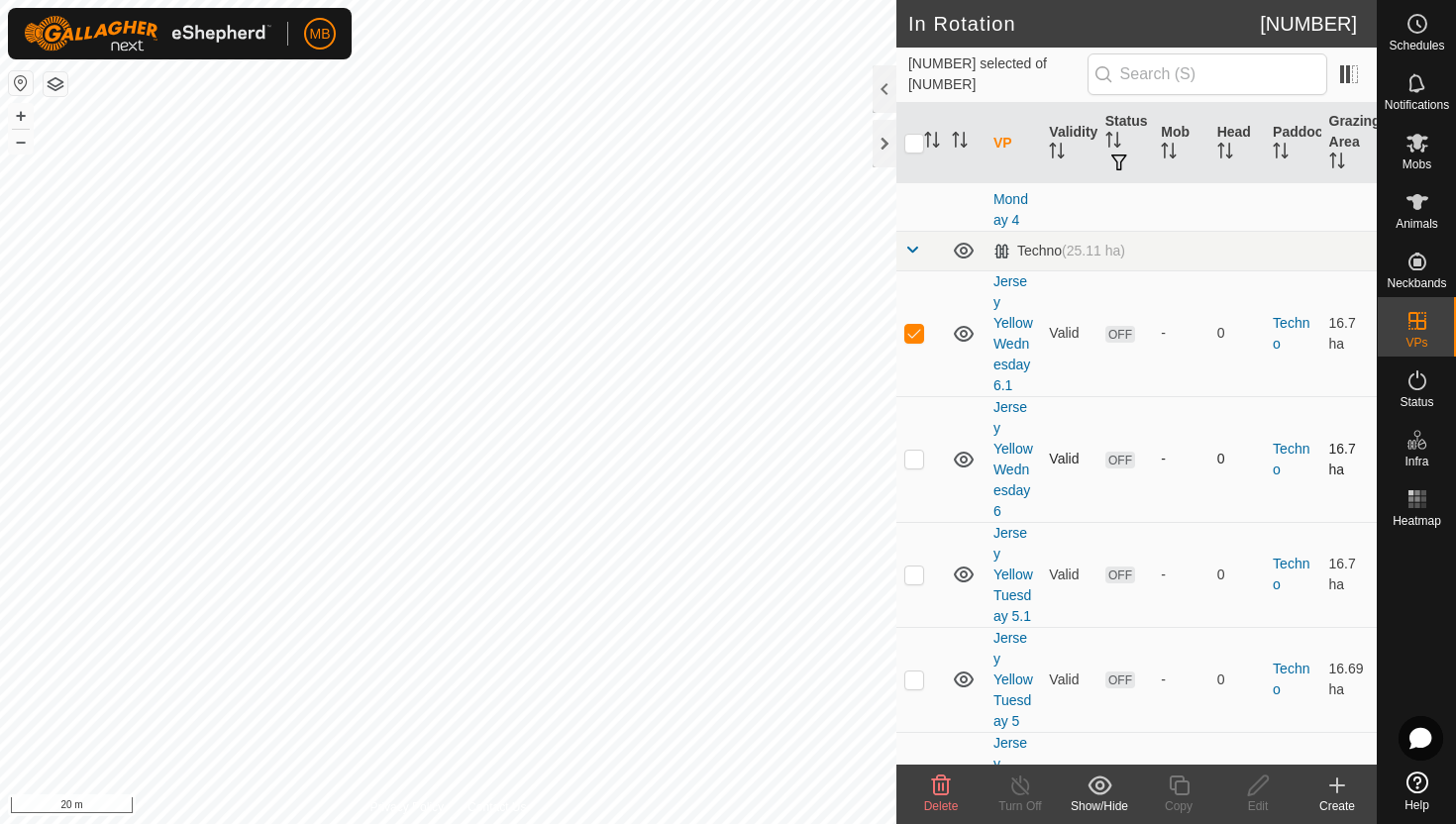 click at bounding box center (914, 459) 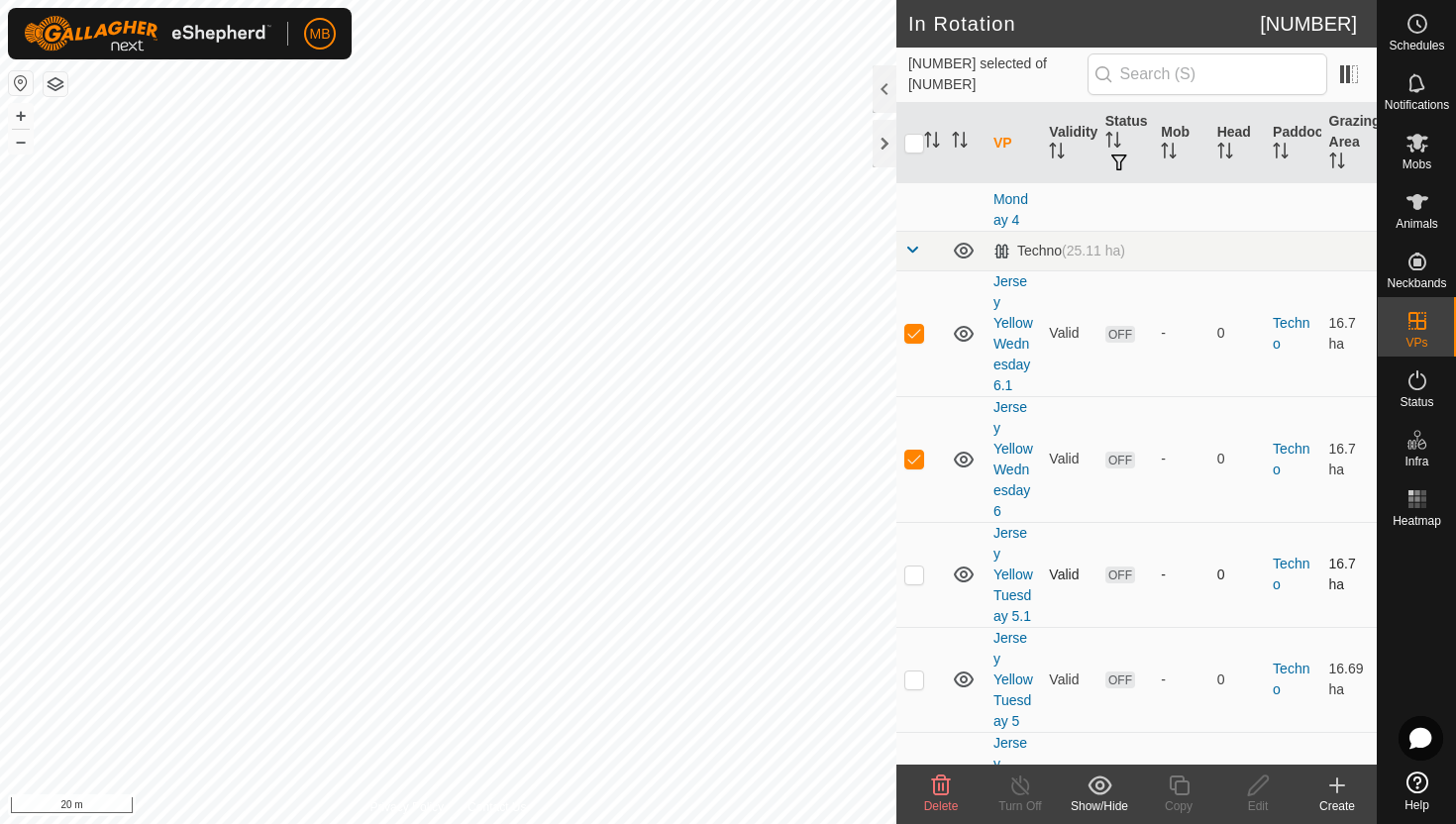 click at bounding box center [914, 574] 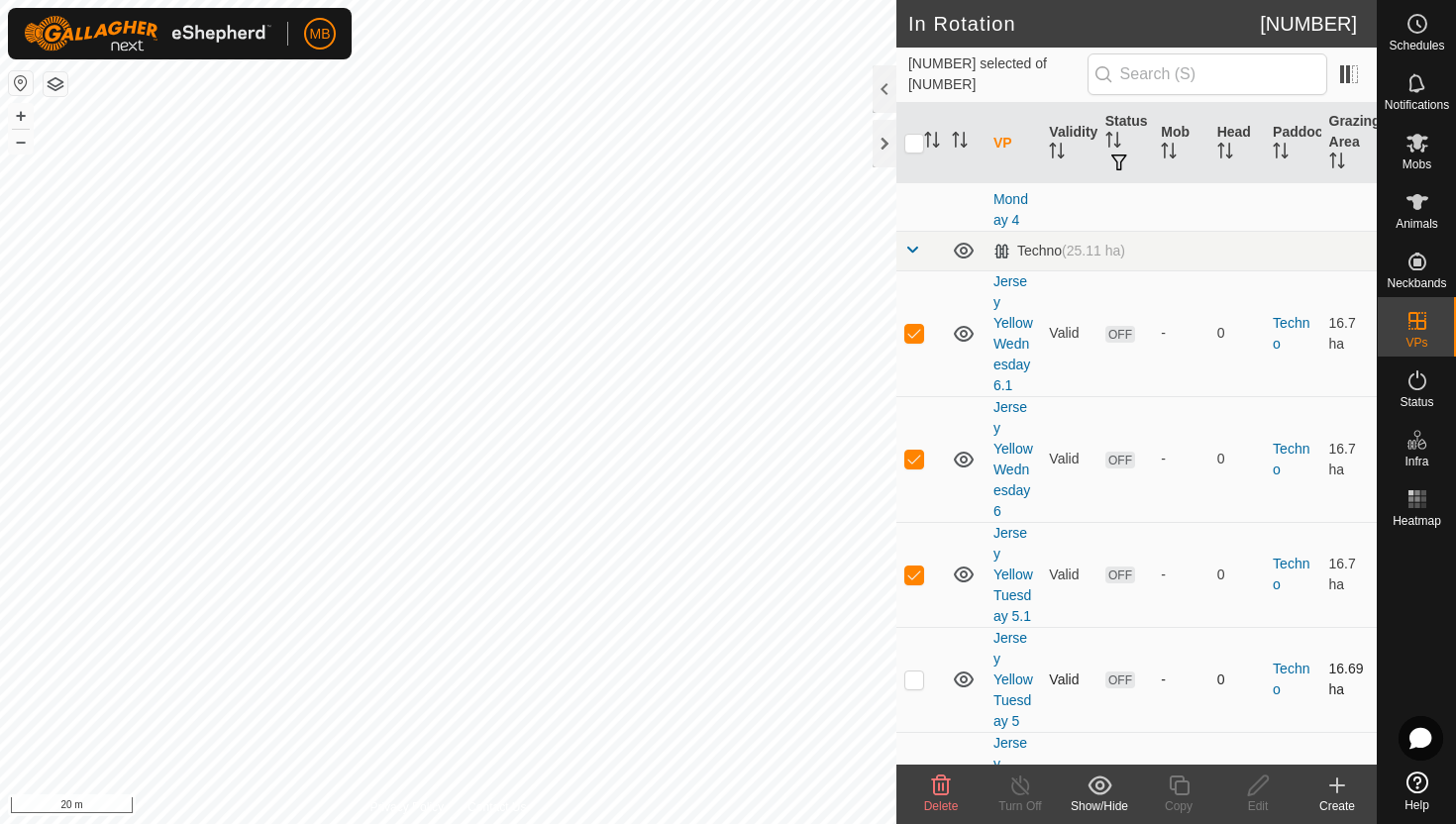 click at bounding box center [914, 679] 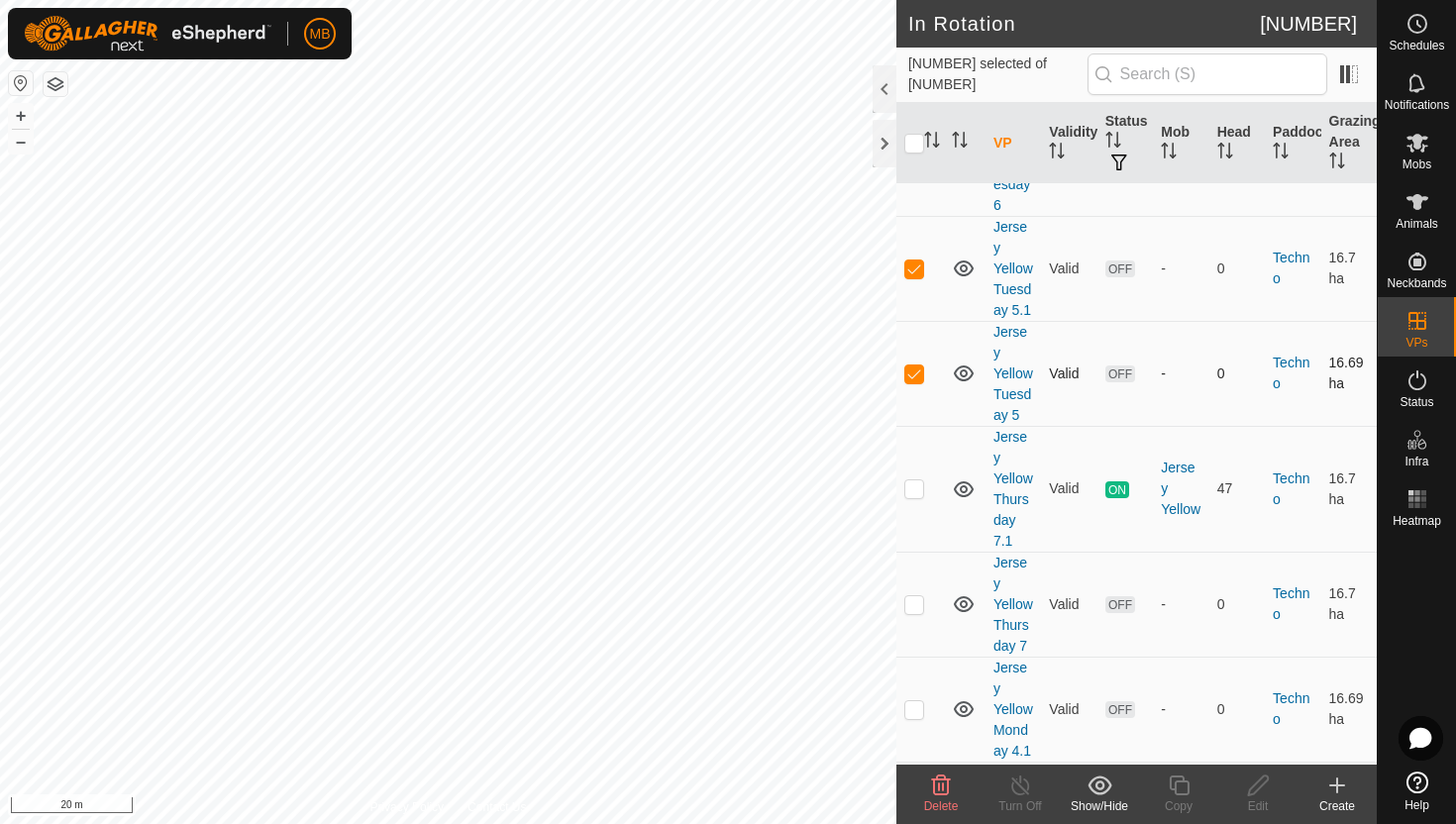 scroll, scrollTop: 2486, scrollLeft: 0, axis: vertical 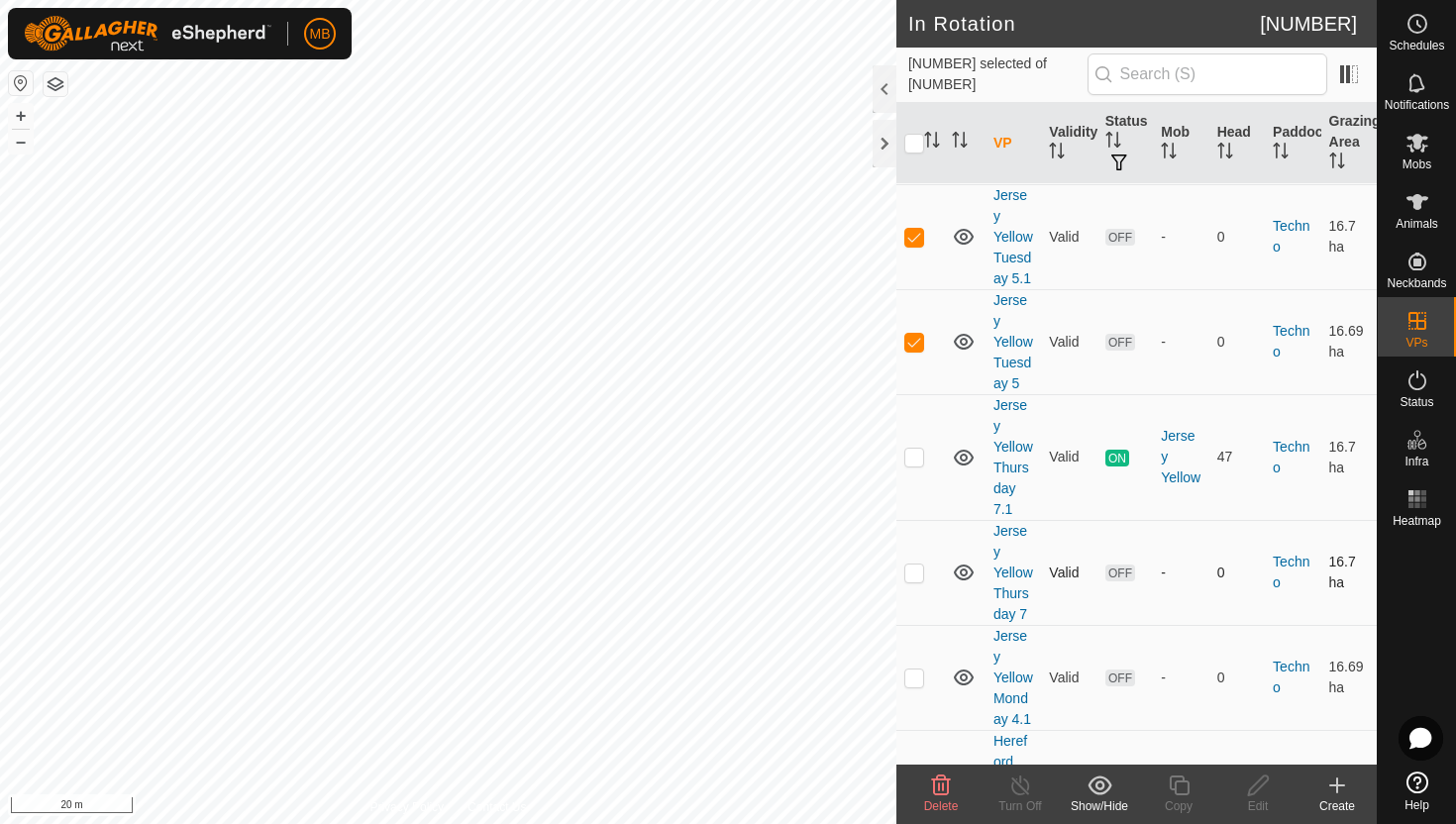 click at bounding box center [914, 572] 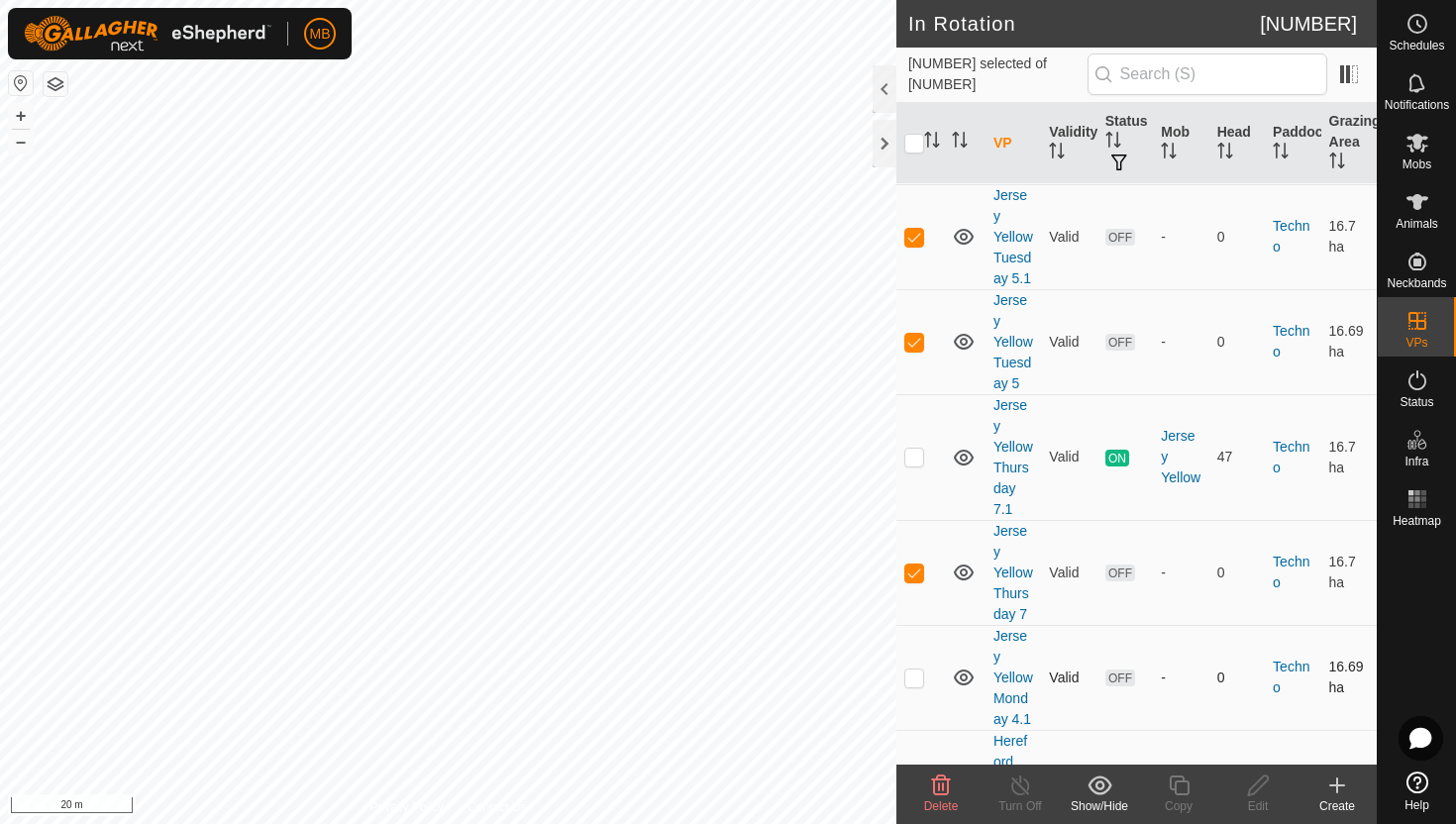 click at bounding box center [914, 677] 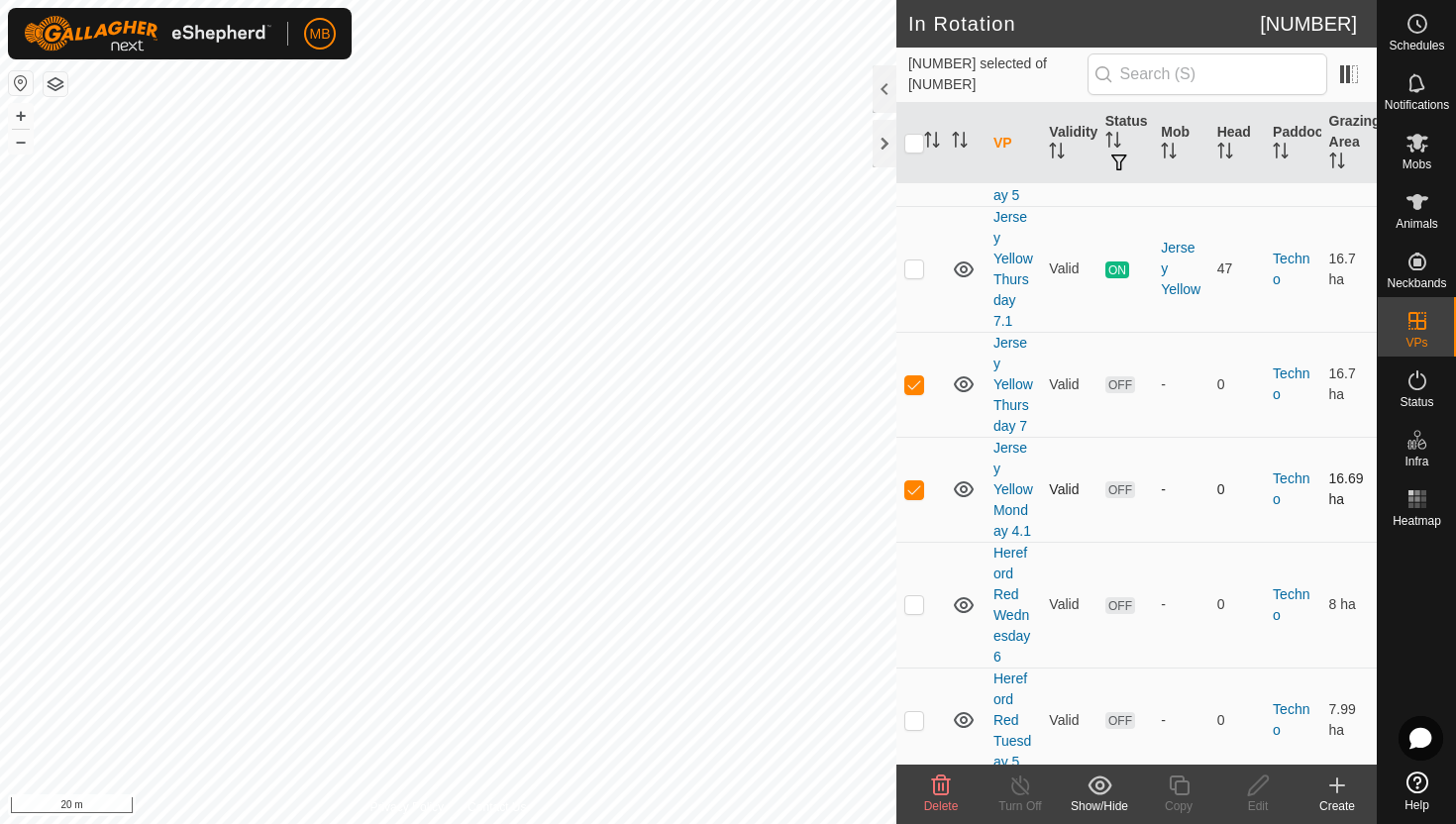 scroll, scrollTop: 2678, scrollLeft: 0, axis: vertical 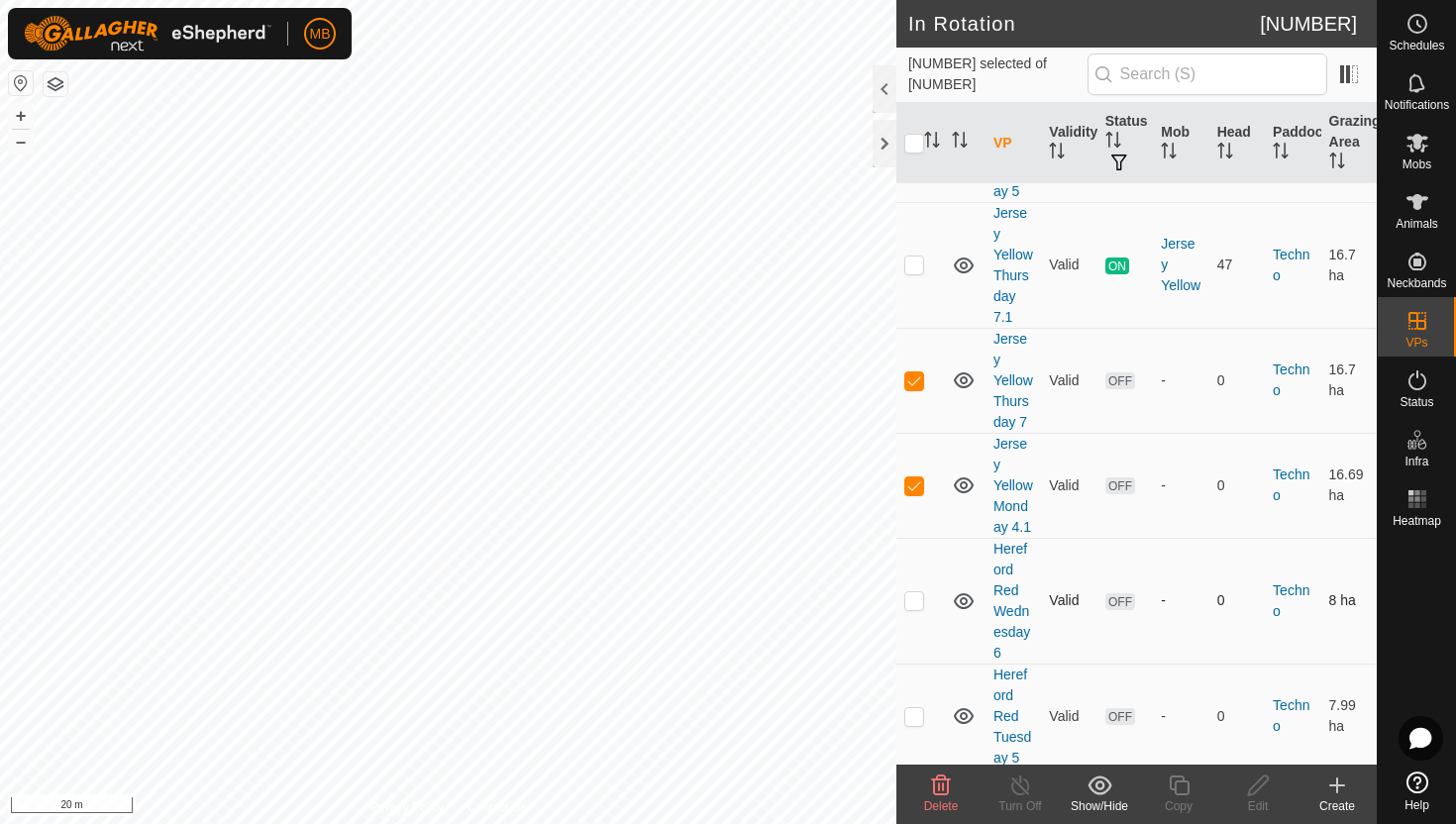 click at bounding box center [914, 600] 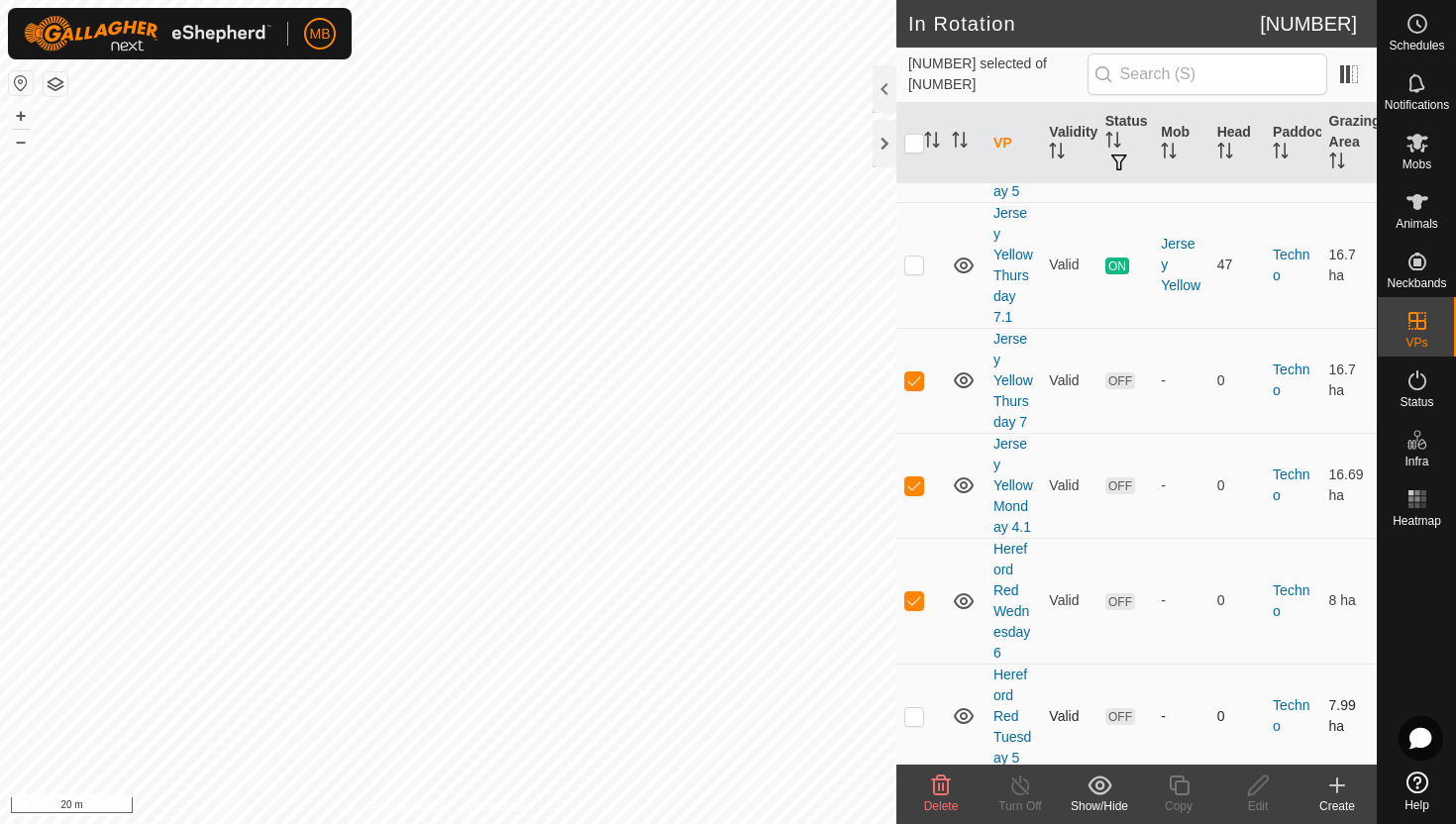 click at bounding box center [914, 716] 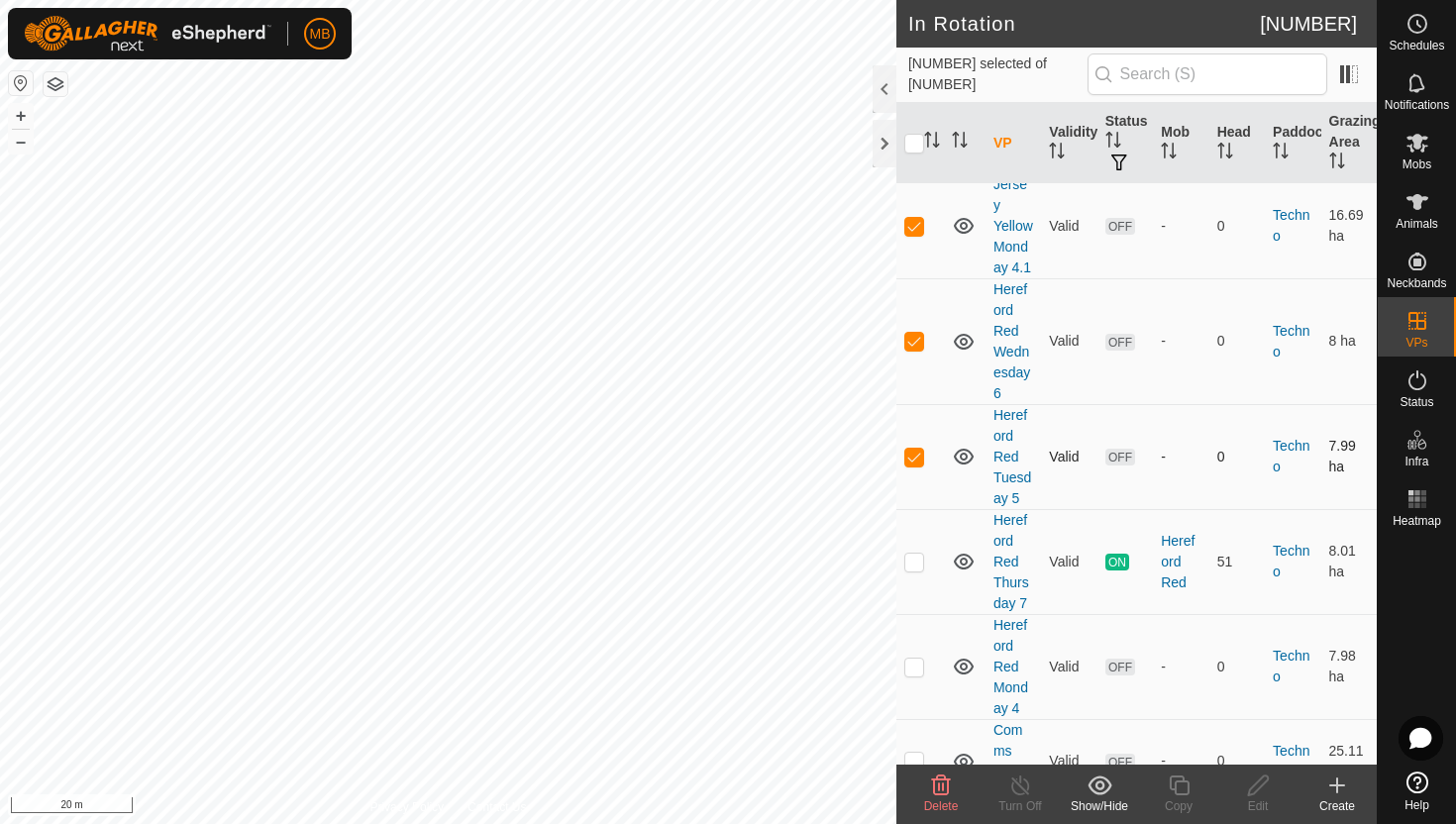 scroll, scrollTop: 2942, scrollLeft: 0, axis: vertical 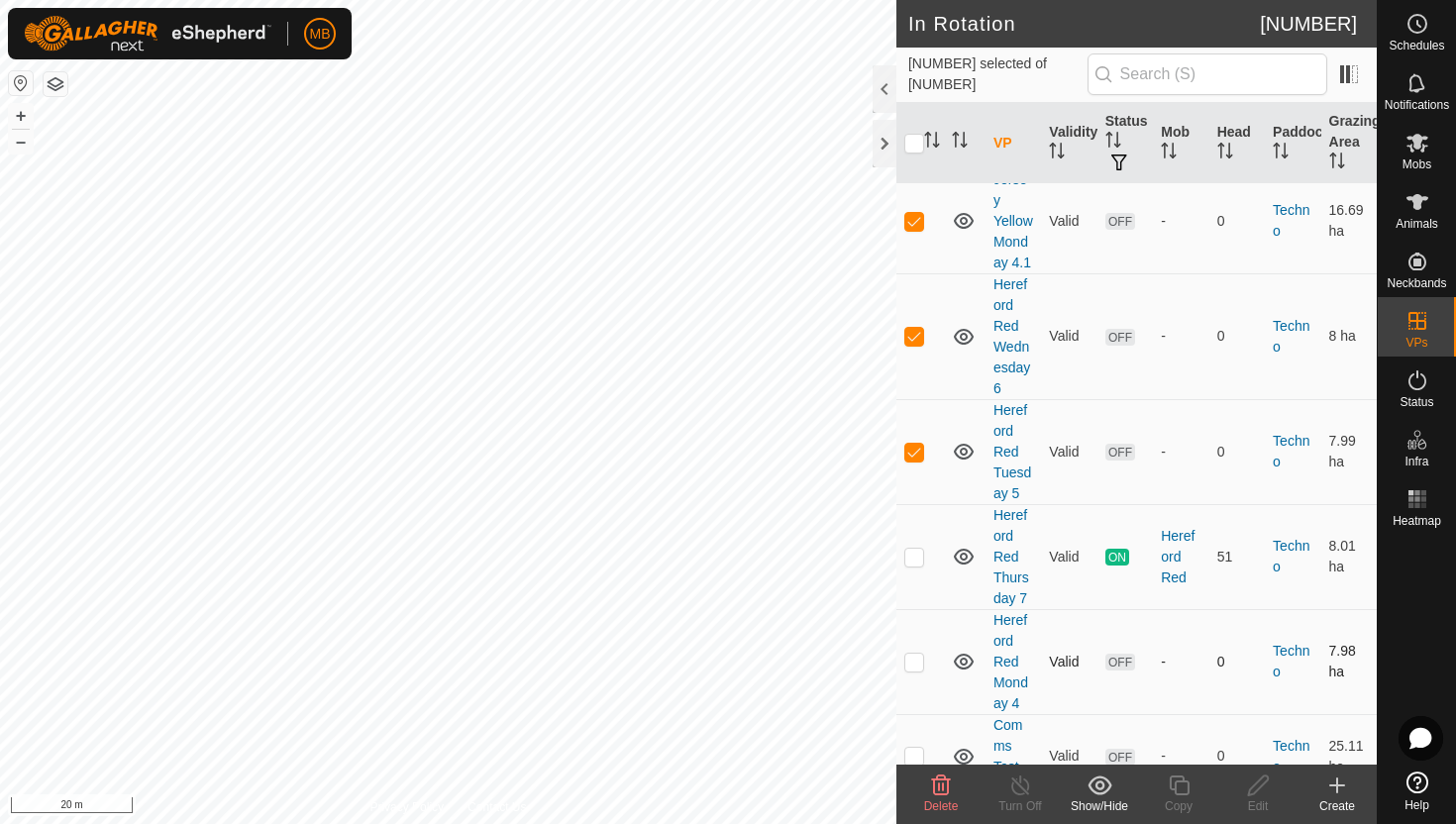 click at bounding box center [914, 662] 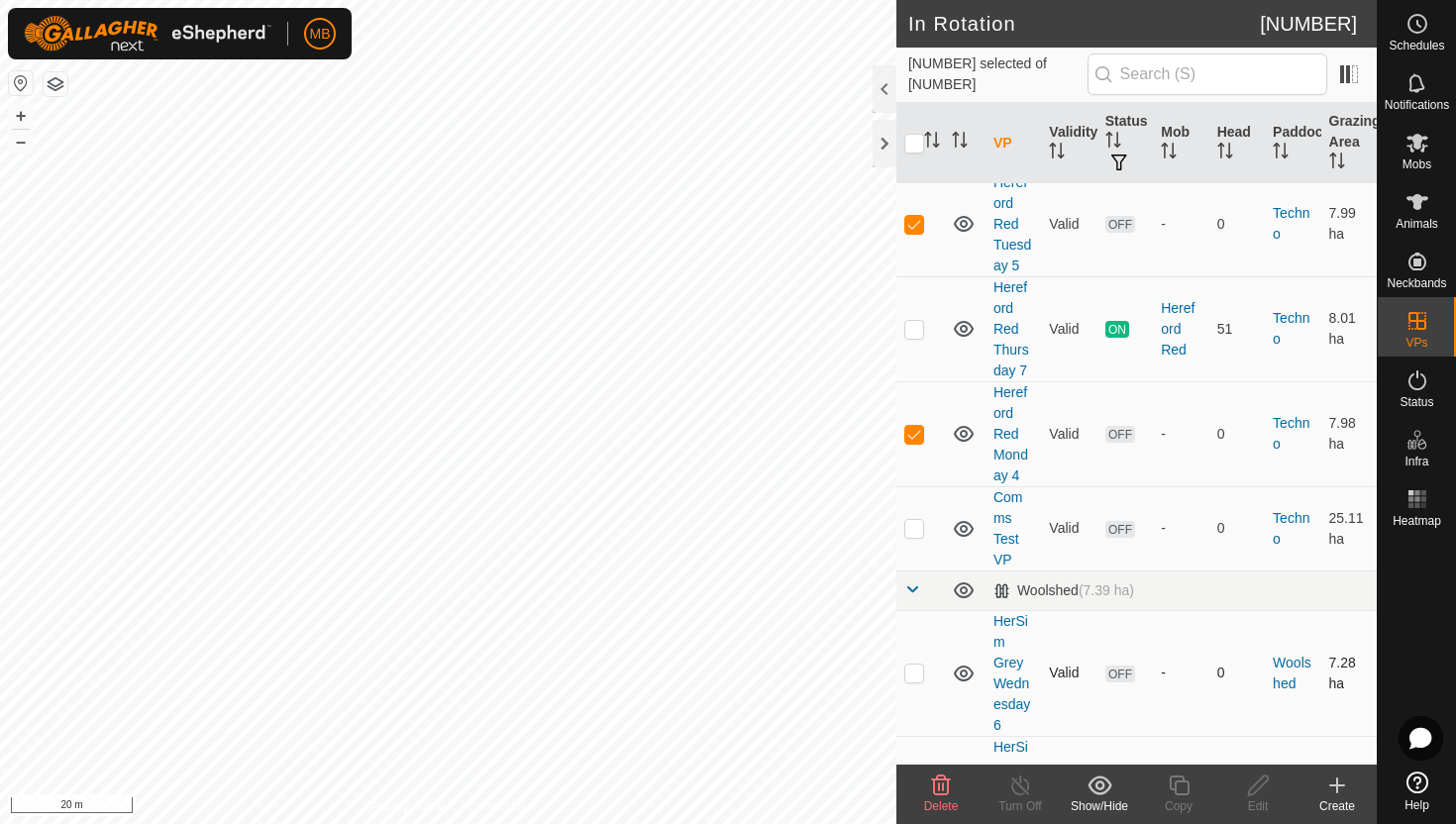 scroll, scrollTop: 3173, scrollLeft: 0, axis: vertical 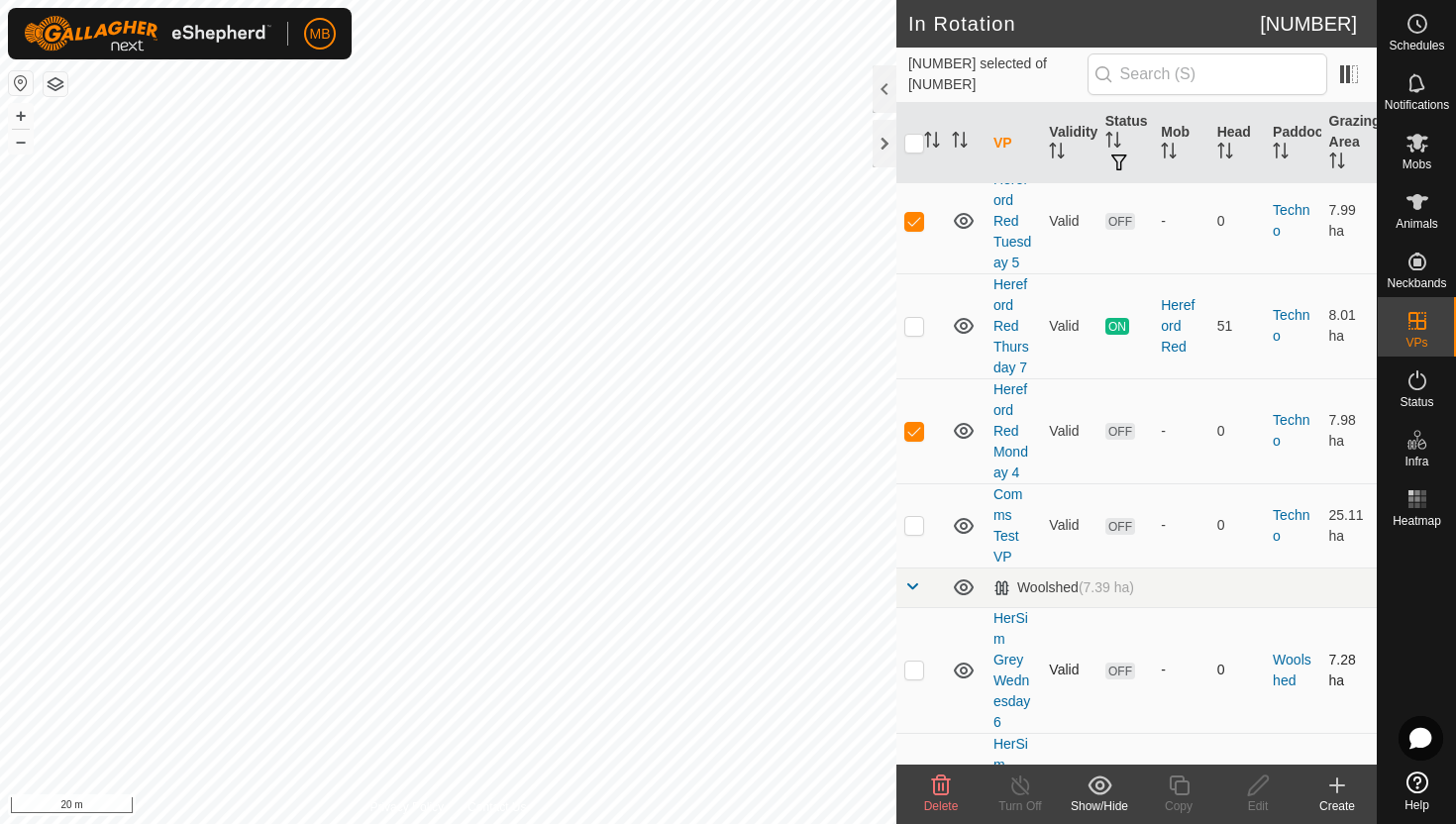 click at bounding box center (914, 670) 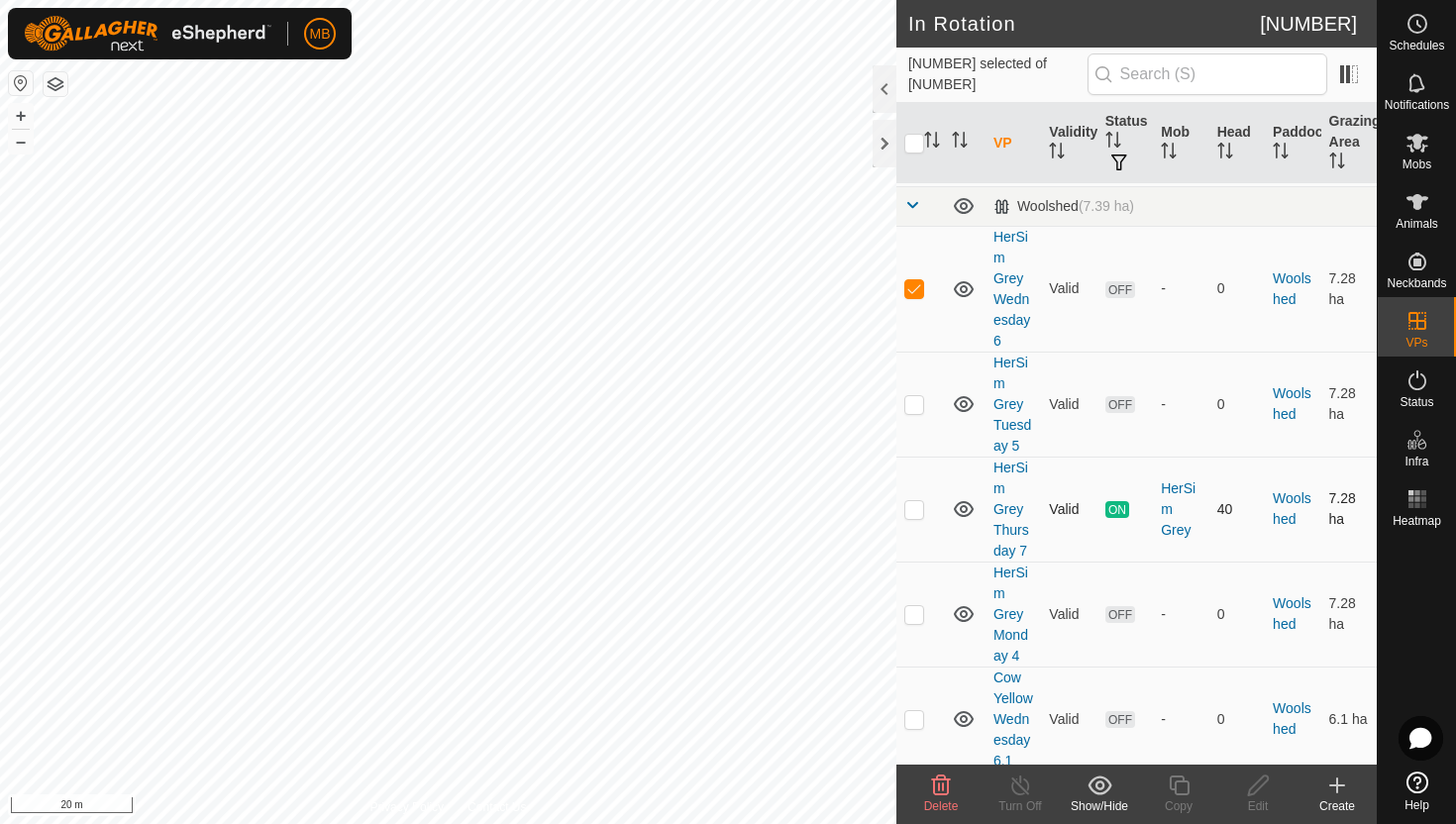 scroll, scrollTop: 3560, scrollLeft: 0, axis: vertical 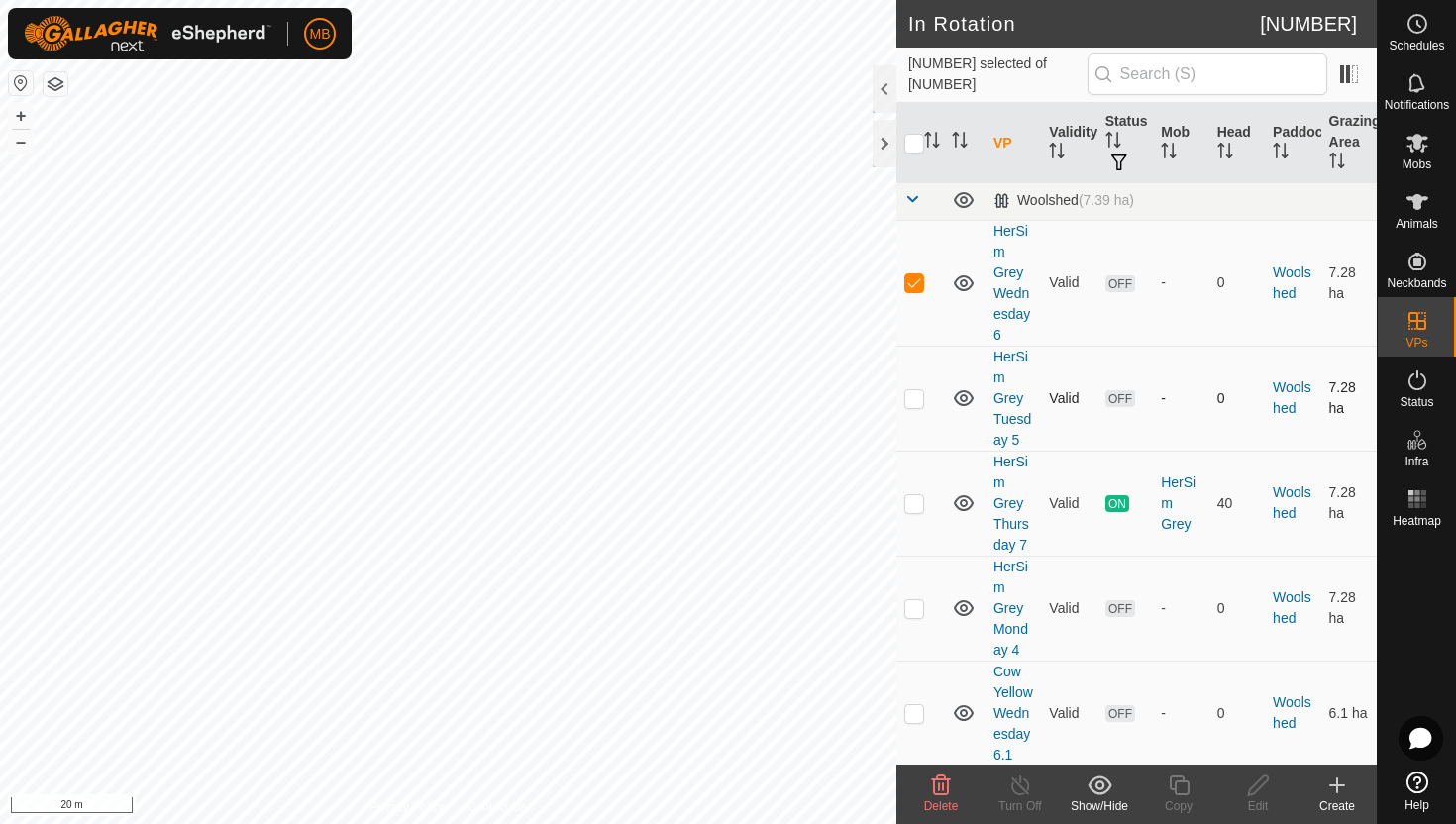 click at bounding box center (914, 398) 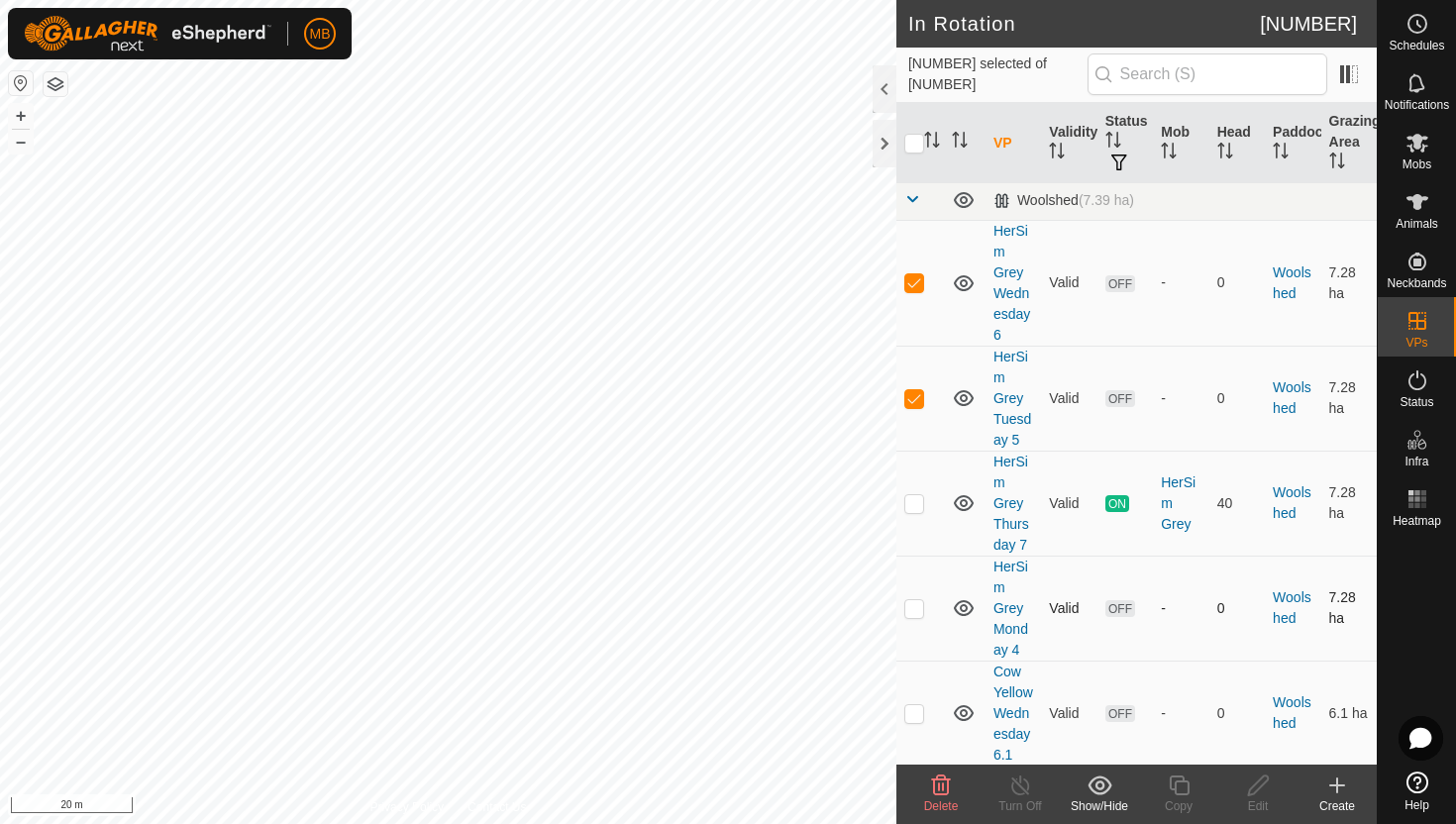 click at bounding box center (914, 608) 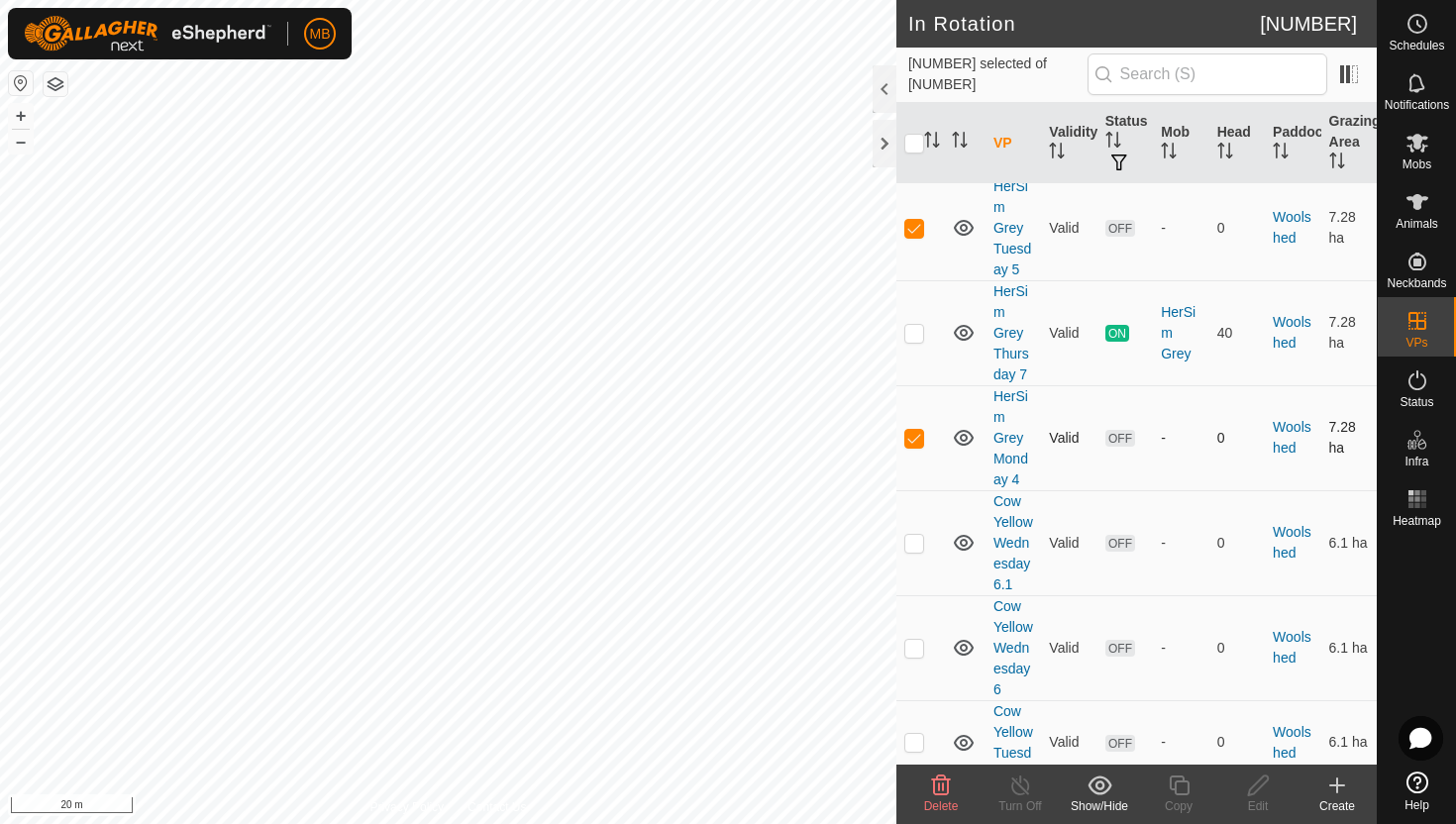 scroll, scrollTop: 3743, scrollLeft: 0, axis: vertical 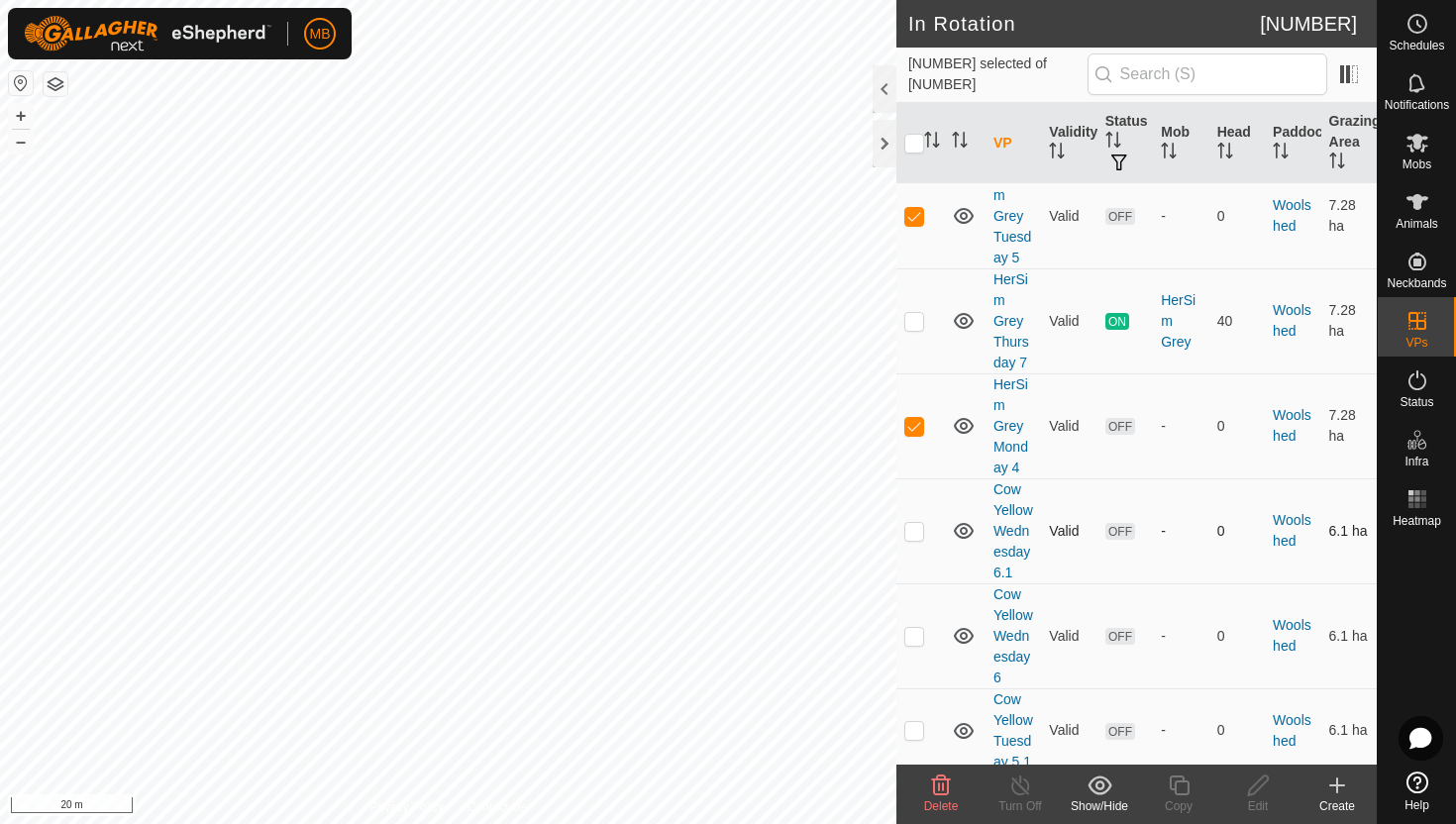 click at bounding box center (914, 531) 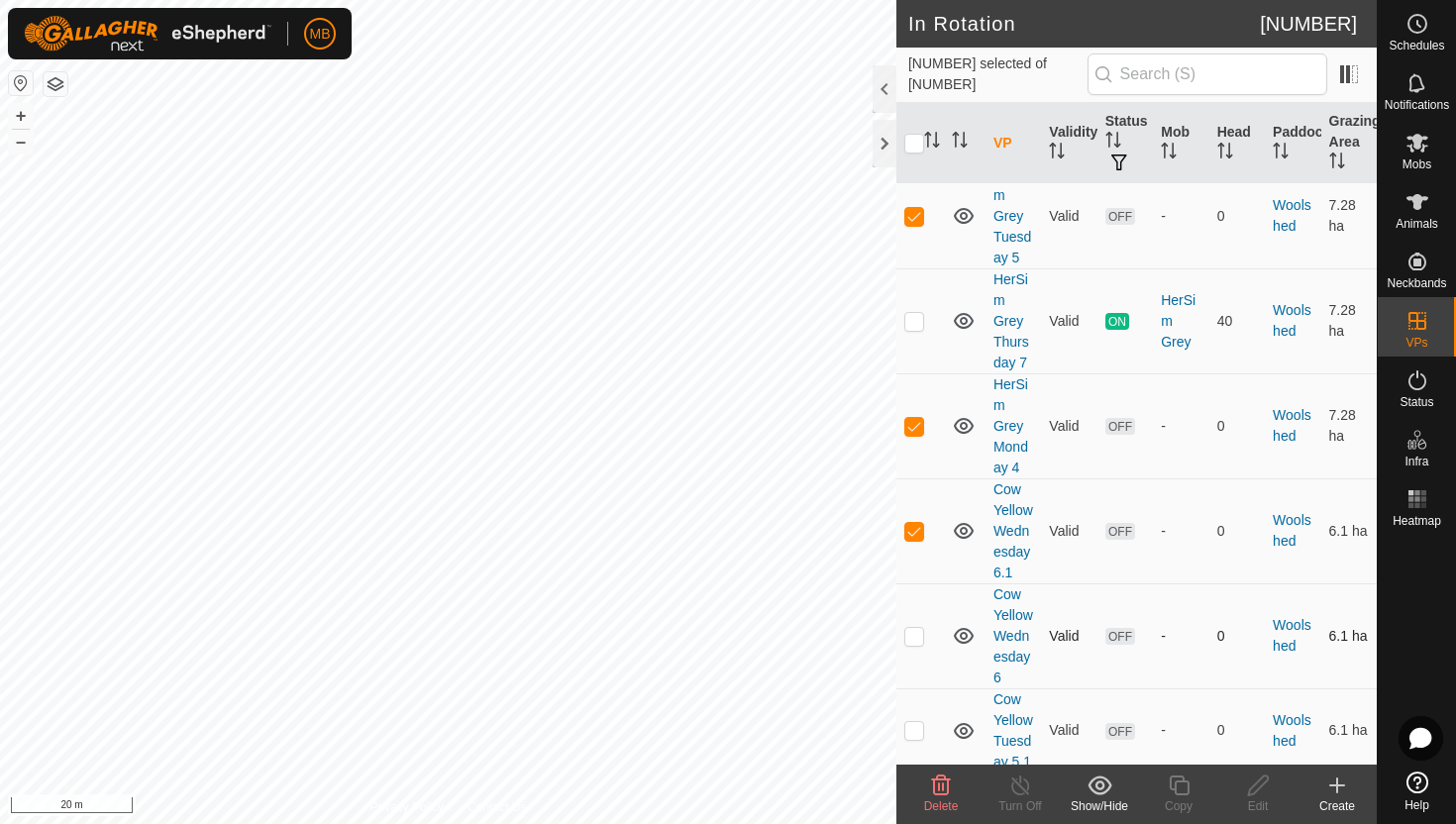 click at bounding box center (914, 636) 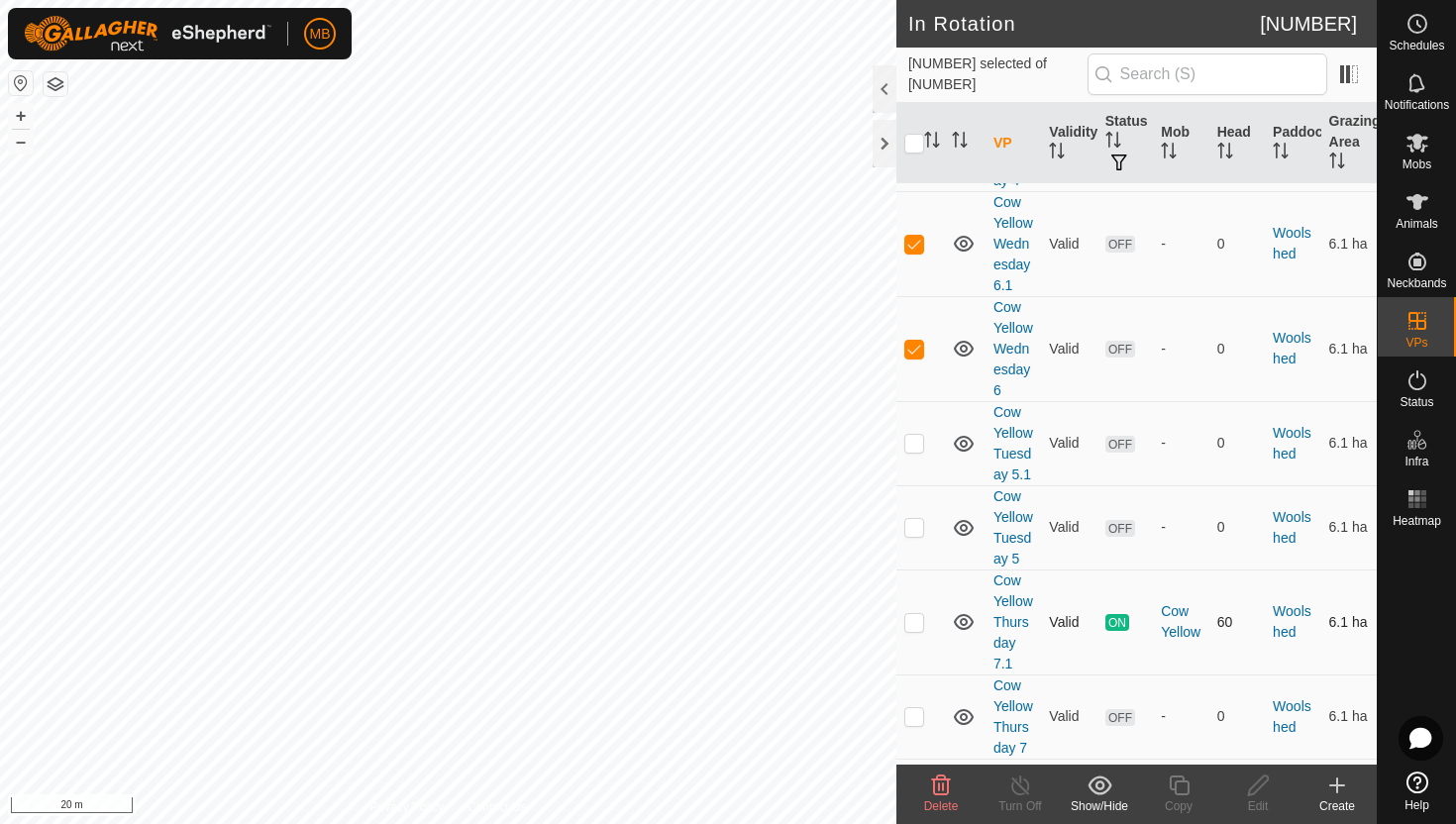 scroll, scrollTop: 4031, scrollLeft: 0, axis: vertical 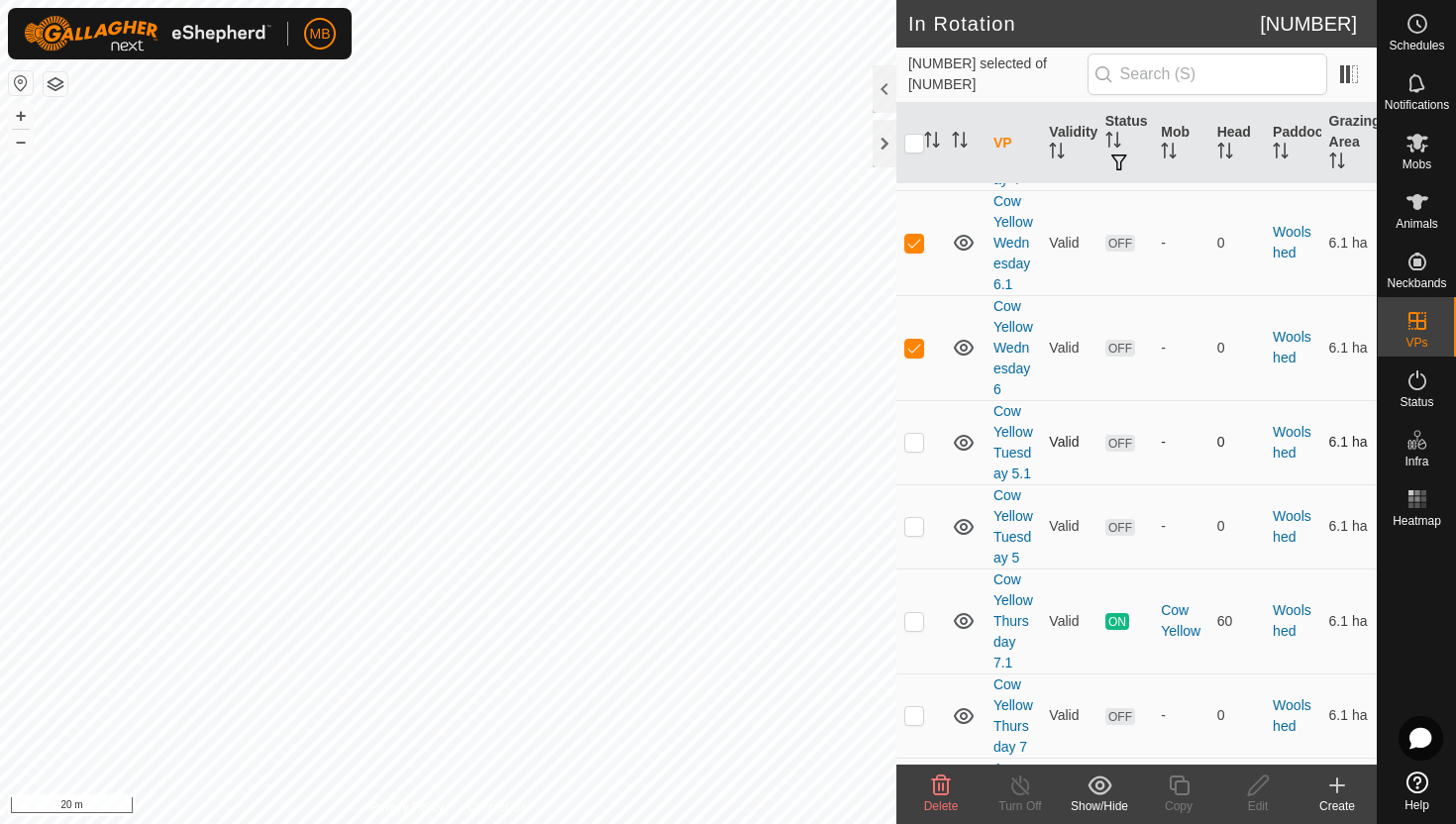 click at bounding box center [914, 442] 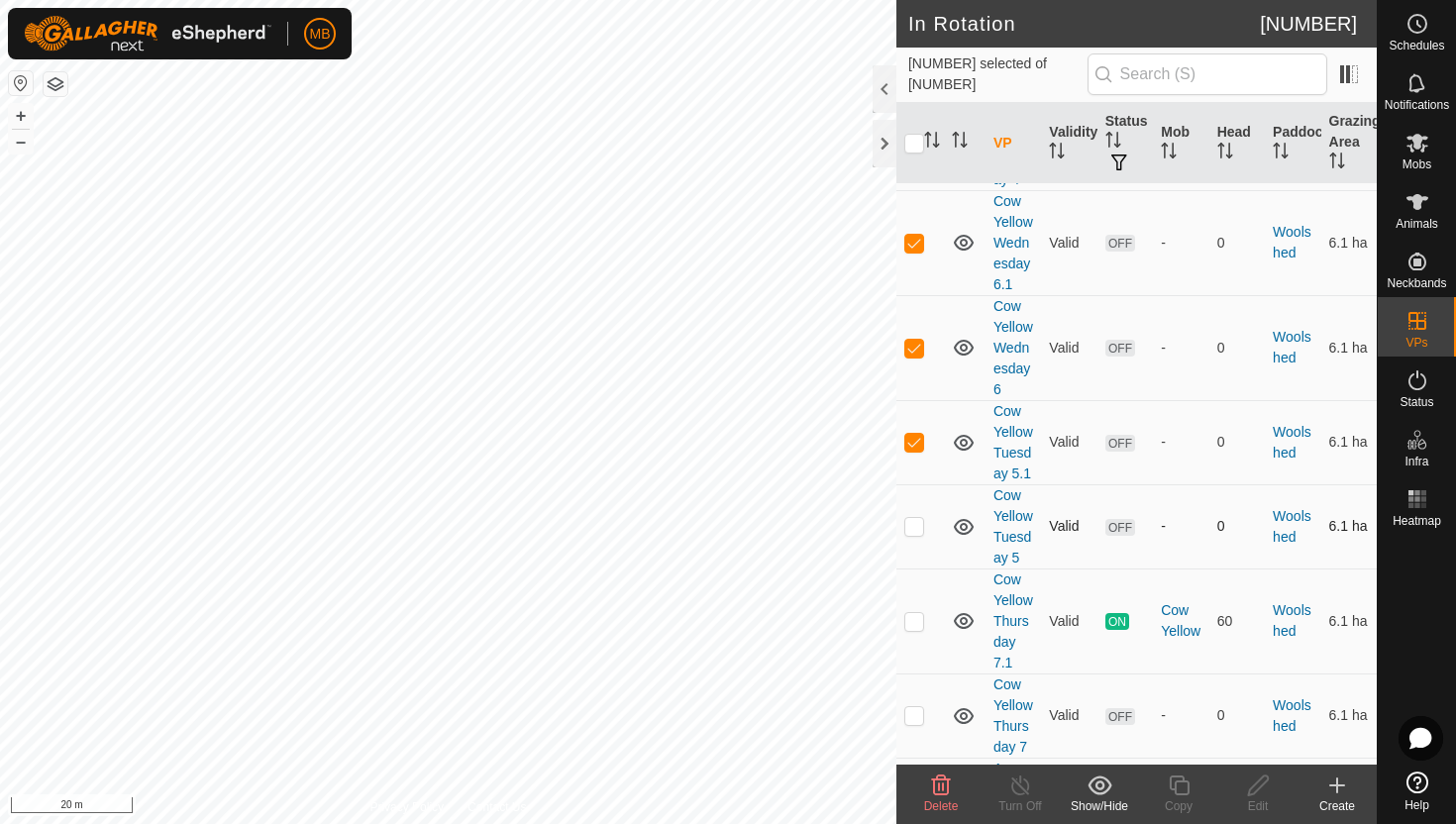 click at bounding box center (914, 526) 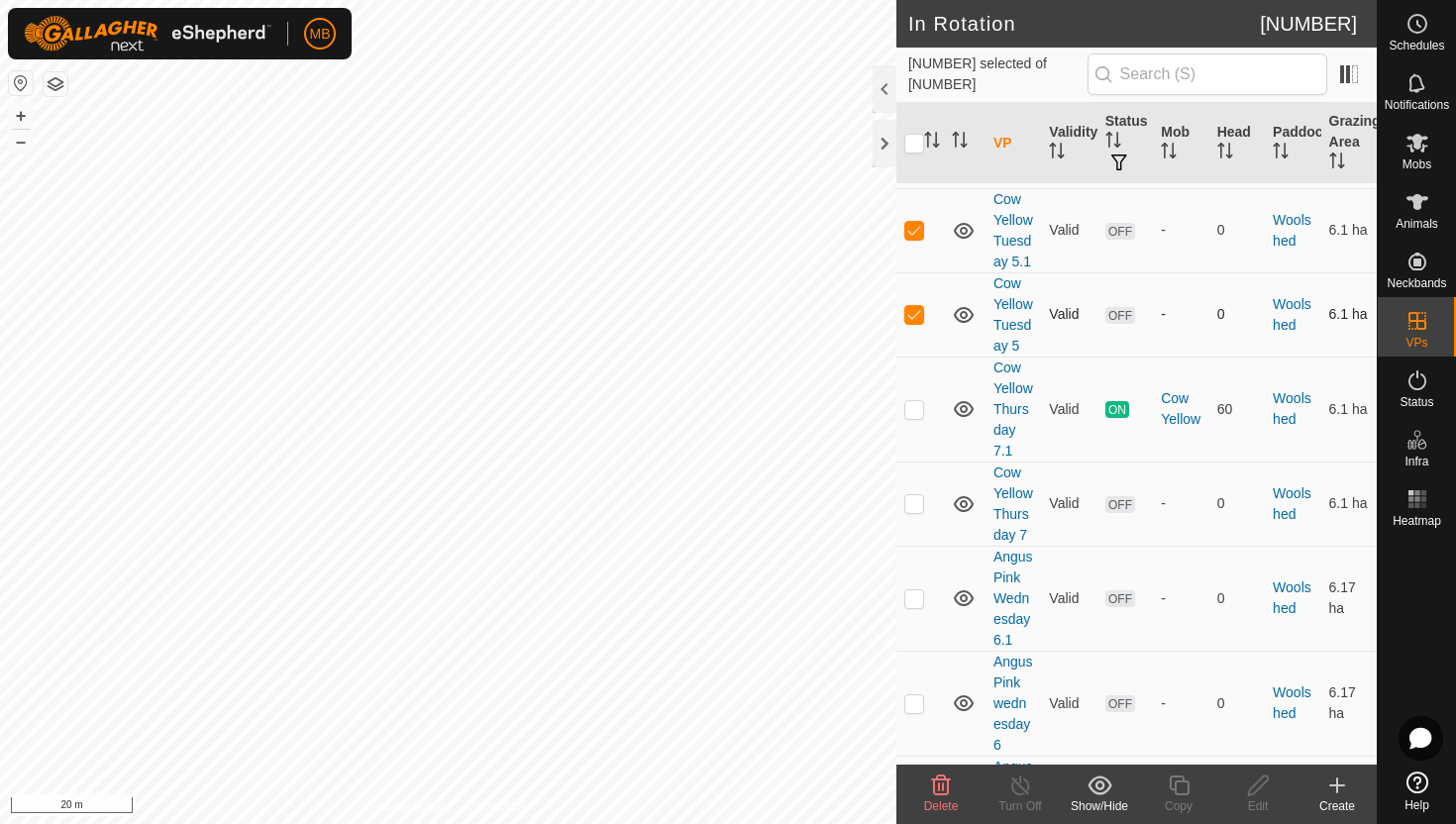 scroll, scrollTop: 4247, scrollLeft: 0, axis: vertical 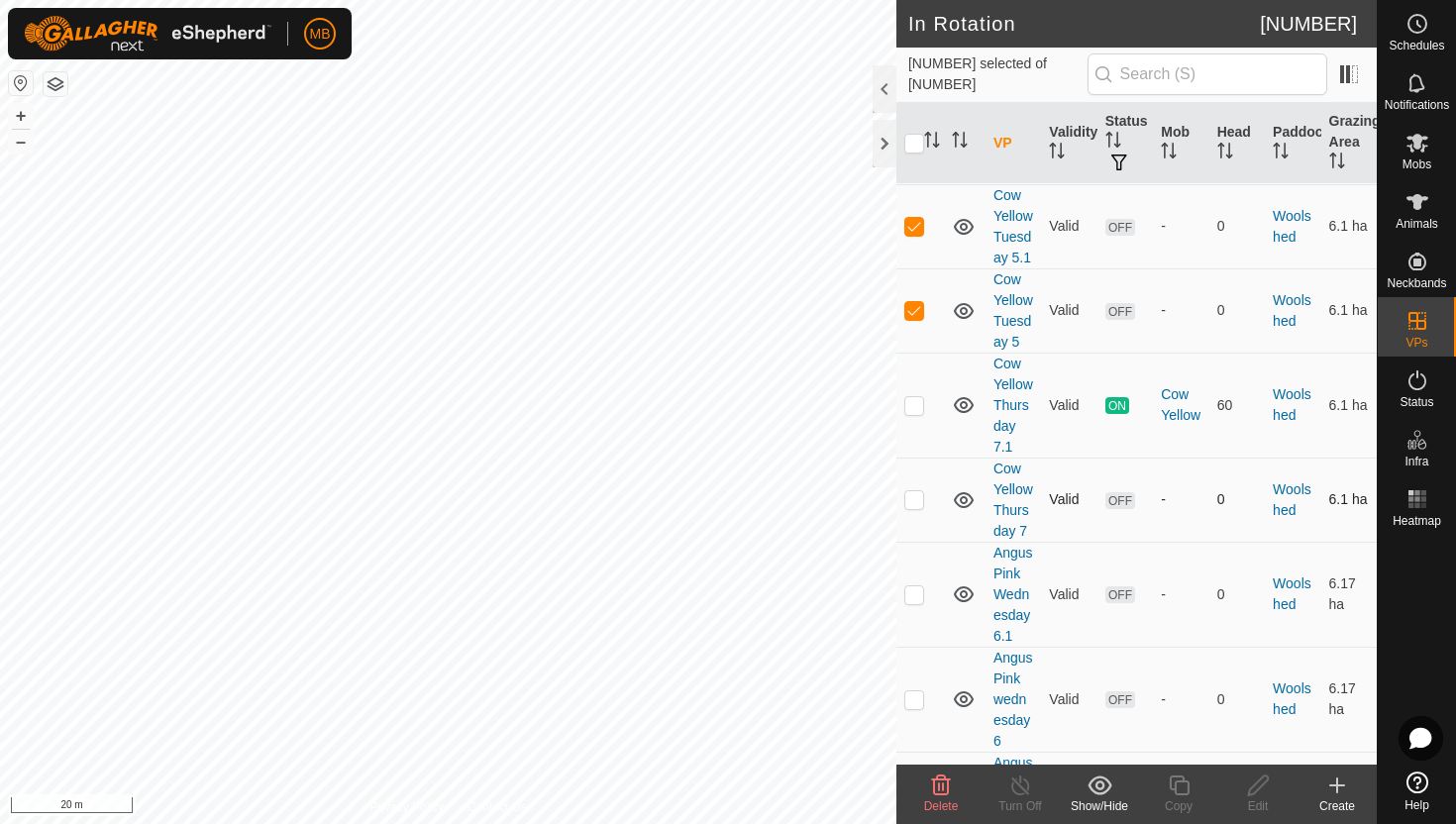 click at bounding box center (914, 499) 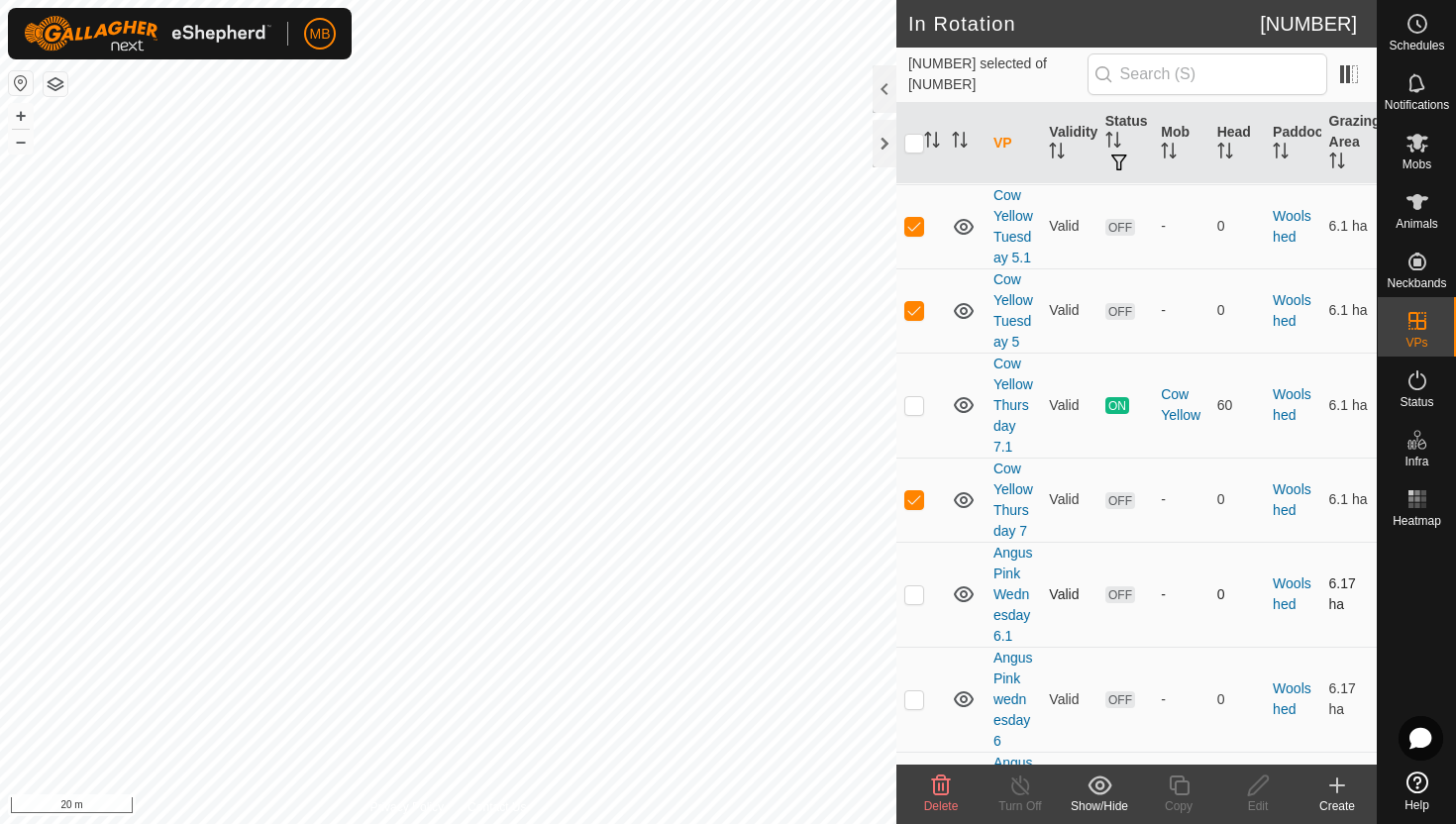 click at bounding box center [914, 594] 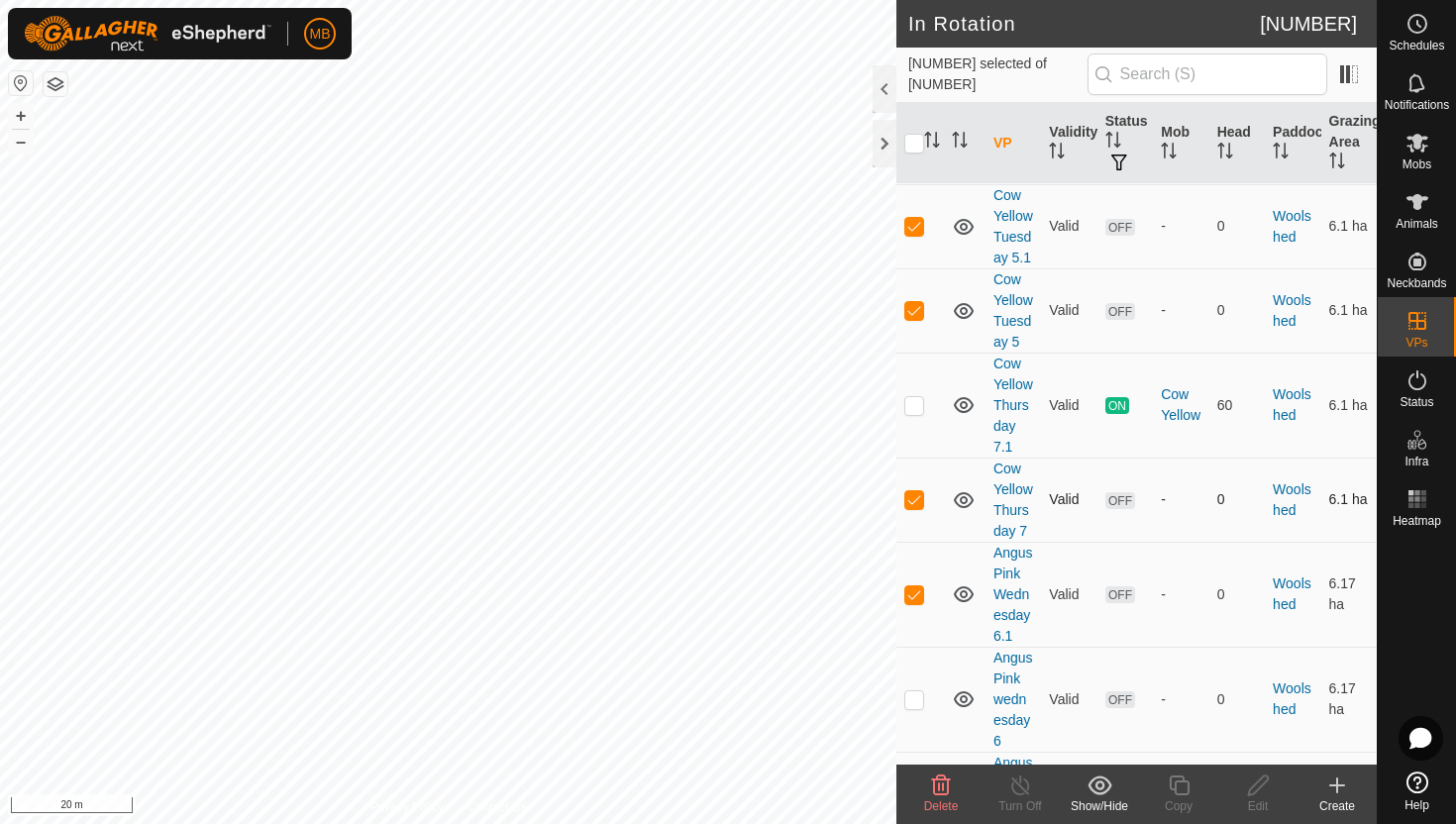 click at bounding box center [914, 499] 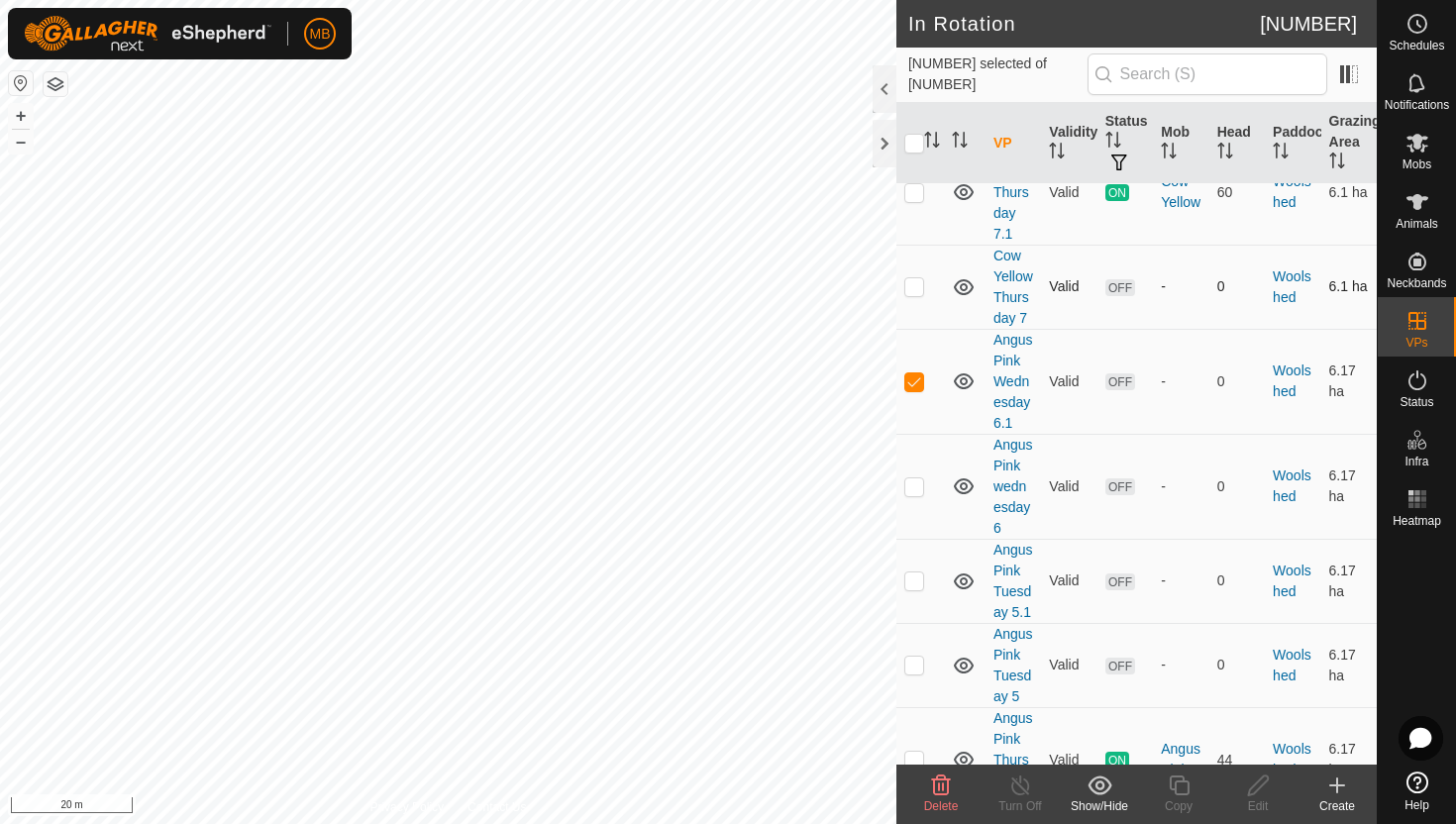 scroll, scrollTop: 4461, scrollLeft: 0, axis: vertical 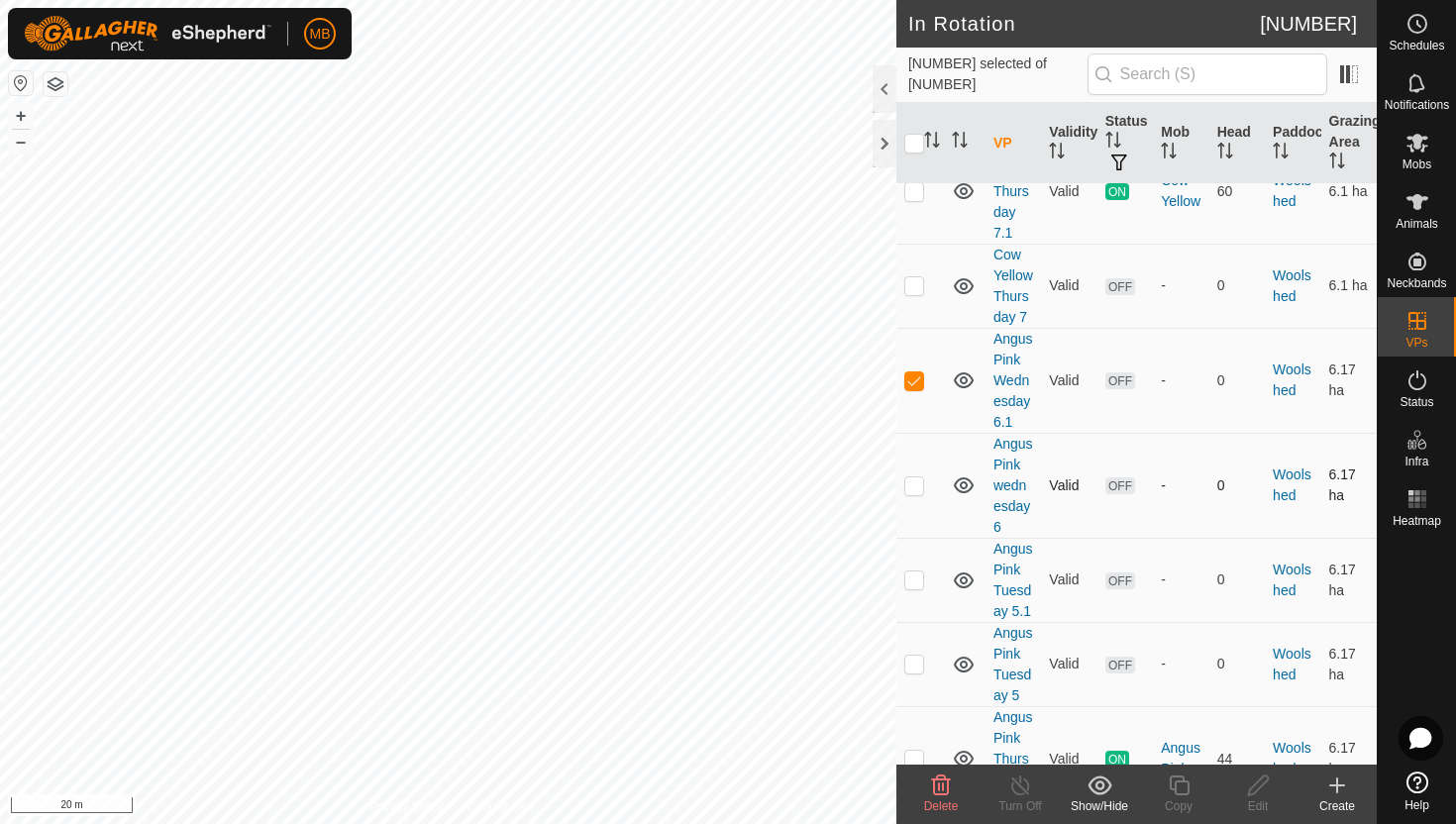 click at bounding box center [920, 485] 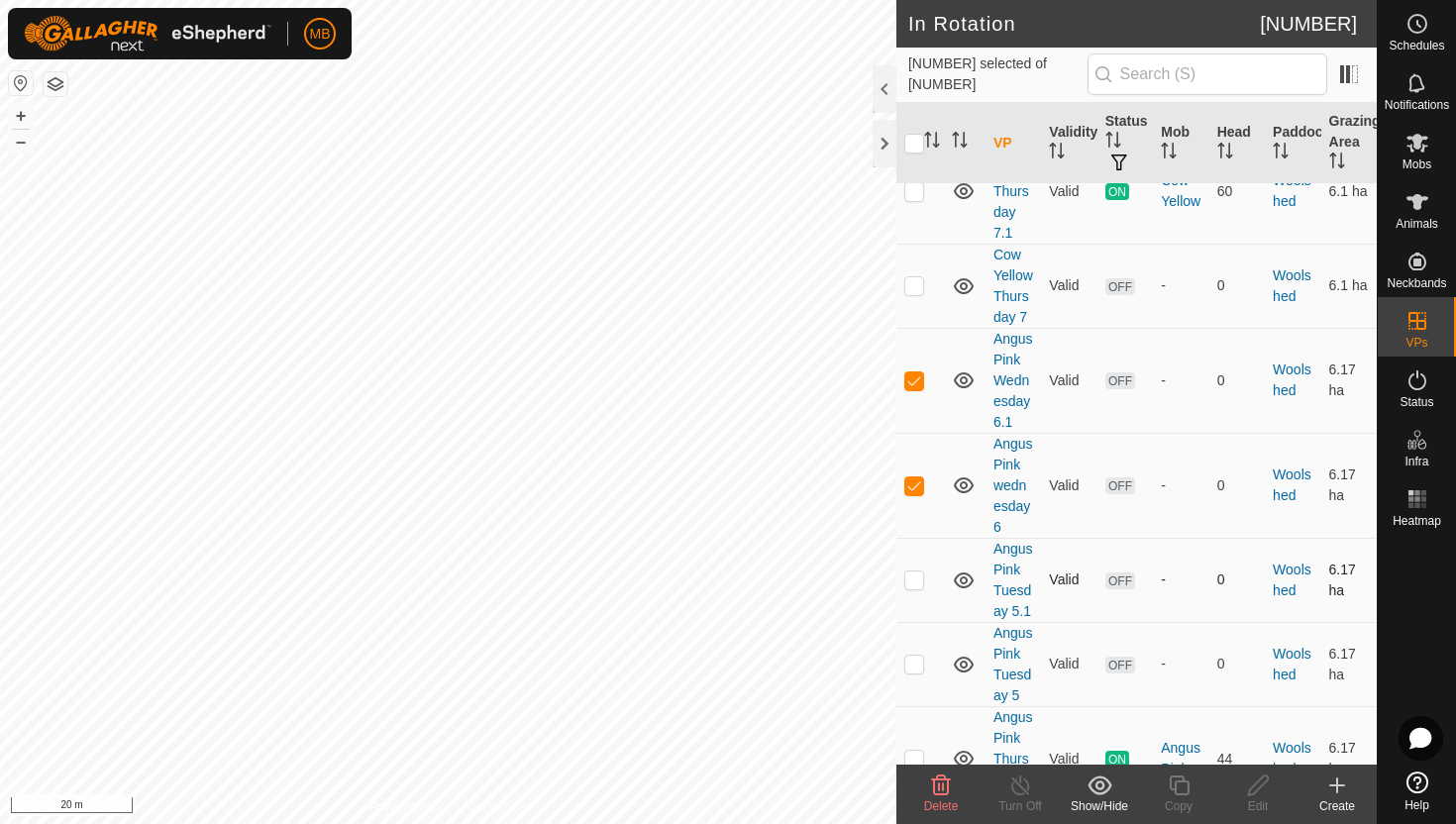 click at bounding box center (914, 579) 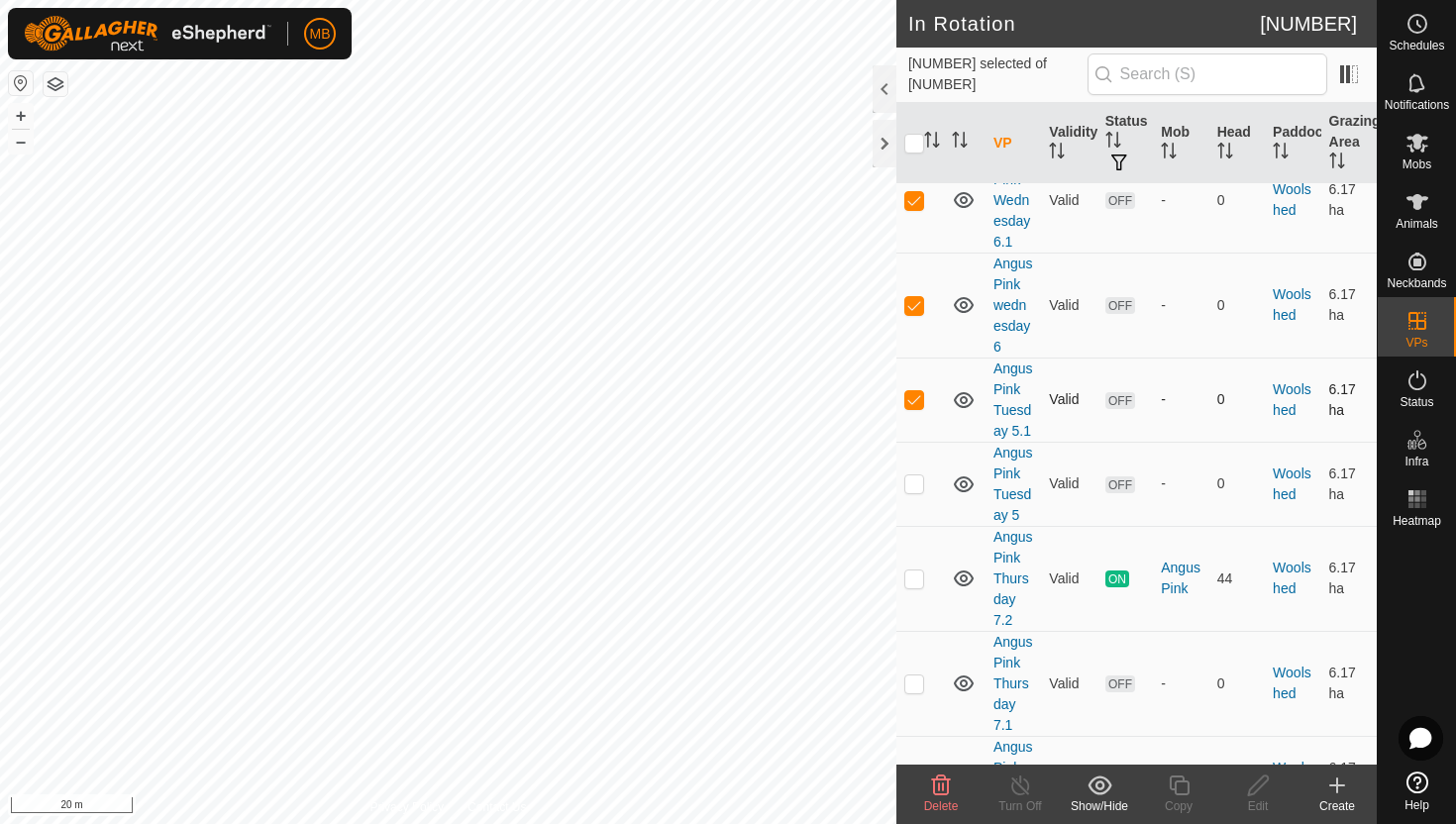 scroll, scrollTop: 4646, scrollLeft: 0, axis: vertical 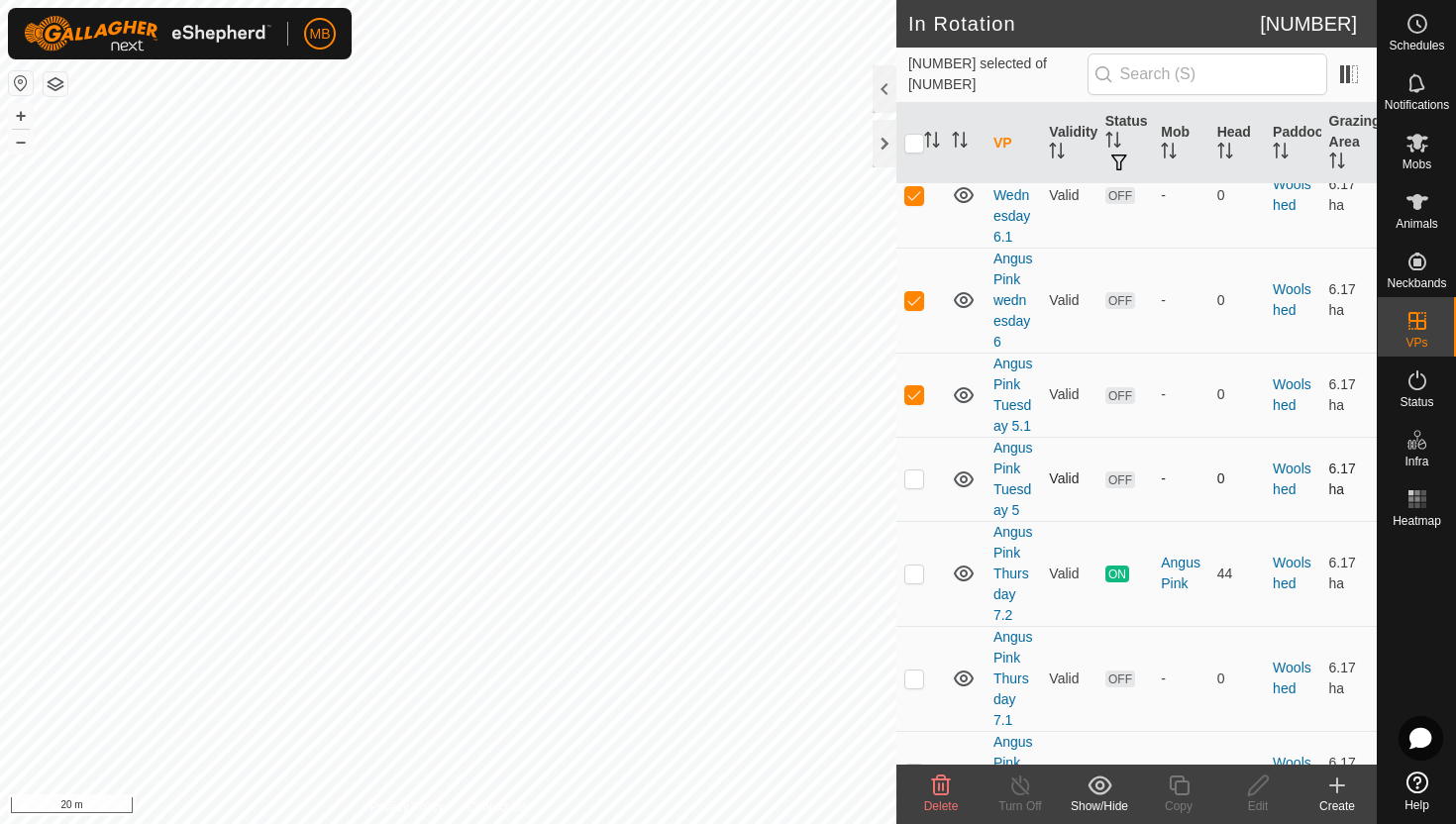 click at bounding box center [914, 478] 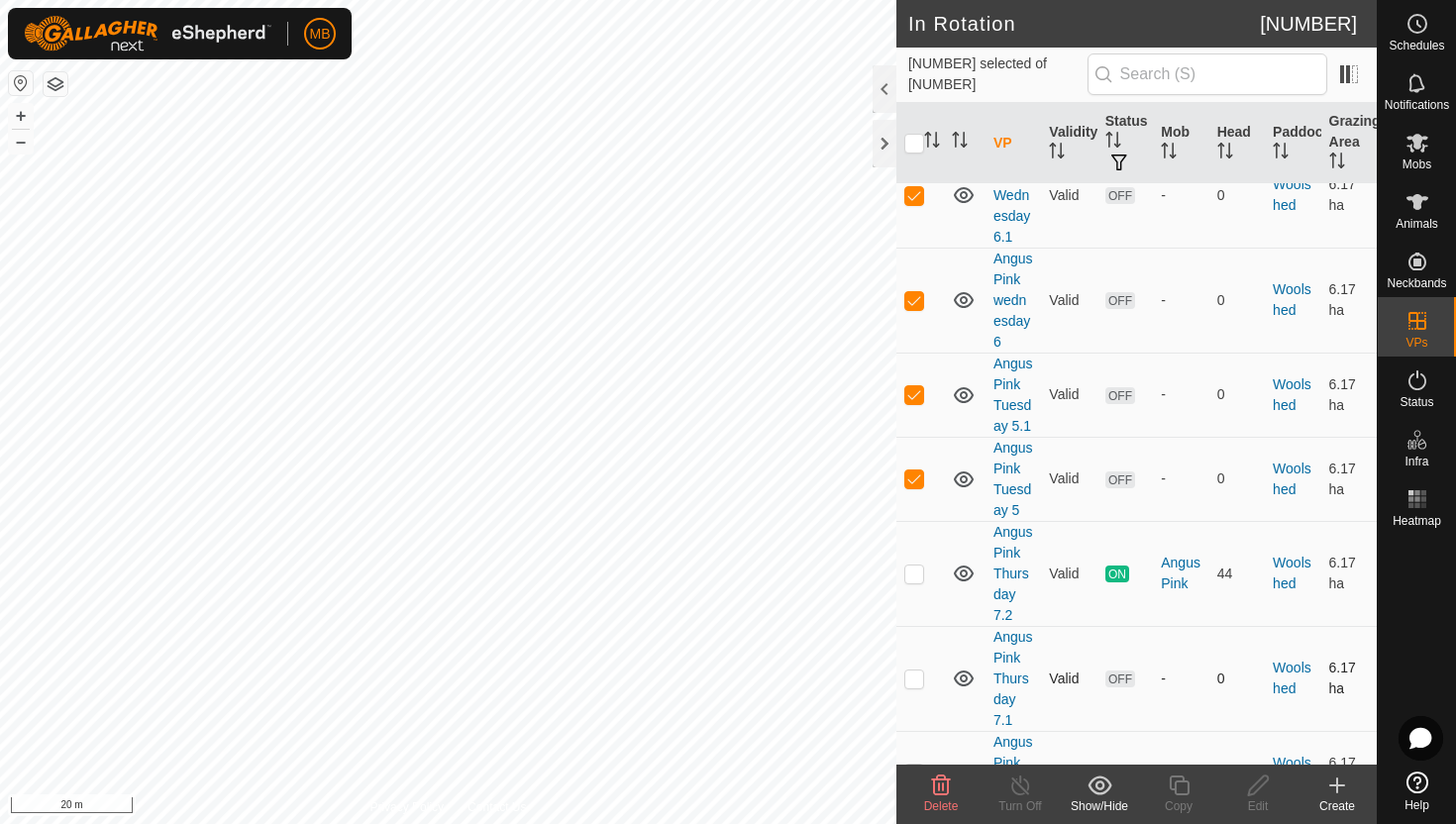 click at bounding box center (914, 678) 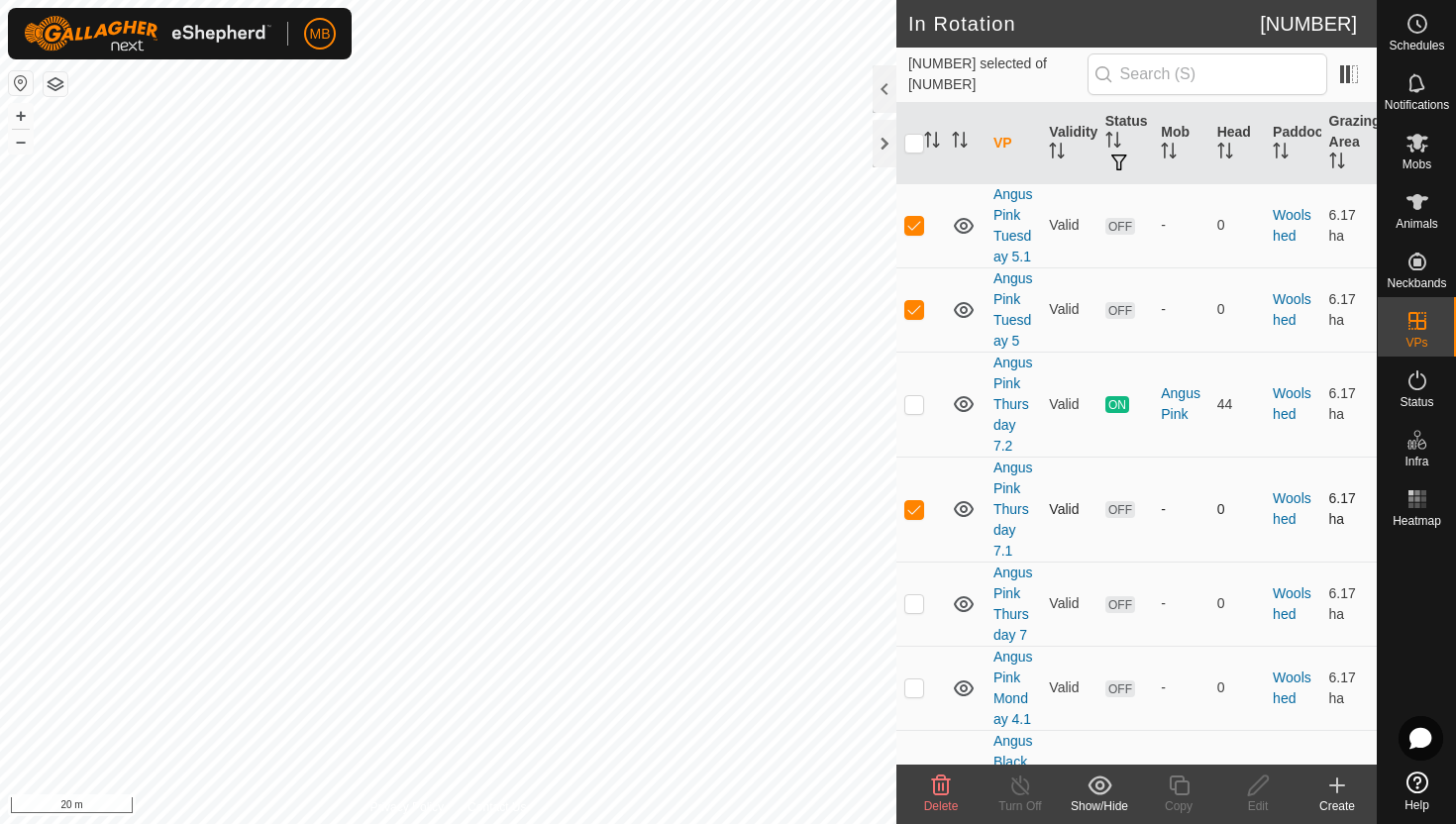 scroll, scrollTop: 4824, scrollLeft: 0, axis: vertical 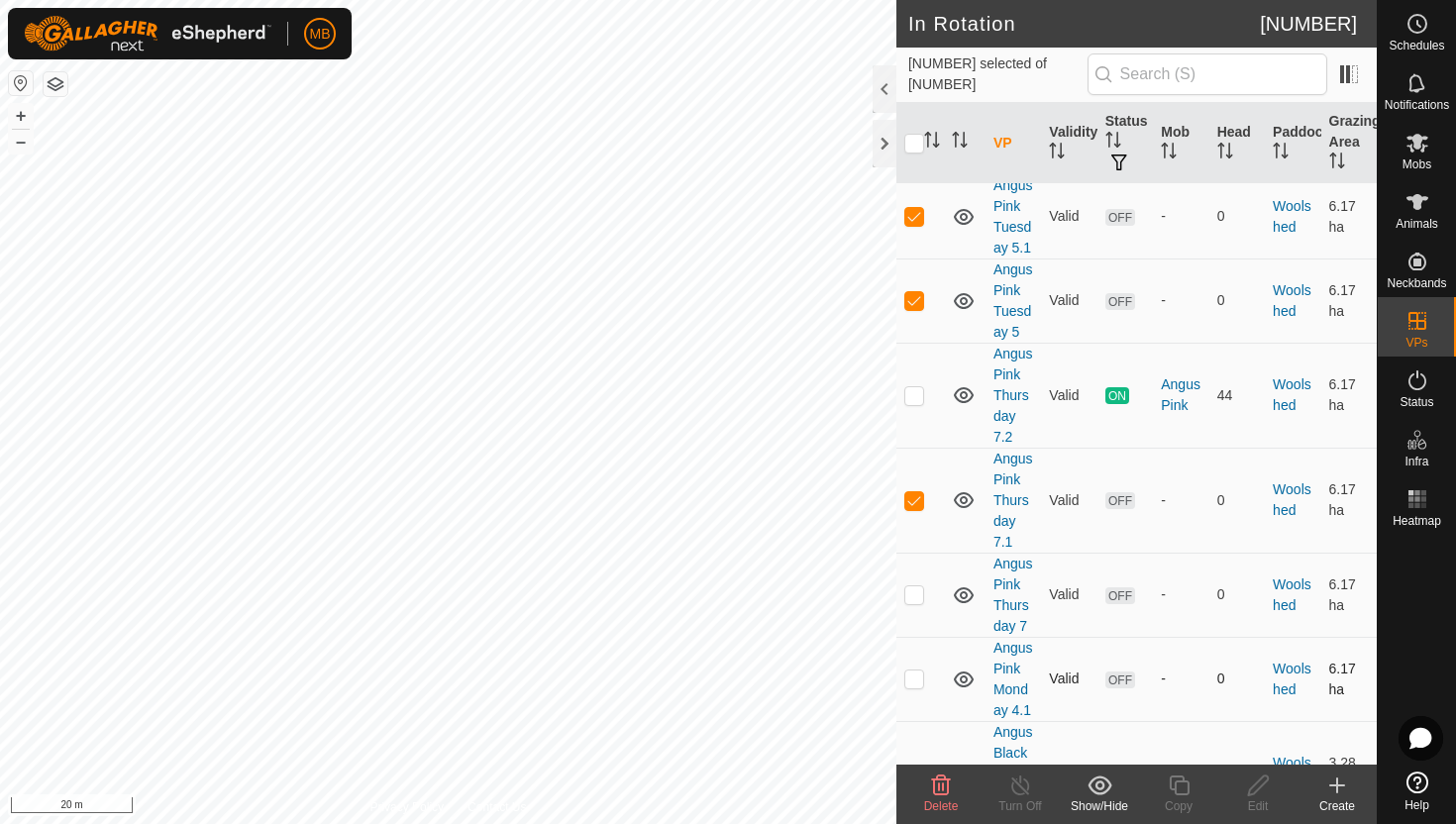 click at bounding box center [914, 678] 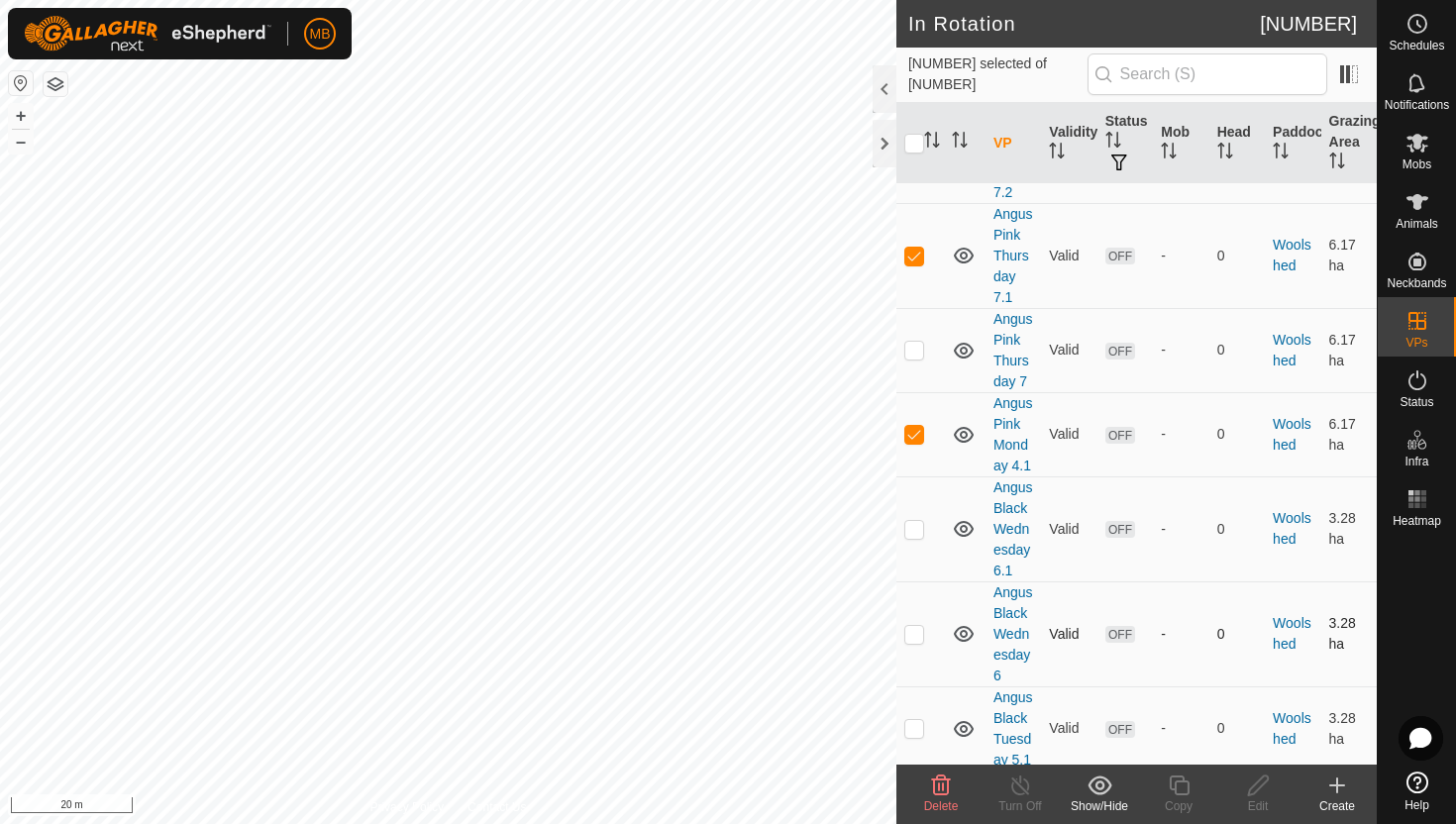 scroll, scrollTop: 5070, scrollLeft: 0, axis: vertical 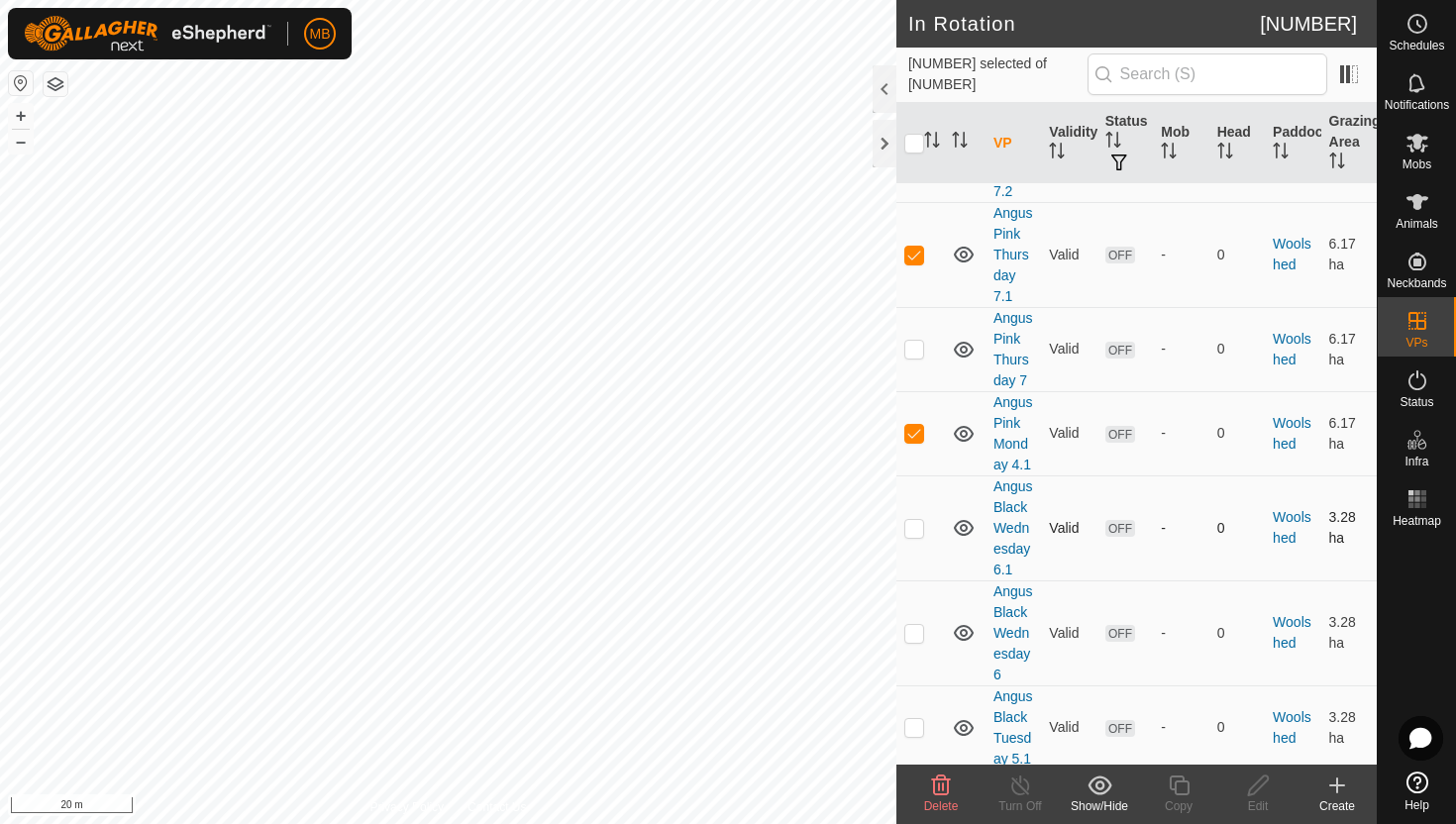 click at bounding box center (914, 528) 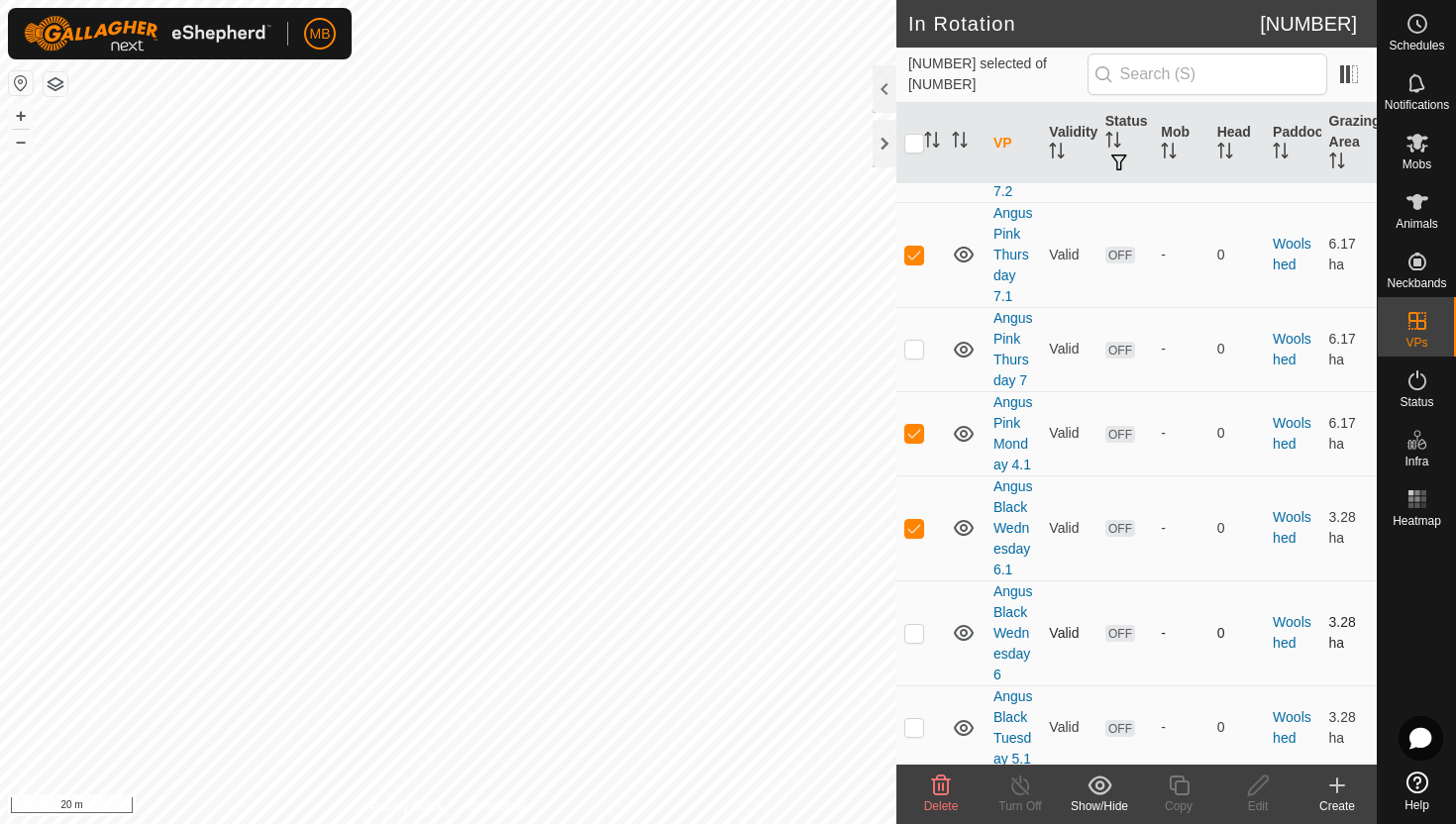 click at bounding box center [914, 633] 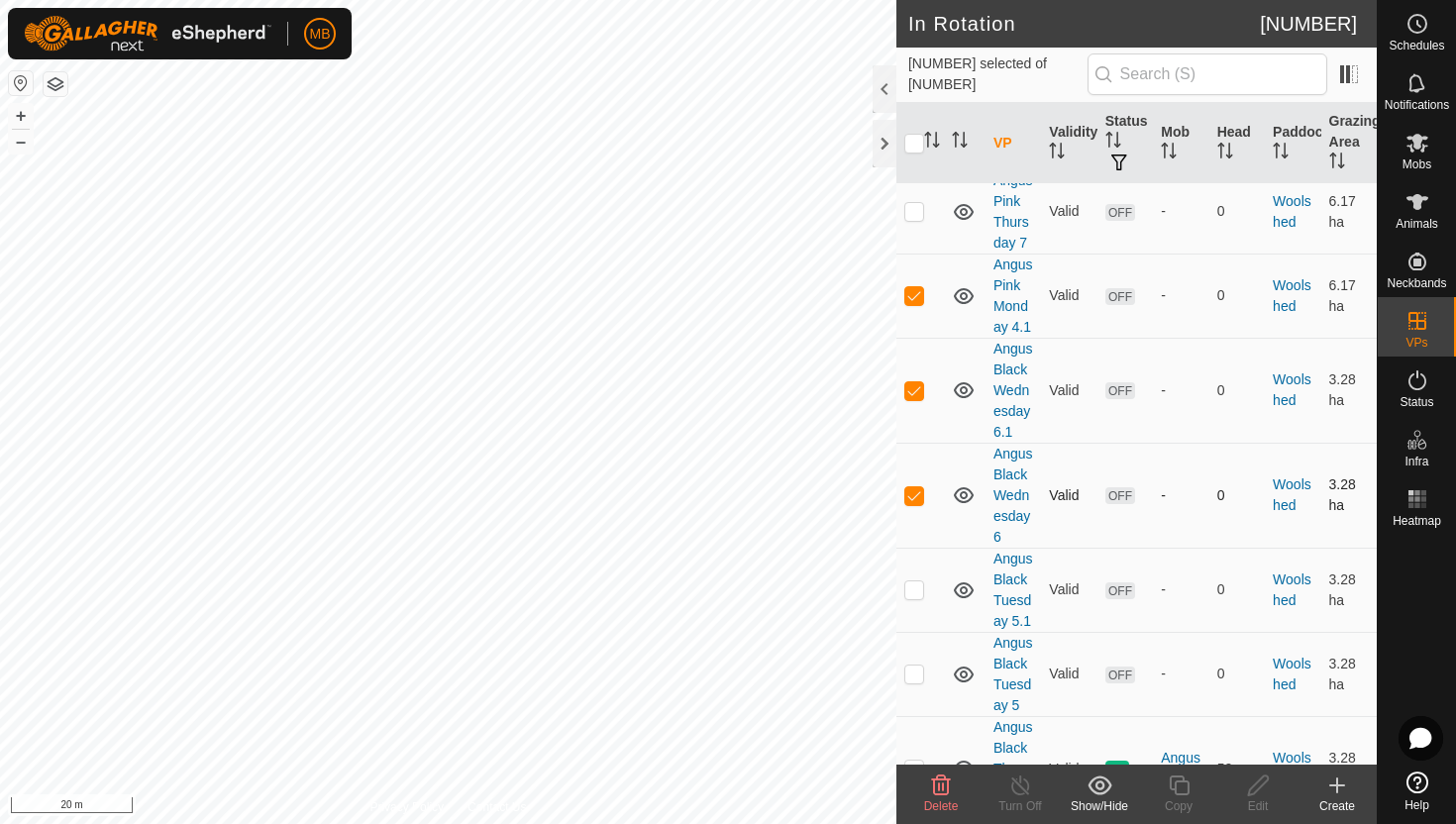 scroll, scrollTop: 5208, scrollLeft: 0, axis: vertical 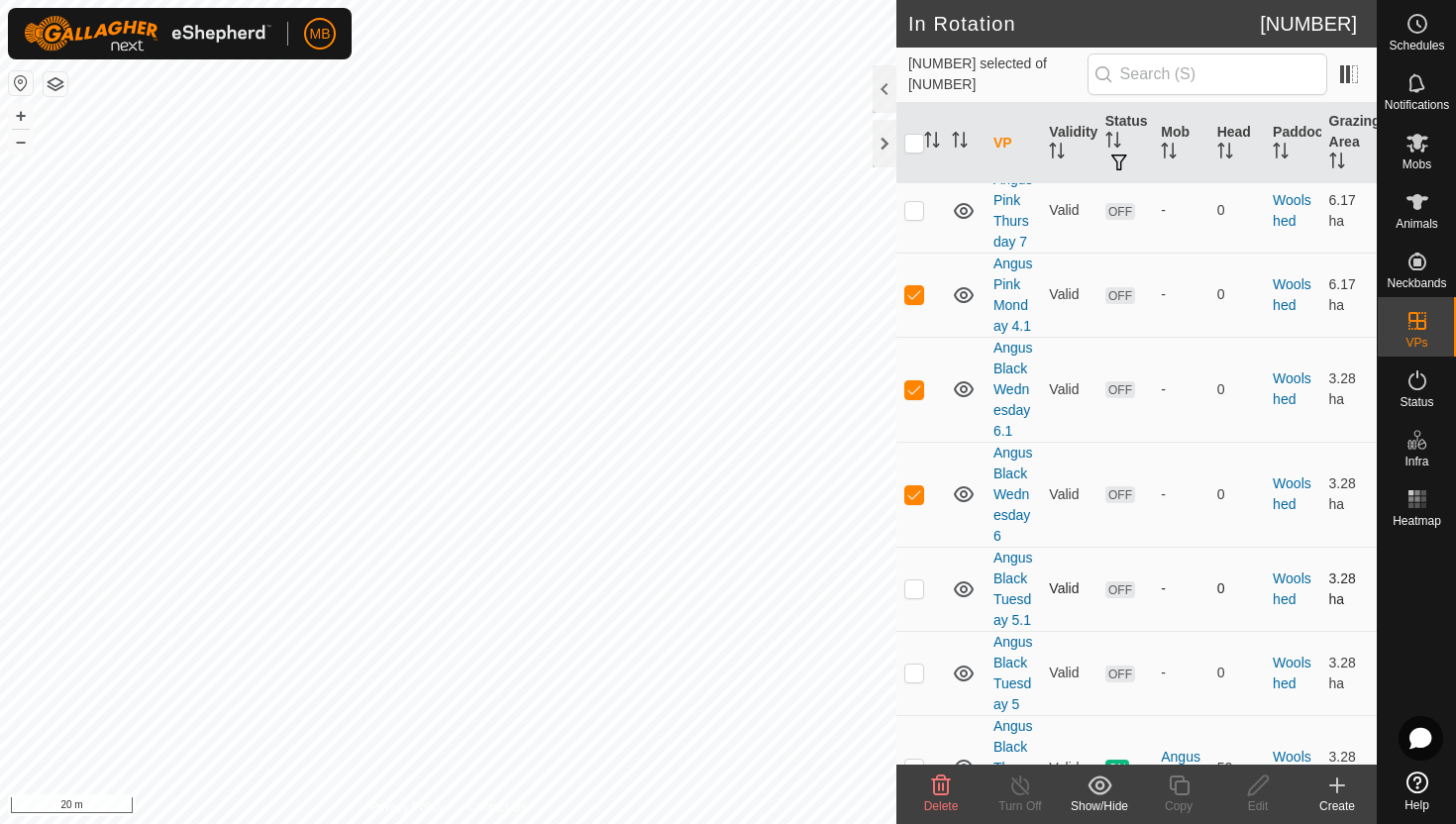 click at bounding box center (914, 588) 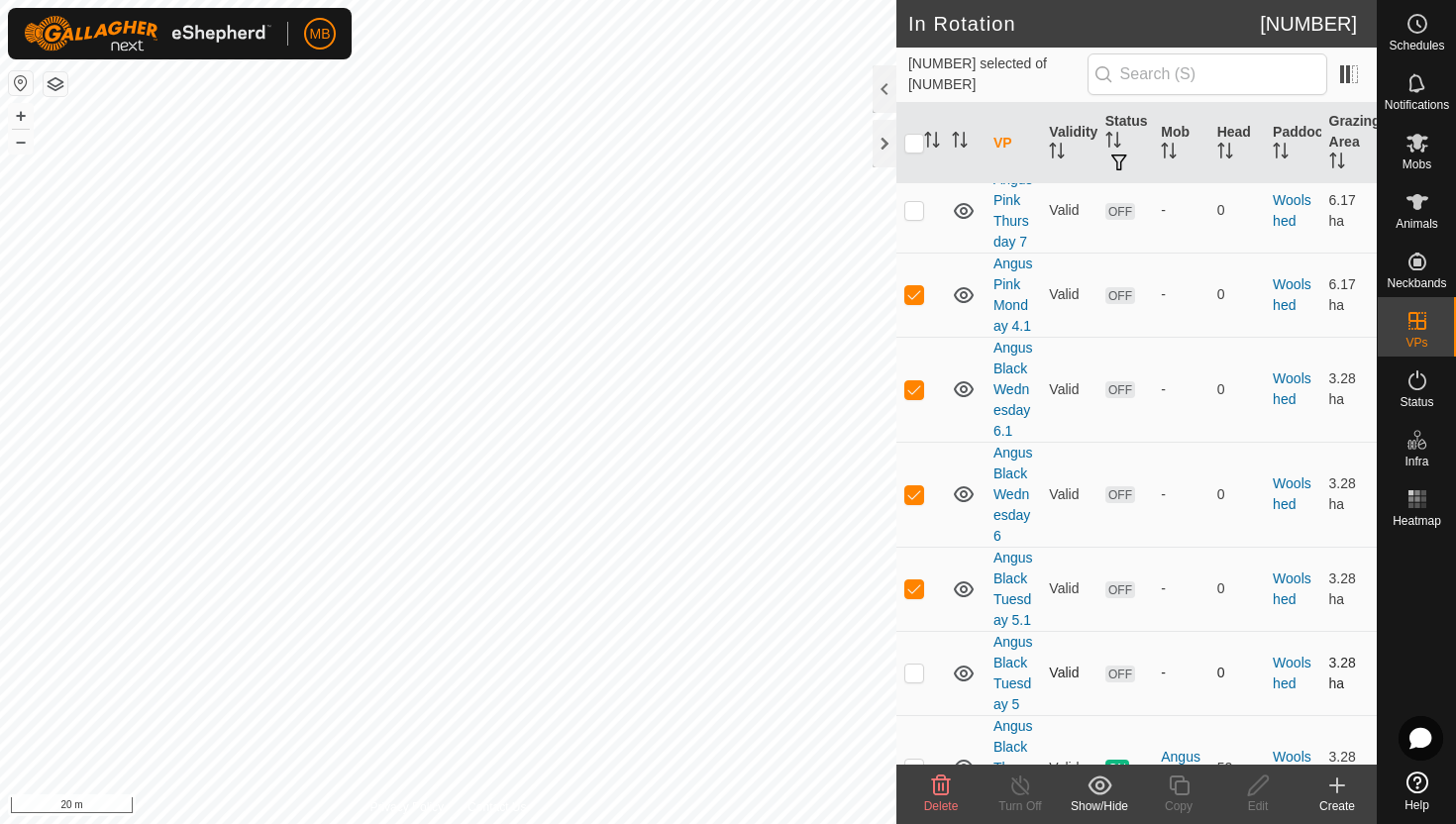 click at bounding box center (914, 672) 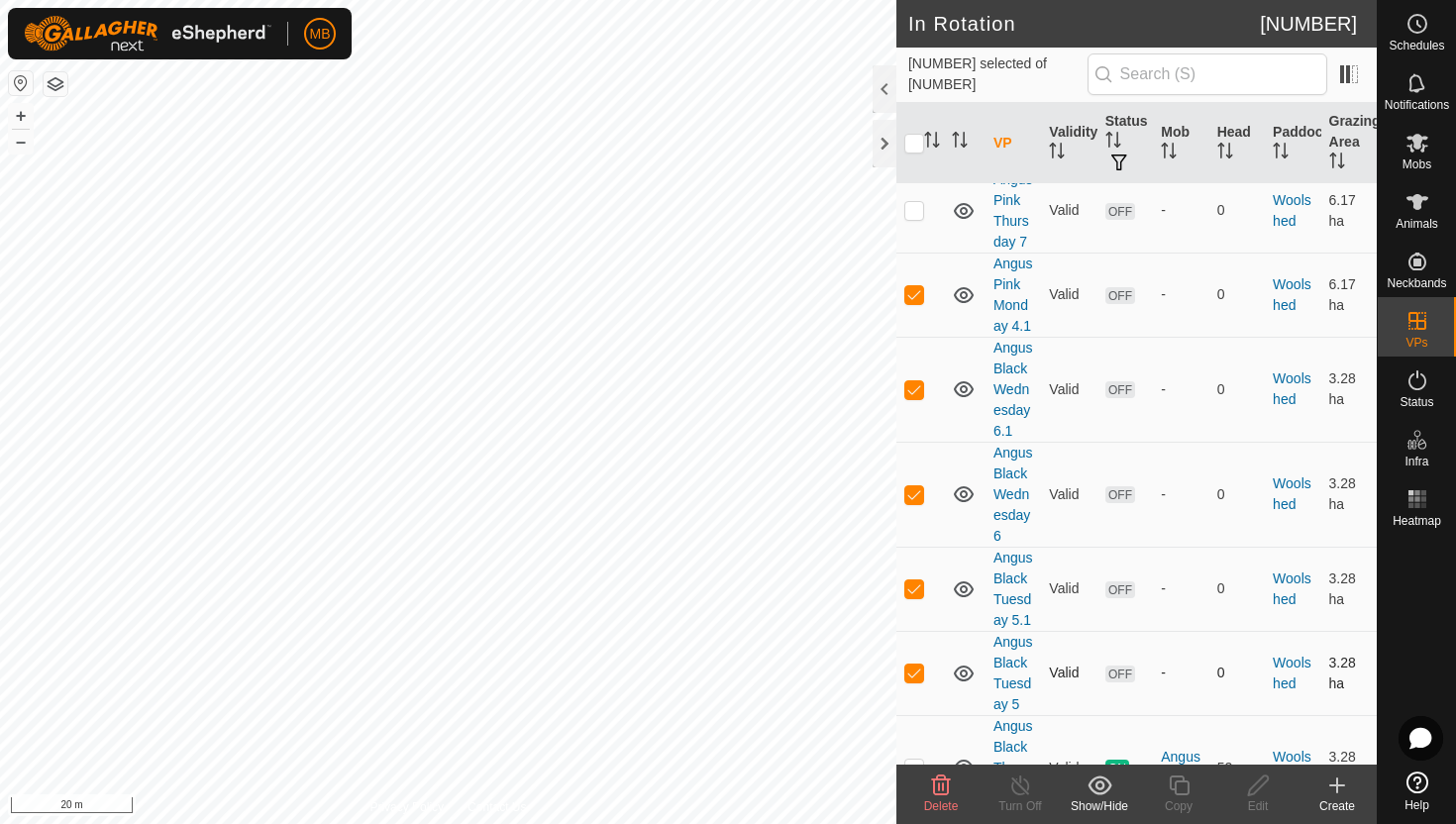 checkbox on "true" 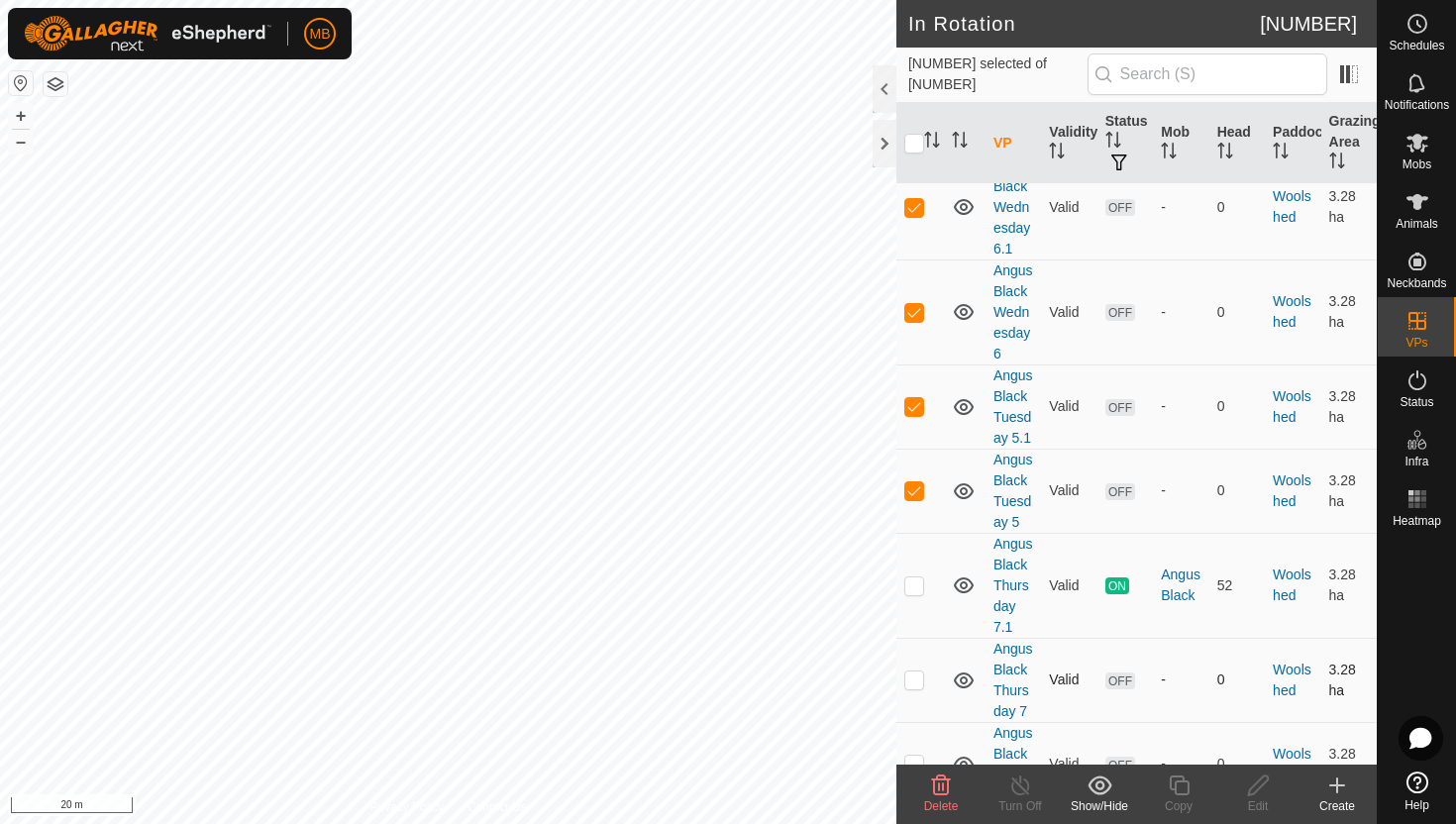 scroll, scrollTop: 5432, scrollLeft: 0, axis: vertical 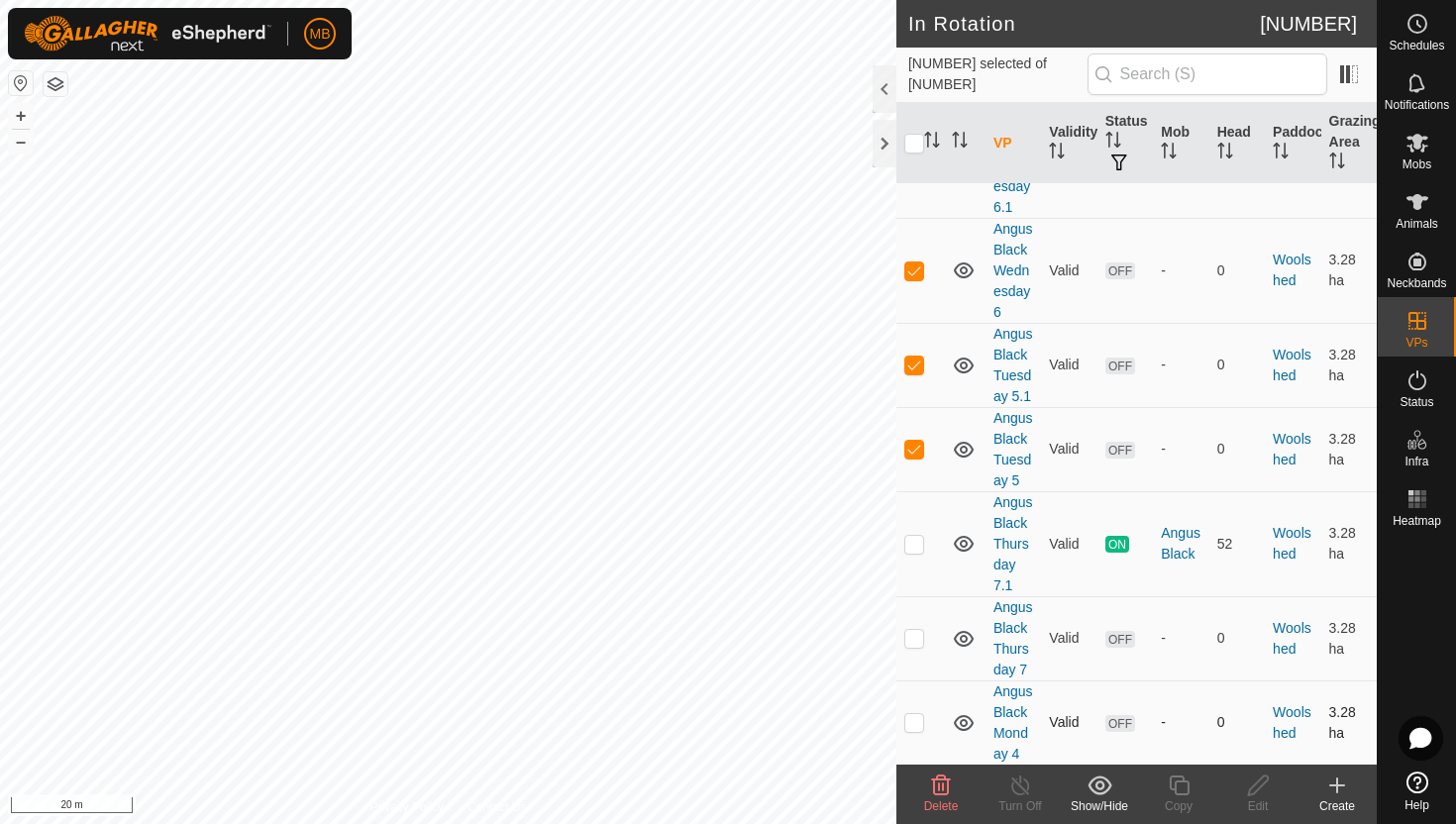 click at bounding box center (914, 722) 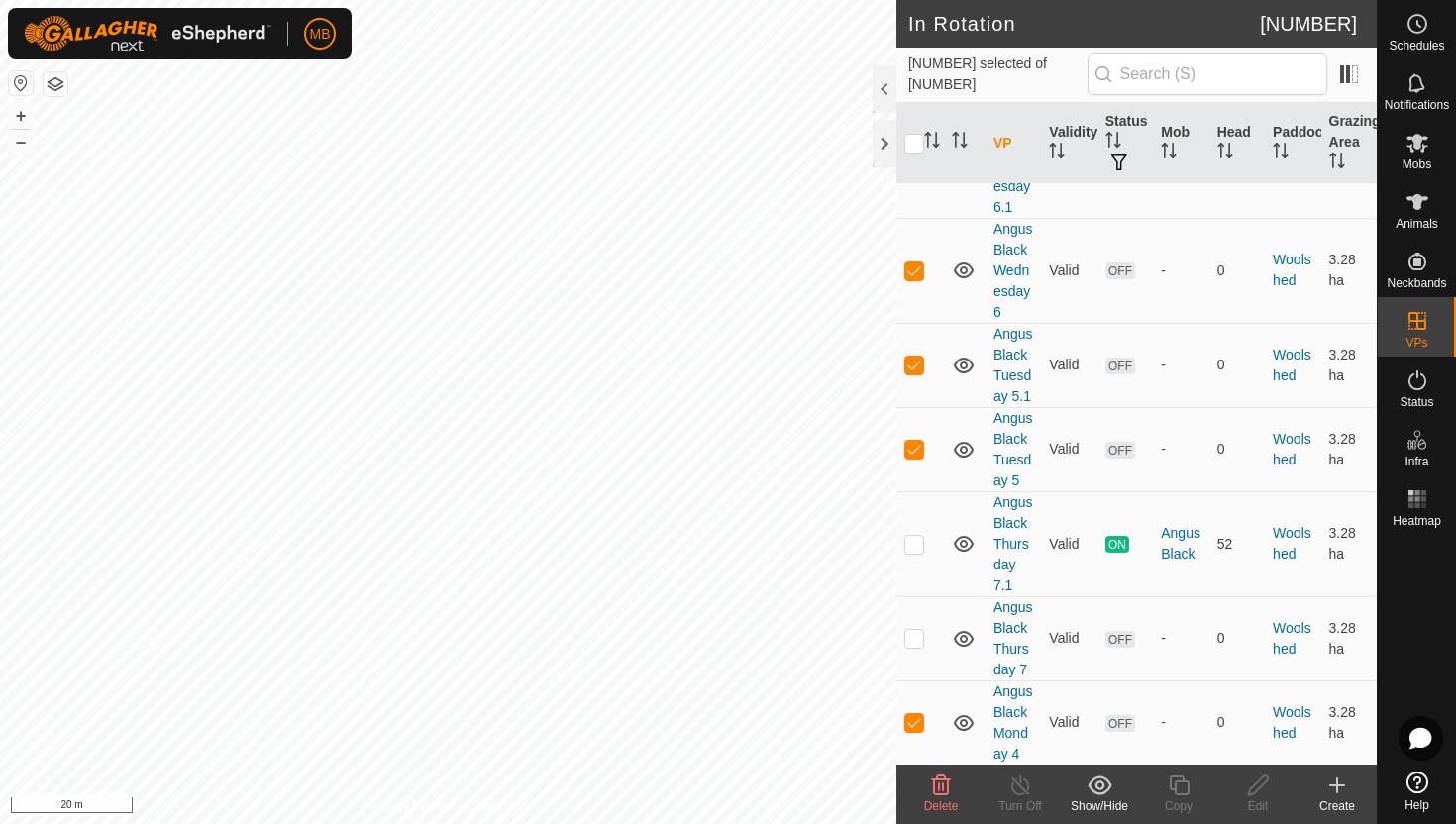 click 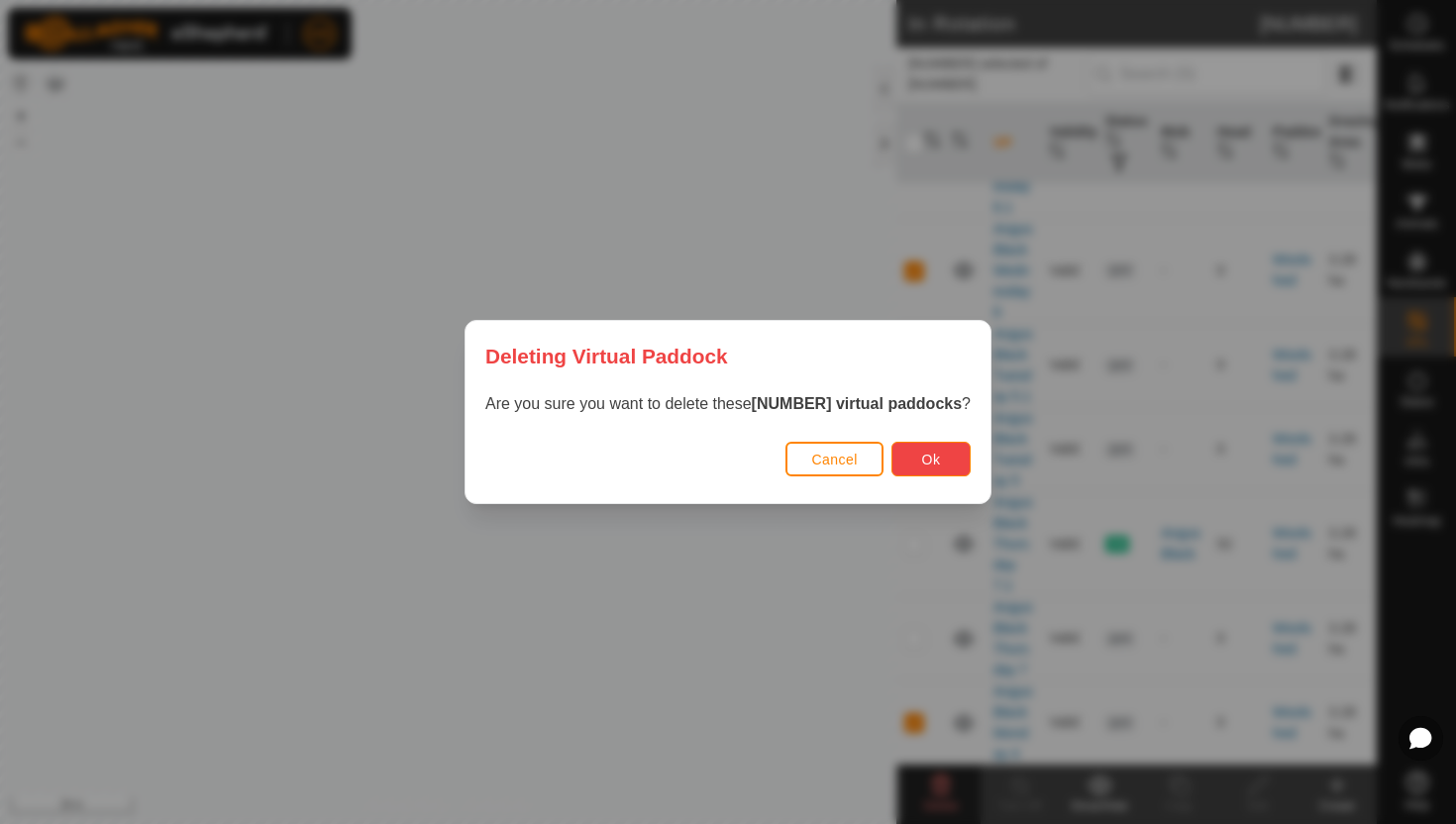 click on "Ok" at bounding box center (931, 459) 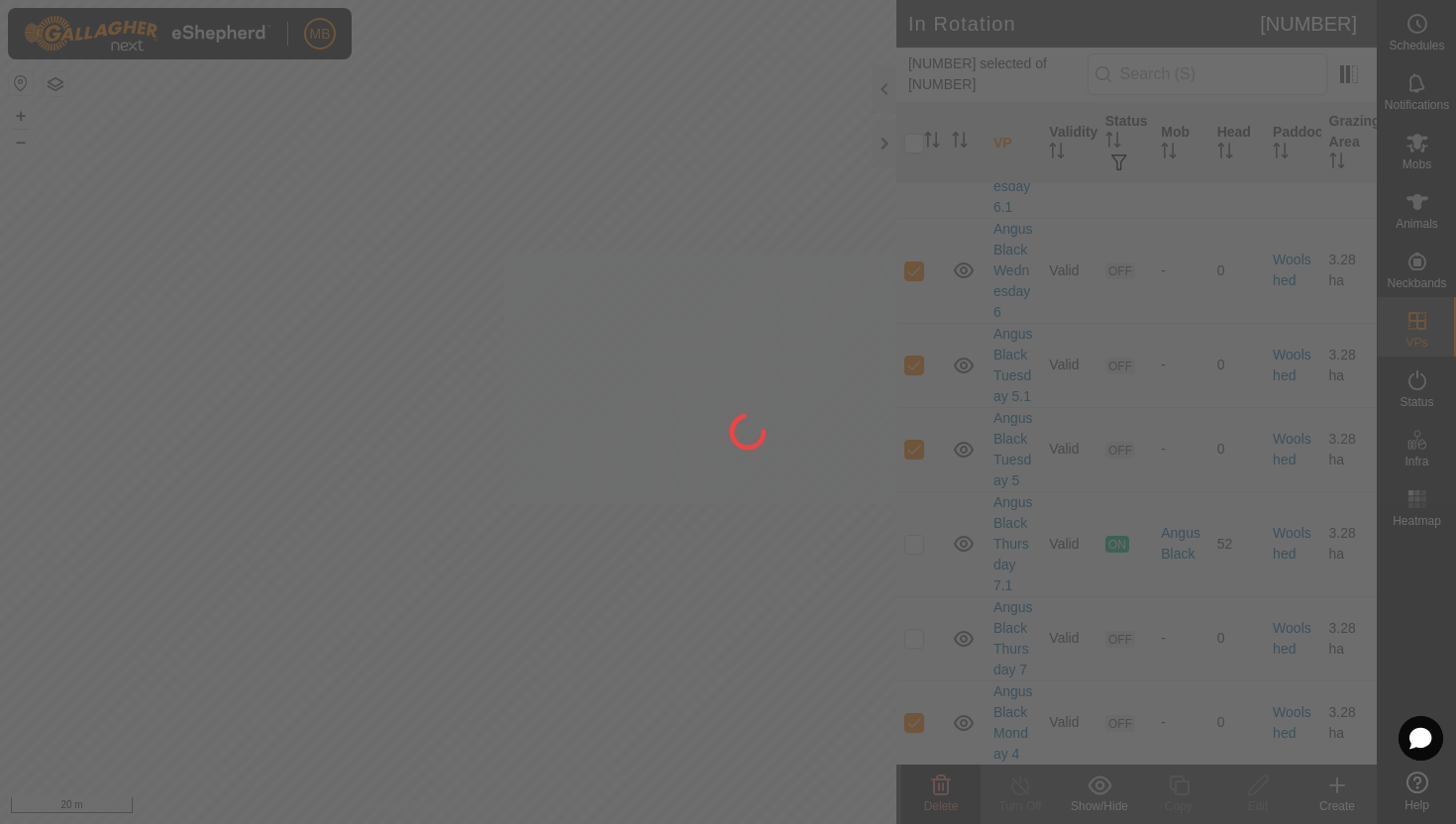 checkbox on "false" 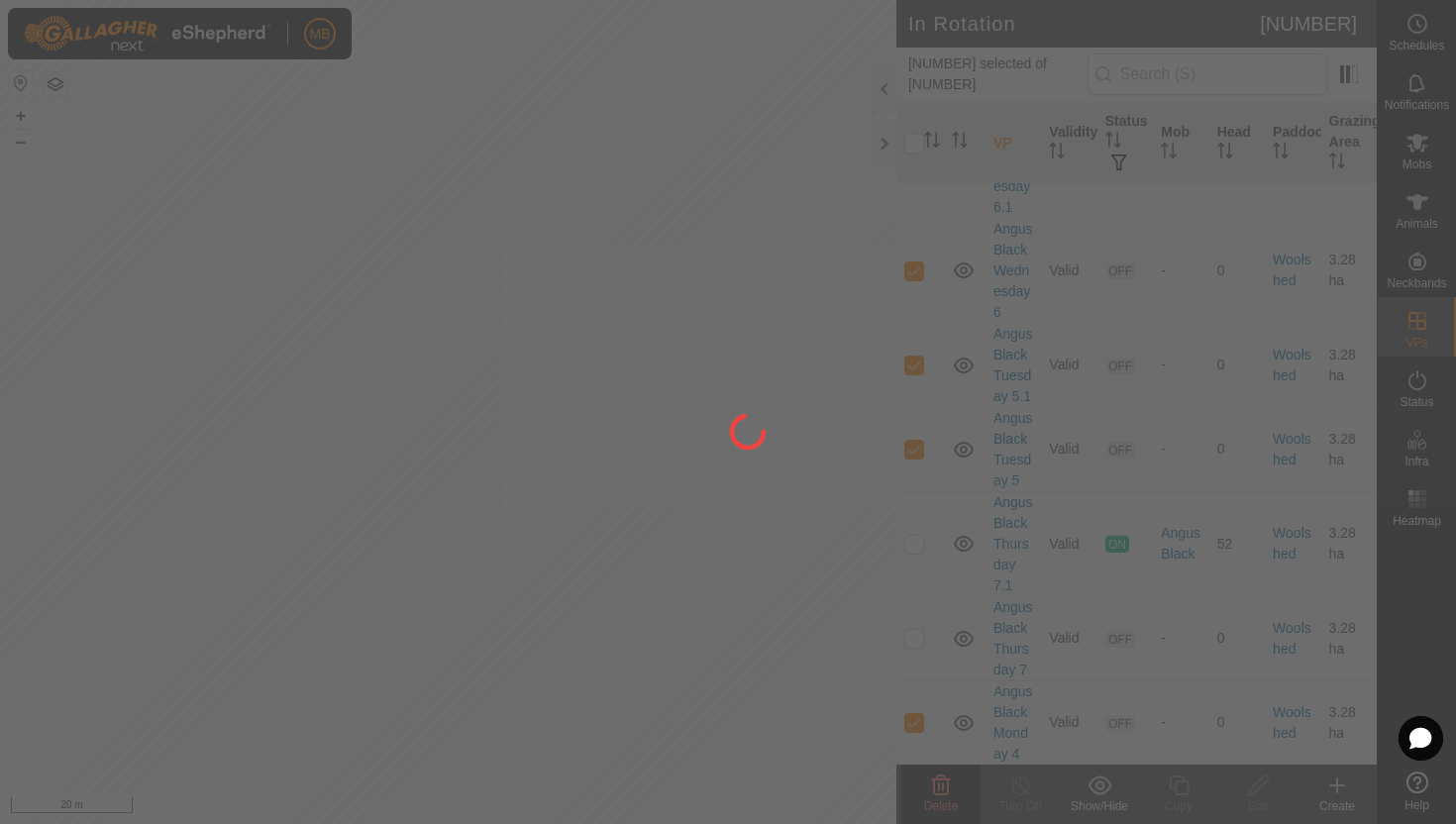 checkbox on "false" 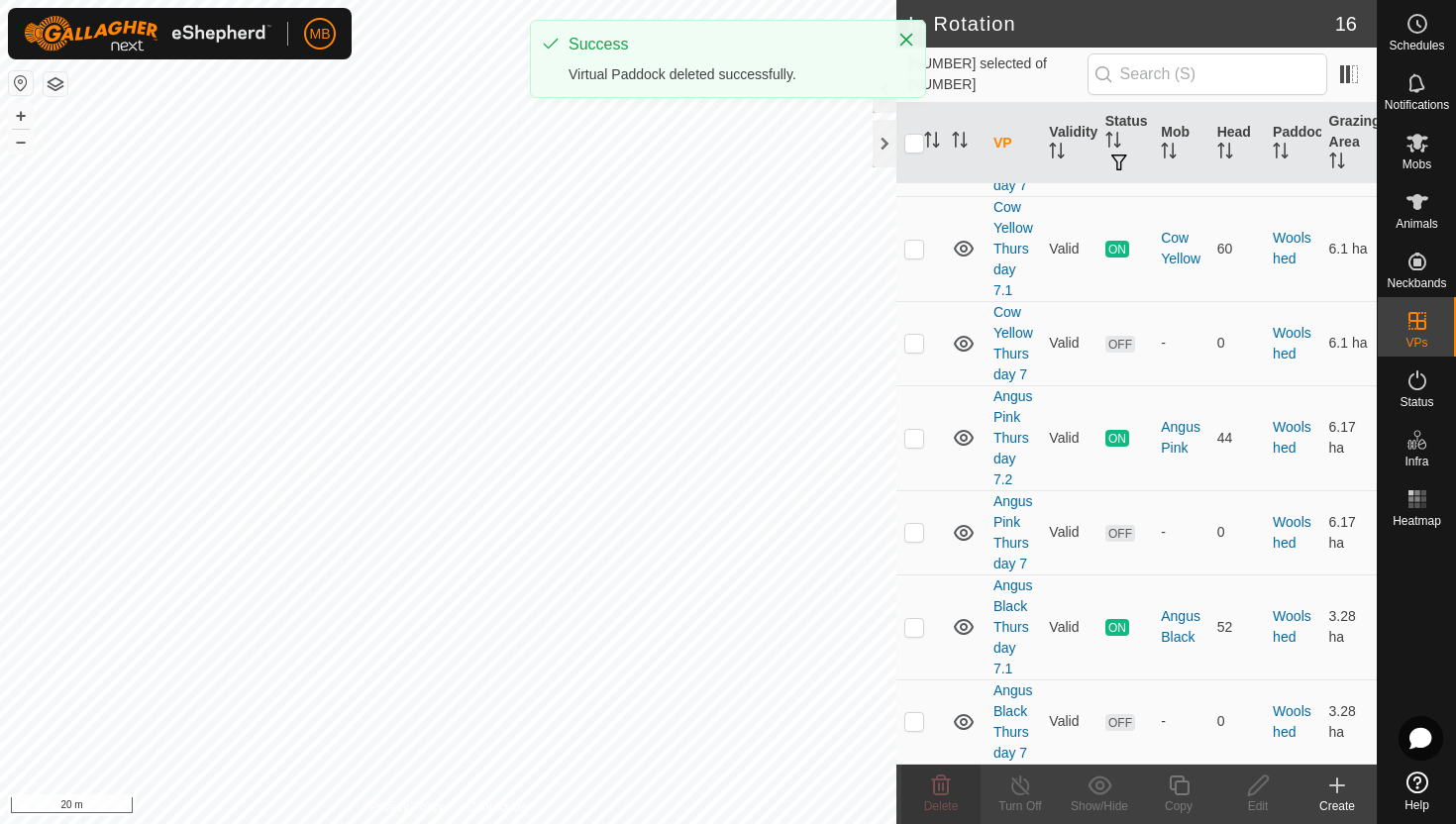 scroll, scrollTop: 0, scrollLeft: 0, axis: both 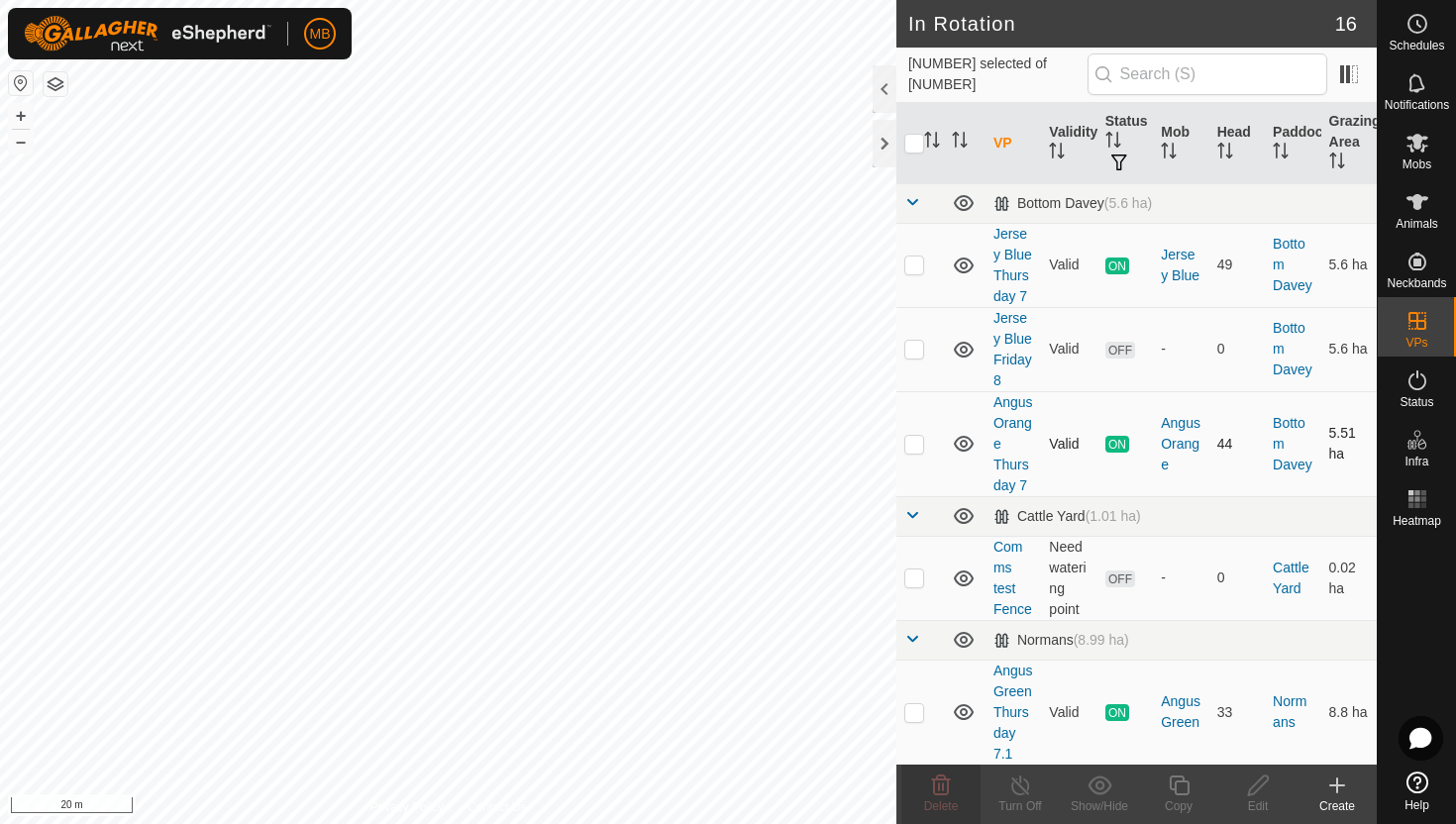 click at bounding box center (914, 444) 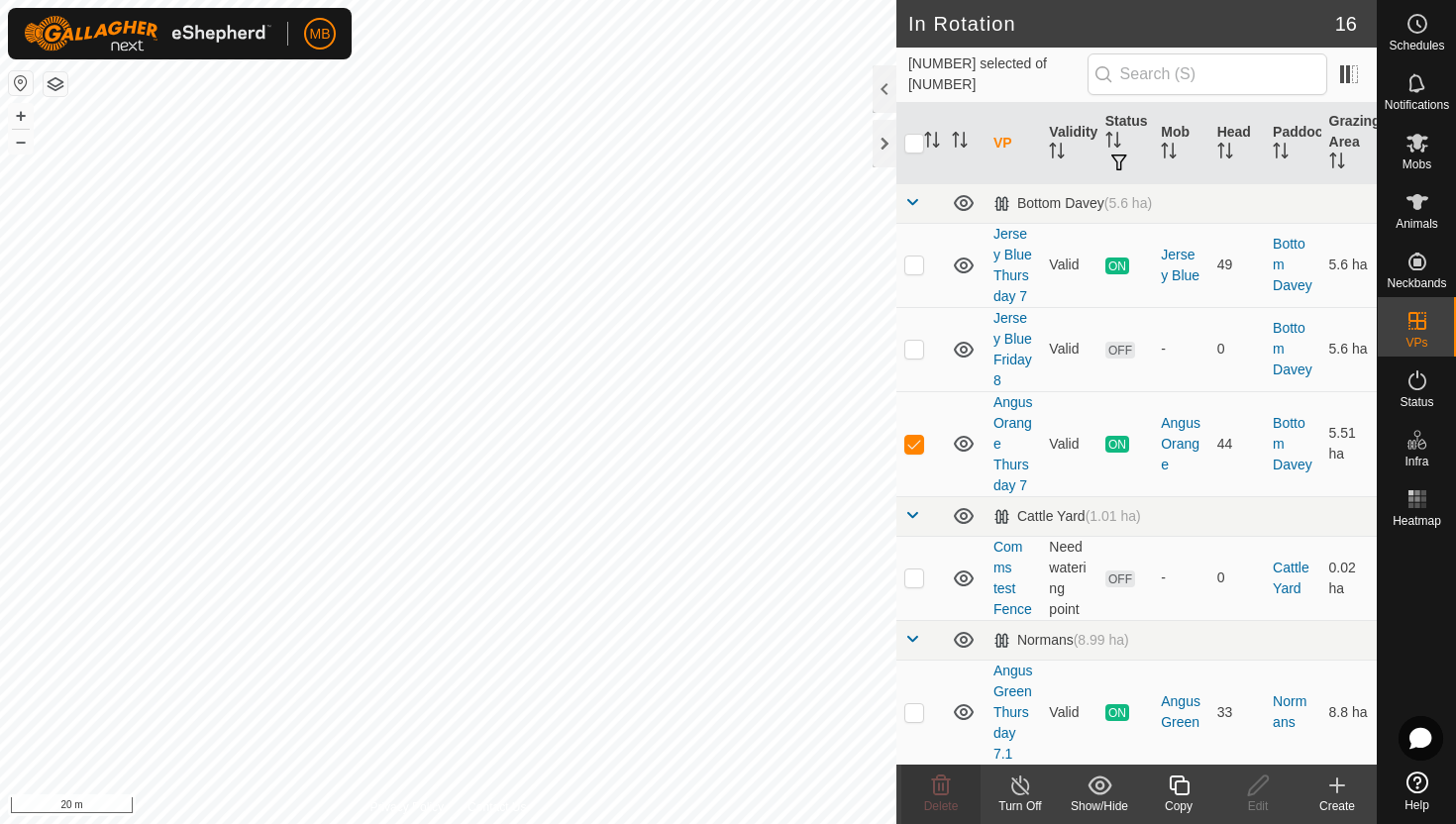 click 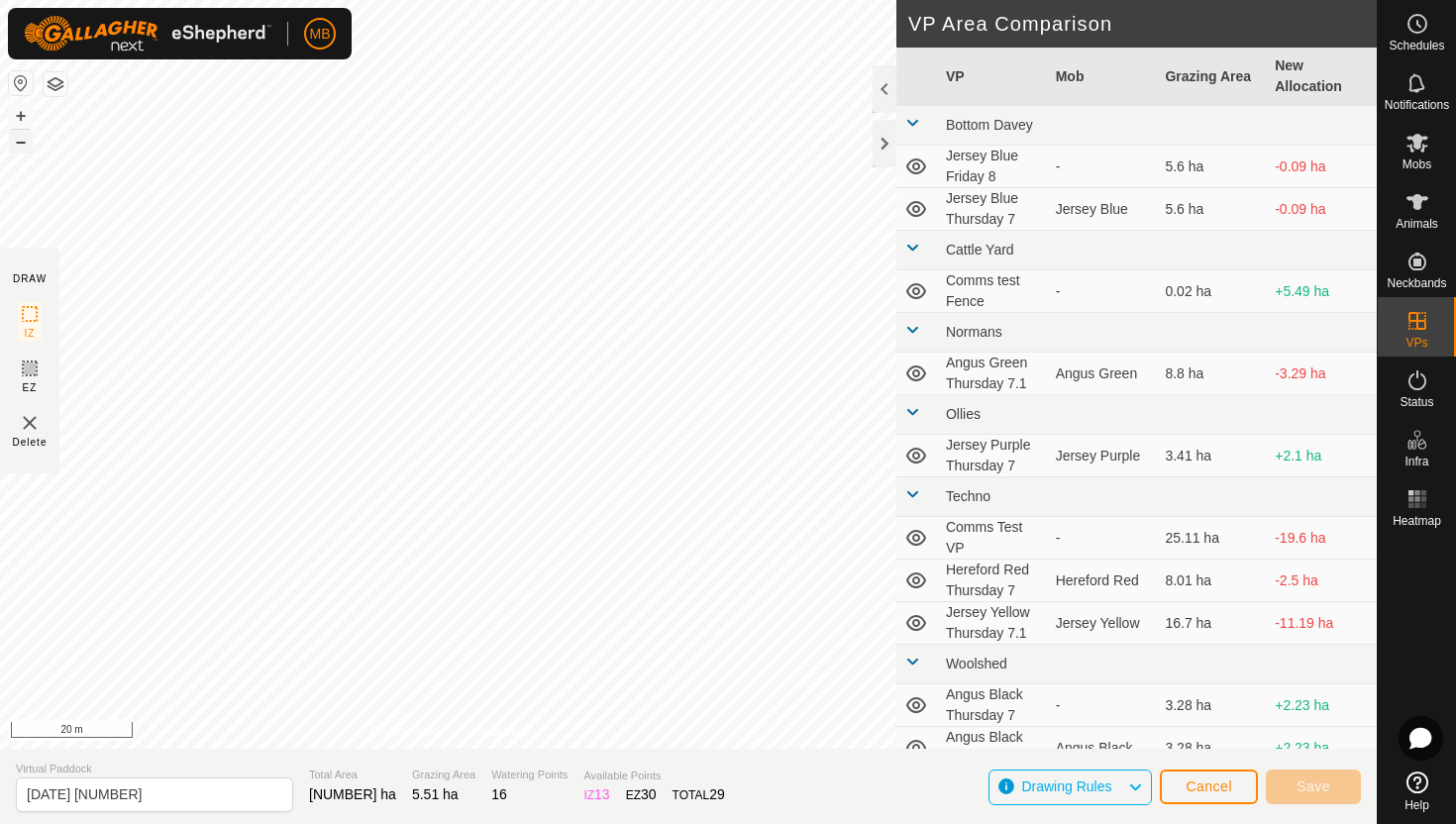 click on "–" at bounding box center (21, 142) 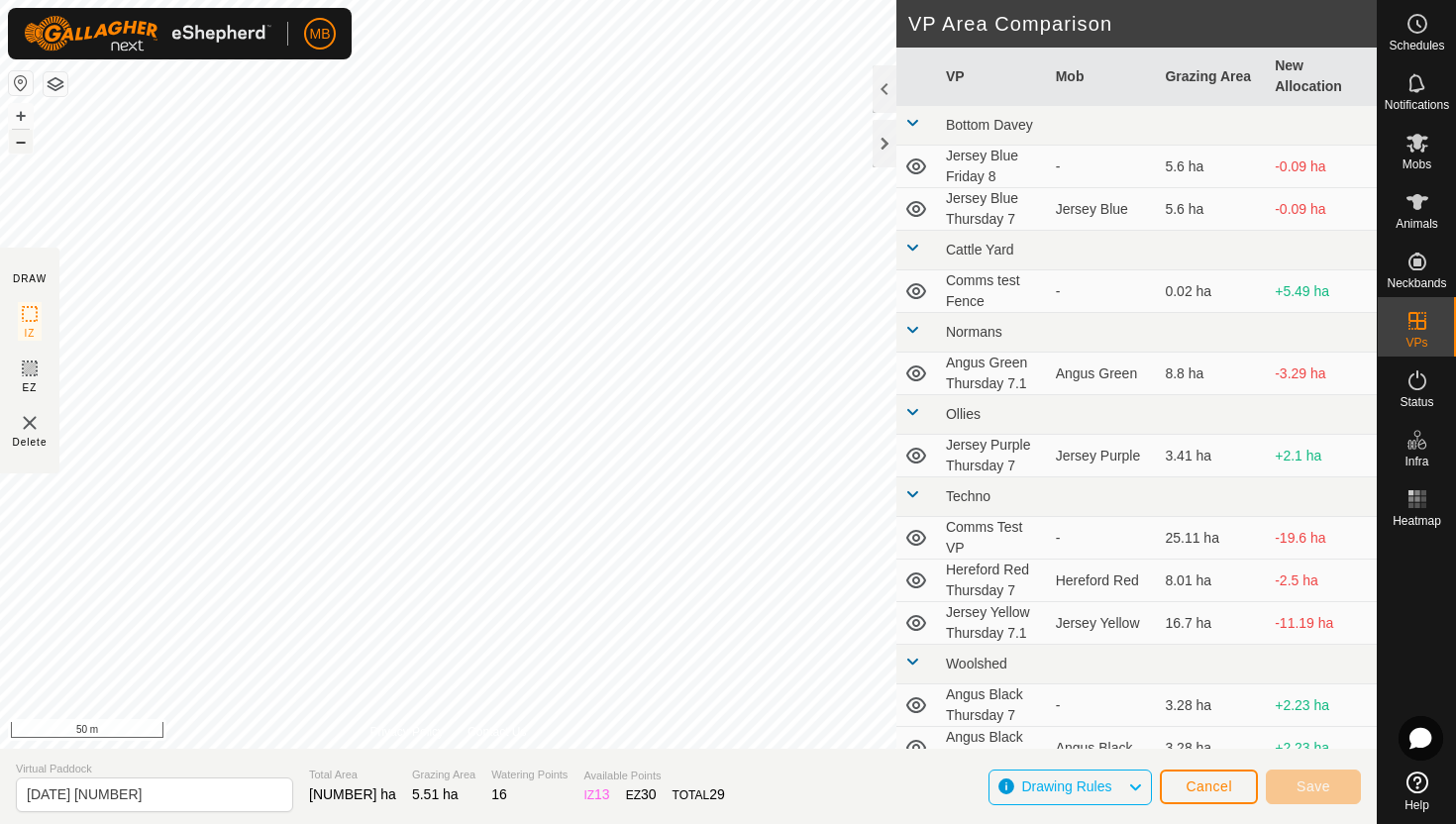 click on "–" at bounding box center [21, 142] 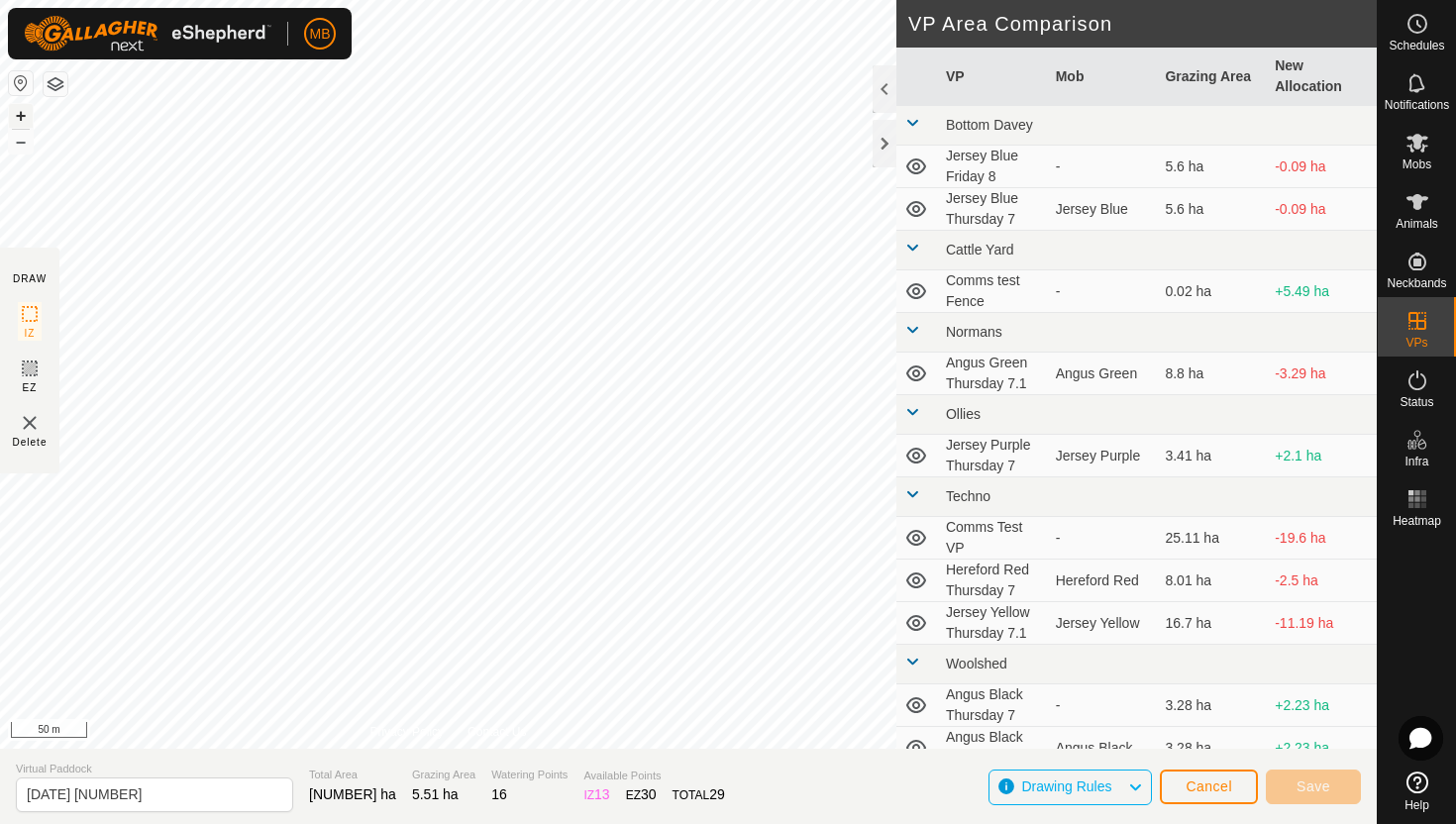 click on "+" at bounding box center (21, 116) 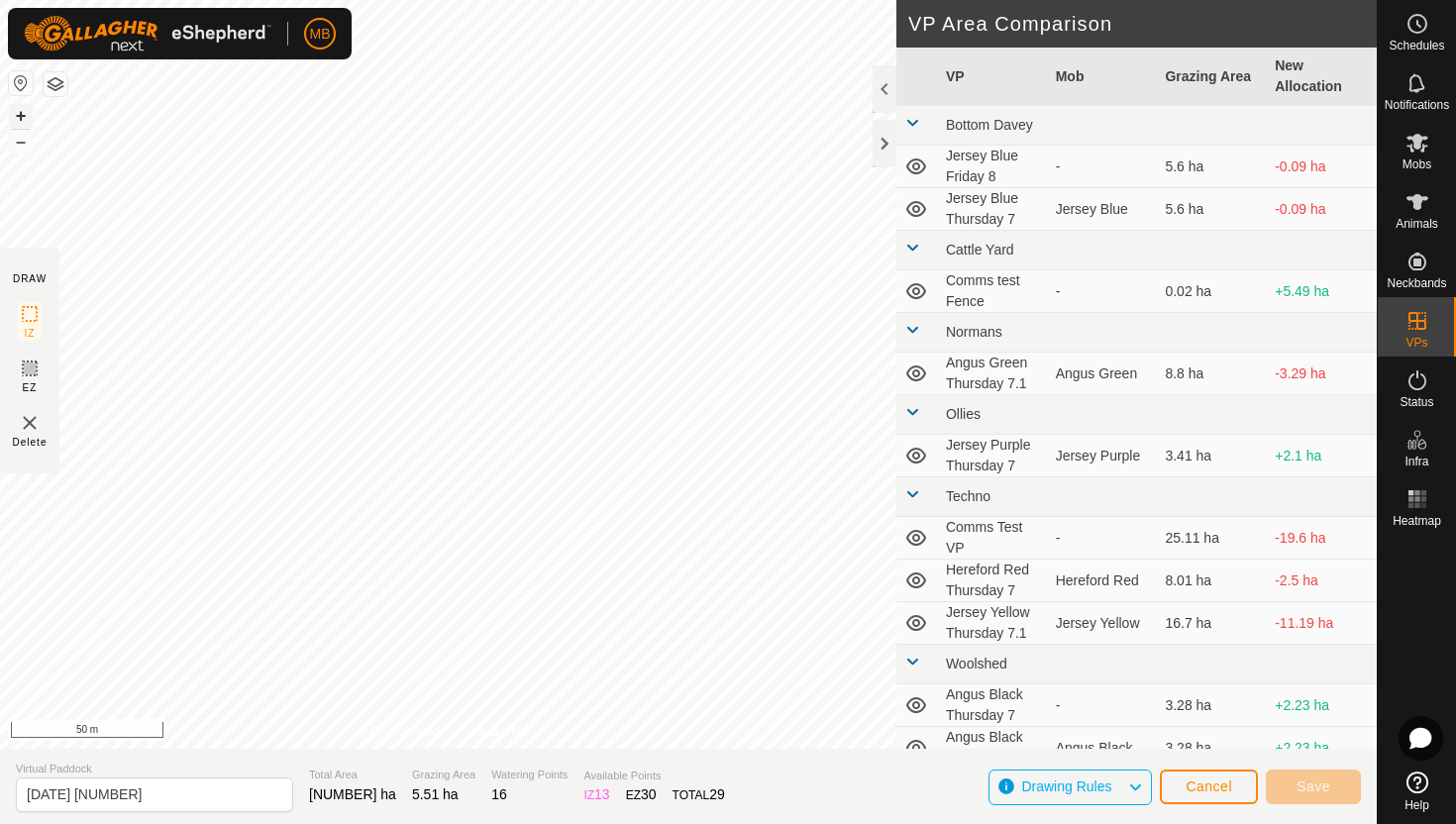 click on "+" at bounding box center [21, 116] 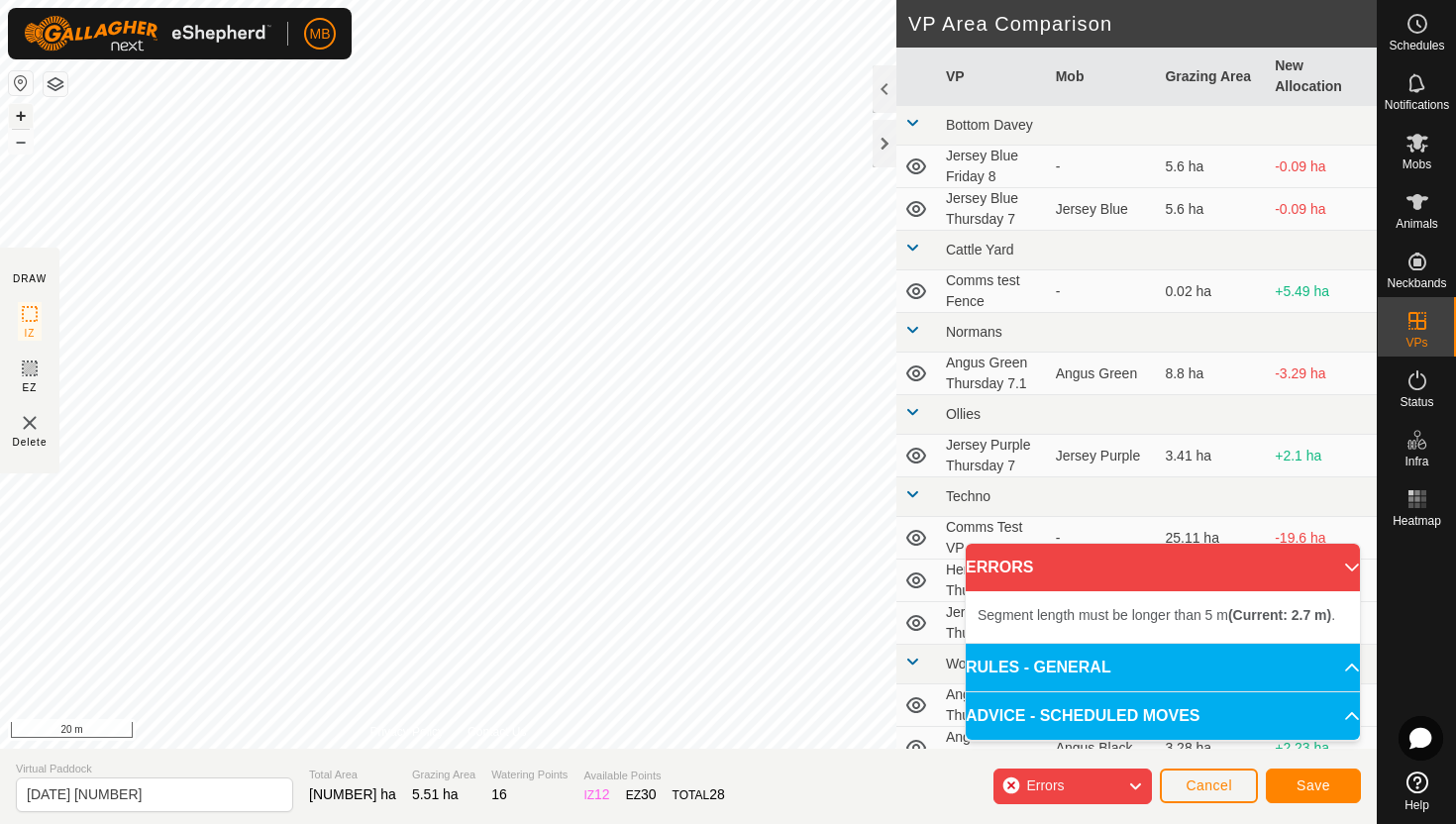 click on "+" at bounding box center [21, 116] 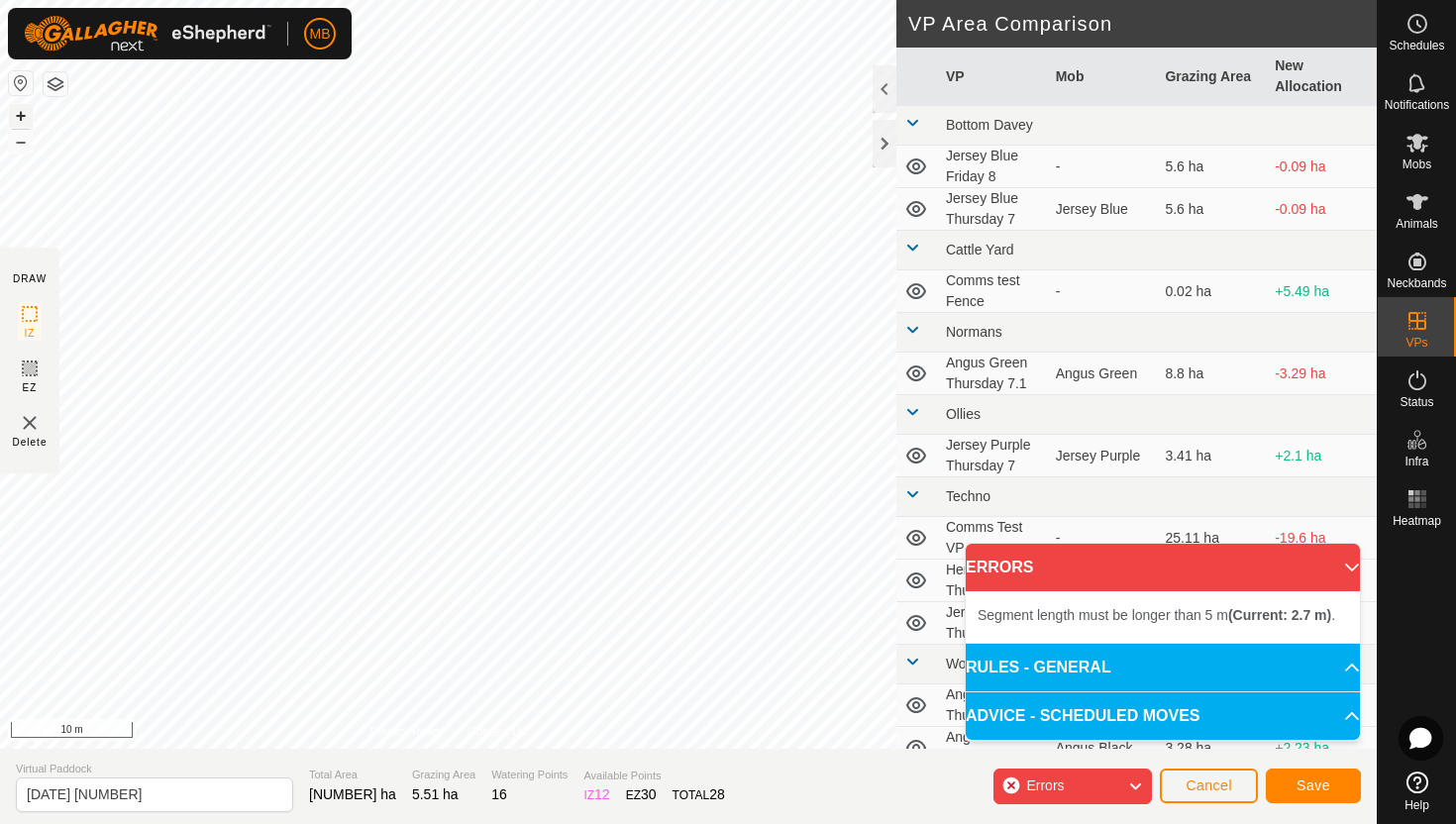 click on "+" at bounding box center [21, 116] 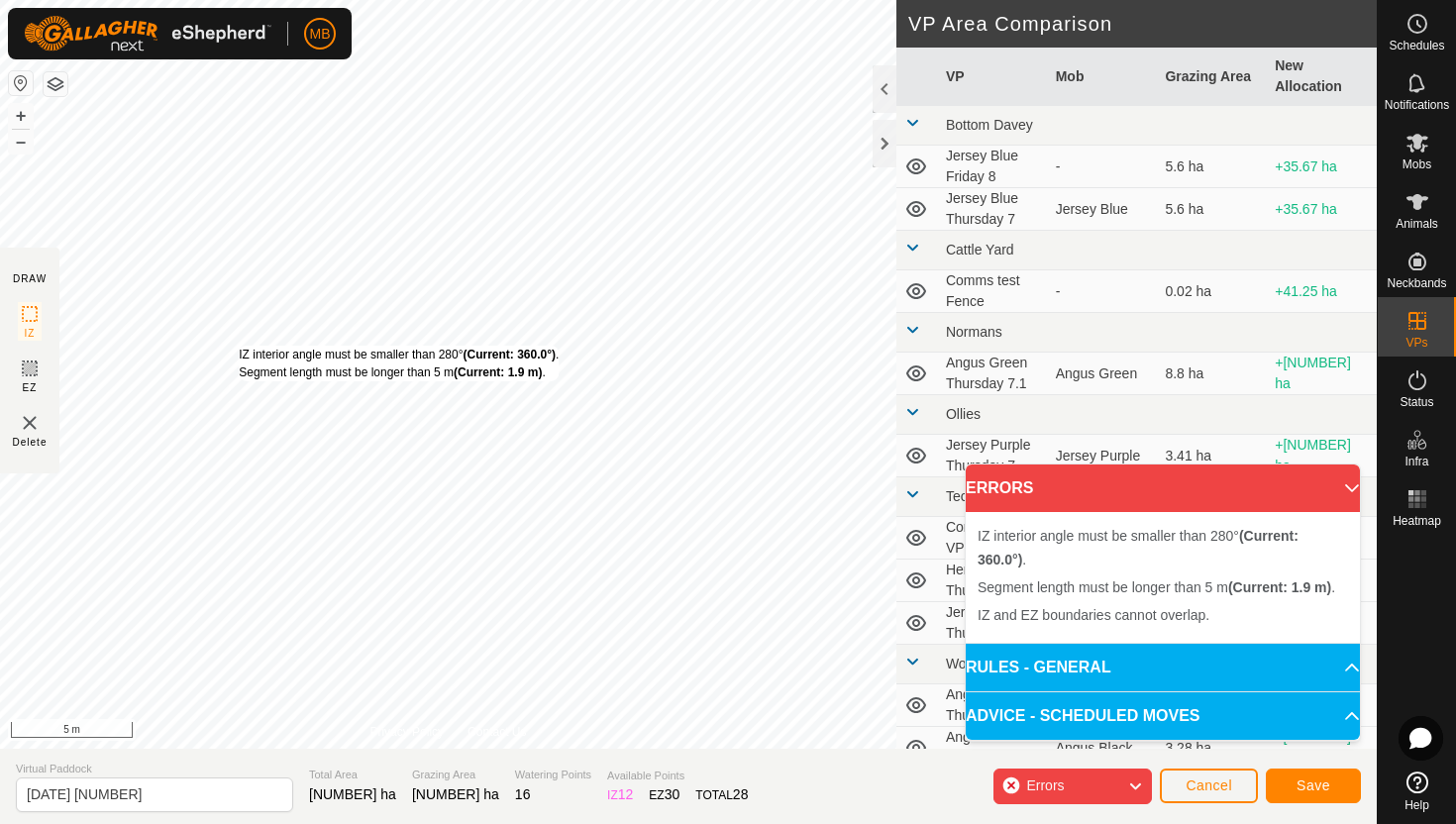 click on "IZ interior angle must be smaller than 280°  (Current: 360.0°) . Segment length must be longer than 5 m  (Current: 1.9 m) ." at bounding box center [398, 363] 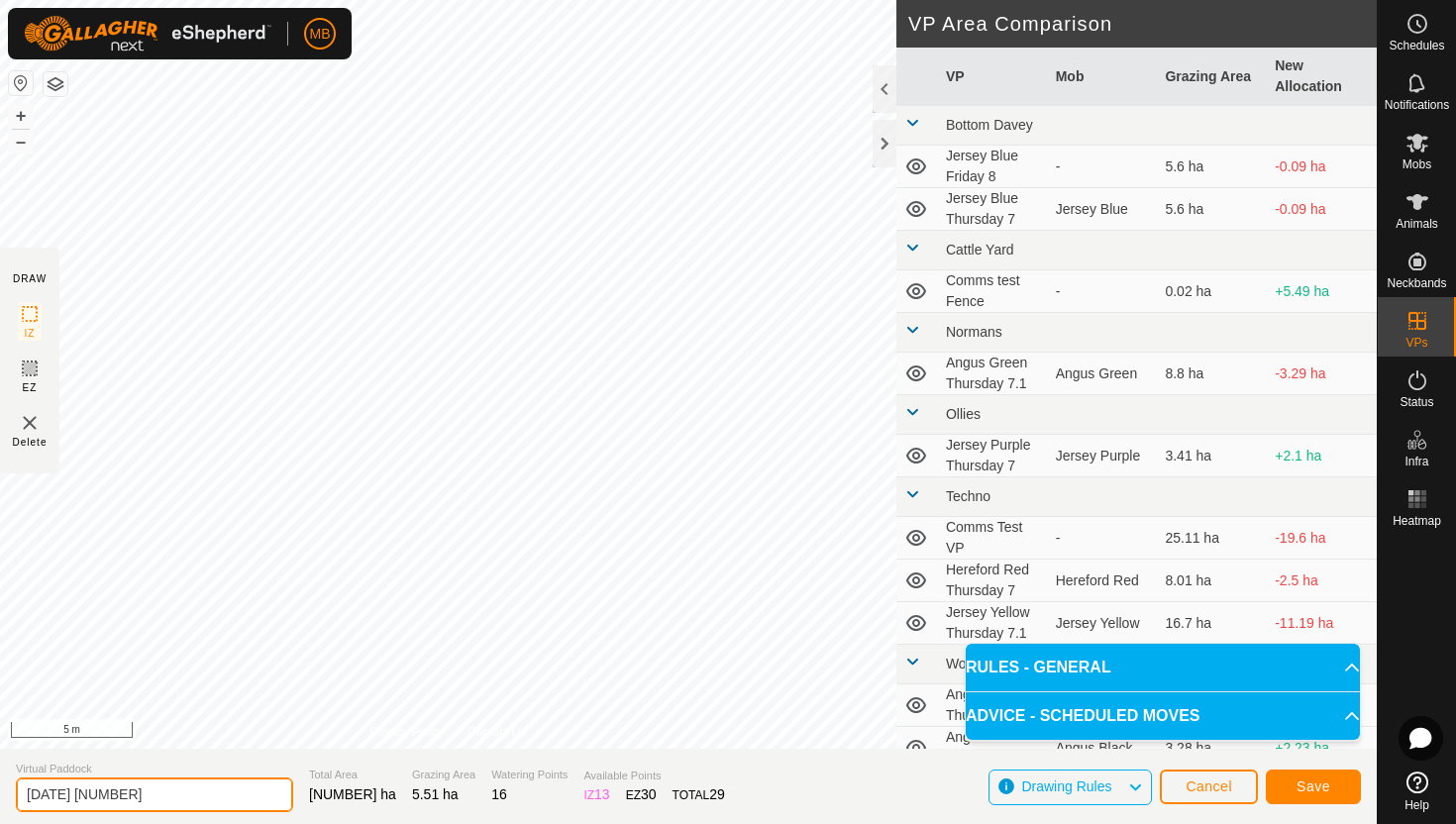 click on "2025-08-07 191145" 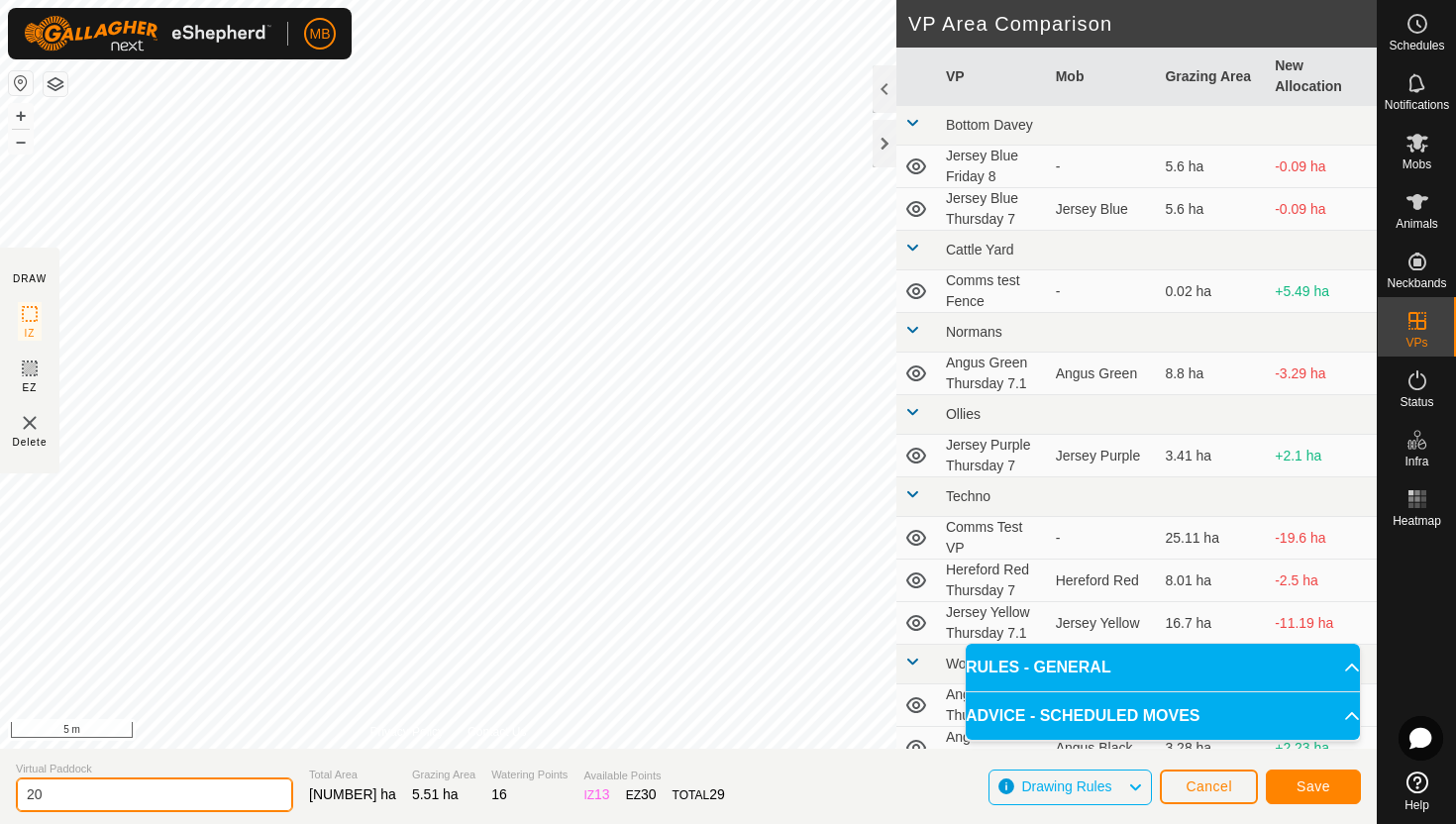 type on "2" 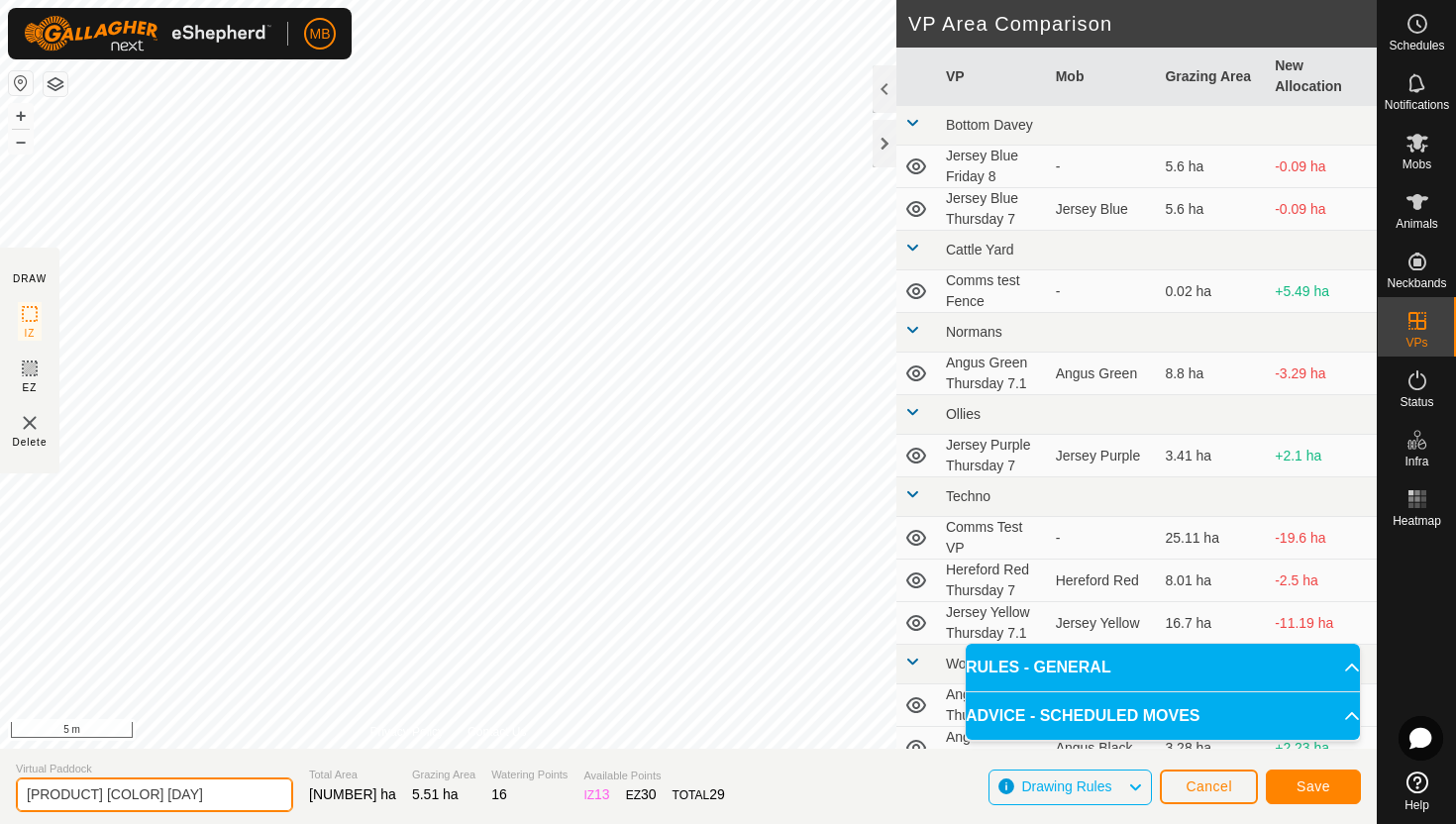 type on "Angus Orange Friday 7" 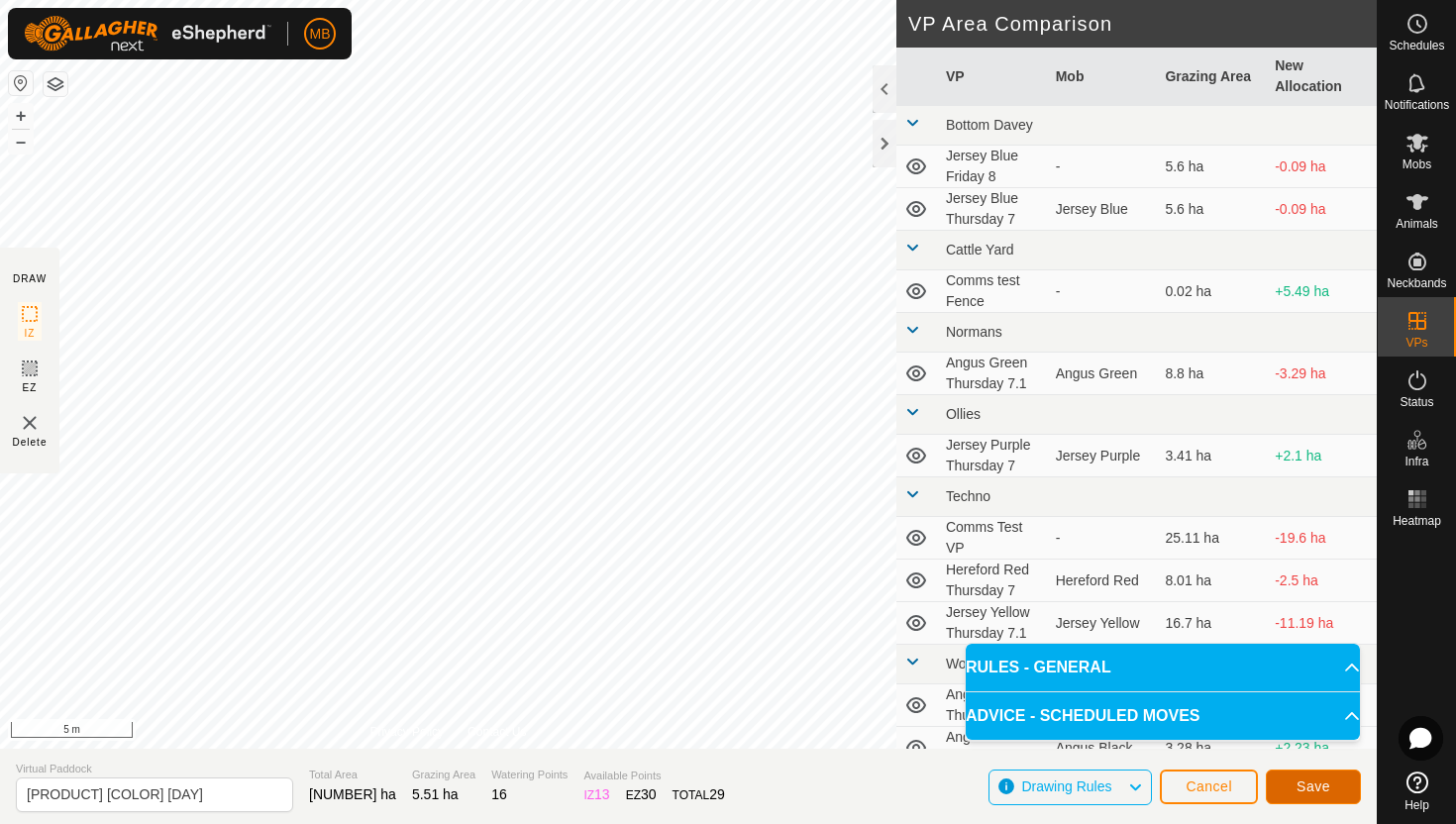 click on "Save" 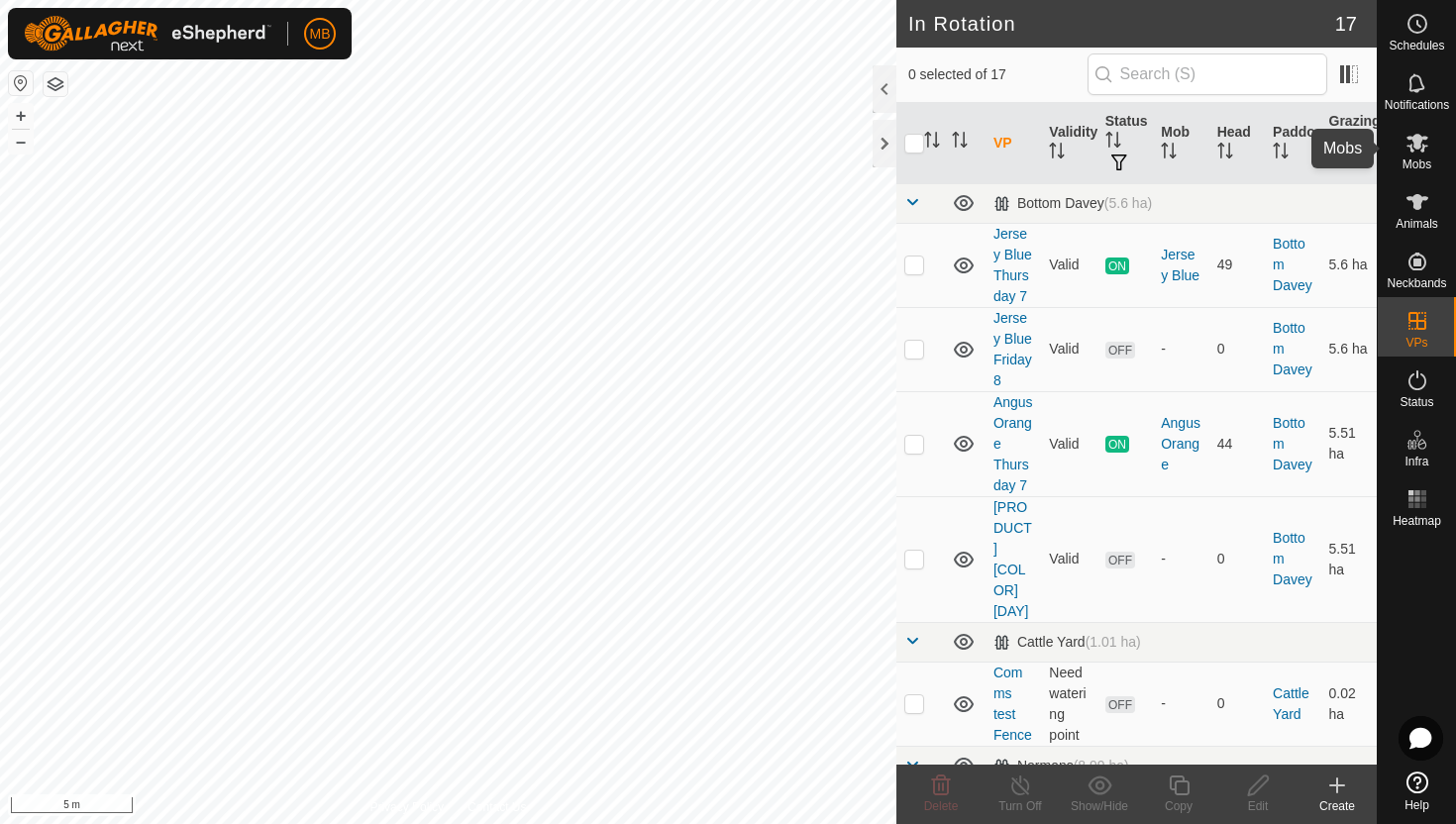 click 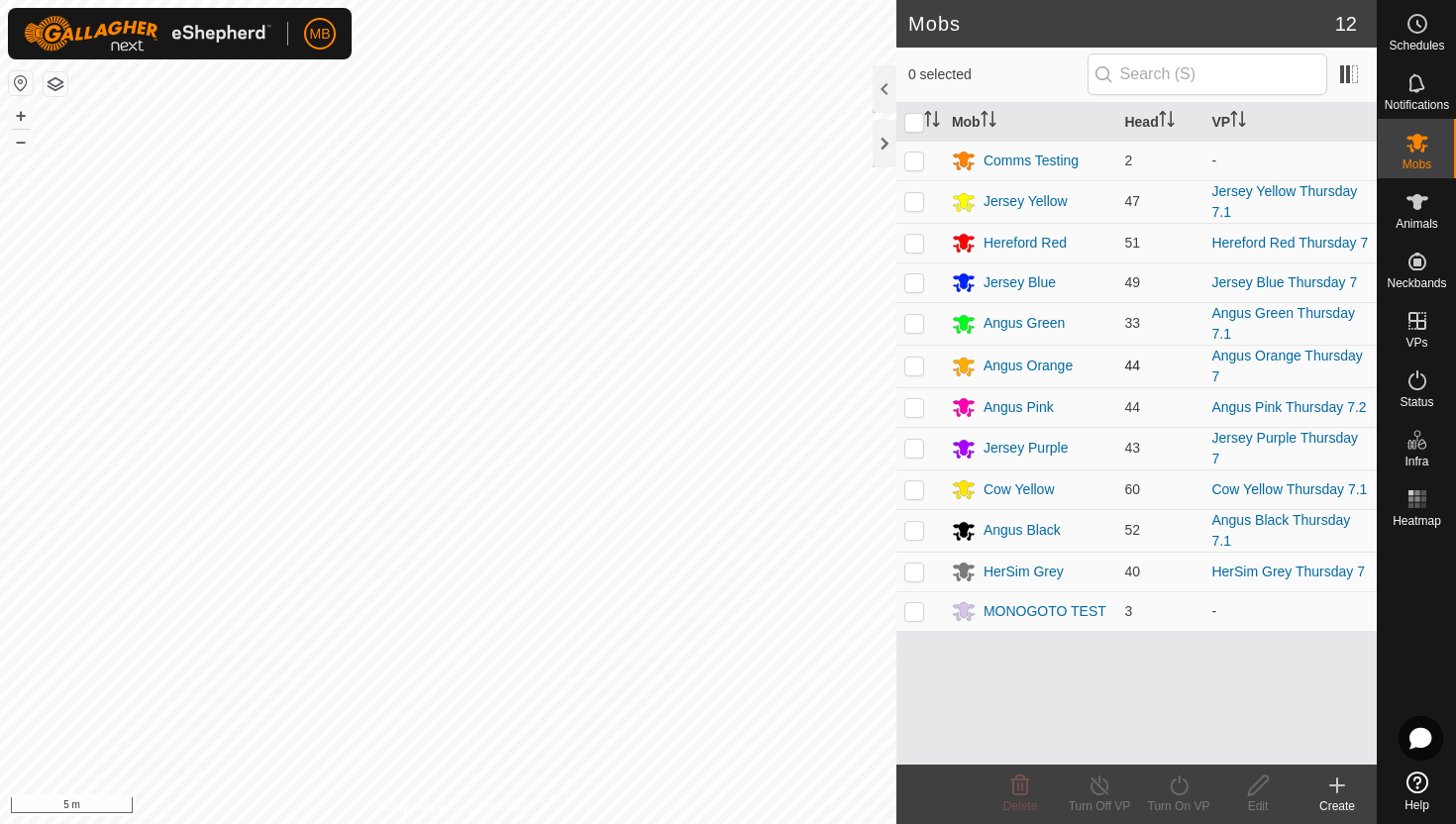 click at bounding box center (914, 365) 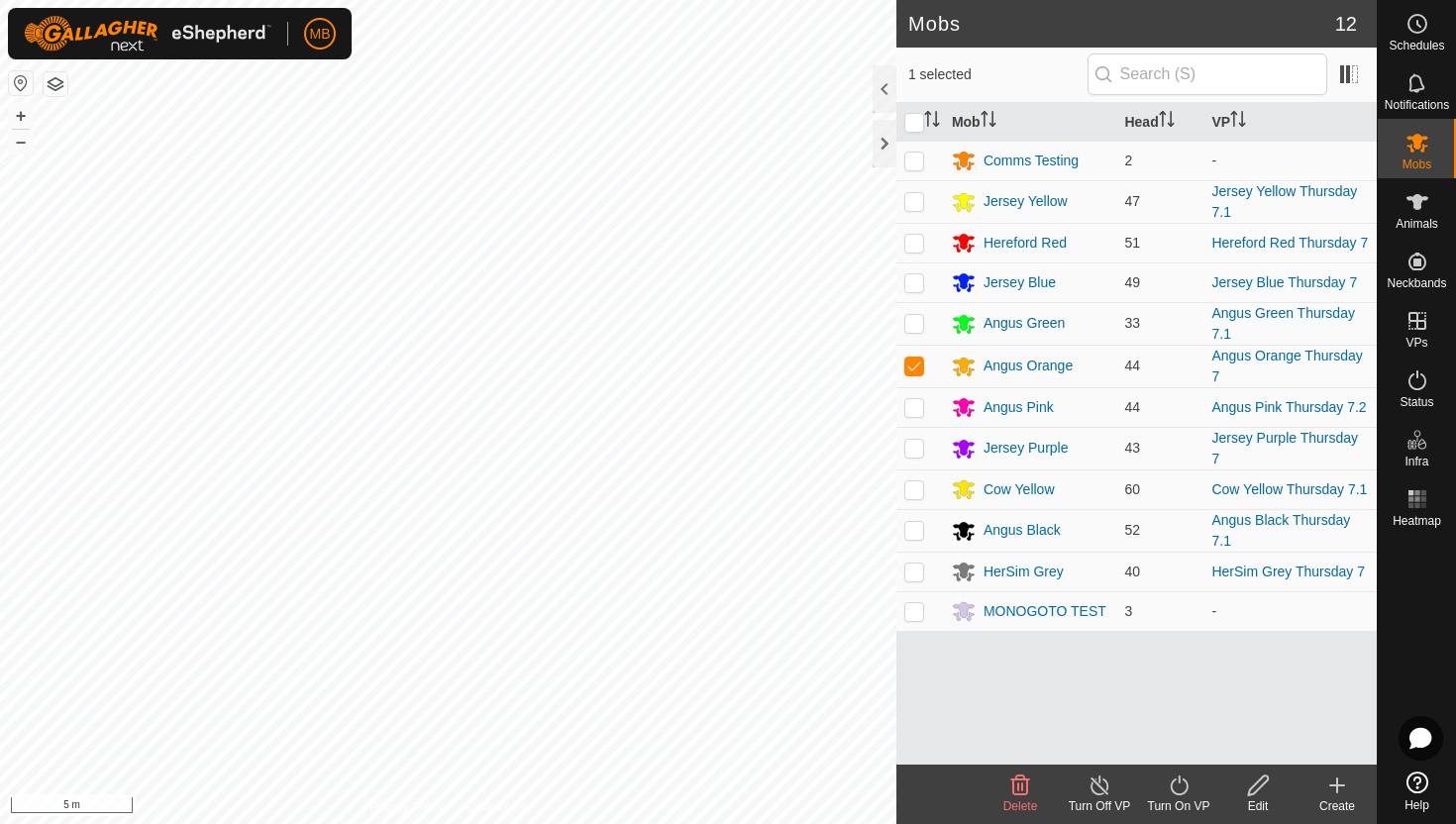 click 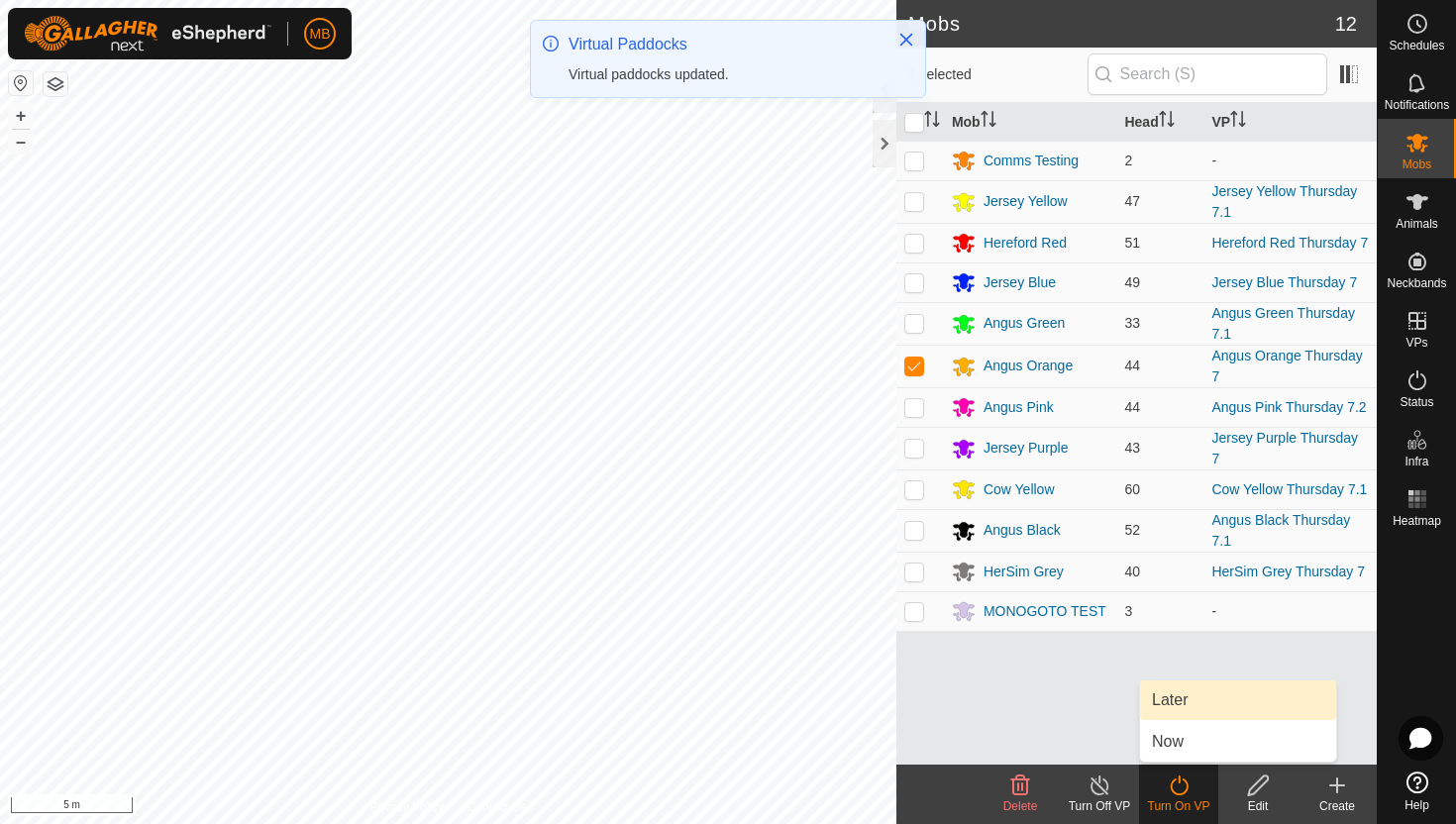 click on "Later" at bounding box center (1238, 700) 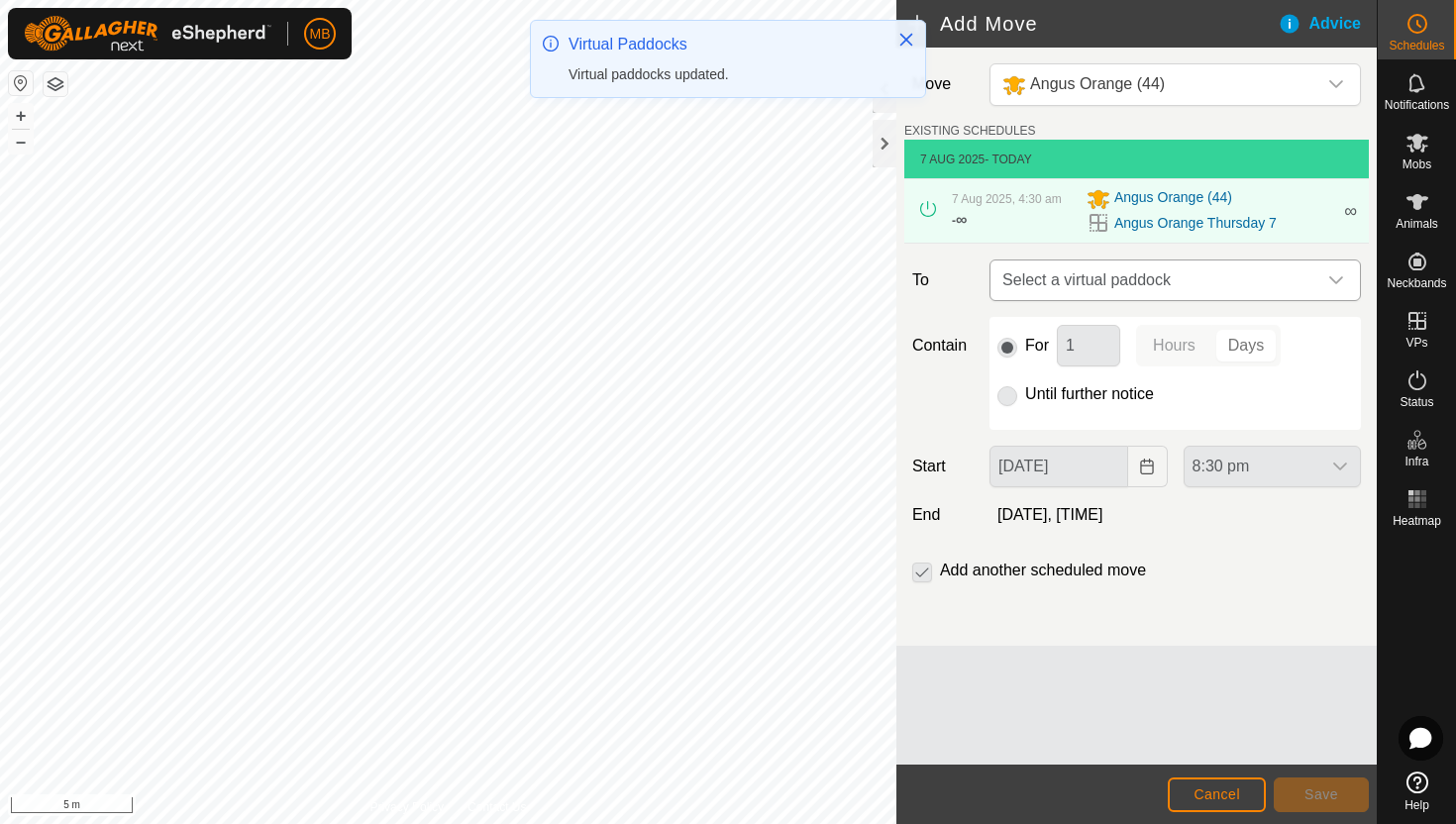 click at bounding box center (1336, 280) 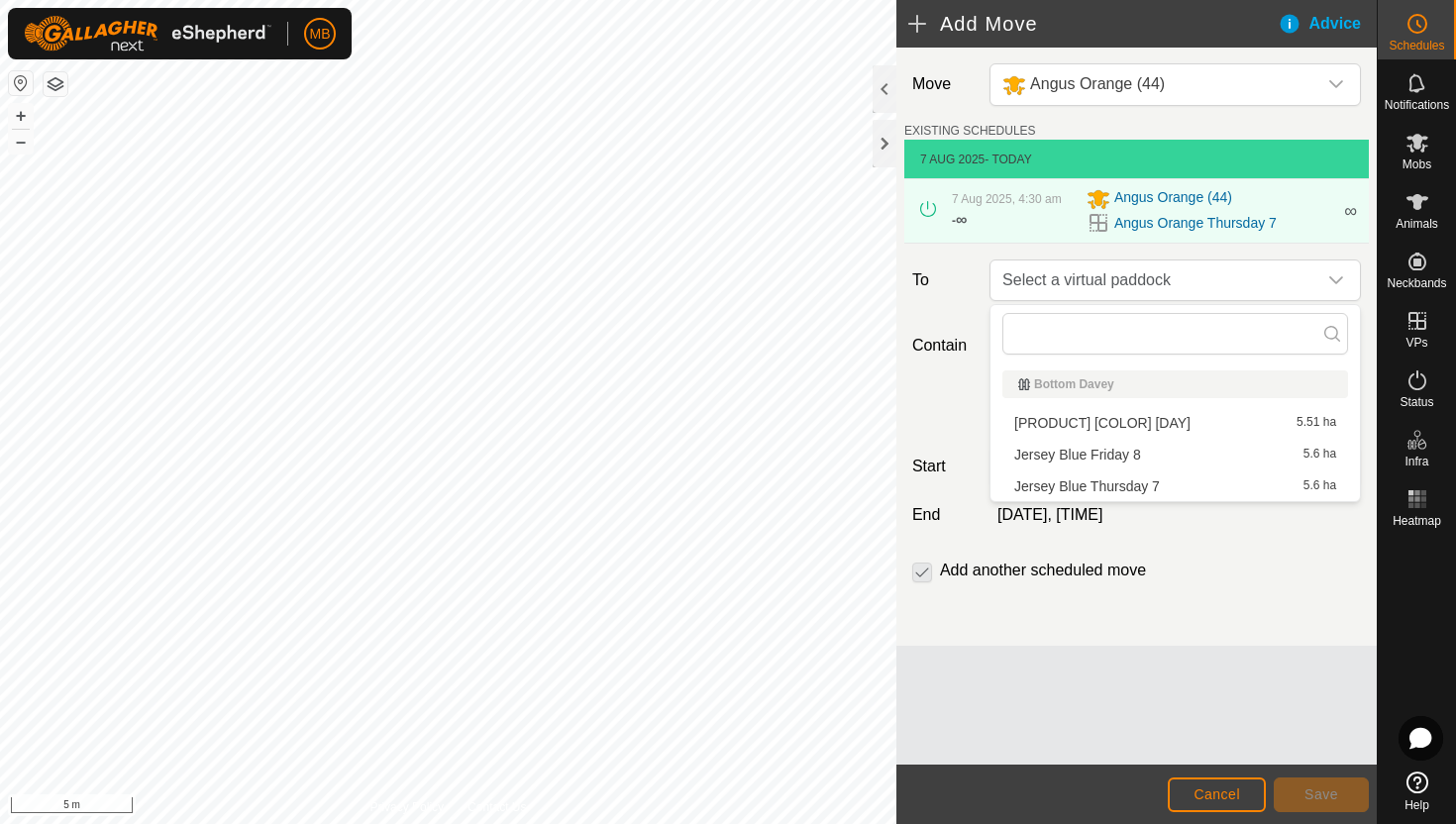 click on "Angus Orange Friday 7  5.51 ha" at bounding box center (1175, 423) 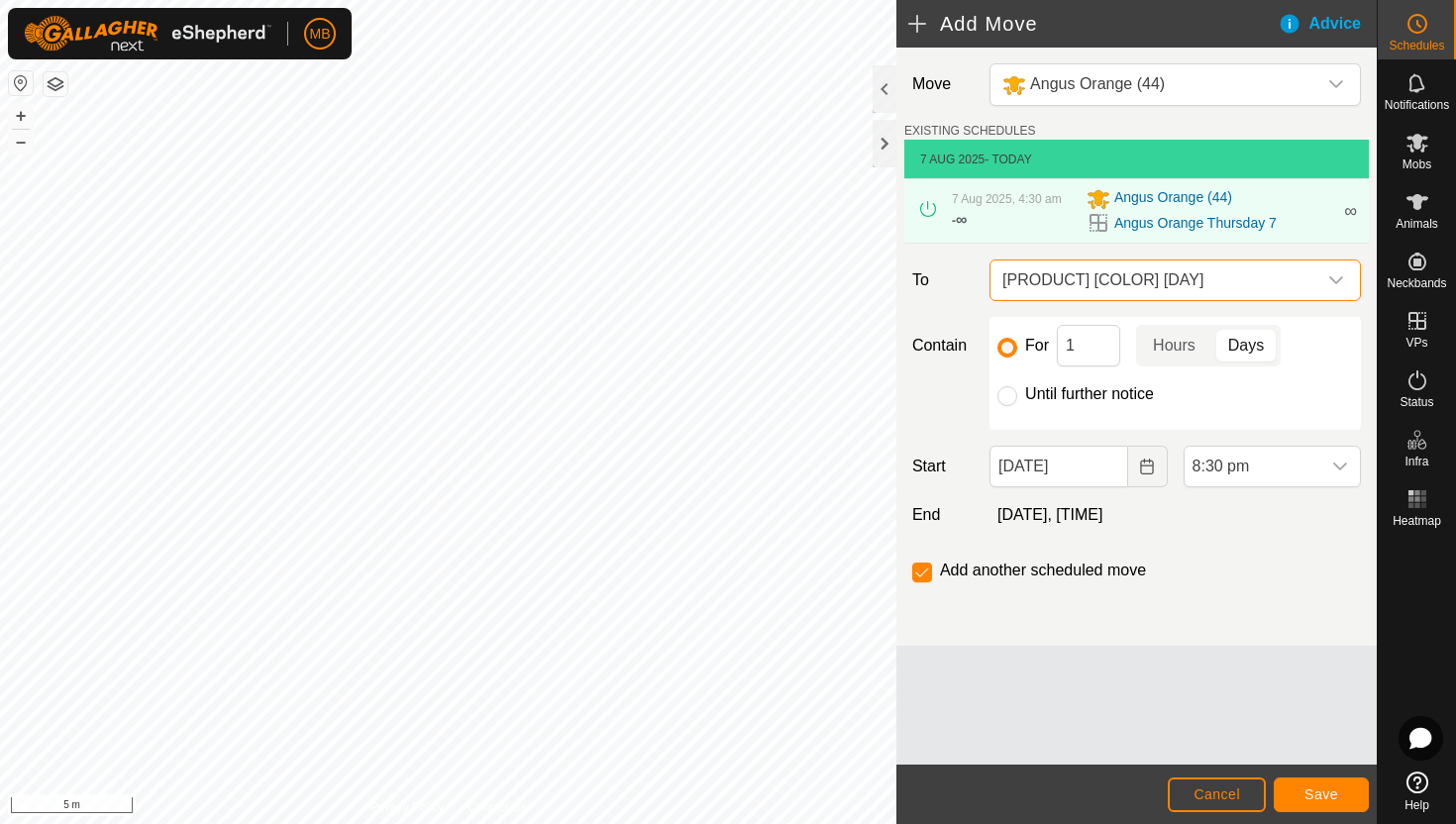 click on "Until further notice" 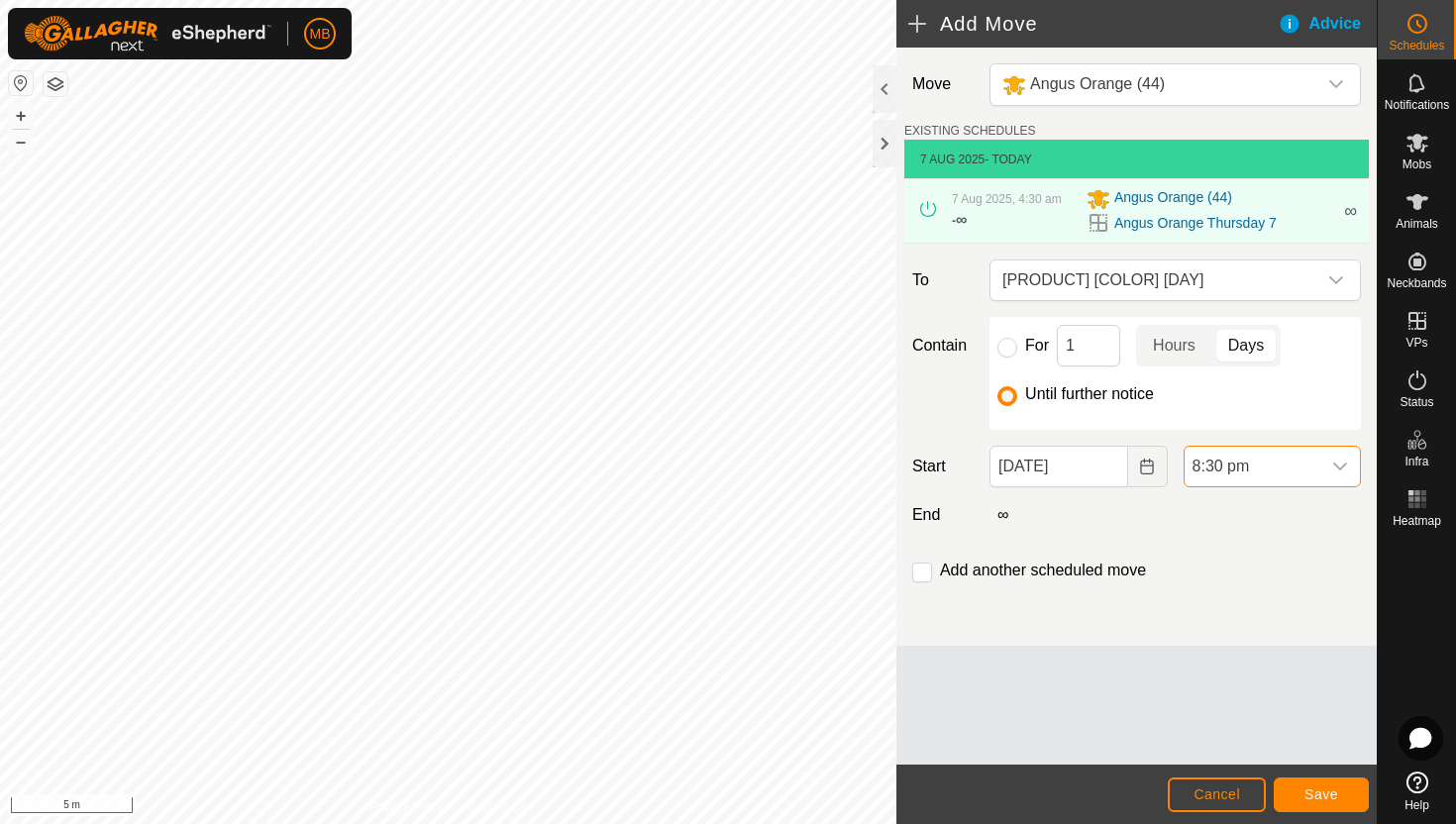 click on "8:30 pm" at bounding box center (1252, 466) 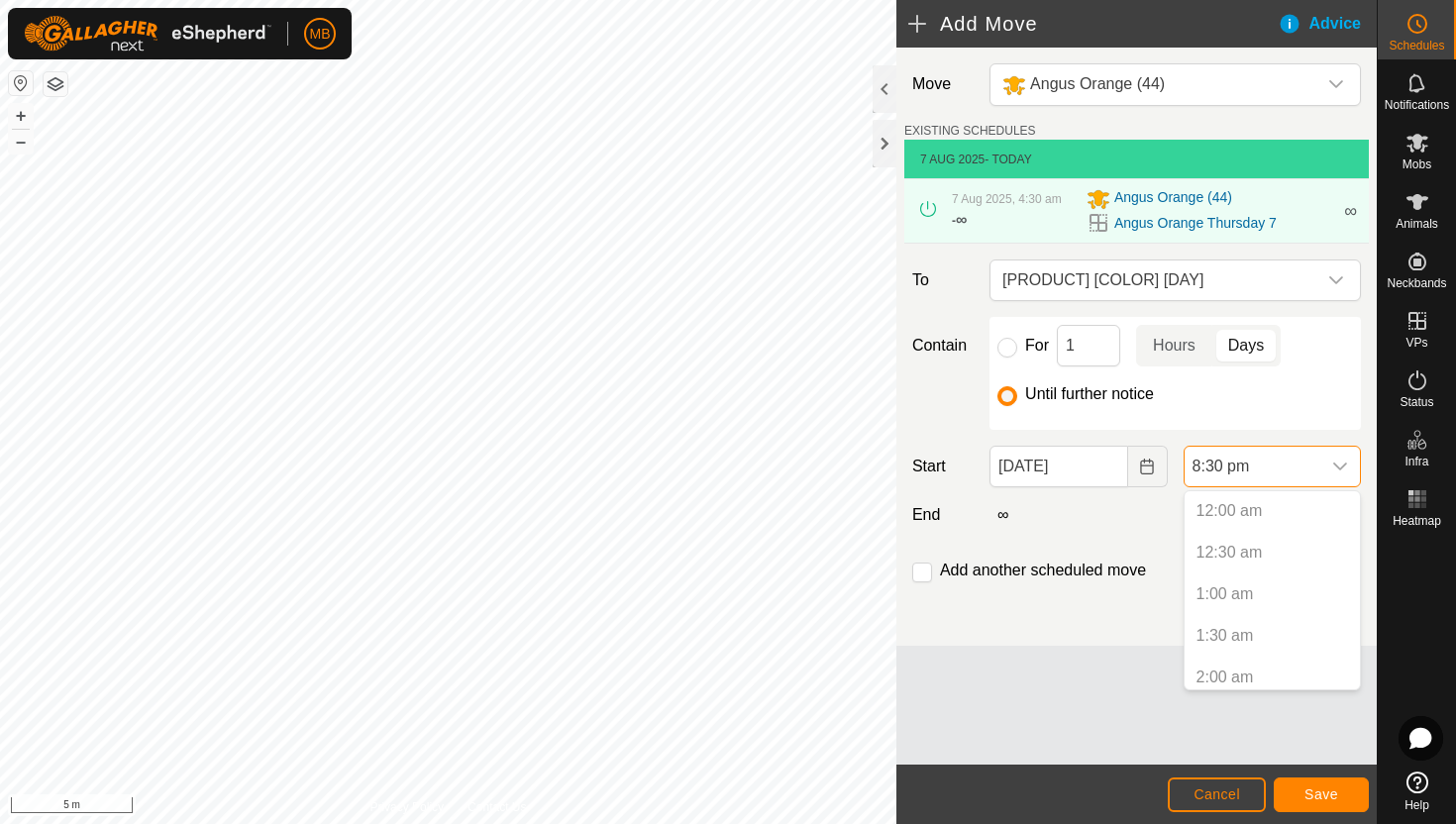 scroll, scrollTop: 1547, scrollLeft: 0, axis: vertical 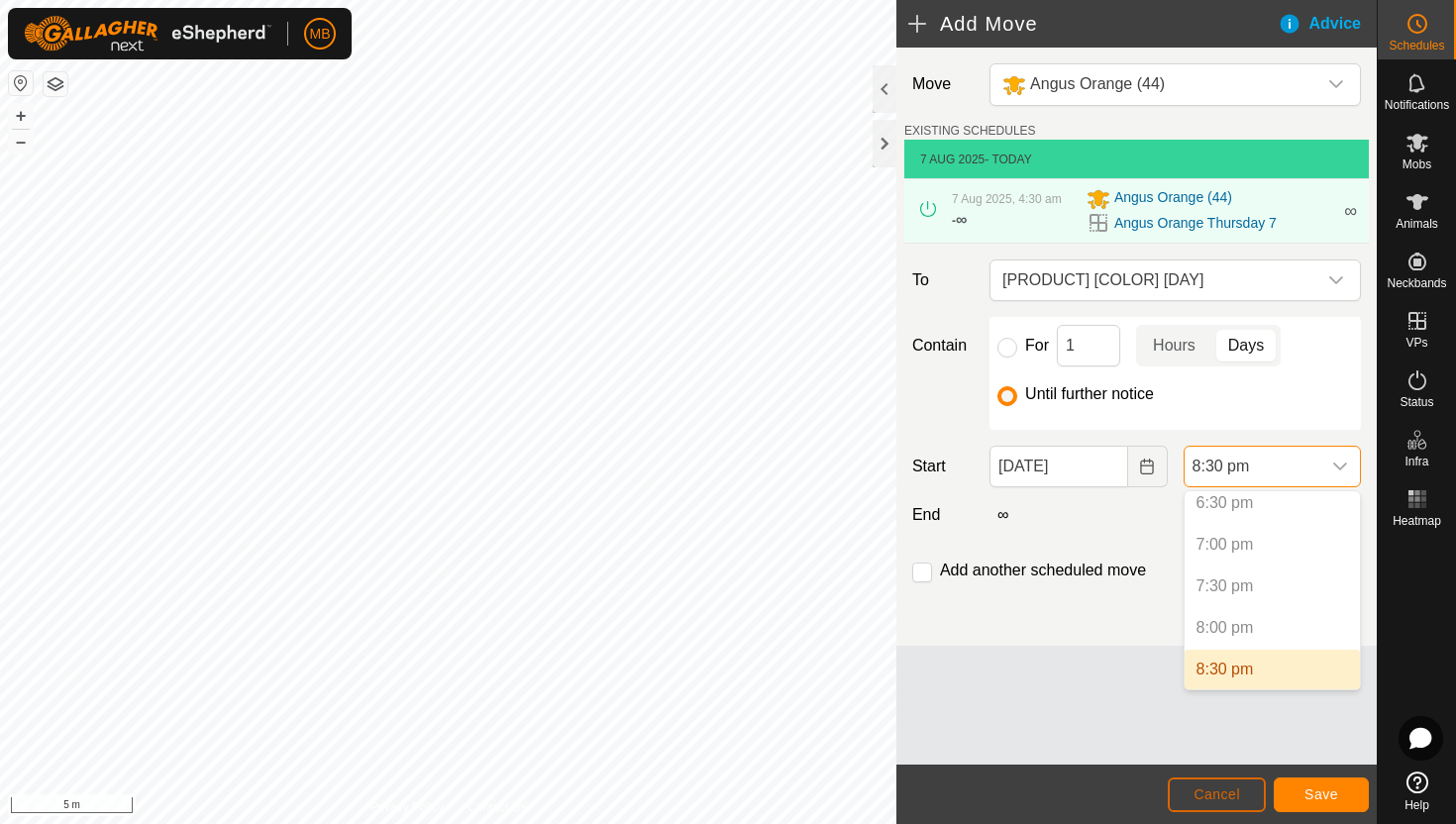 click on "Cancel" 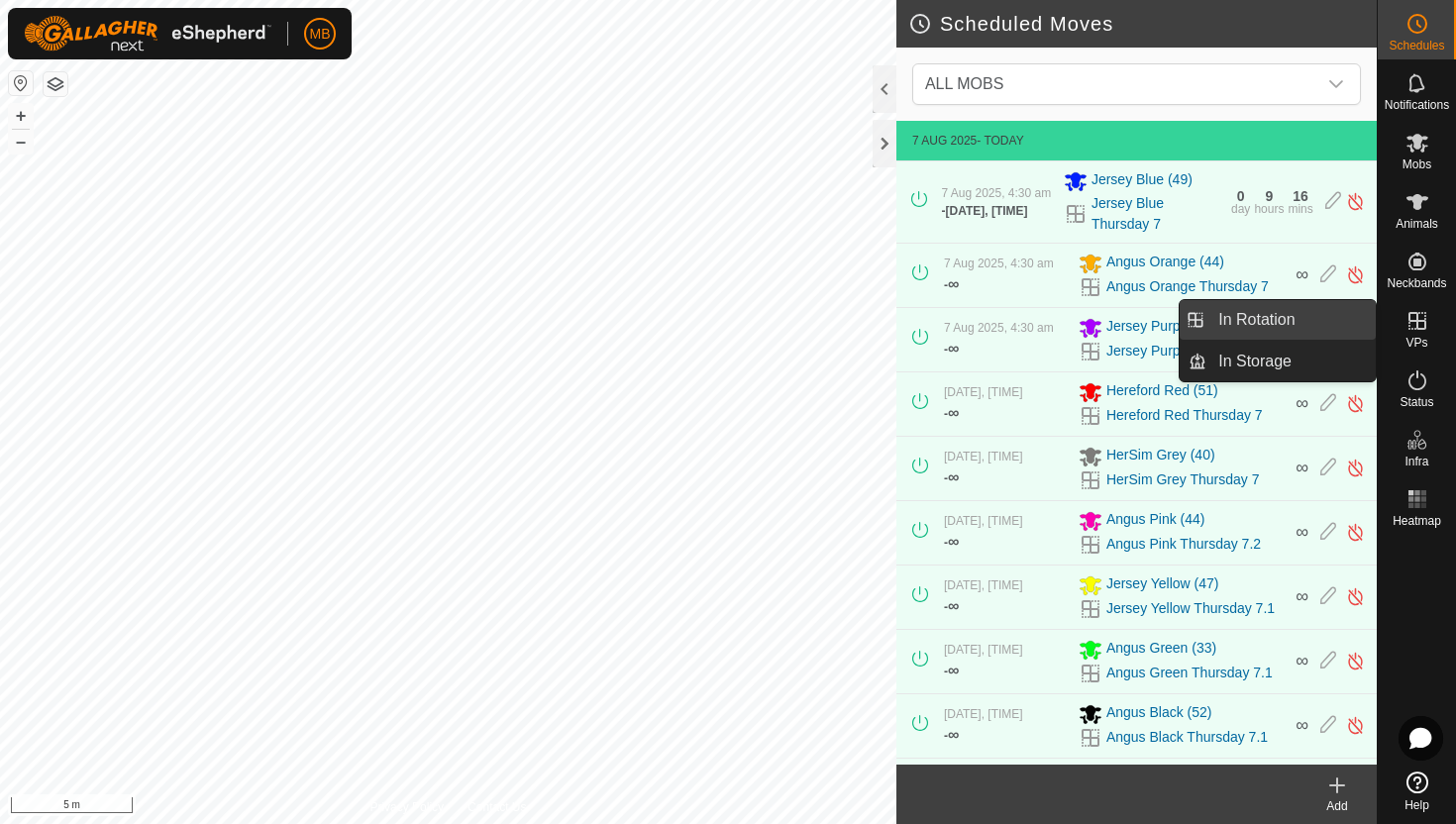 click on "In Rotation" at bounding box center (1291, 320) 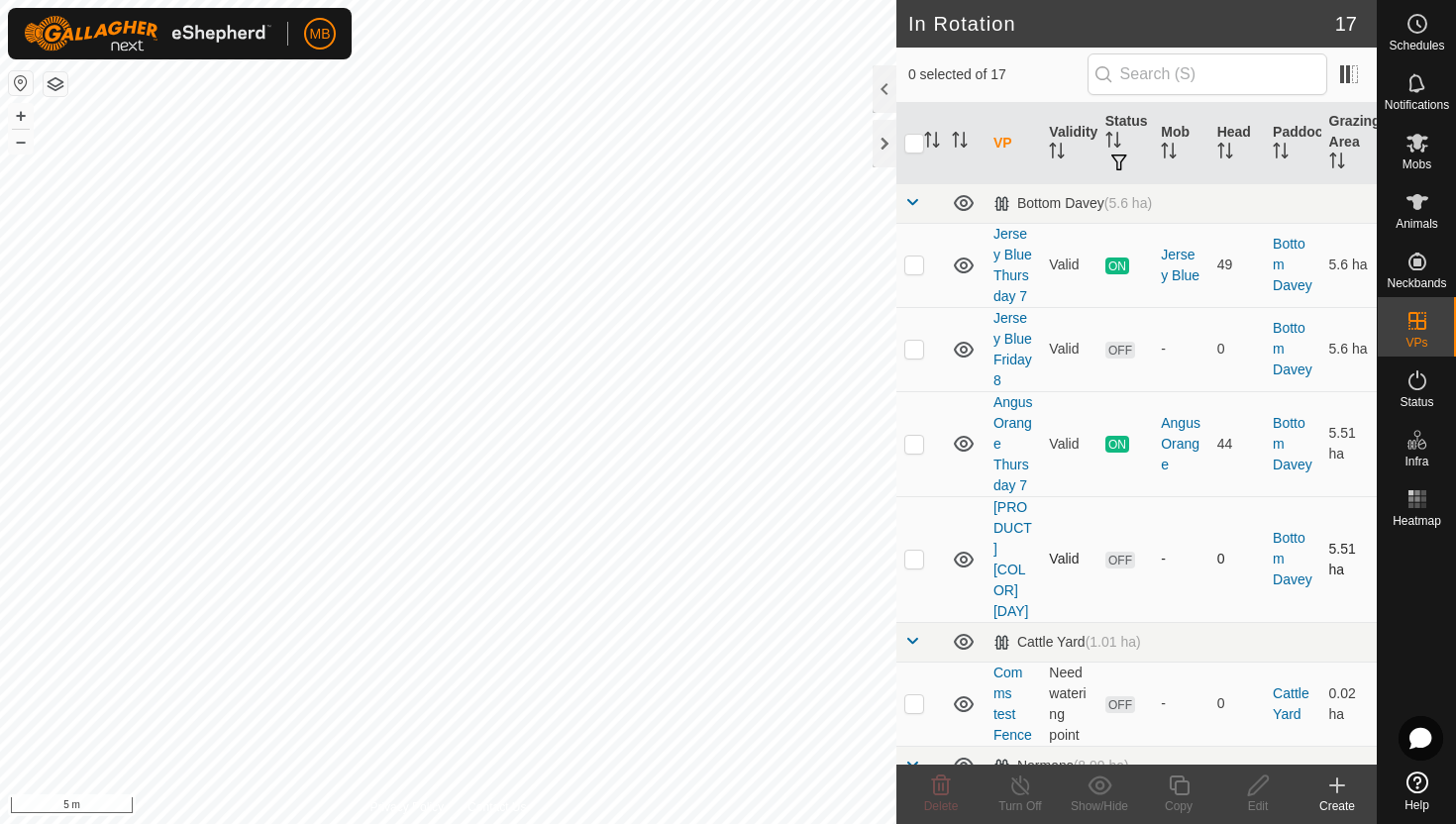 click at bounding box center (914, 559) 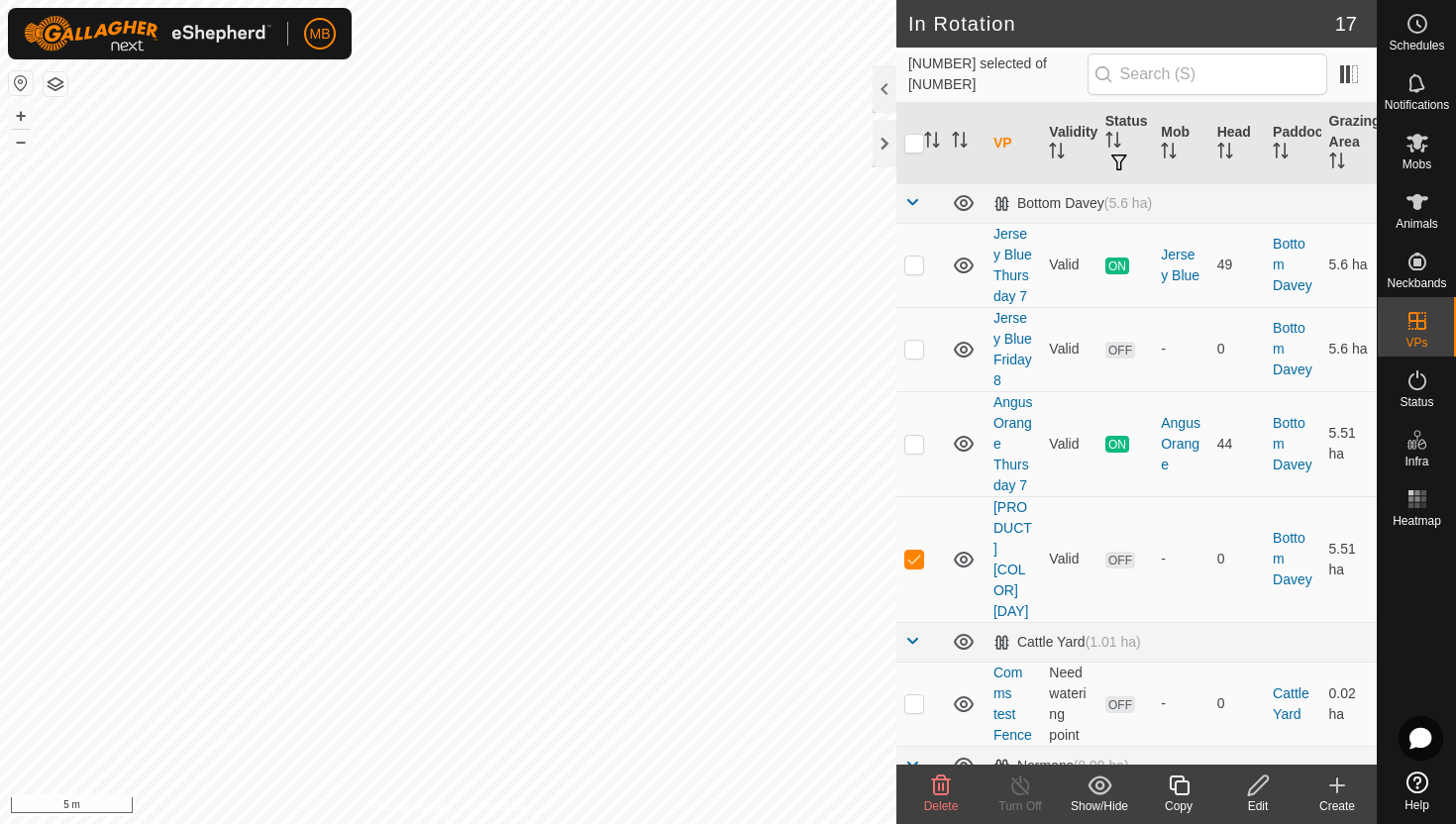 click 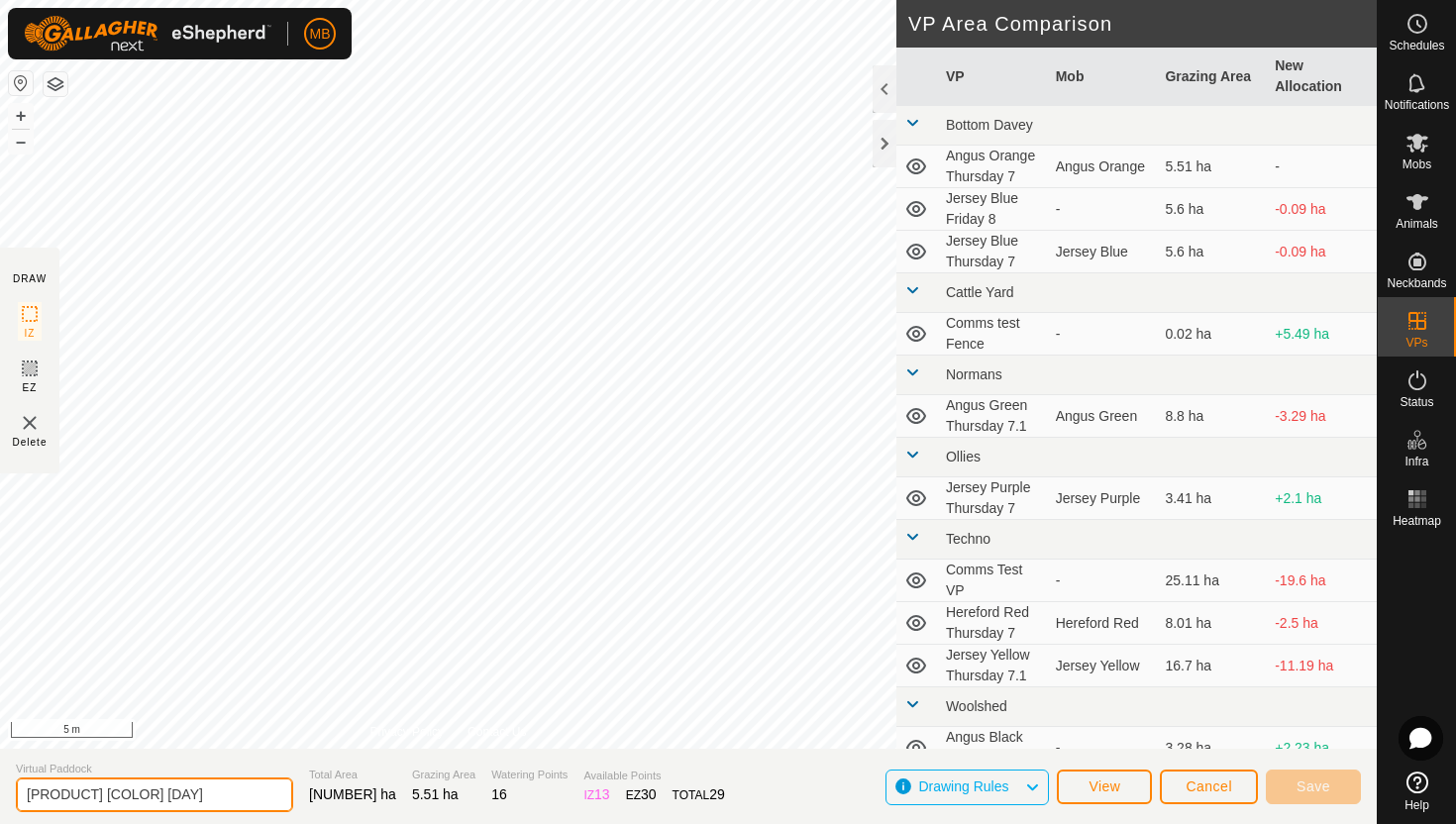 click on "Angus Orange Friday 7" 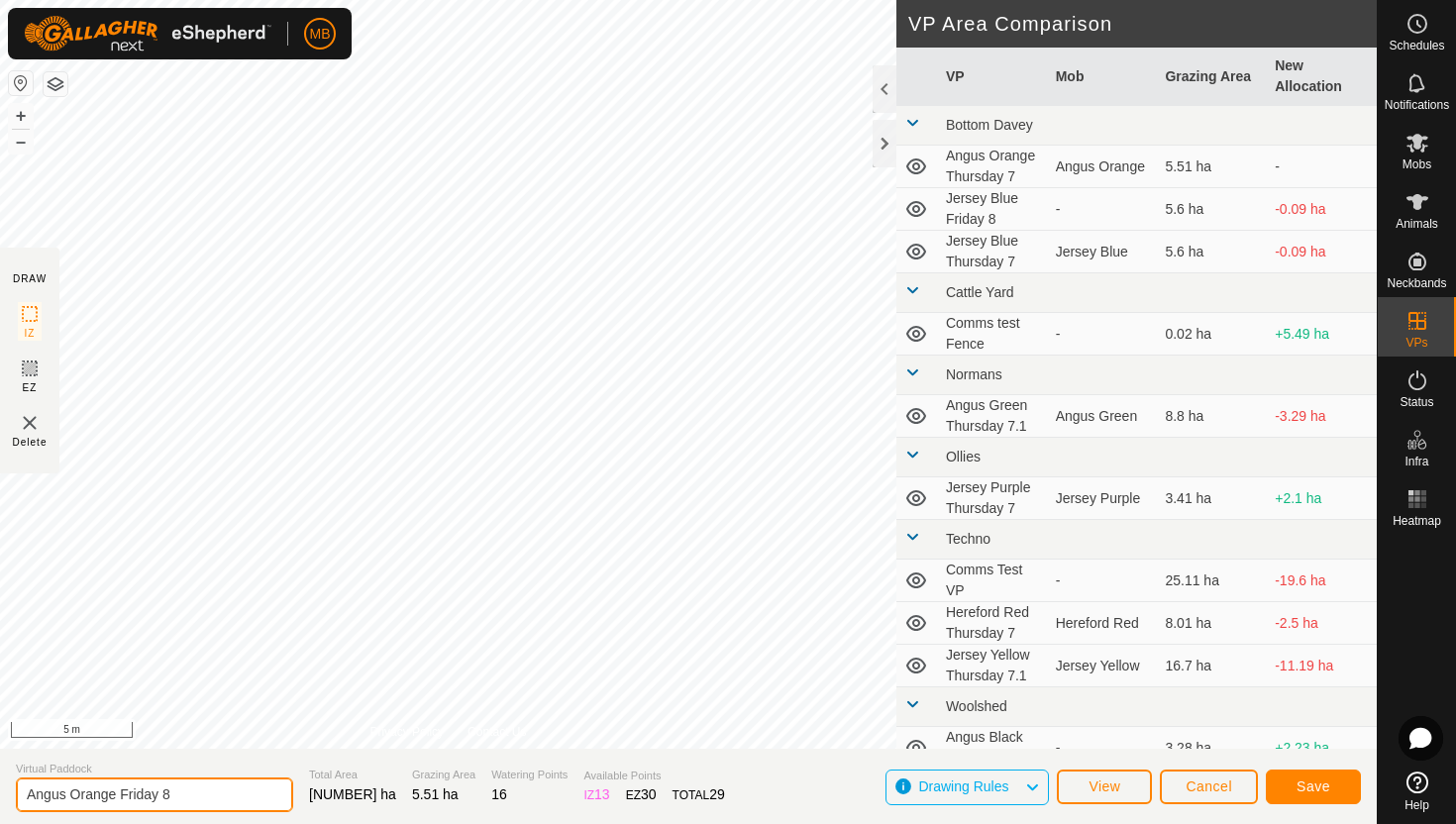 type on "Angus Orange Friday 8" 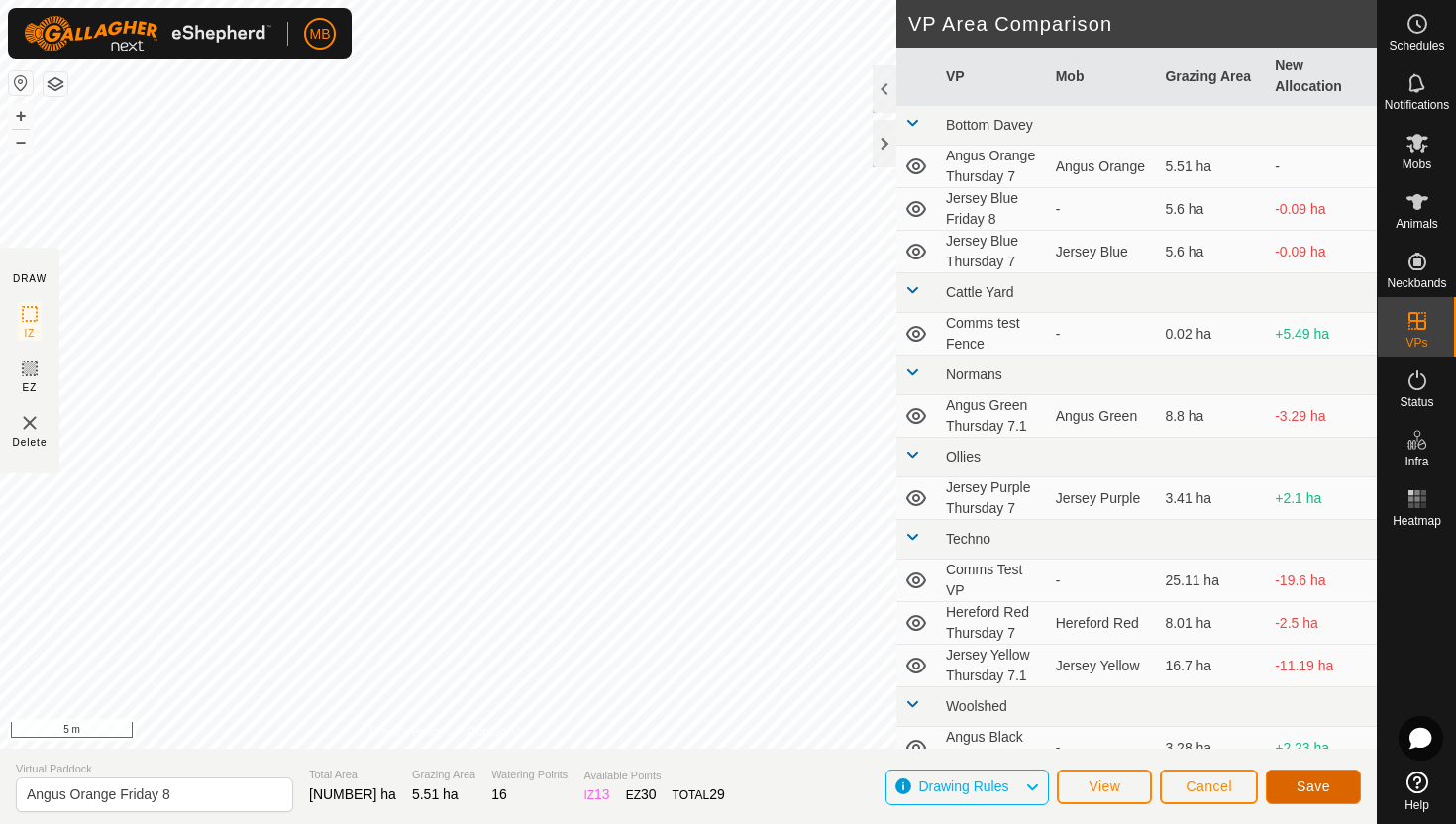 click on "Save" 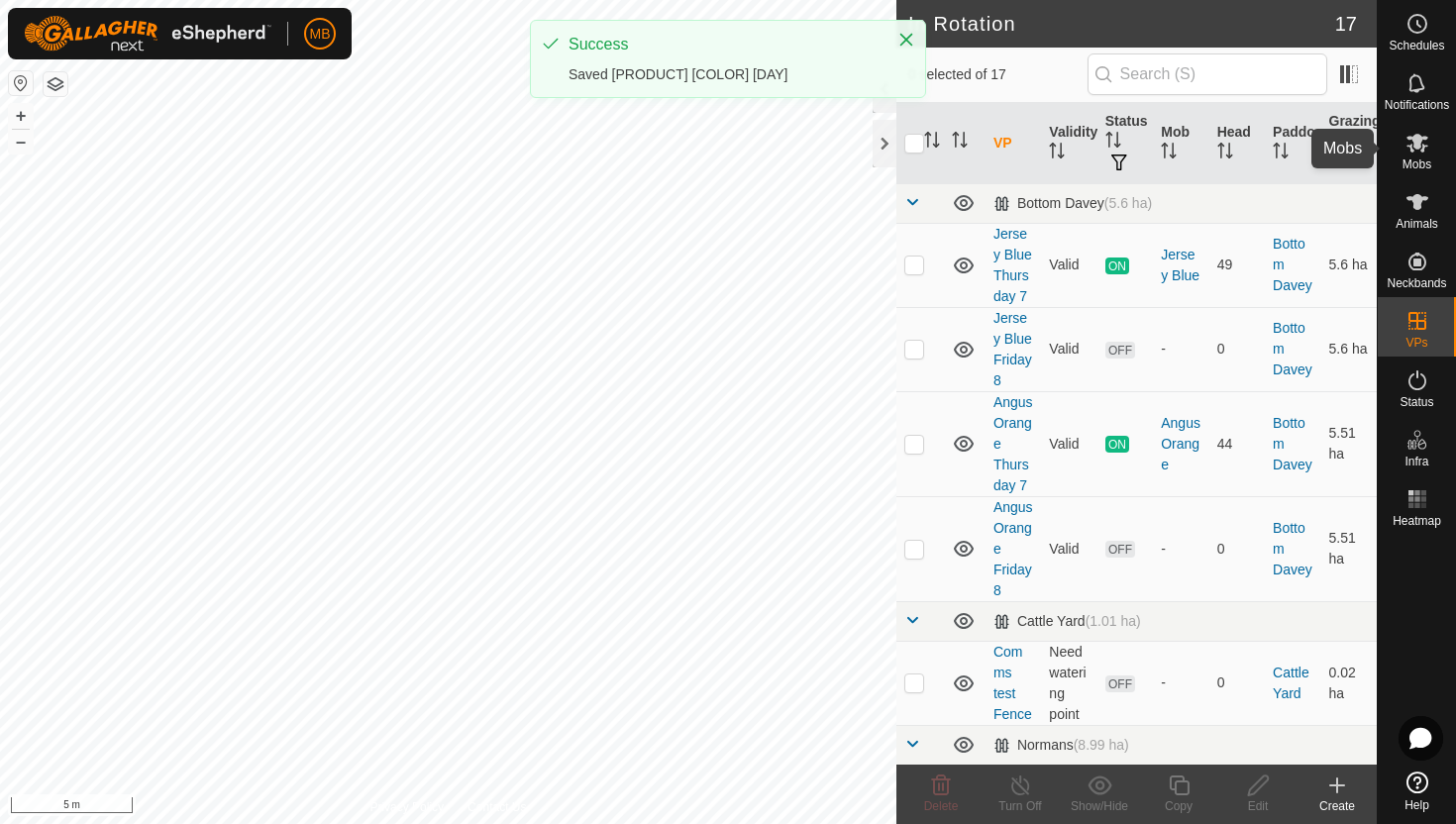 click 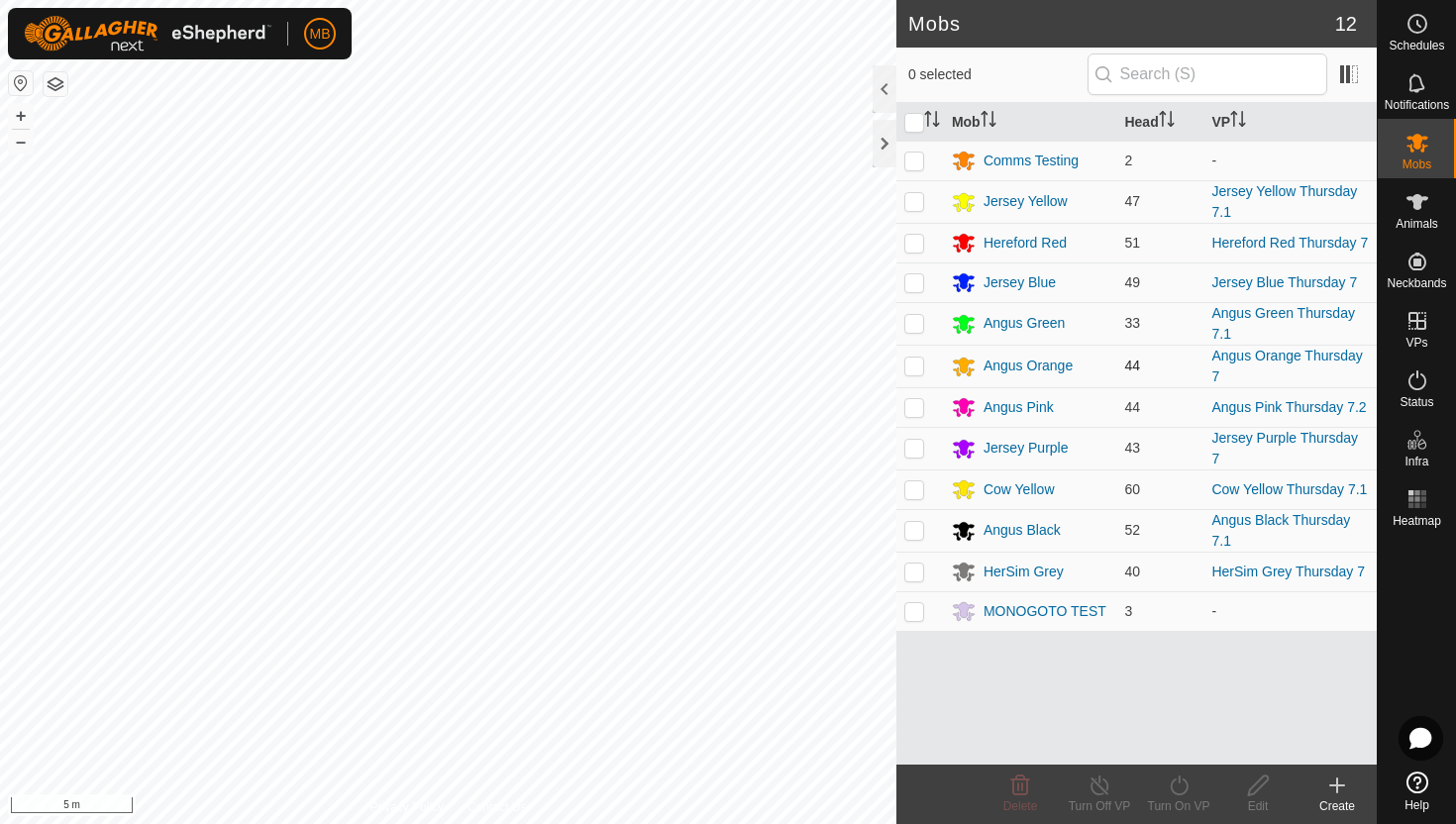 click at bounding box center [914, 365] 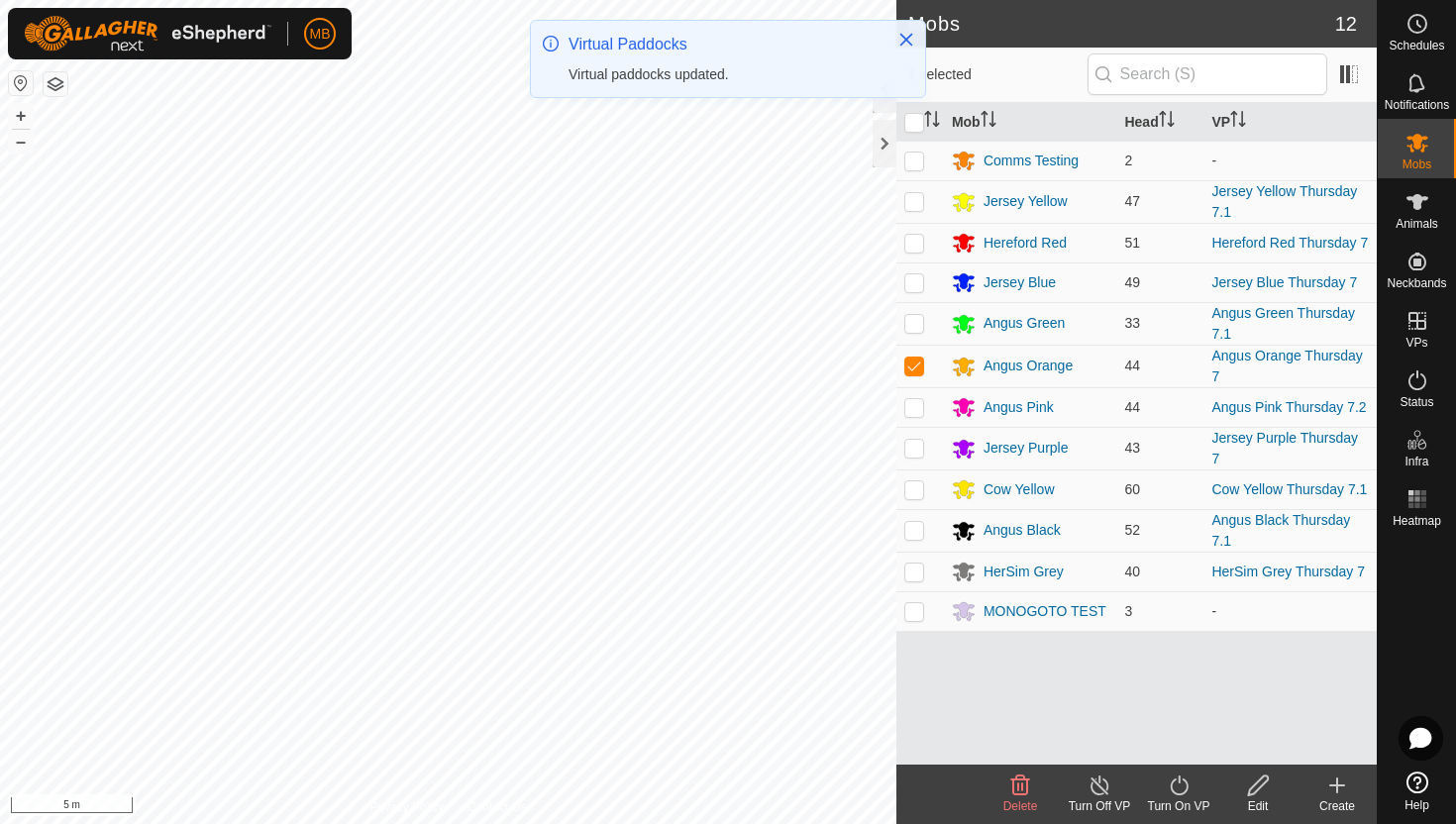 click 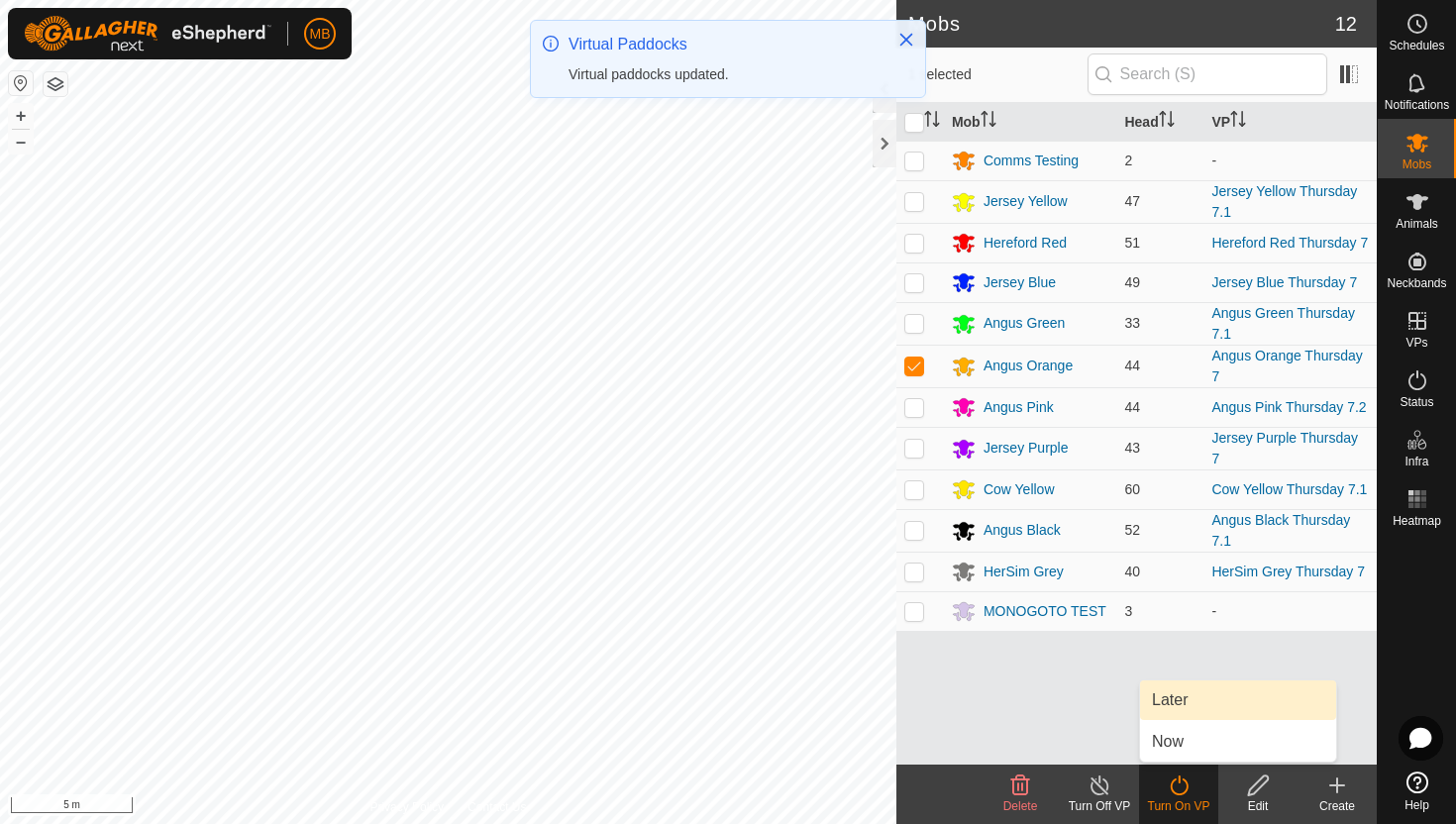 click on "Later" at bounding box center (1238, 700) 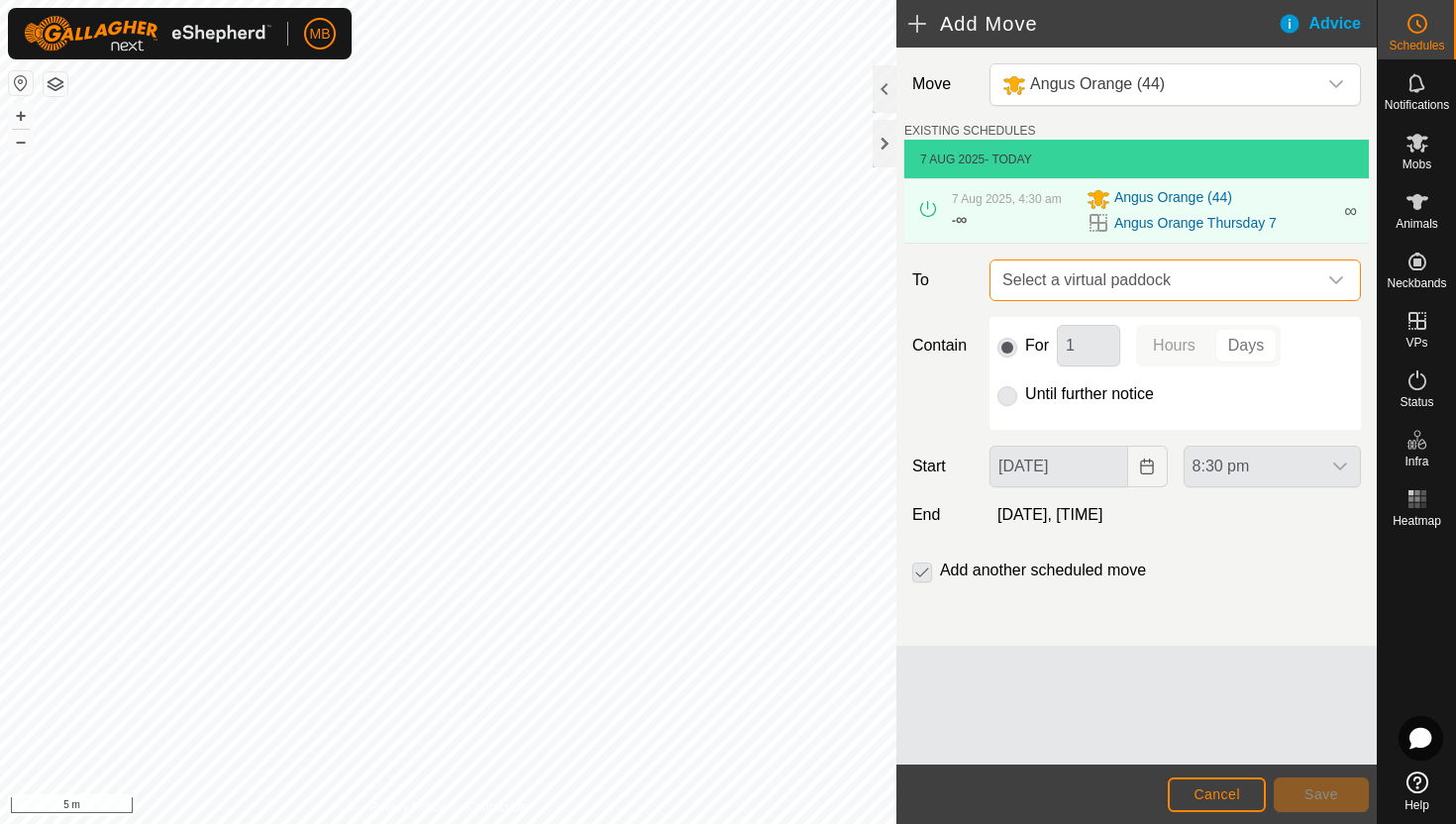 click on "Select a virtual paddock" at bounding box center (1155, 280) 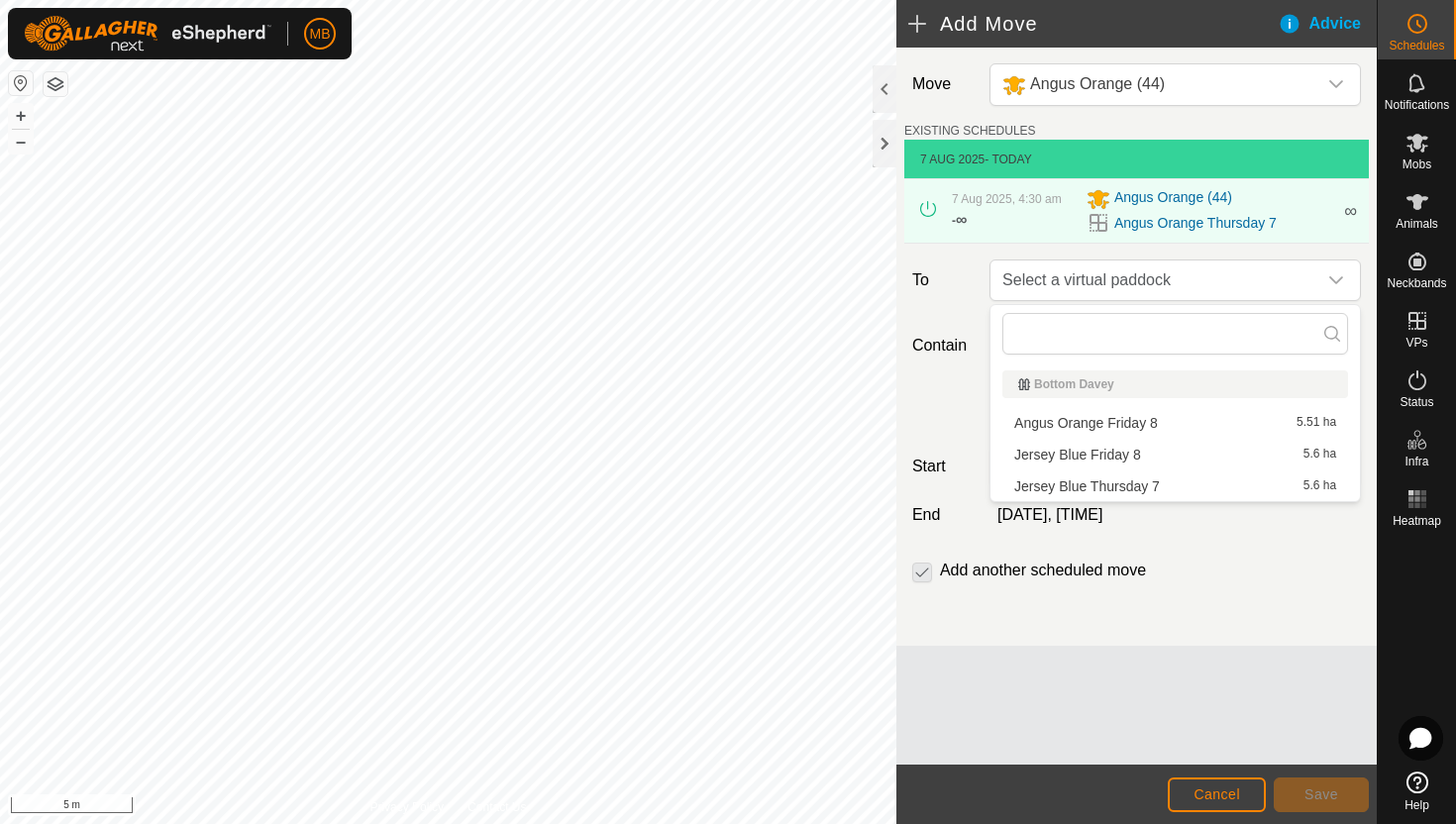 click on "Angus Orange Friday 8  5.51 ha" at bounding box center (1175, 423) 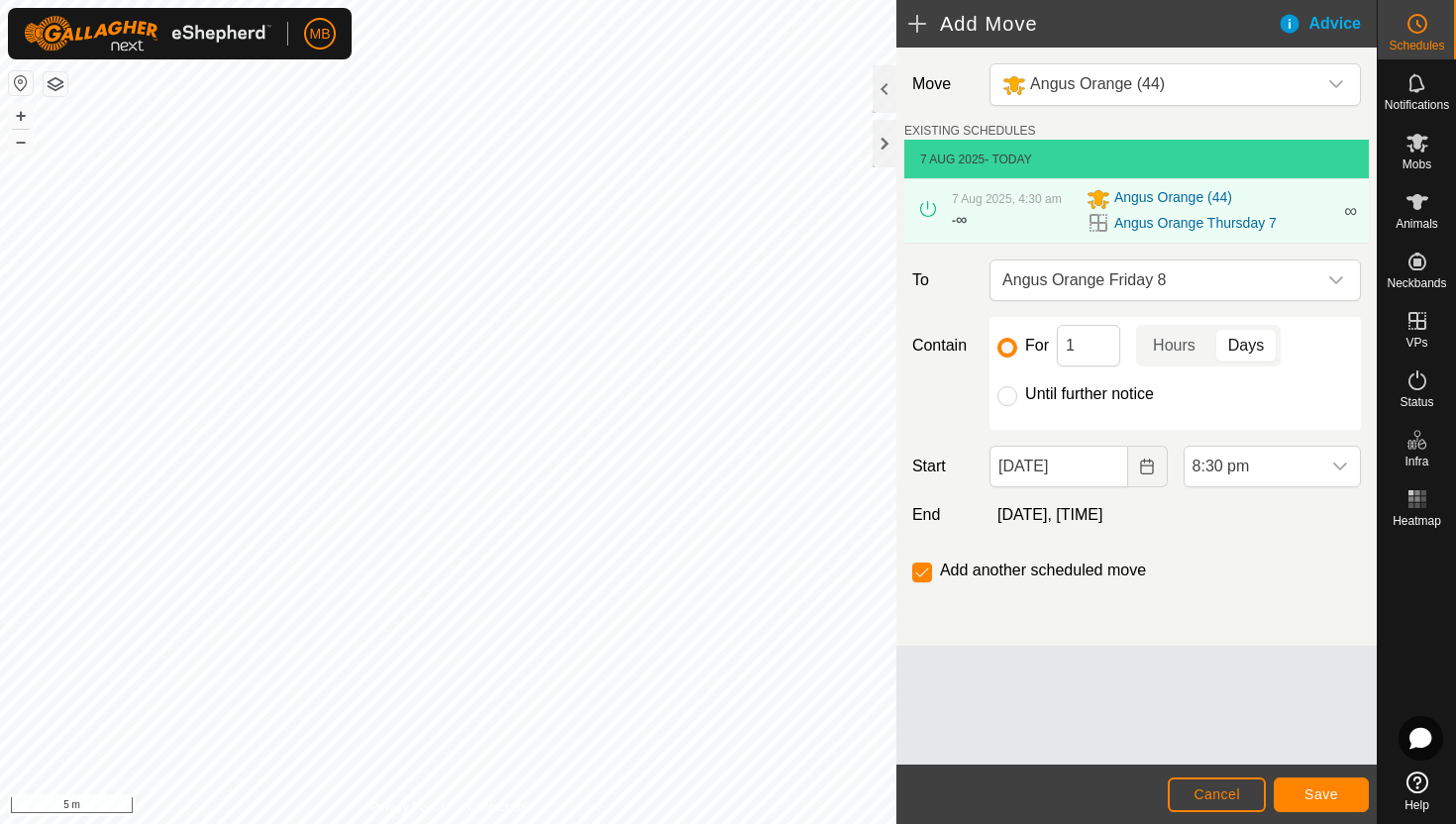 click on "Until further notice" 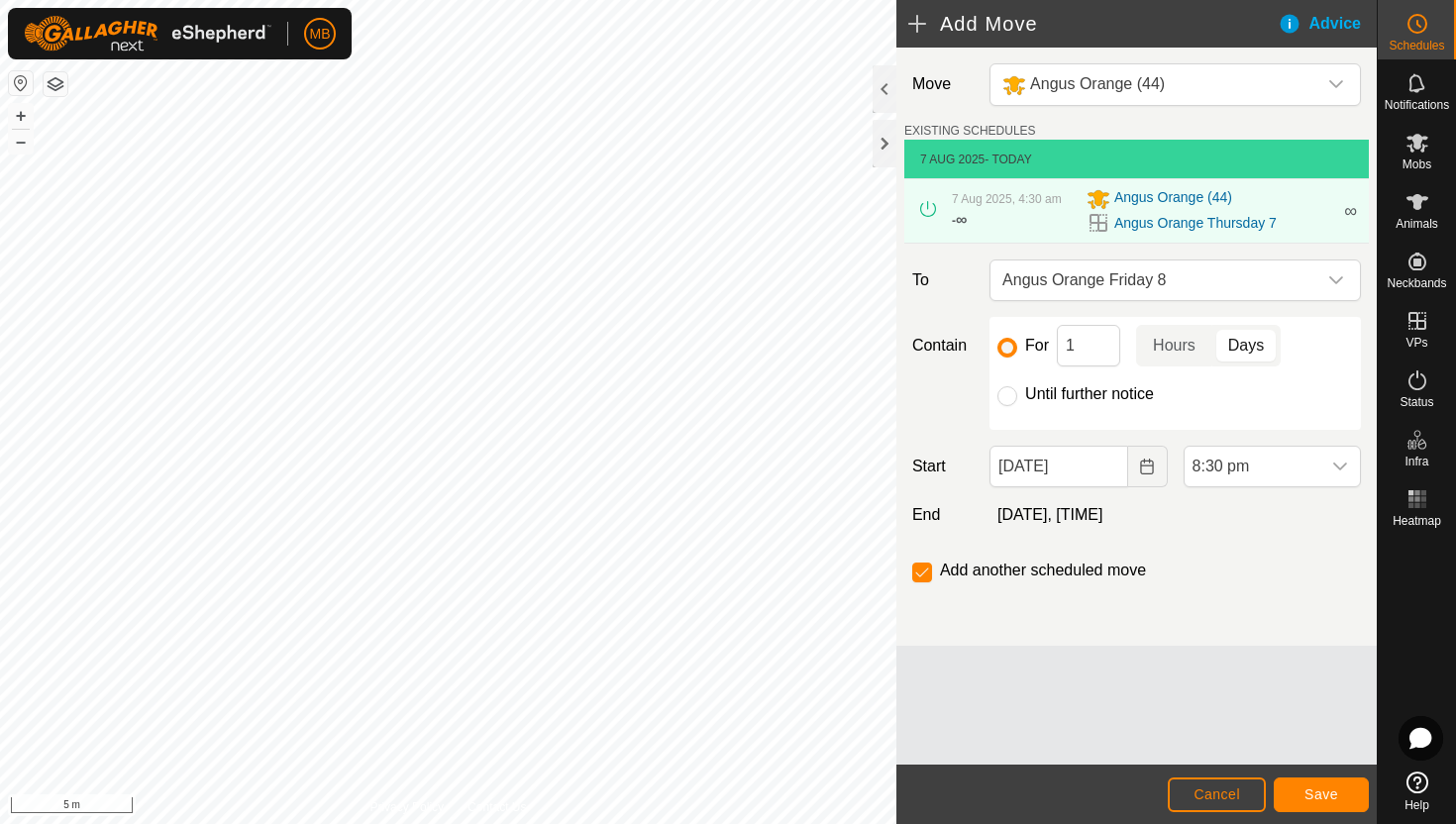 click on "Until further notice" at bounding box center (1007, 396) 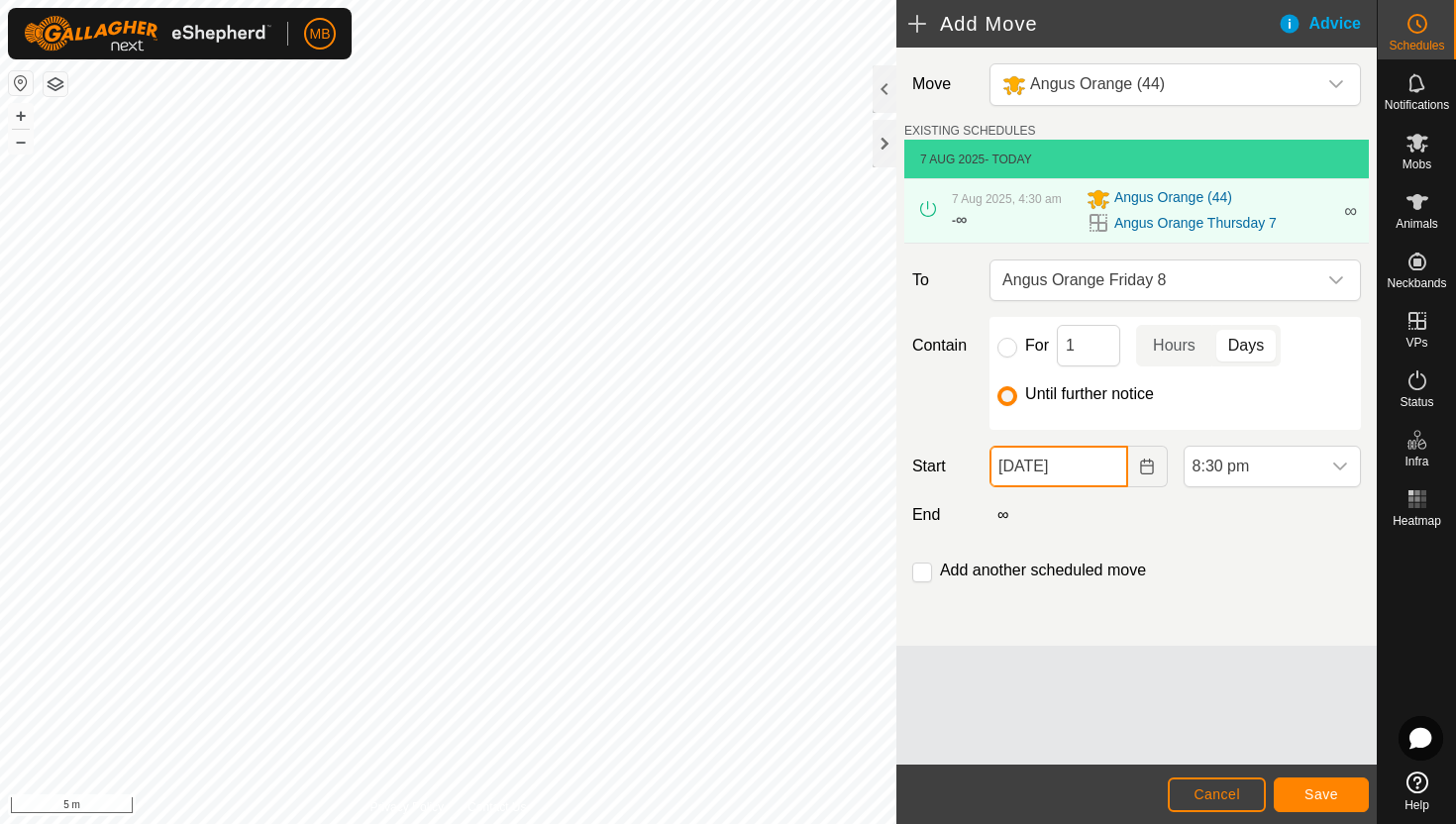 click on "07 Aug, 2025" 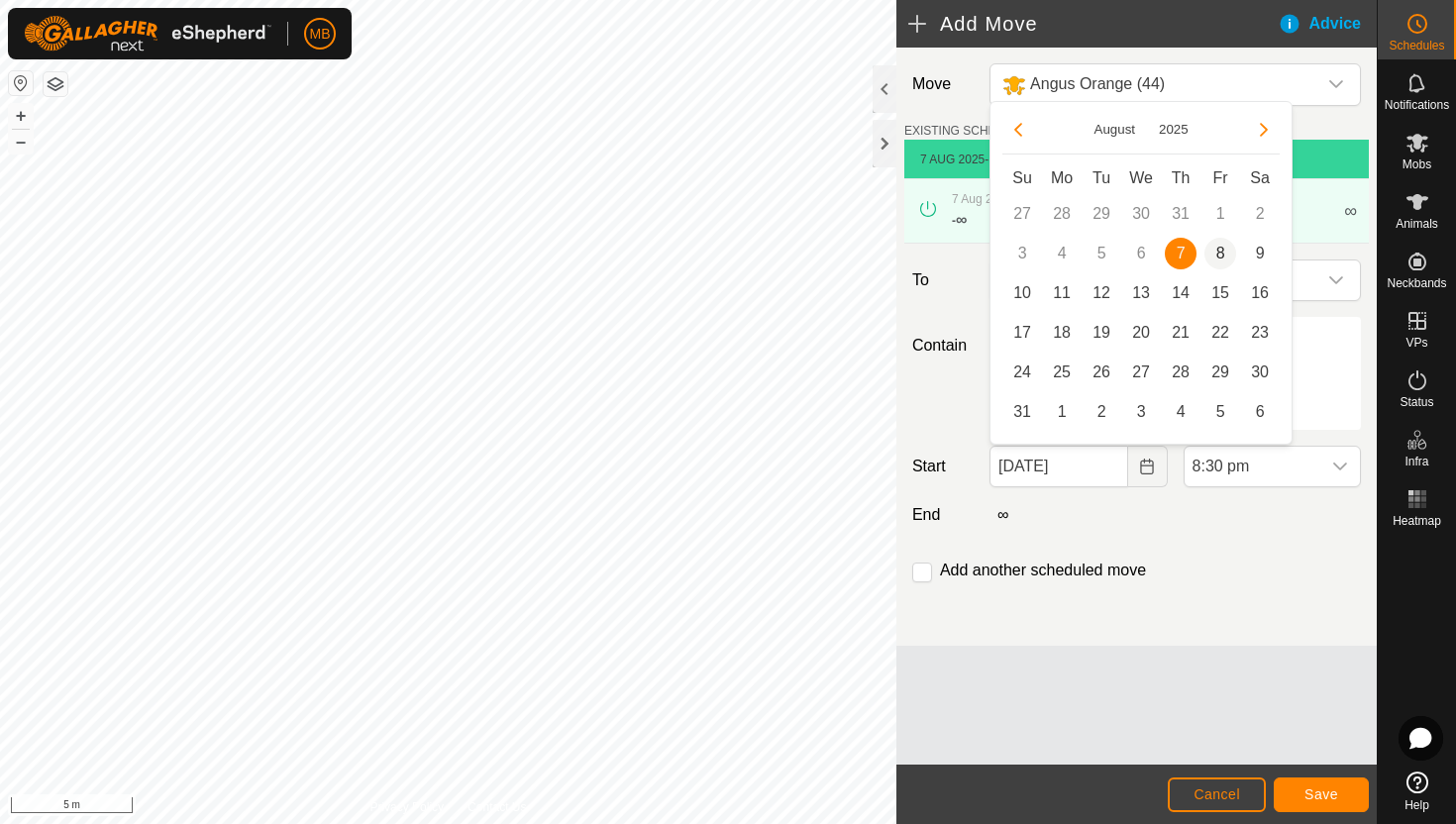 click on "8" at bounding box center [1220, 254] 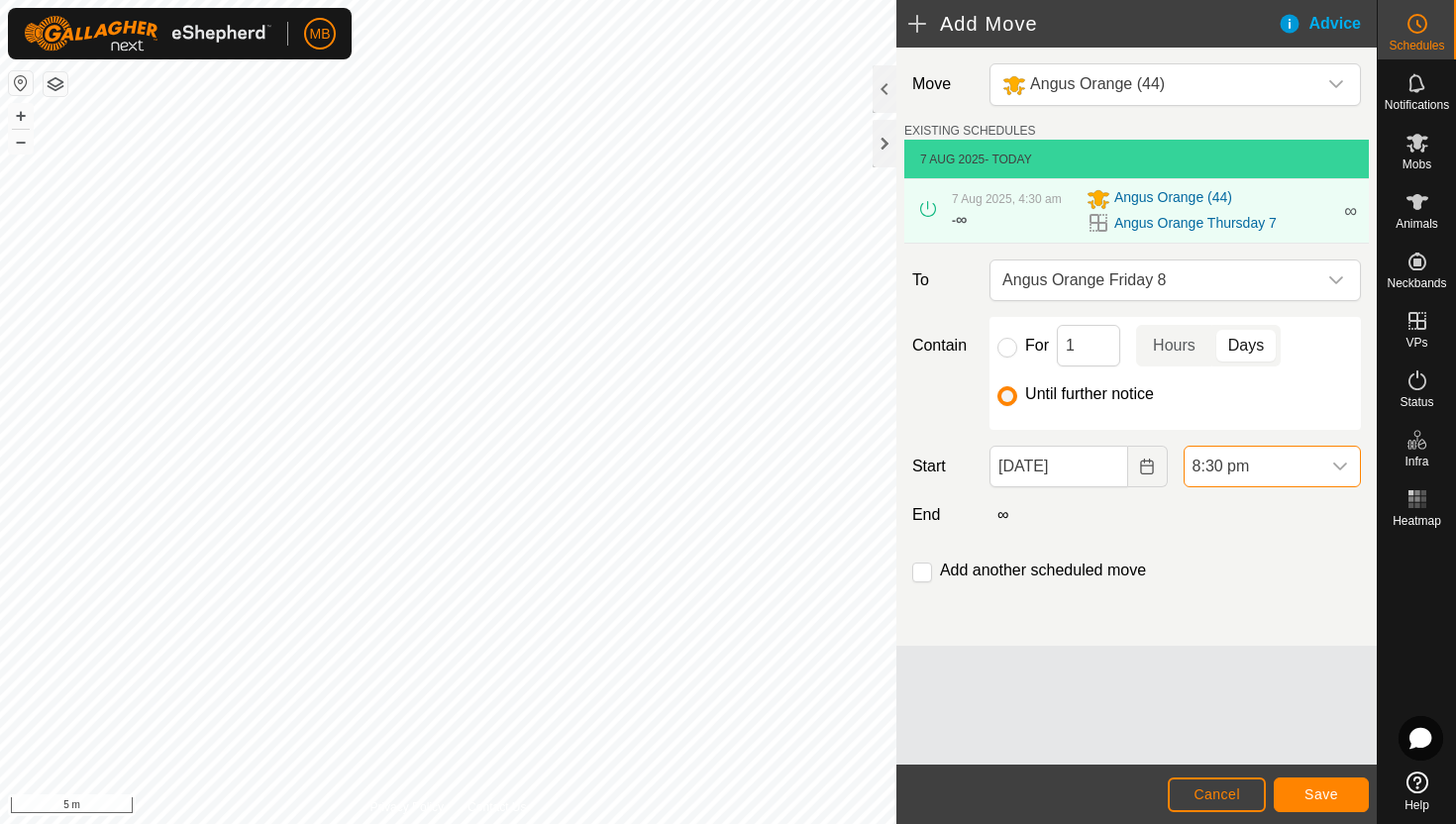 click on "8:30 pm" at bounding box center (1252, 466) 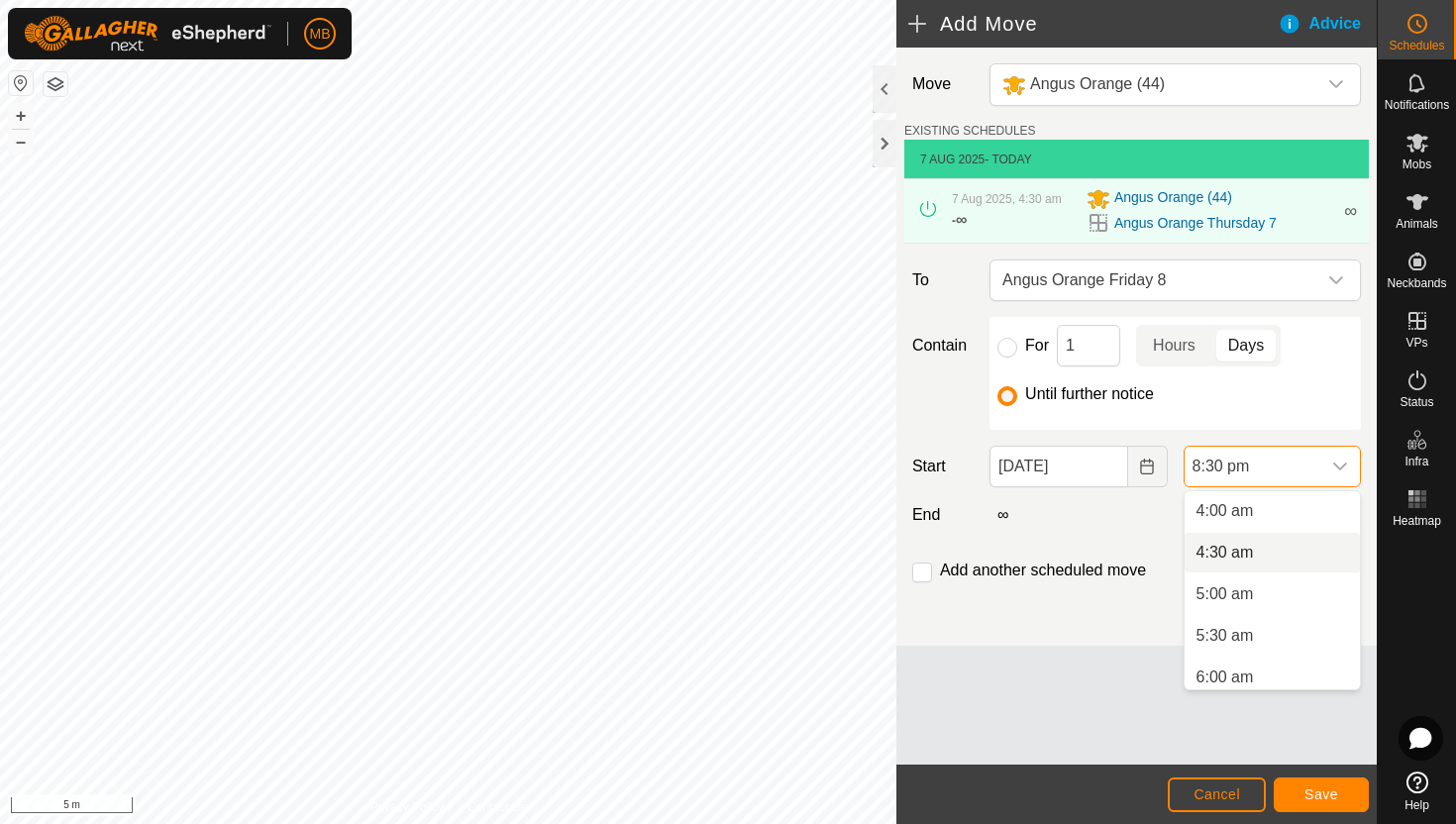 click on "4:30 am" at bounding box center (1272, 553) 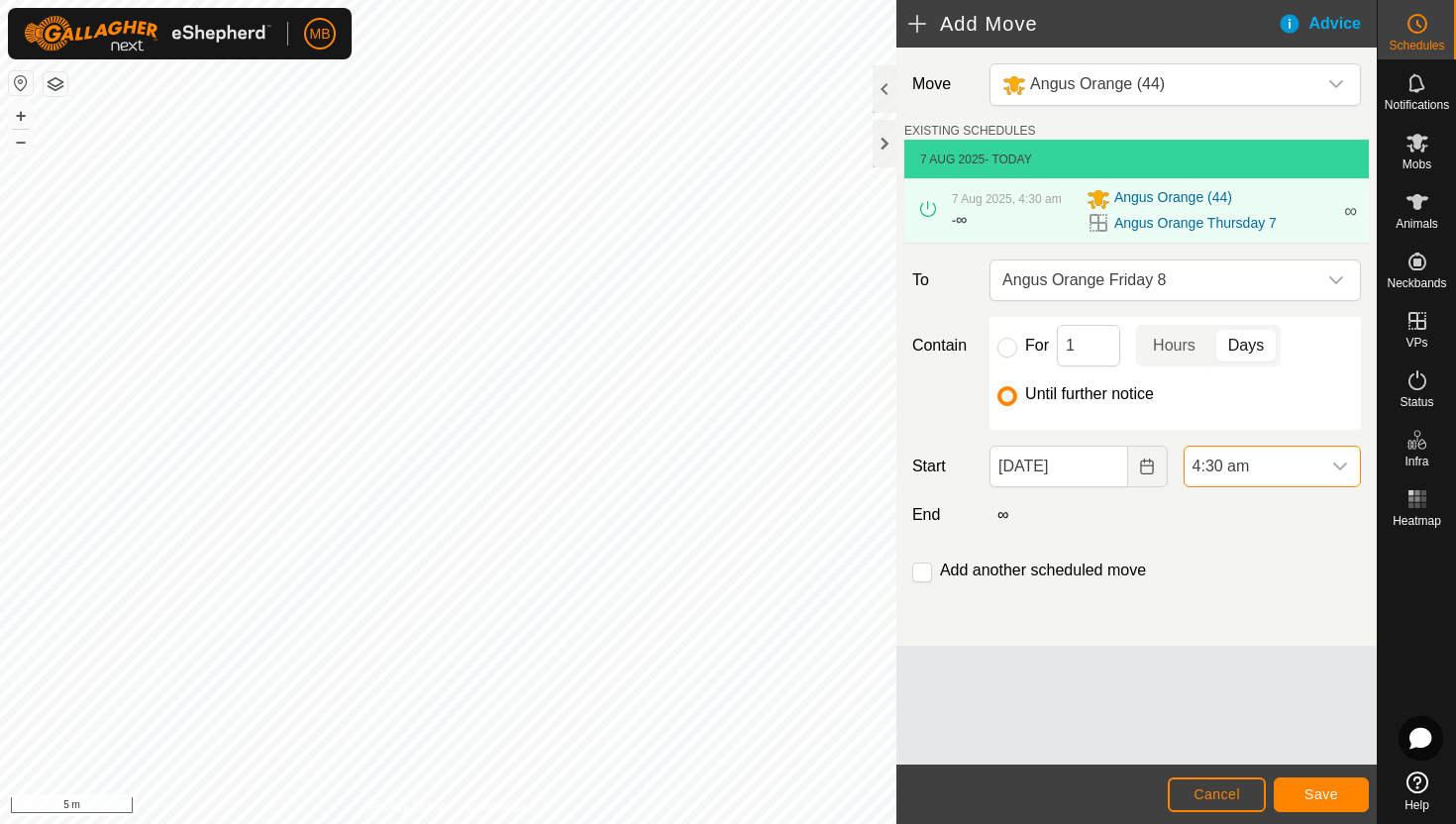 scroll, scrollTop: 1547, scrollLeft: 0, axis: vertical 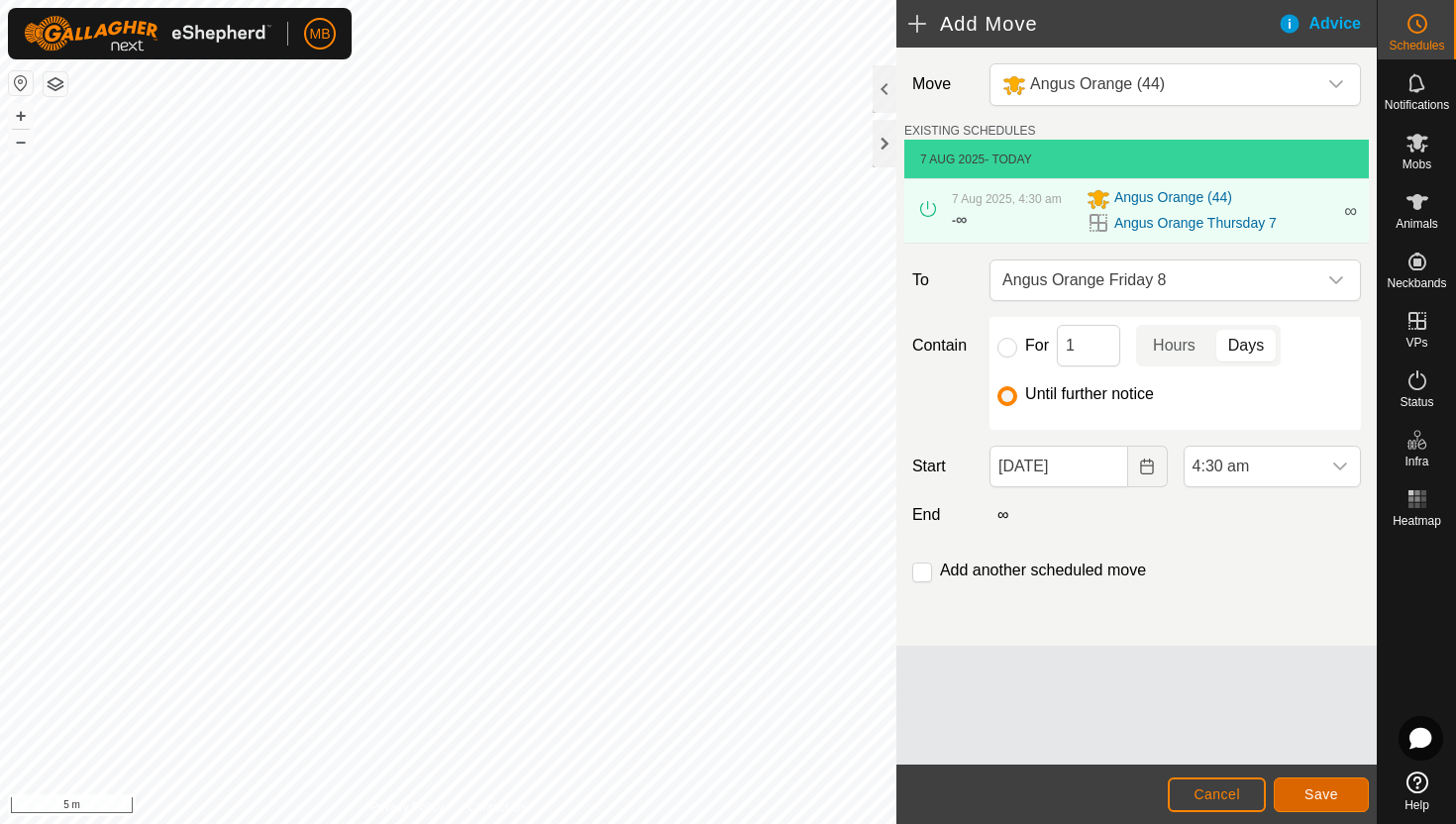 click on "Save" 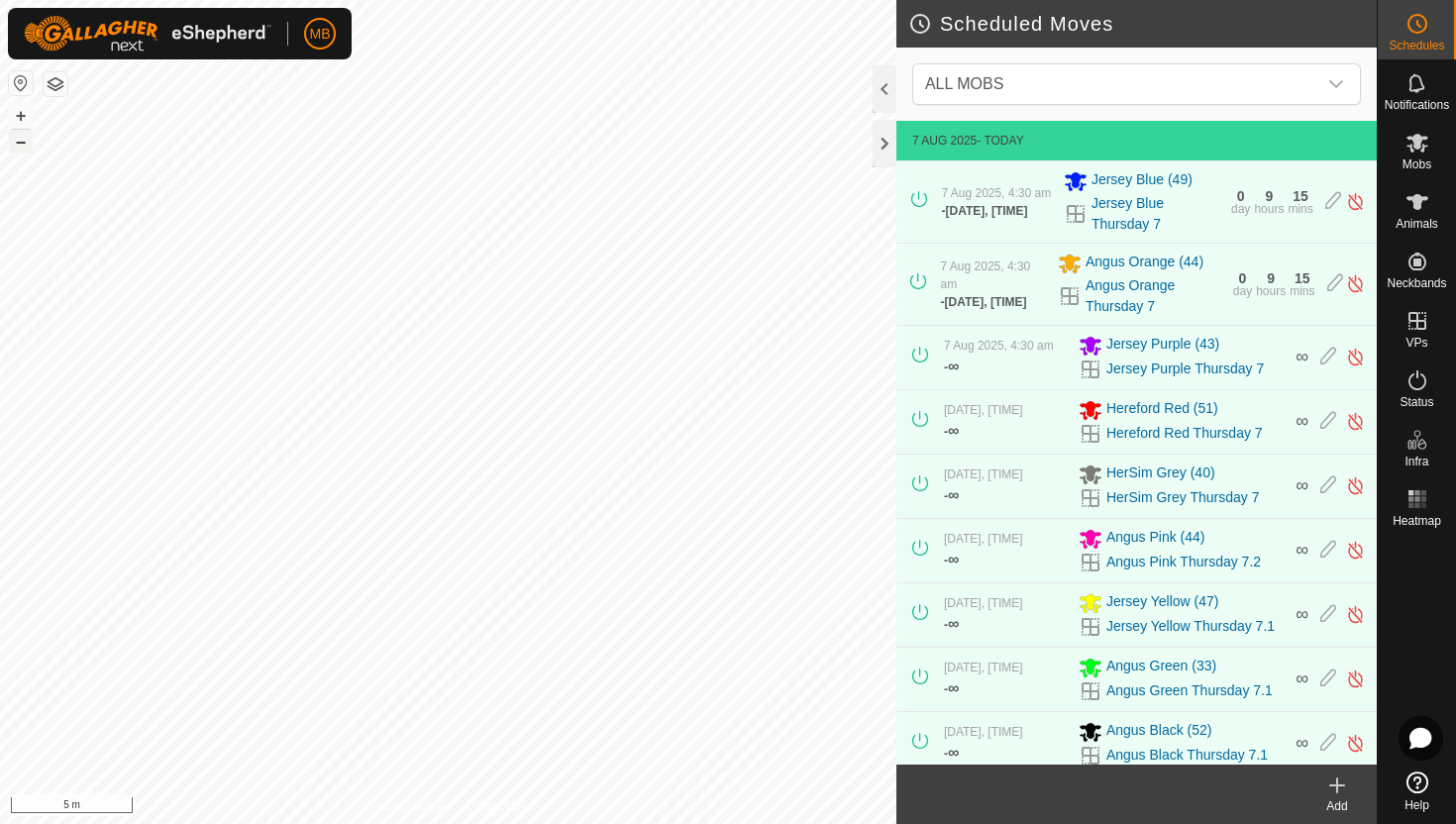 click on "–" at bounding box center (21, 142) 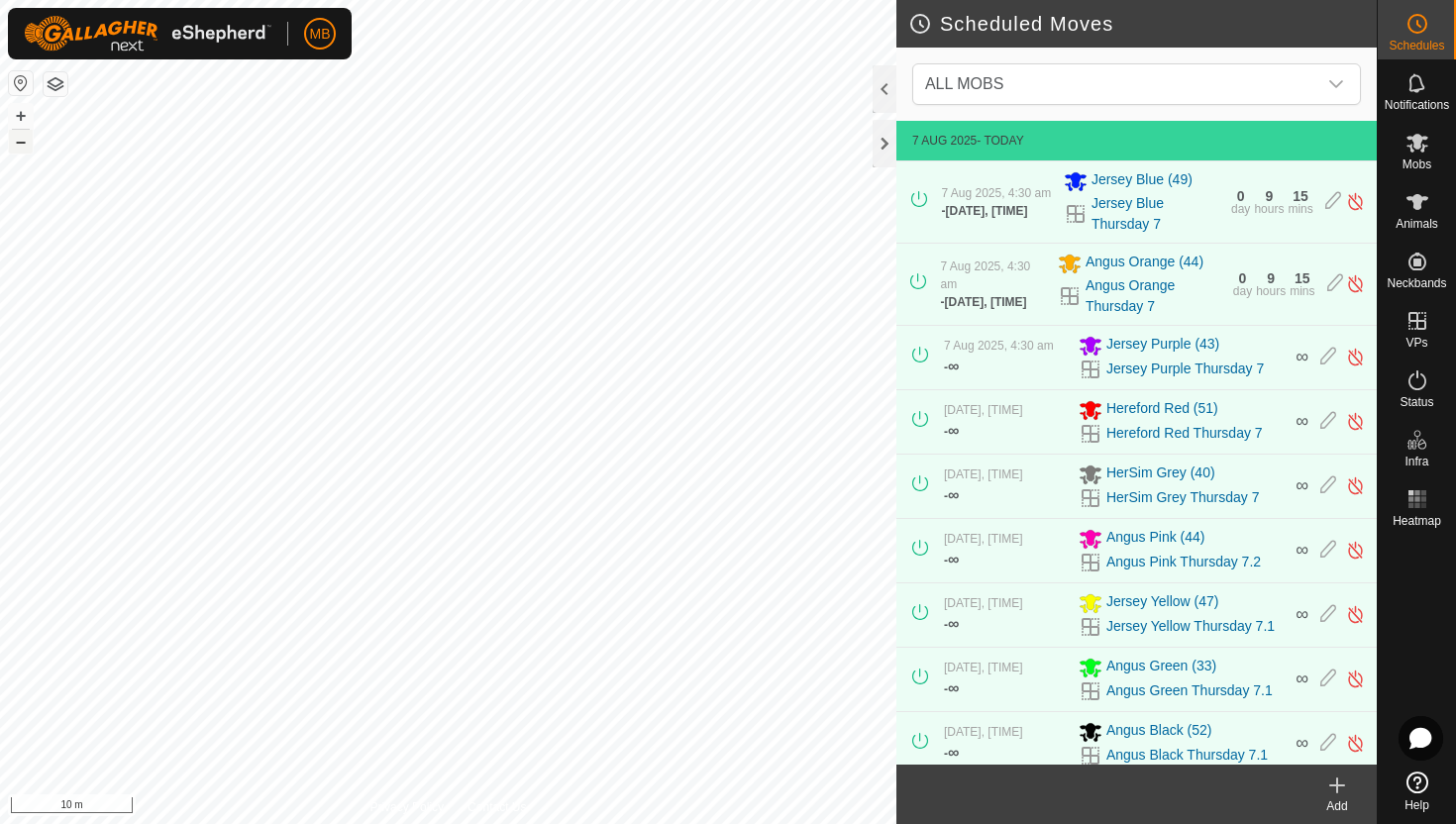 click on "–" at bounding box center [21, 142] 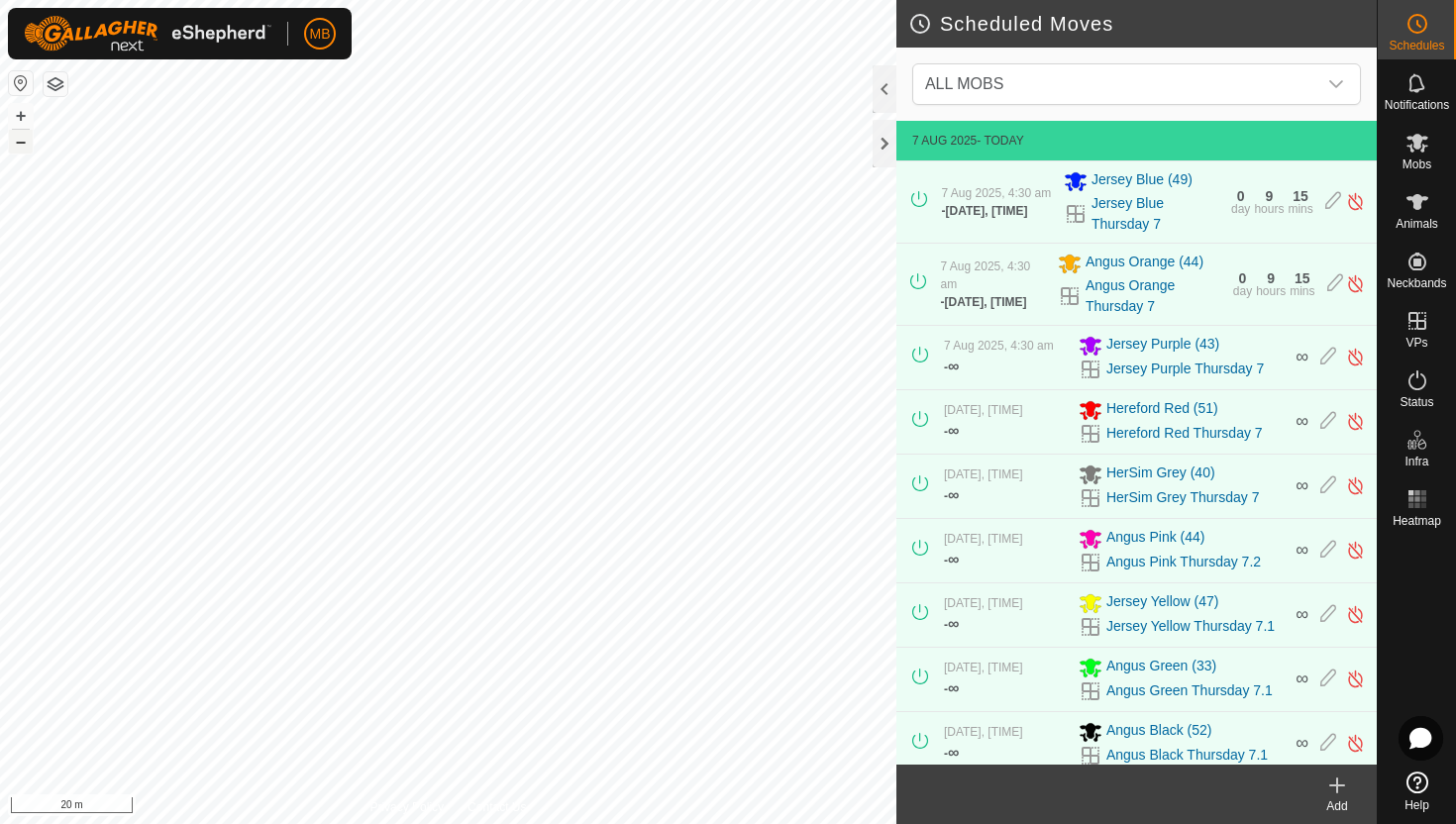 click on "–" at bounding box center [21, 142] 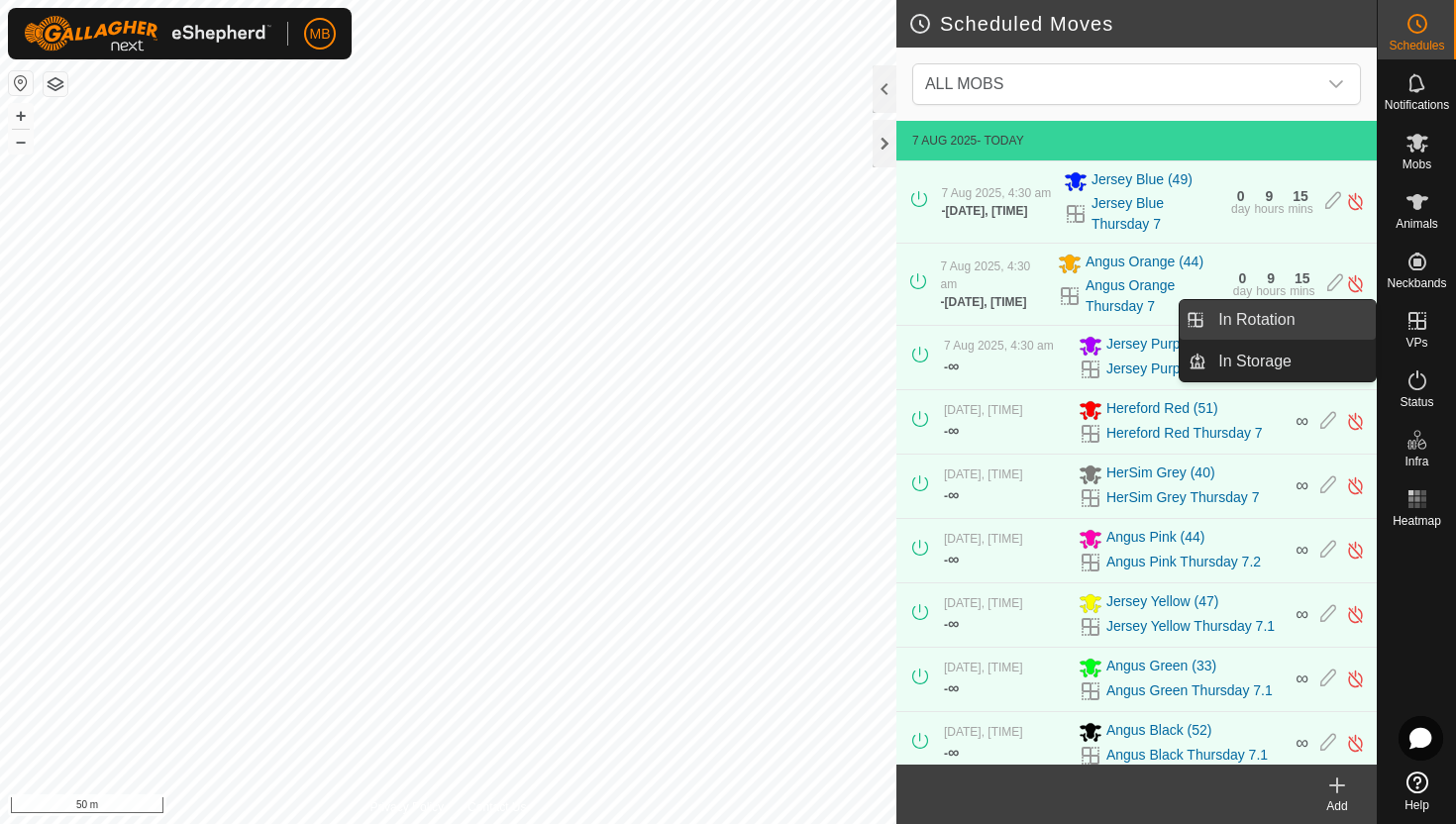 click on "In Rotation" at bounding box center [1291, 320] 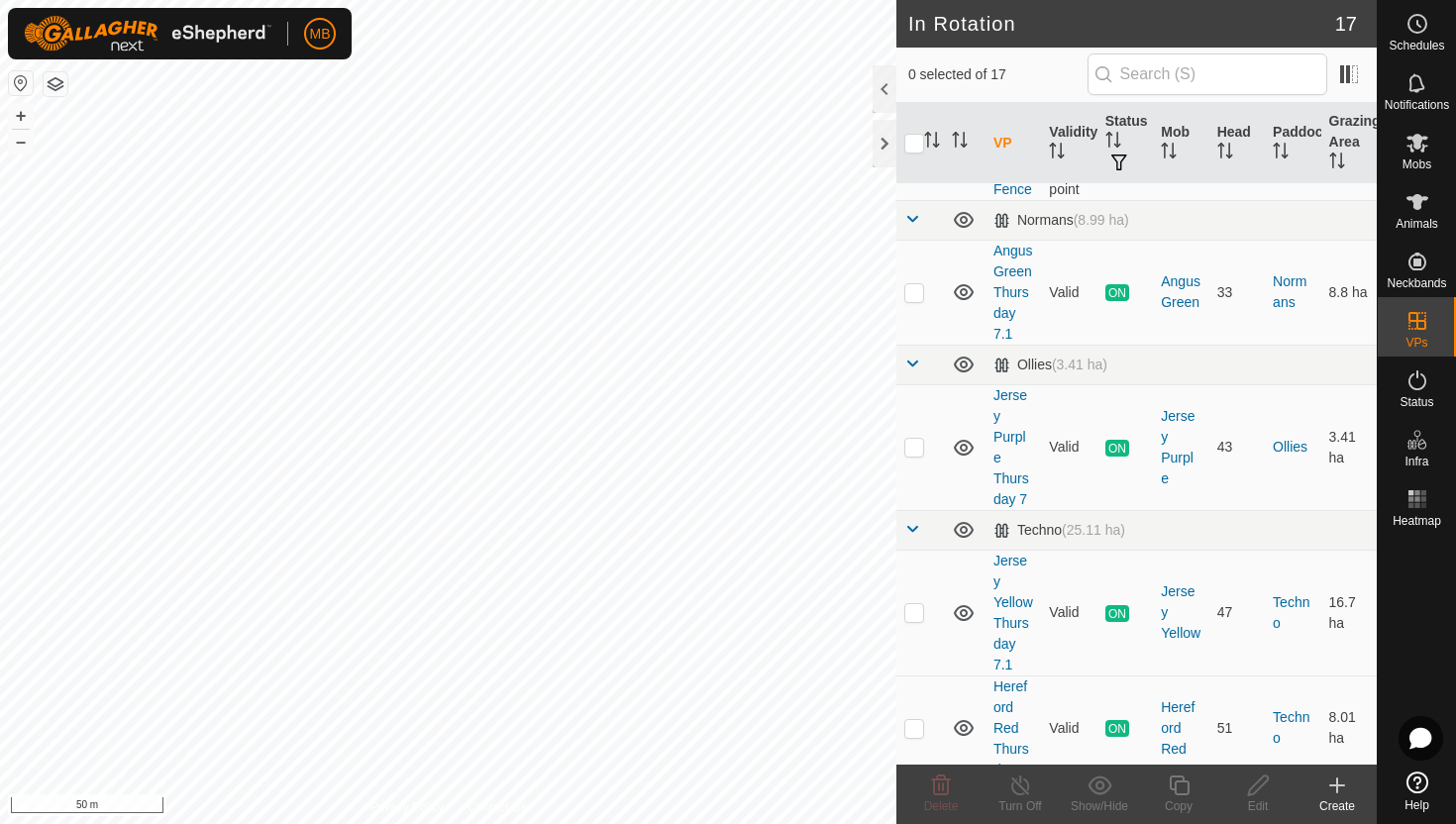 scroll, scrollTop: 538, scrollLeft: 0, axis: vertical 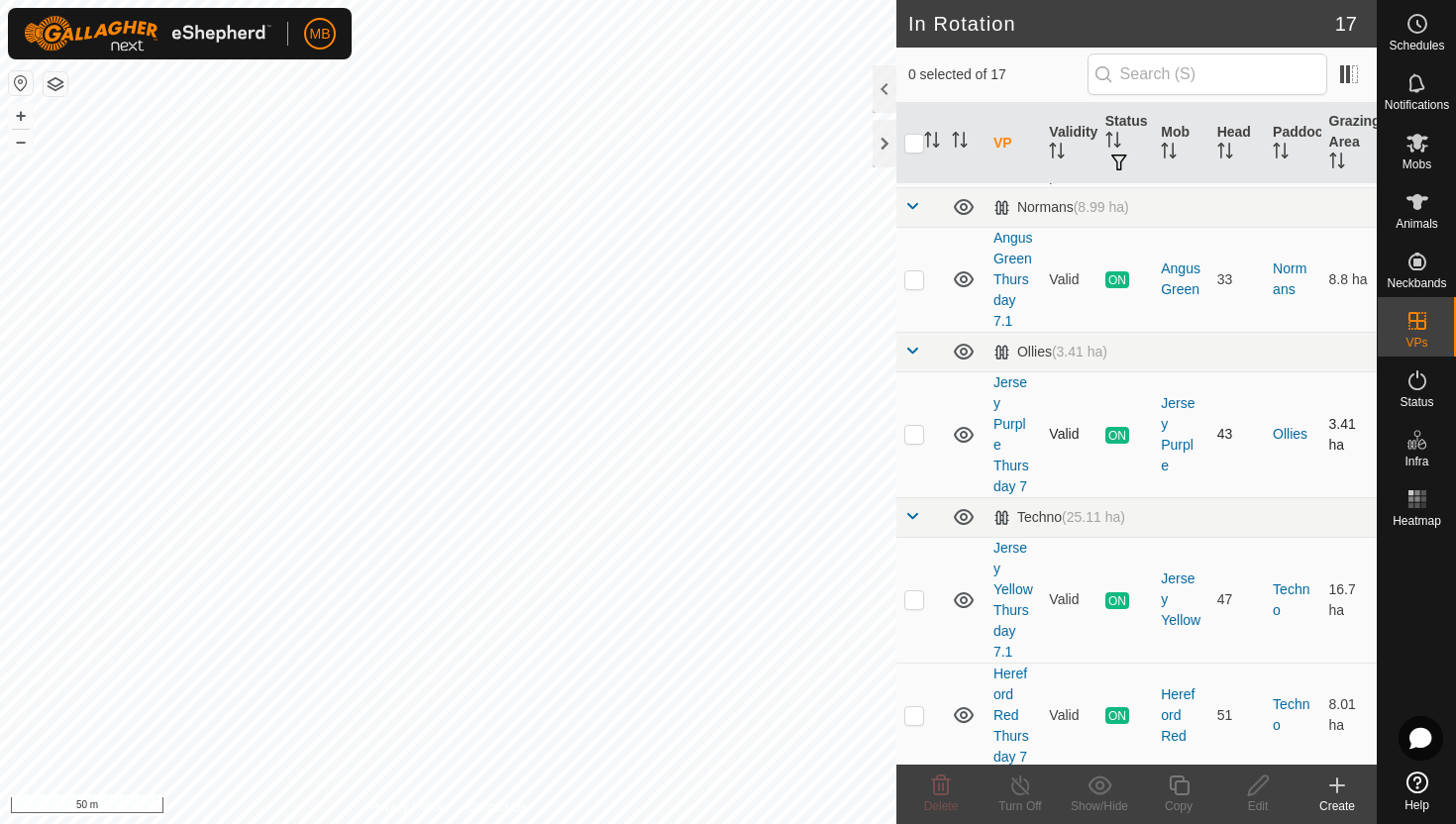 click at bounding box center [914, 434] 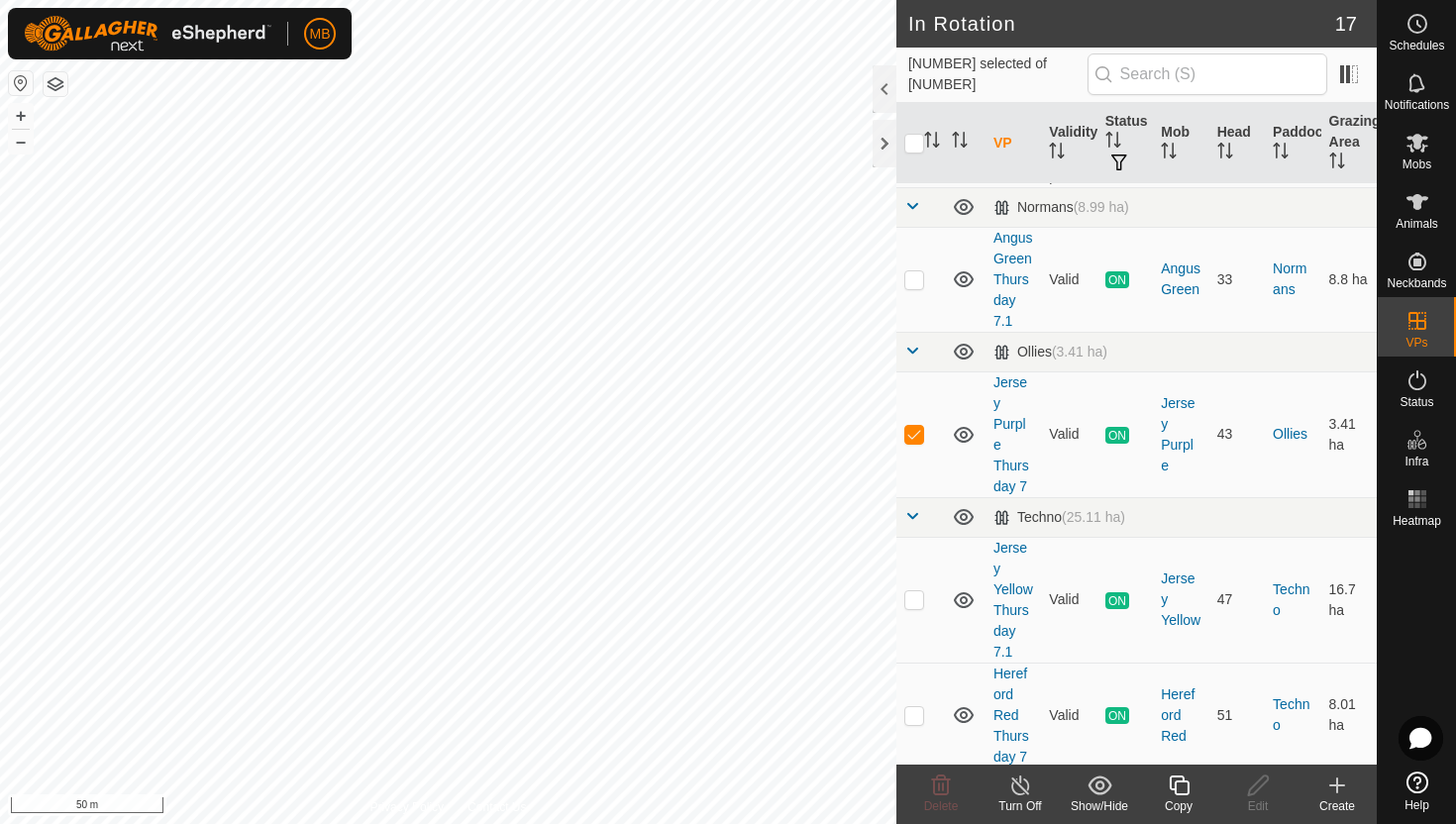 click 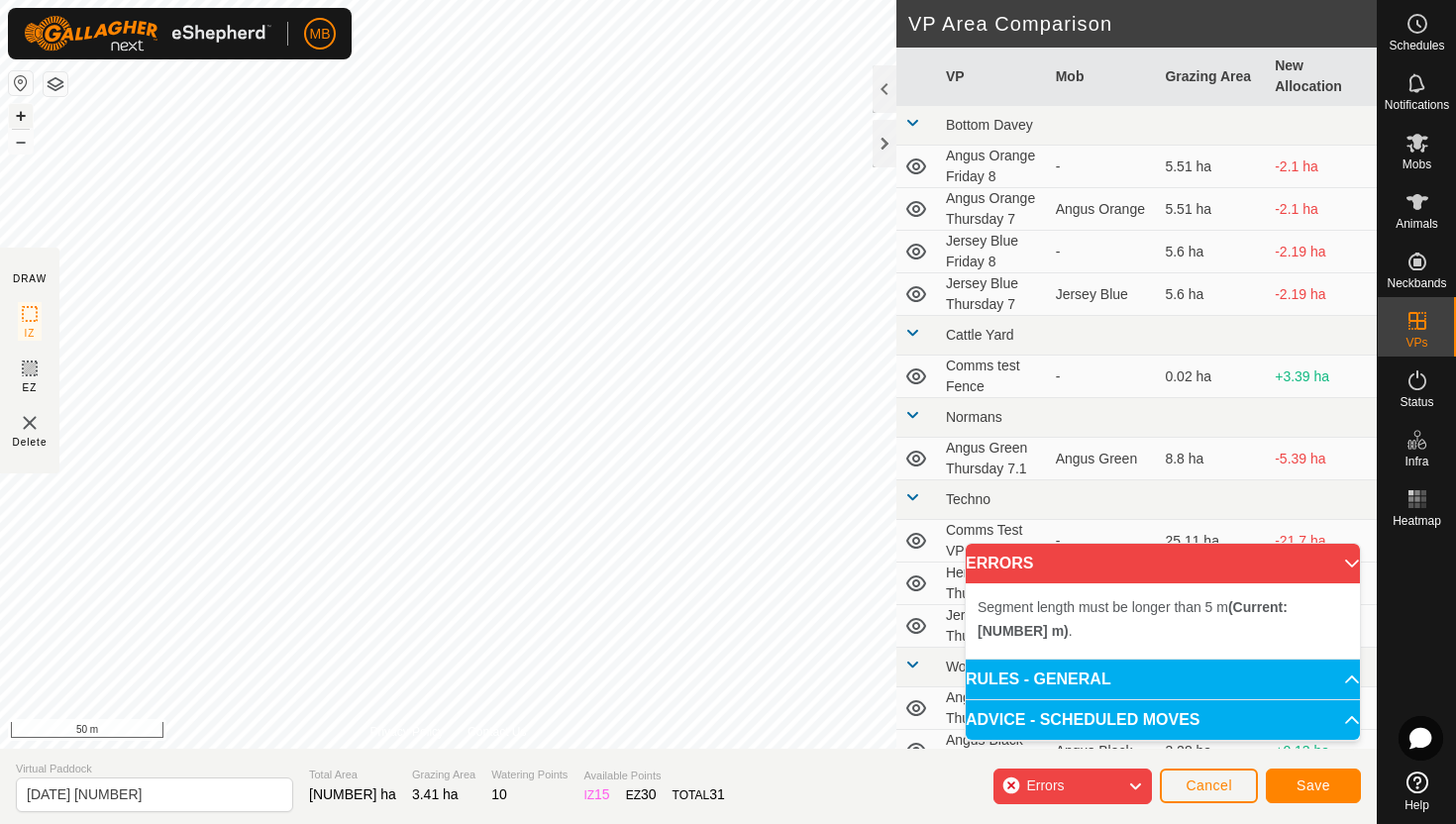 click on "+" at bounding box center [21, 116] 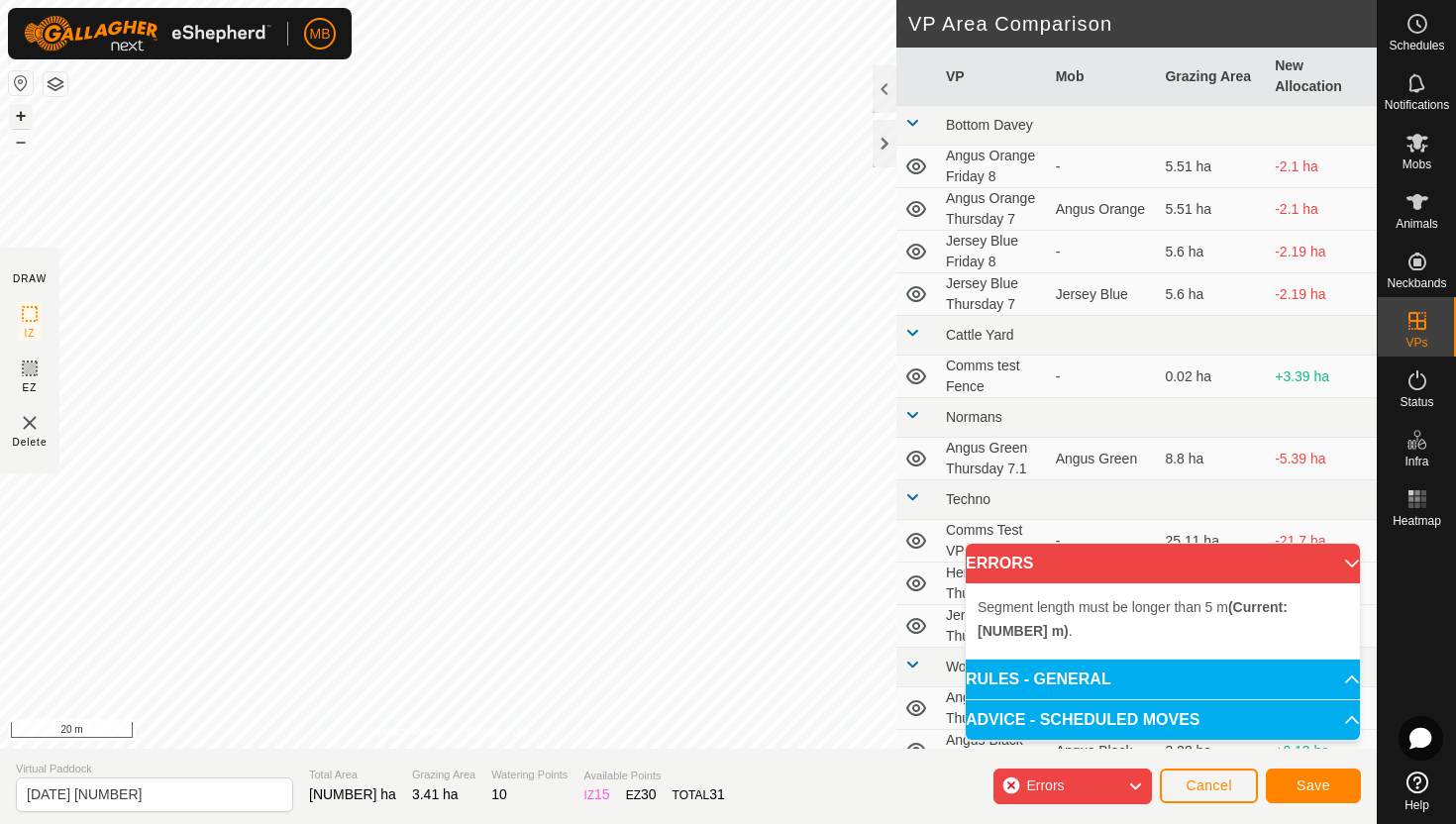 click on "+" at bounding box center (21, 116) 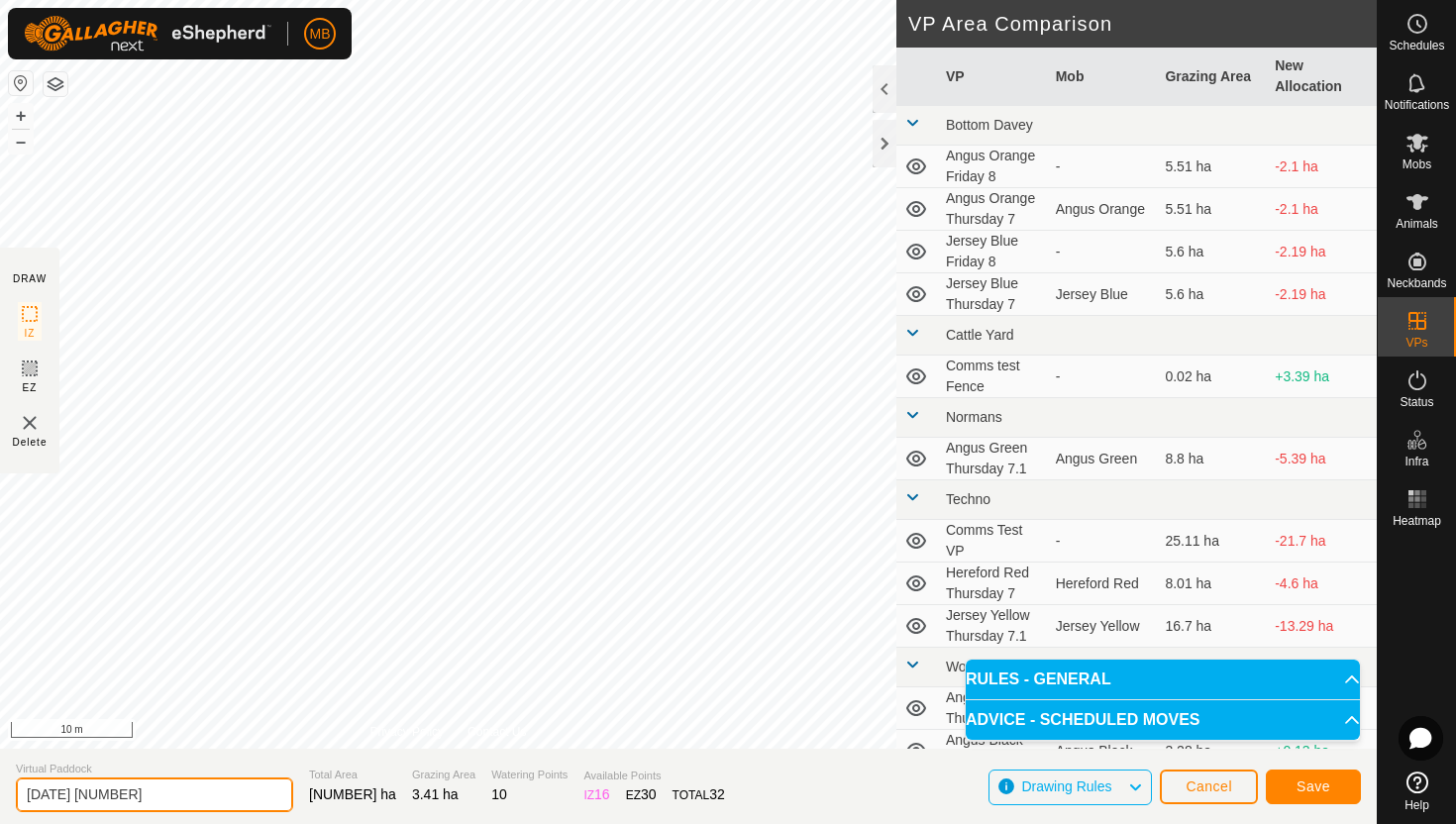 click on "2025-08-07 192439" 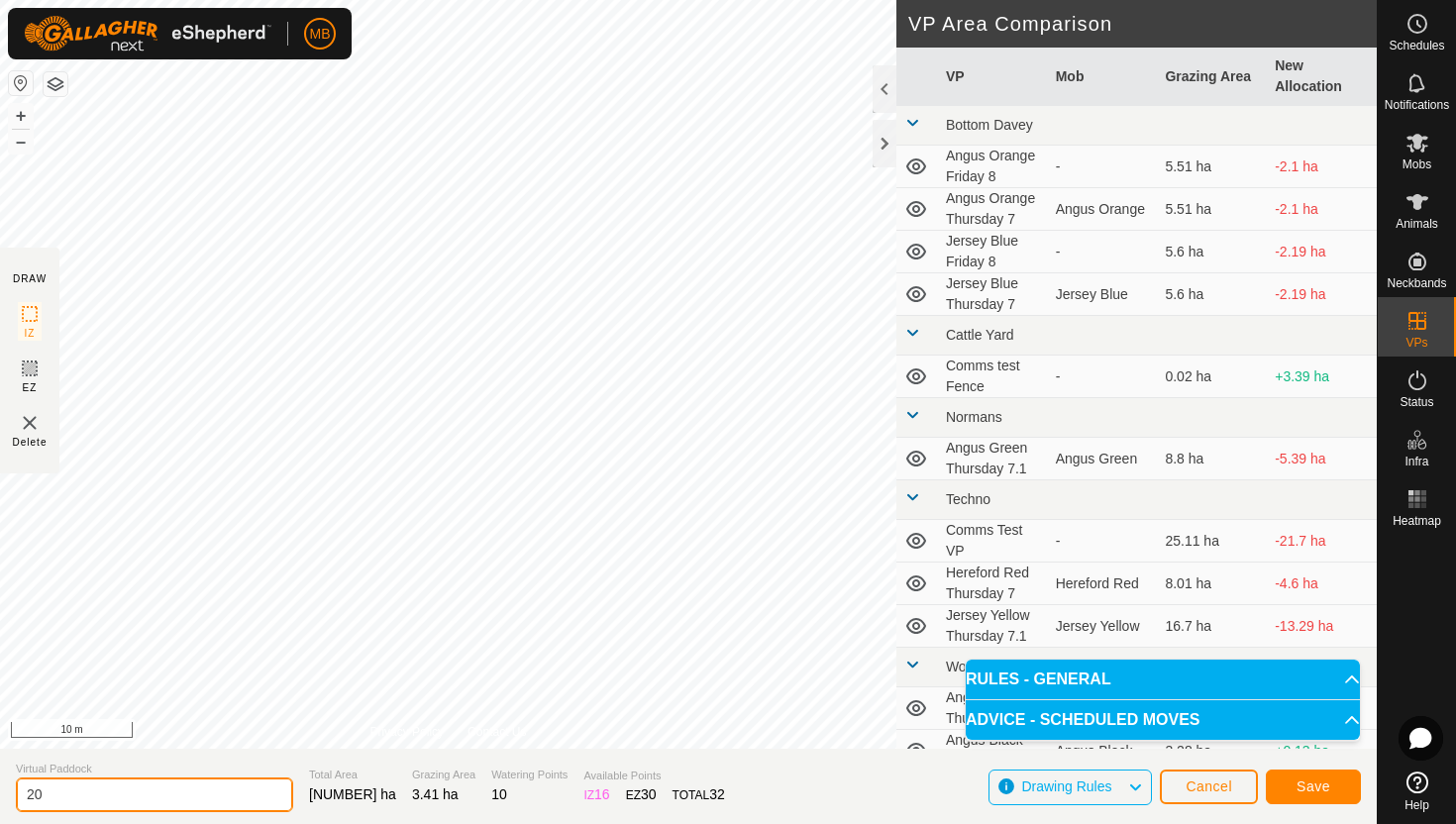type on "2" 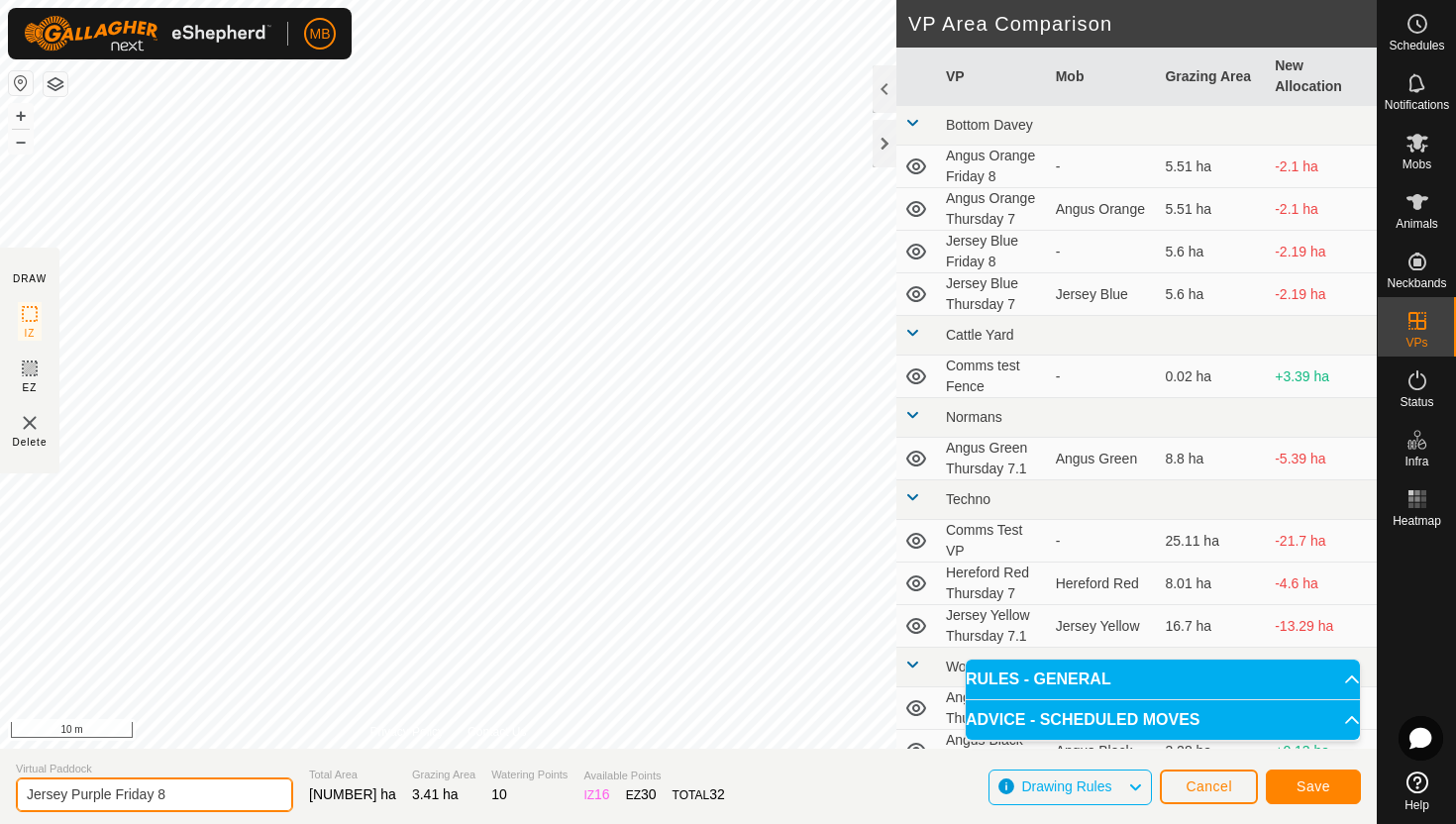 type on "Jersey Purple Friday 8" 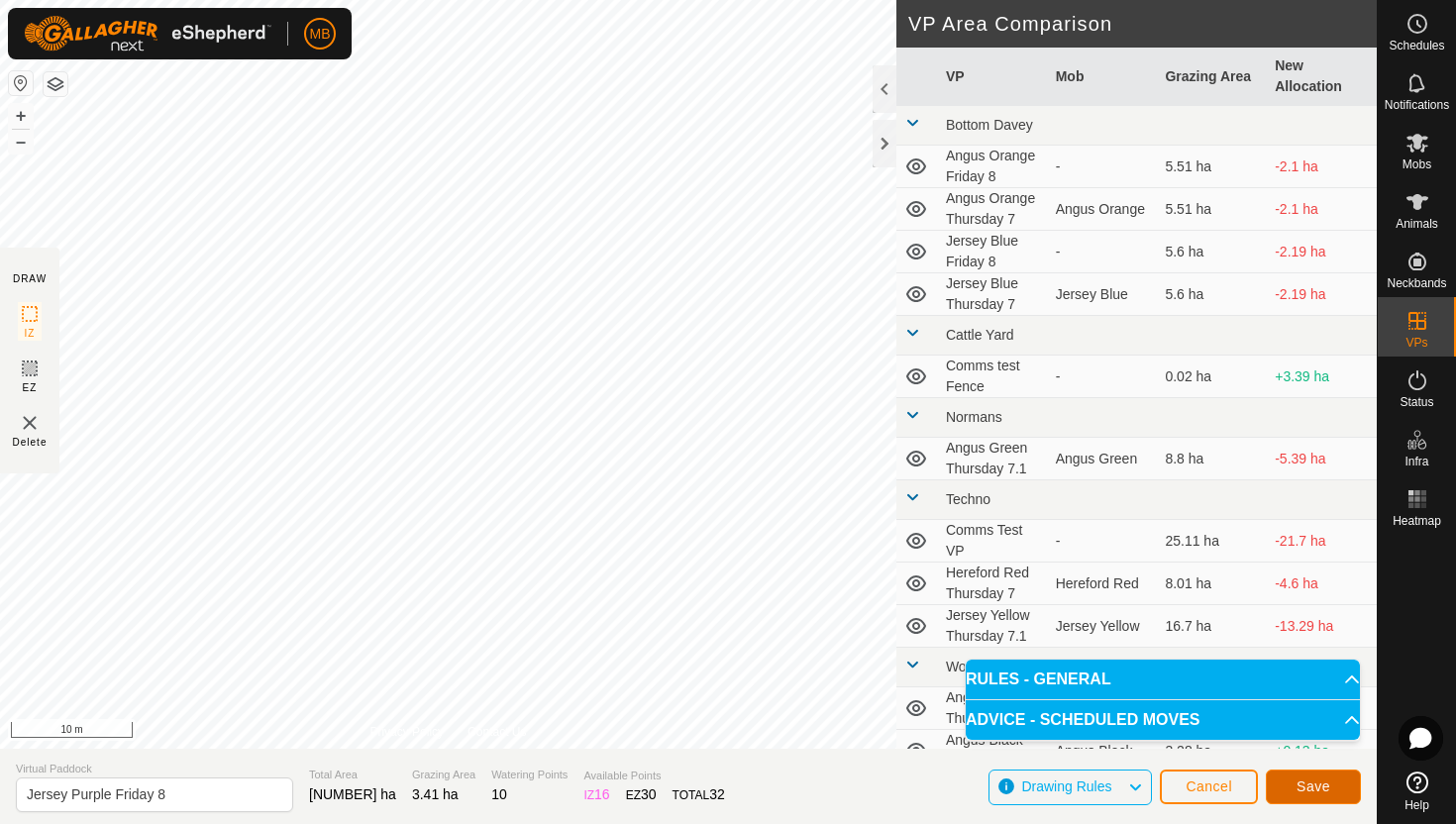 click on "Save" 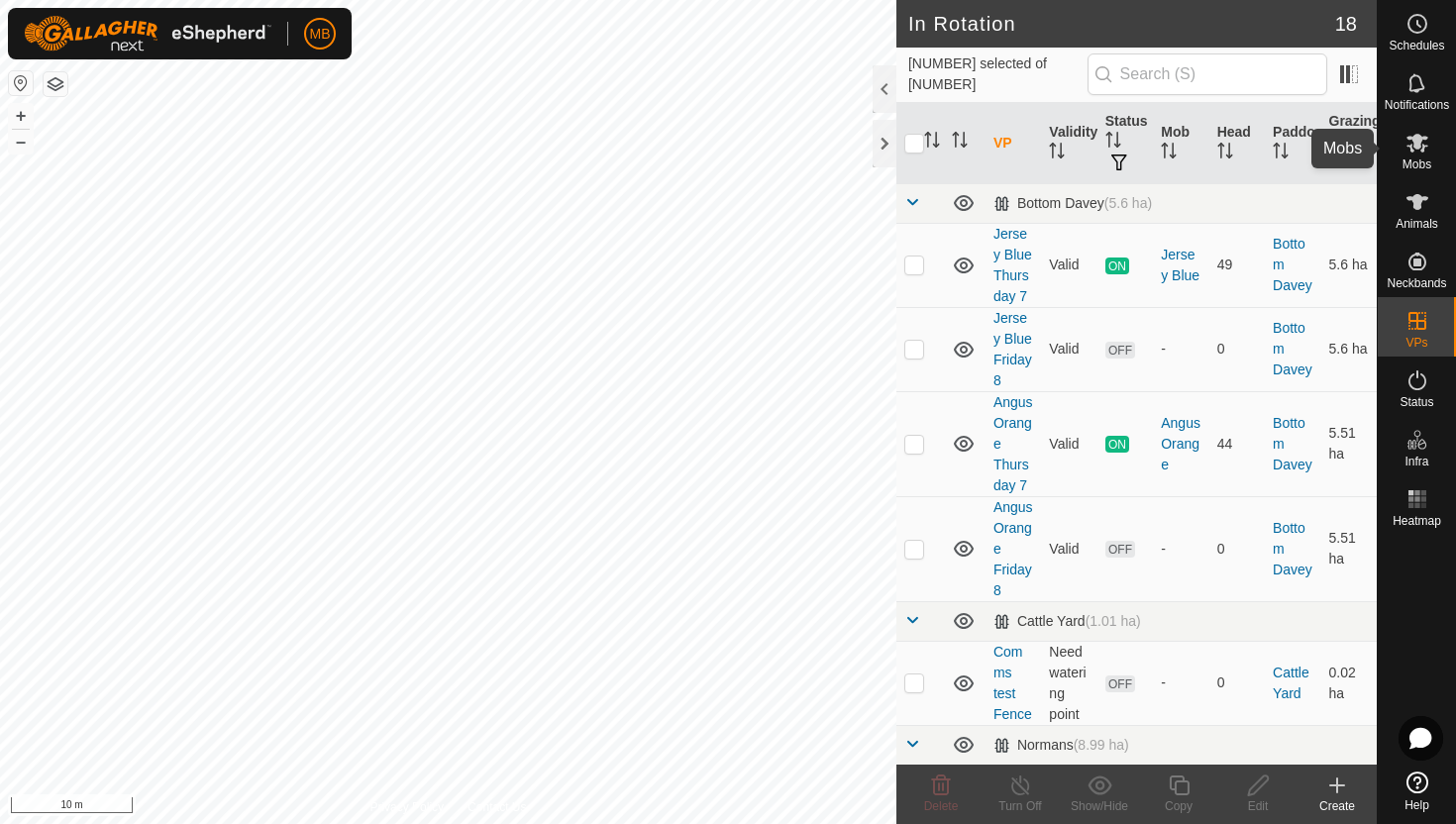 click on "Mobs" at bounding box center (1416, 164) 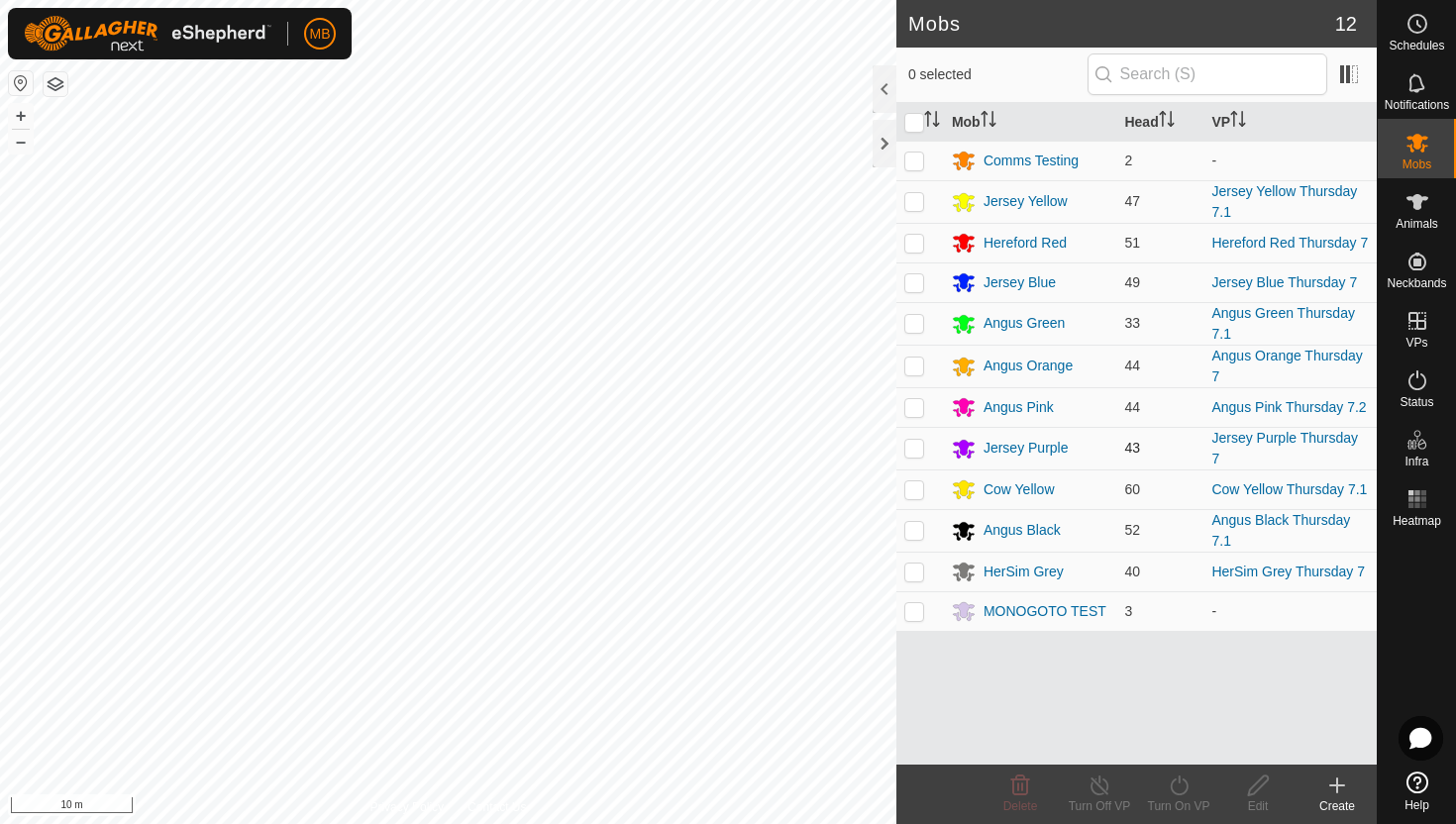 click at bounding box center (914, 448) 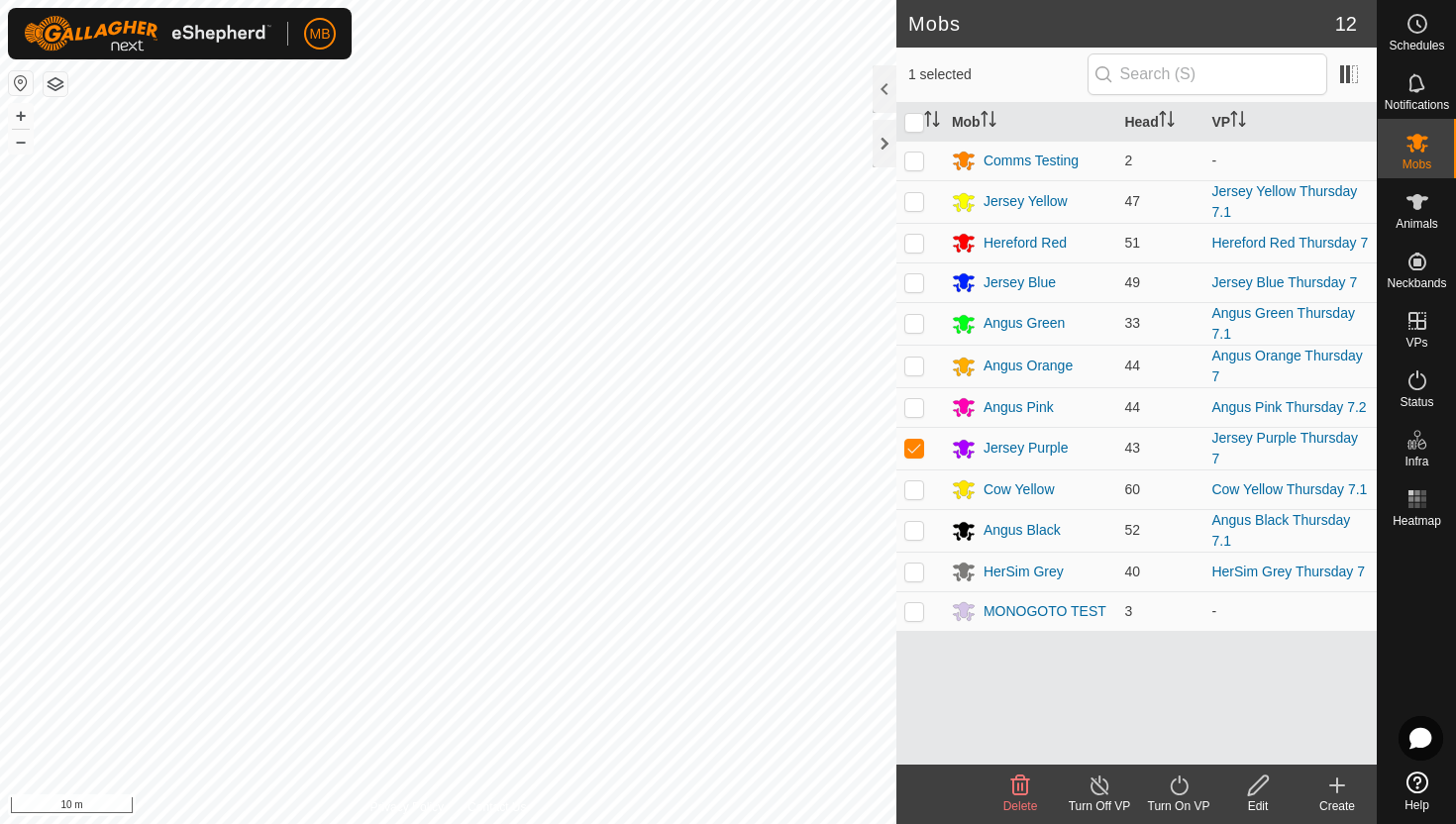 click 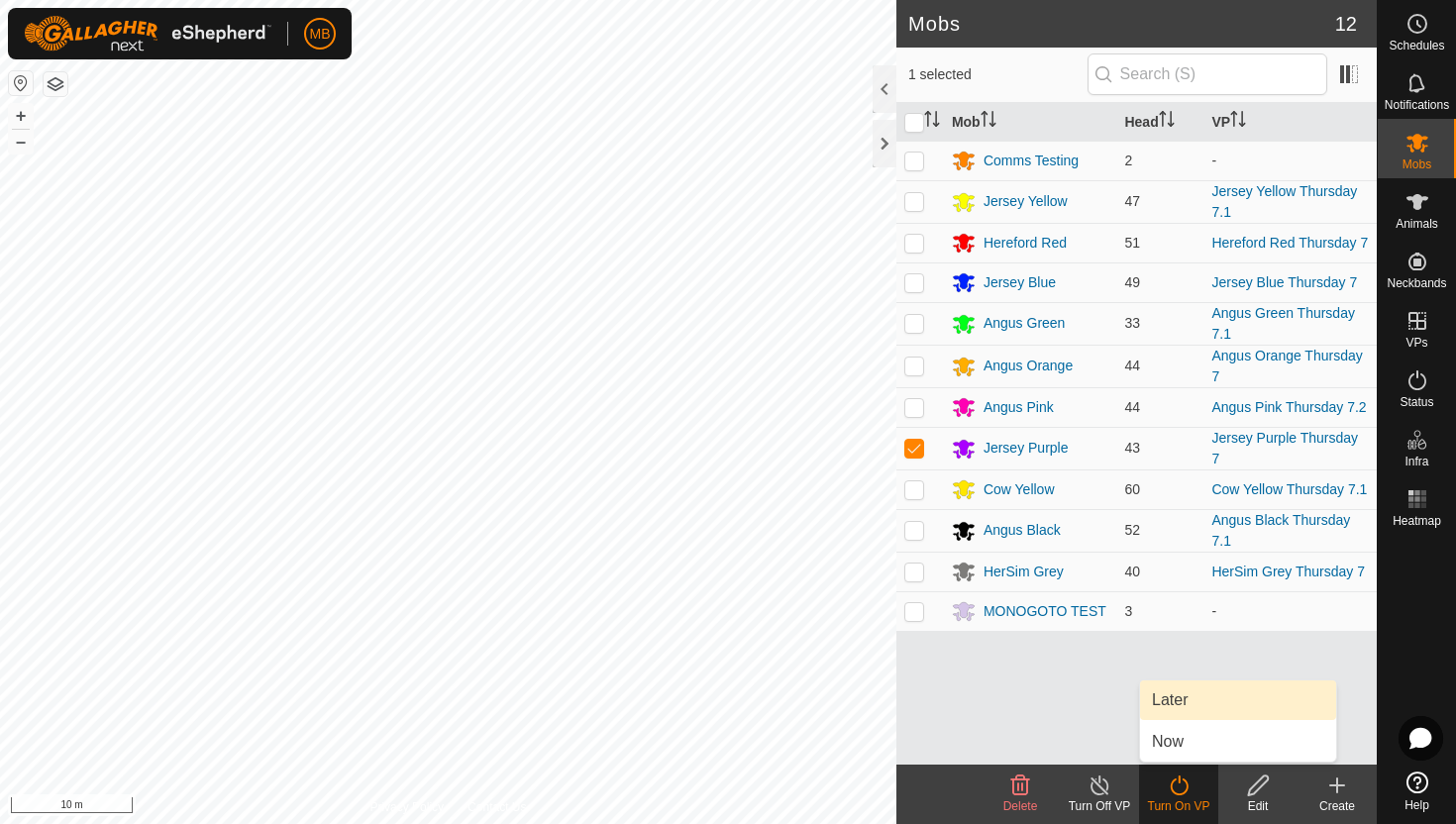 click on "Later" at bounding box center [1238, 700] 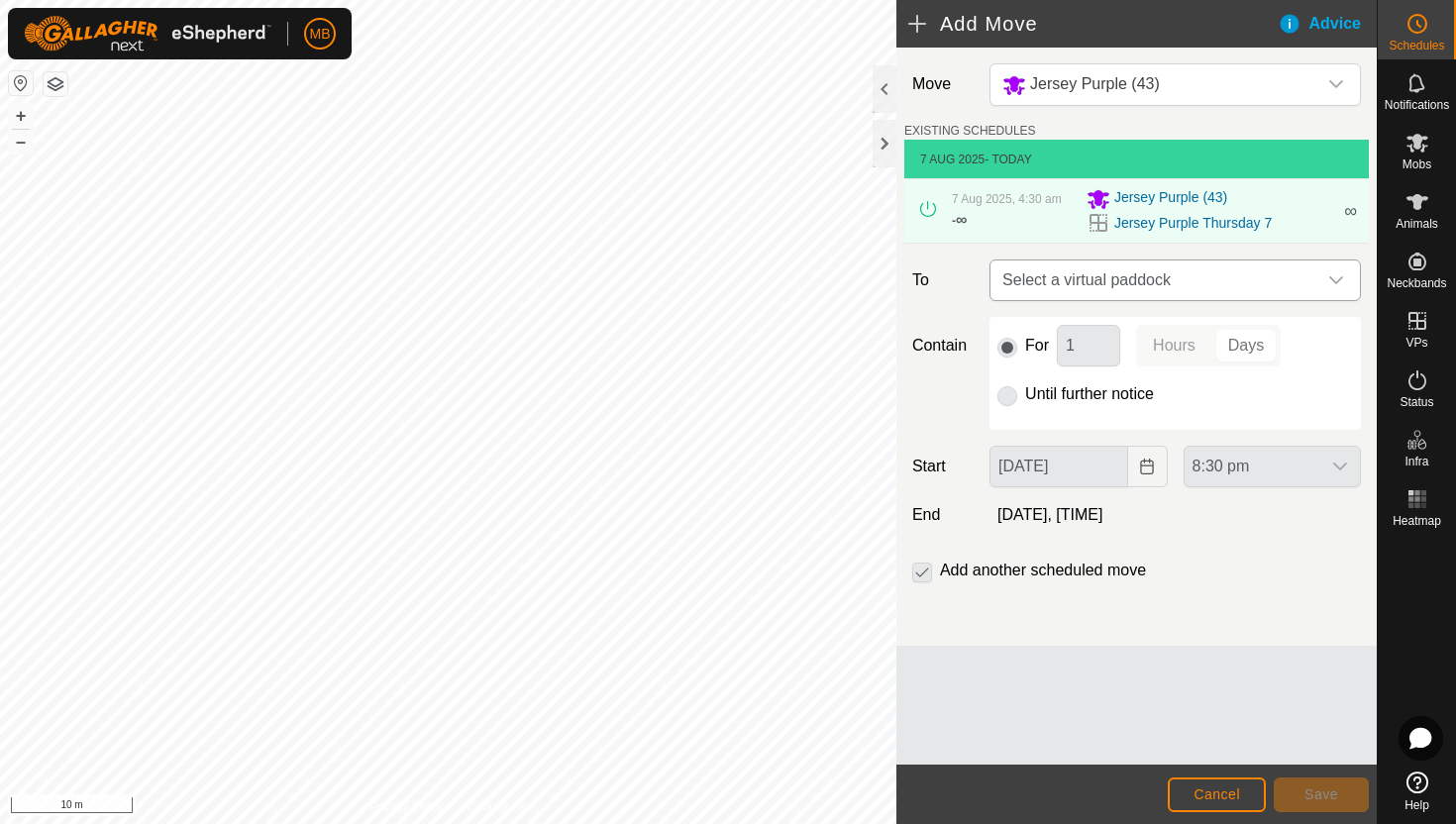 click 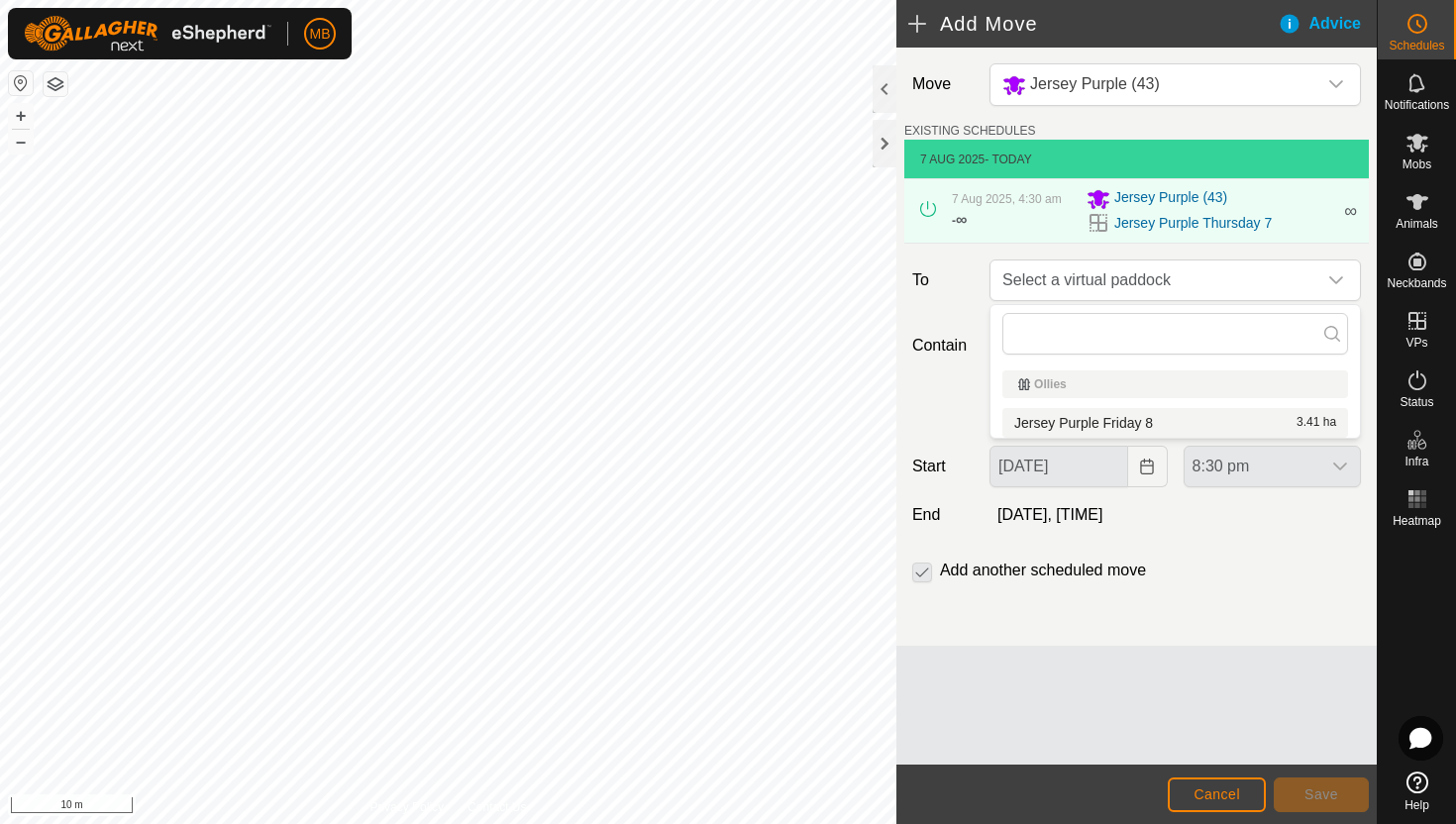 click on "Jersey Purple Friday 8  3.41 ha" at bounding box center (1175, 423) 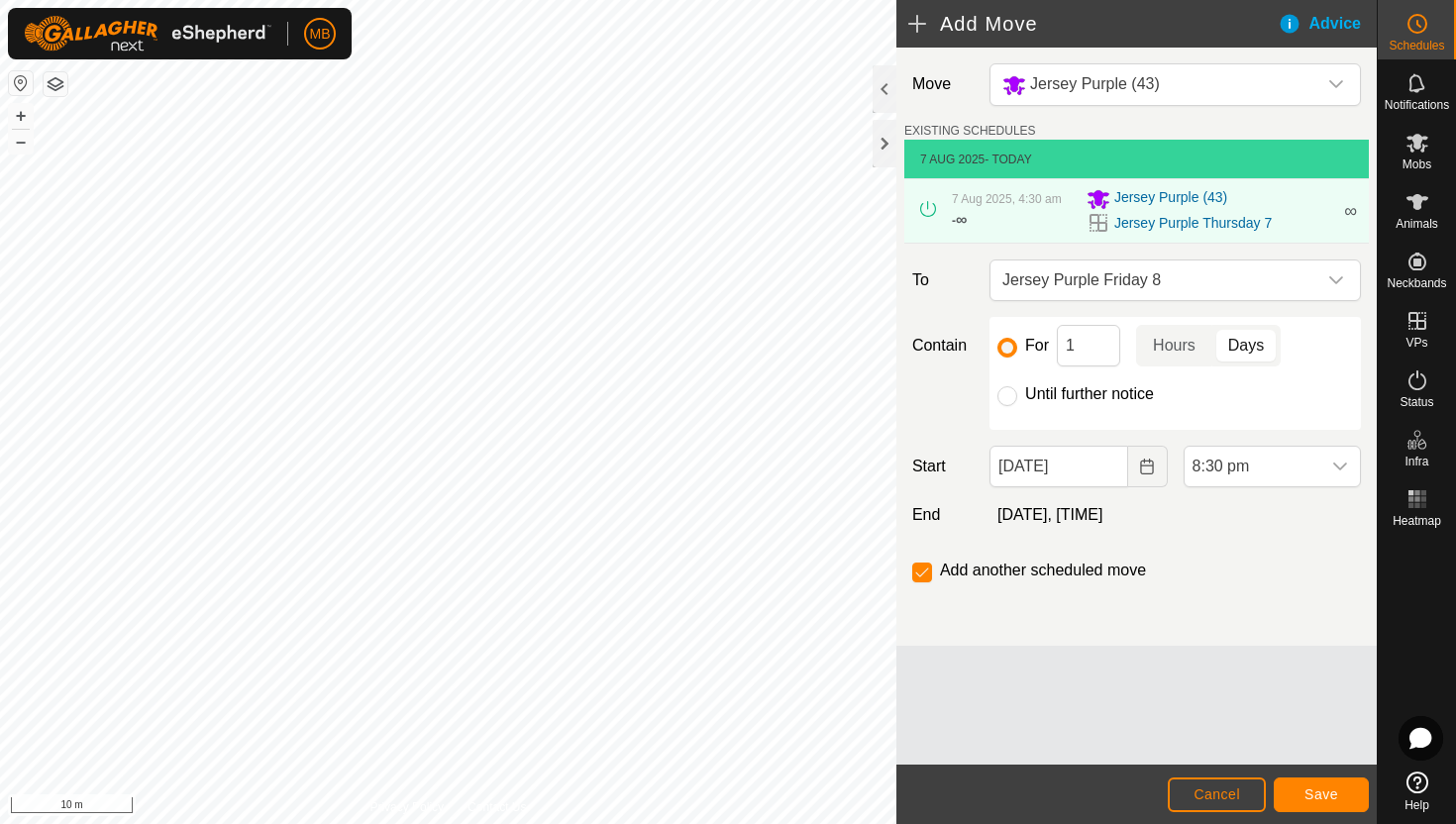 click on "Until further notice" 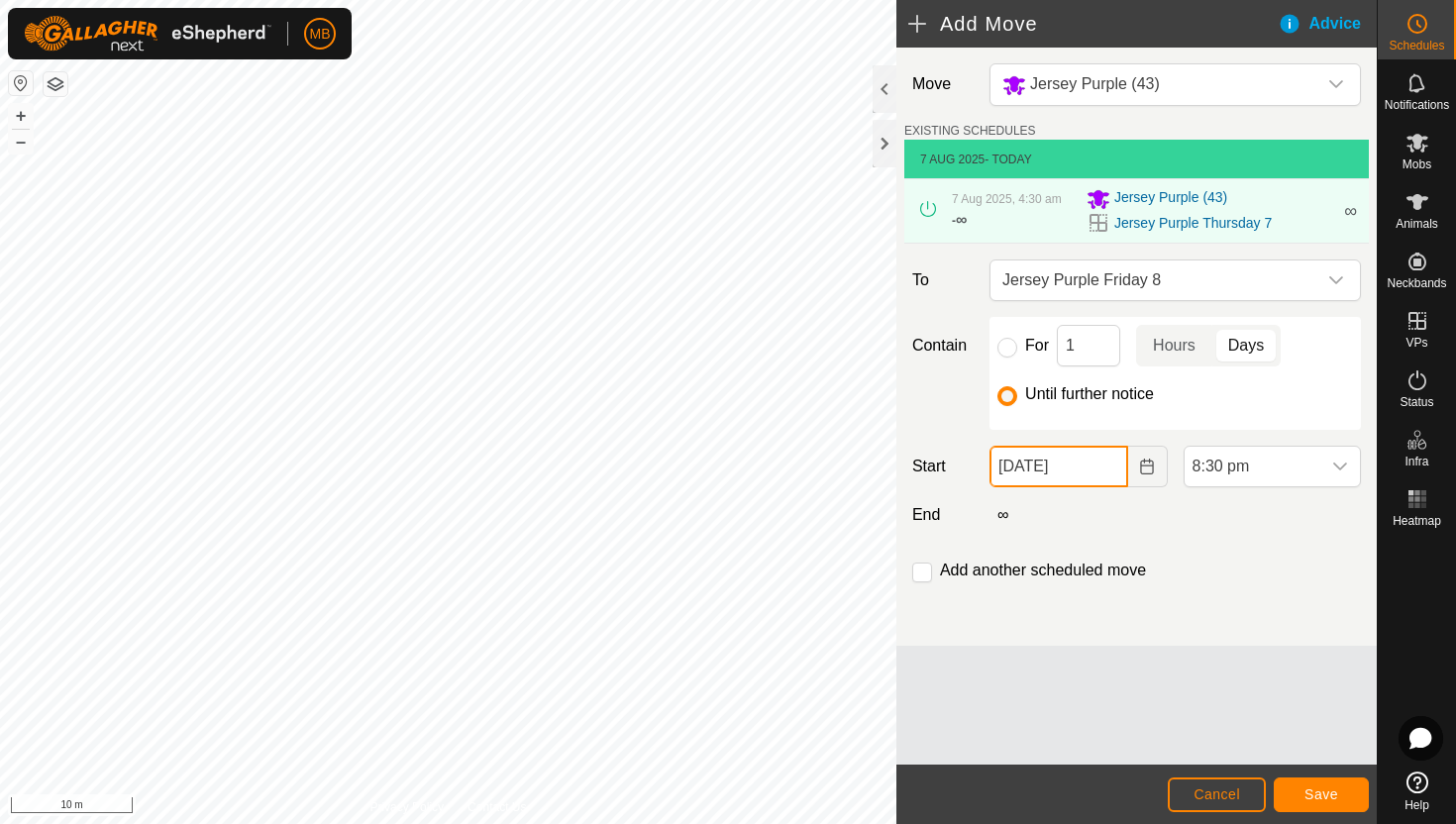 click on "07 Aug, 2025" 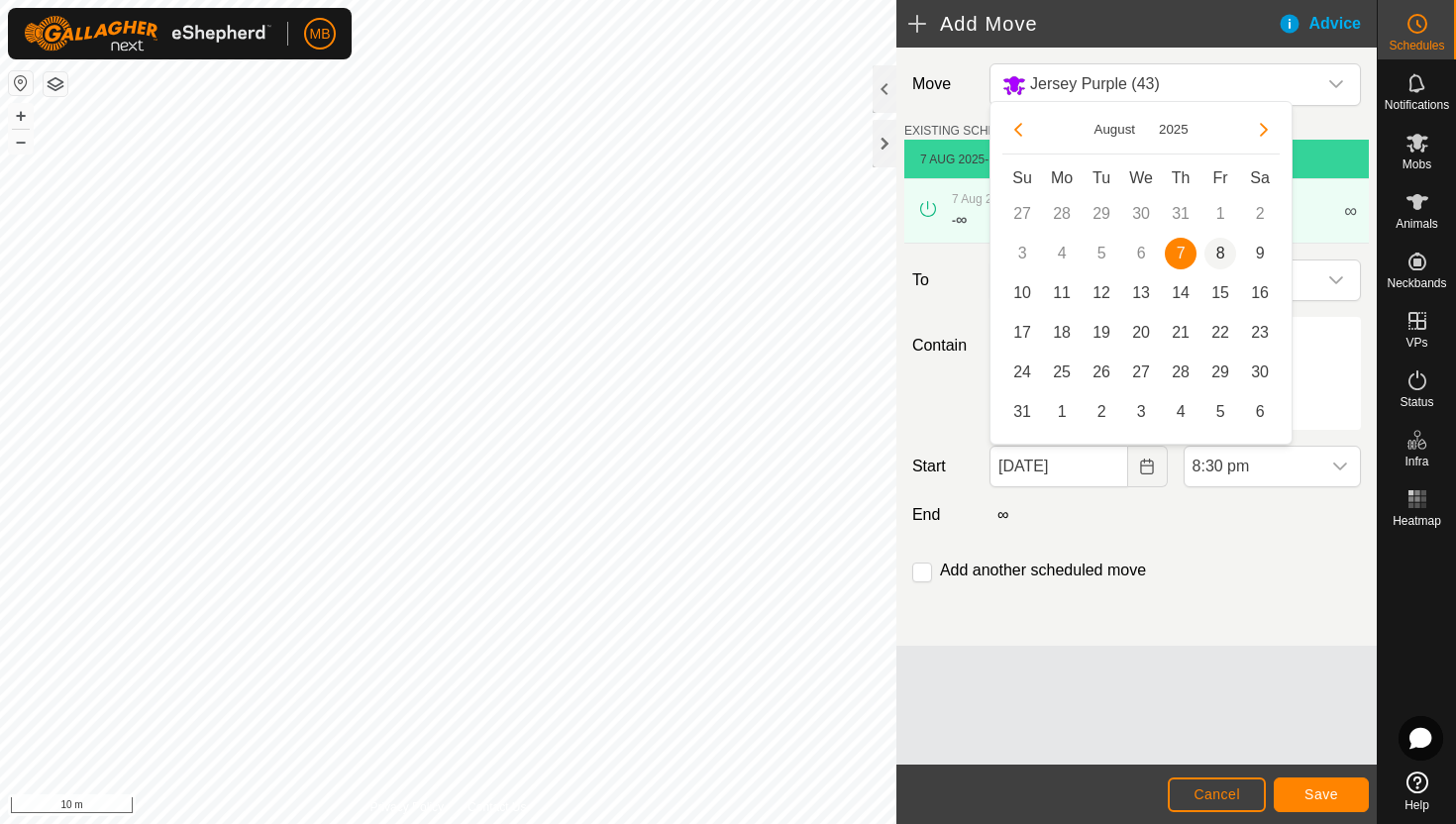 click on "8" at bounding box center [1220, 254] 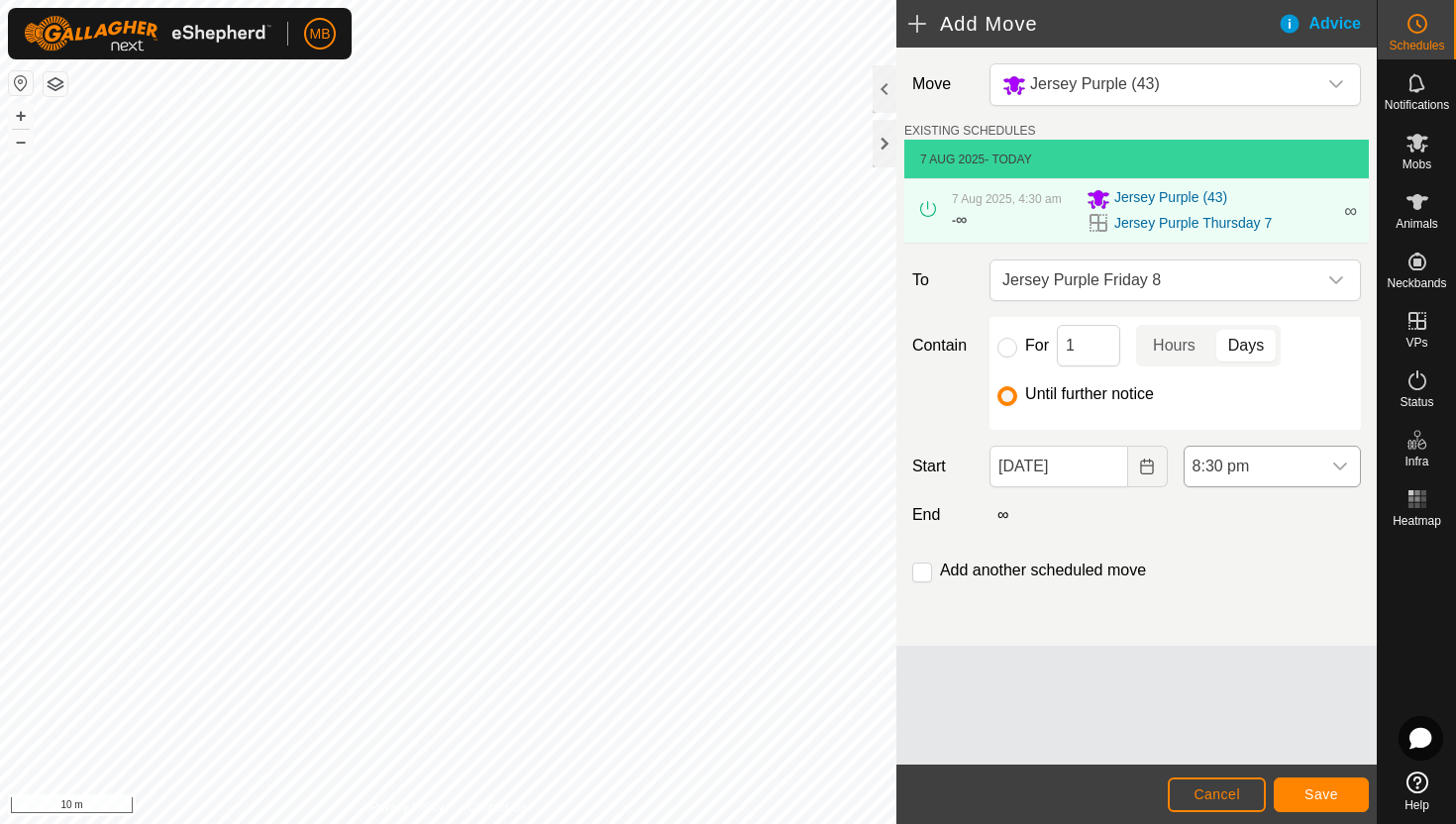 click on "8:30 pm" at bounding box center (1252, 466) 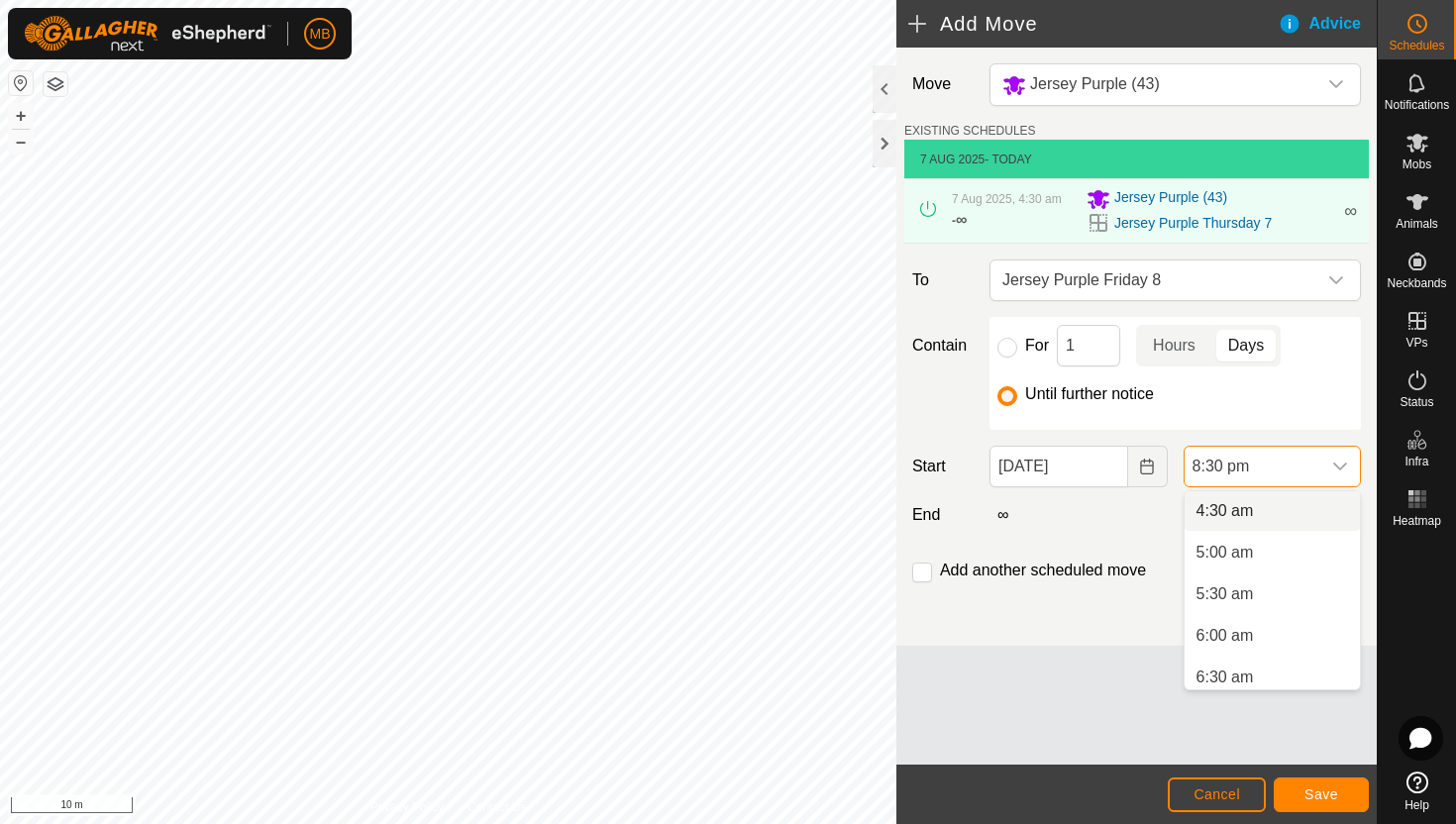 click on "4:30 am" at bounding box center (1272, 511) 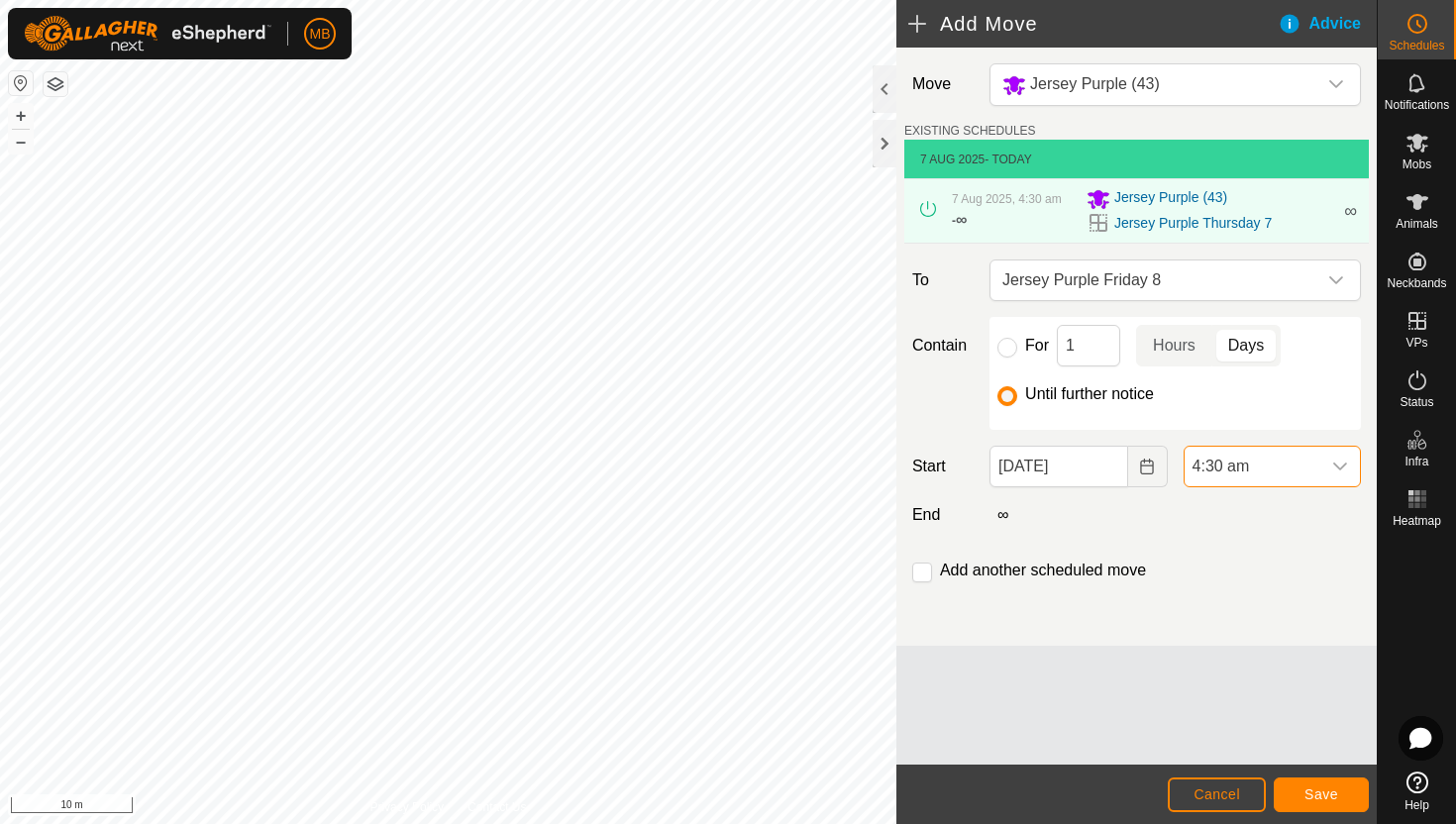 scroll, scrollTop: 1547, scrollLeft: 0, axis: vertical 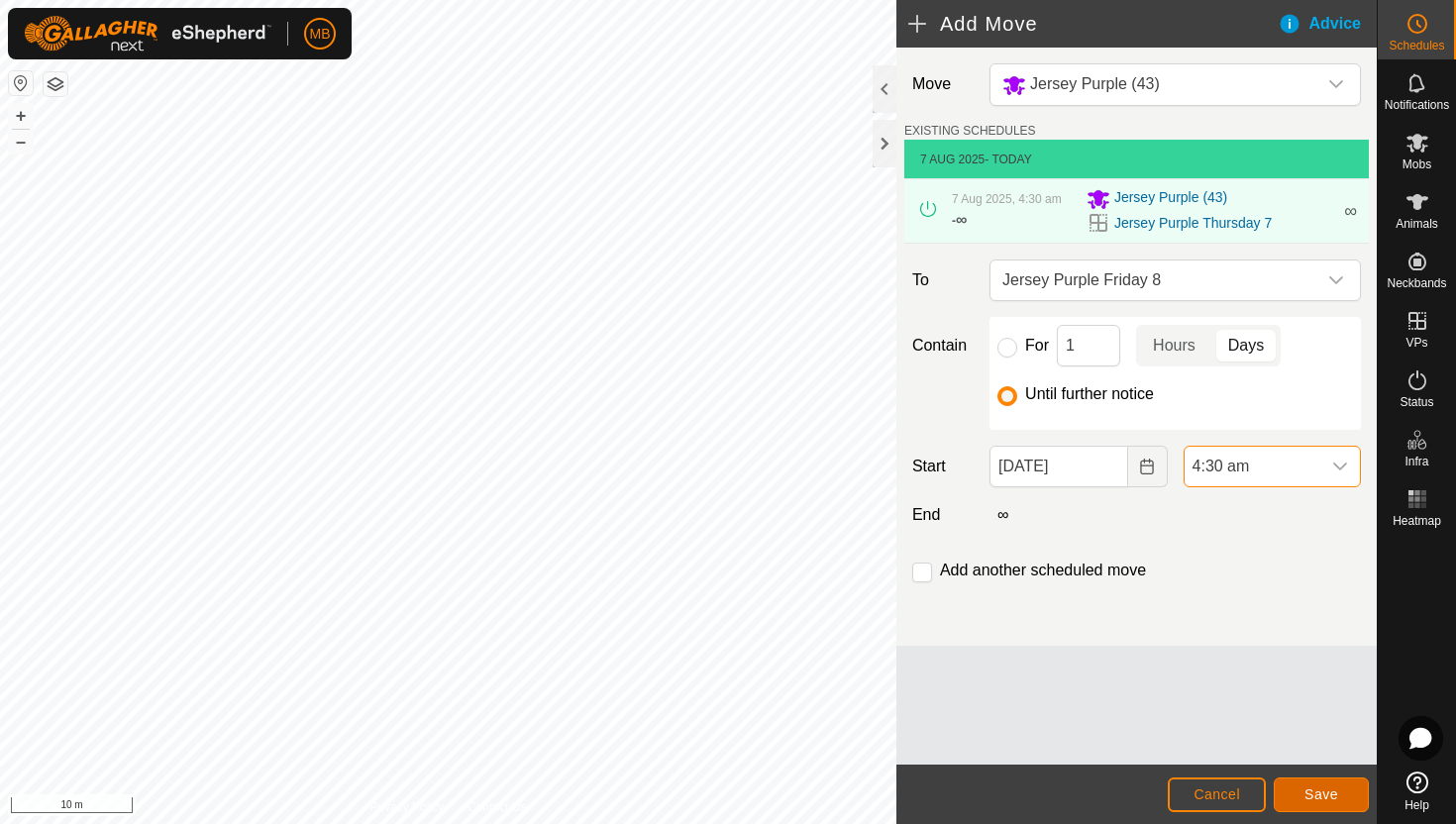 click on "Save" 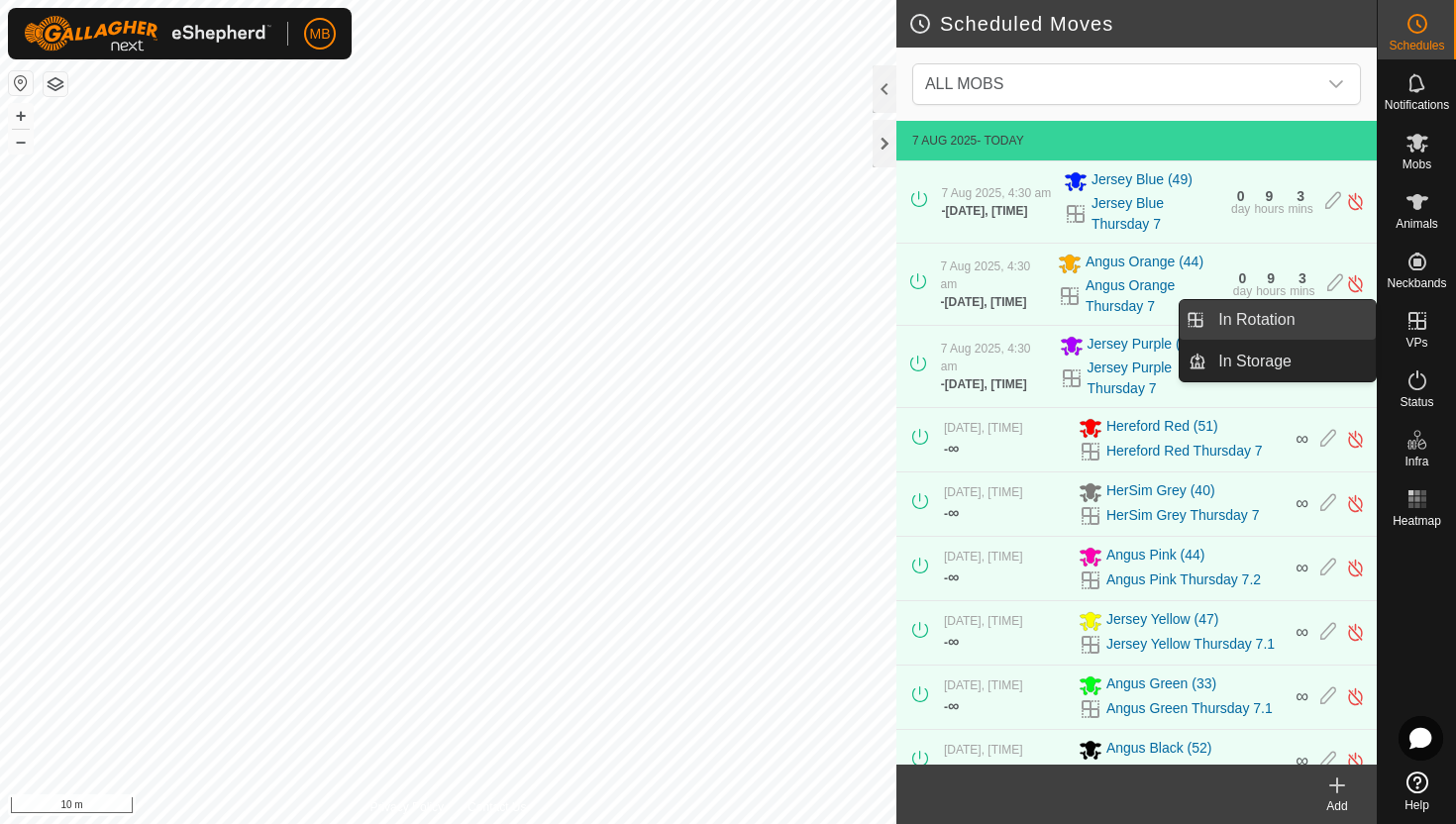 click on "In Rotation" at bounding box center [1291, 320] 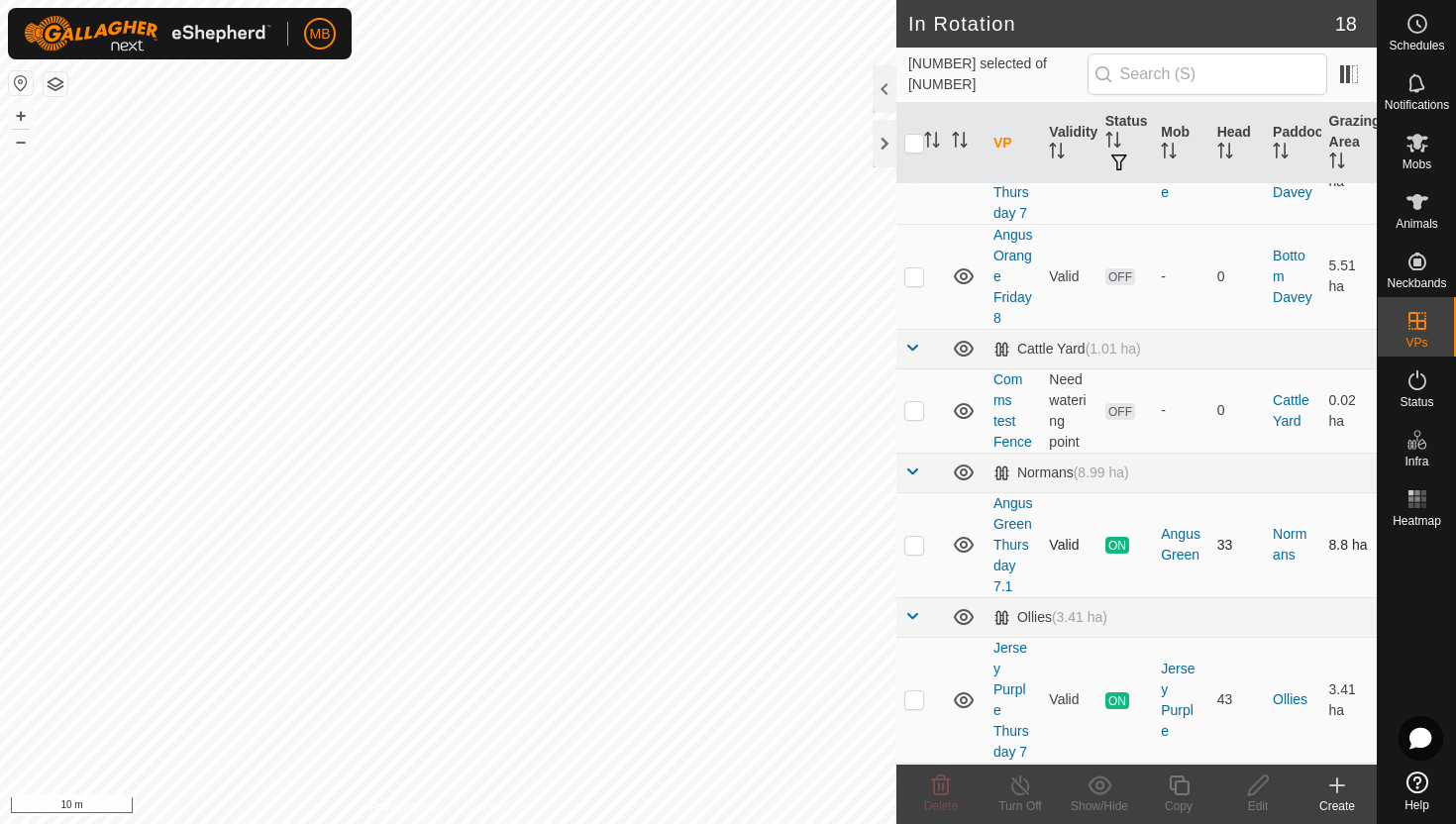scroll, scrollTop: 273, scrollLeft: 0, axis: vertical 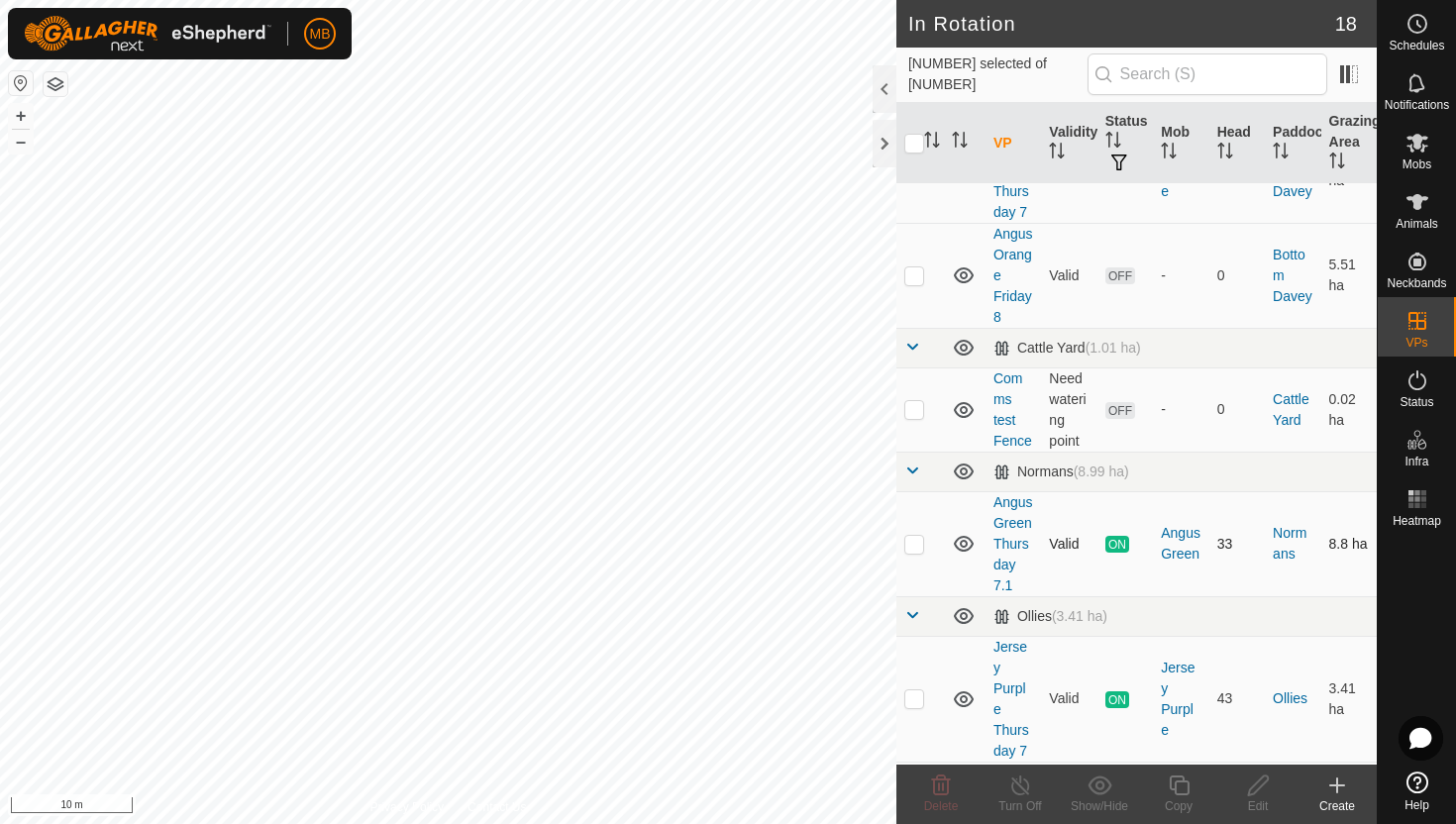 click at bounding box center (914, 544) 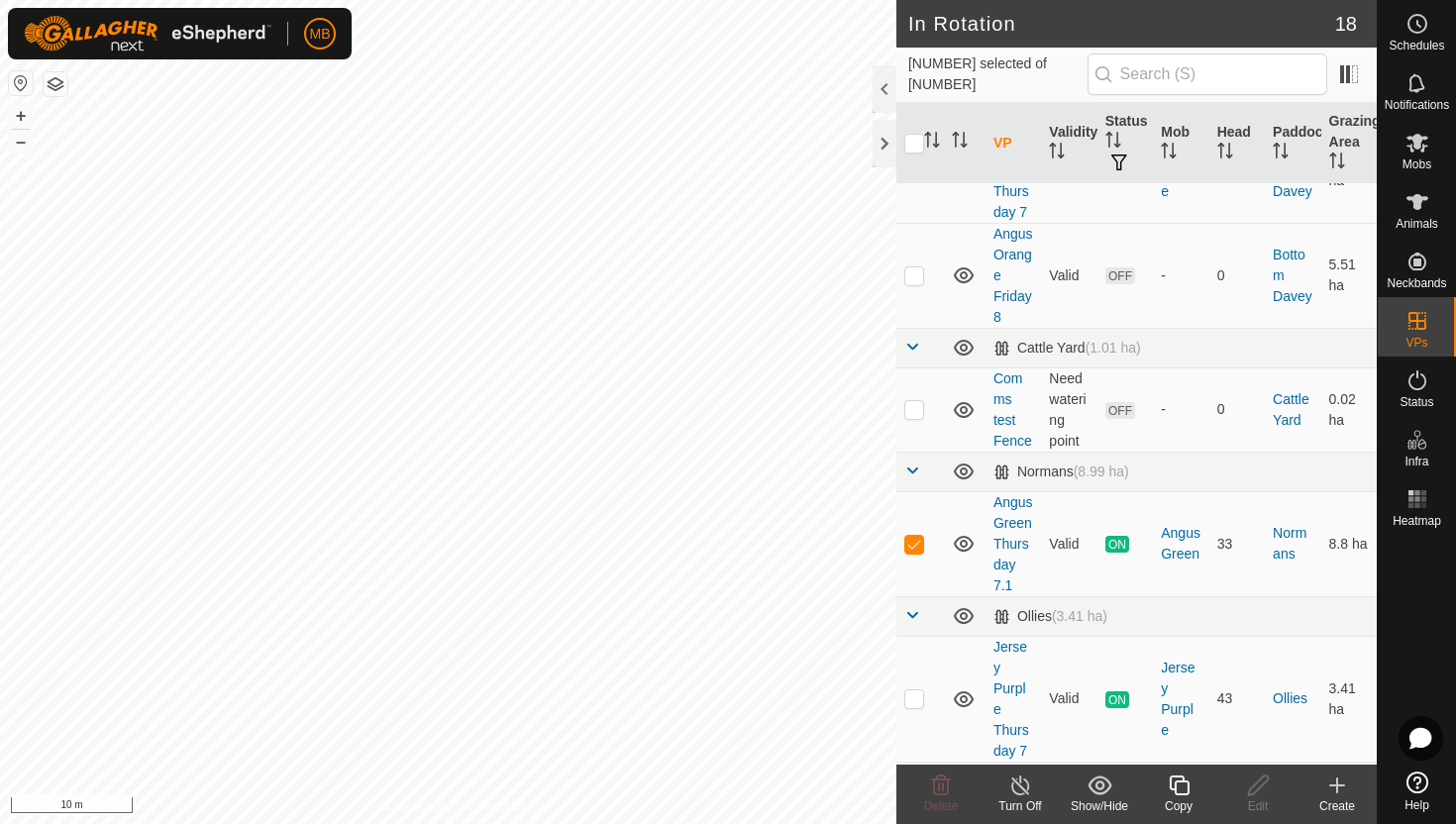 click 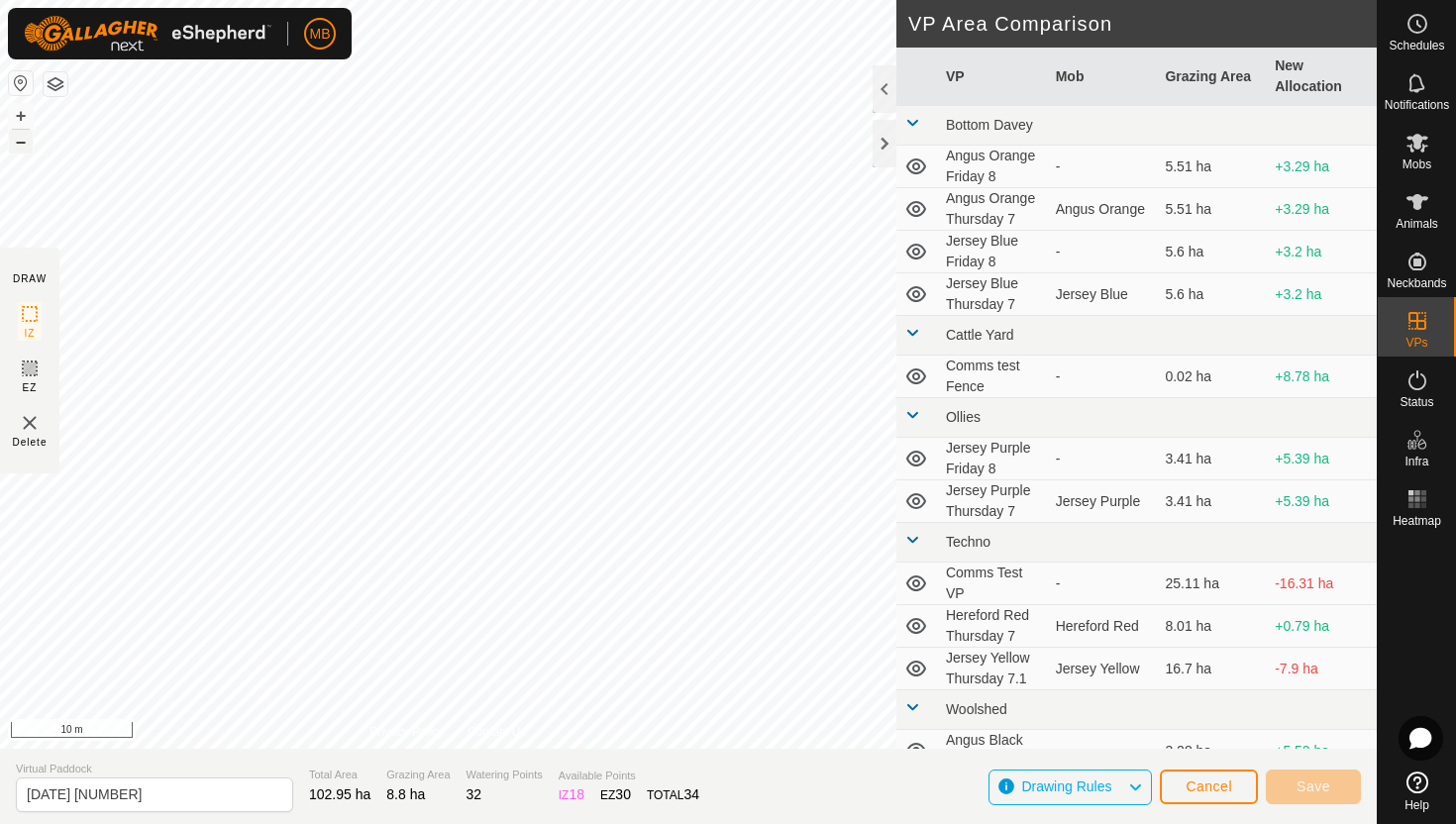 click on "–" at bounding box center [21, 142] 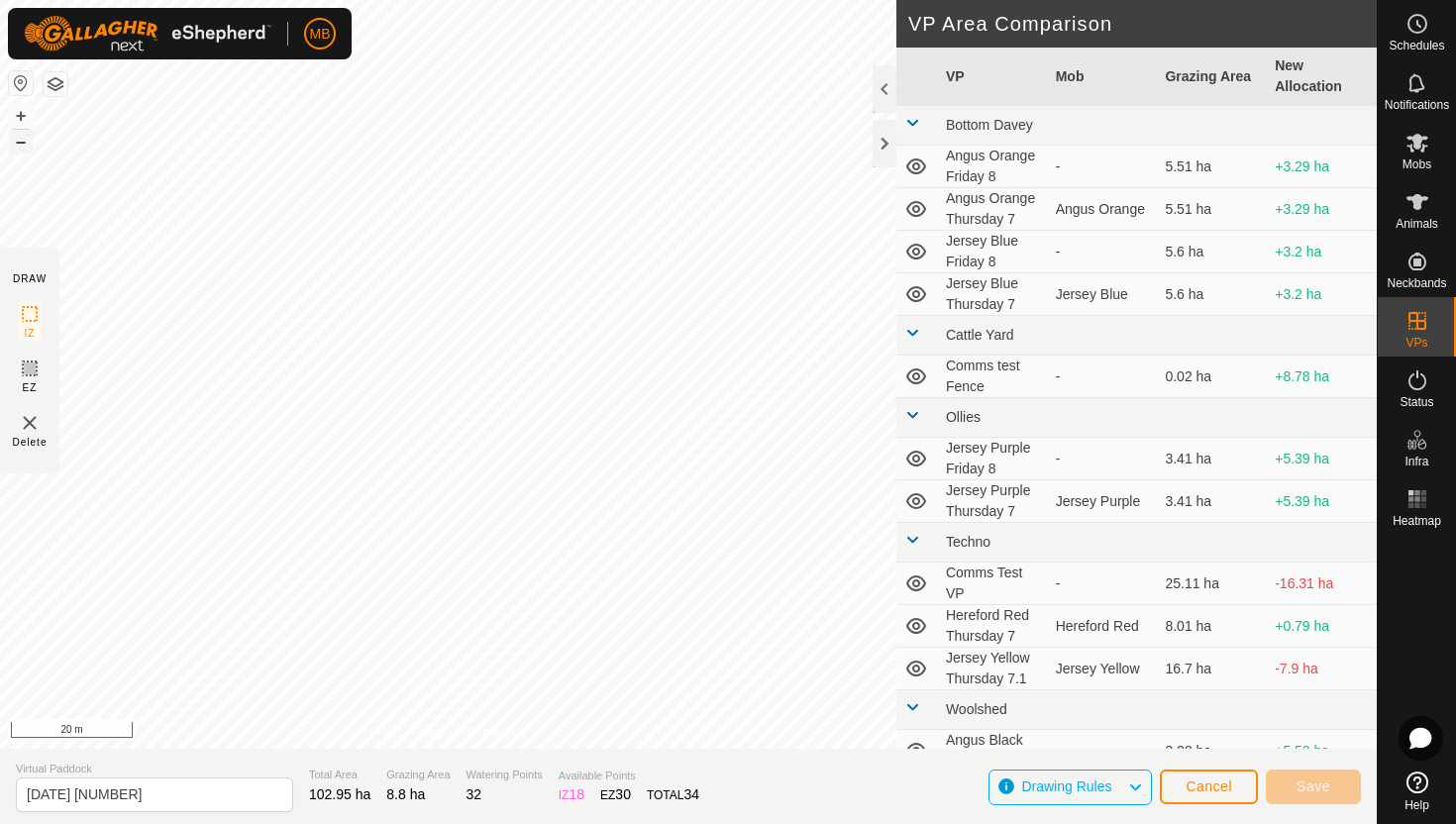 click on "–" at bounding box center [21, 142] 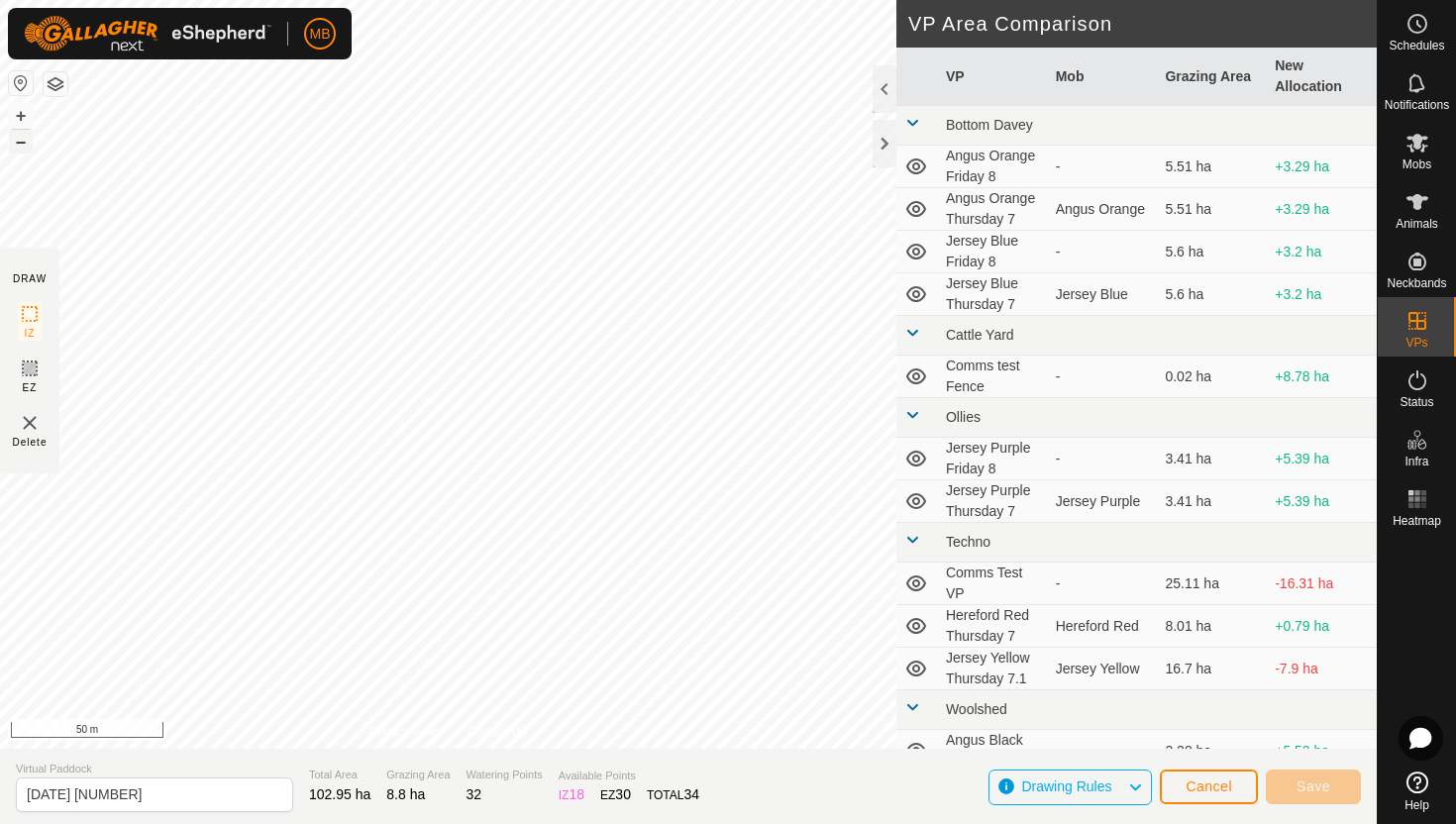 click on "–" at bounding box center [21, 142] 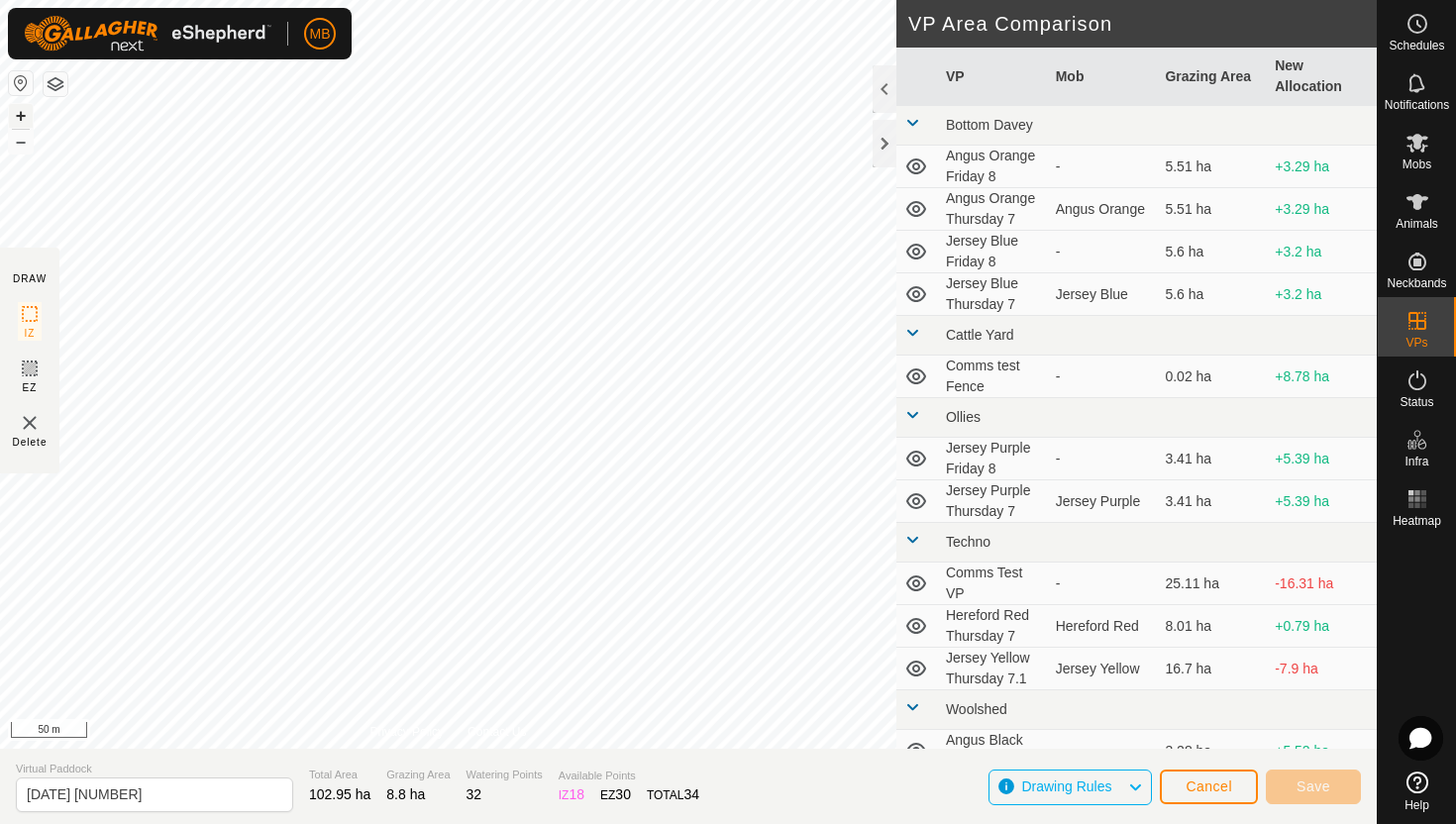 click on "+" at bounding box center (21, 116) 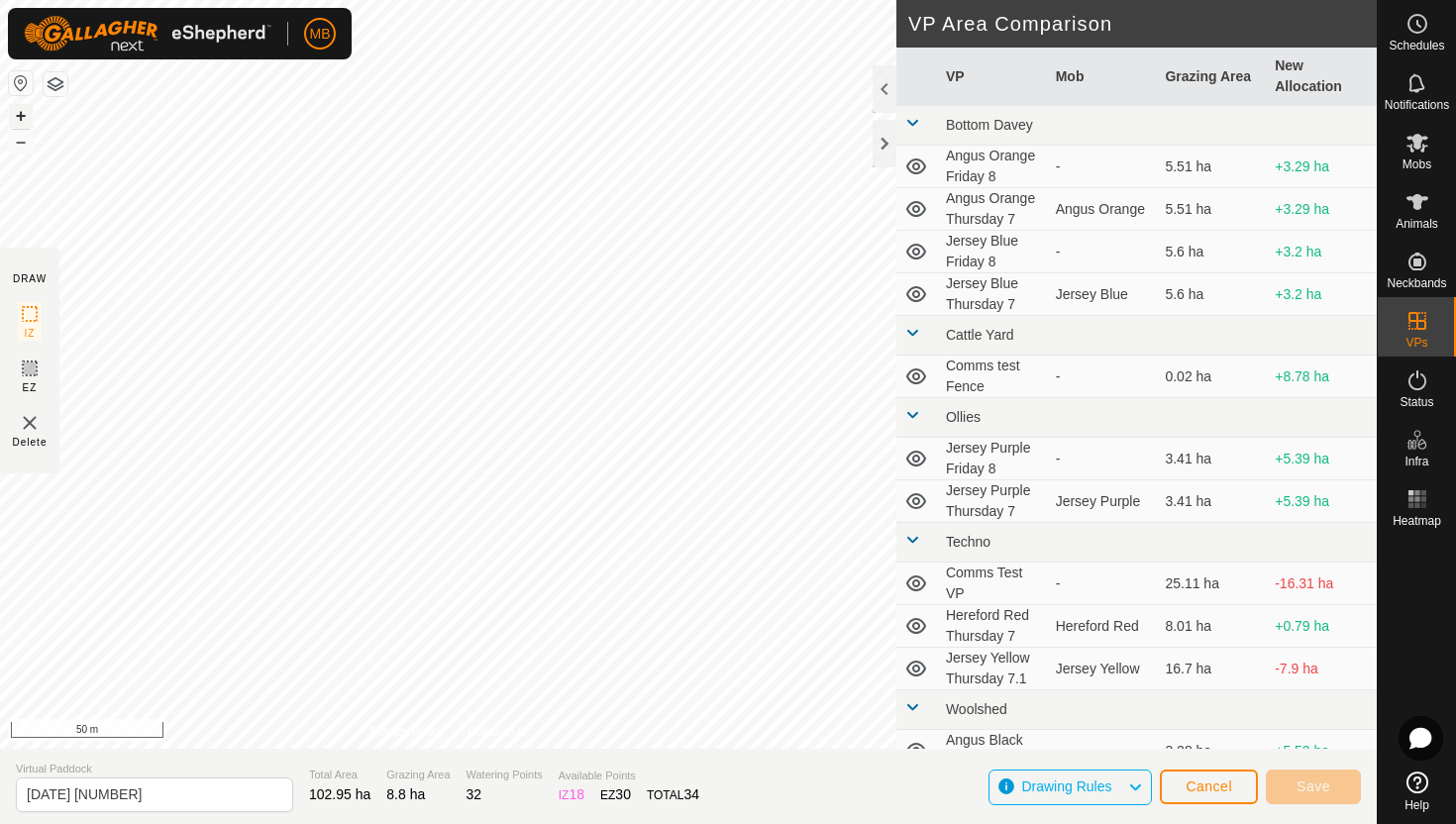 click on "+" at bounding box center [21, 116] 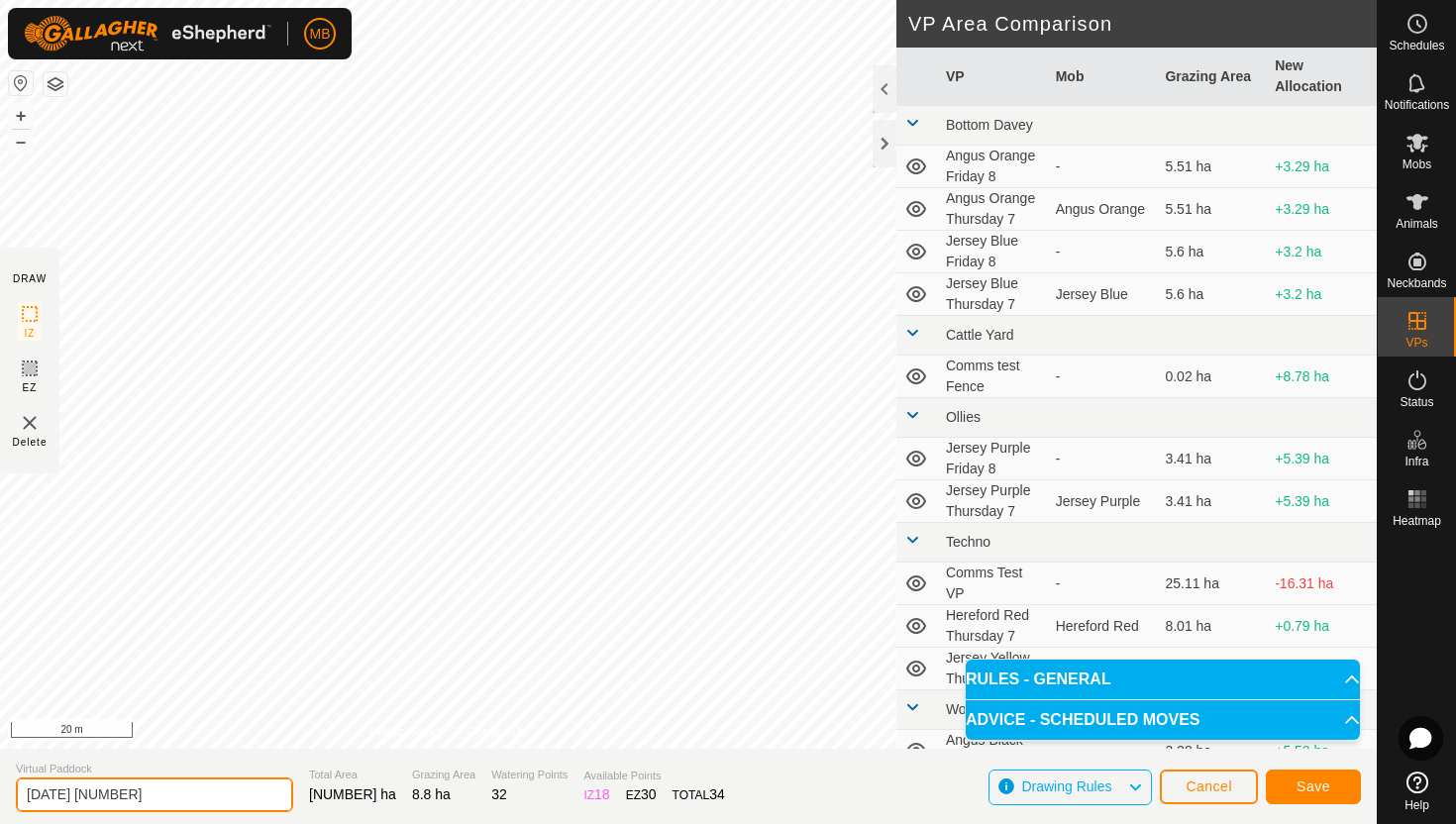 click on "2025-08-07 192650" 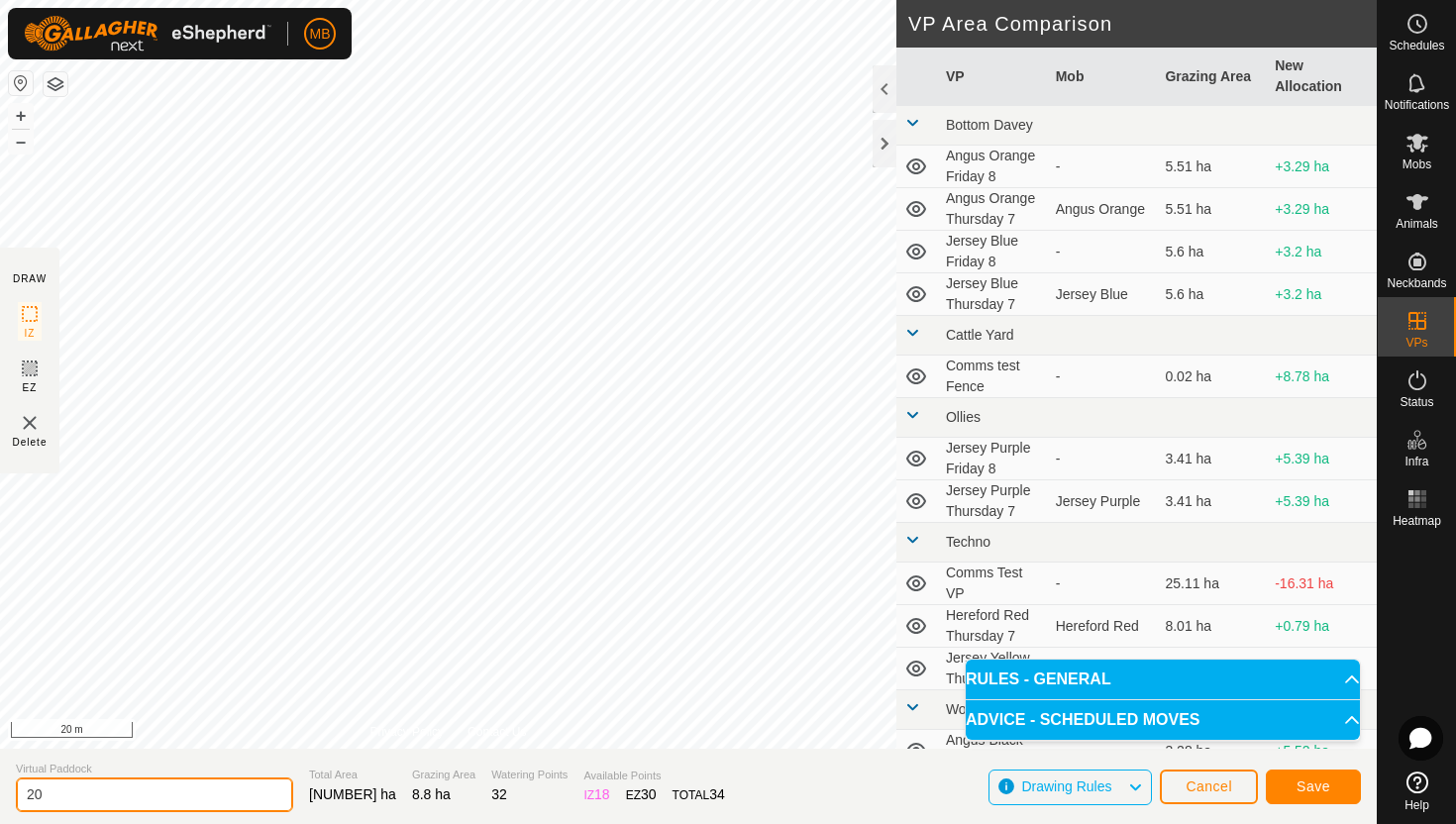 type on "2" 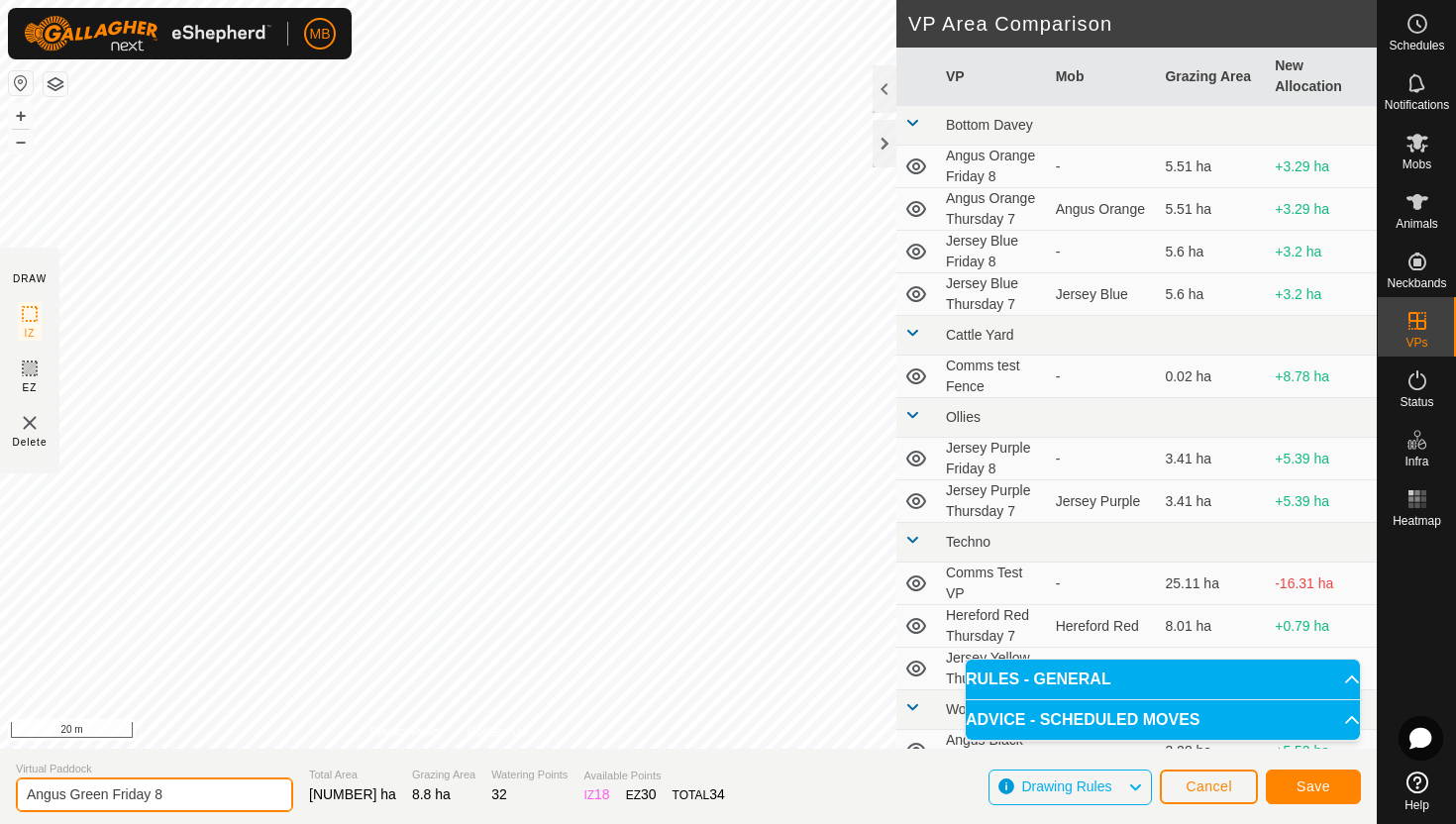 type on "Angus Green Friday 8" 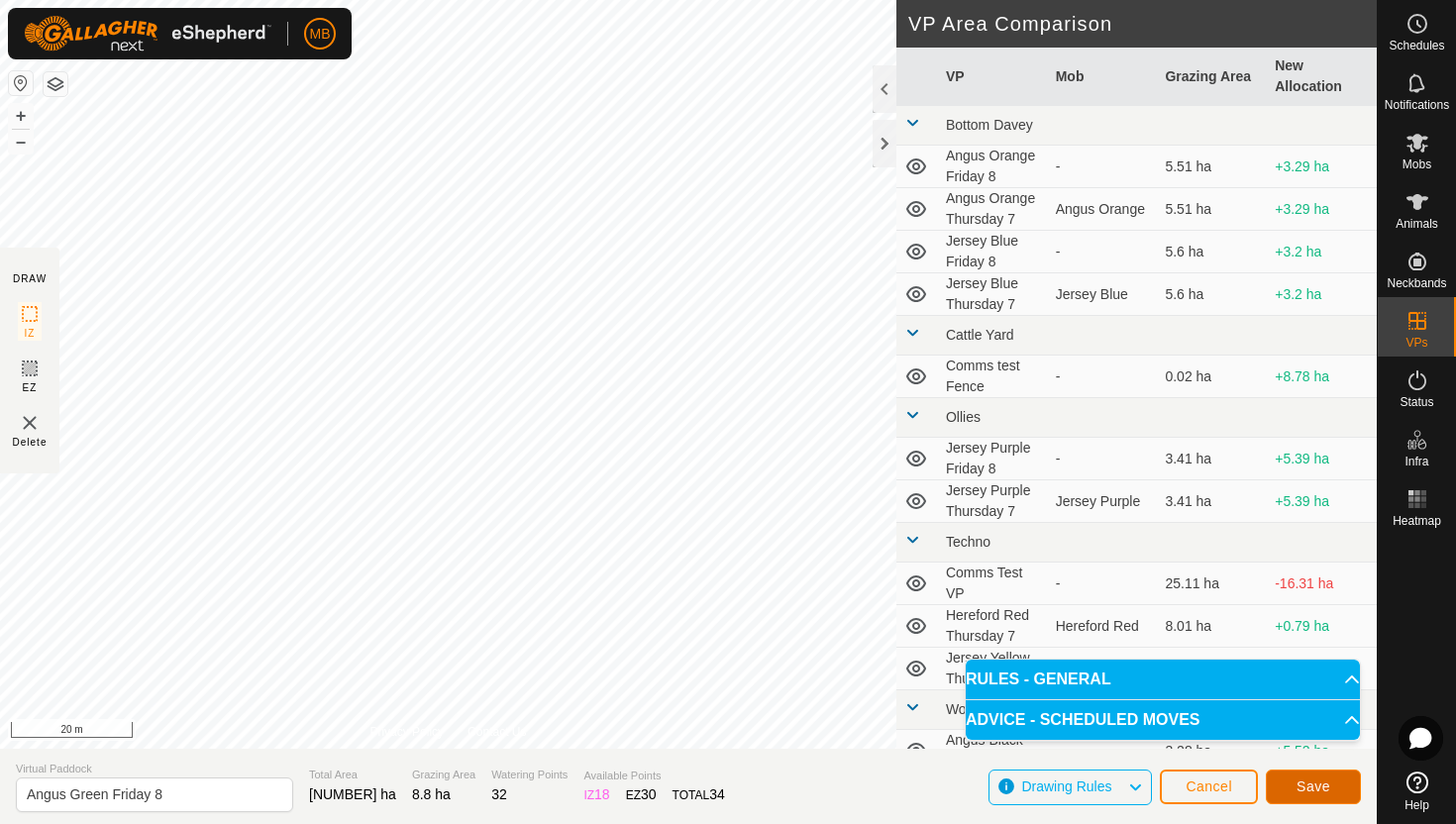 click on "Save" 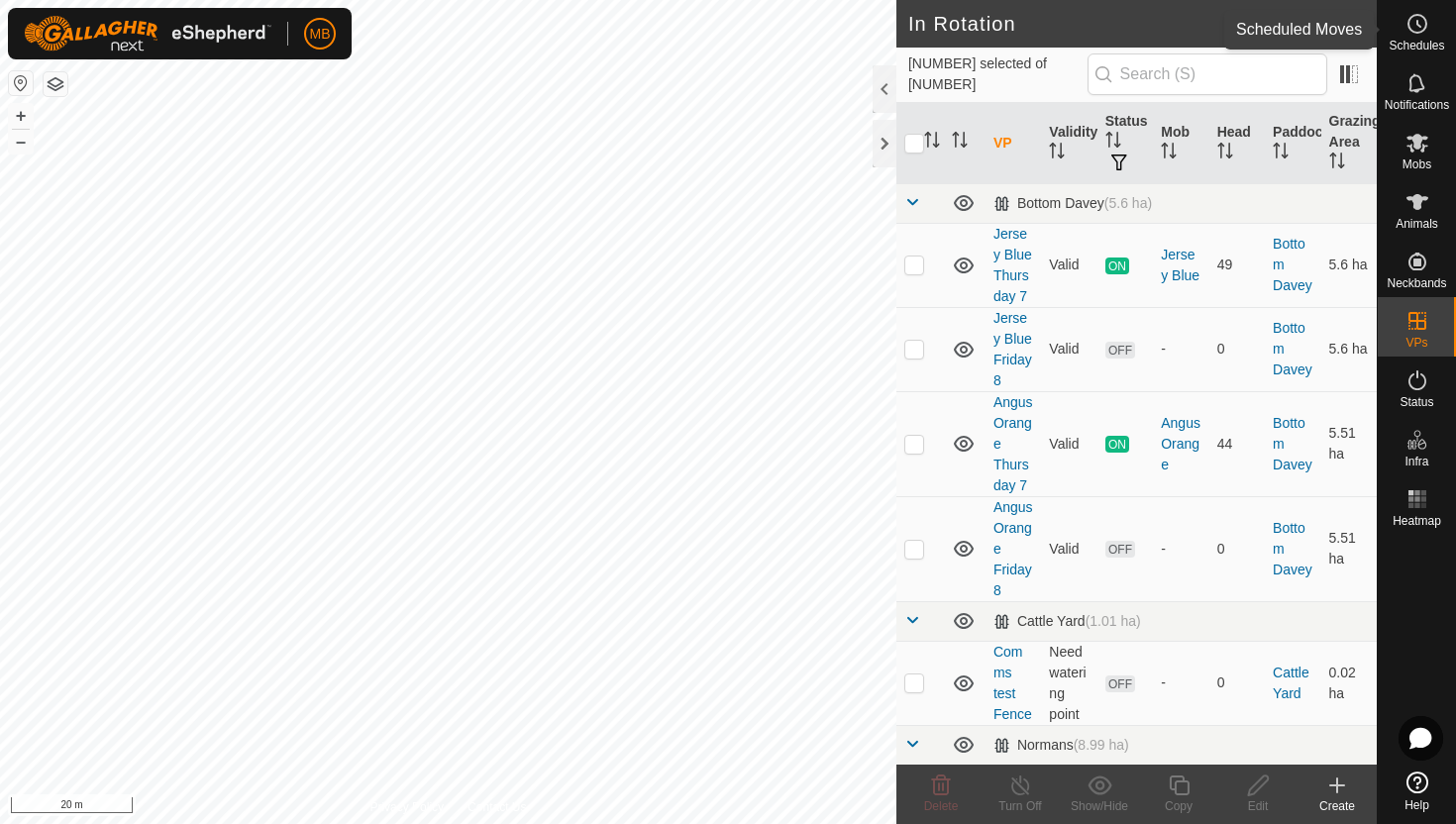 click 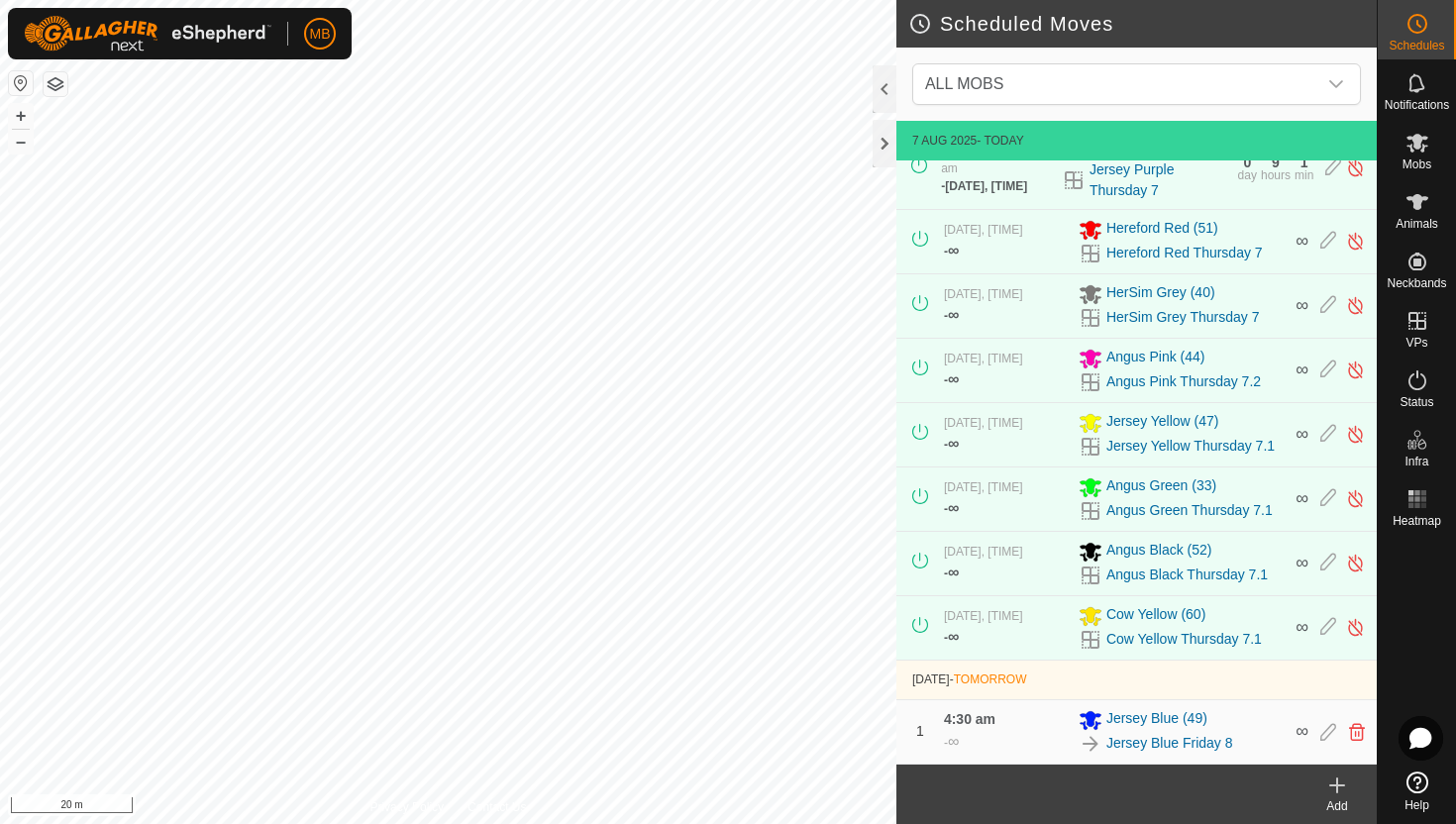 scroll, scrollTop: 338, scrollLeft: 0, axis: vertical 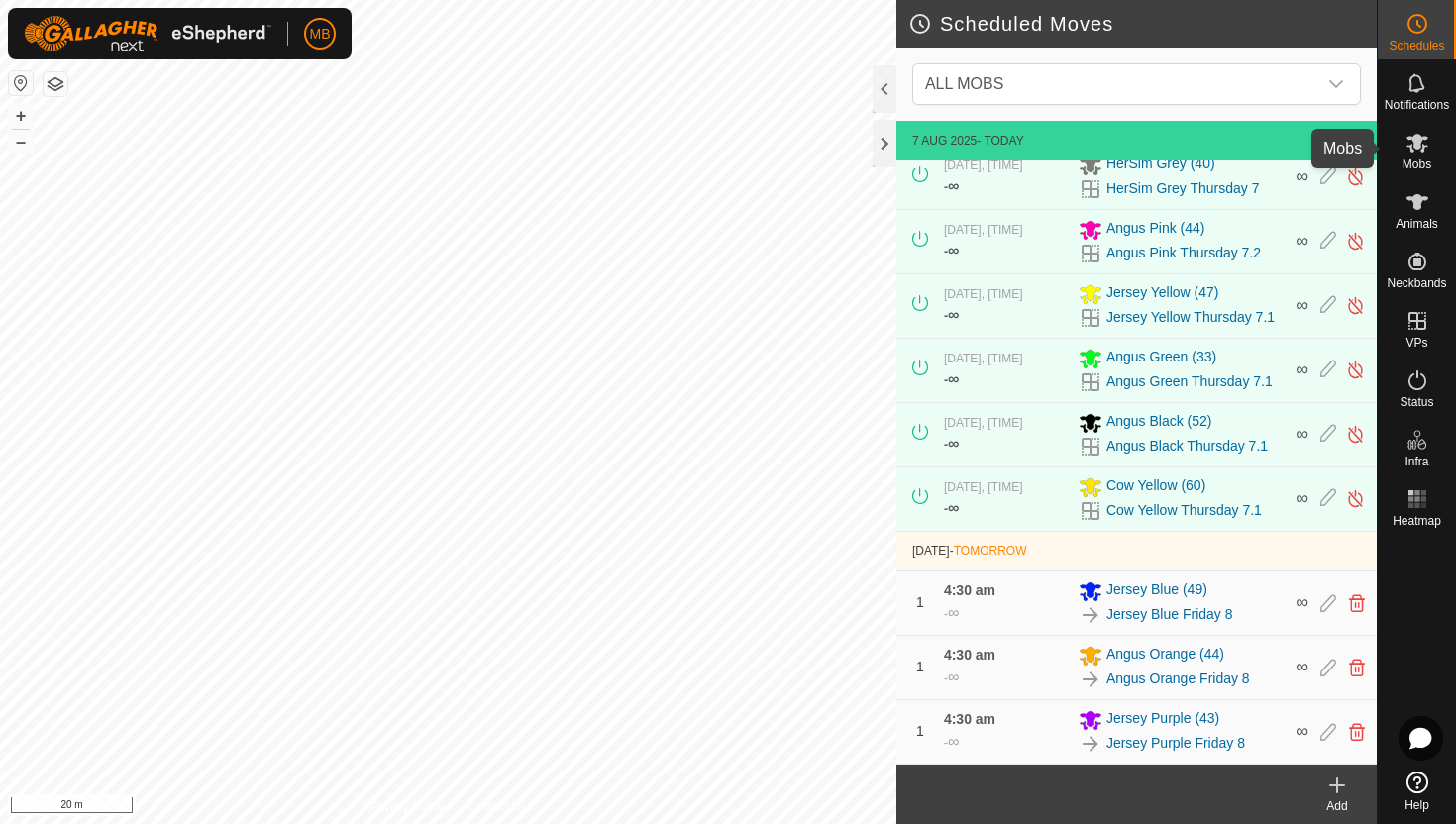 click 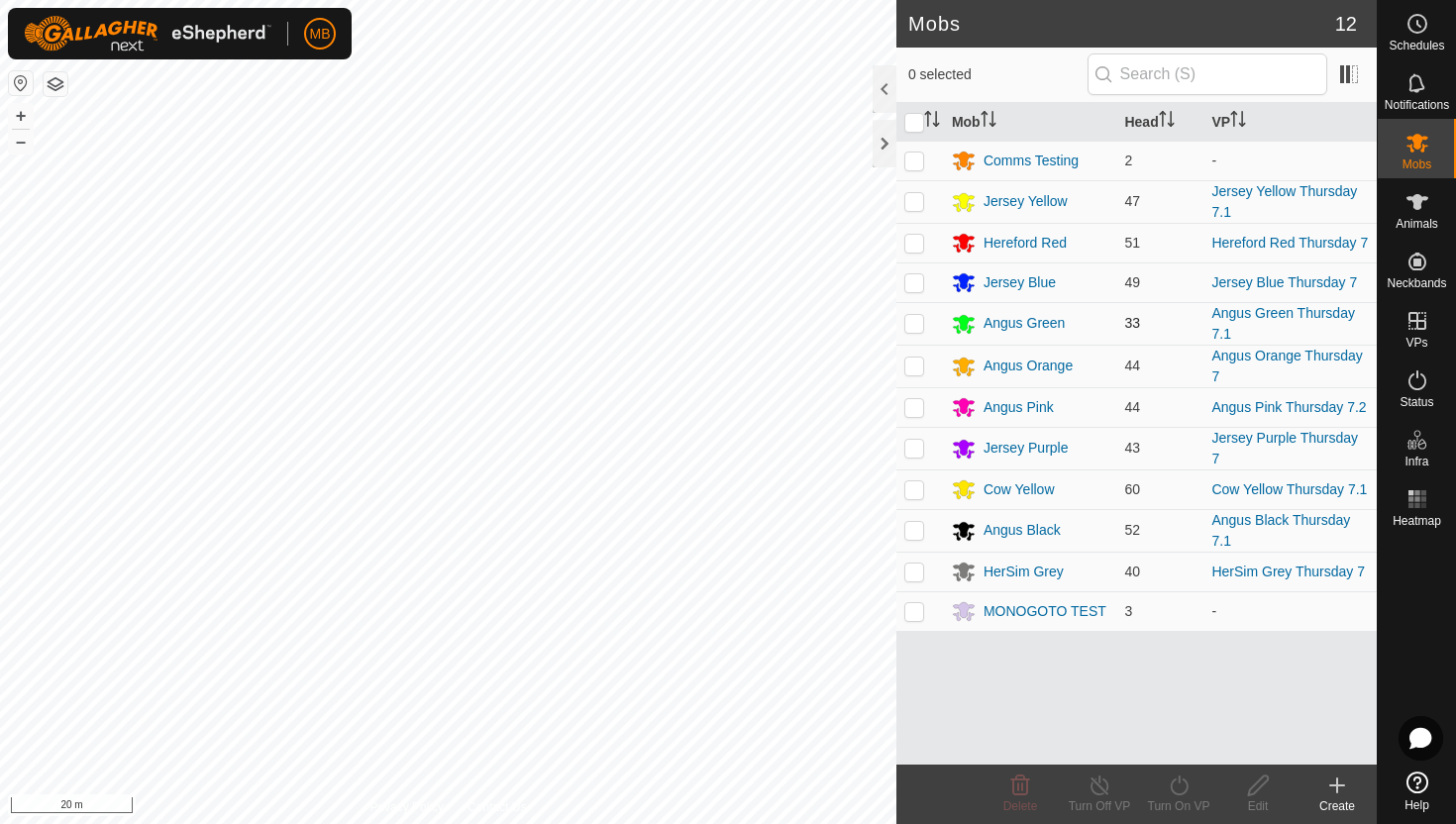 click at bounding box center [914, 323] 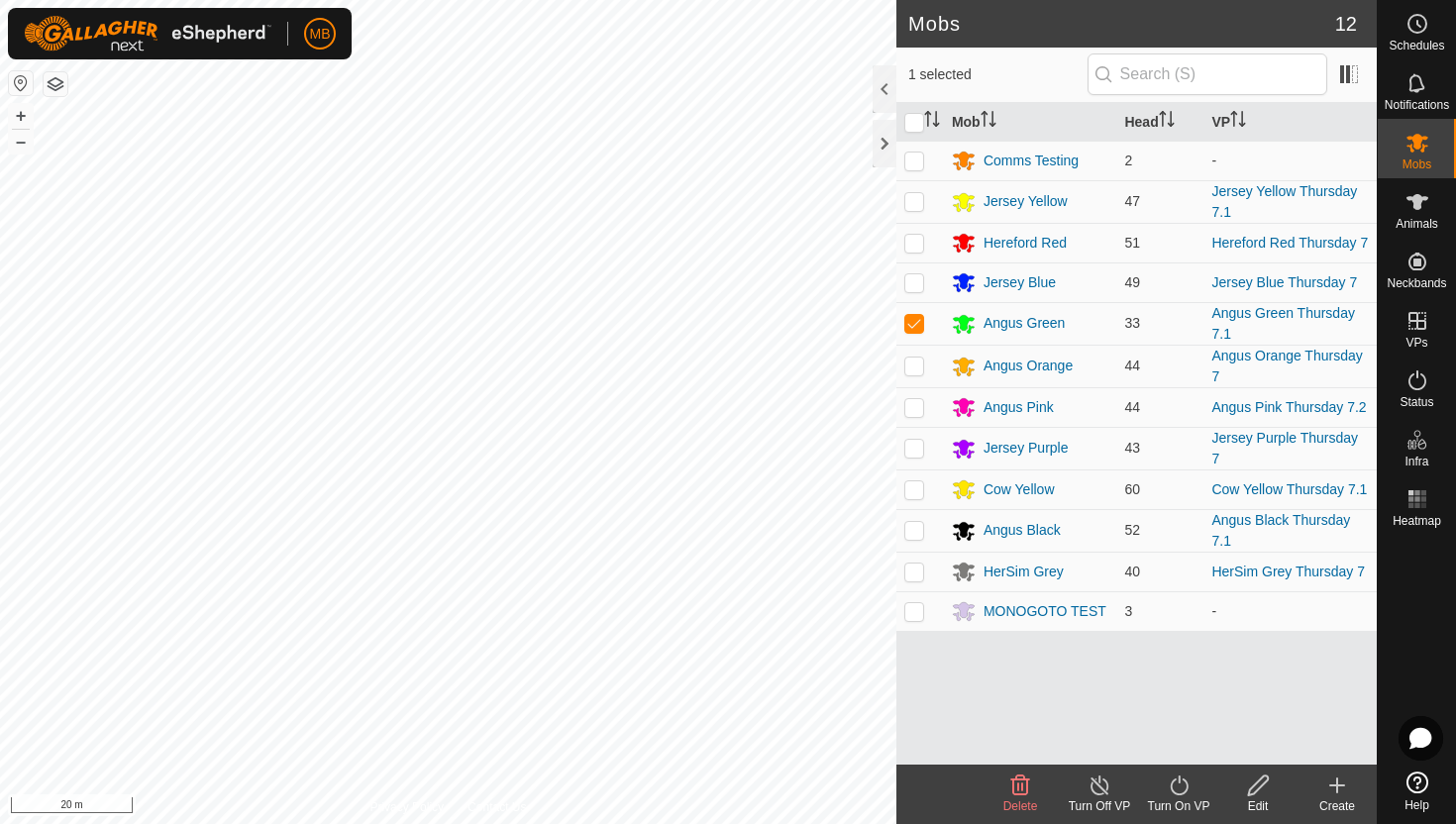 click 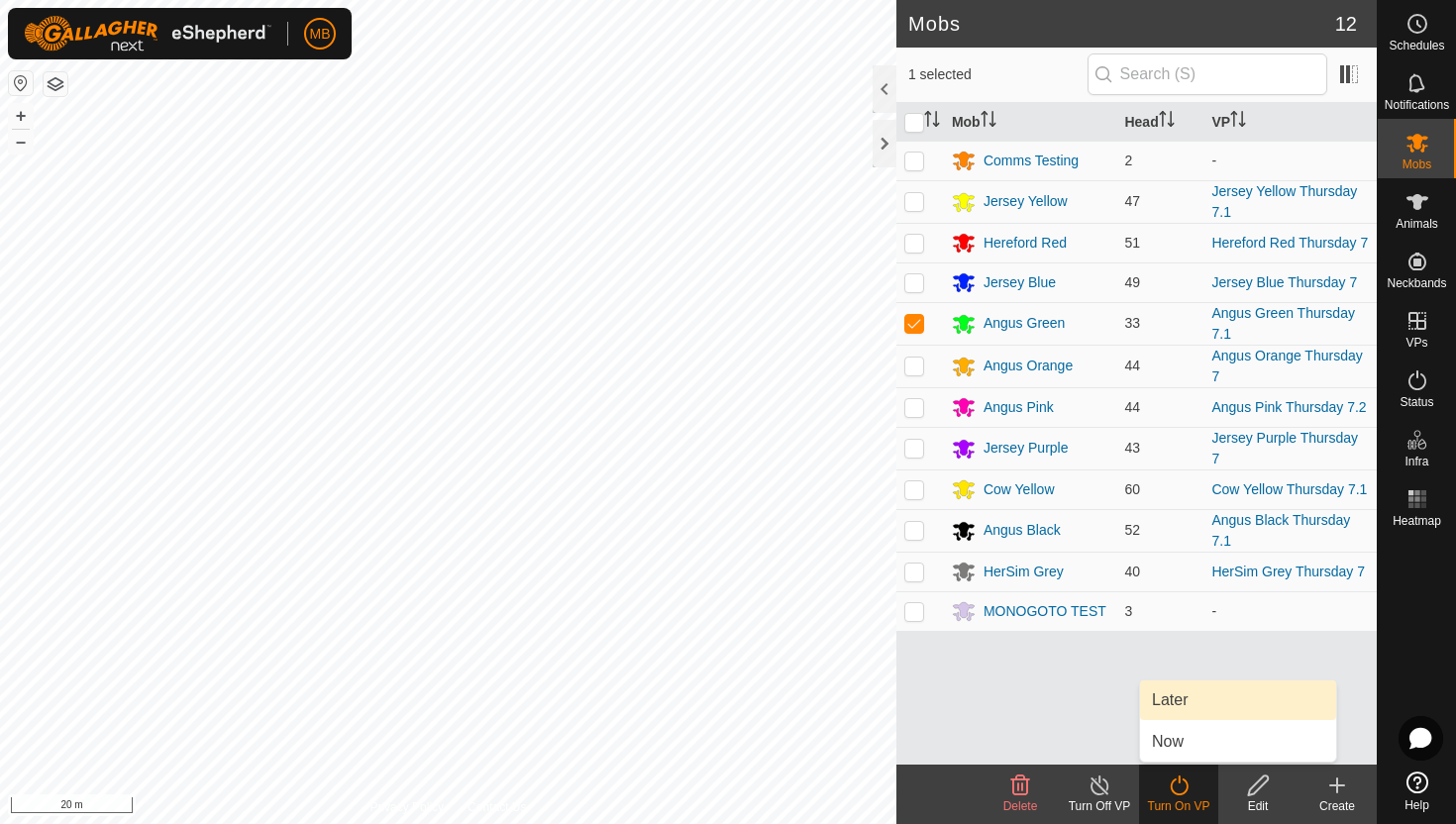click on "Later" at bounding box center (1238, 700) 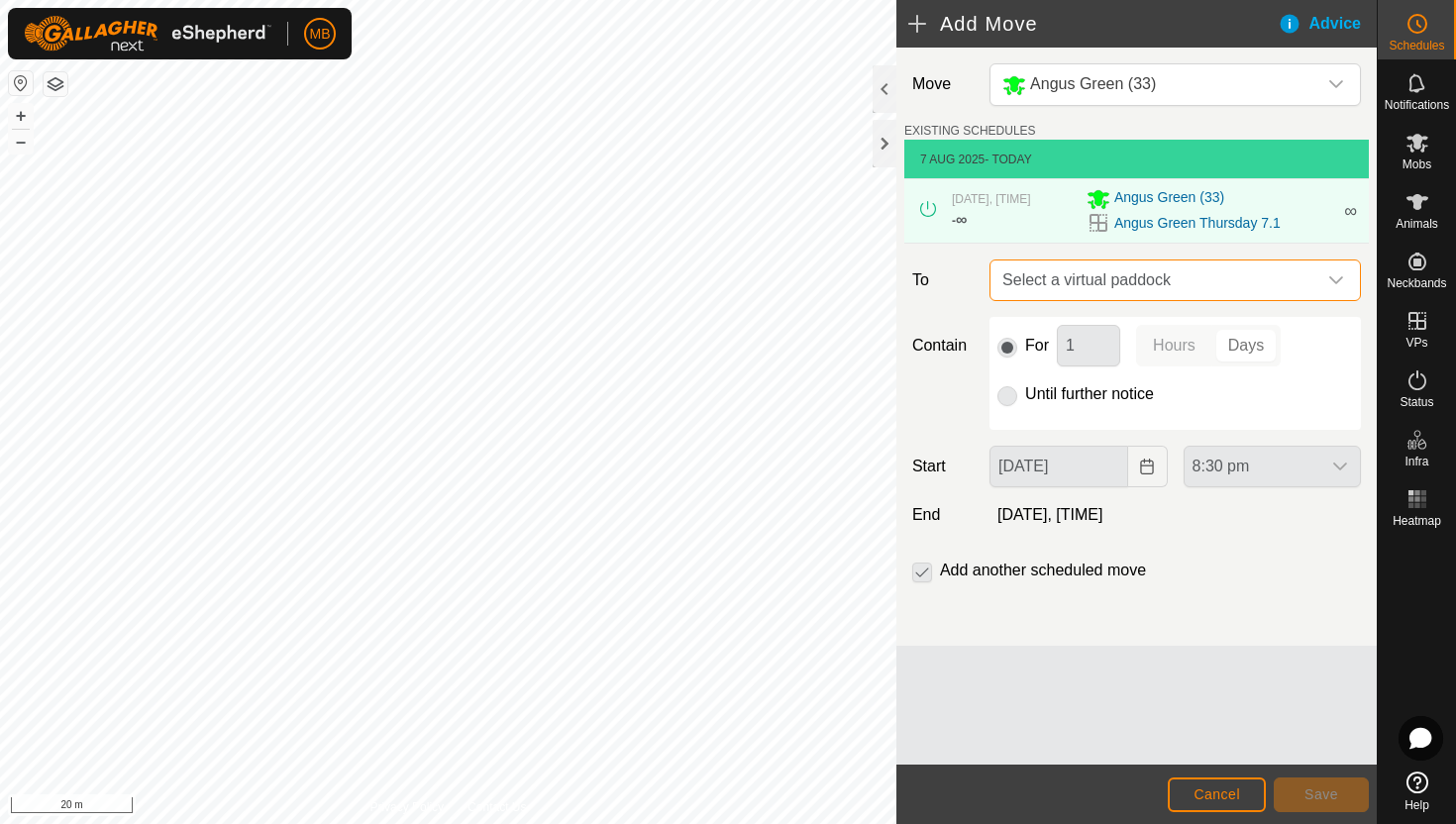 click on "Select a virtual paddock" at bounding box center (1155, 280) 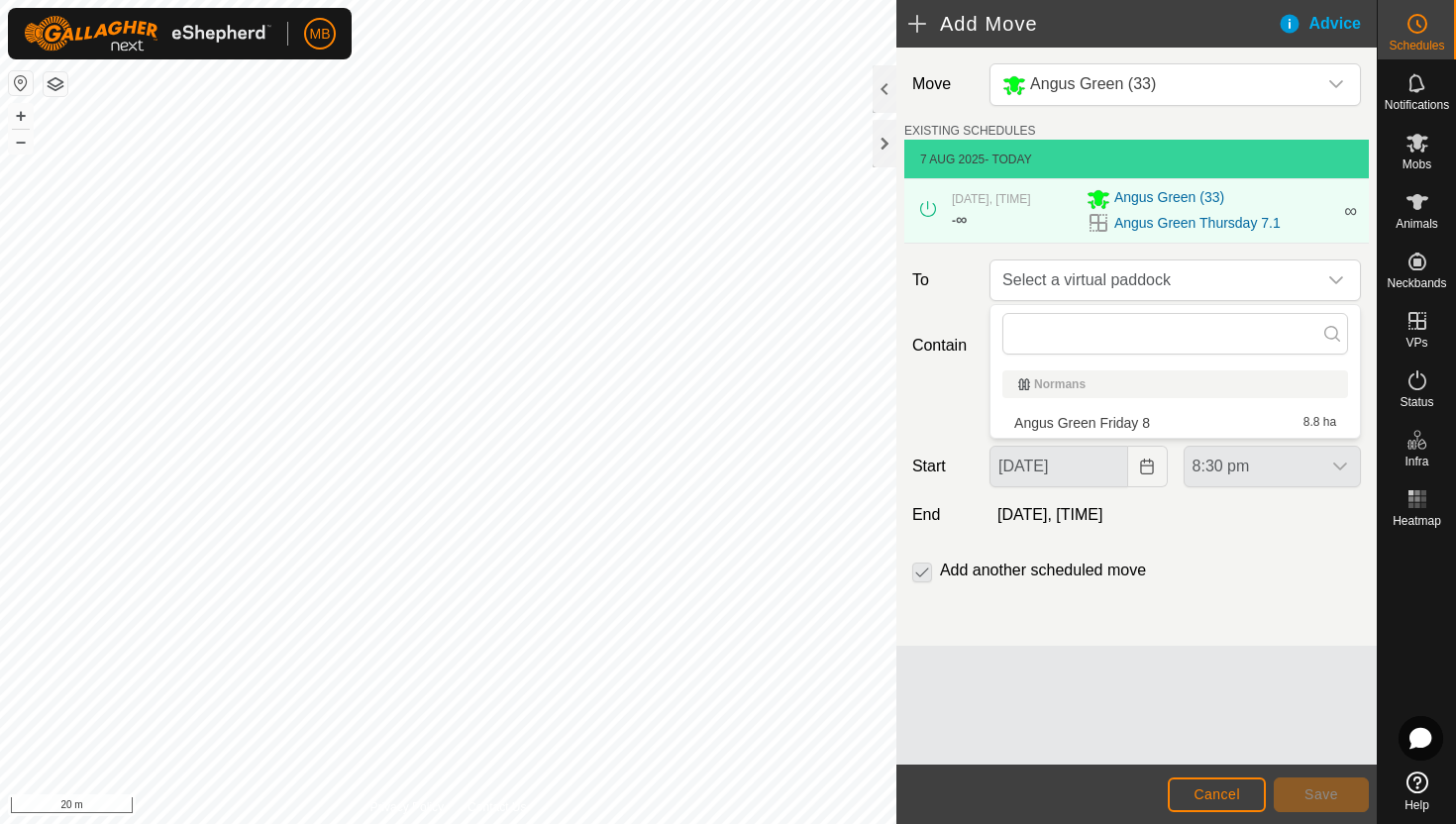 click on "Angus Green Friday 8  8.8 ha" at bounding box center [1175, 423] 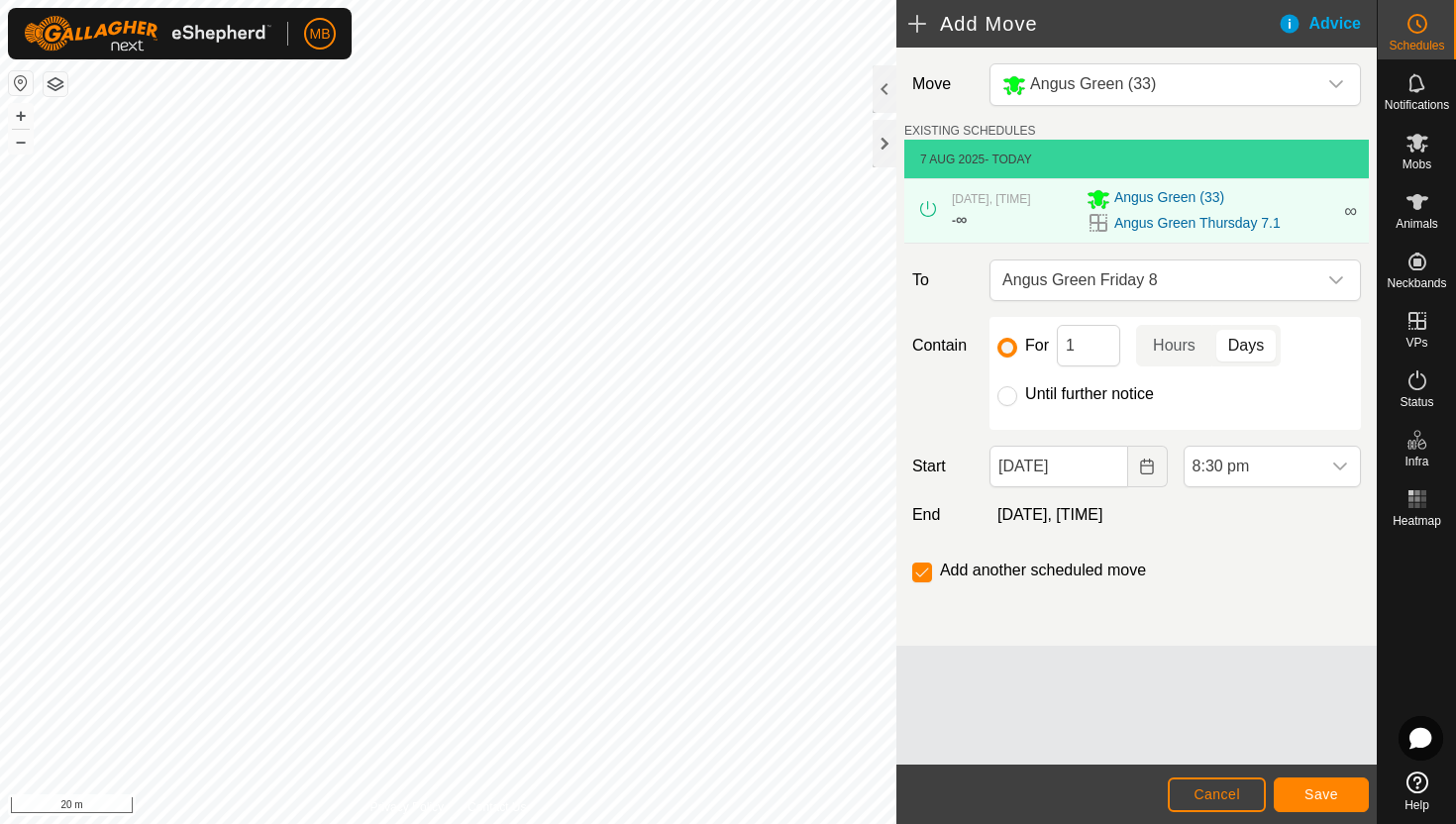 click on "Until further notice" 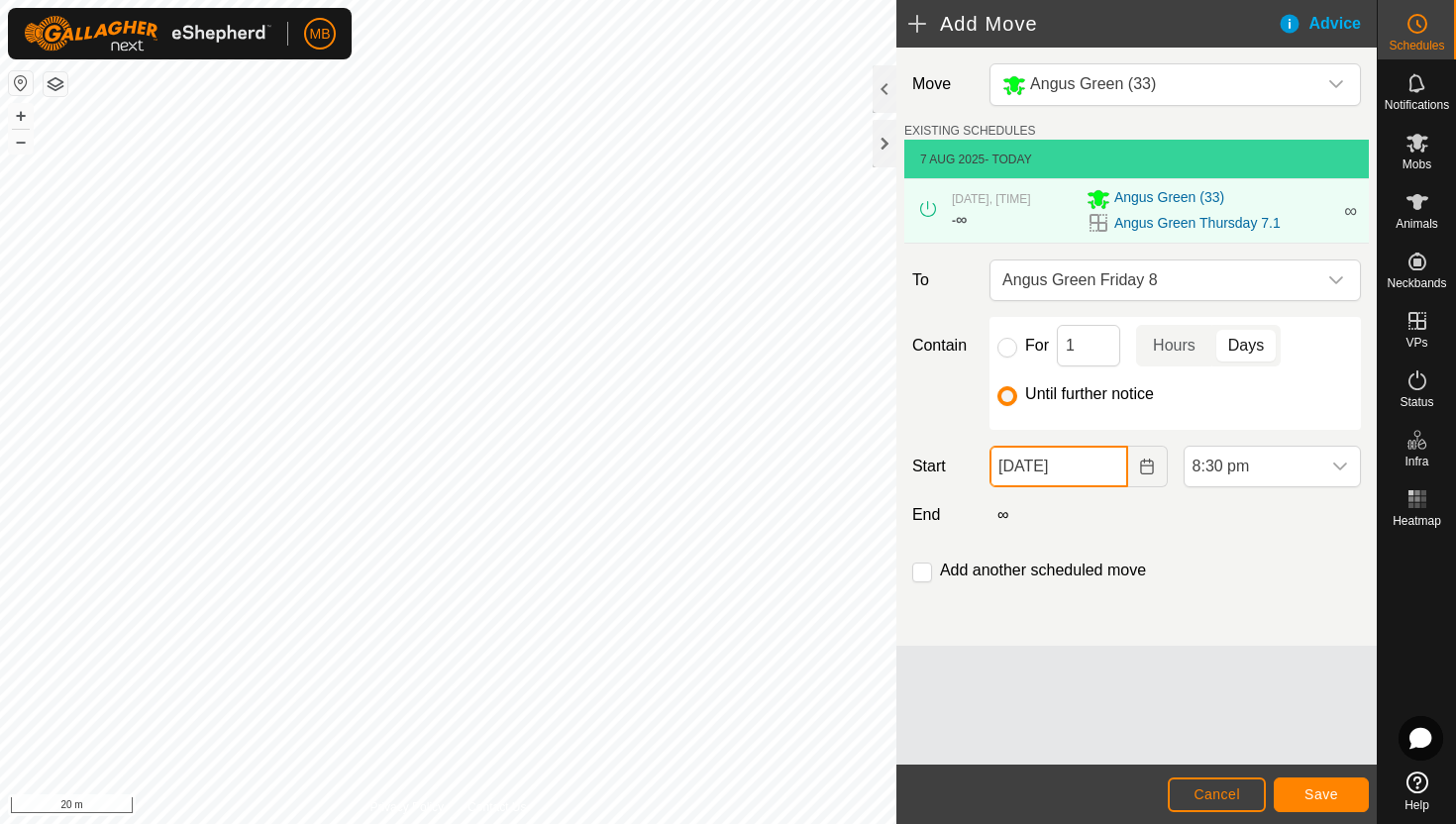click on "07 Aug, 2025" 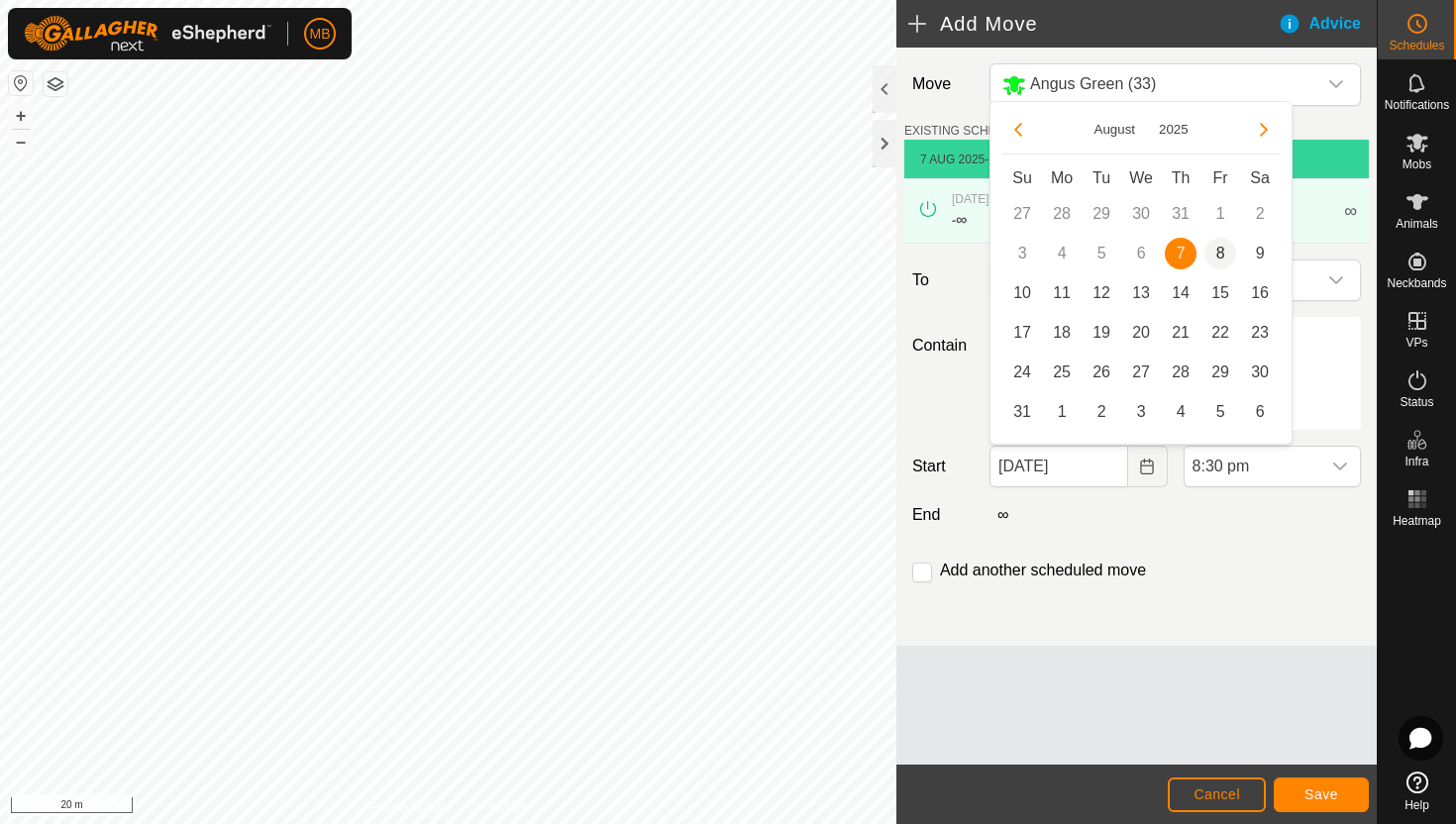 click on "8" at bounding box center [1220, 254] 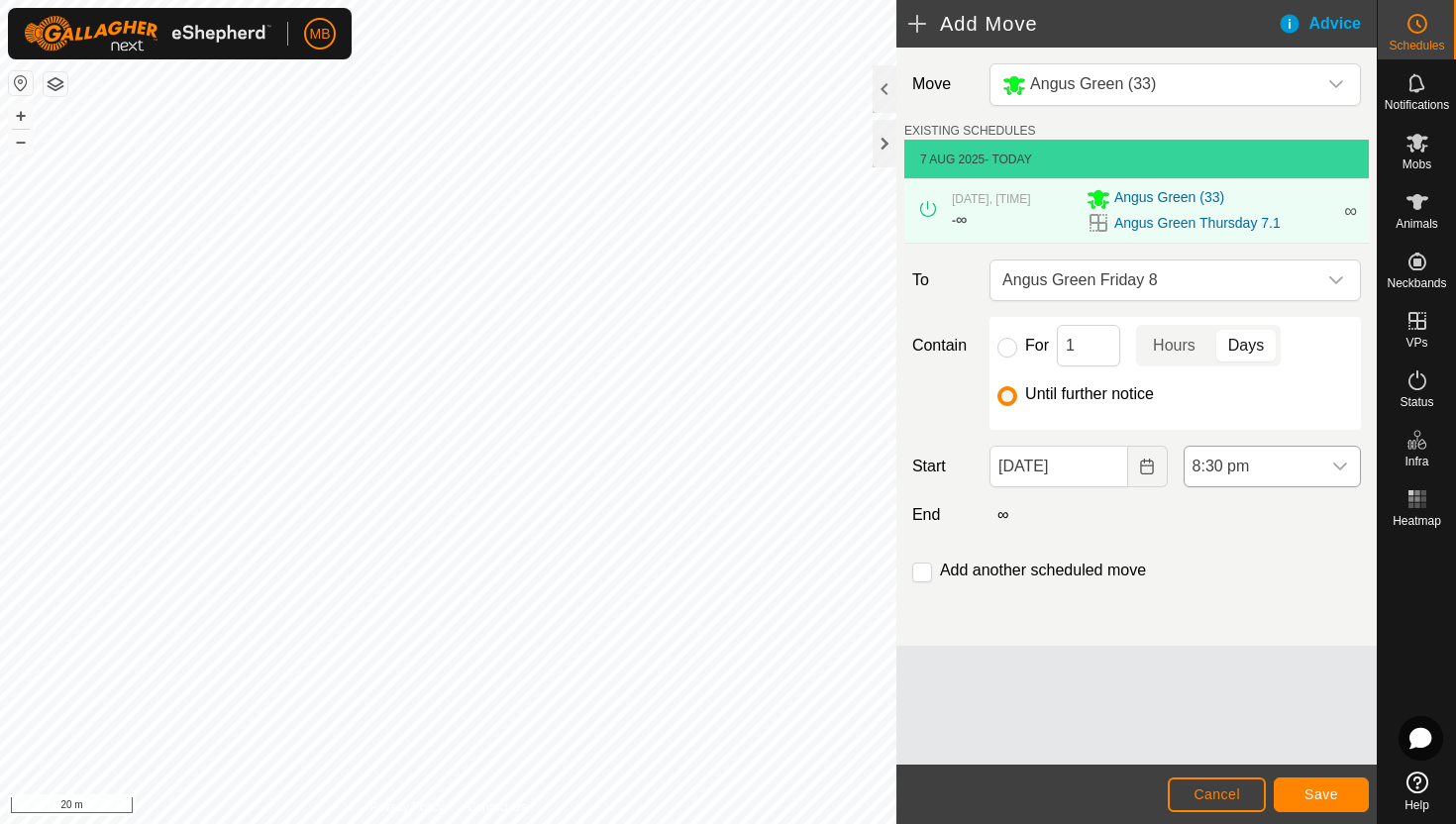 click on "8:30 pm" at bounding box center (1252, 466) 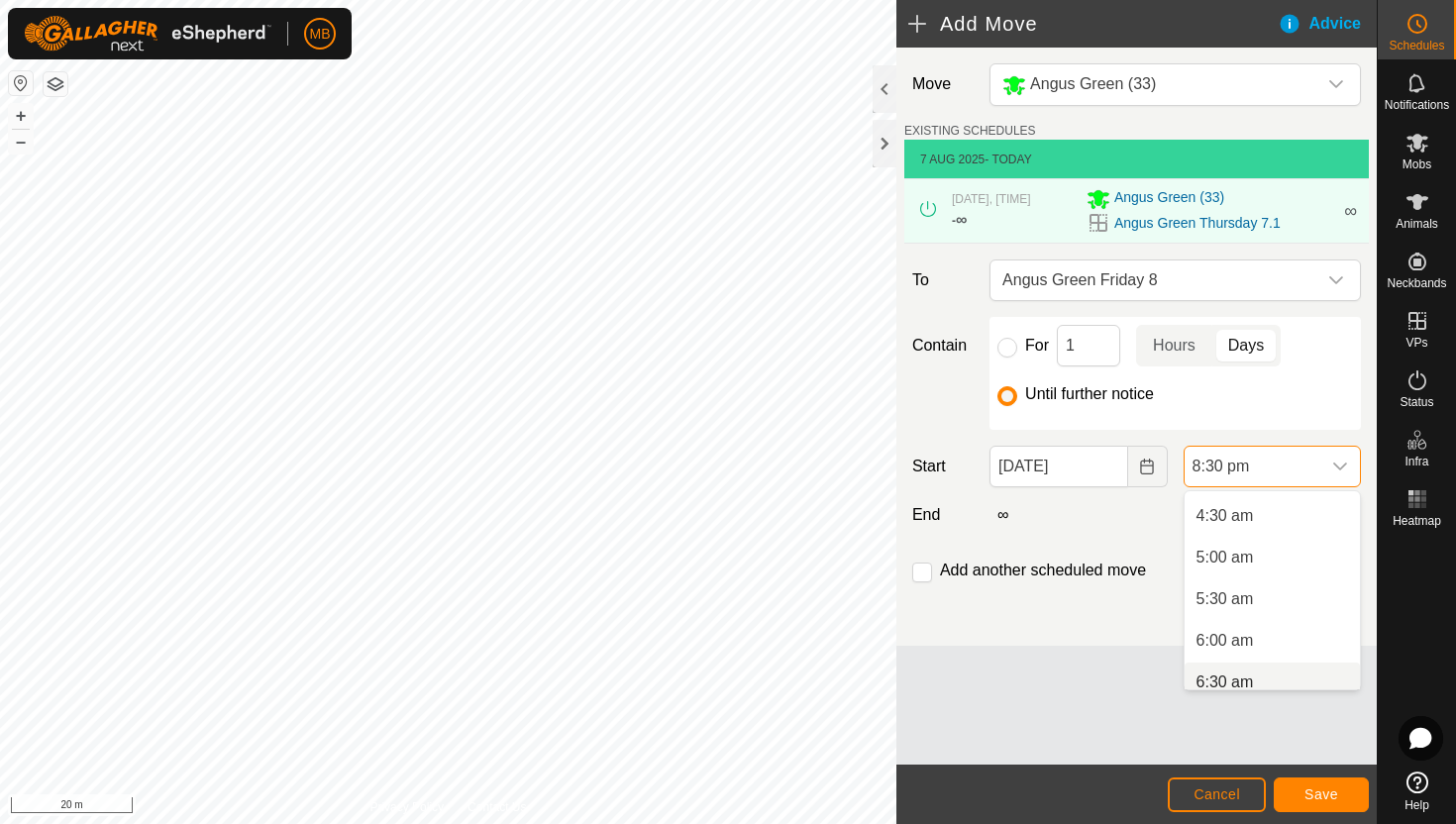 scroll, scrollTop: 365, scrollLeft: 0, axis: vertical 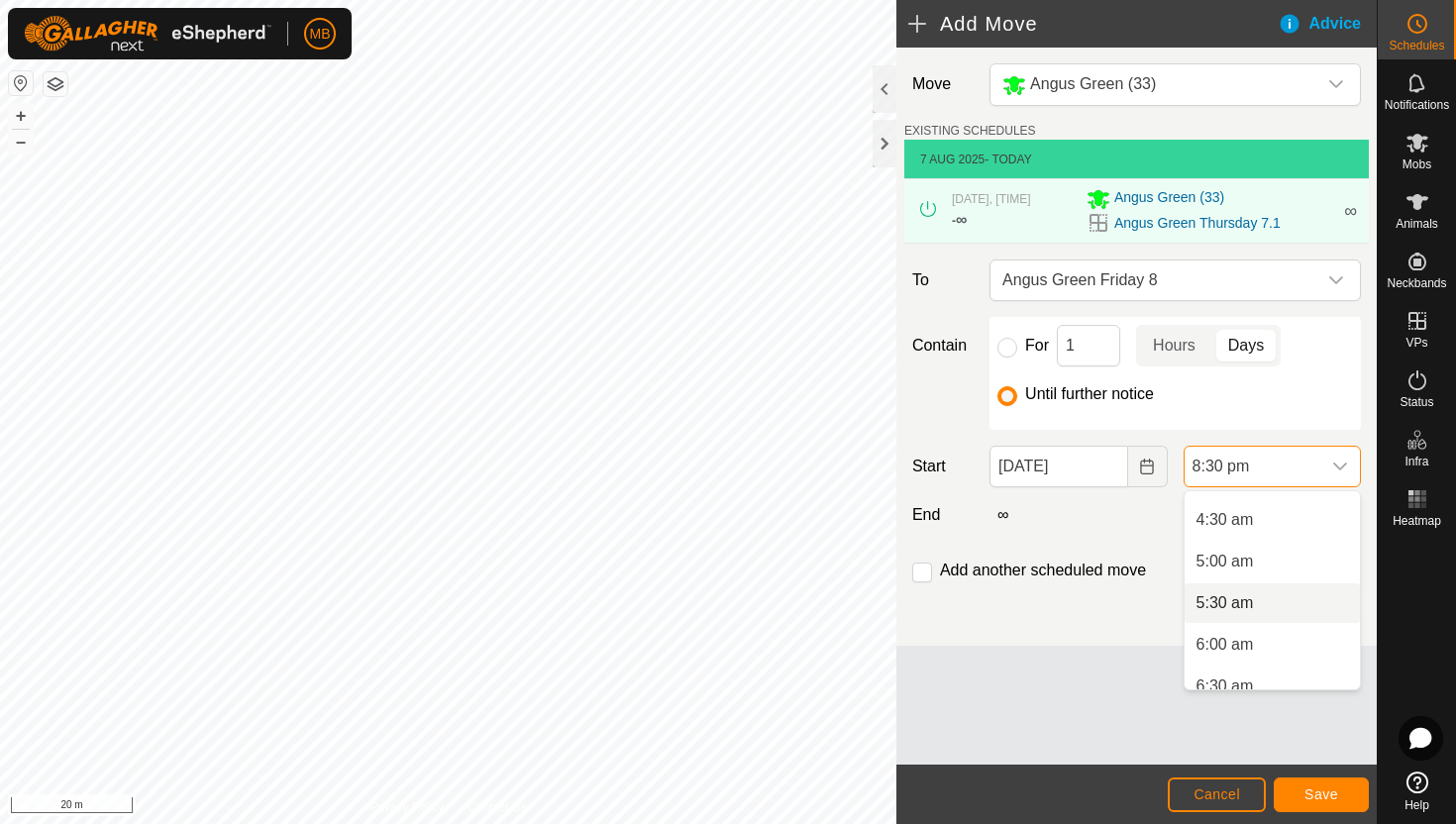 click on "5:30 am" at bounding box center (1272, 603) 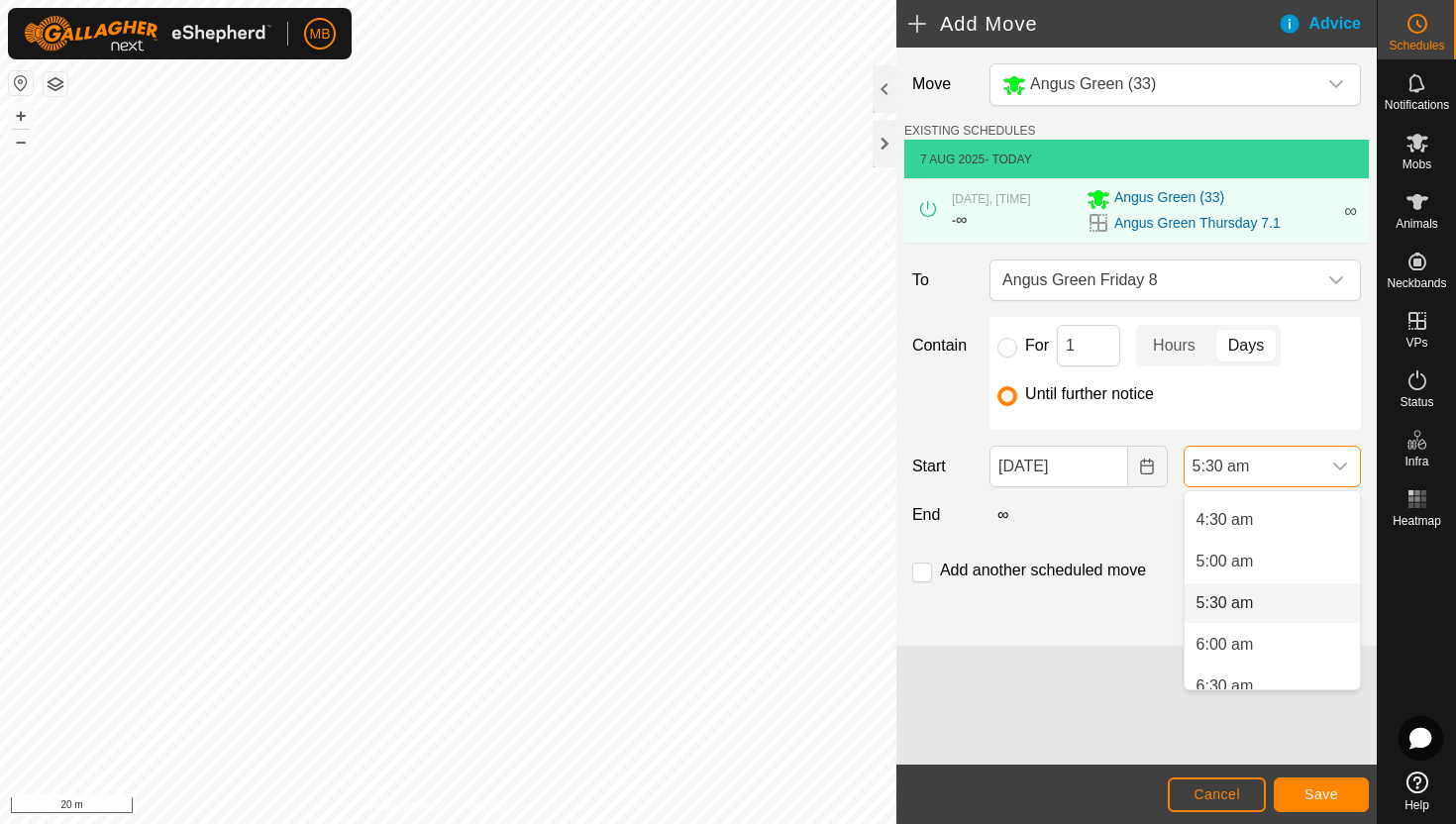 scroll, scrollTop: 0, scrollLeft: 0, axis: both 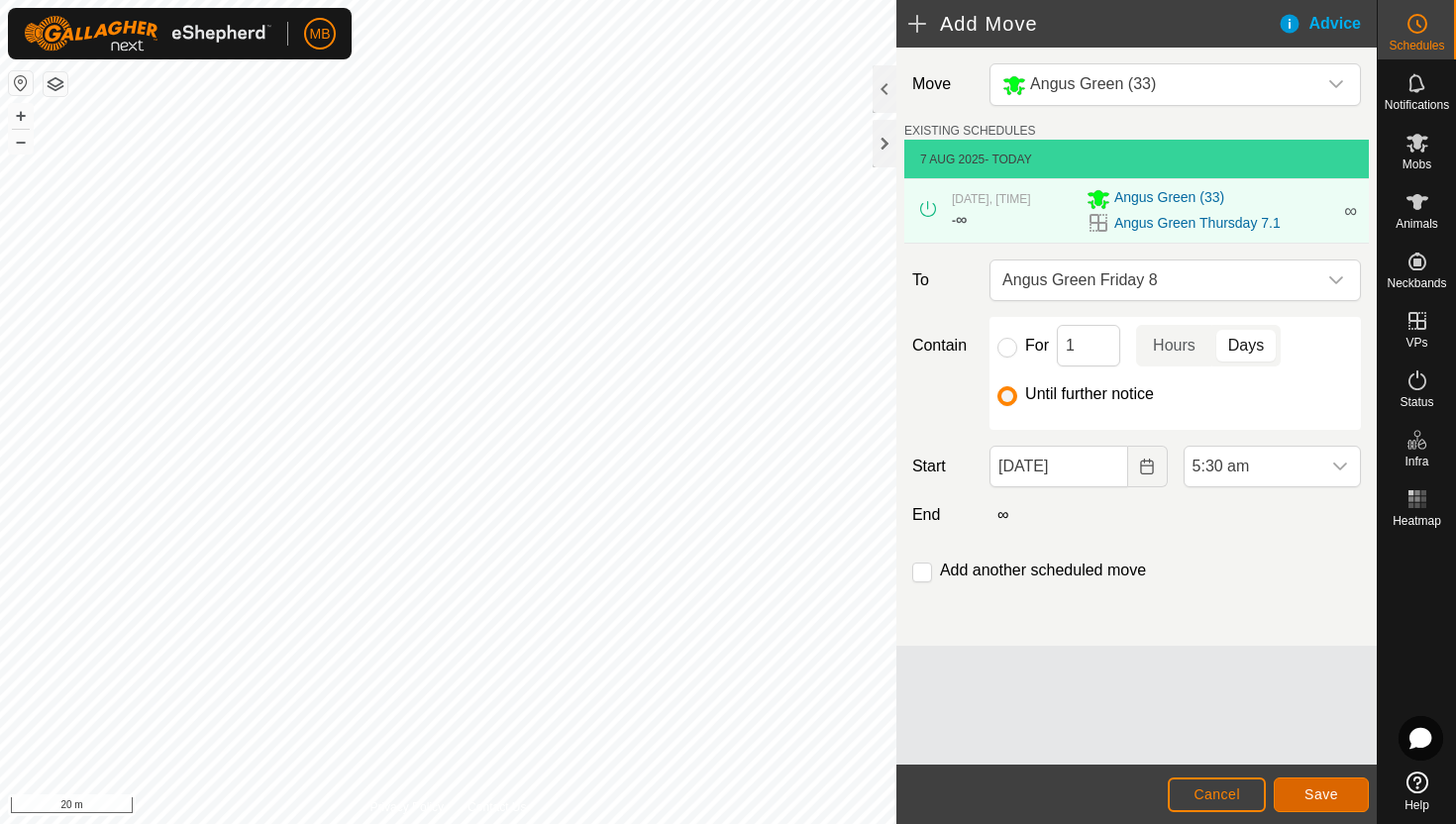 click on "Save" 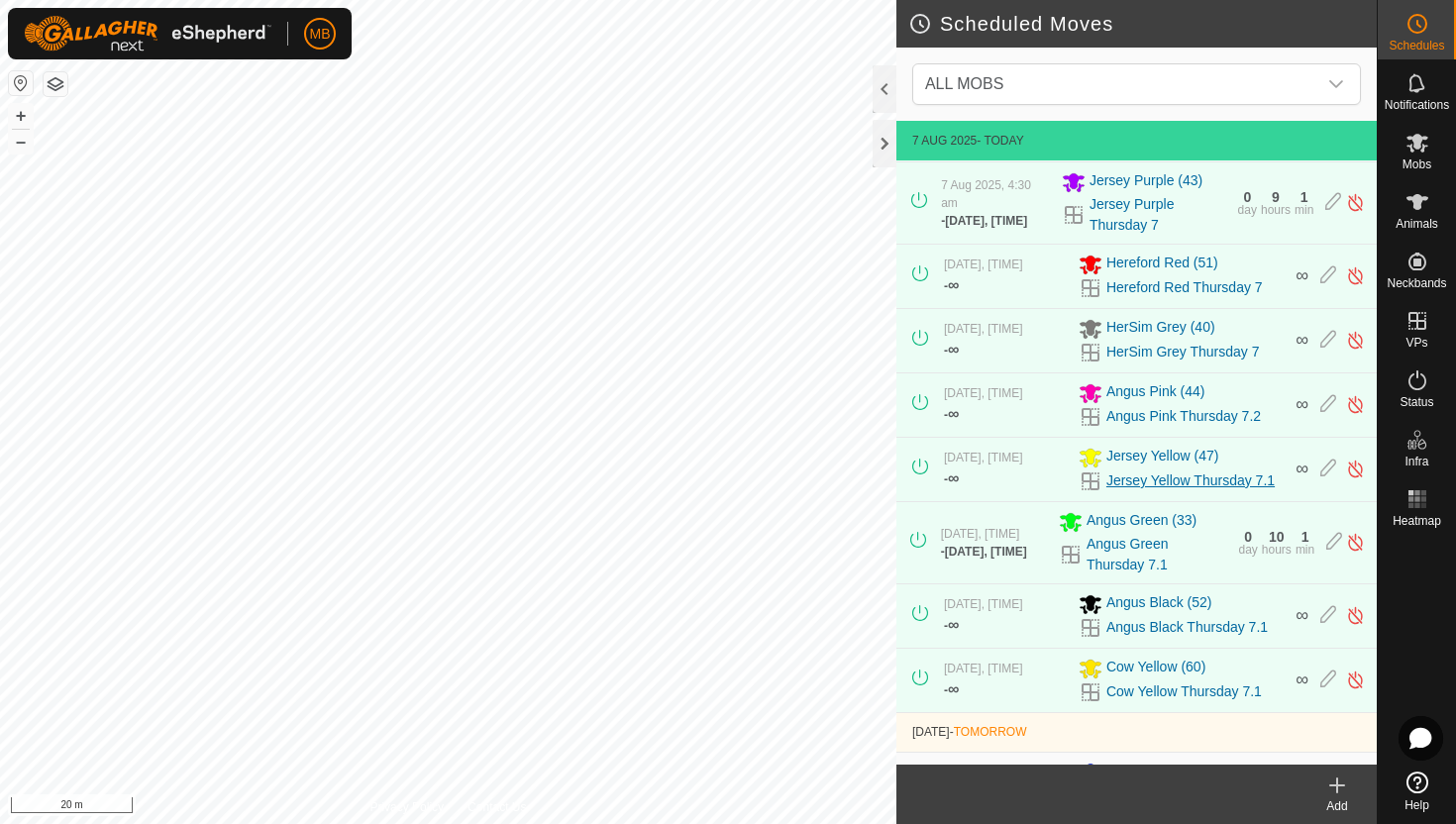 scroll, scrollTop: 426, scrollLeft: 0, axis: vertical 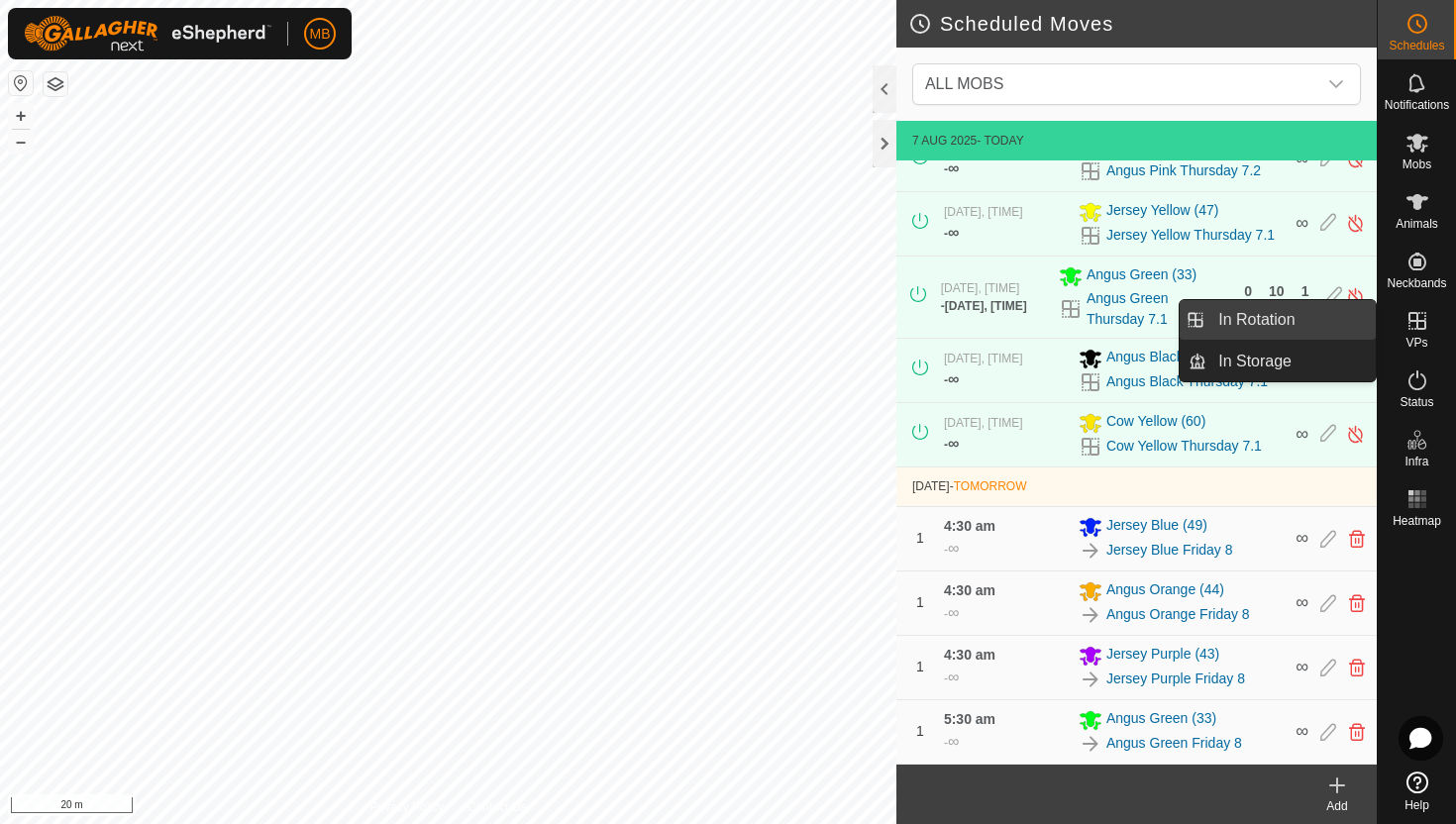 click on "In Rotation" at bounding box center [1291, 320] 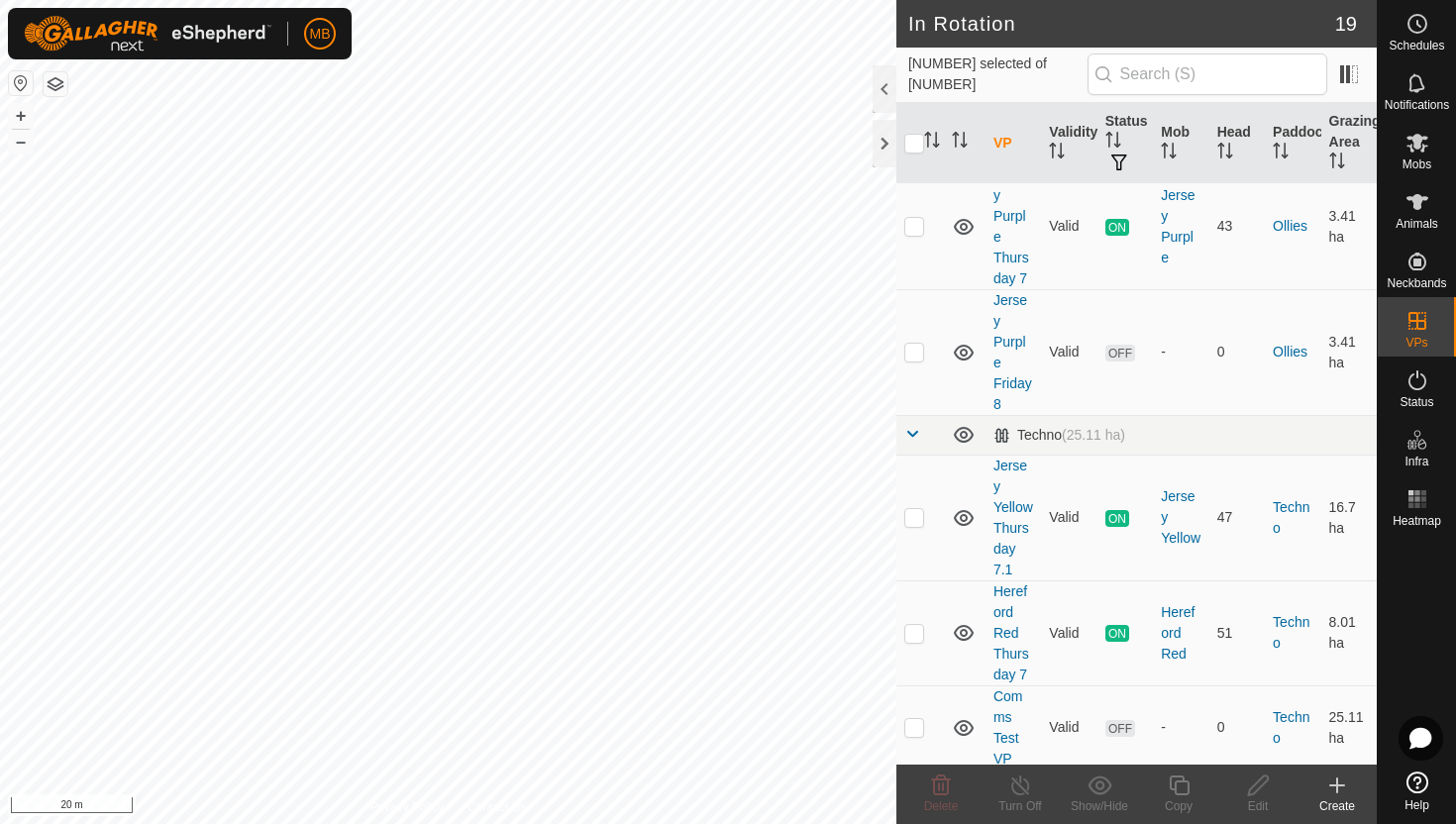 scroll, scrollTop: 835, scrollLeft: 0, axis: vertical 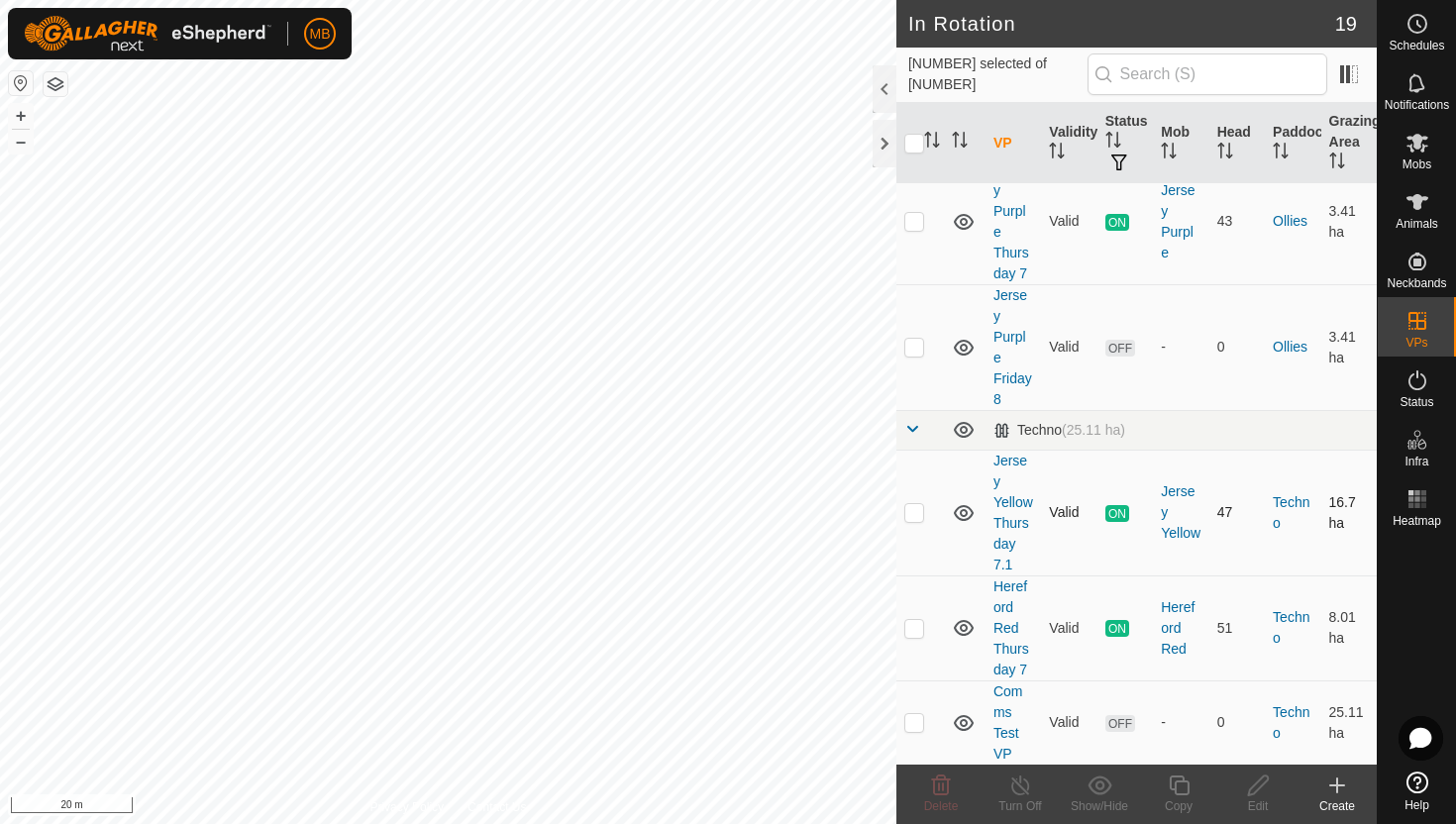 click at bounding box center (920, 512) 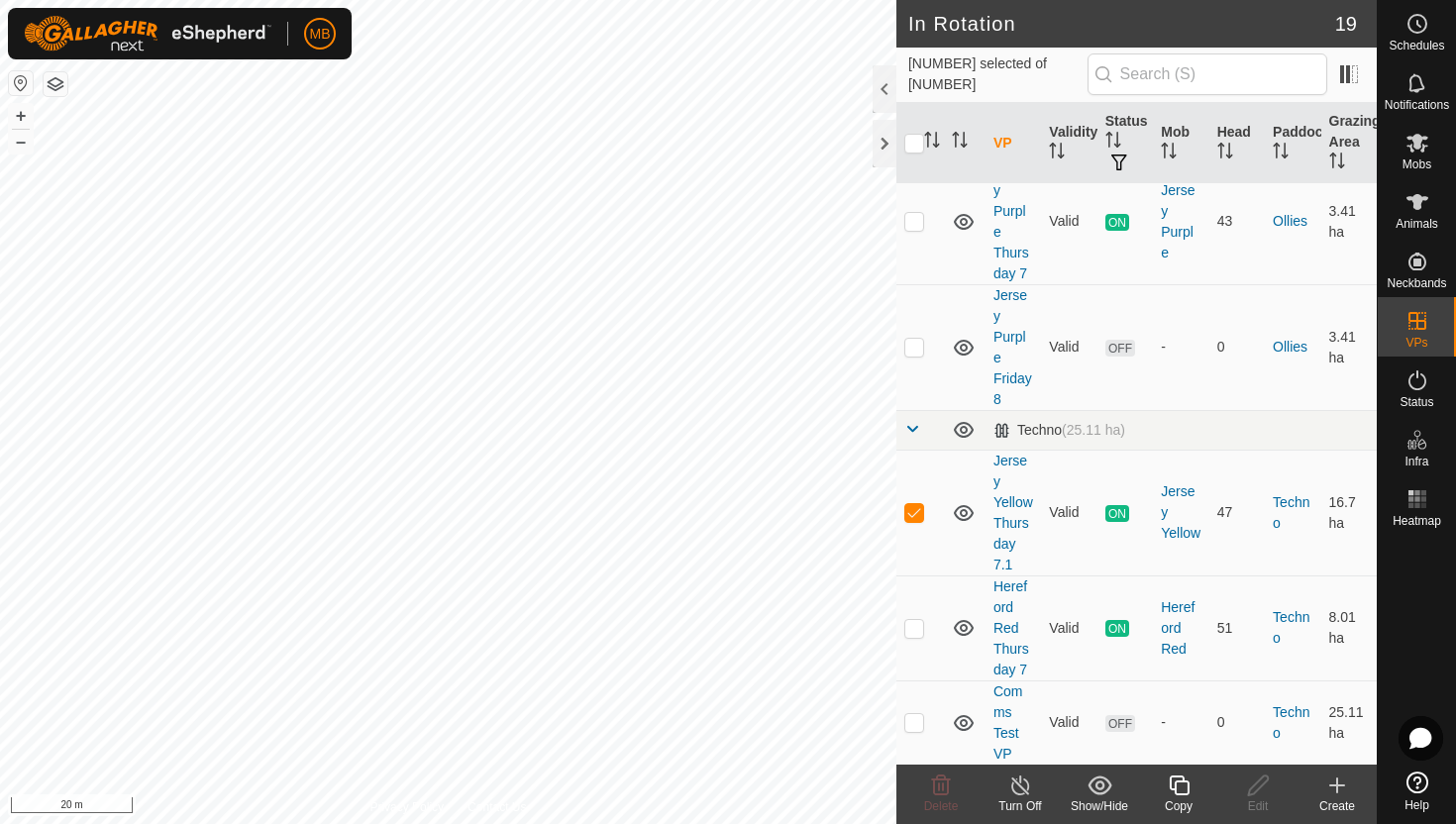 click 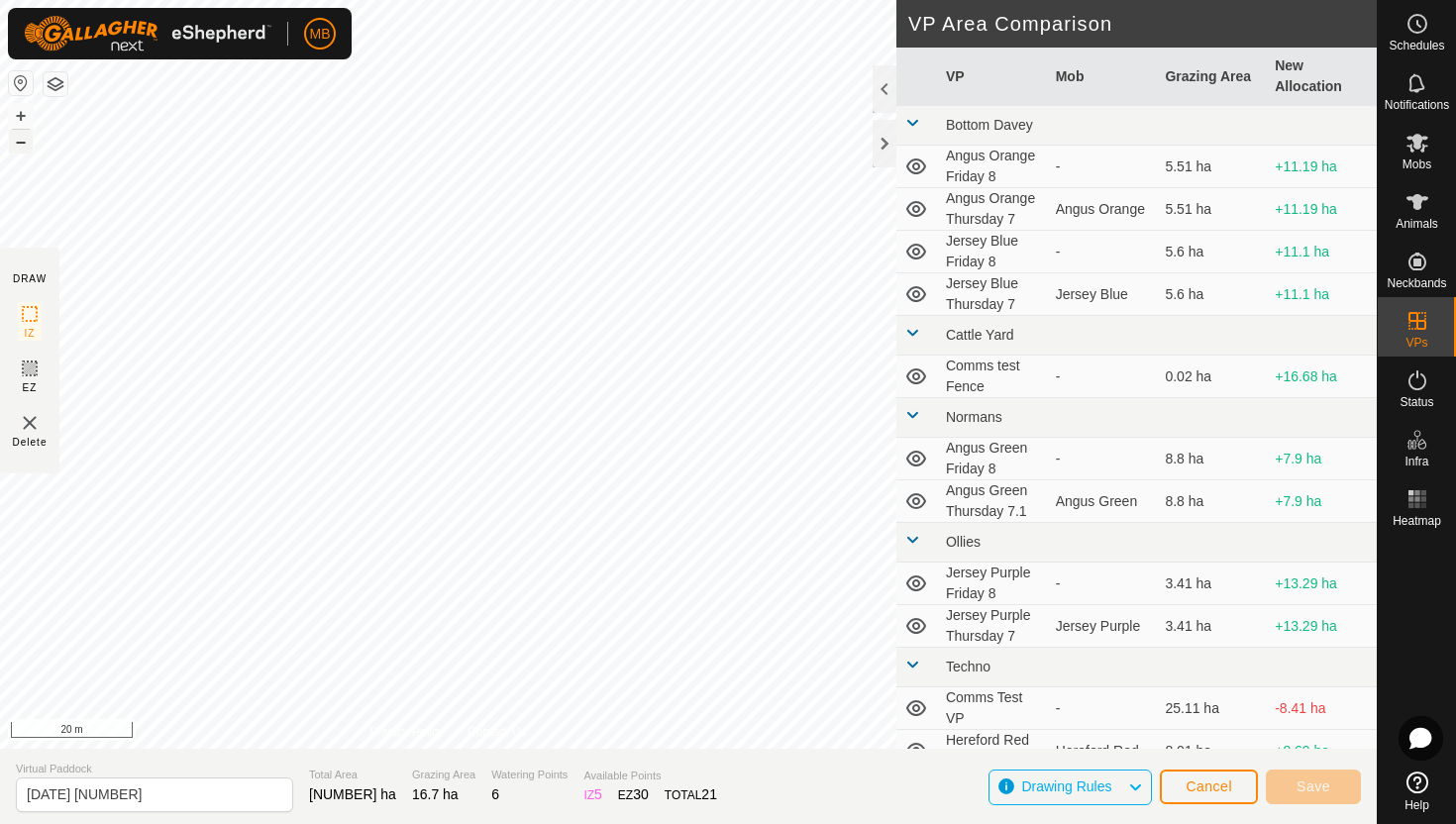 click on "–" at bounding box center (21, 142) 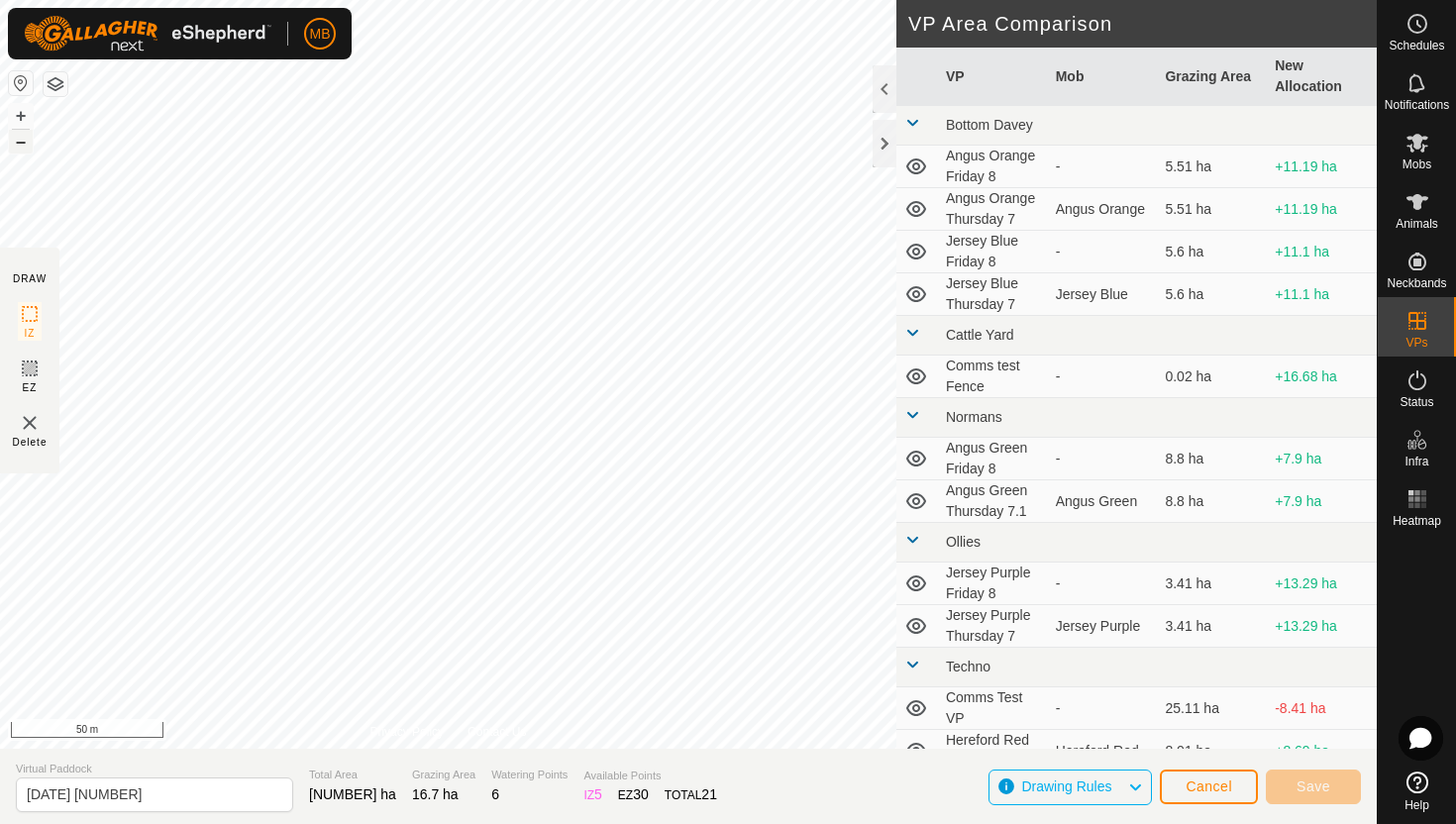 click on "–" at bounding box center (21, 142) 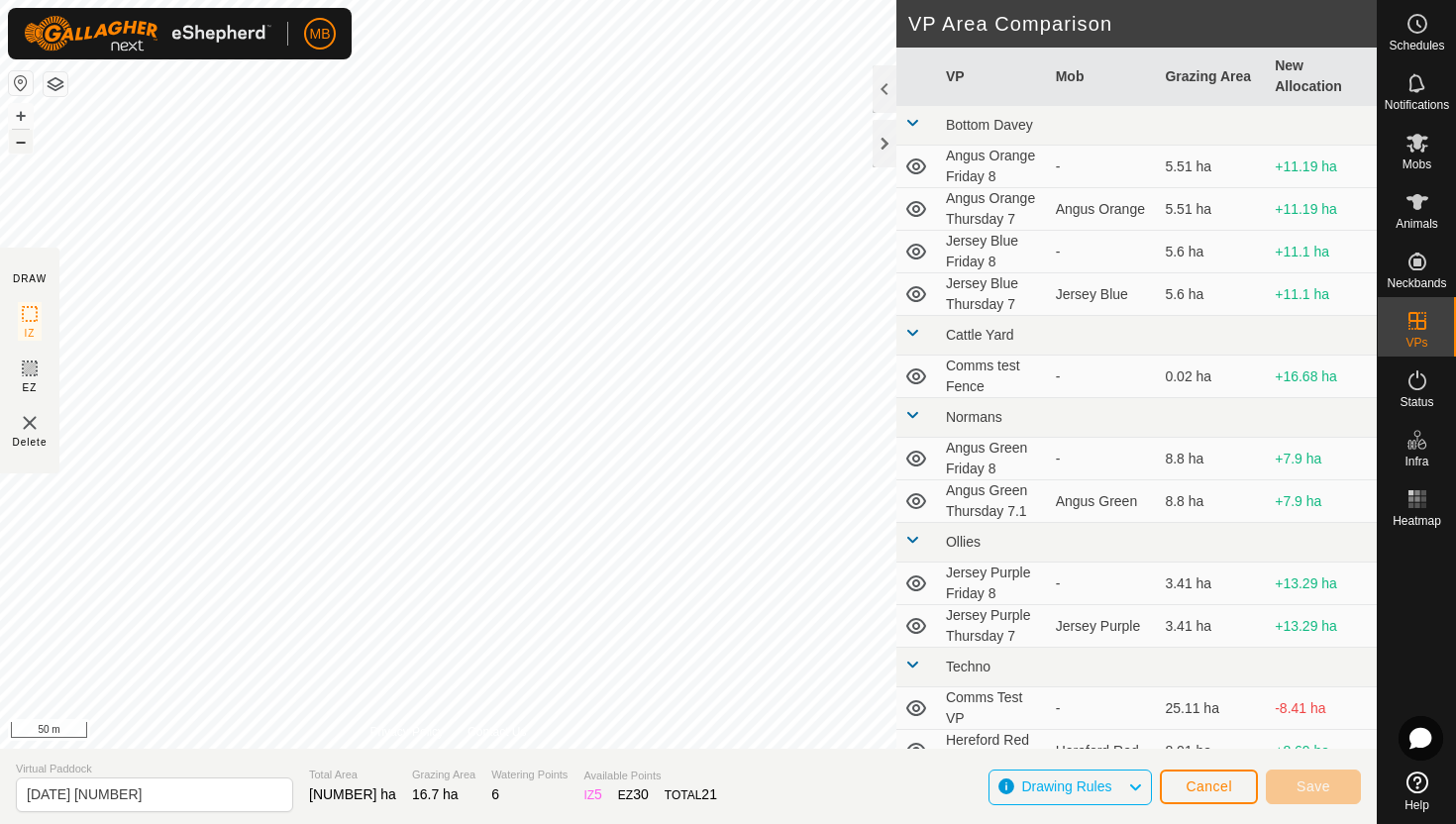 click on "–" at bounding box center (21, 142) 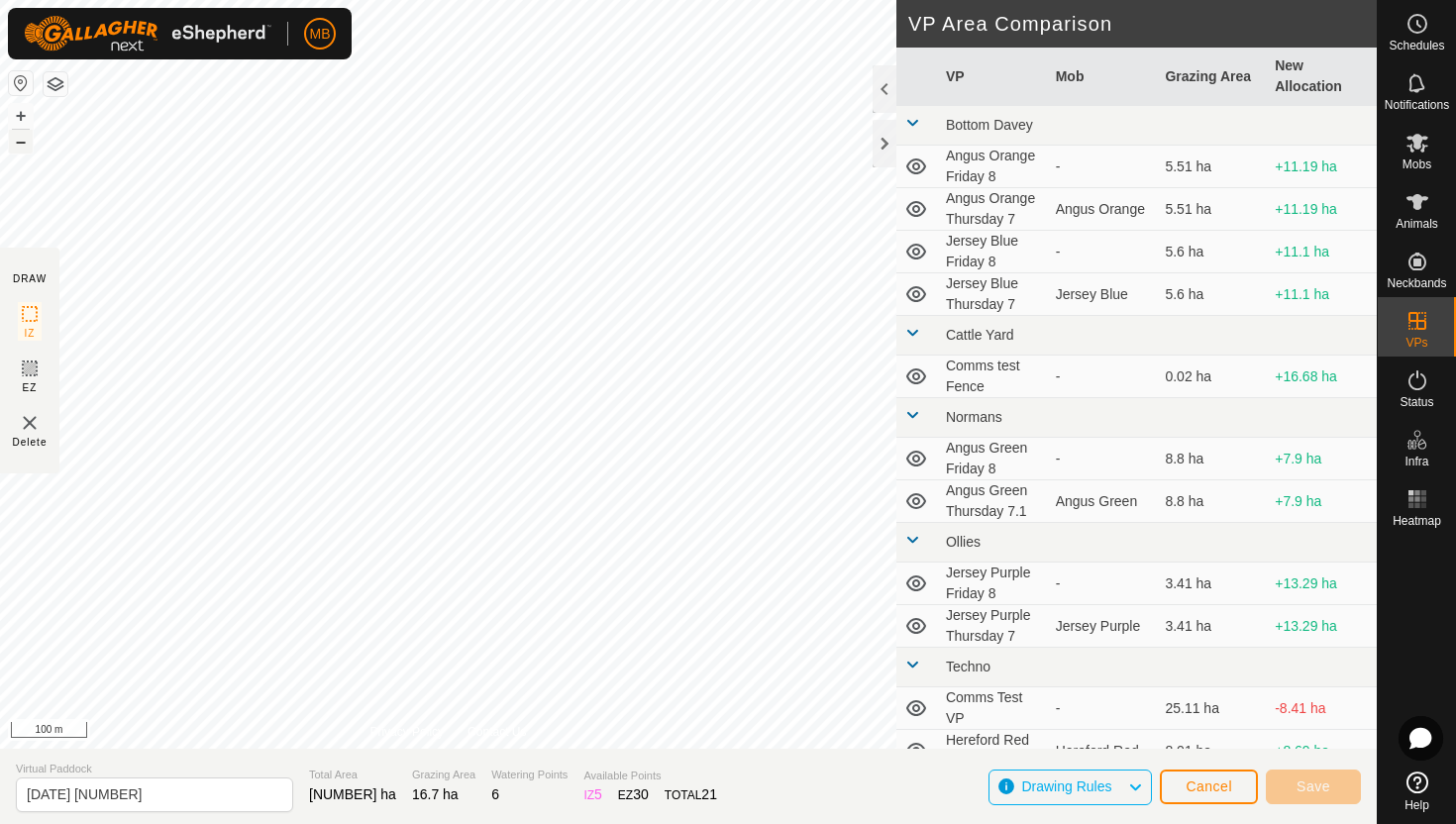 click on "–" at bounding box center (21, 142) 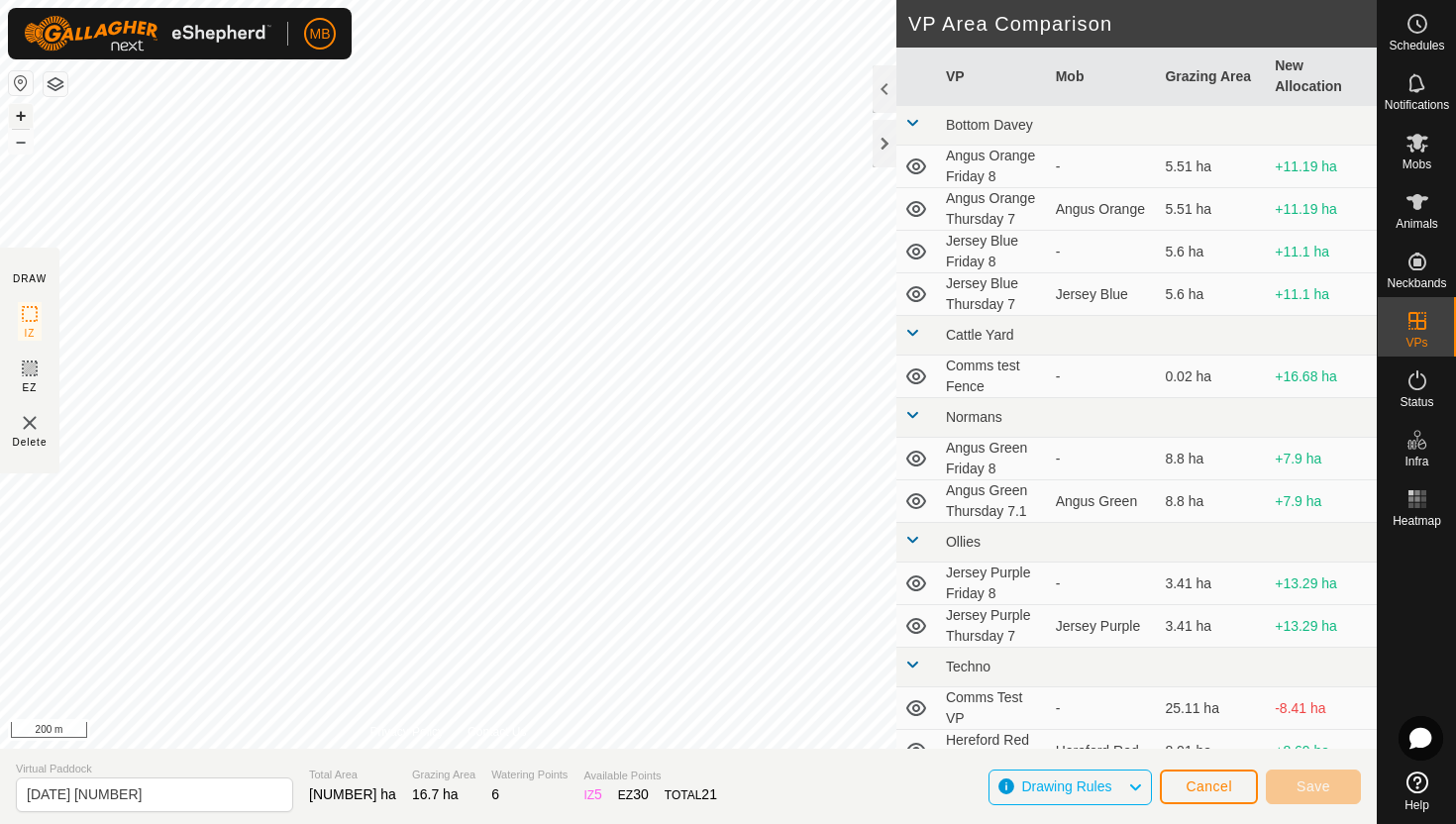 click on "+" at bounding box center (21, 116) 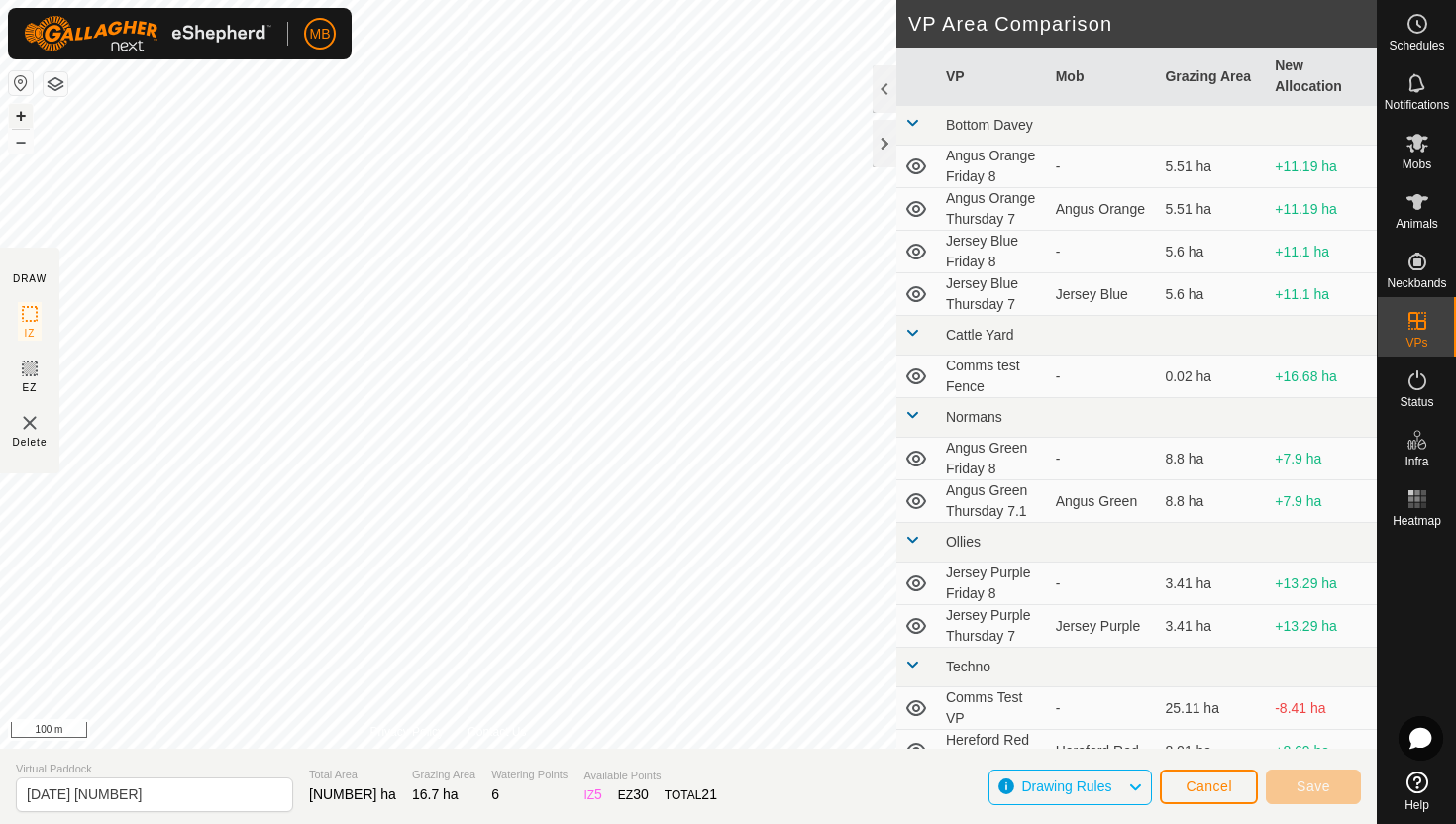 click on "+" at bounding box center (21, 116) 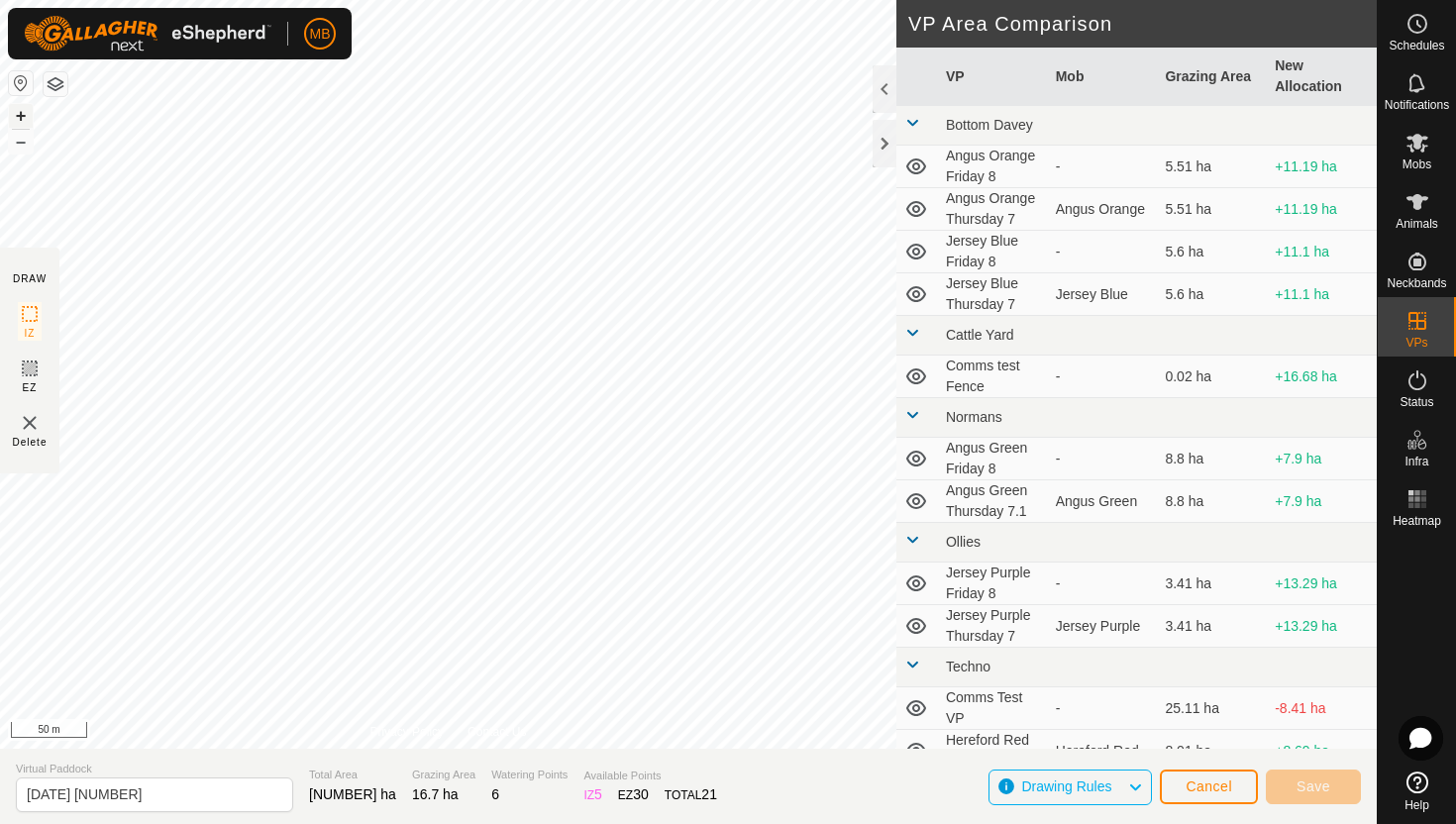 click on "+" at bounding box center [21, 116] 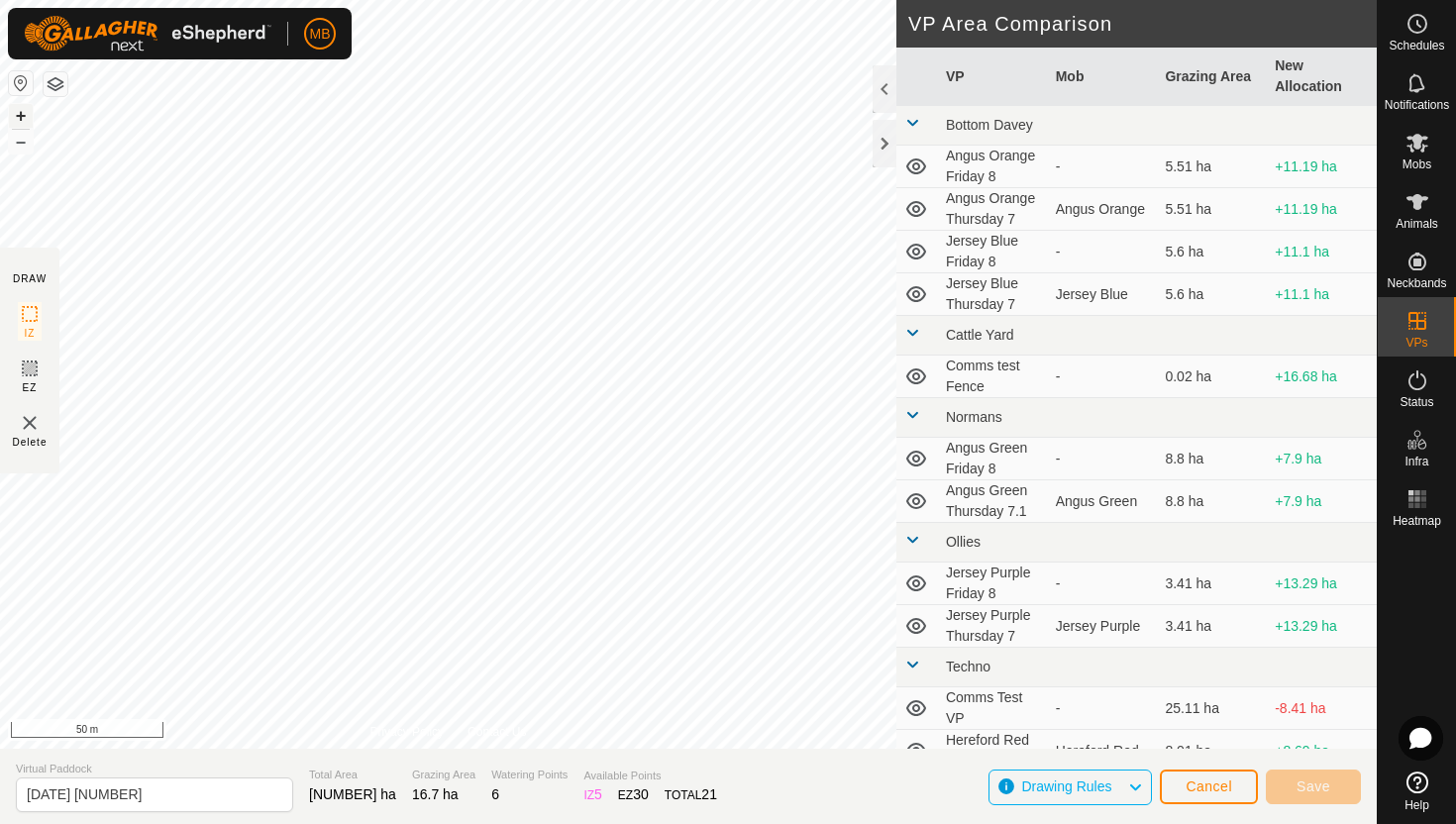 click on "+" at bounding box center (21, 116) 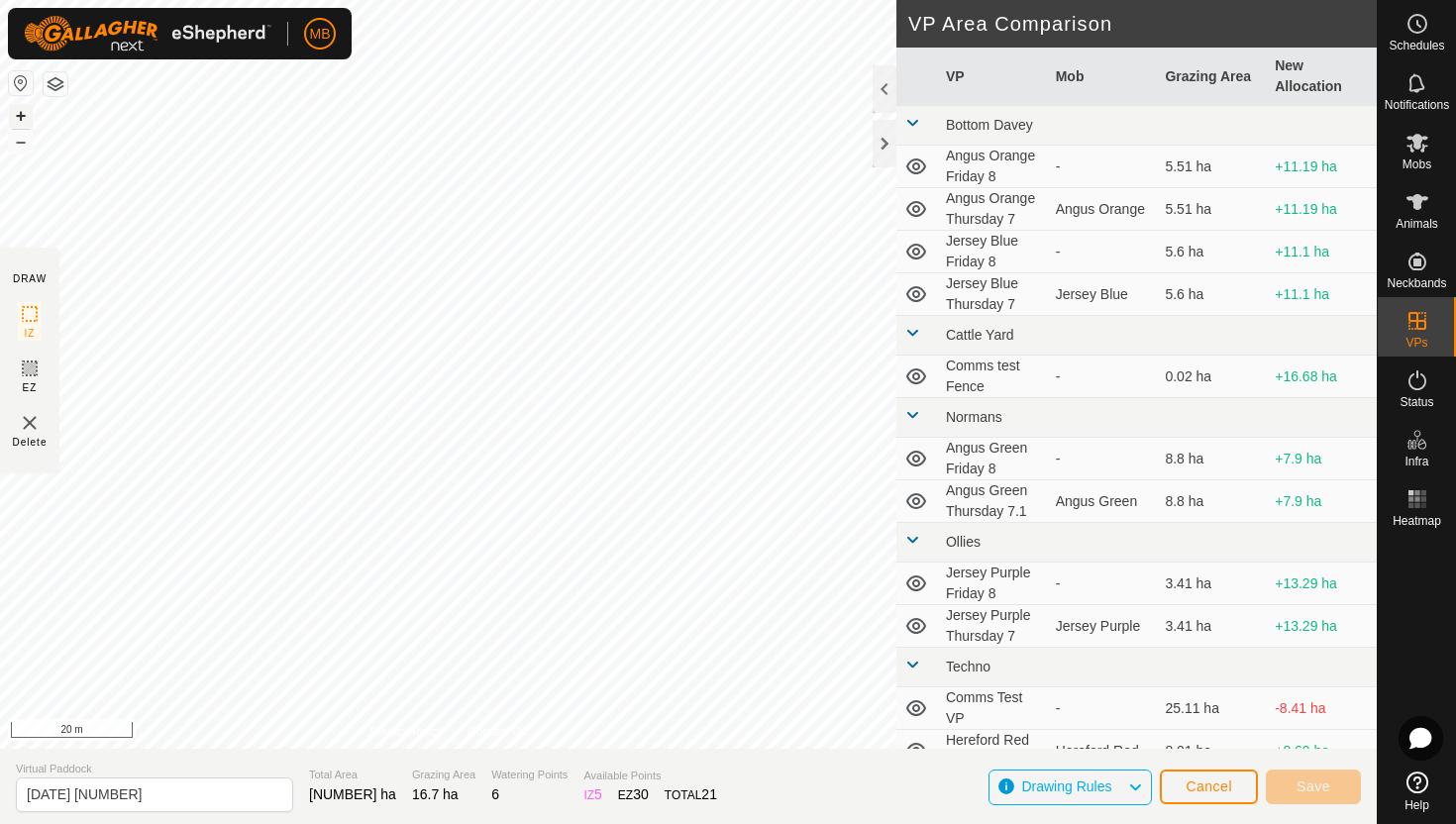 click on "+" at bounding box center (21, 116) 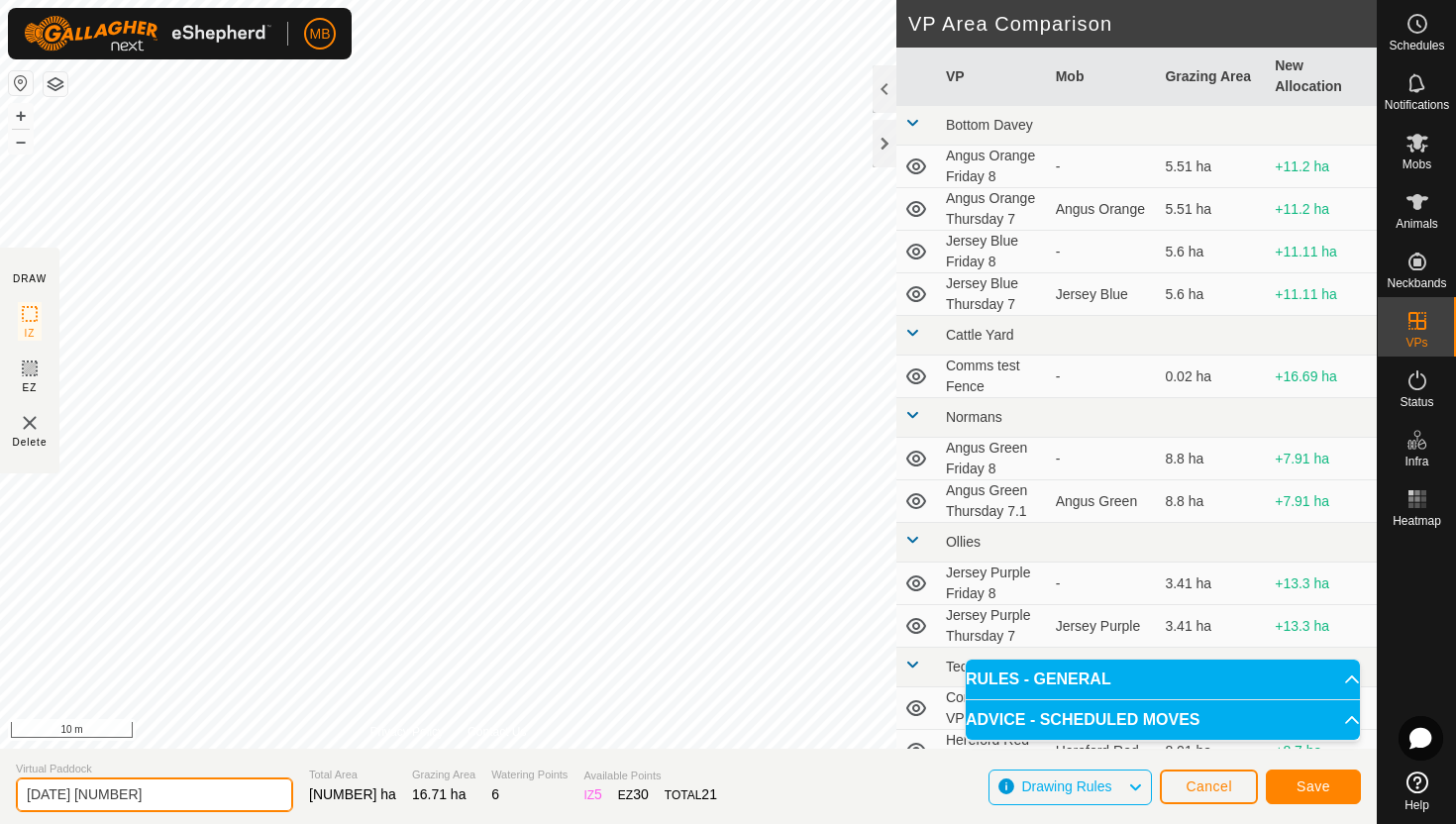click on "2025-08-07 193856" 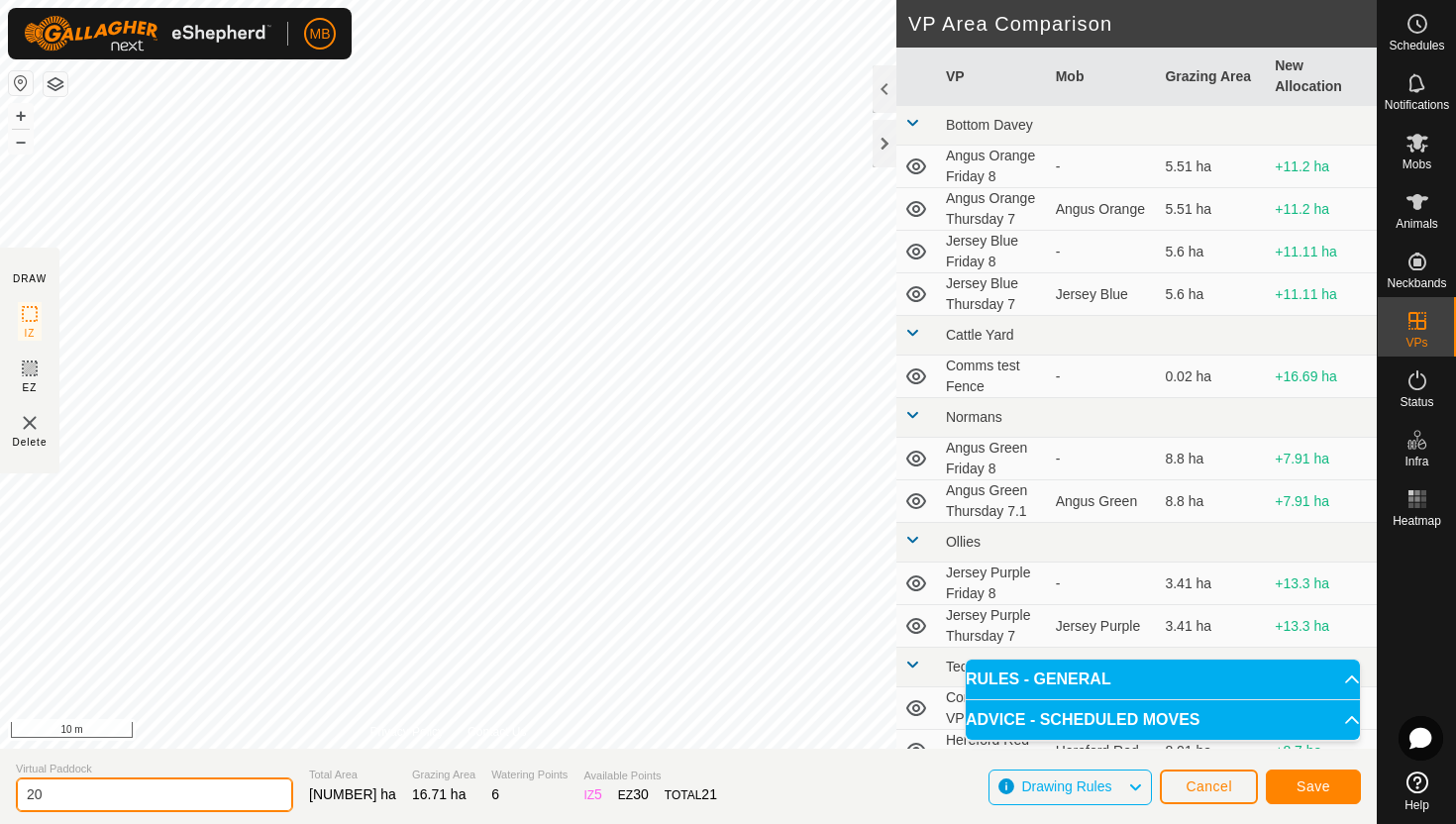 type on "2" 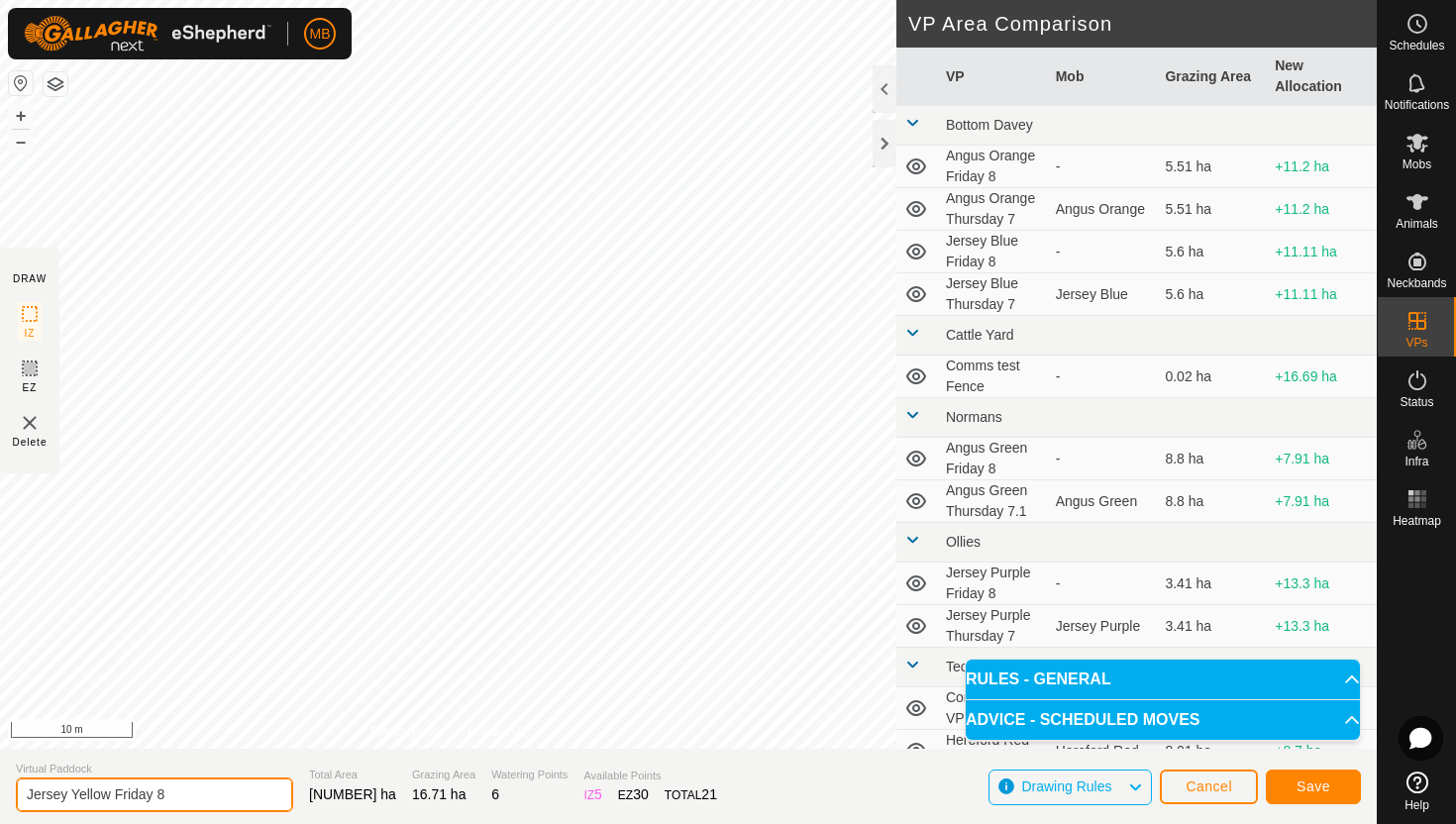 type on "Jersey Yellow Friday 8" 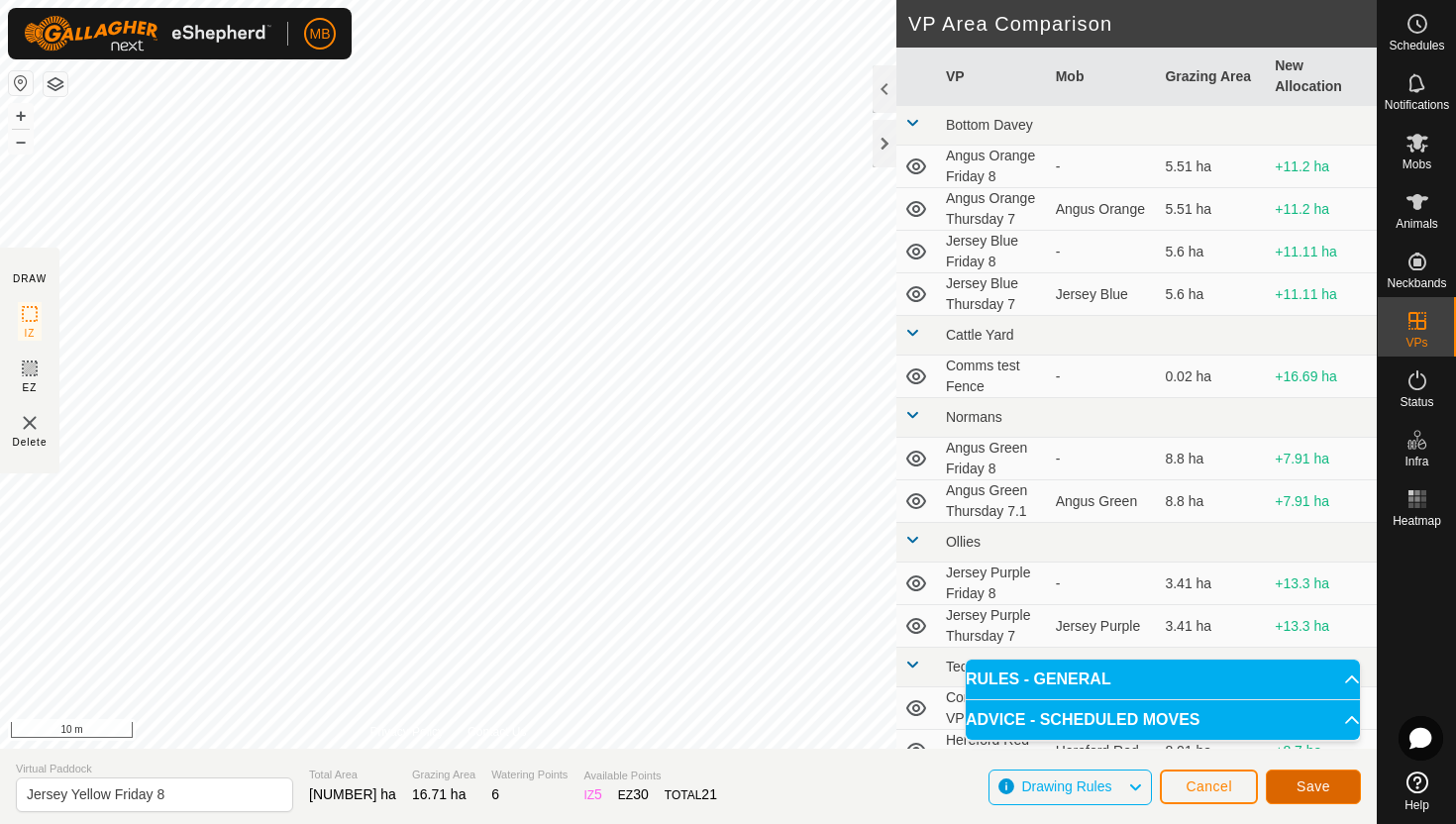 click on "Save" 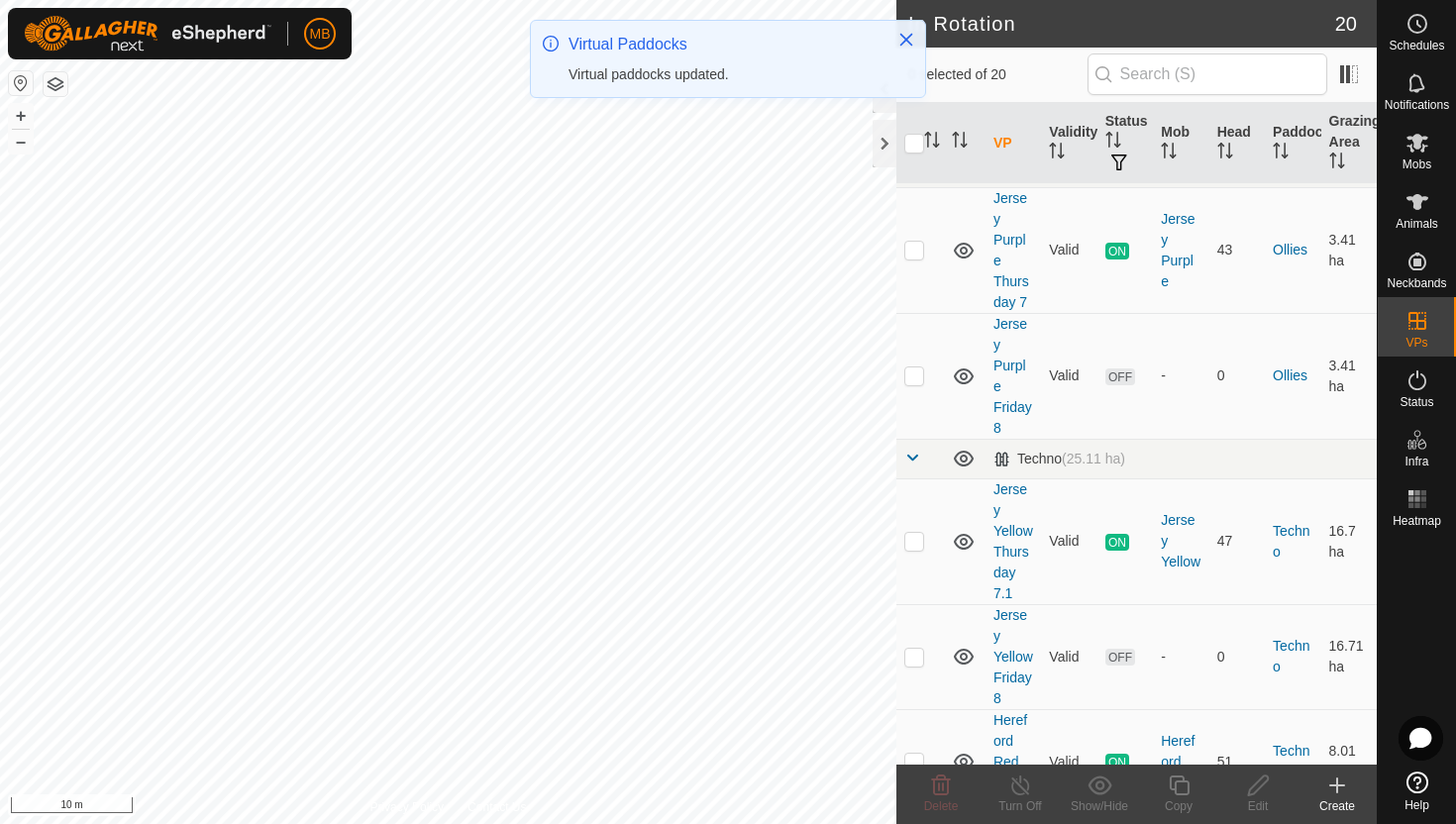 scroll, scrollTop: 808, scrollLeft: 0, axis: vertical 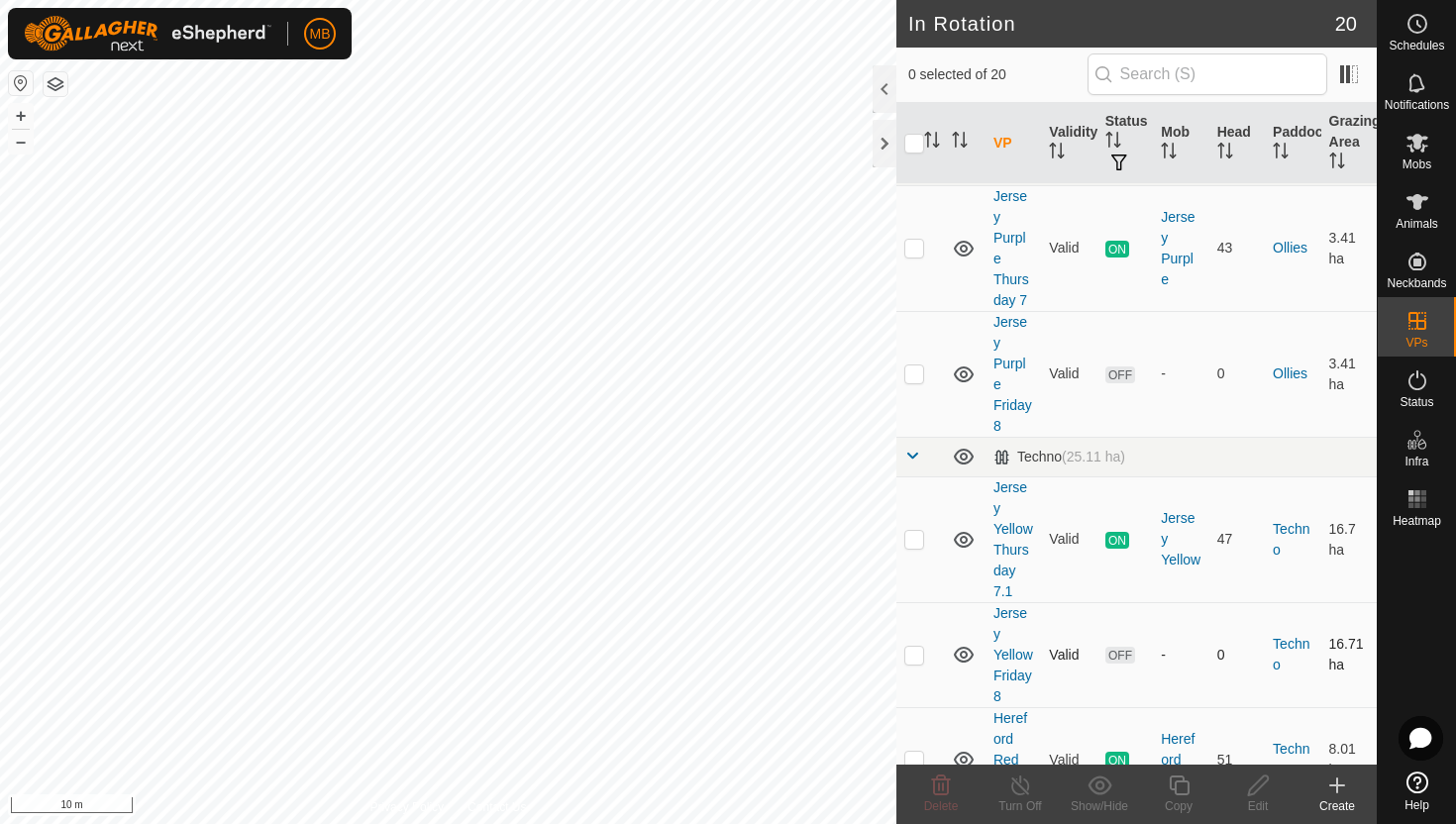 click at bounding box center [914, 655] 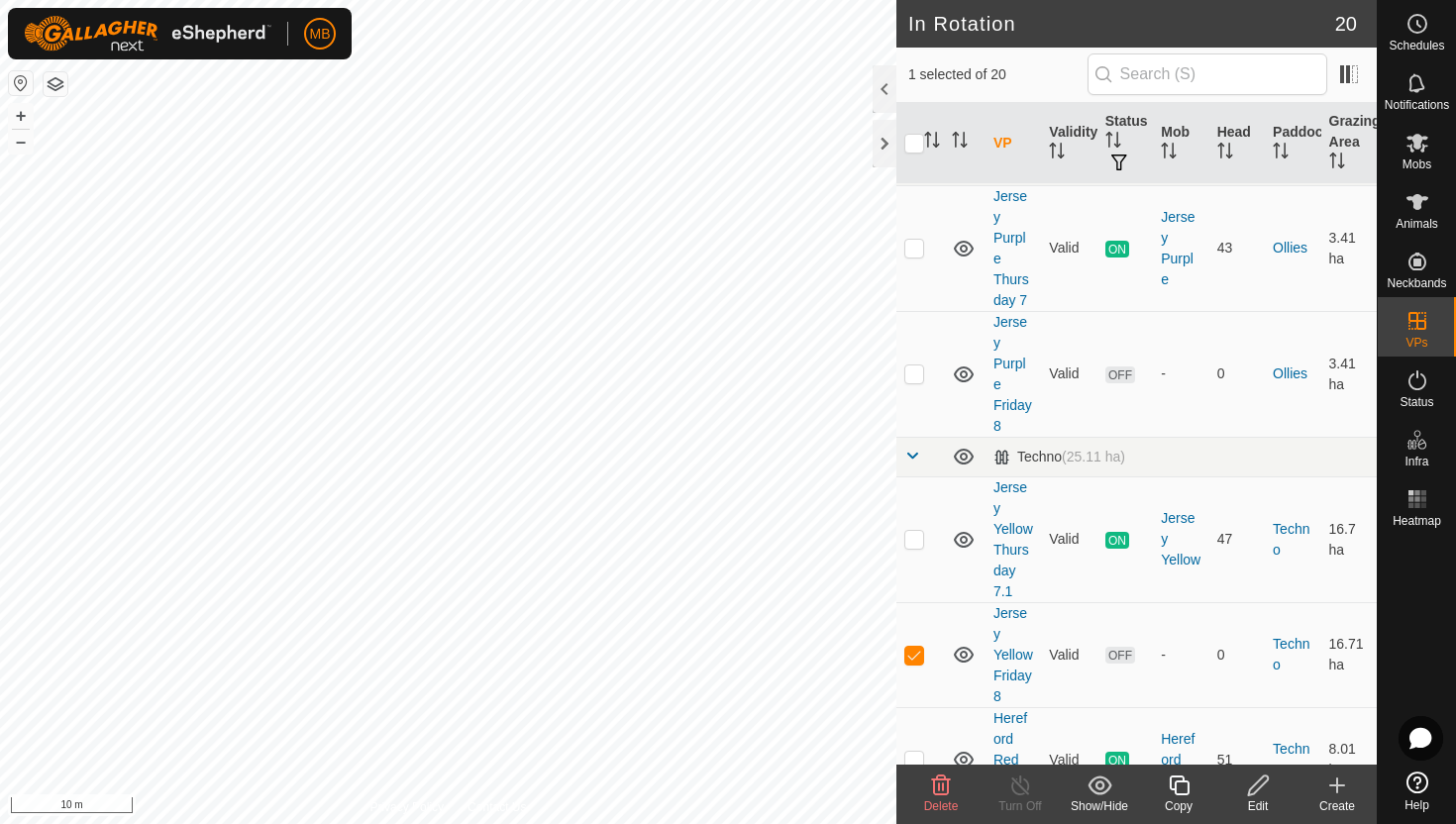 click 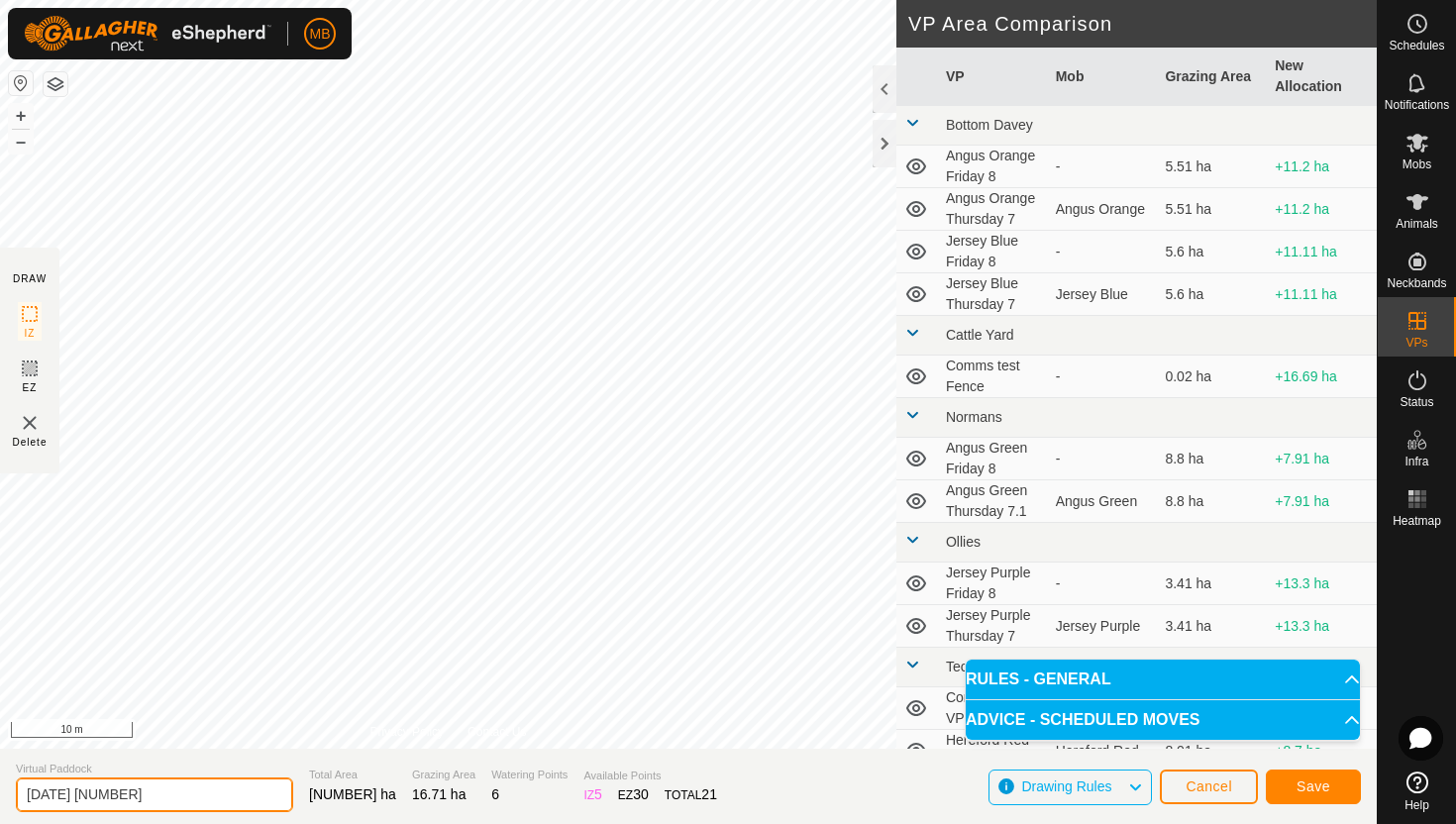 click on "2025-08-07 194423" 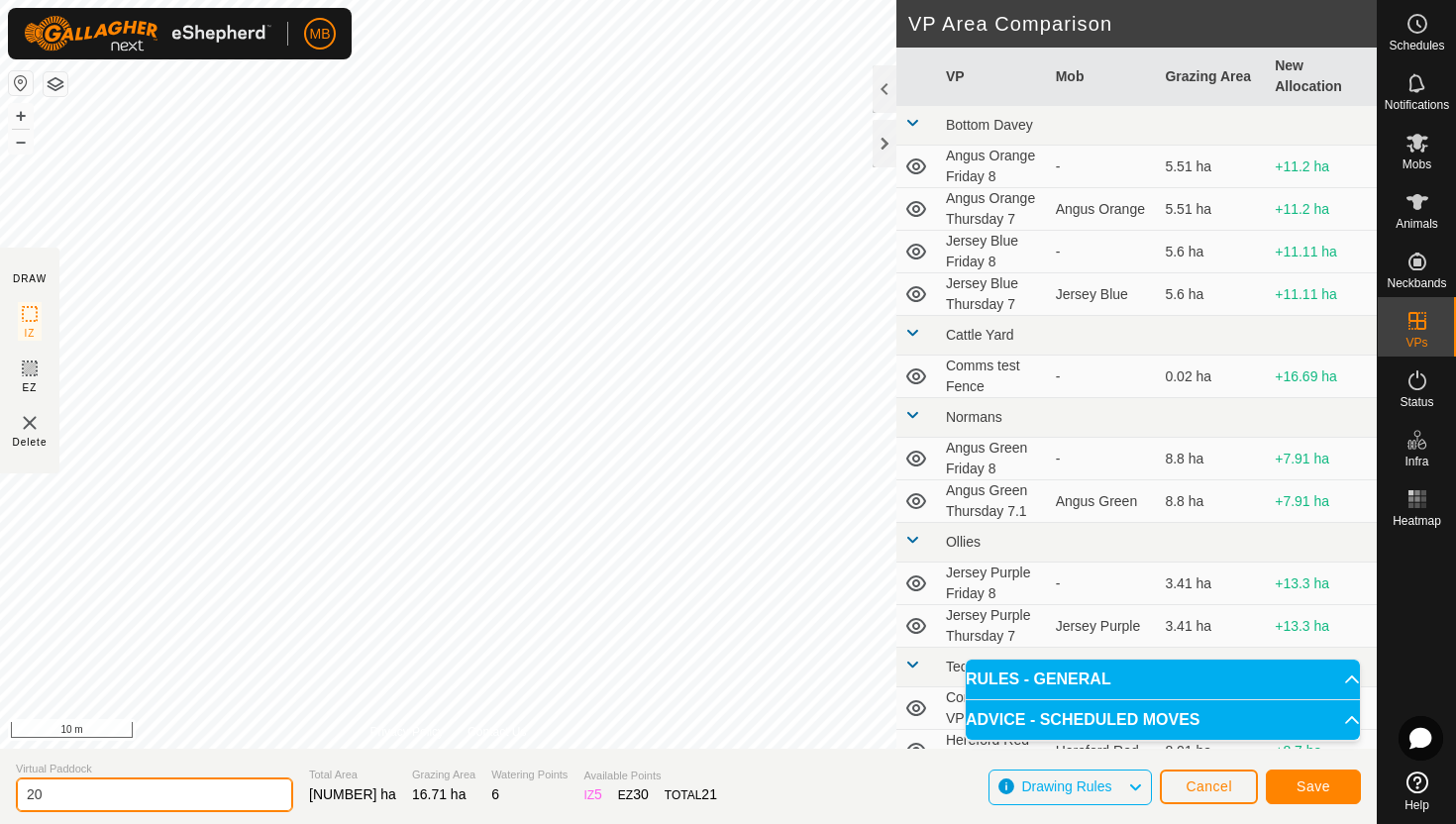 type on "2" 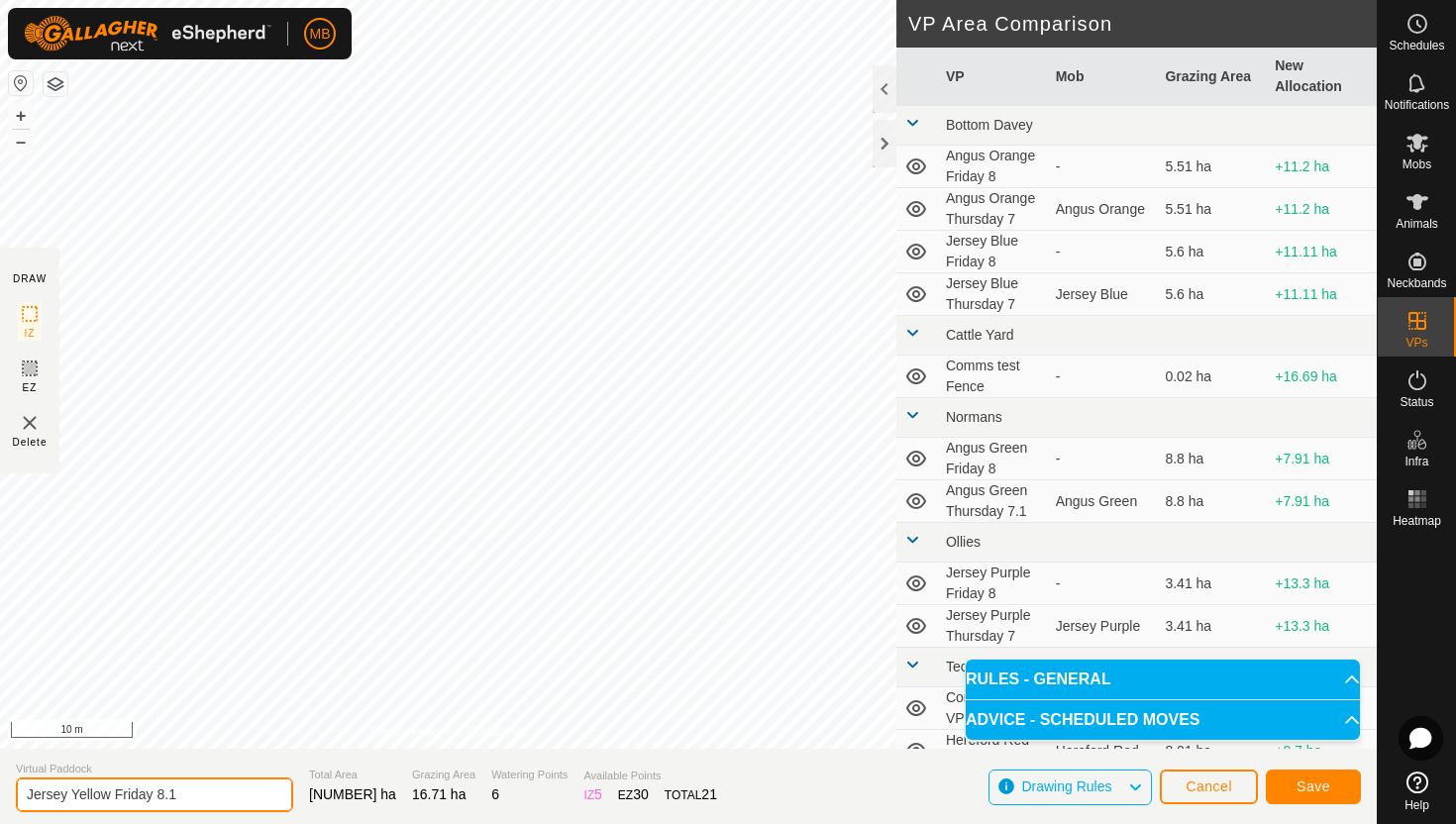 type on "Jersey Yellow Friday 8.1" 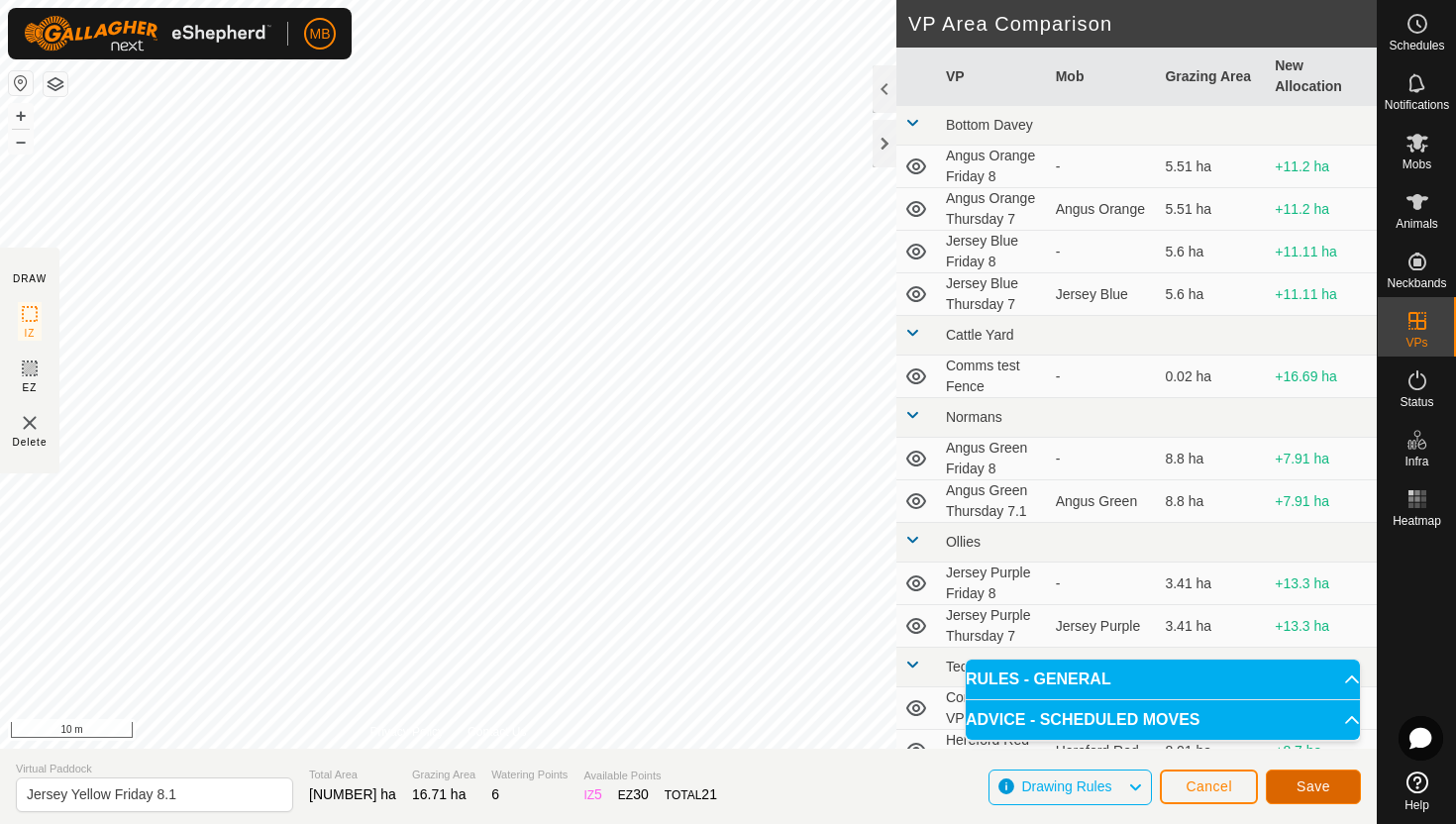 click on "Save" 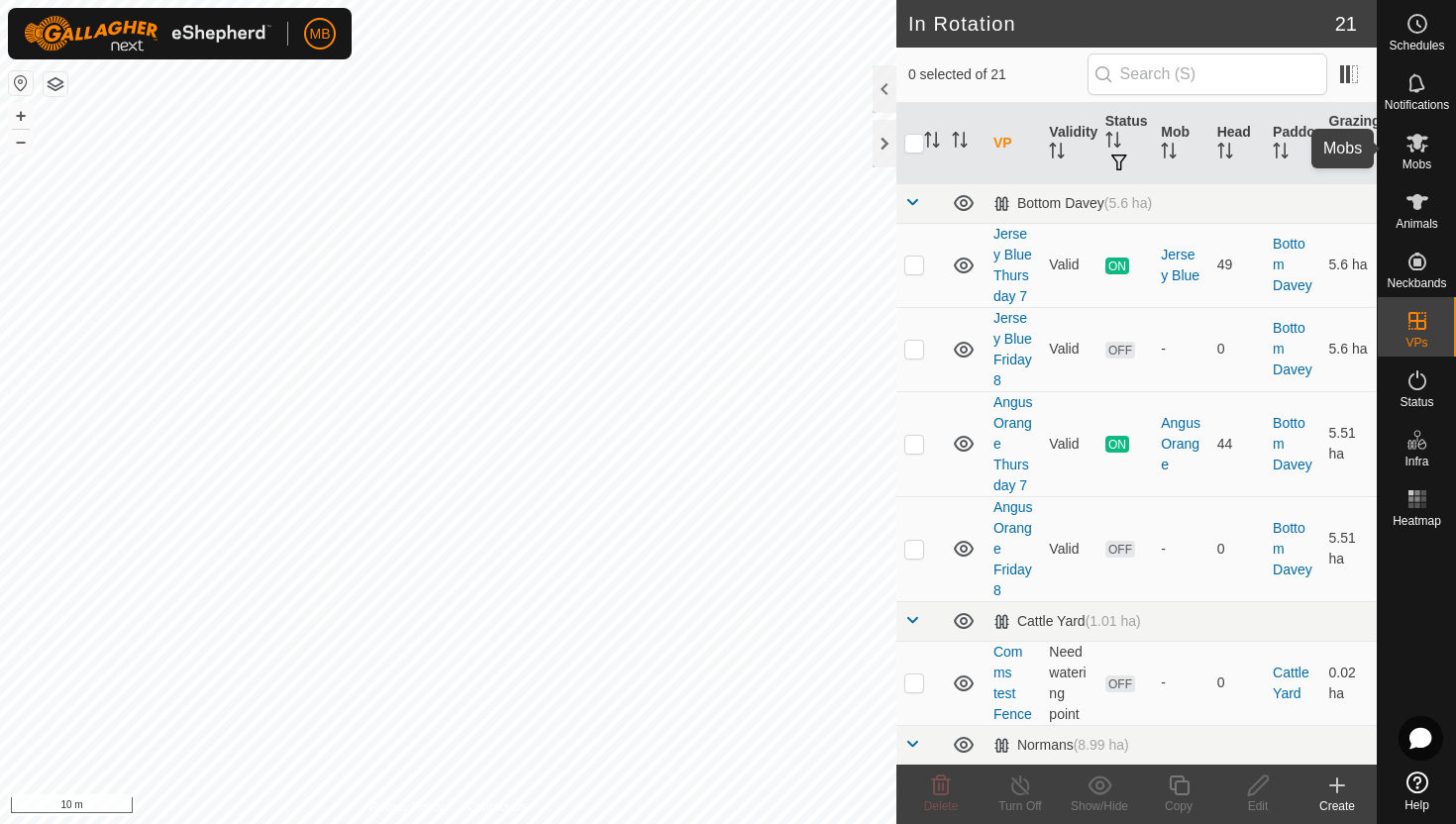 click at bounding box center [1417, 143] 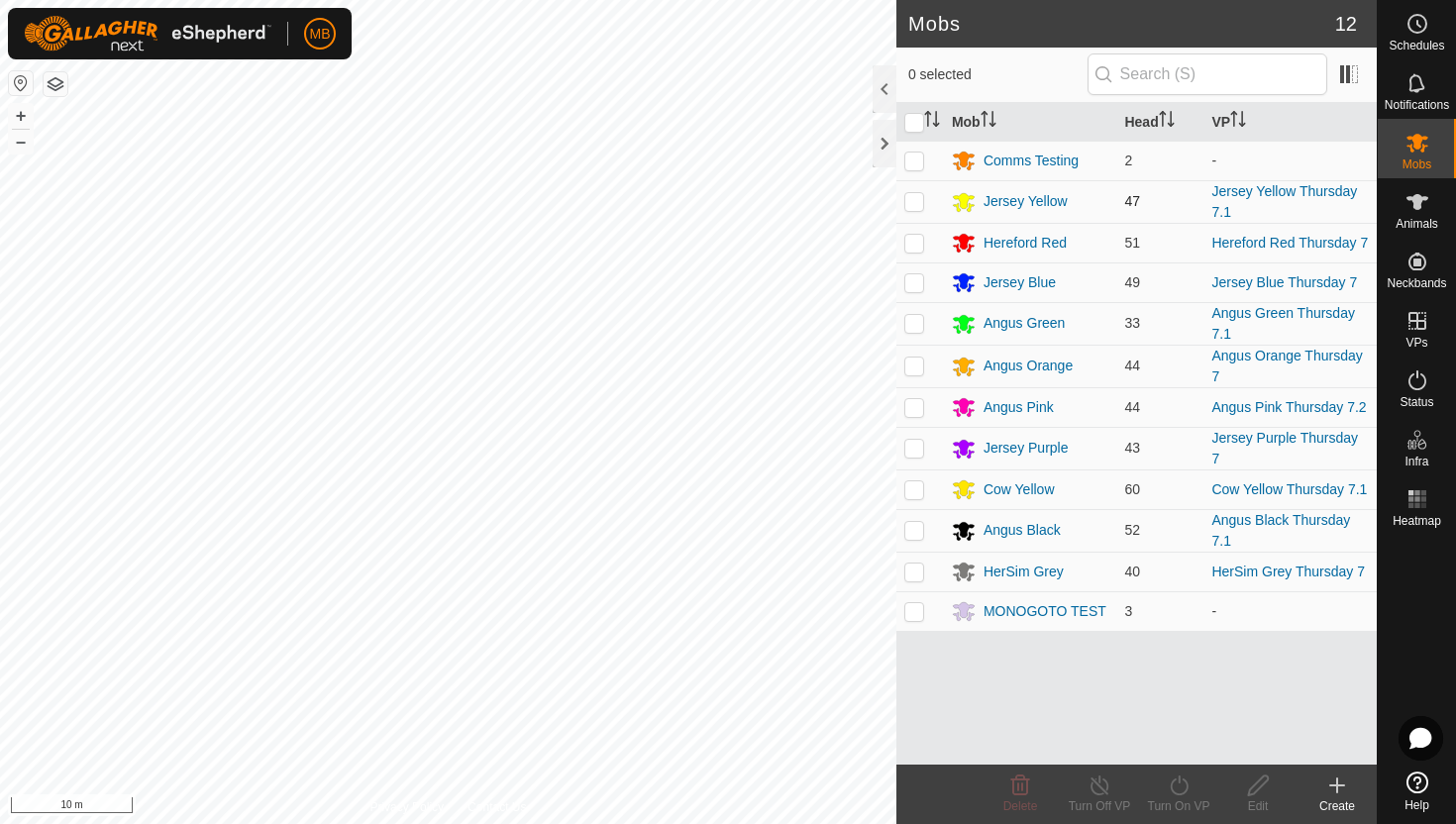 click at bounding box center (914, 201) 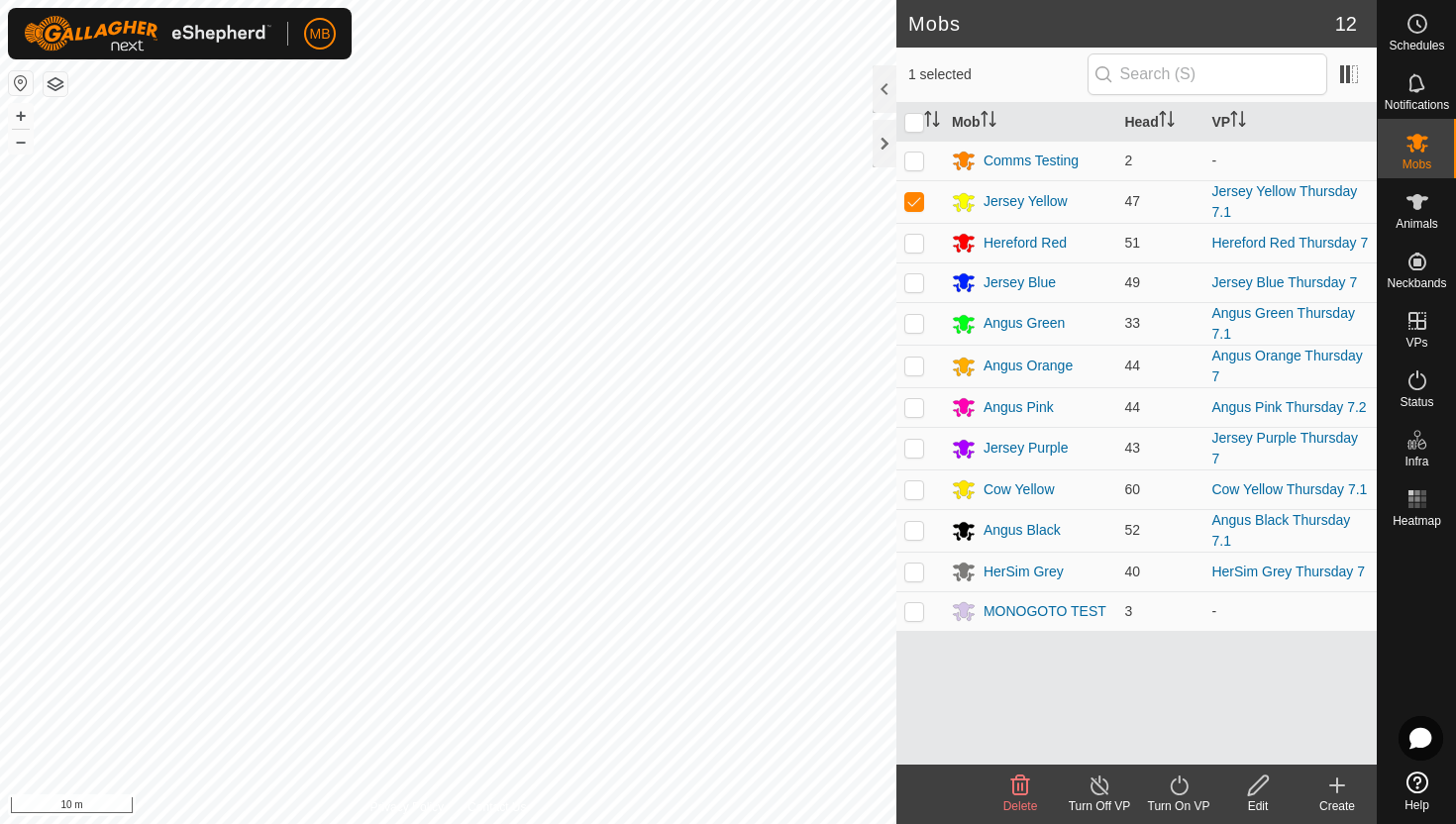 click 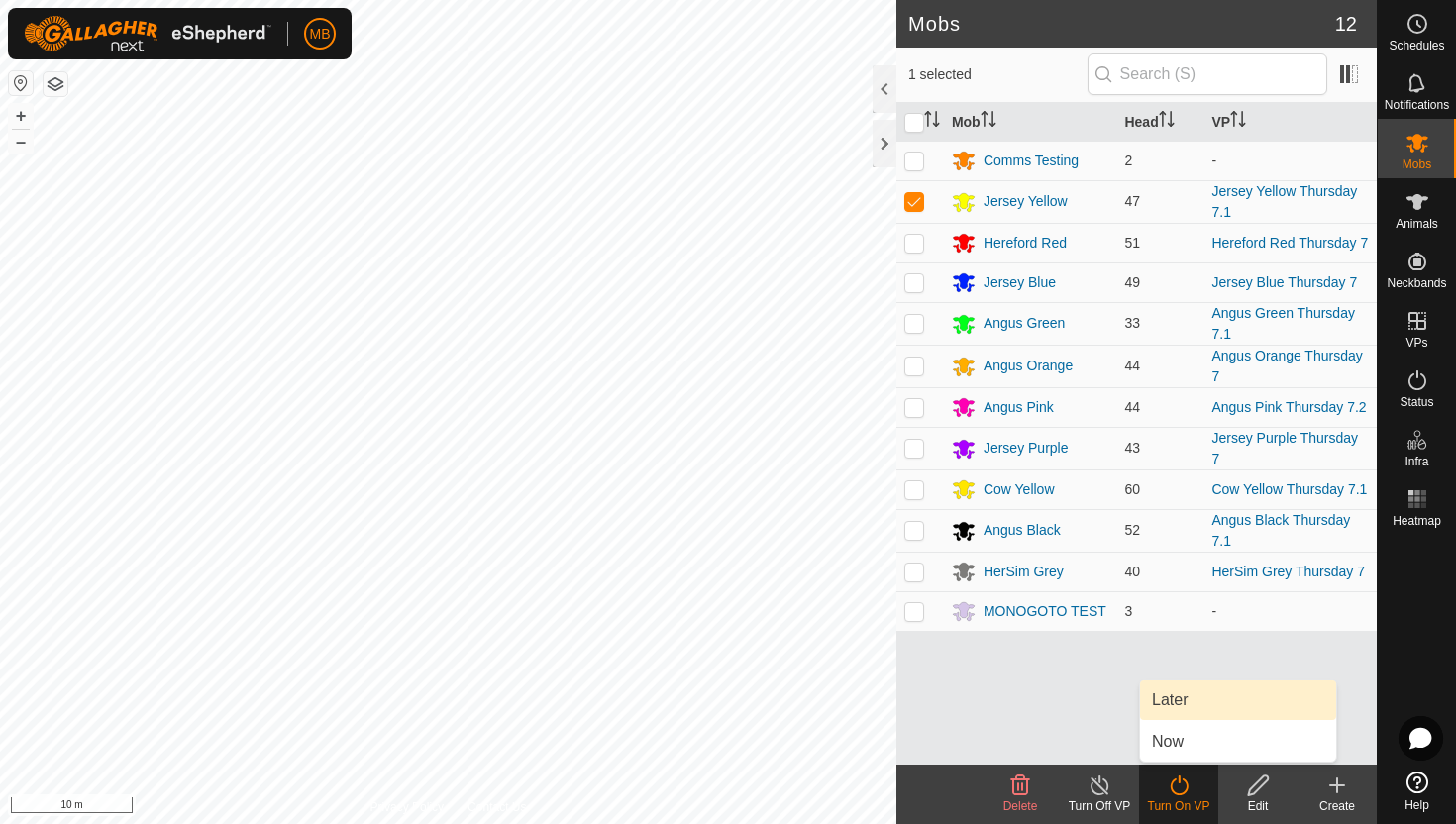 click on "Later" at bounding box center [1238, 700] 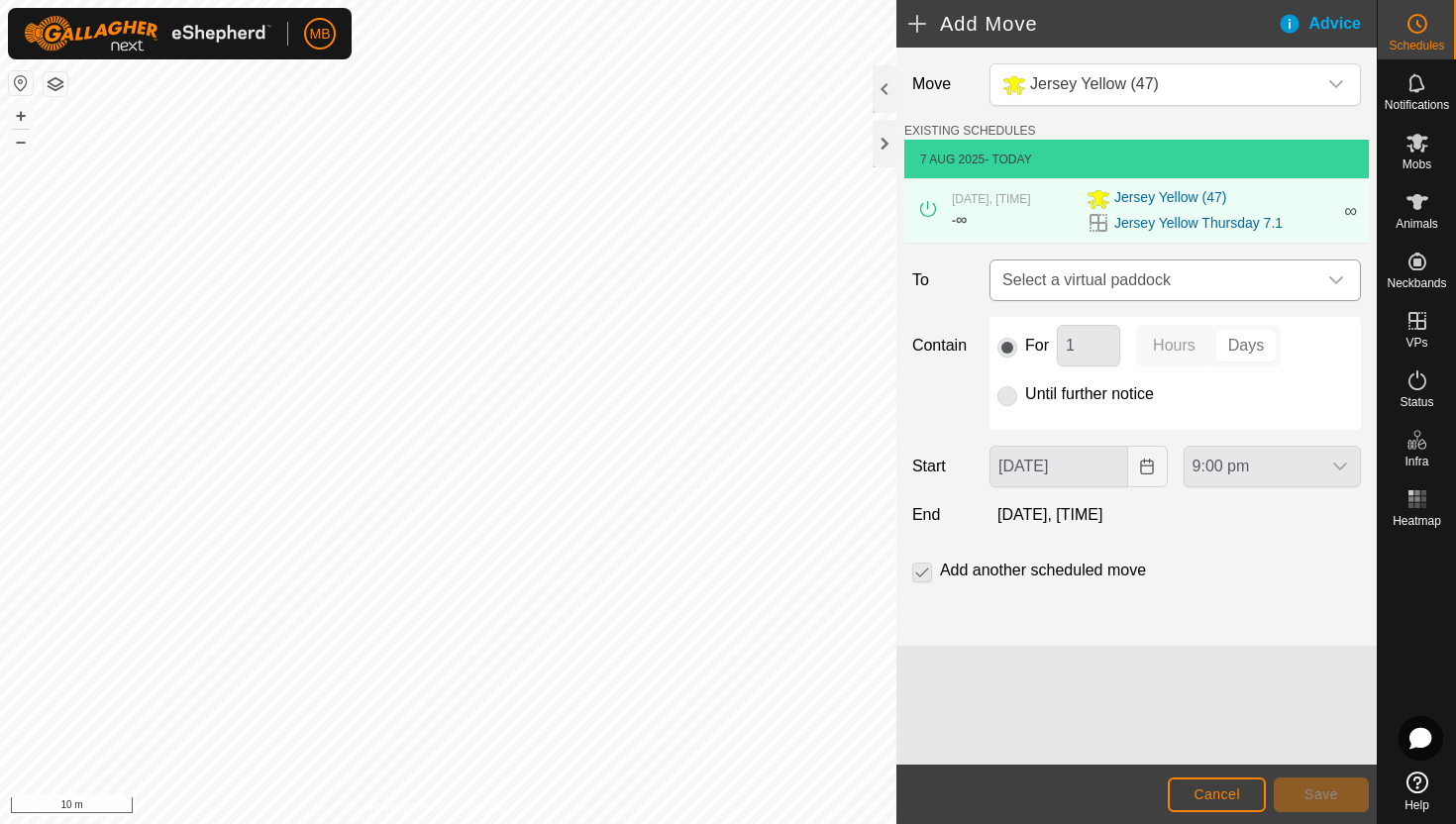 click at bounding box center (1336, 280) 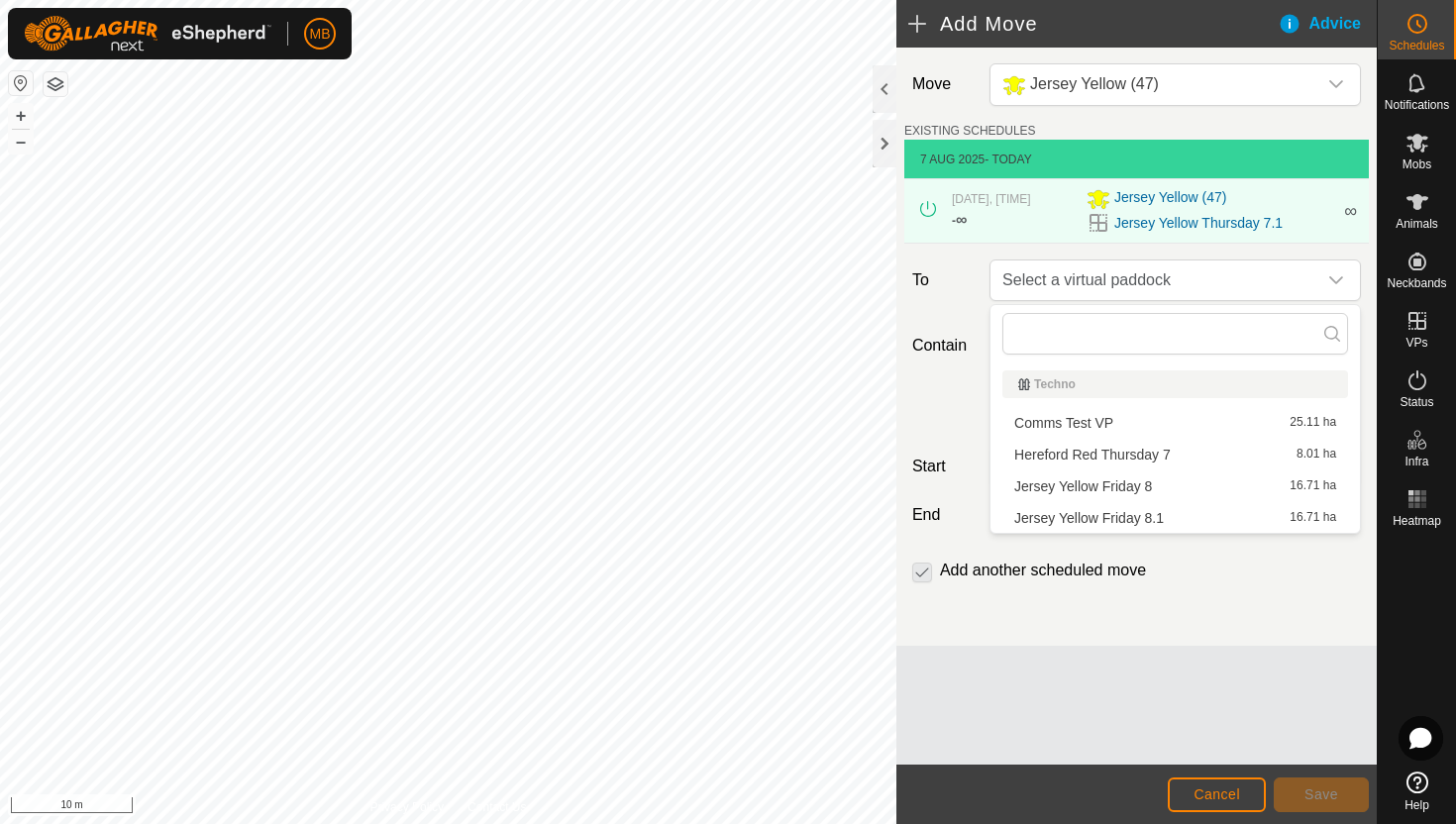 click on "Jersey Yellow Friday 8  16.71 ha" at bounding box center [1175, 486] 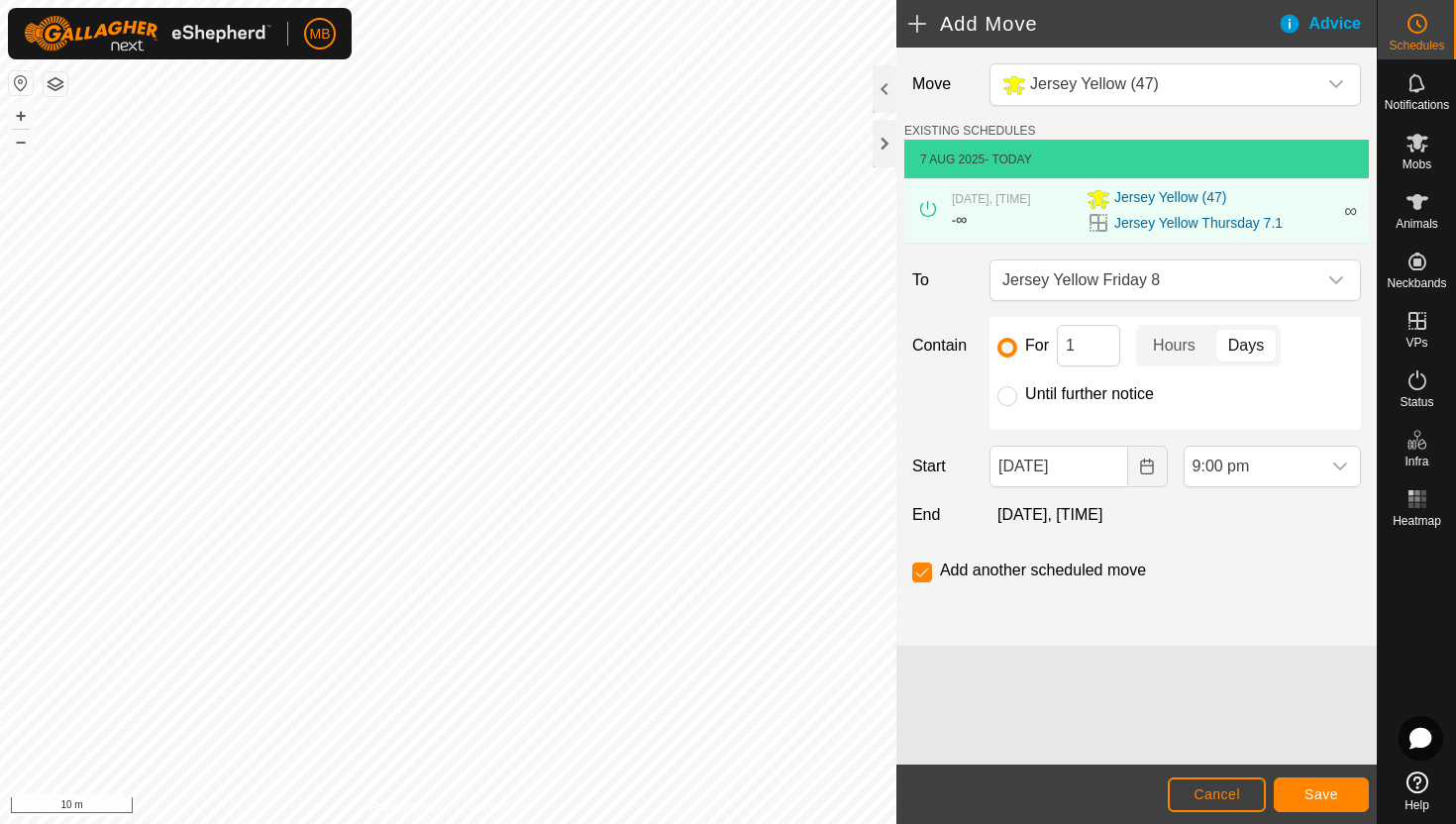 click on "Until further notice" 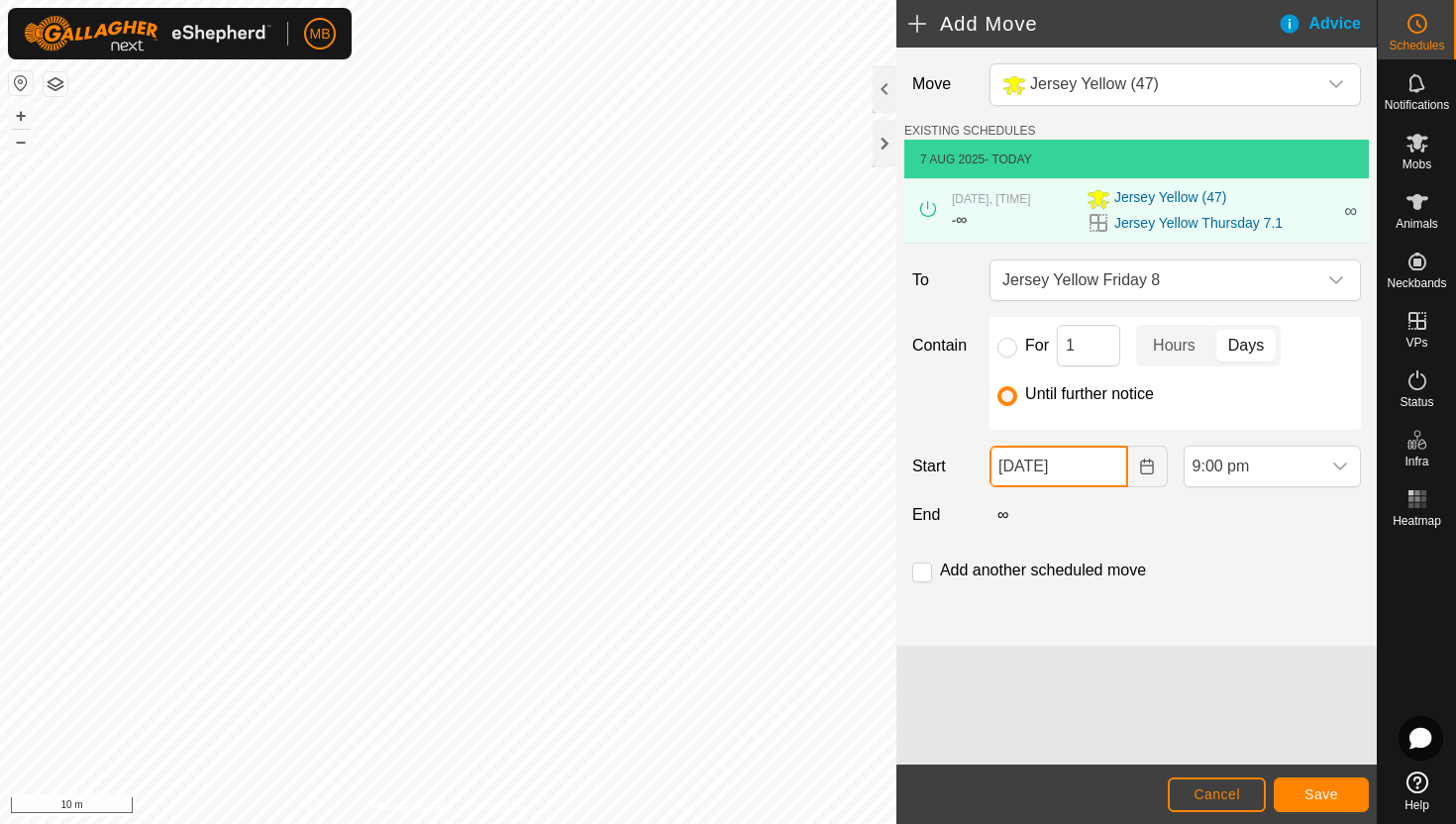 click on "07 Aug, 2025" 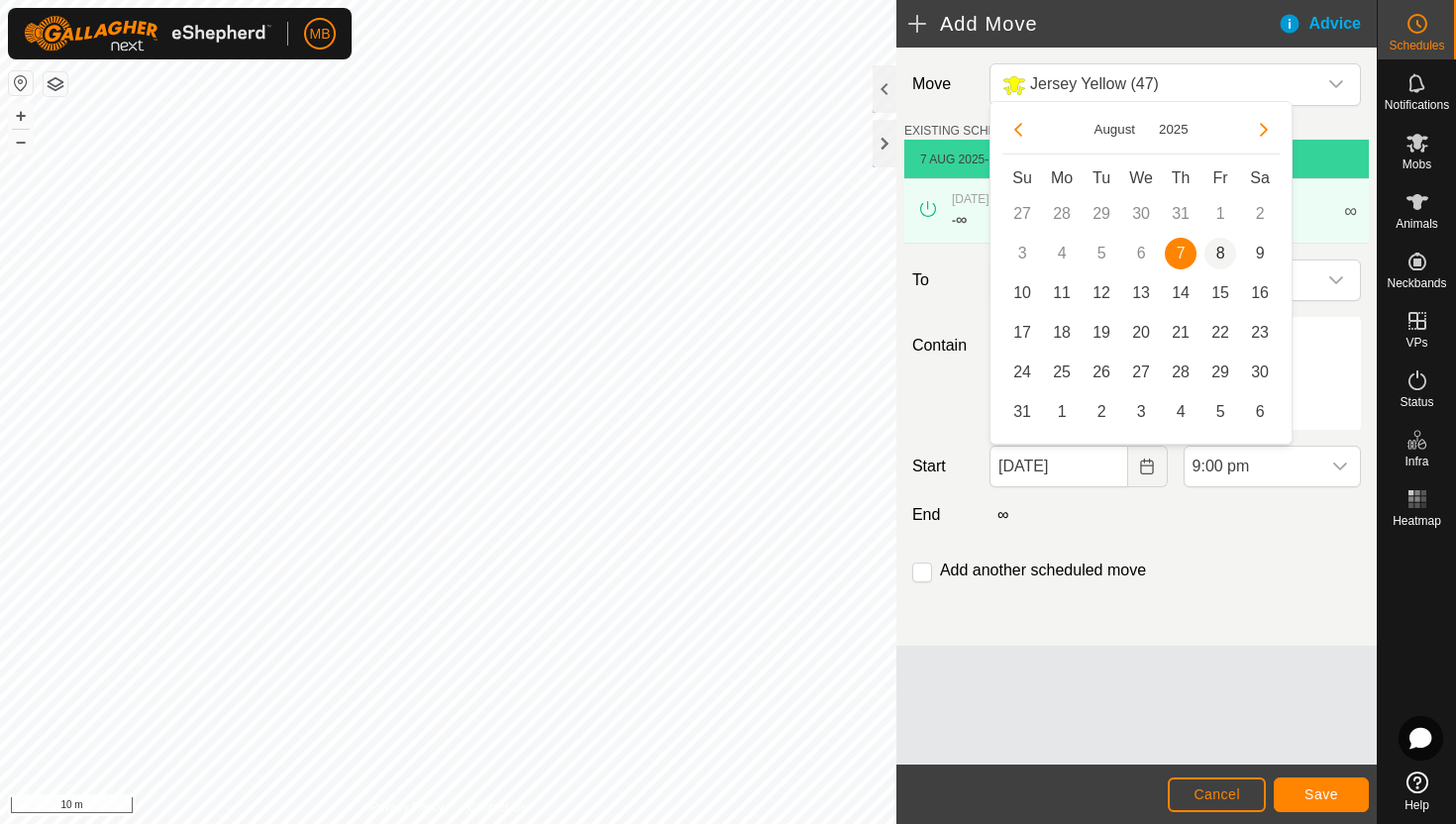 click on "8" at bounding box center (1220, 254) 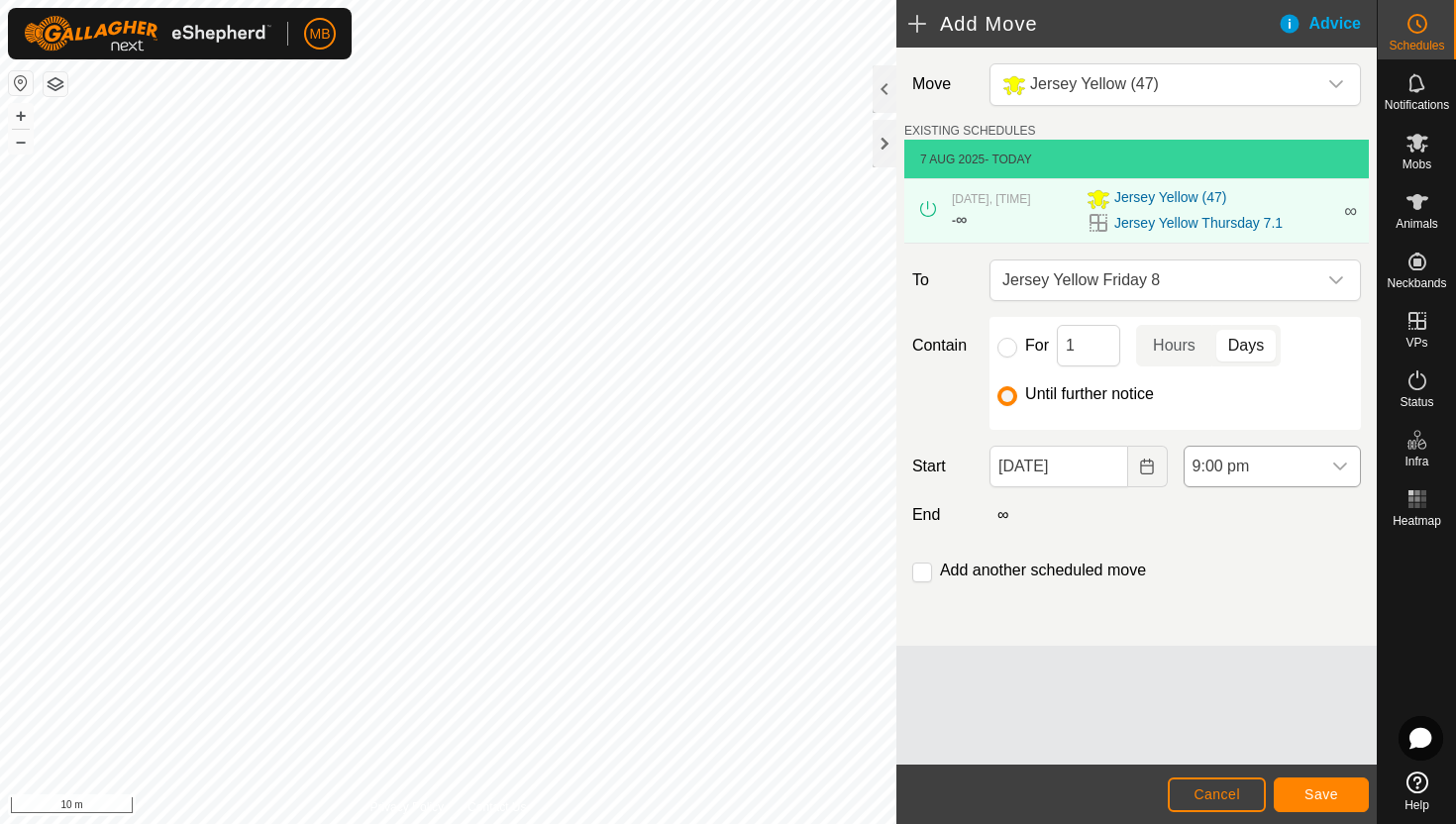 click on "9:00 pm" at bounding box center (1252, 466) 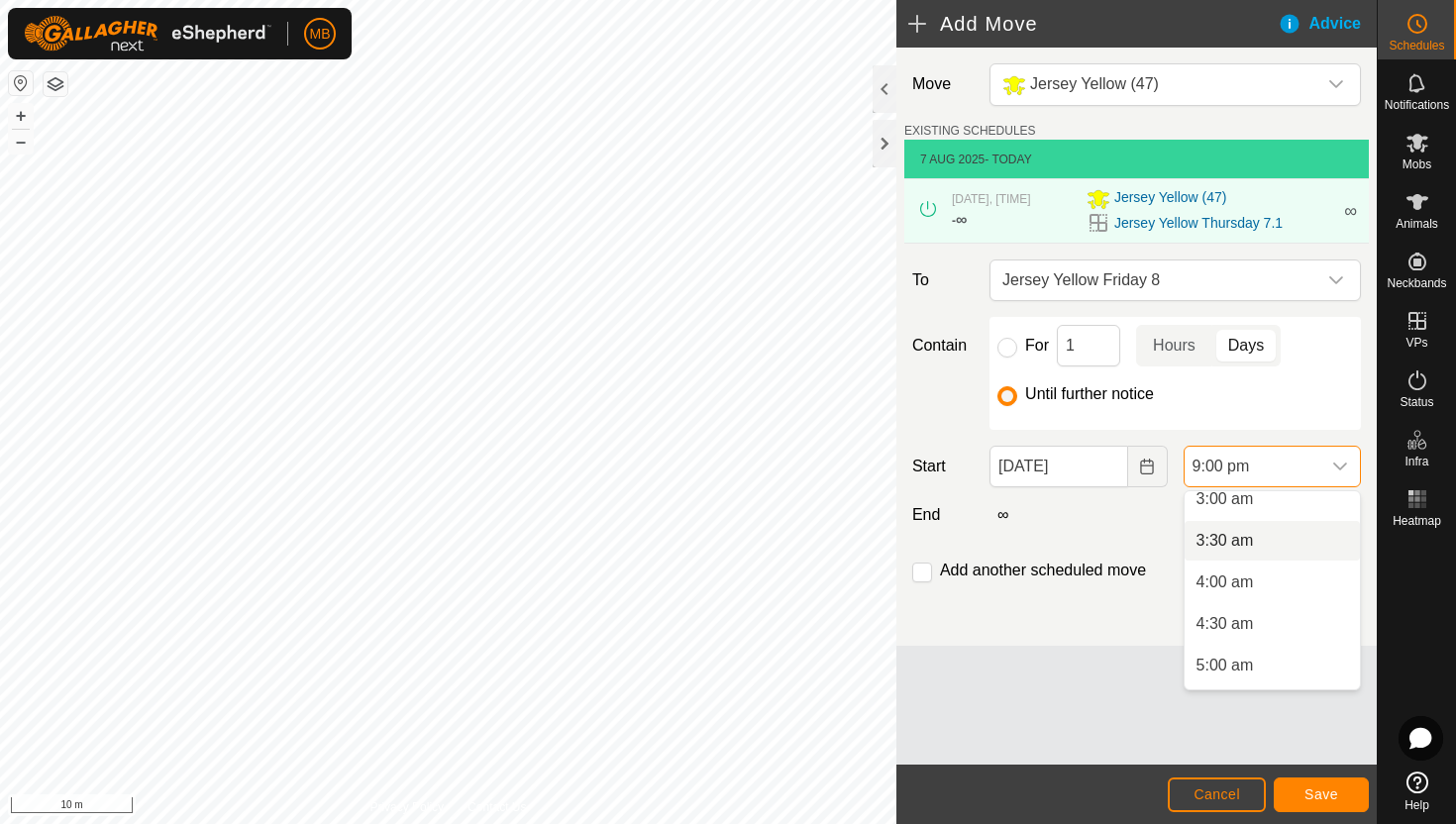 scroll, scrollTop: 250, scrollLeft: 0, axis: vertical 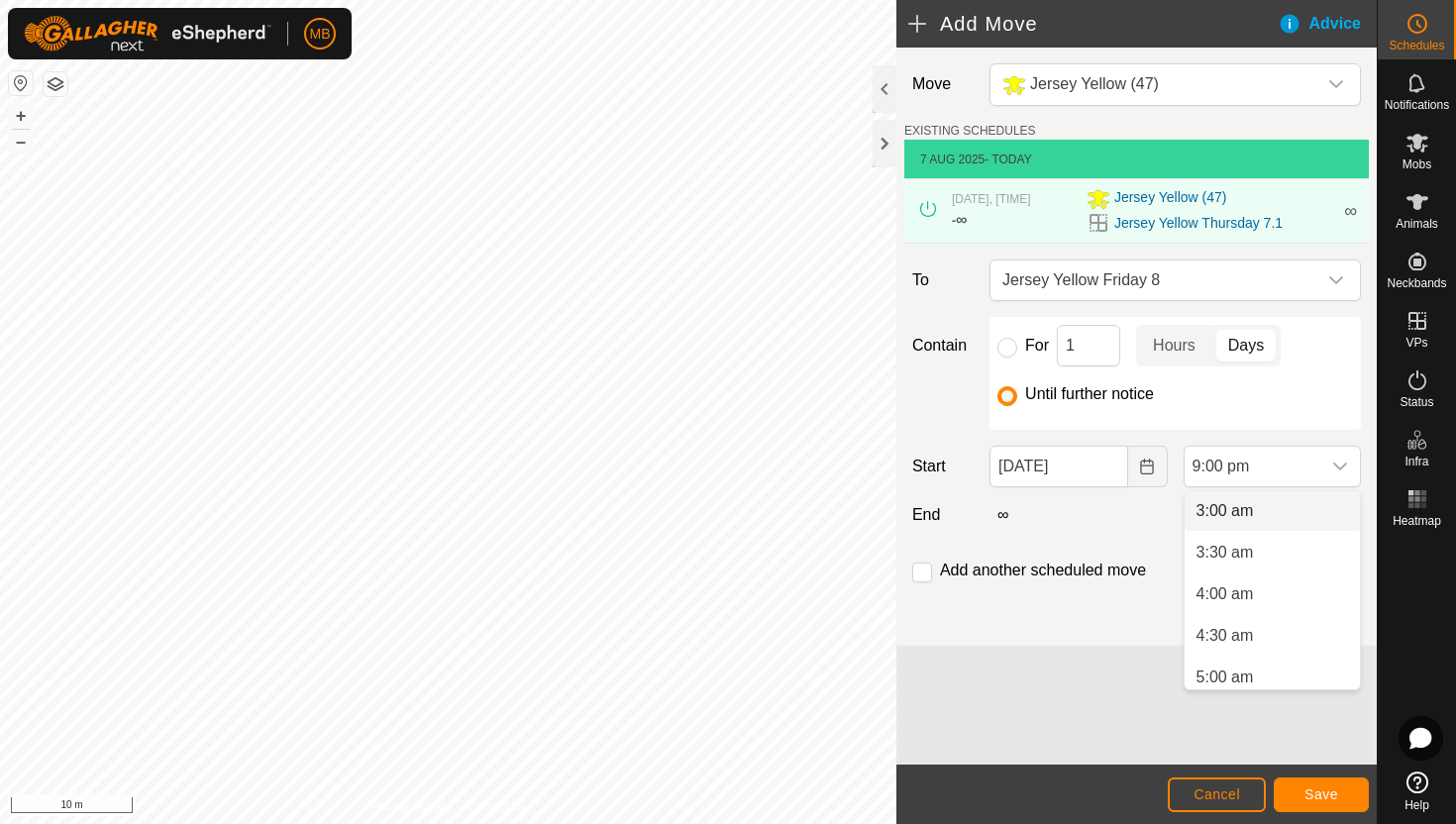 click on "3:00 am" at bounding box center (1272, 511) 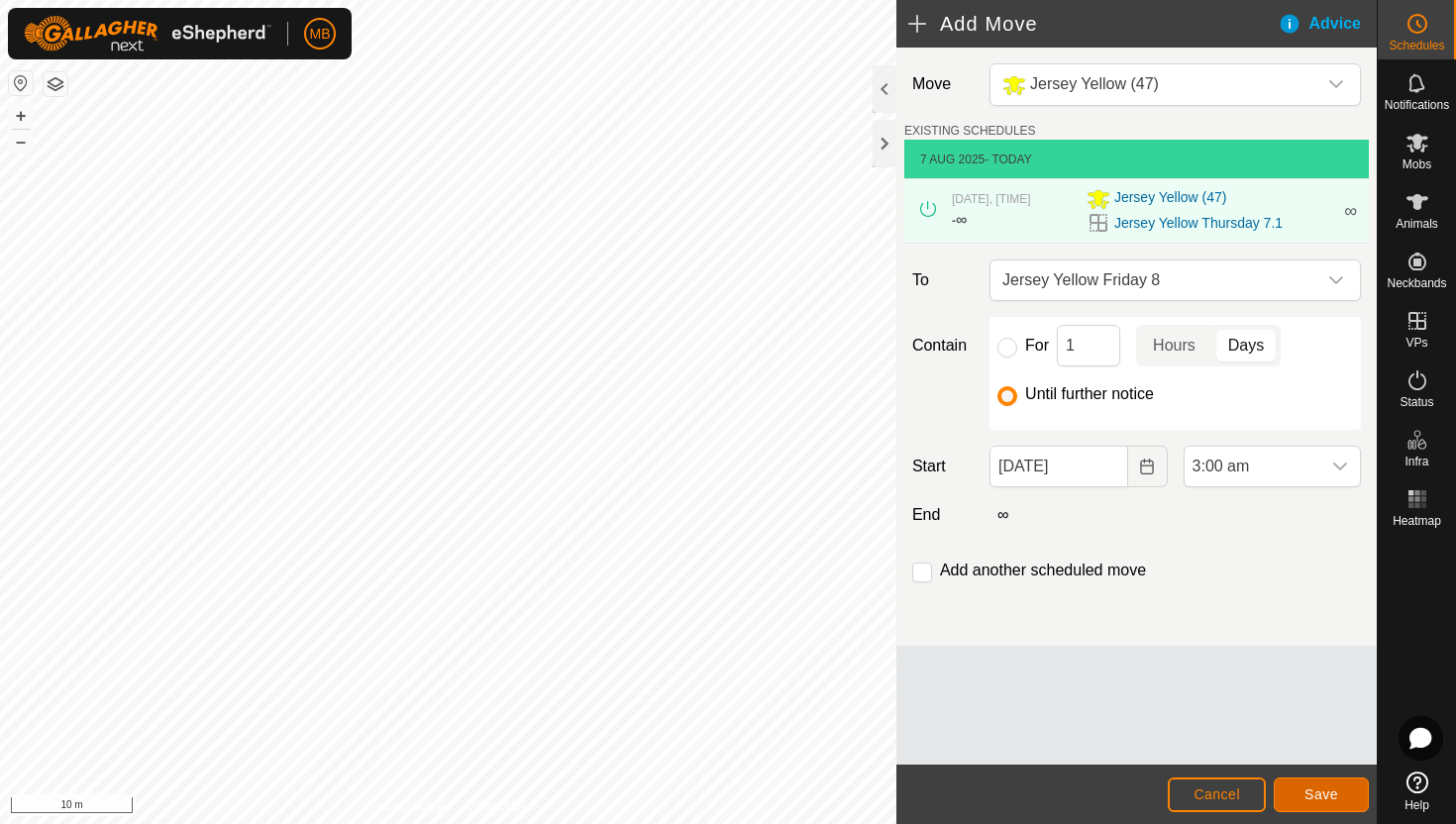 click on "Save" 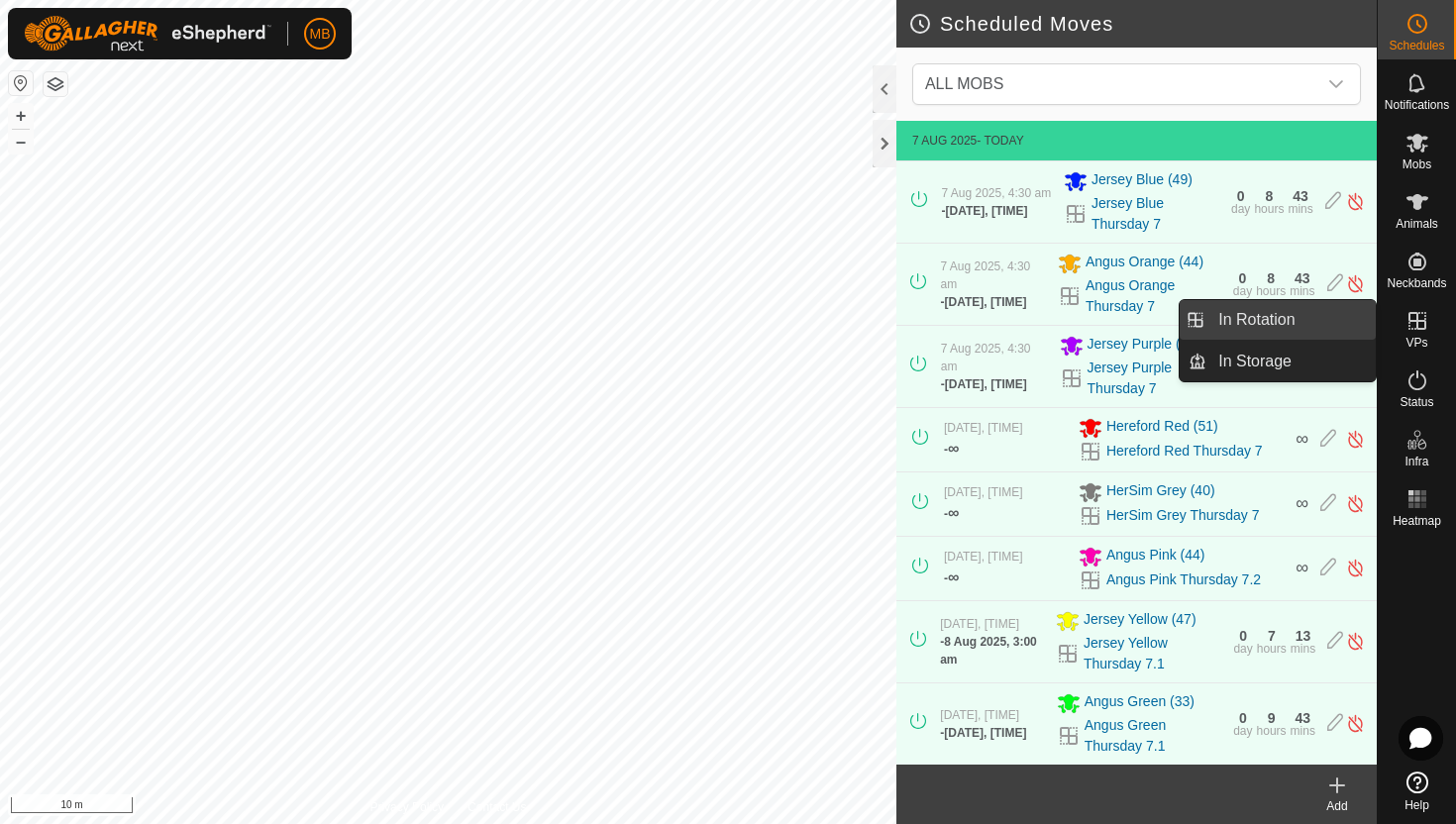 click on "In Rotation" at bounding box center (1291, 320) 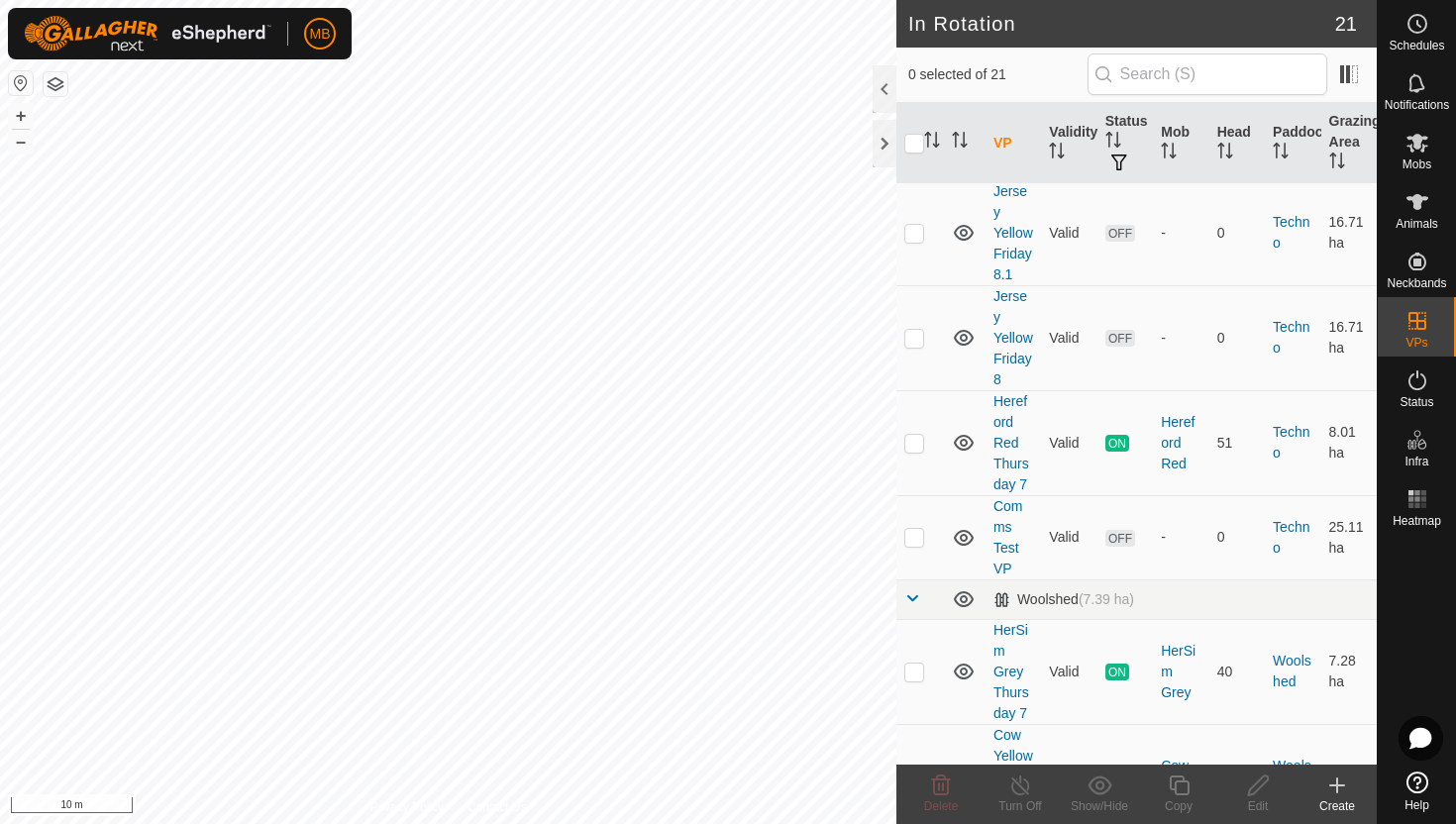 scroll, scrollTop: 1244, scrollLeft: 0, axis: vertical 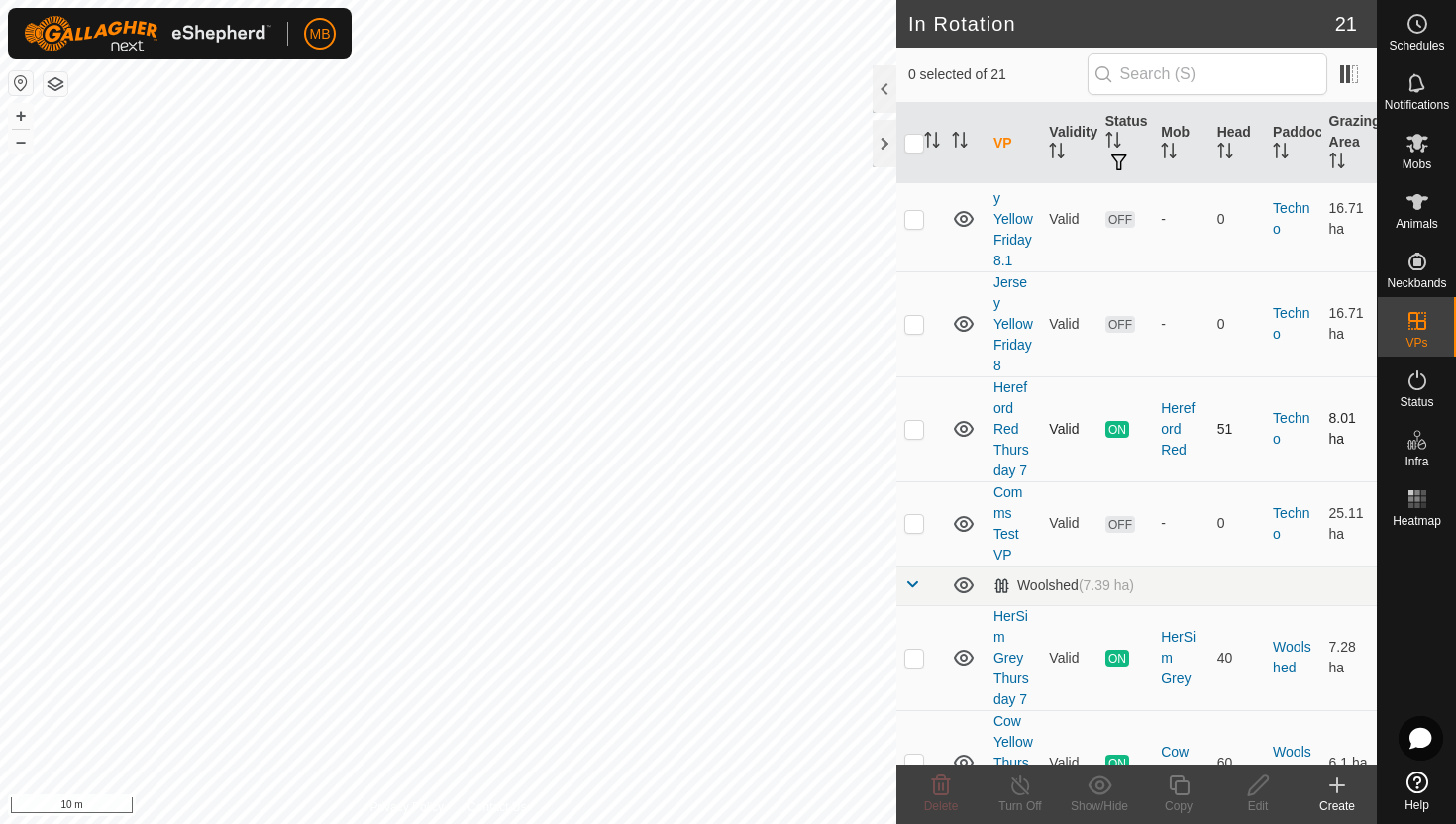 click at bounding box center (914, 429) 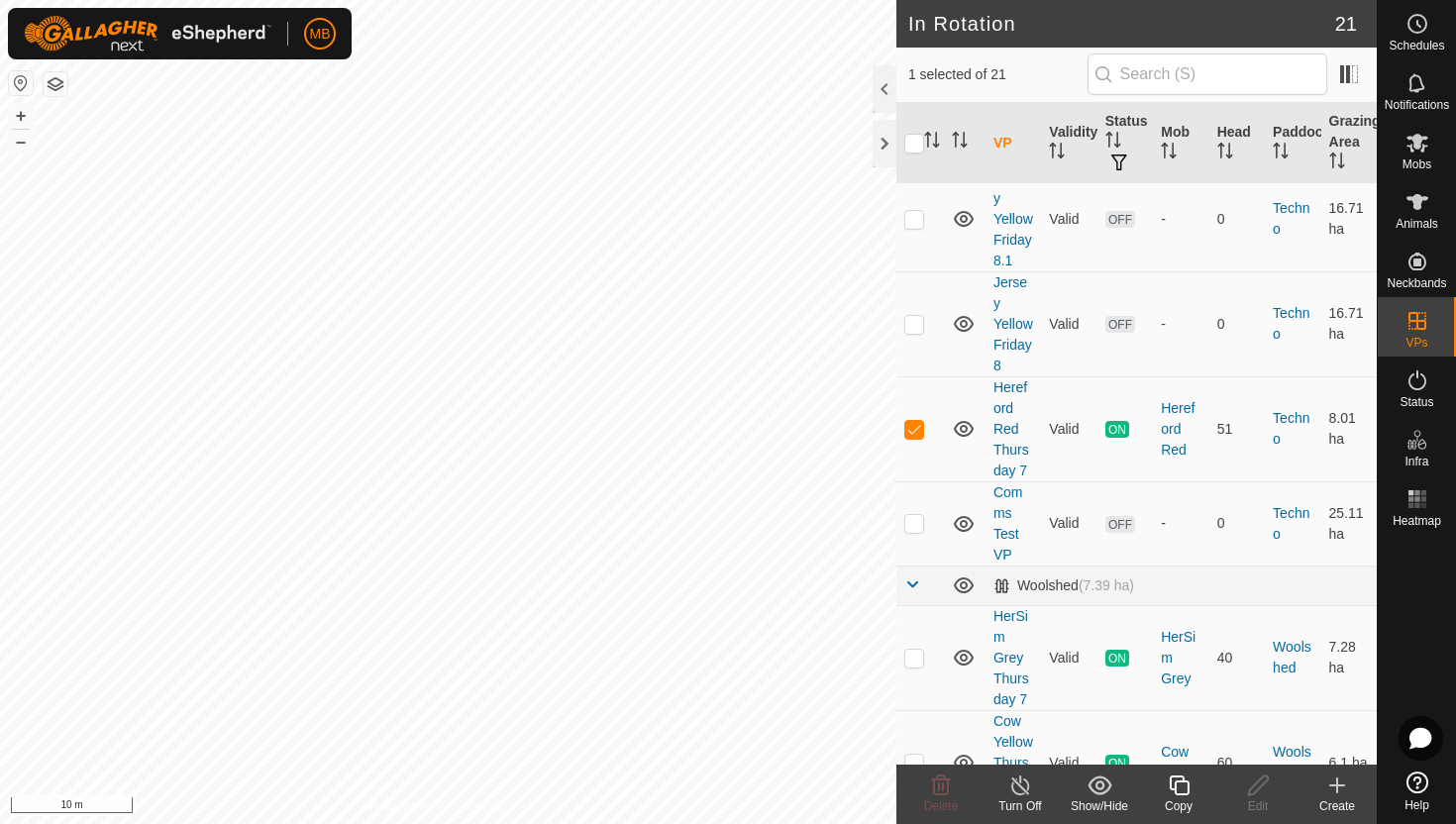 click 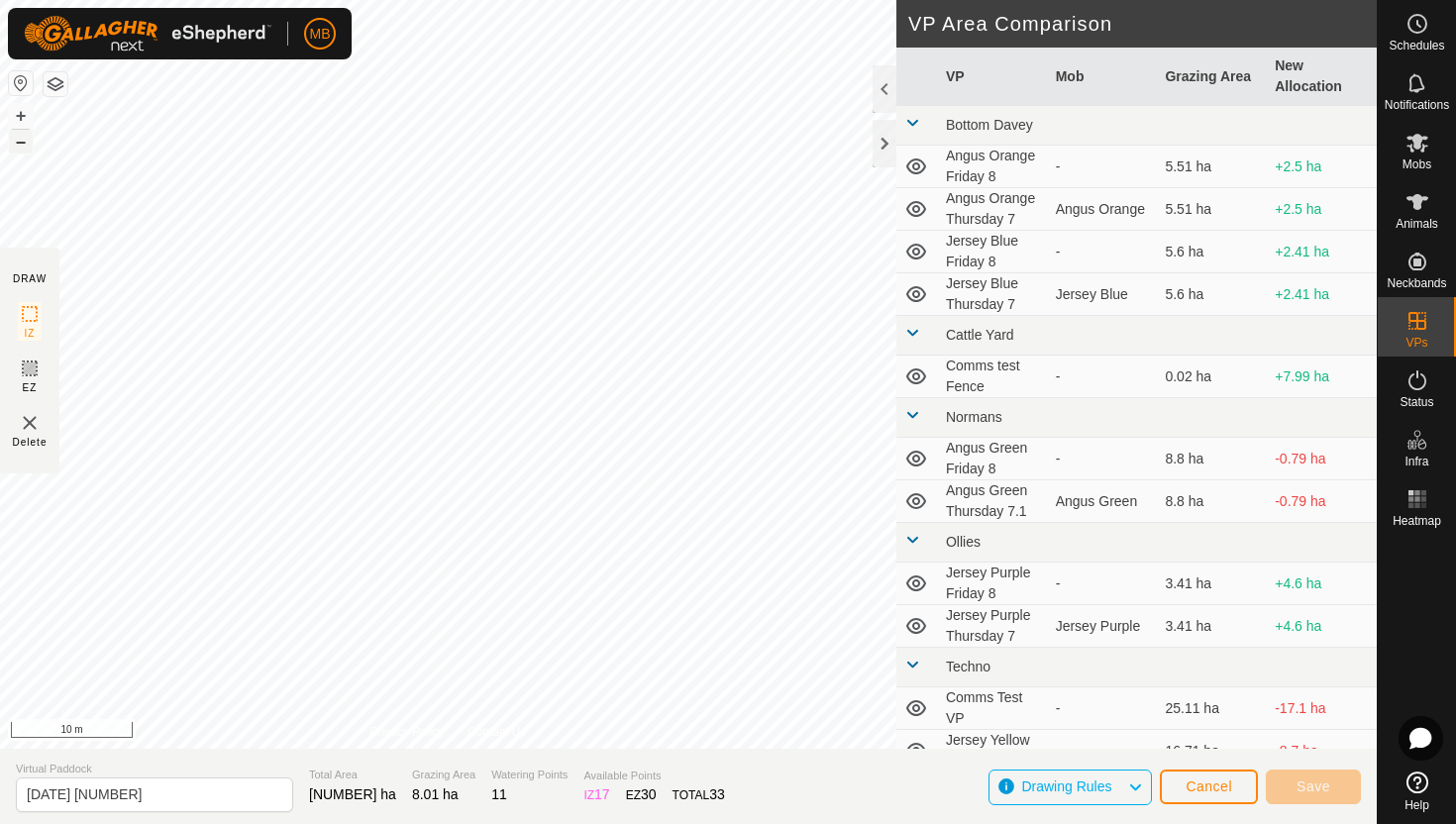 click on "–" at bounding box center [21, 142] 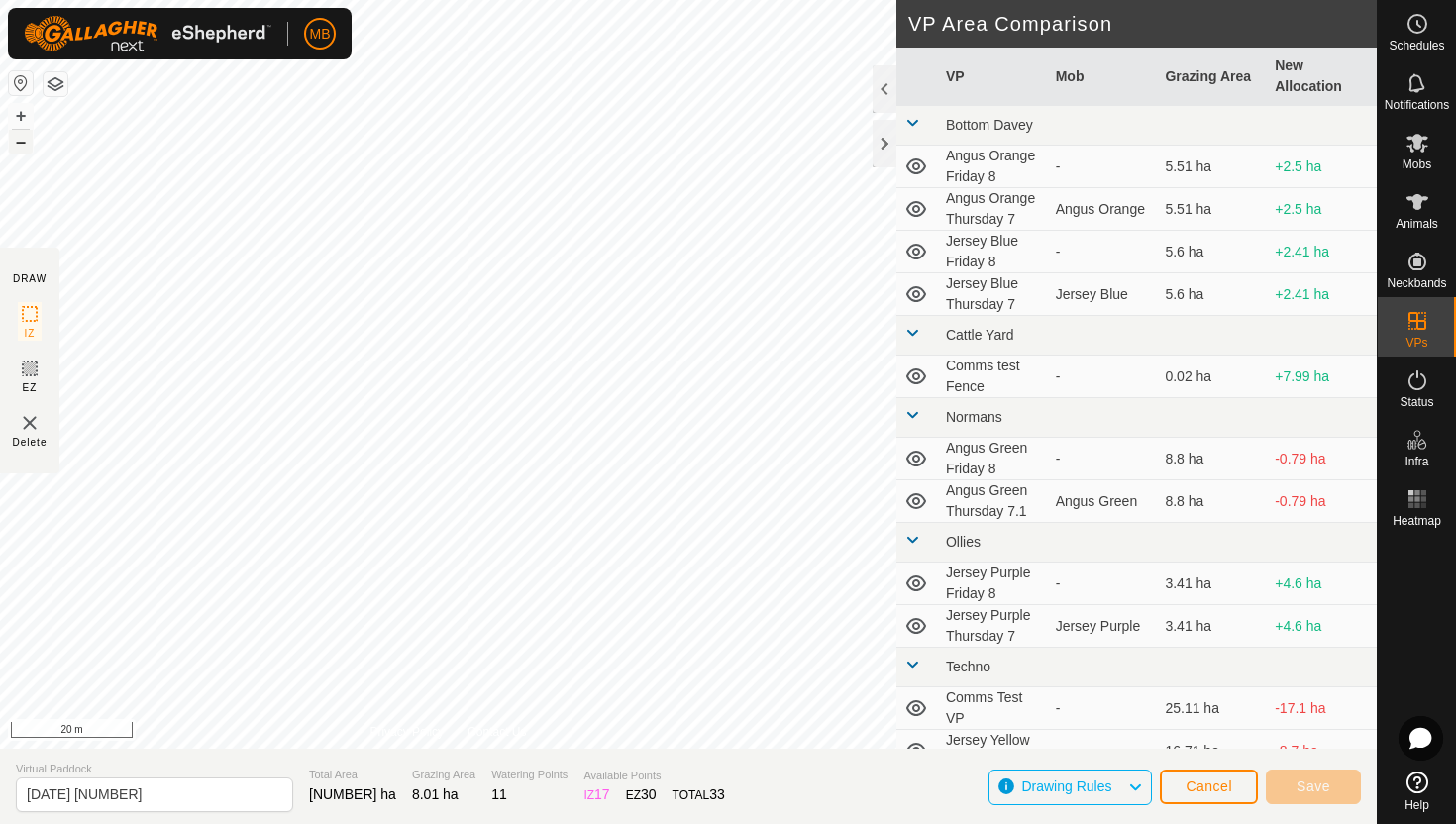click on "–" at bounding box center (21, 142) 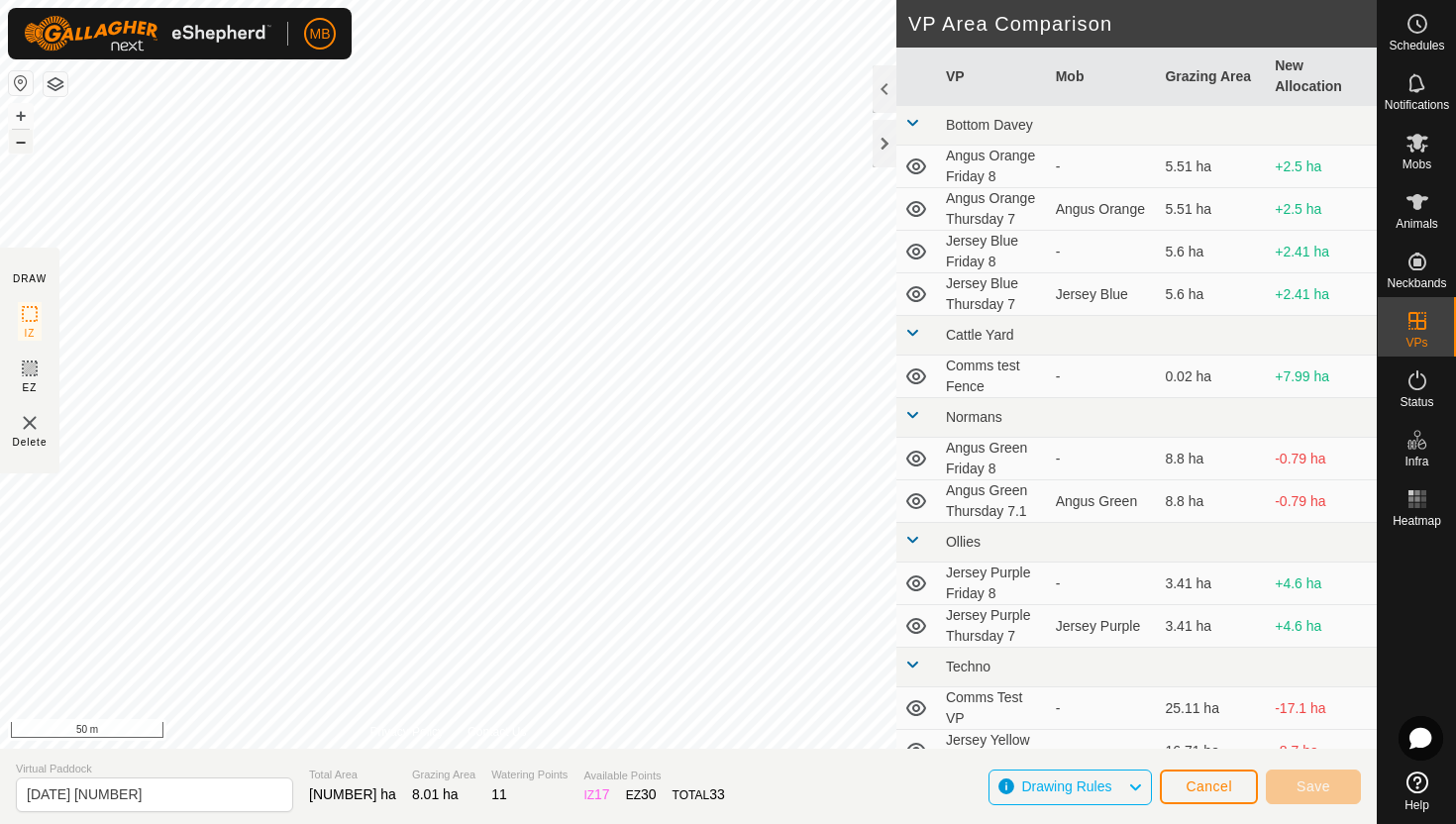 click on "–" at bounding box center [21, 142] 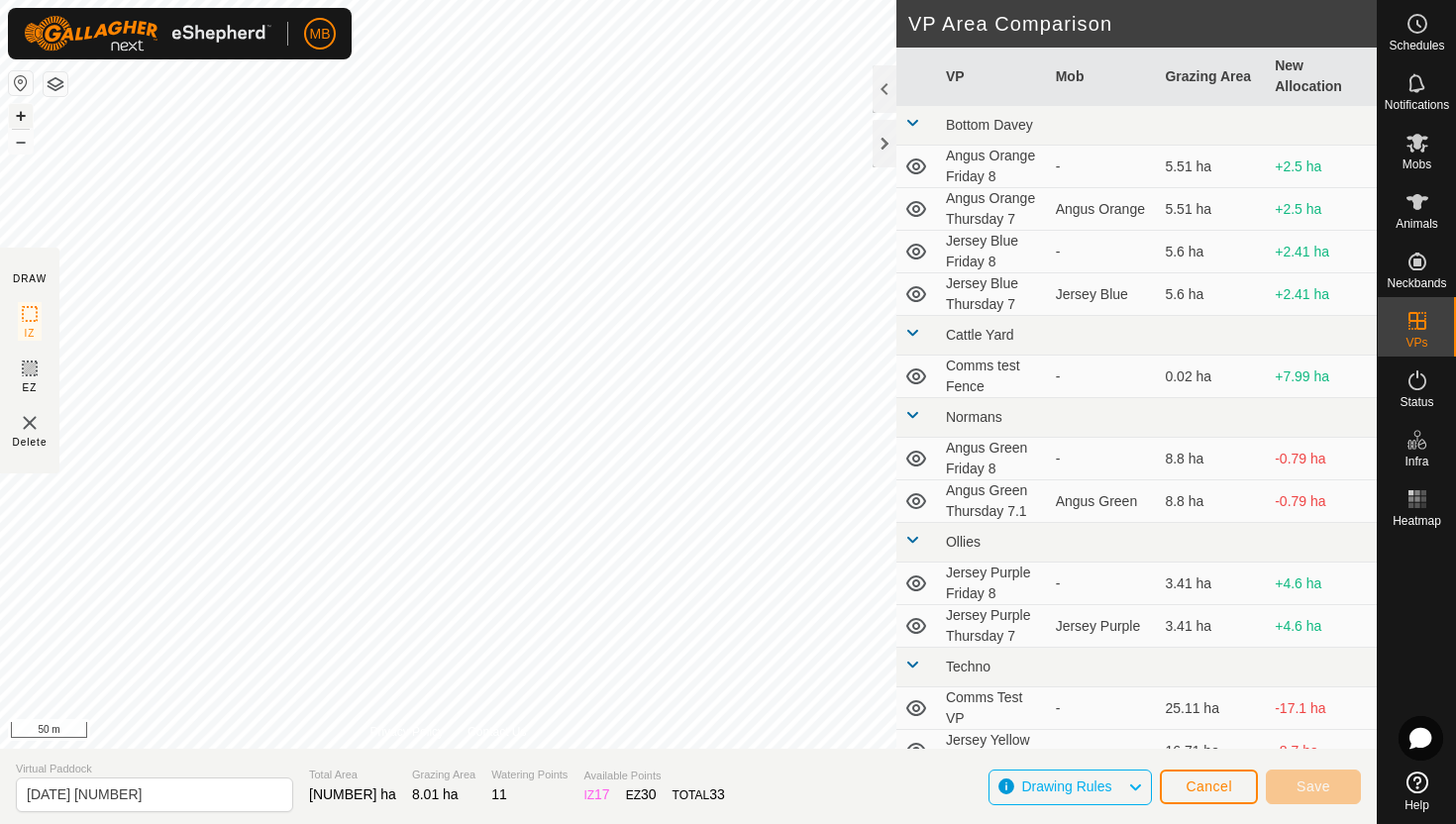 click on "+" at bounding box center (21, 116) 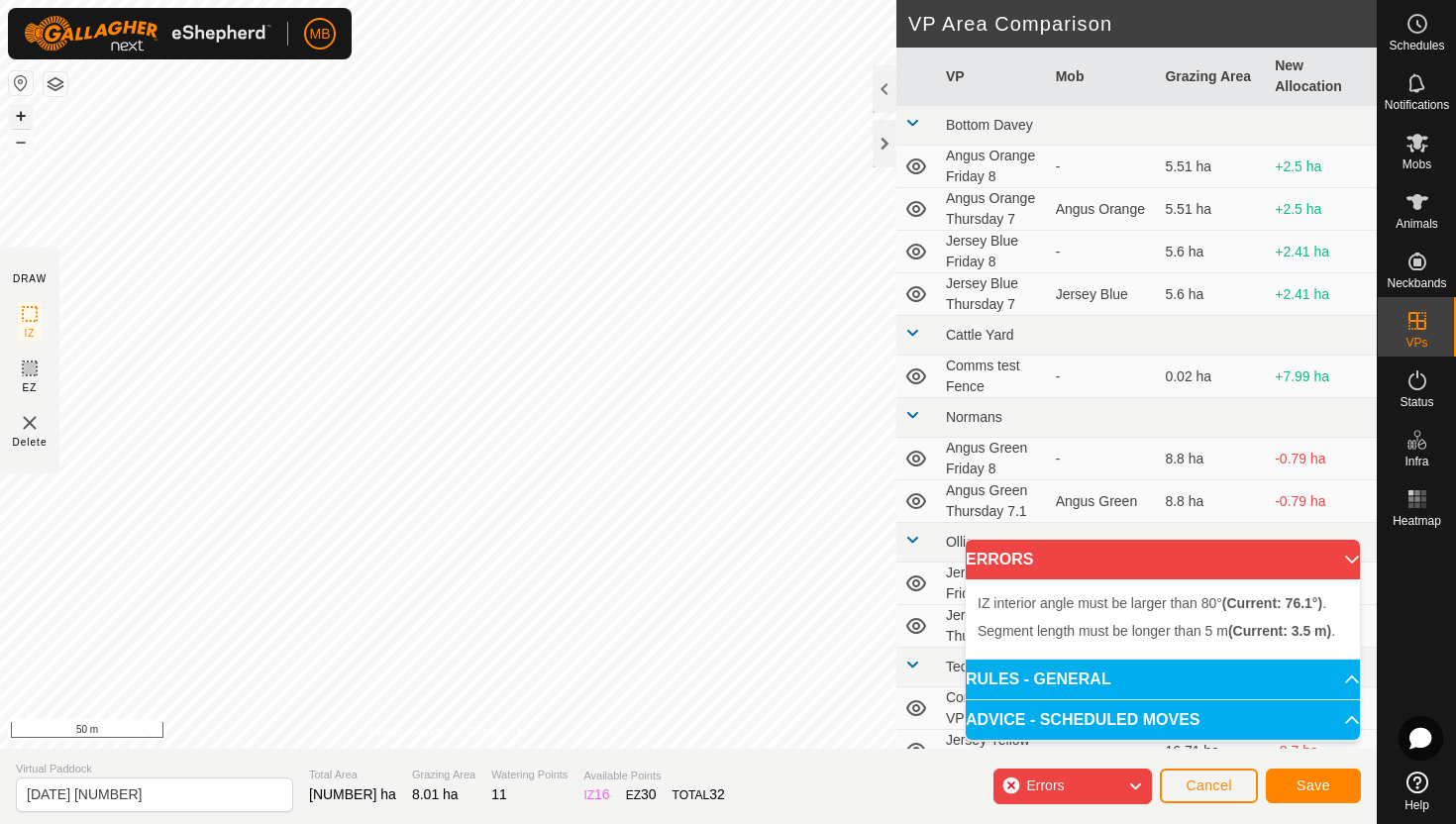 click on "+" at bounding box center [21, 116] 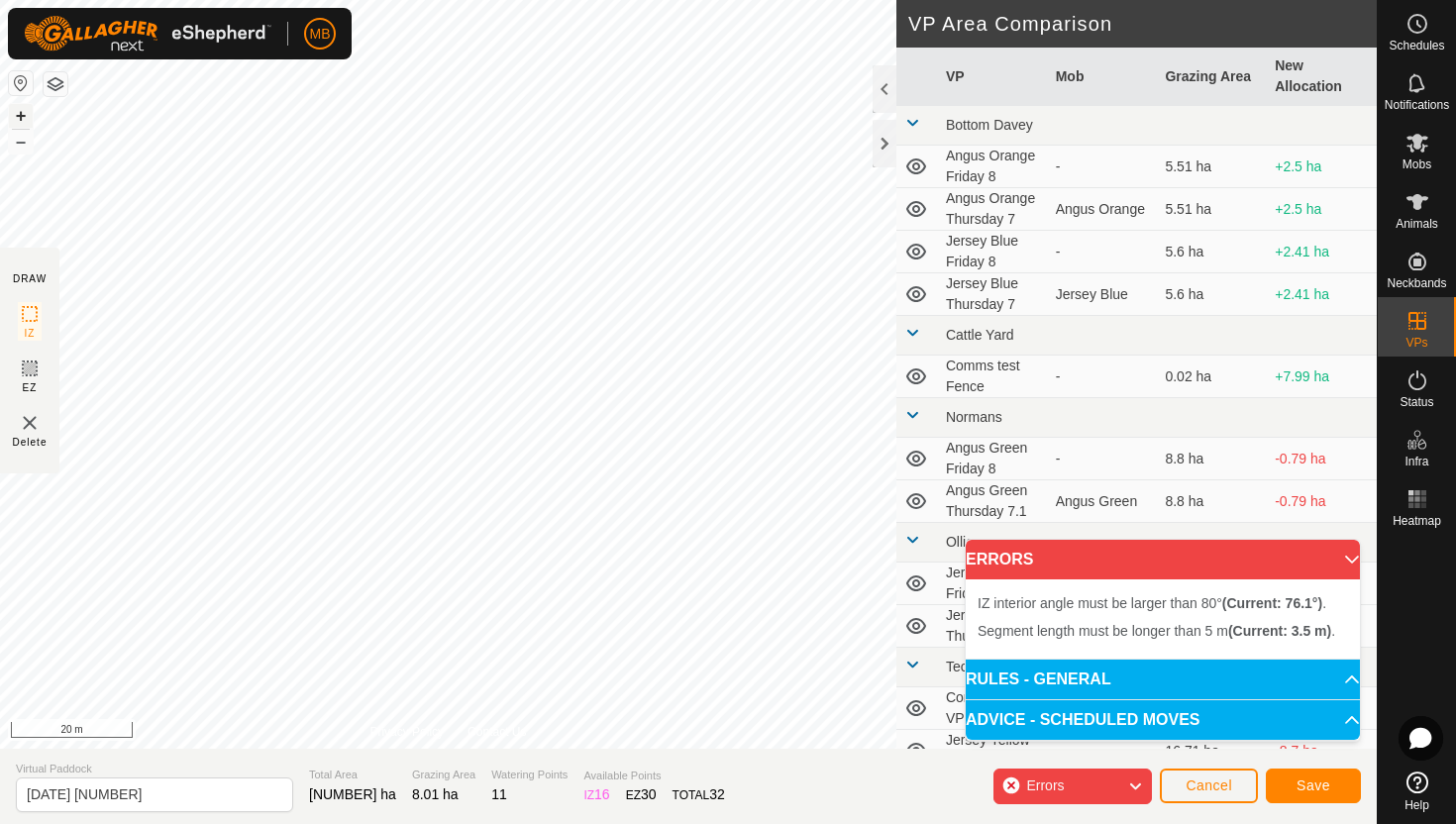 click on "+" at bounding box center (21, 116) 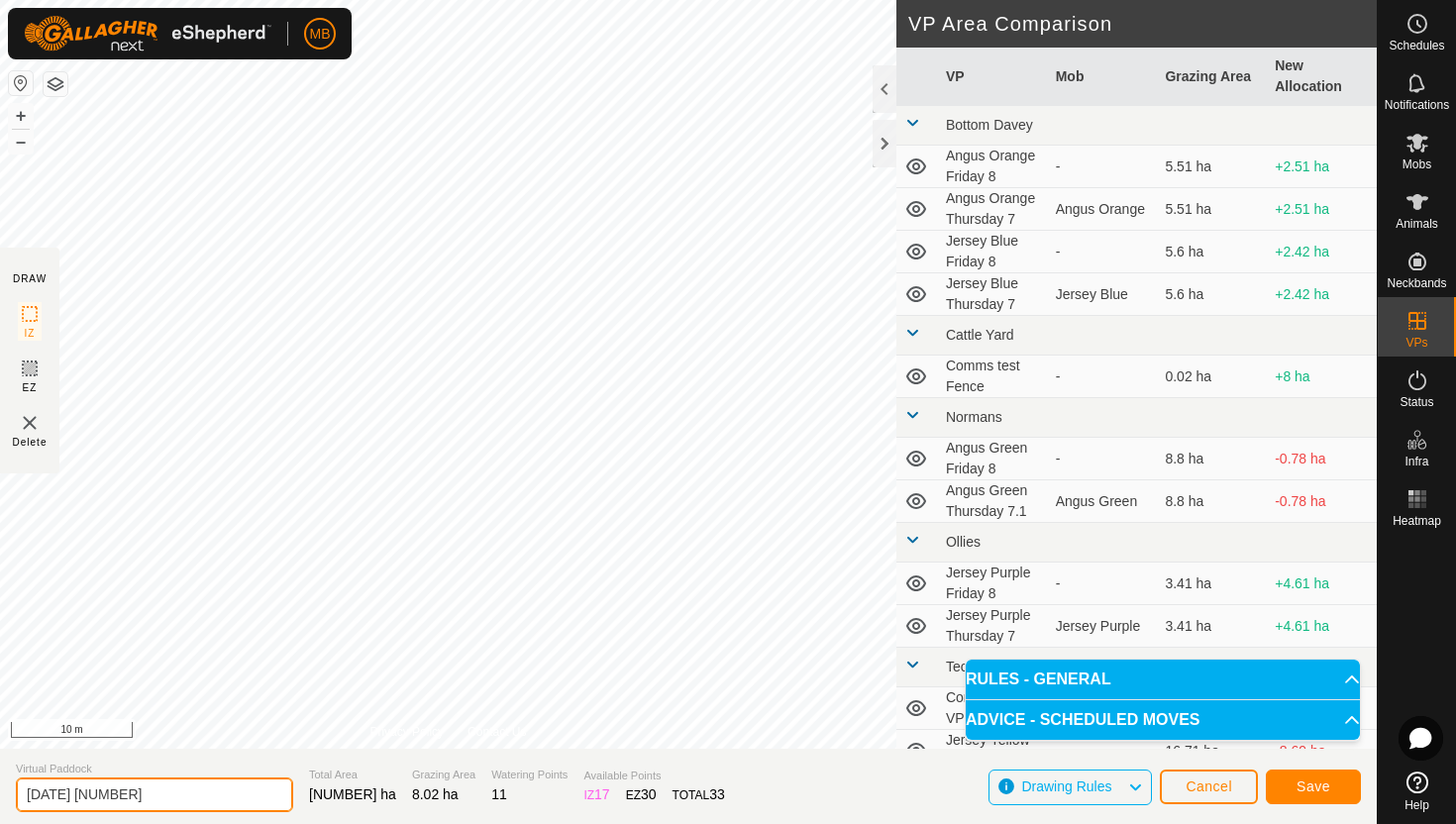 click on "2025-08-07 195245" 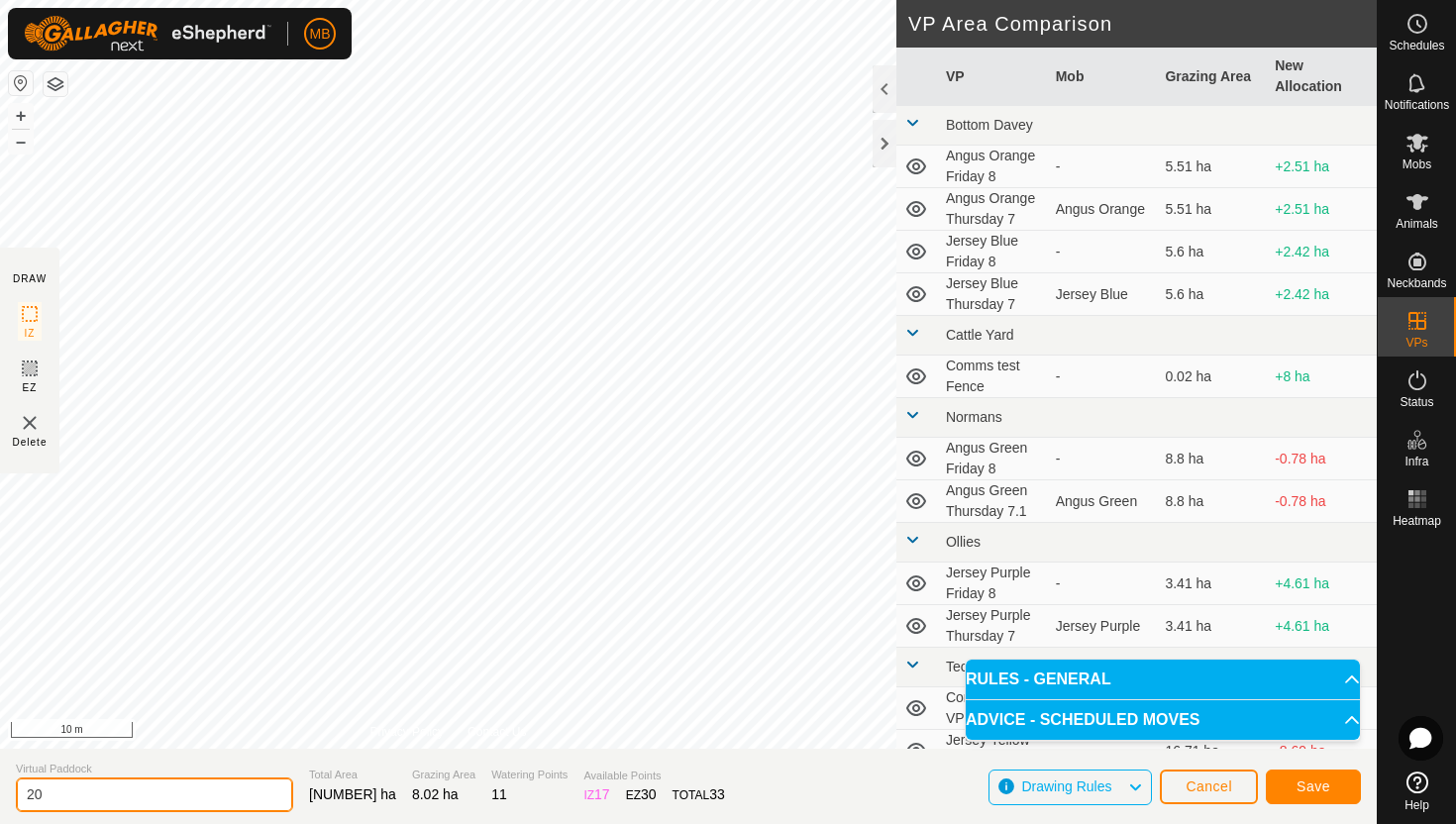 type on "2" 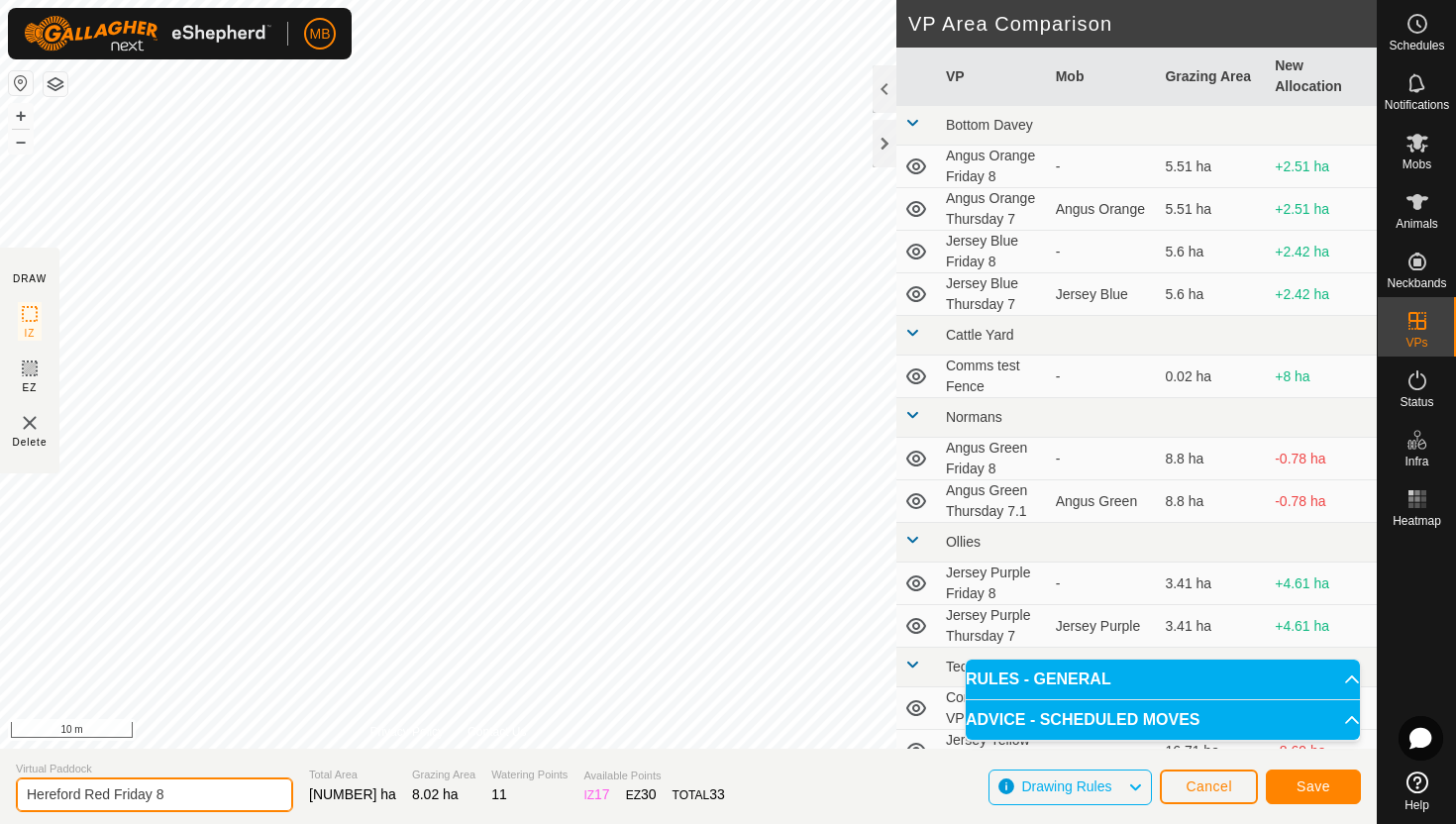 type on "Hereford Red Friday 8" 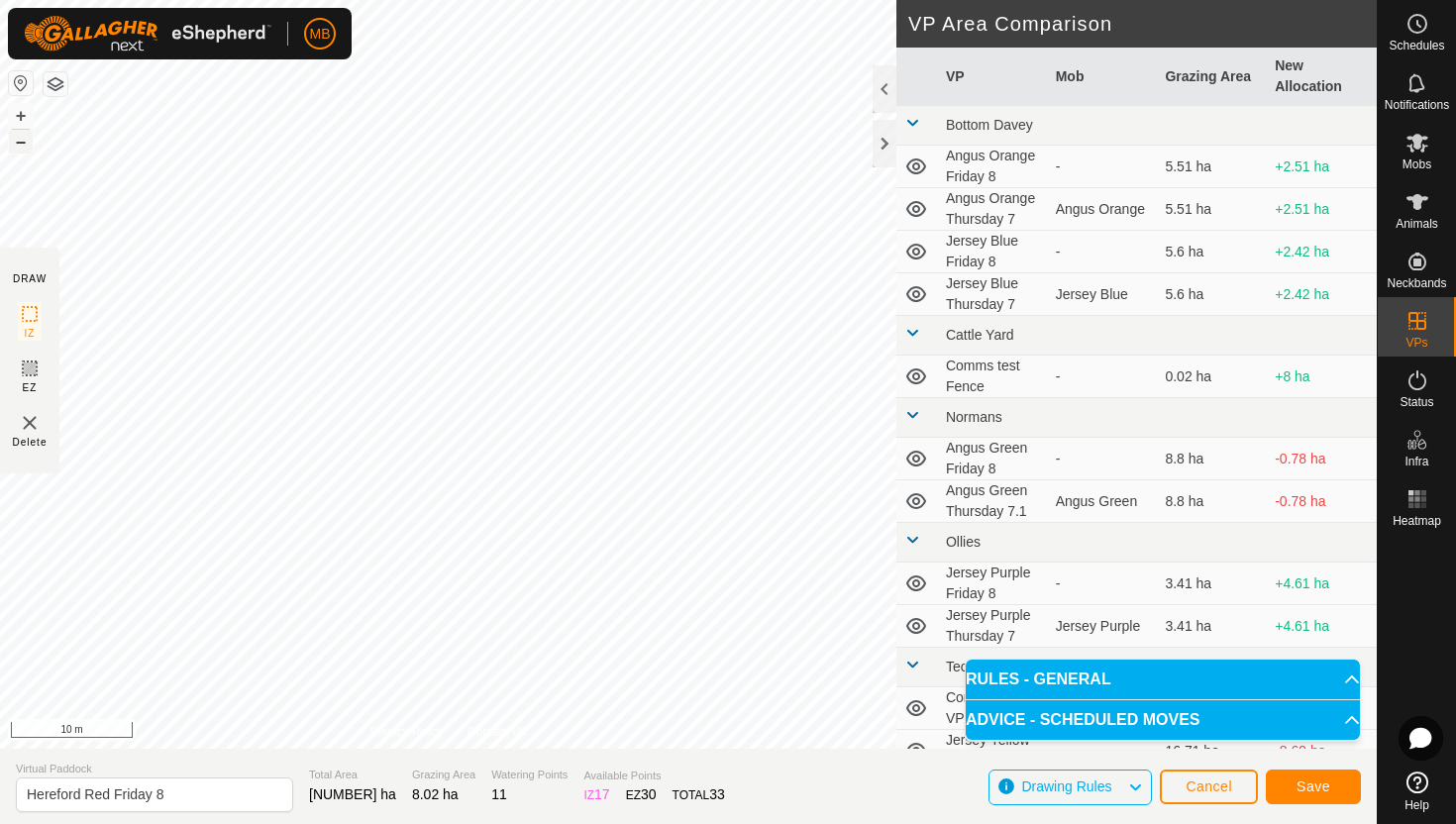 click on "–" at bounding box center [21, 142] 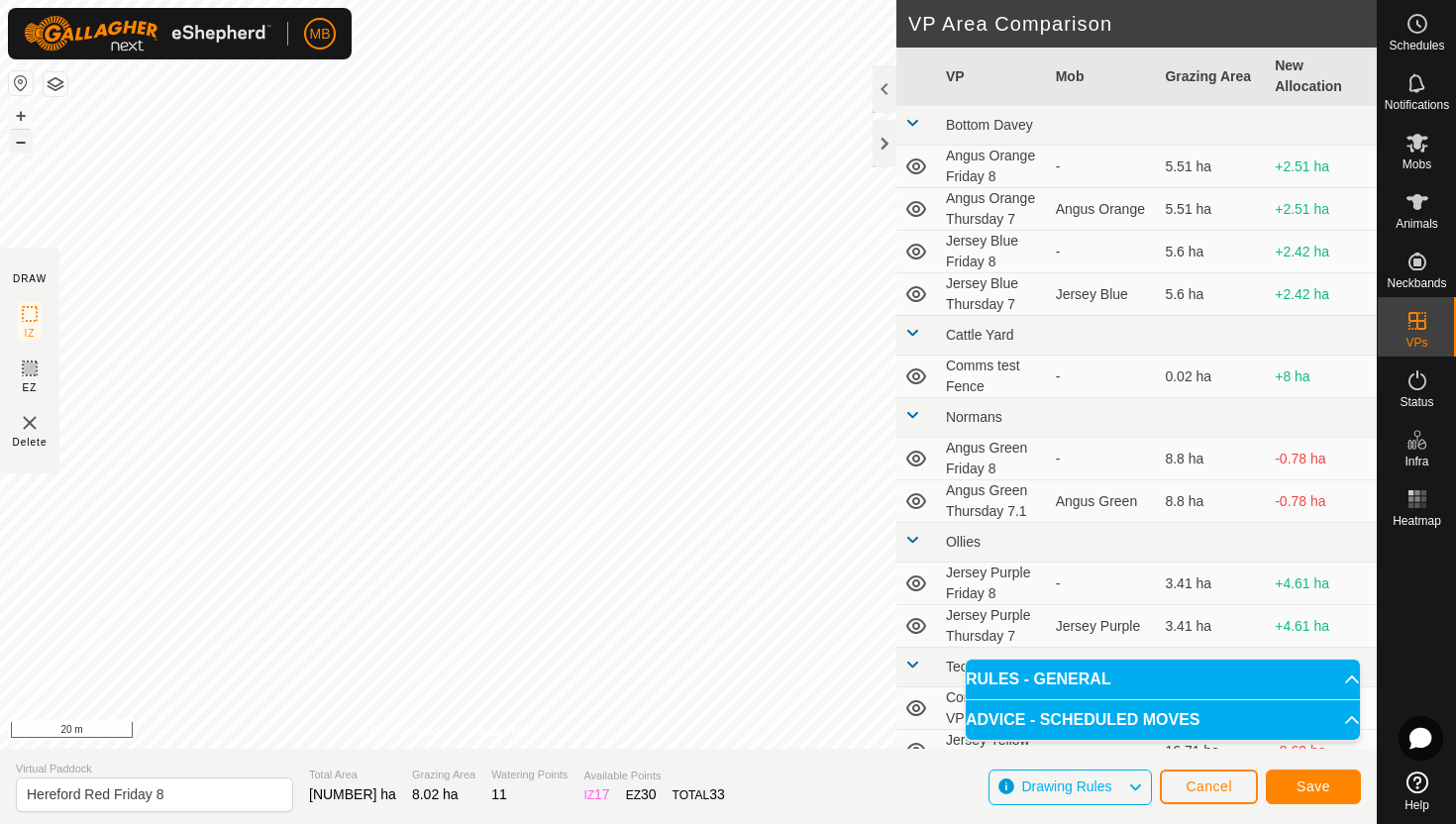 click on "–" at bounding box center [21, 142] 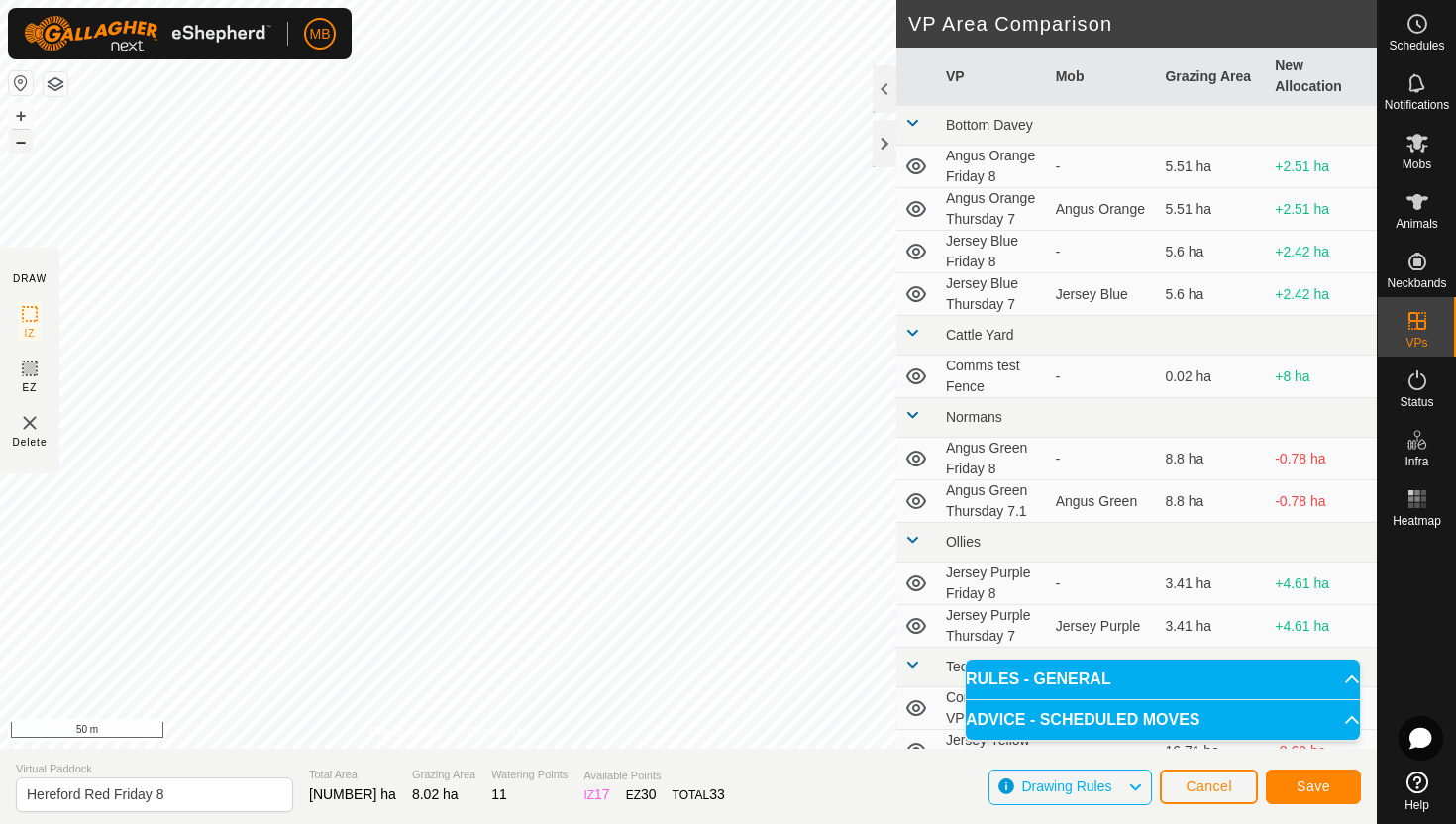 click on "–" at bounding box center [21, 142] 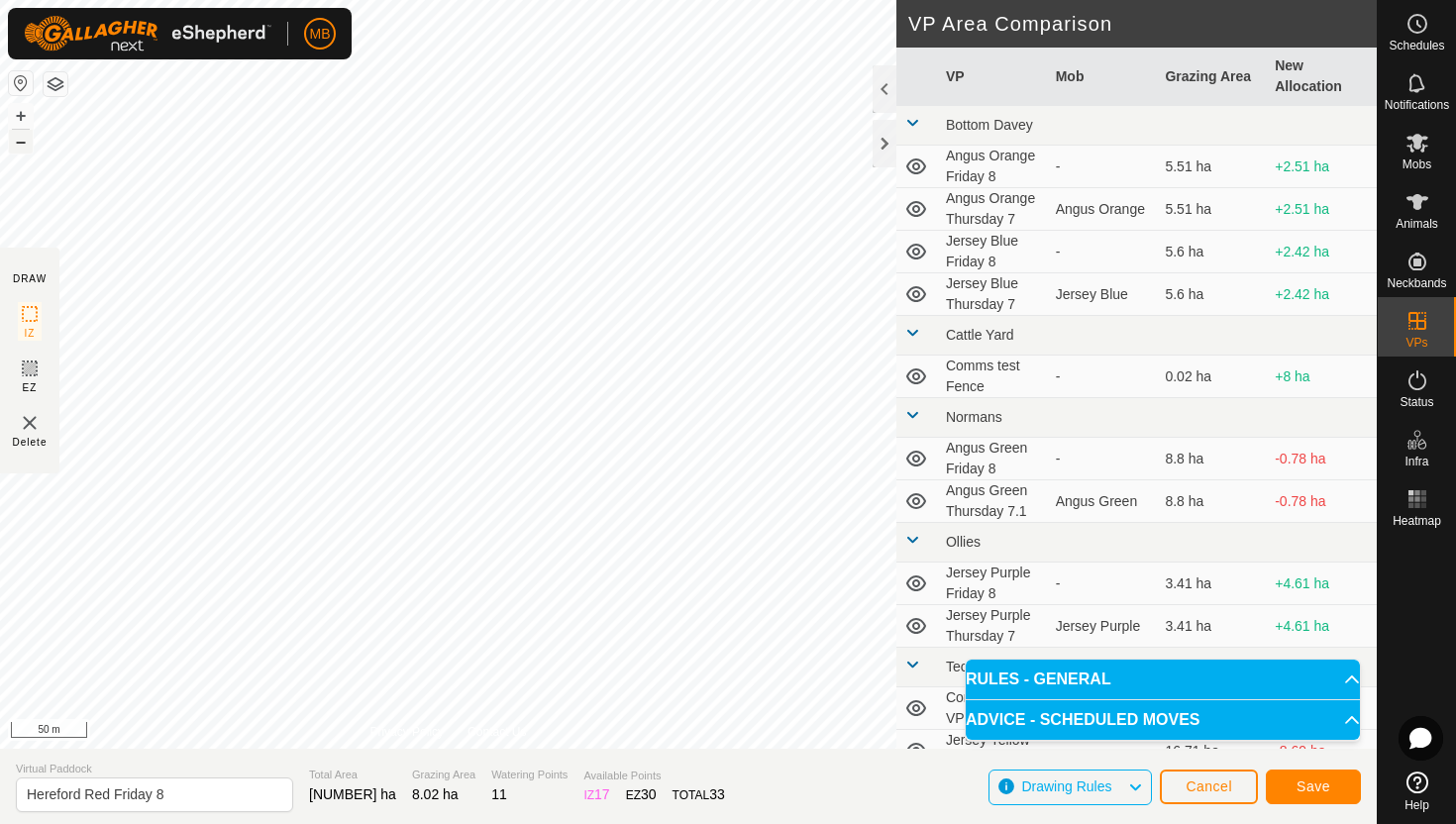 click on "–" at bounding box center (21, 142) 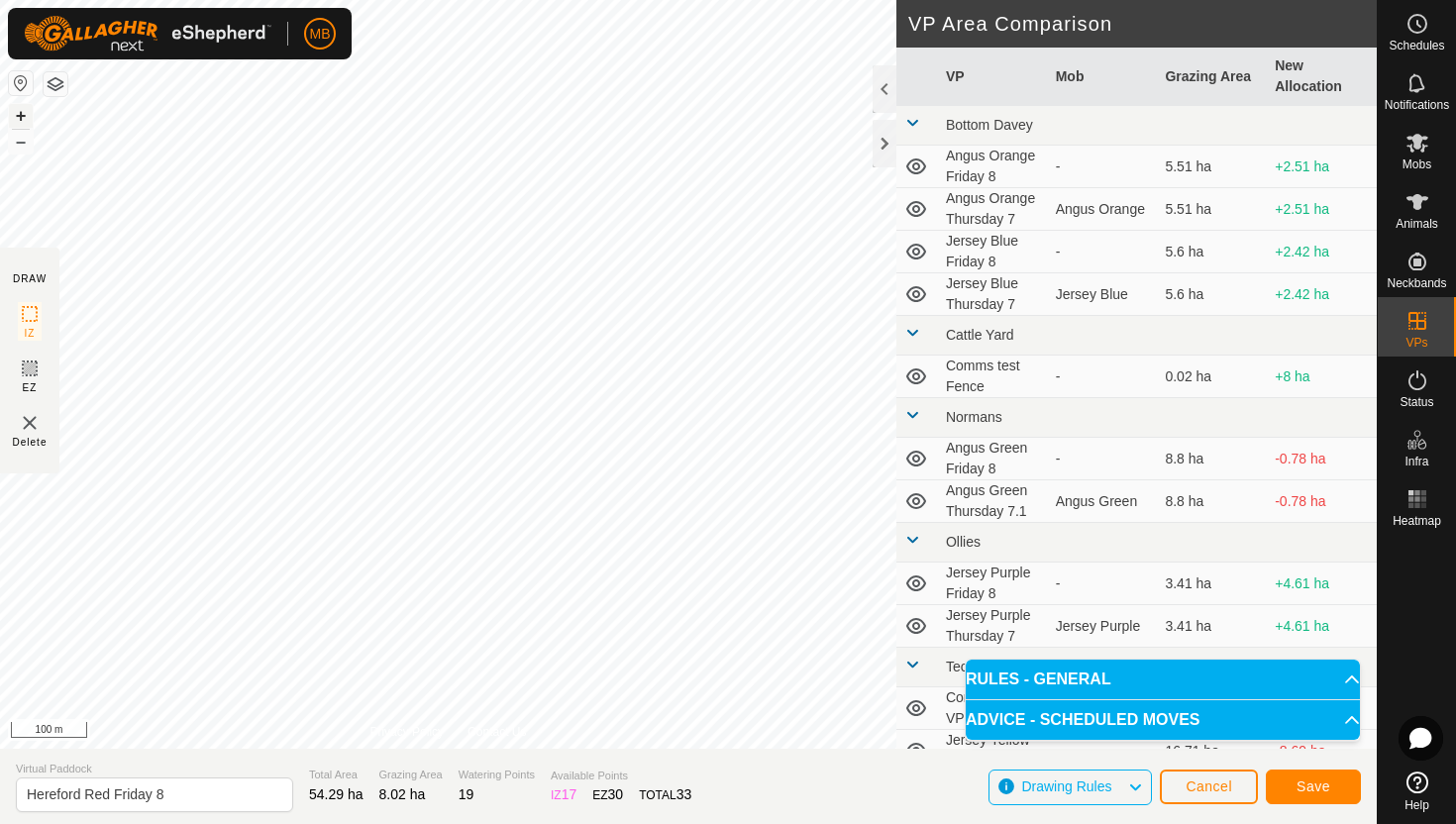 click on "+" at bounding box center (21, 116) 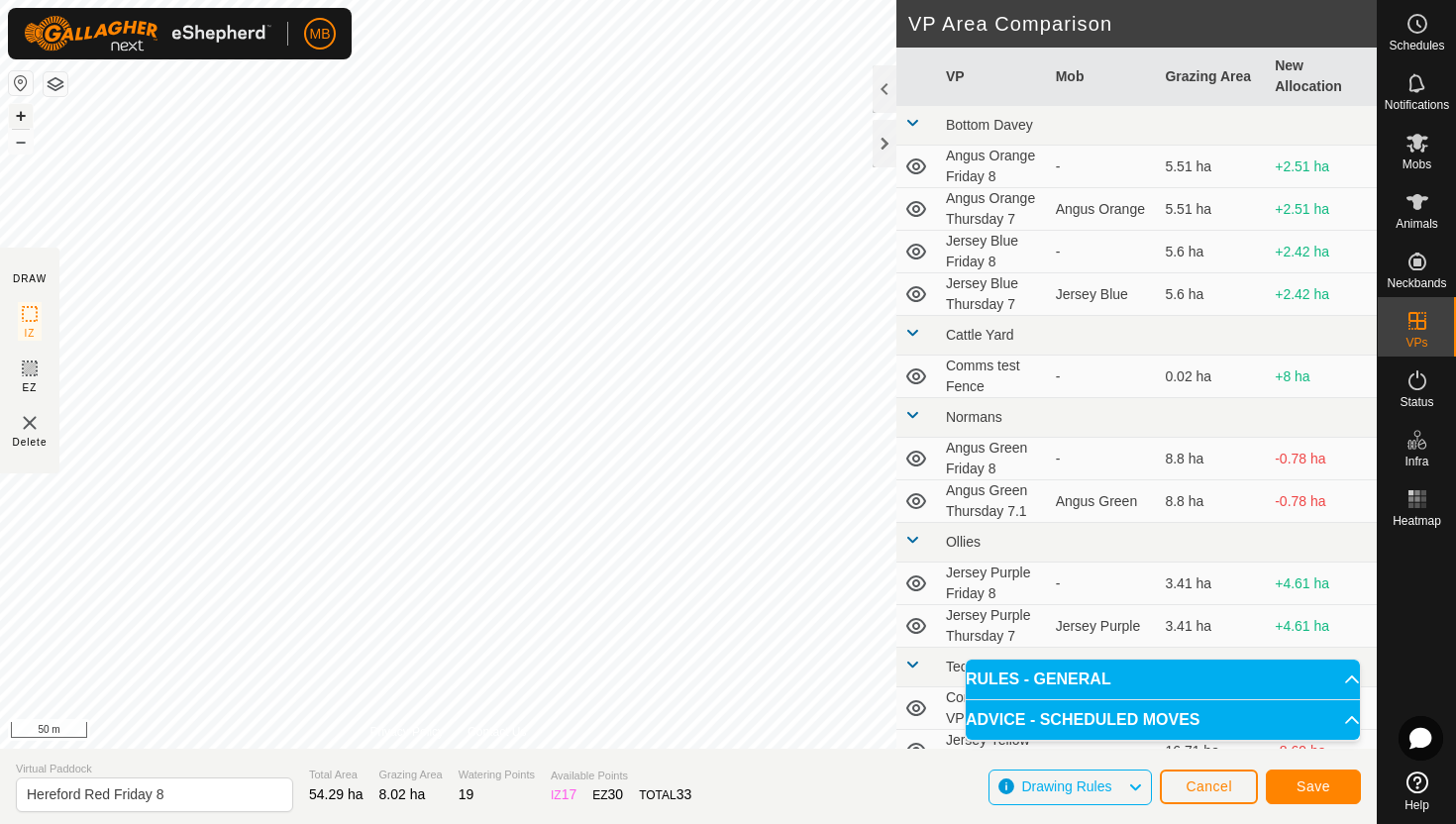 click on "+" at bounding box center [21, 116] 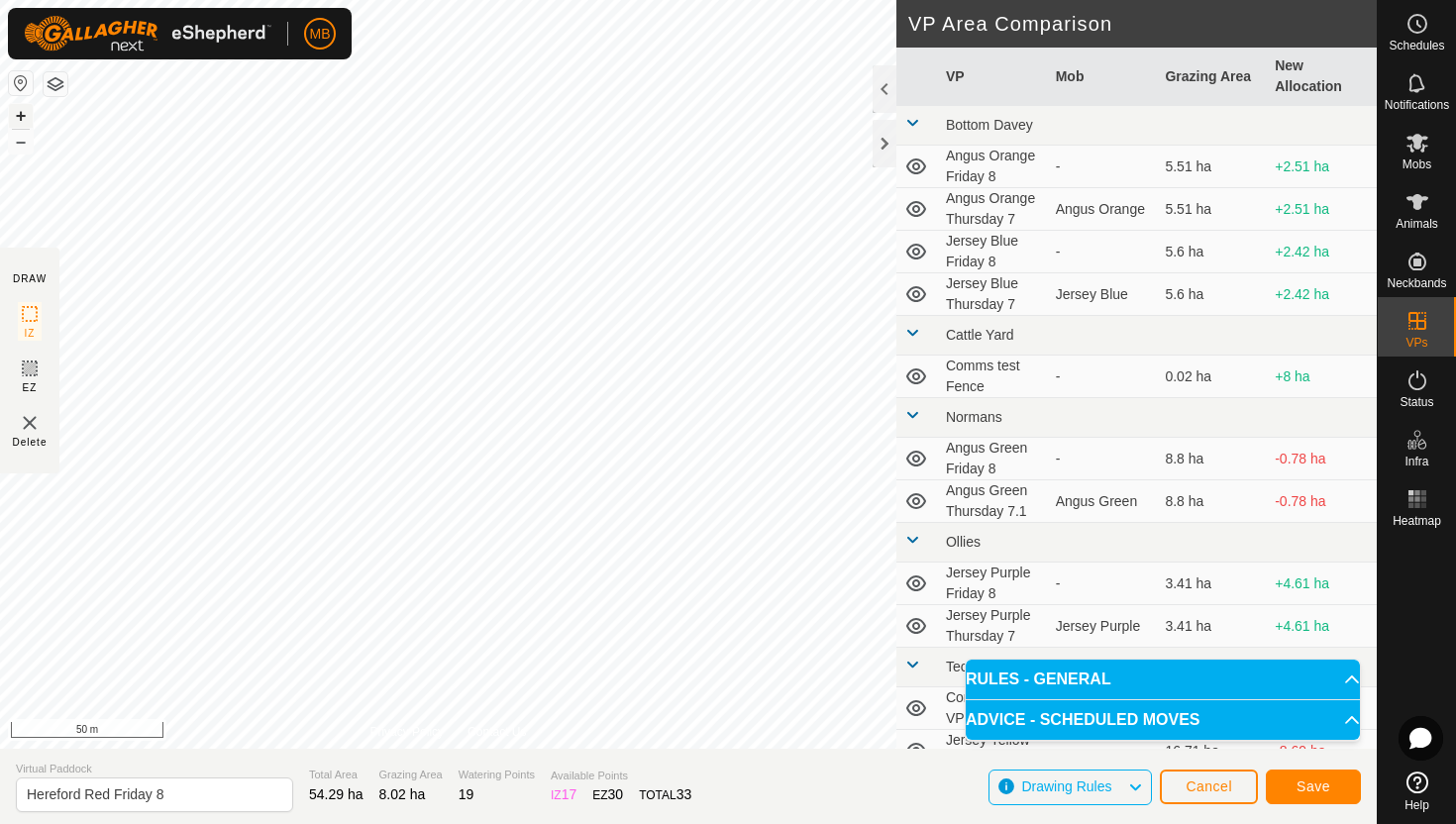 click on "+" at bounding box center [21, 116] 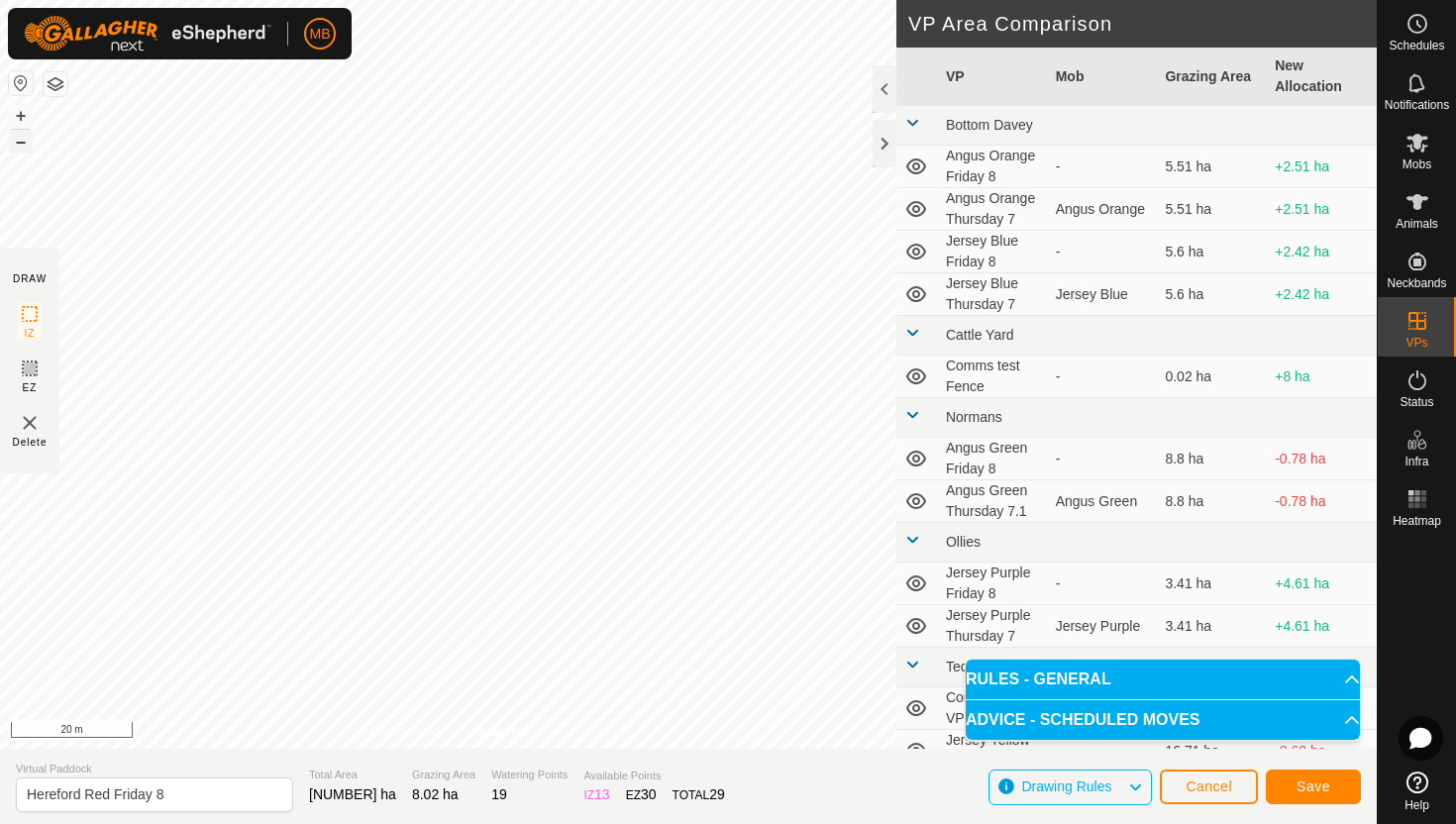 click on "–" at bounding box center [21, 142] 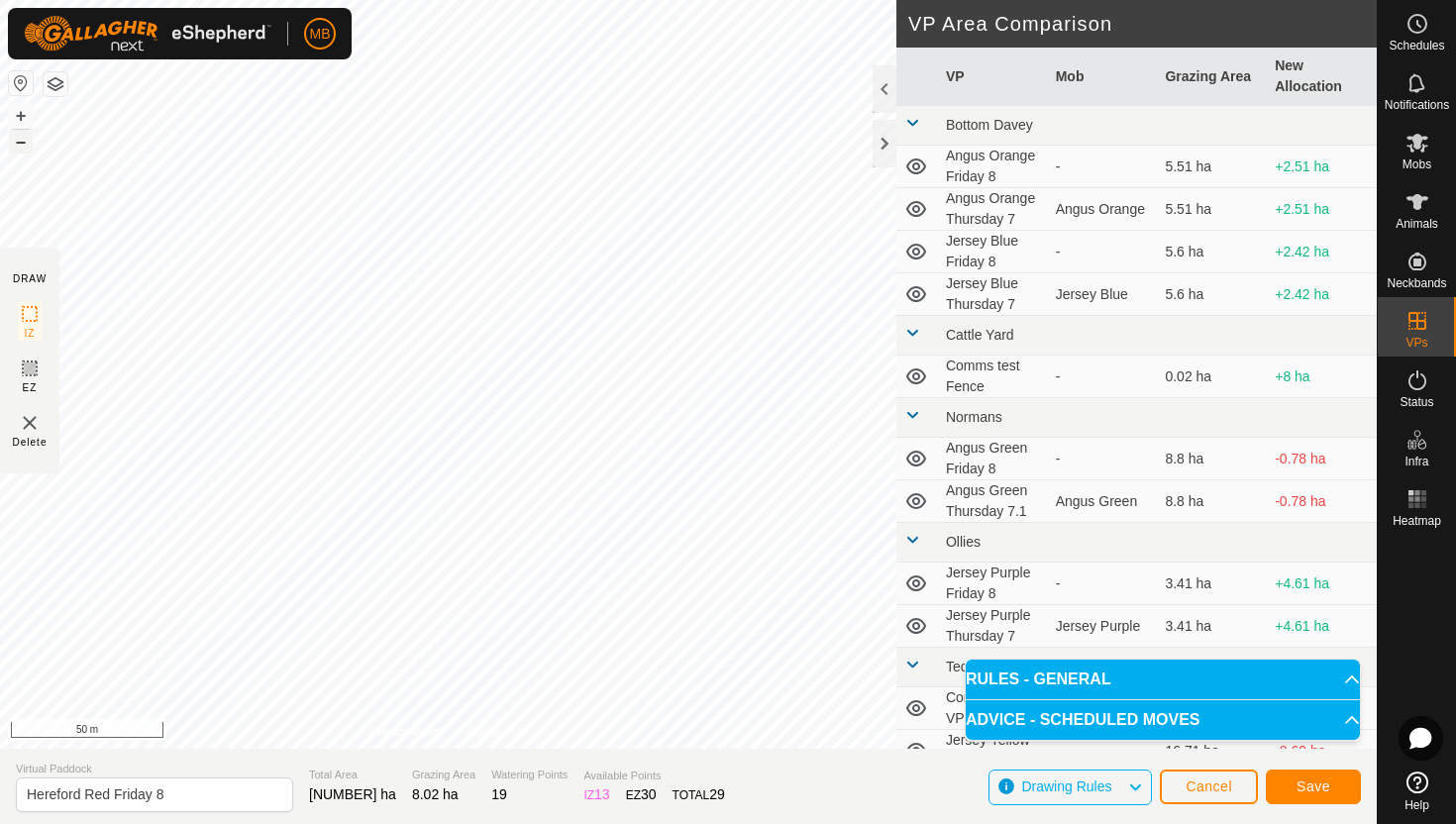 click on "–" at bounding box center [21, 142] 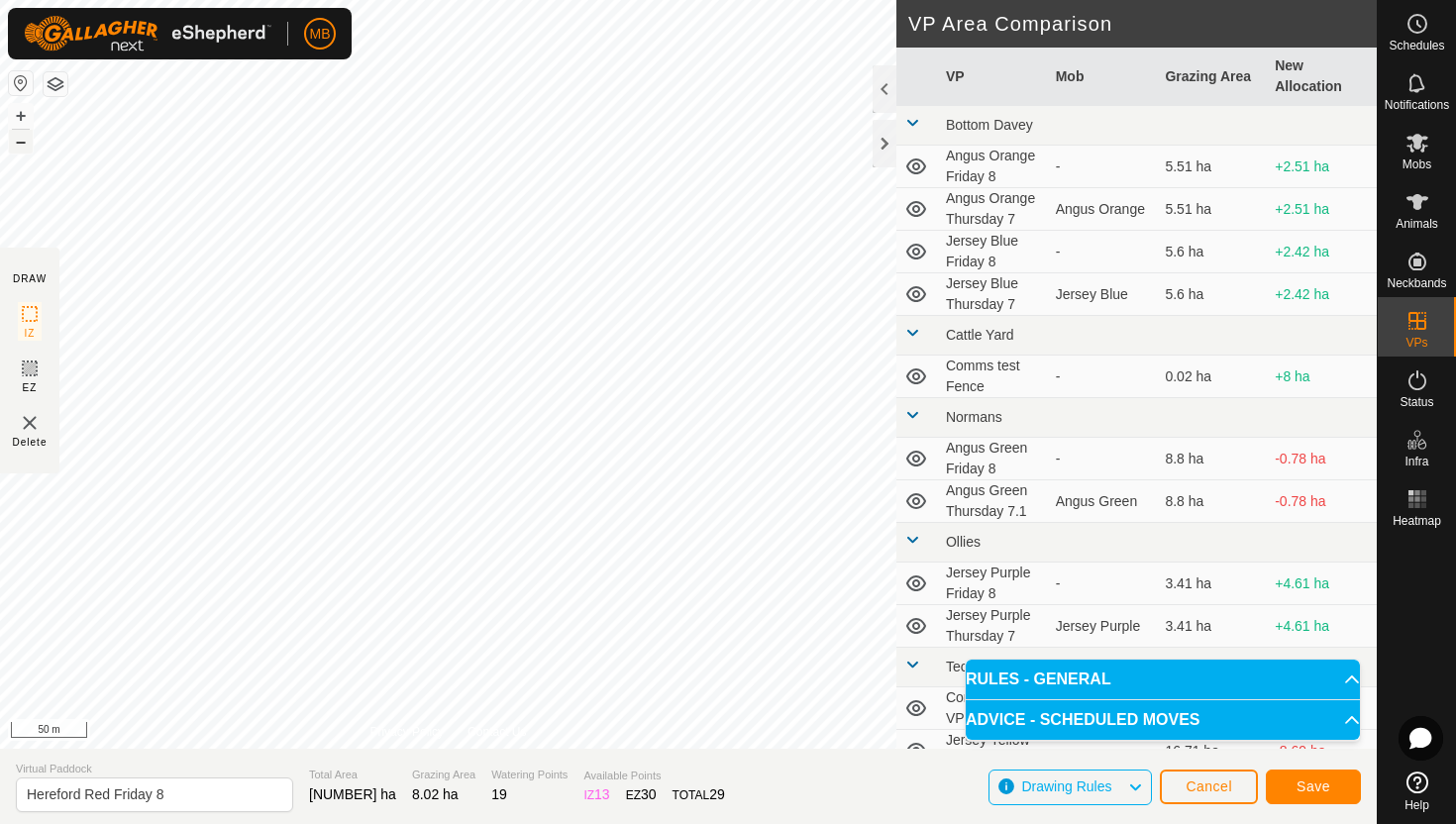 click on "–" at bounding box center [21, 142] 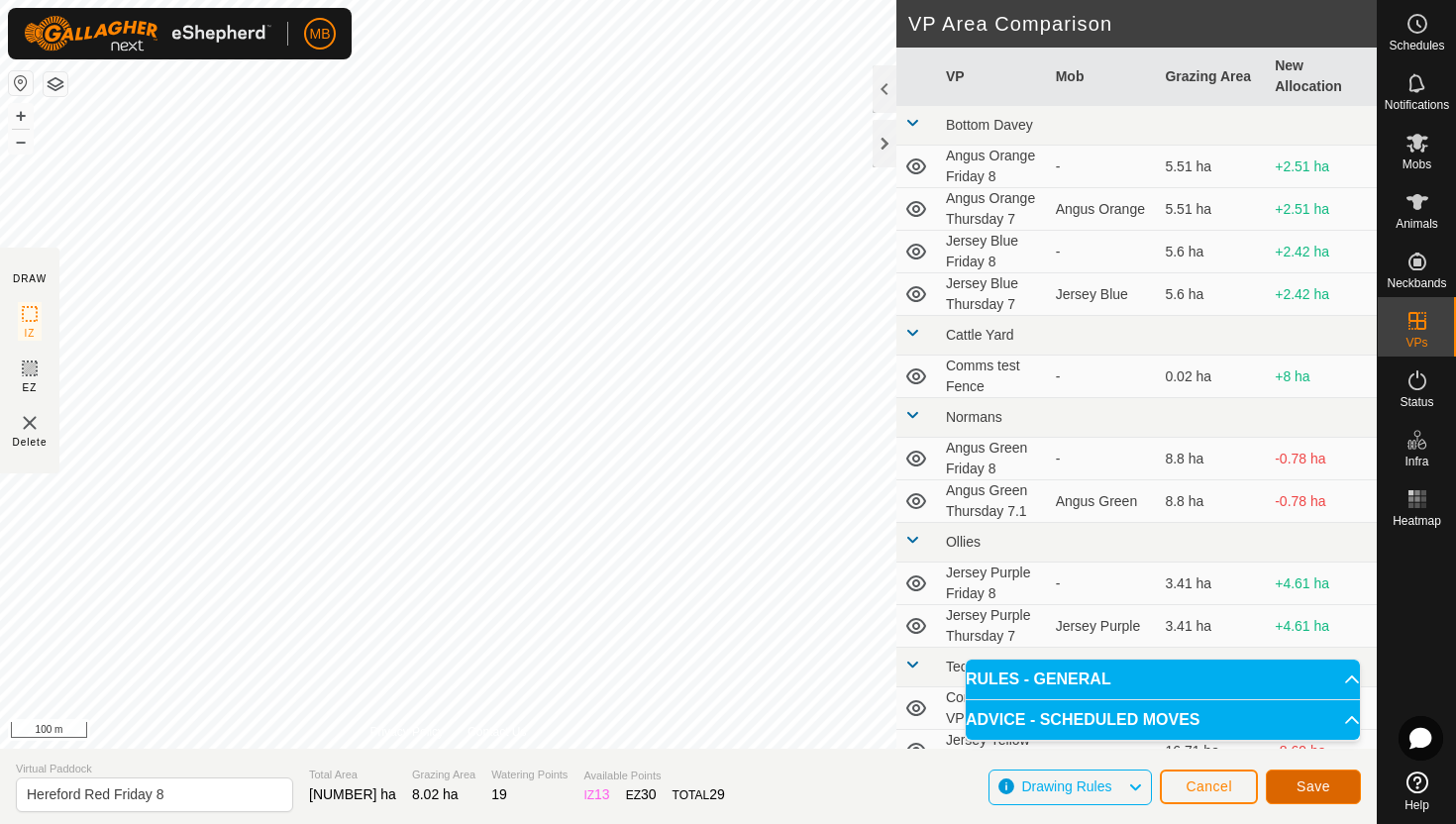 click on "Save" 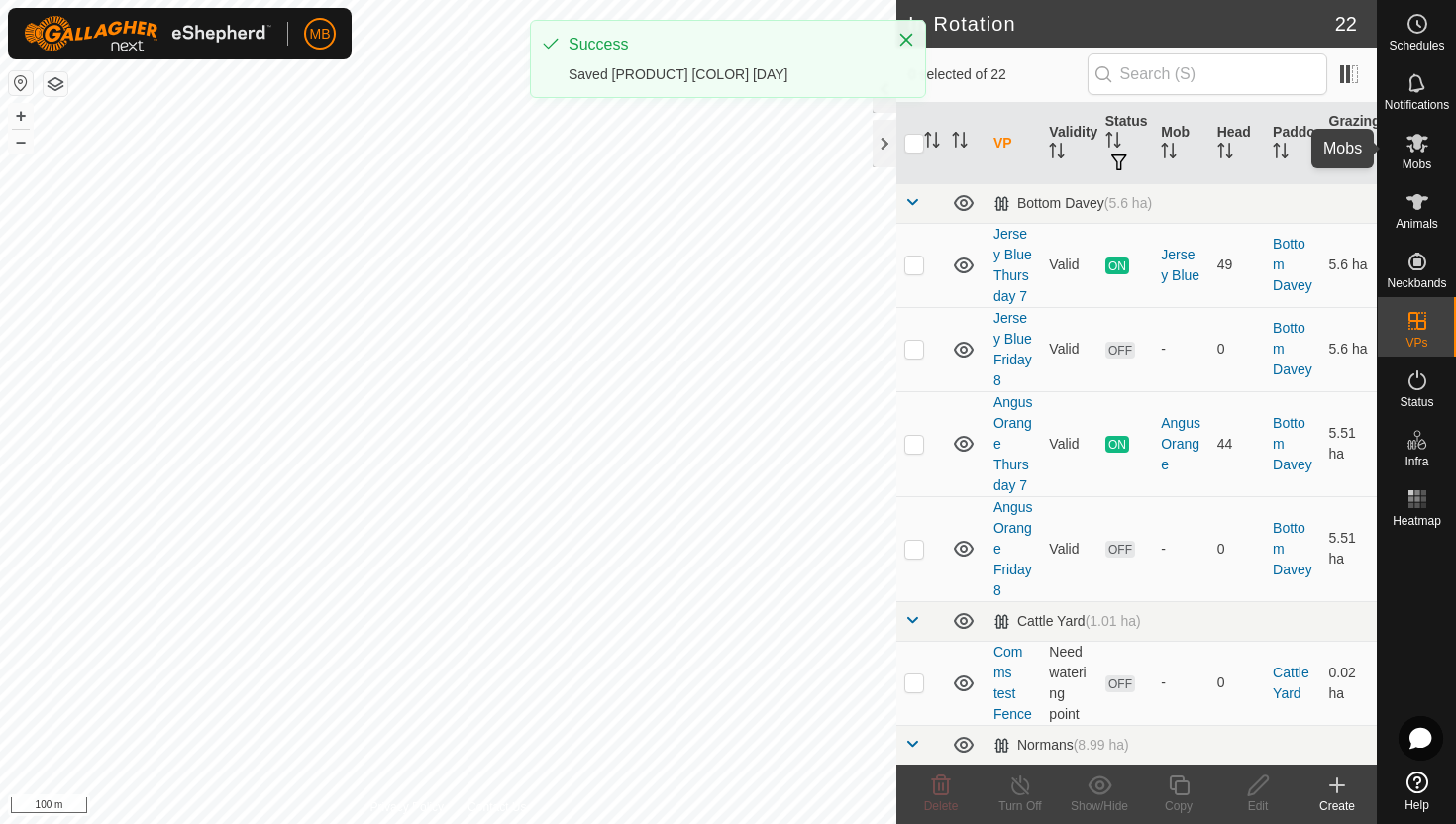 click 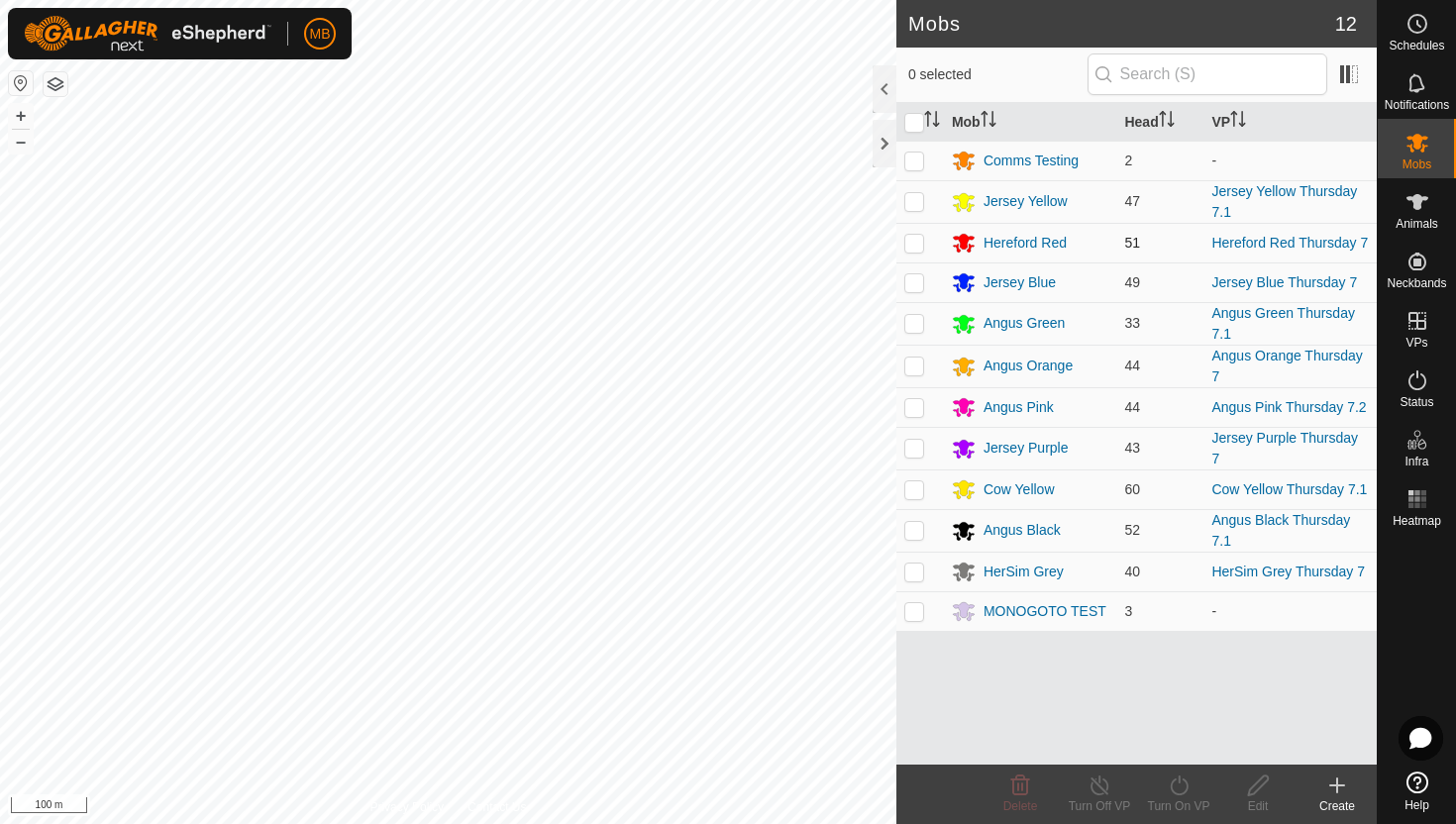 click at bounding box center [914, 243] 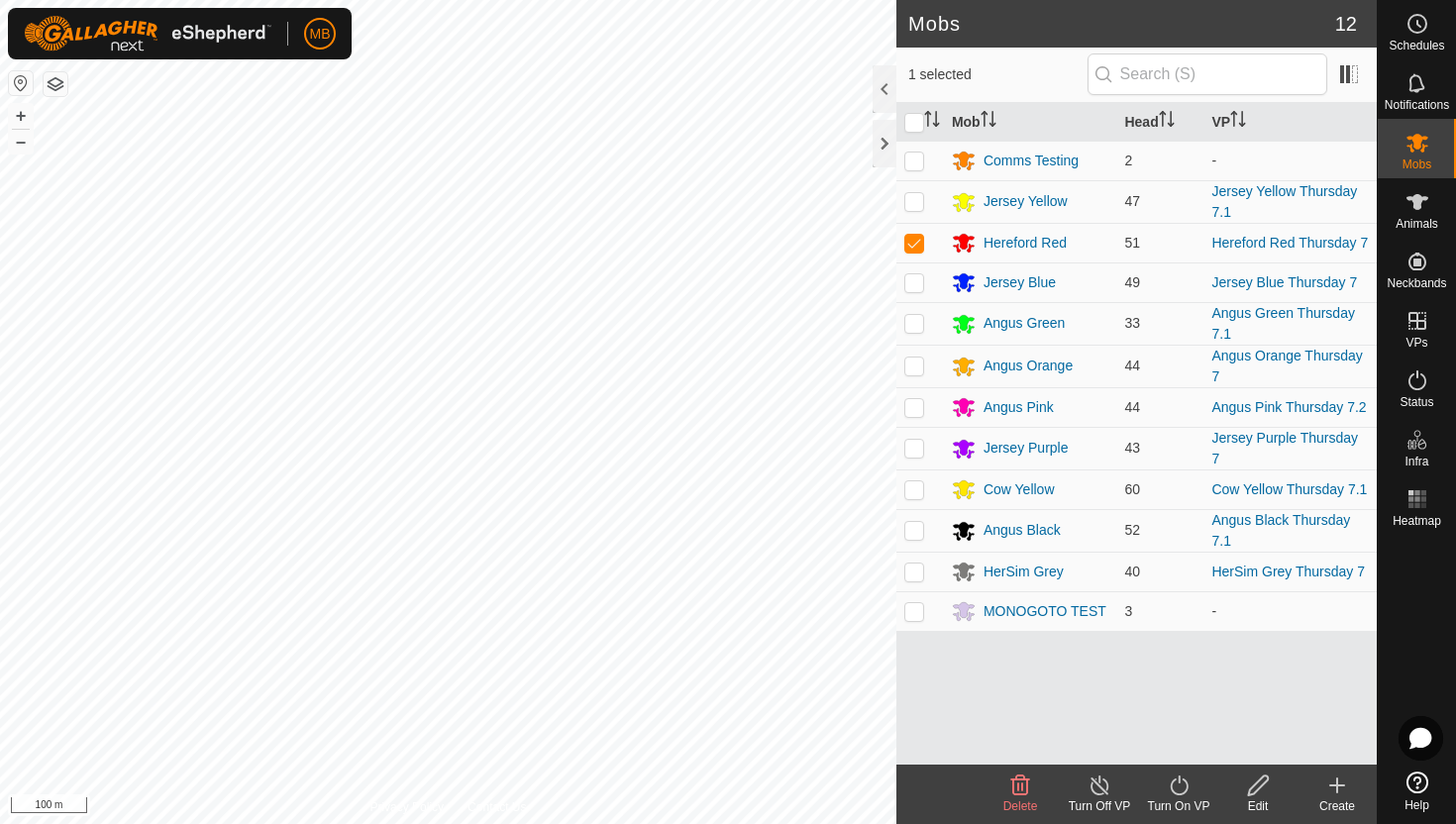 click 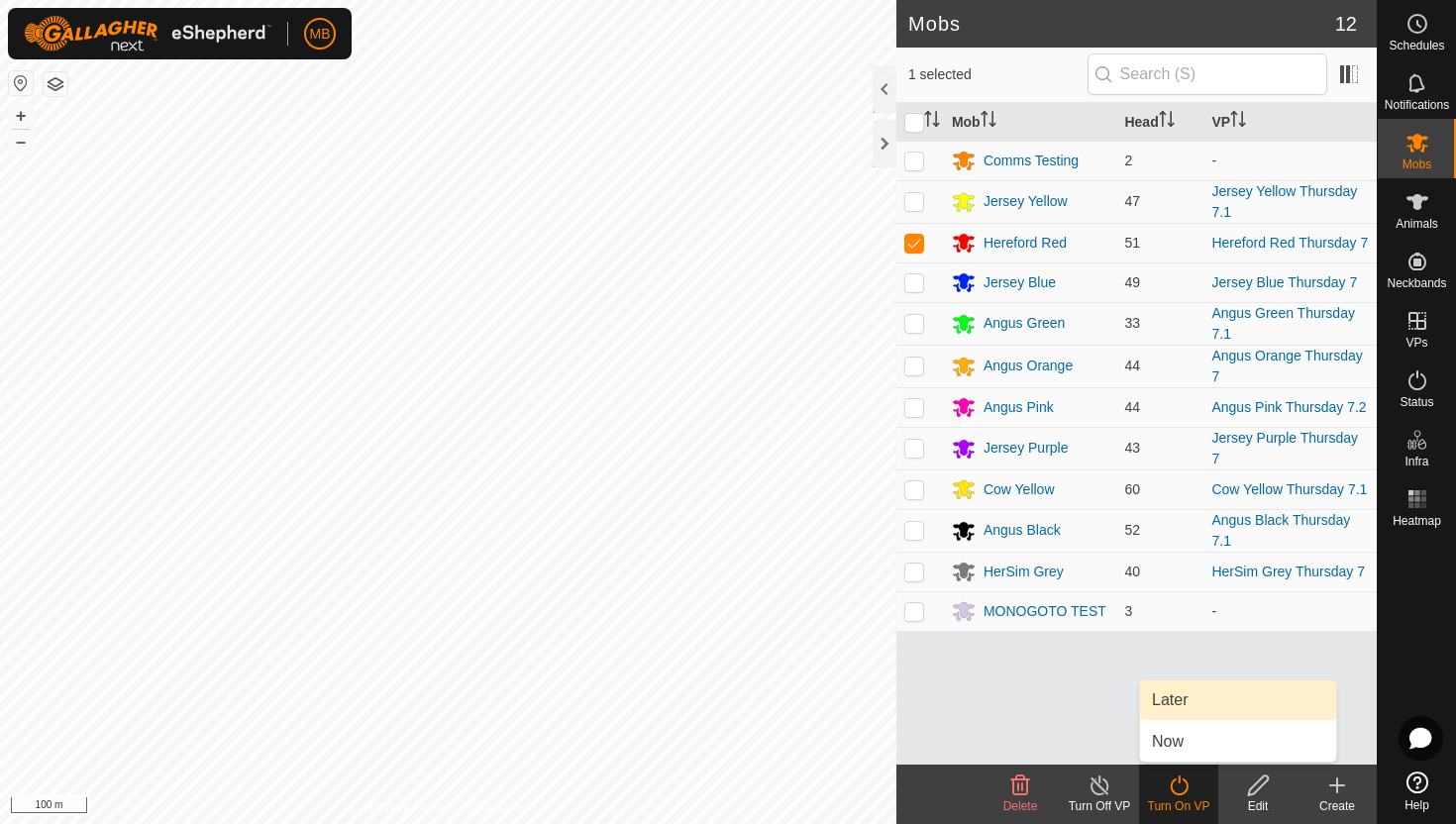 click on "Later" at bounding box center [1238, 700] 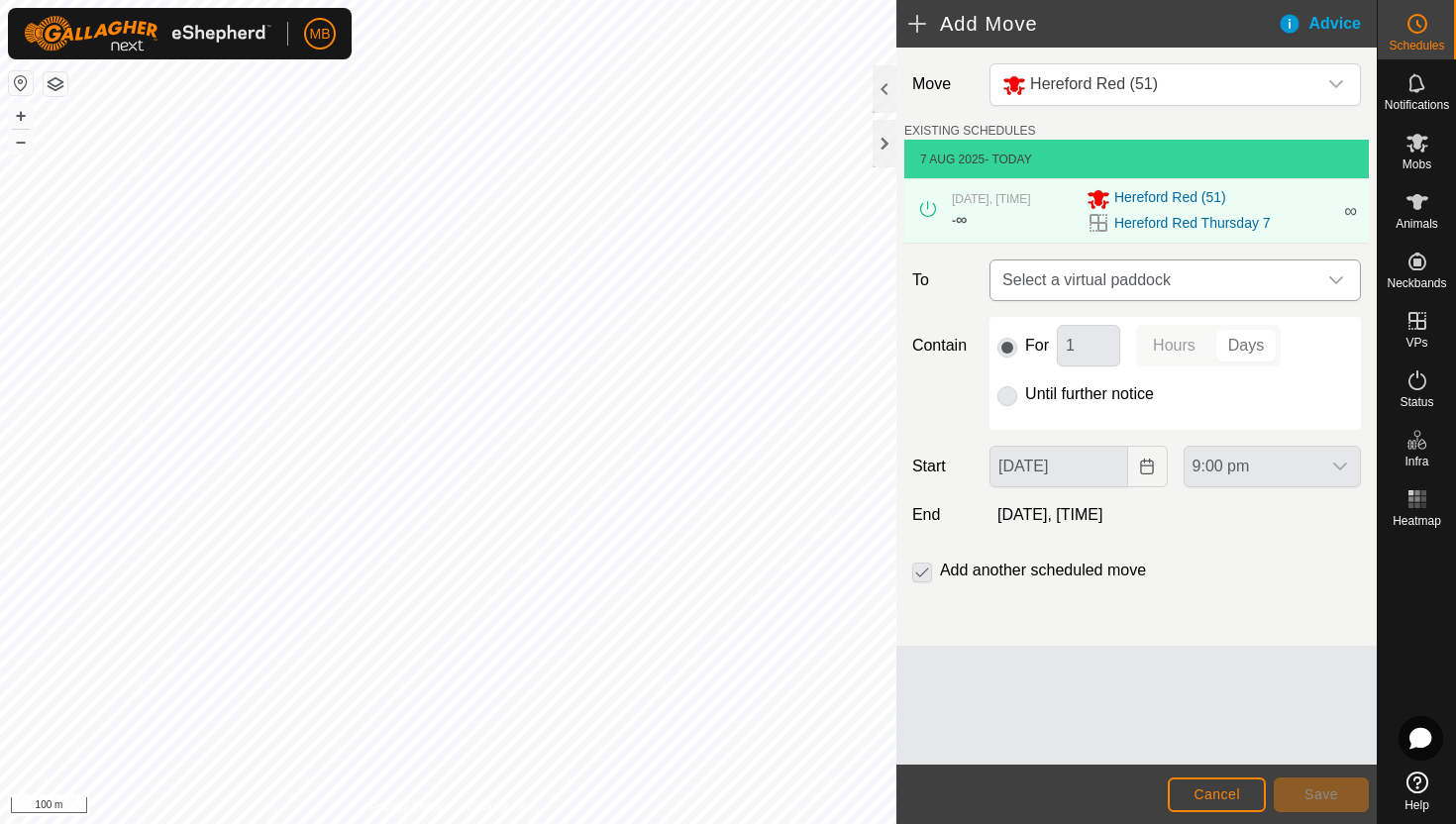 click 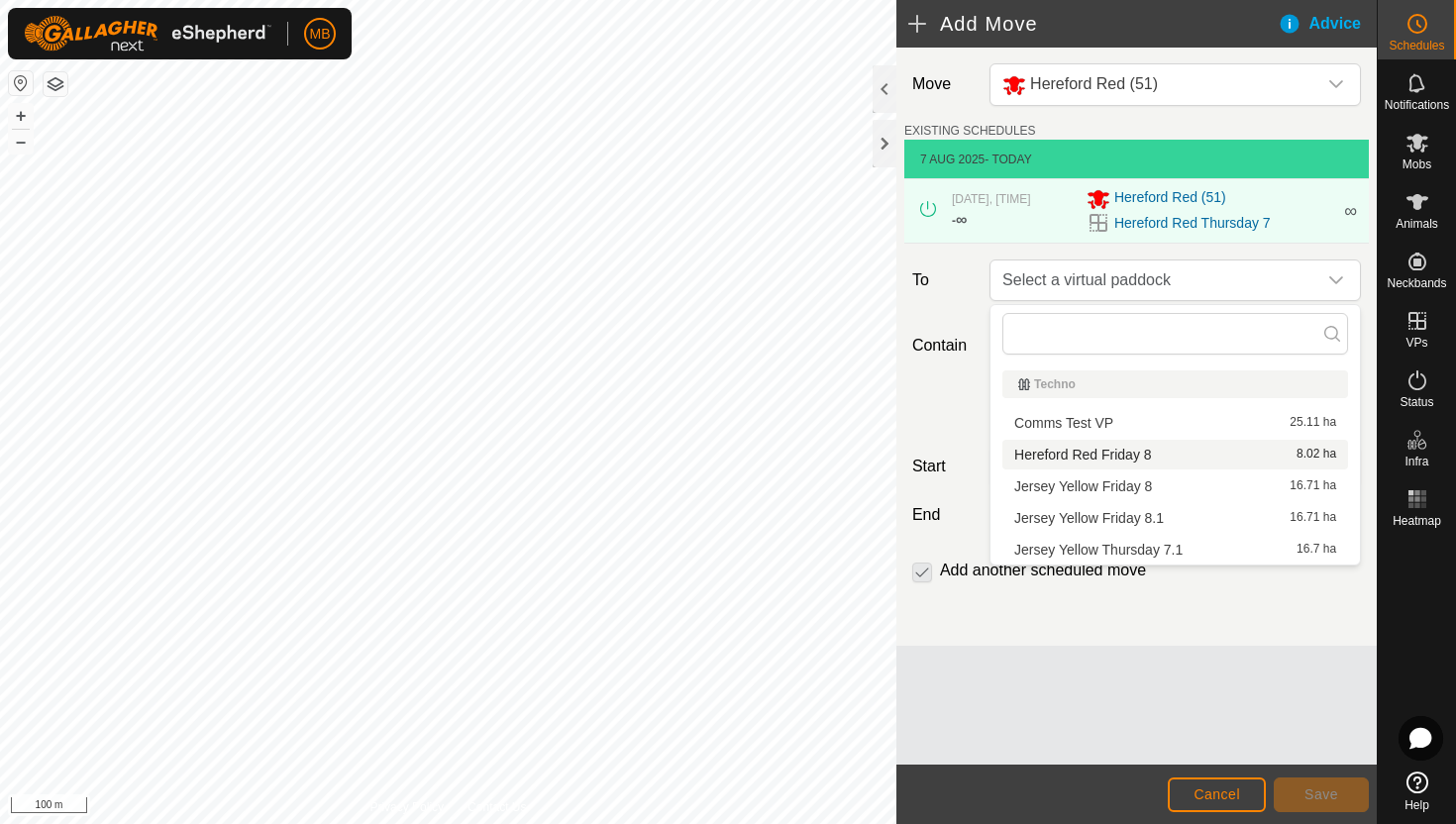 click on "Hereford Red Friday 8  8.02 ha" at bounding box center [1175, 455] 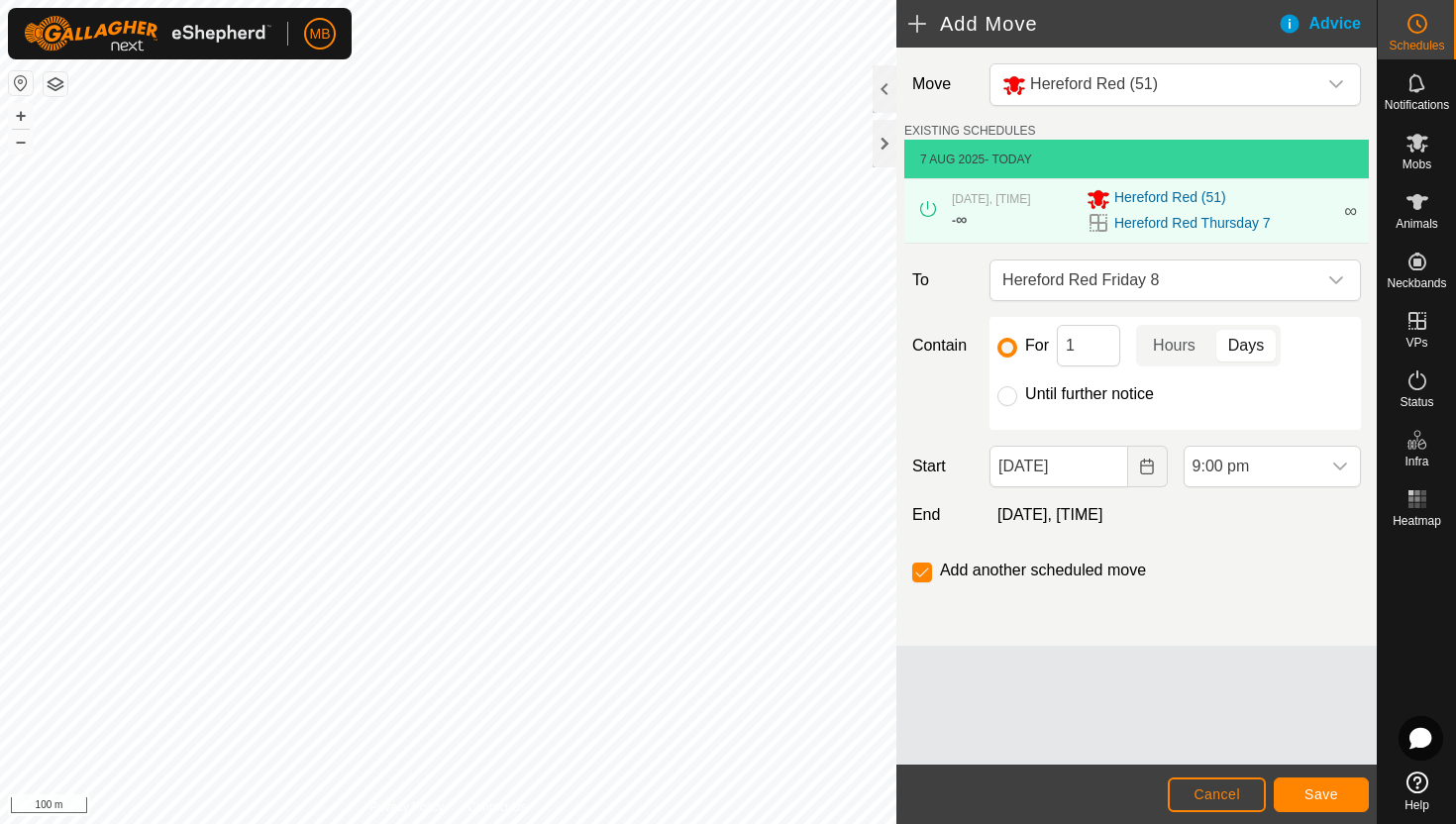 click on "Until further notice" 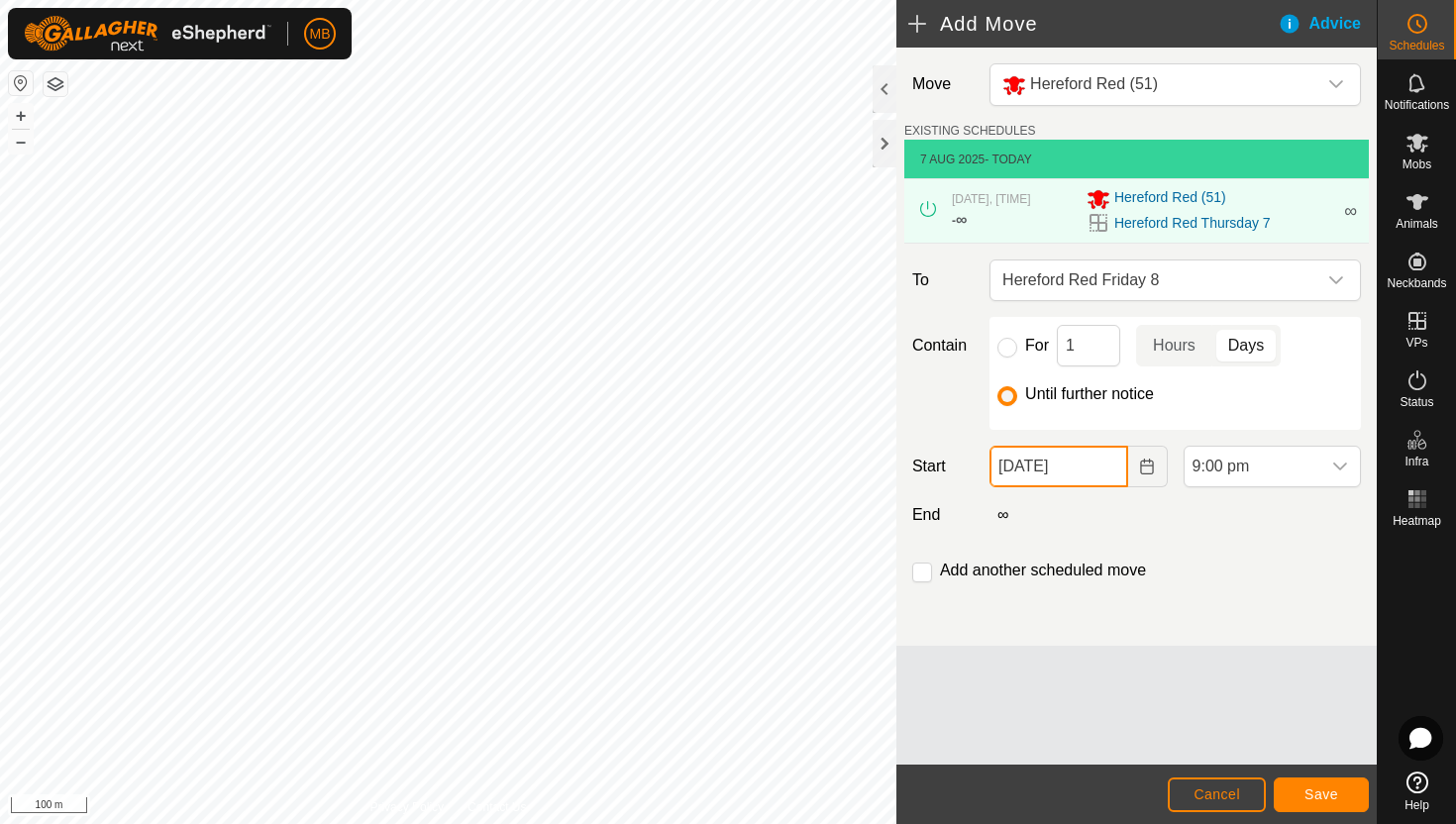 click on "07 Aug, 2025" 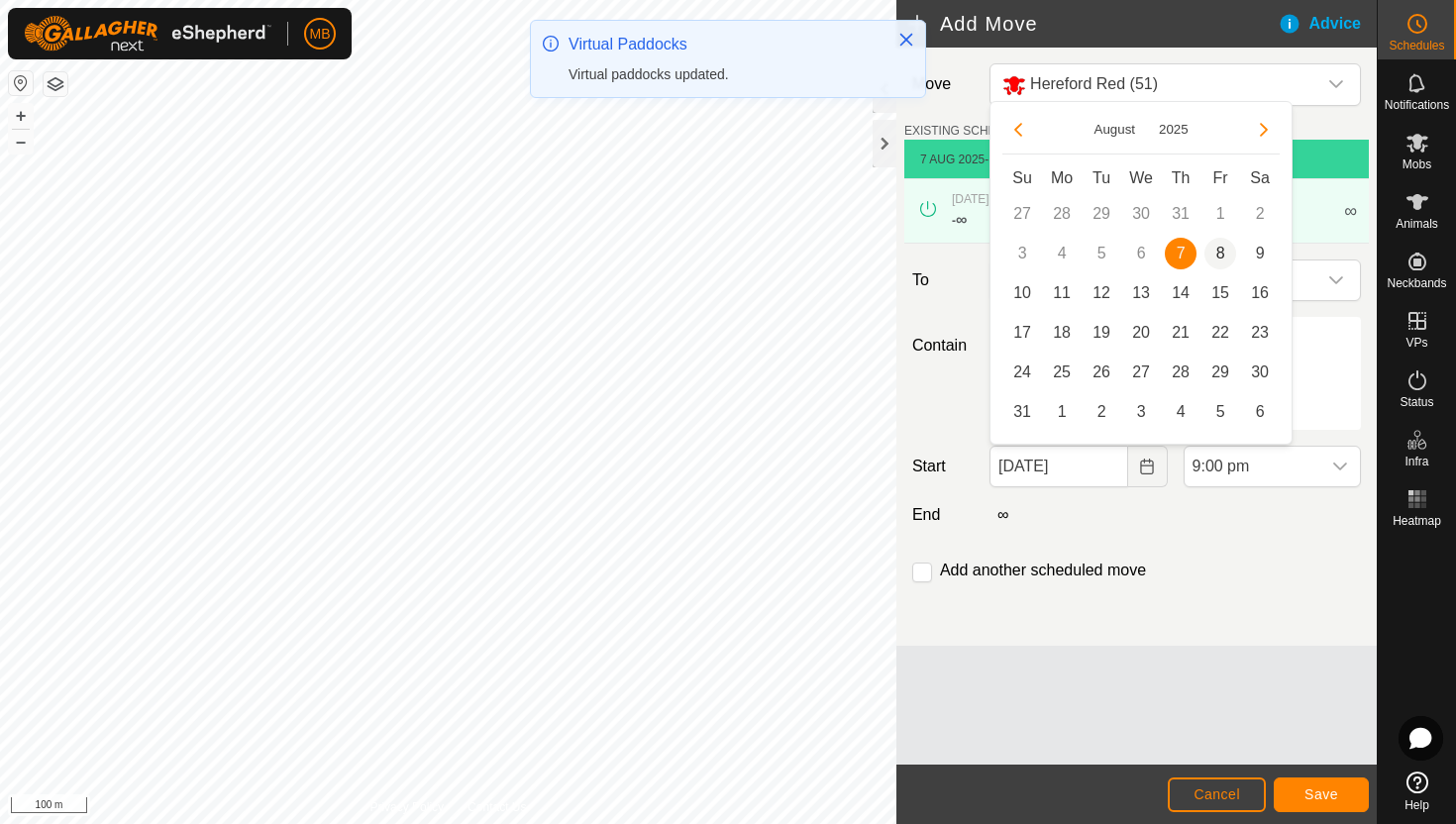 click on "8" at bounding box center [1220, 254] 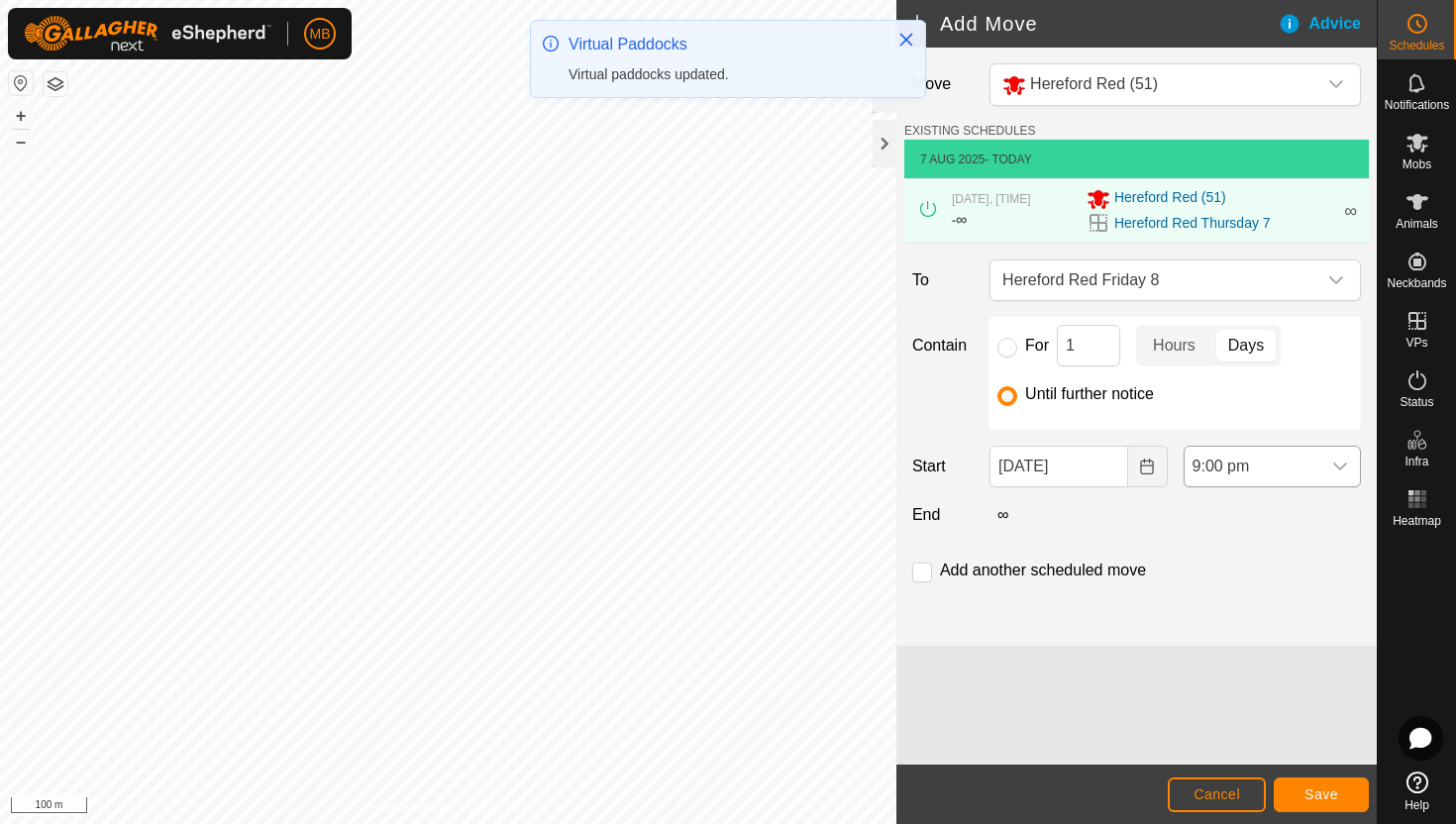 click on "9:00 pm" at bounding box center [1252, 466] 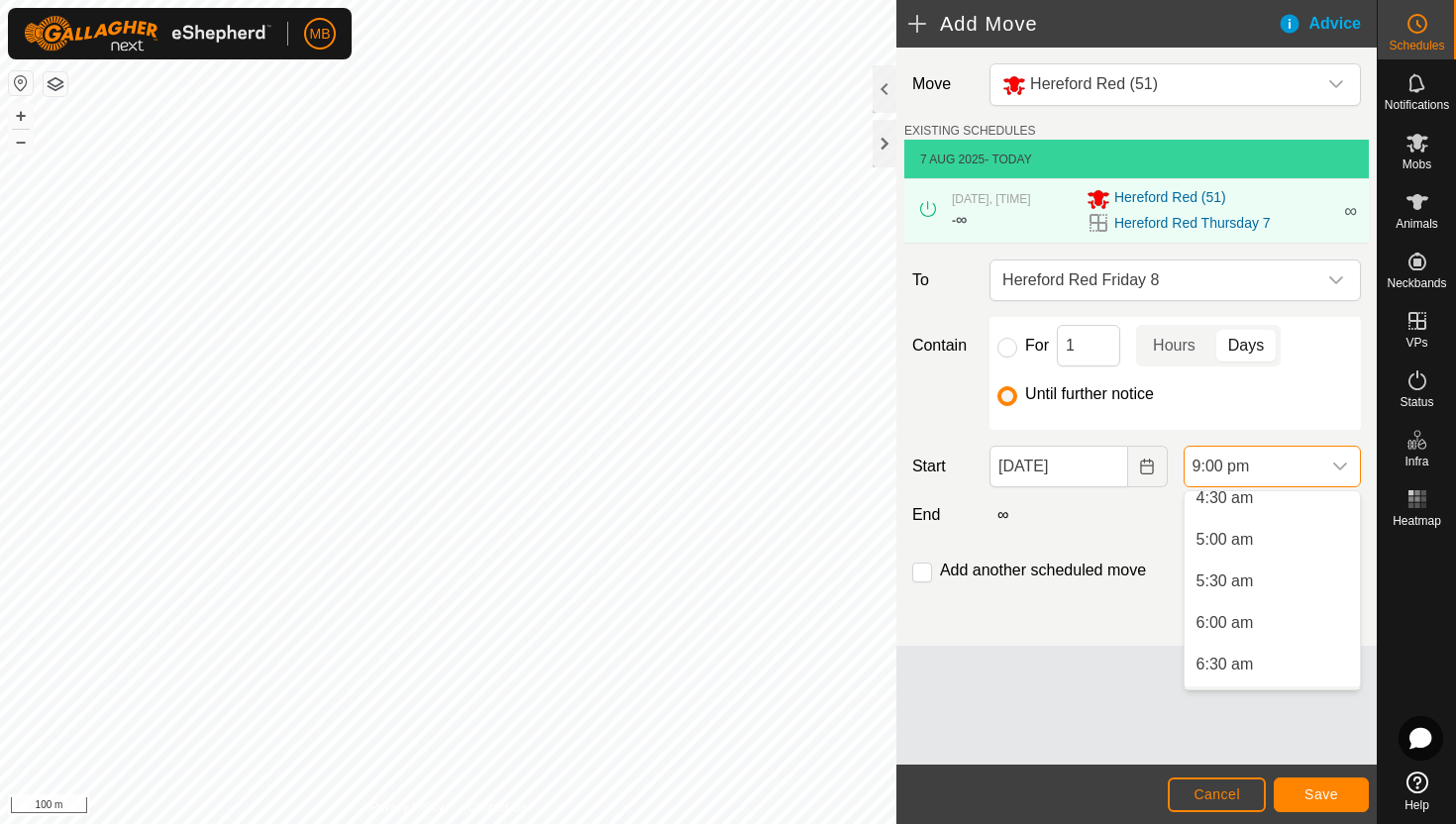 scroll, scrollTop: 383, scrollLeft: 0, axis: vertical 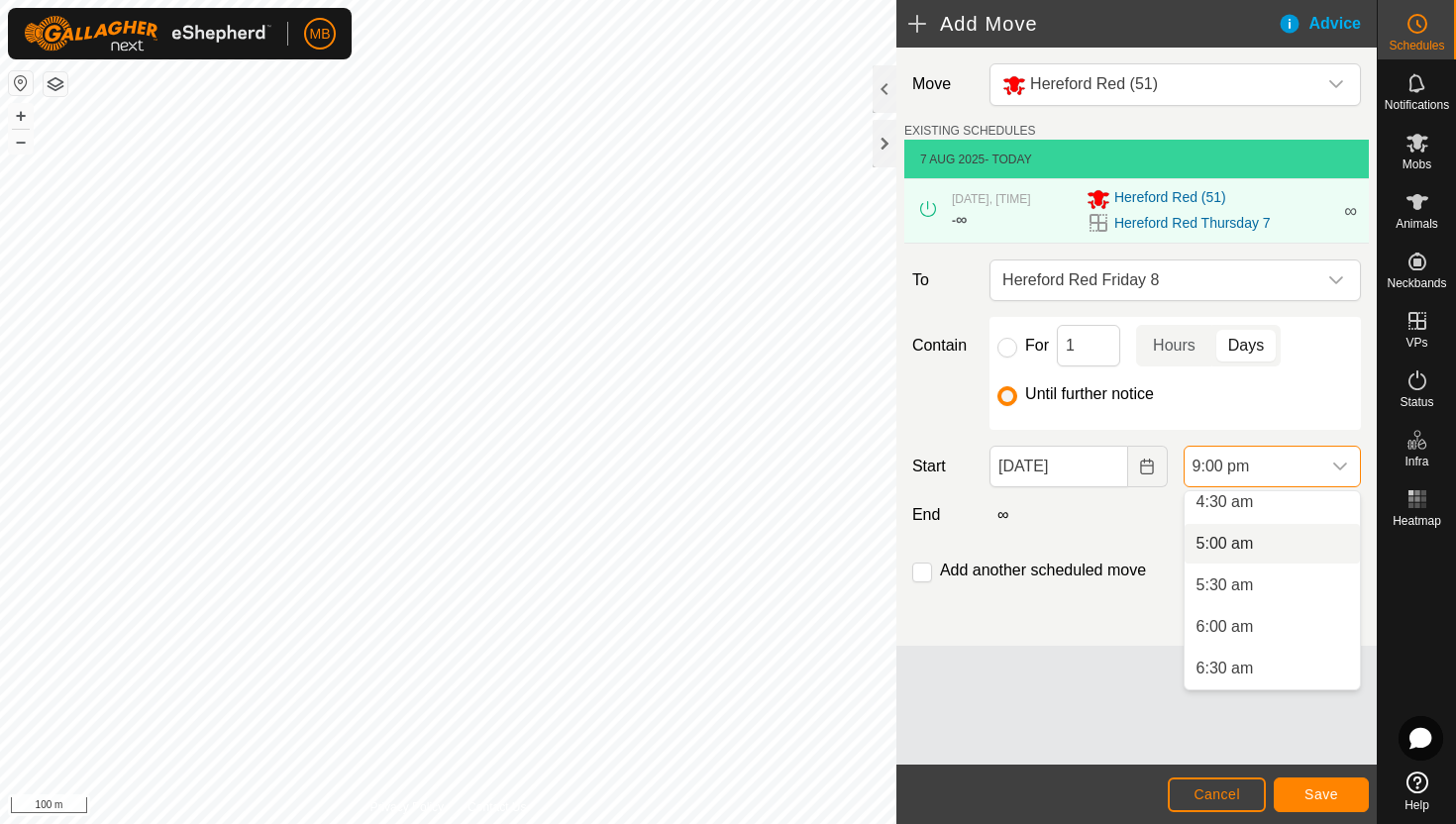 click on "5:00 am" at bounding box center (1272, 544) 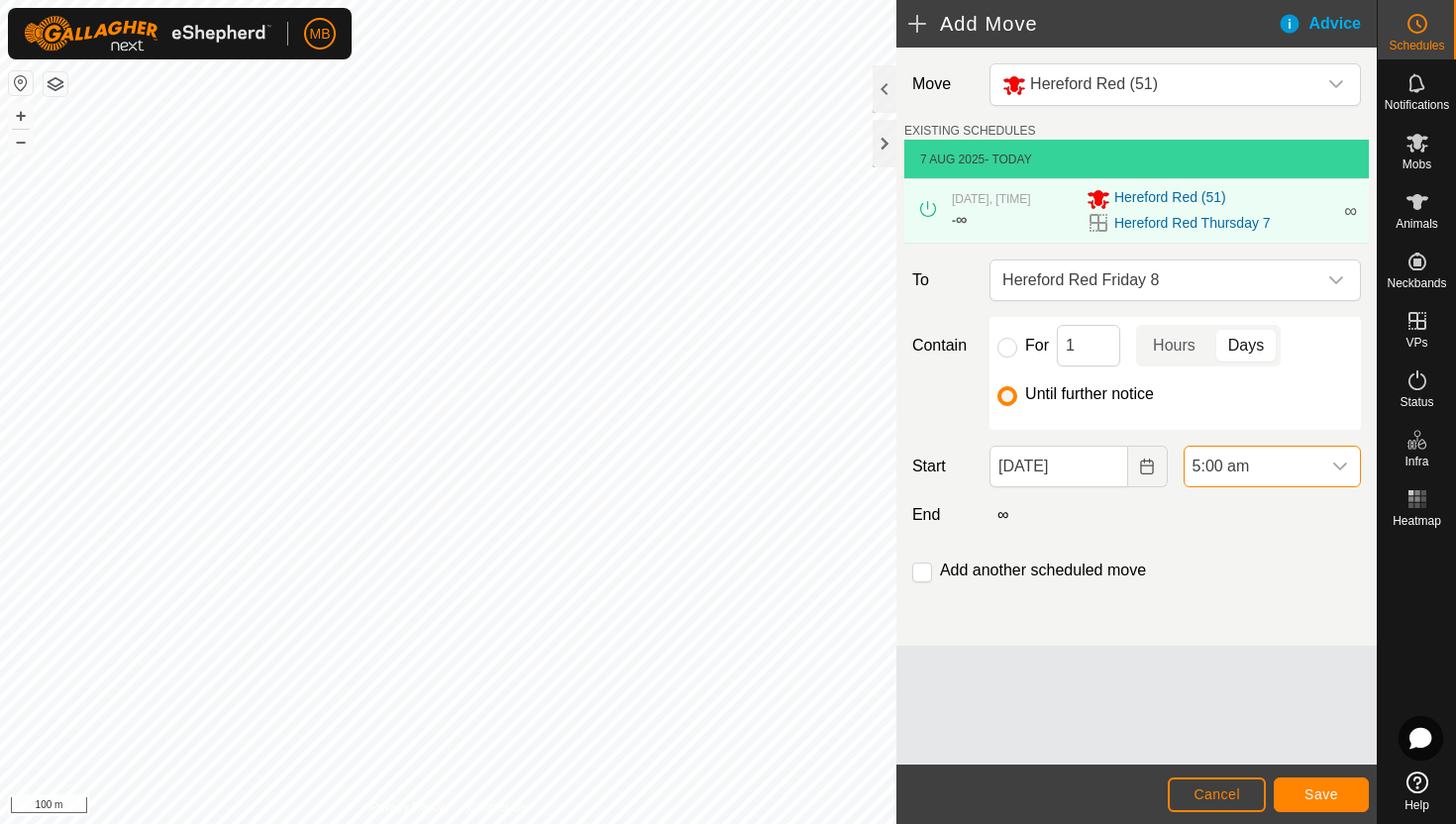 scroll, scrollTop: 1589, scrollLeft: 0, axis: vertical 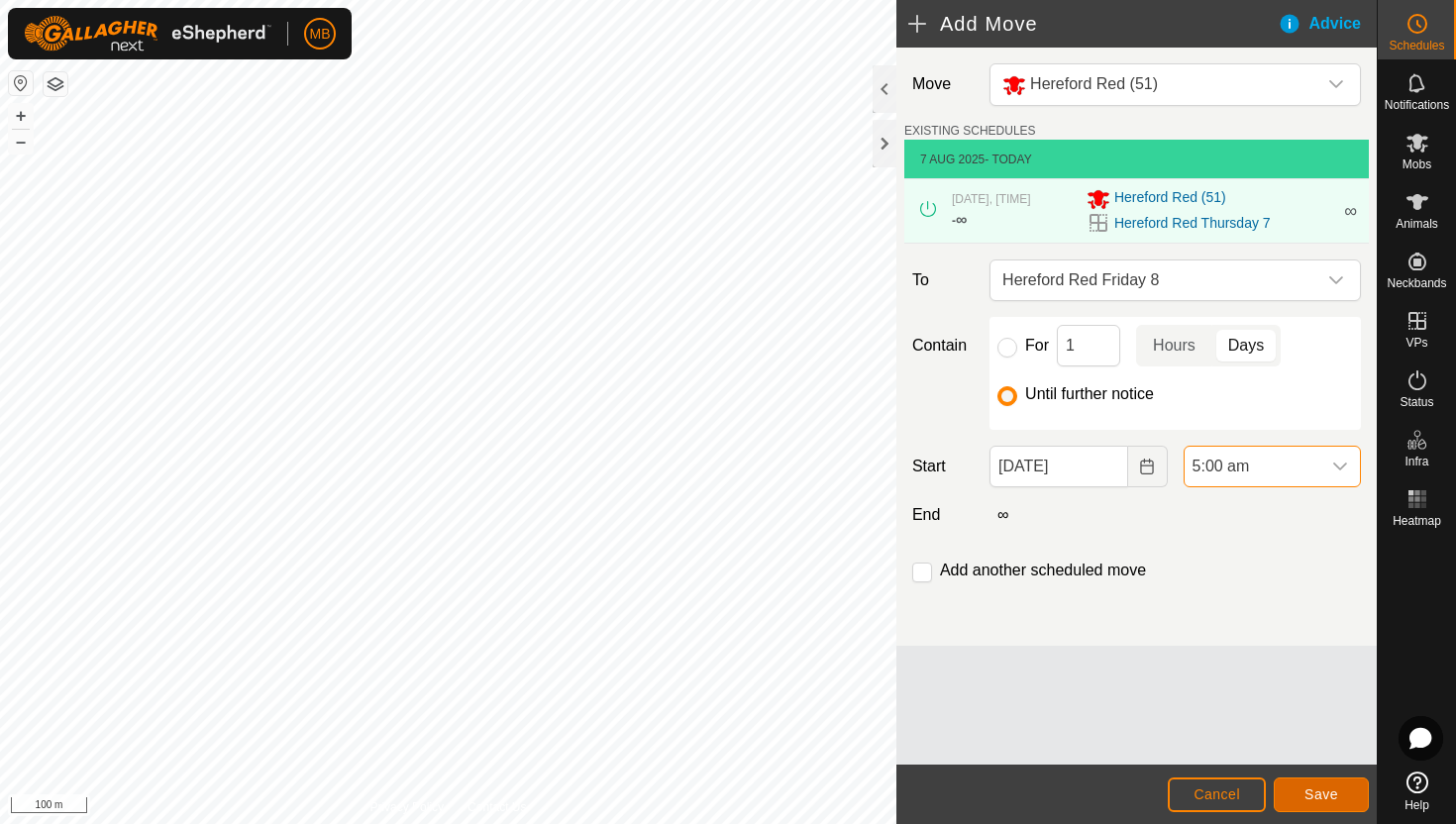 click on "Save" 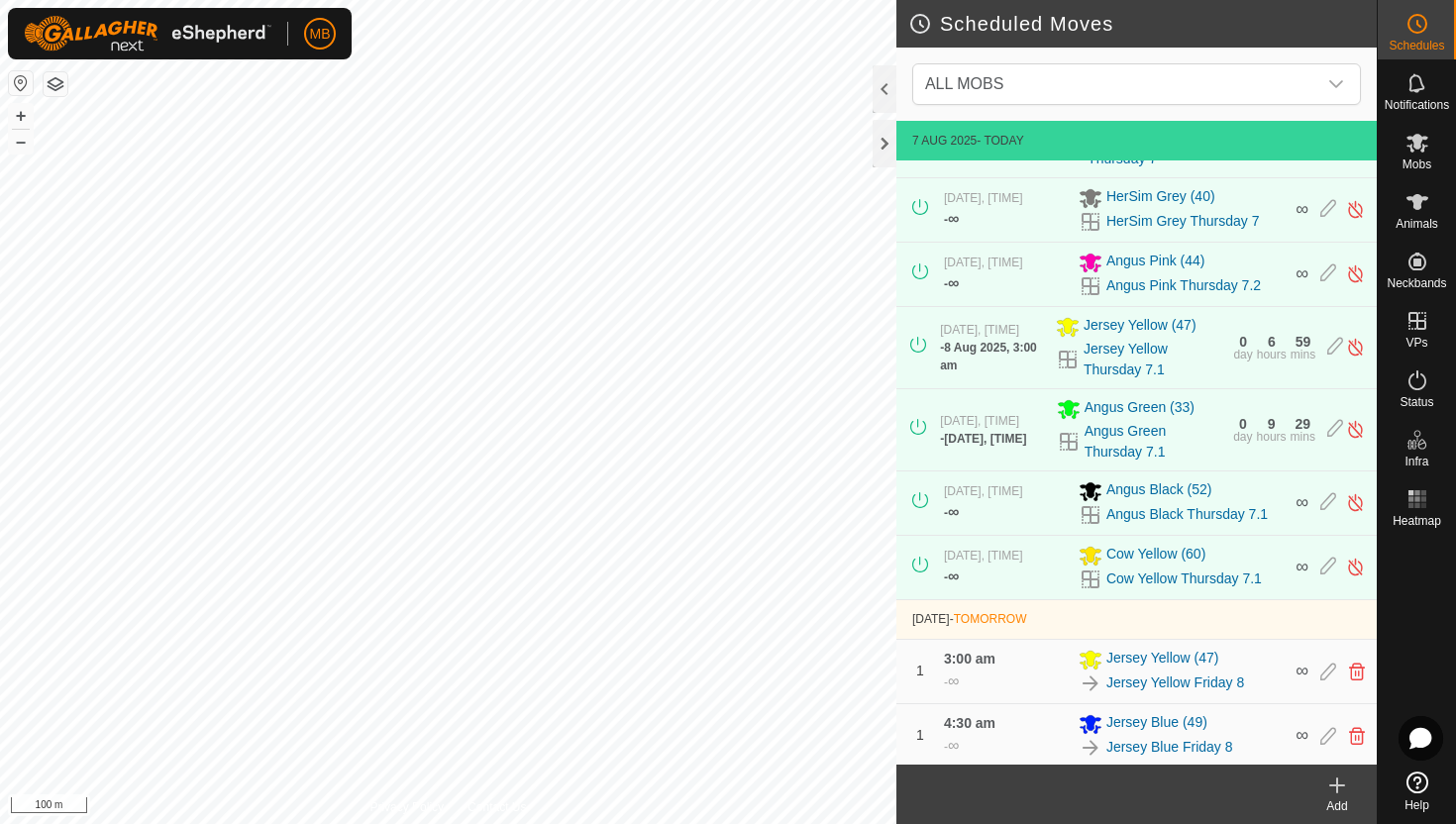 scroll, scrollTop: 602, scrollLeft: 0, axis: vertical 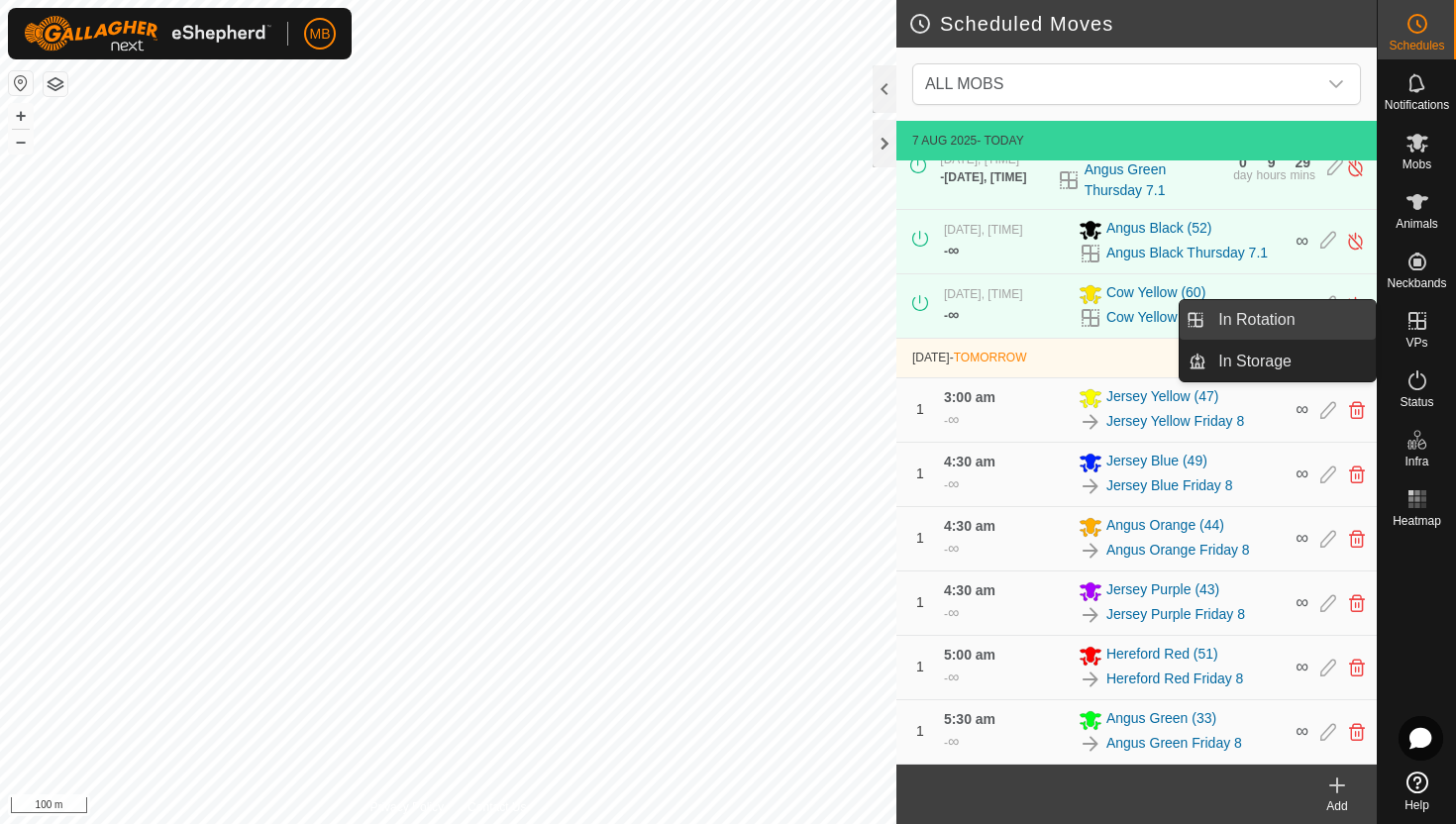click on "In Rotation" at bounding box center (1291, 320) 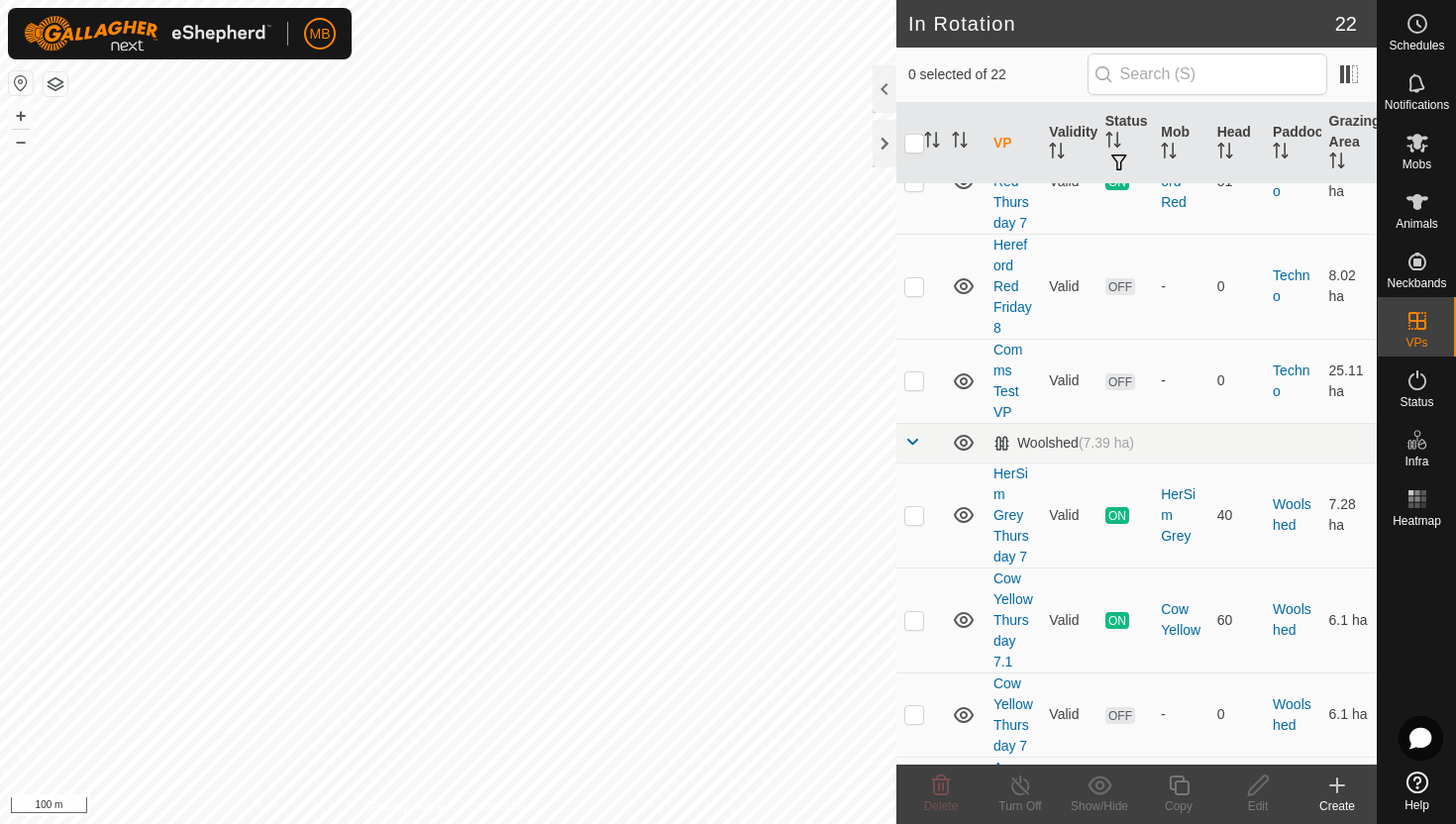 scroll, scrollTop: 1493, scrollLeft: 0, axis: vertical 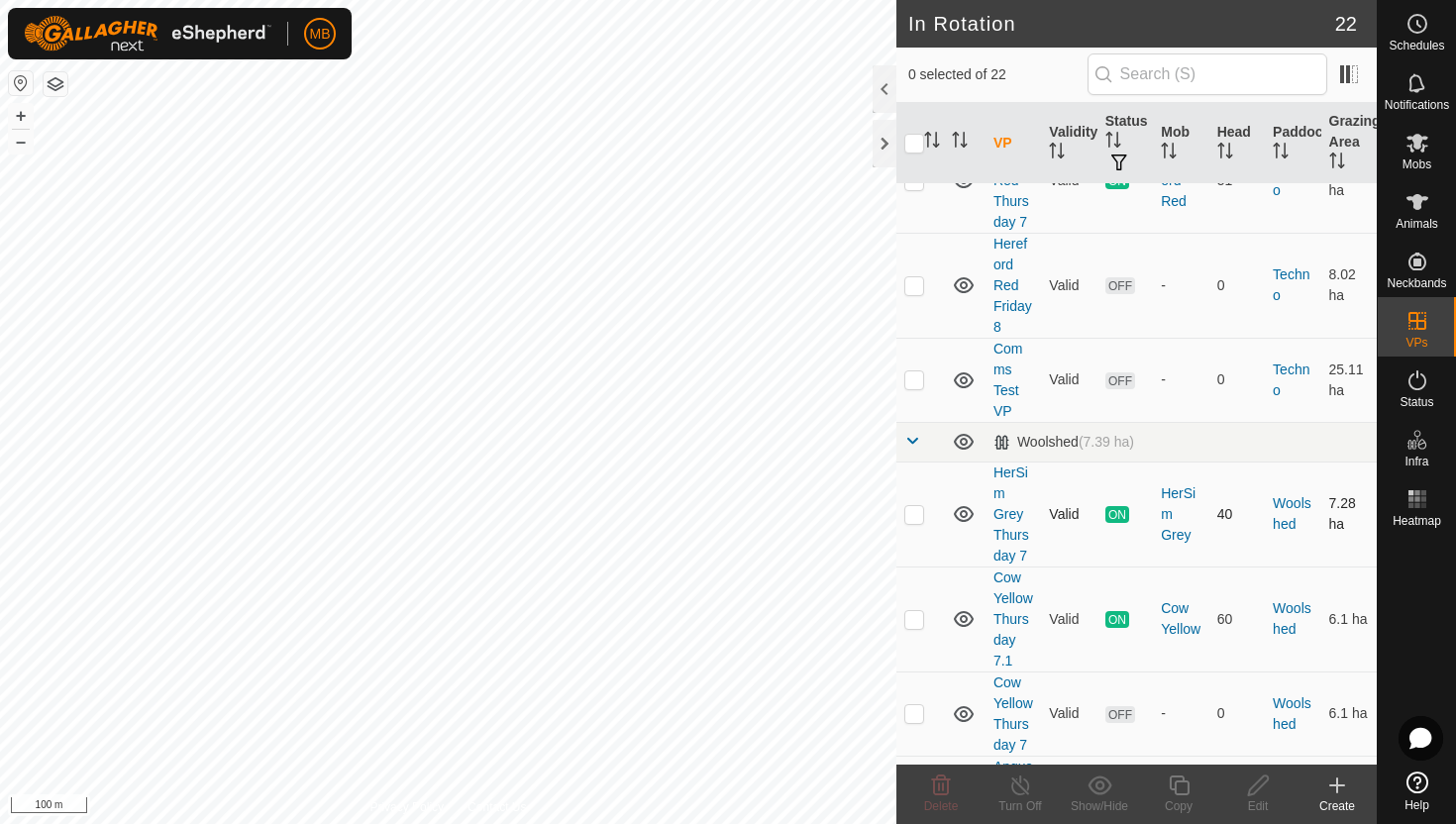 click at bounding box center (914, 514) 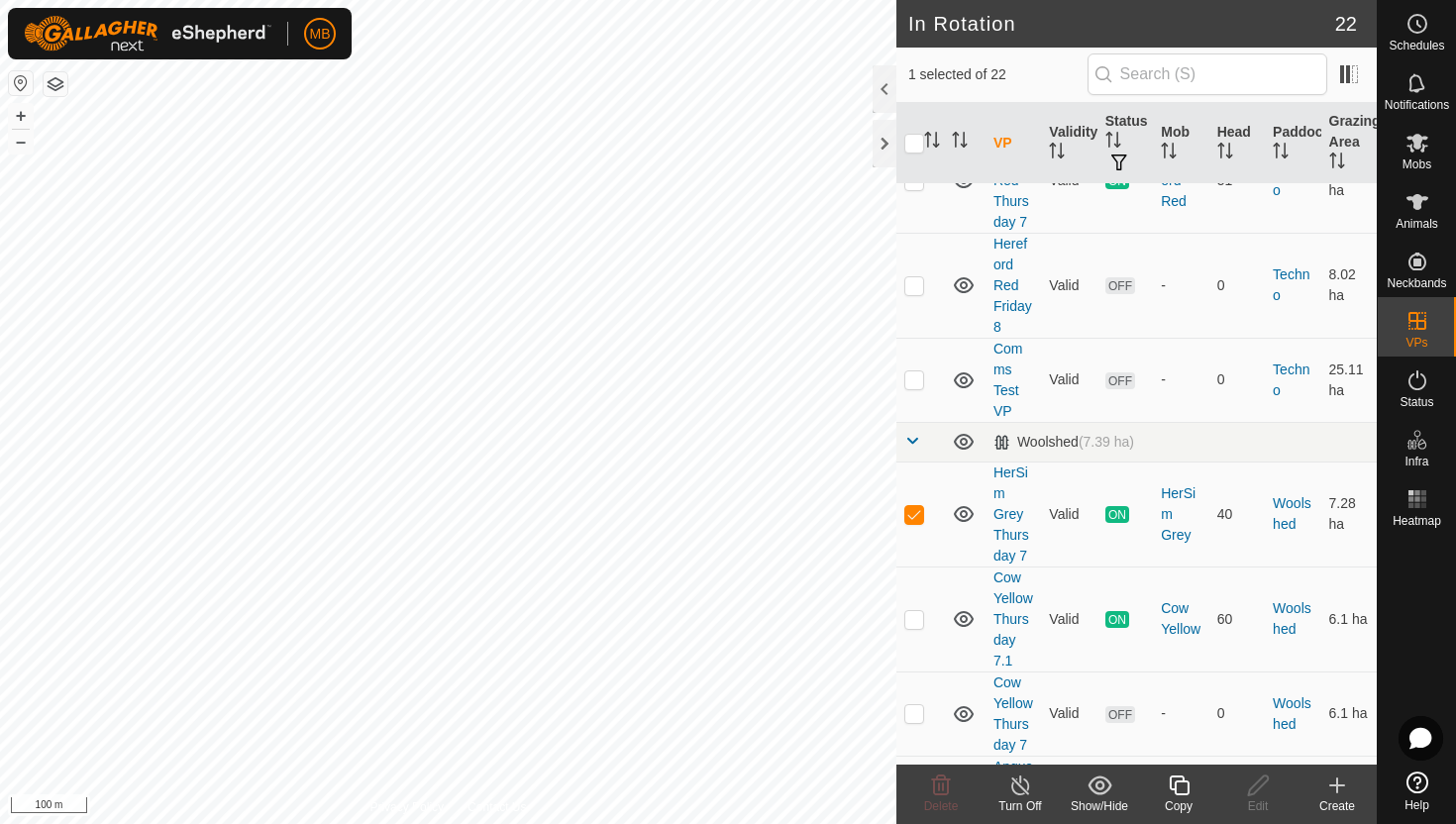 click 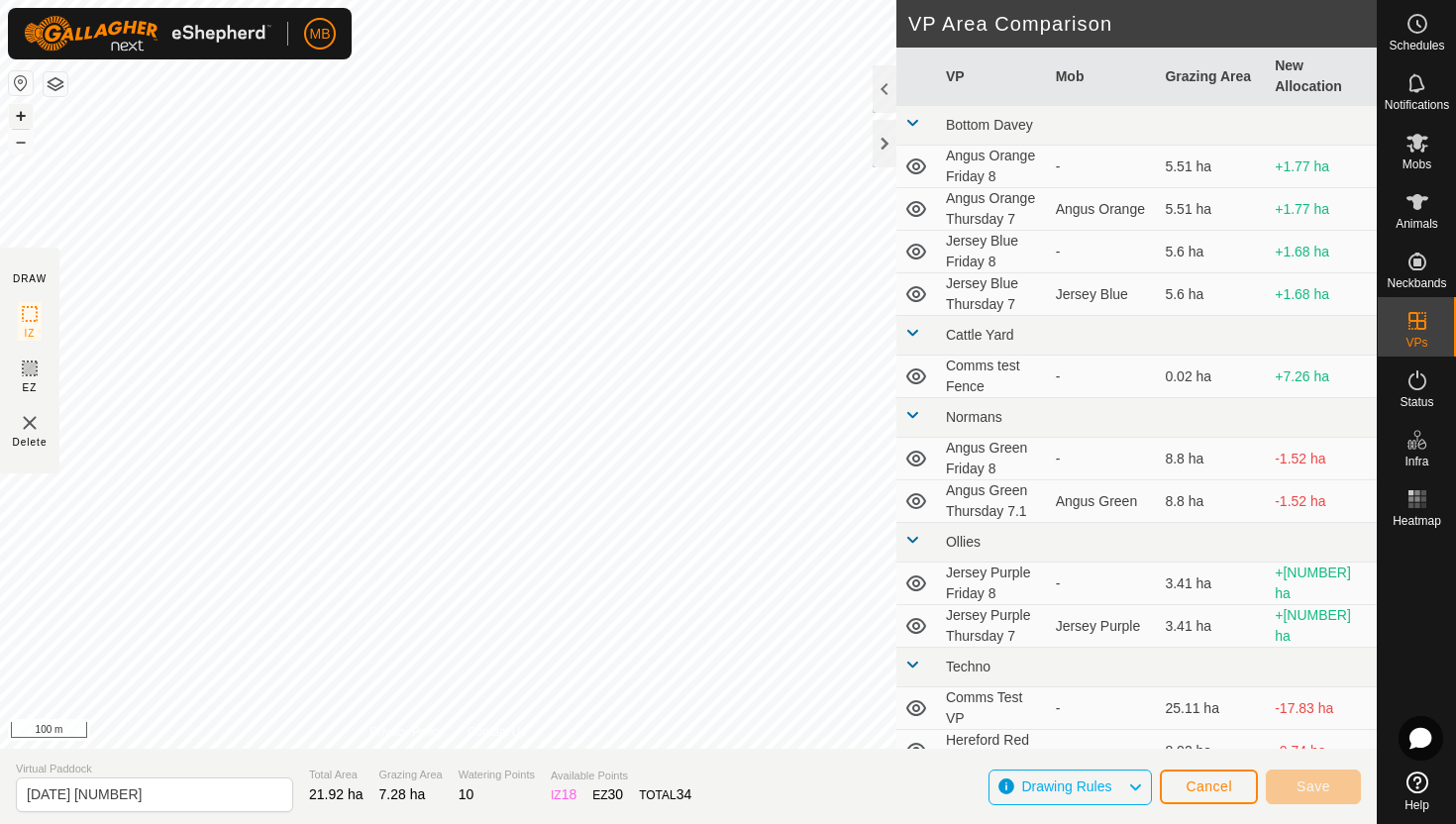 click on "+" at bounding box center [21, 116] 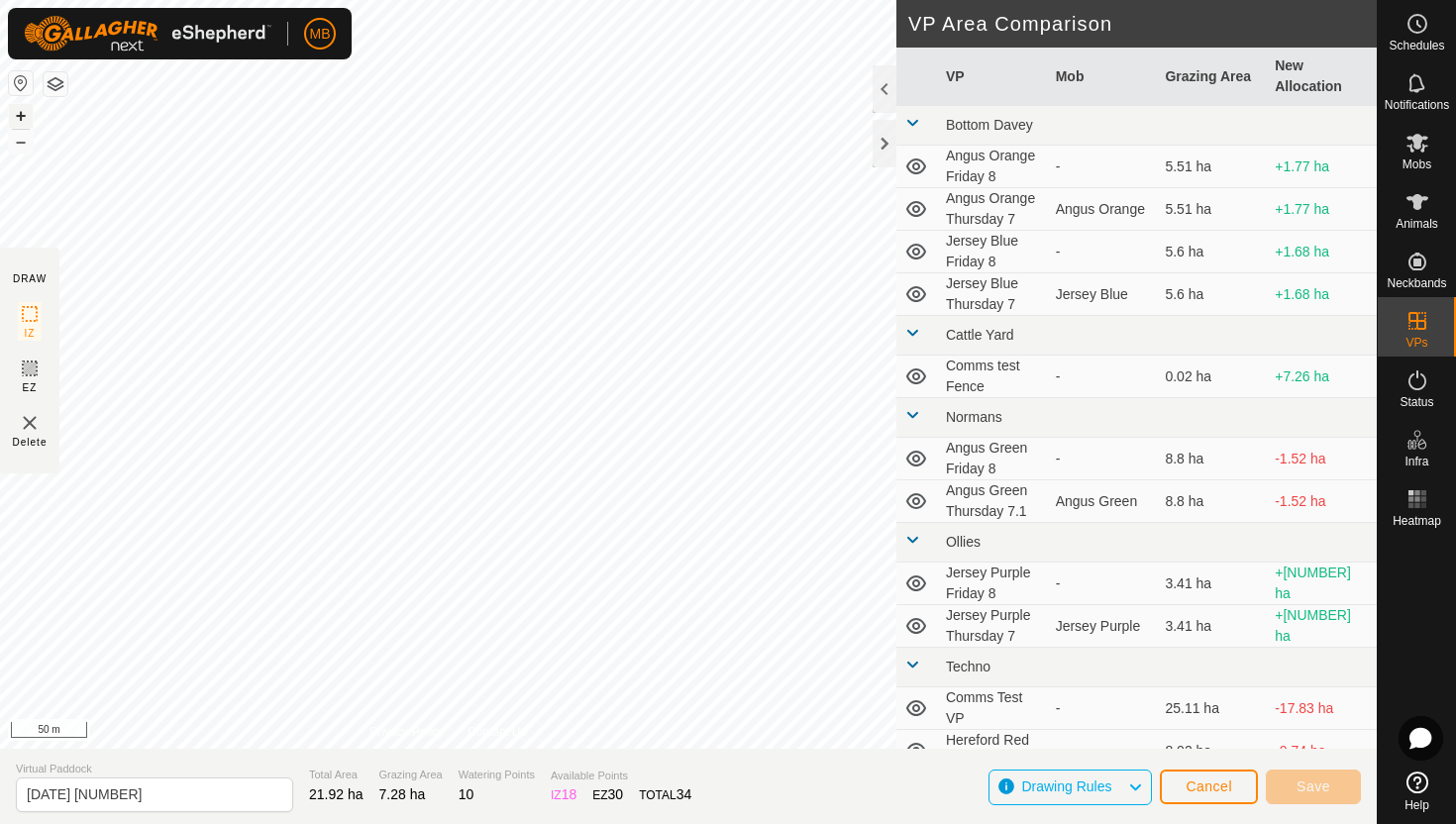 click on "+" at bounding box center [21, 116] 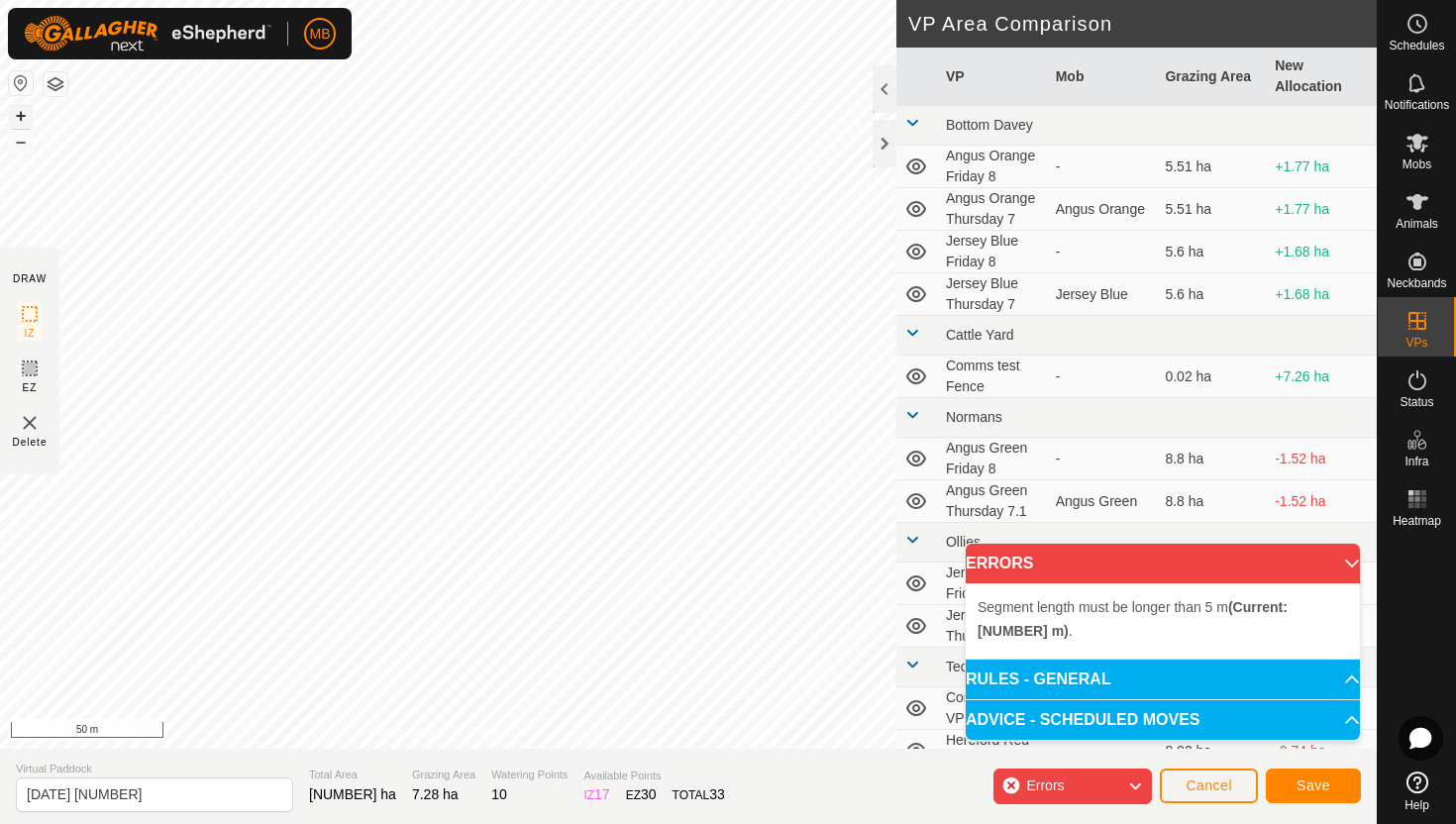 click on "+" at bounding box center [21, 116] 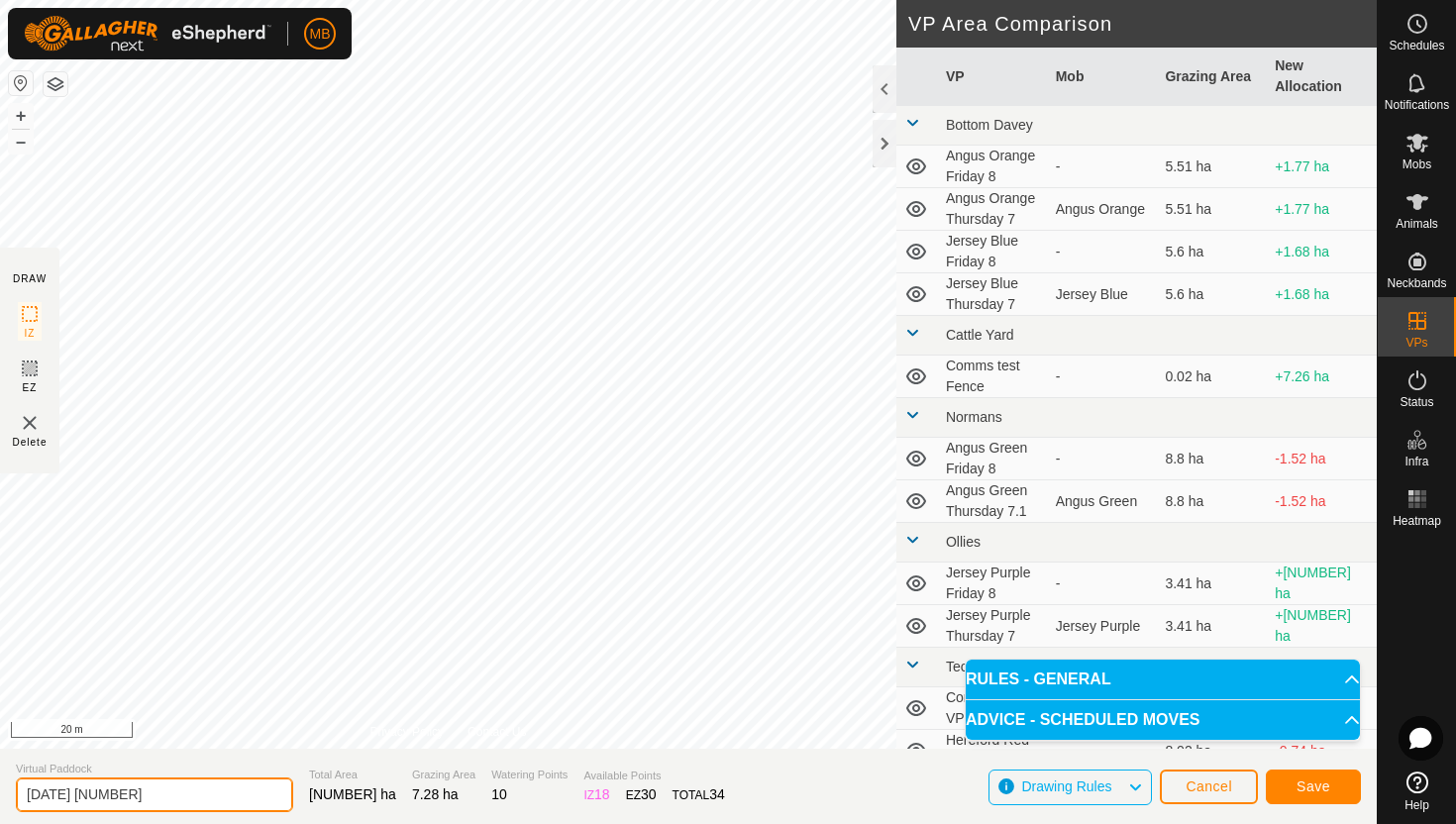 click on "2025-08-07 200209" 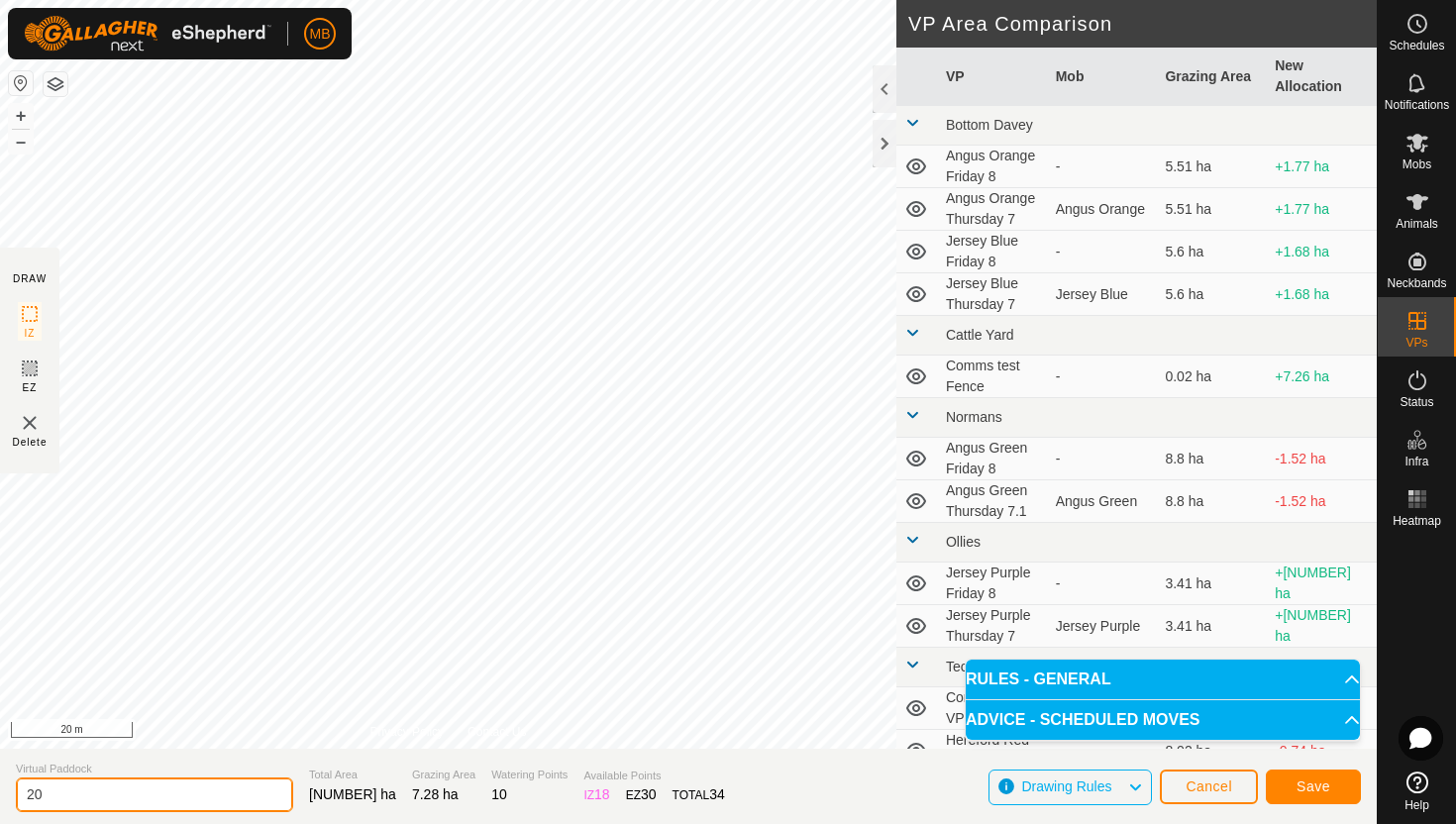type on "2" 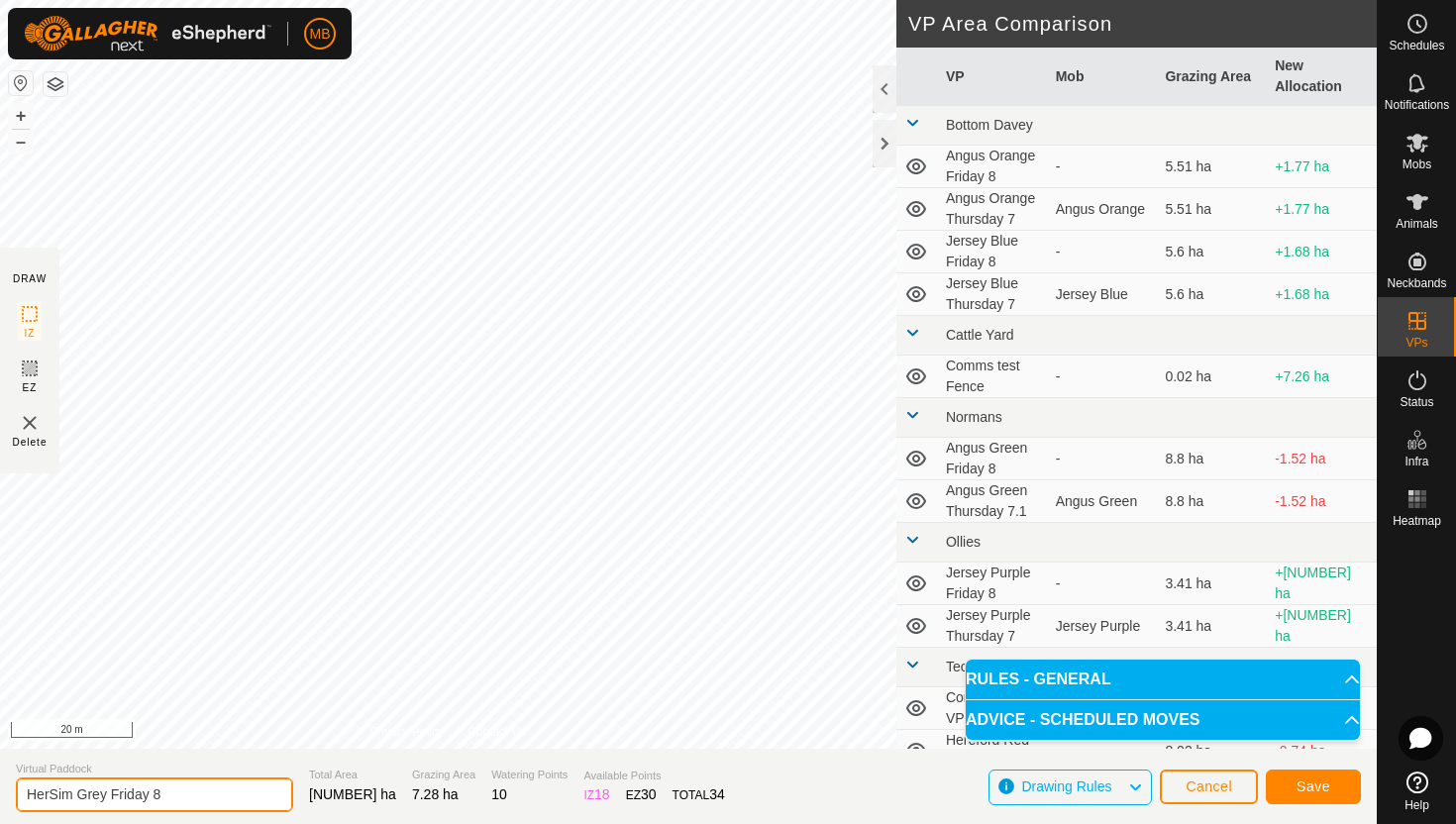 type on "HerSim Grey Friday 8" 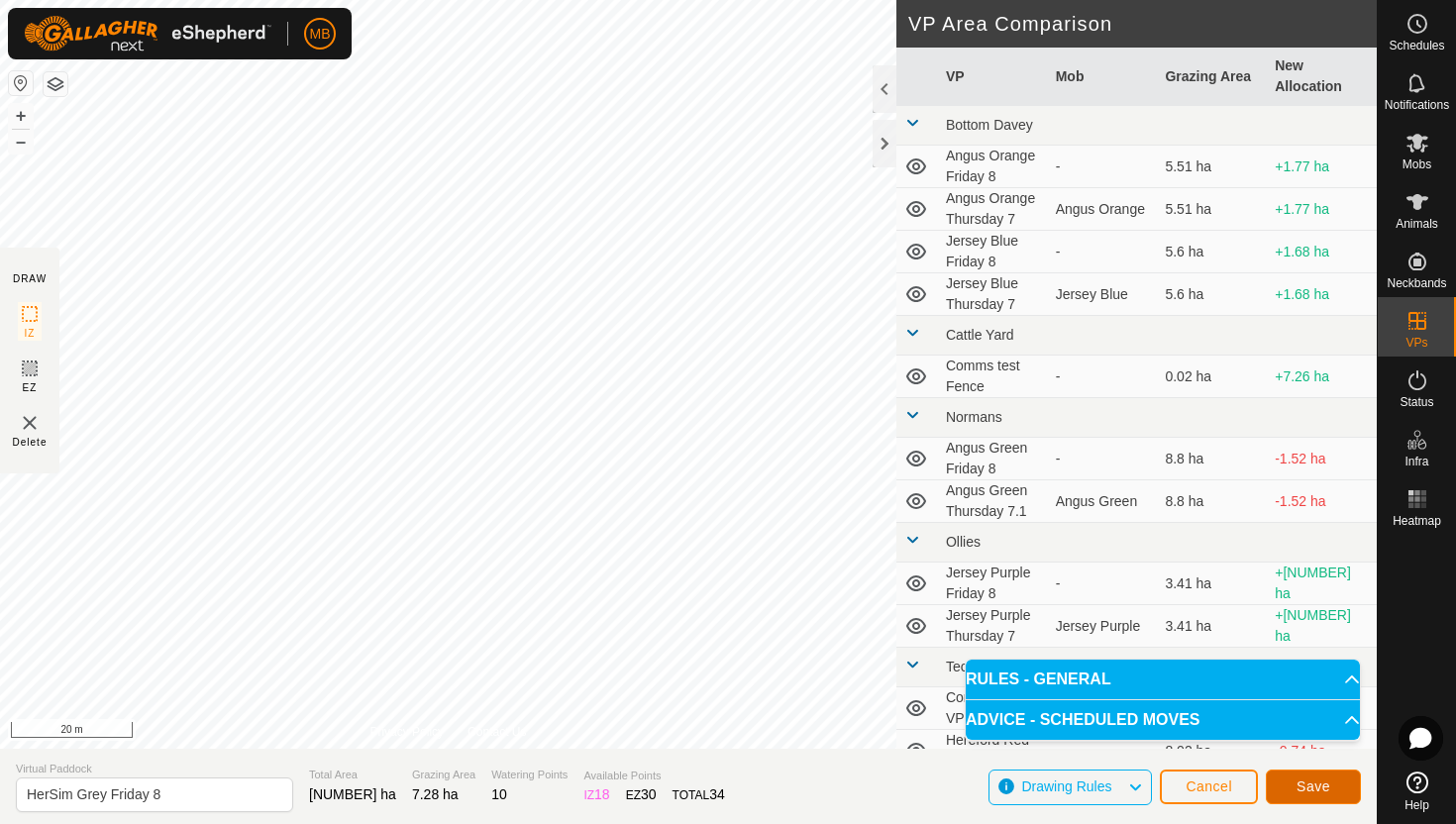 click on "Save" 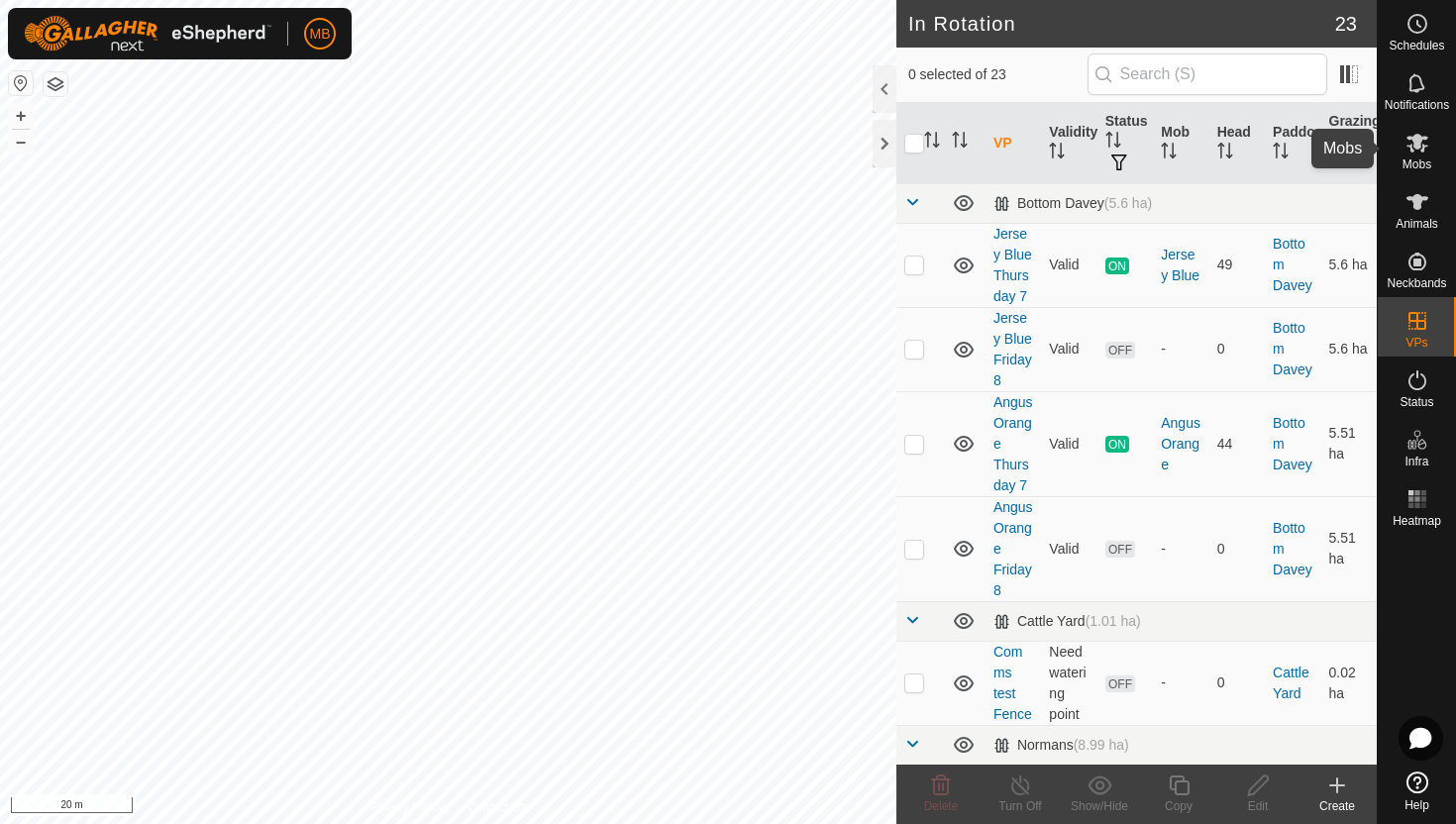 click 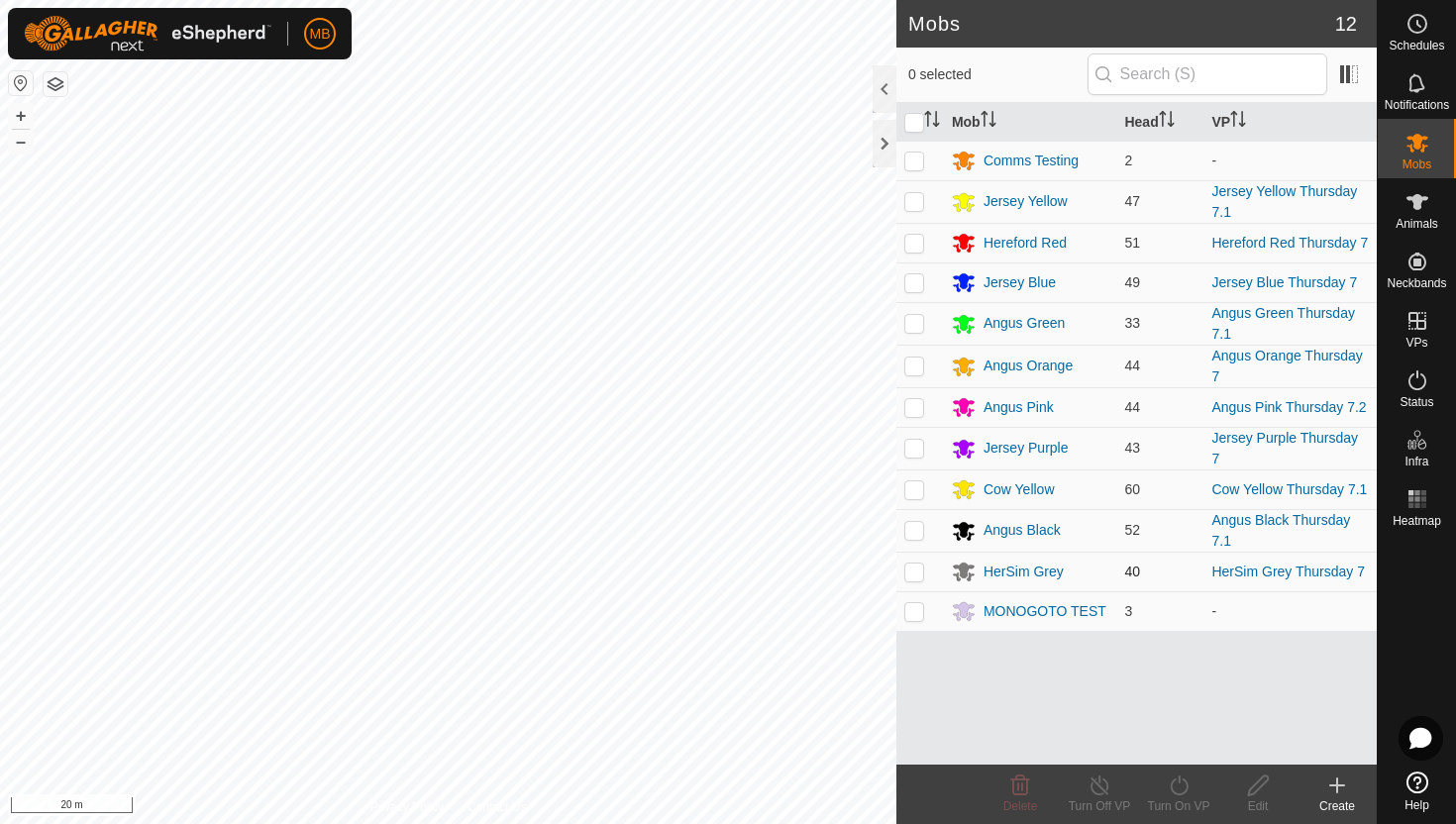 click at bounding box center (914, 571) 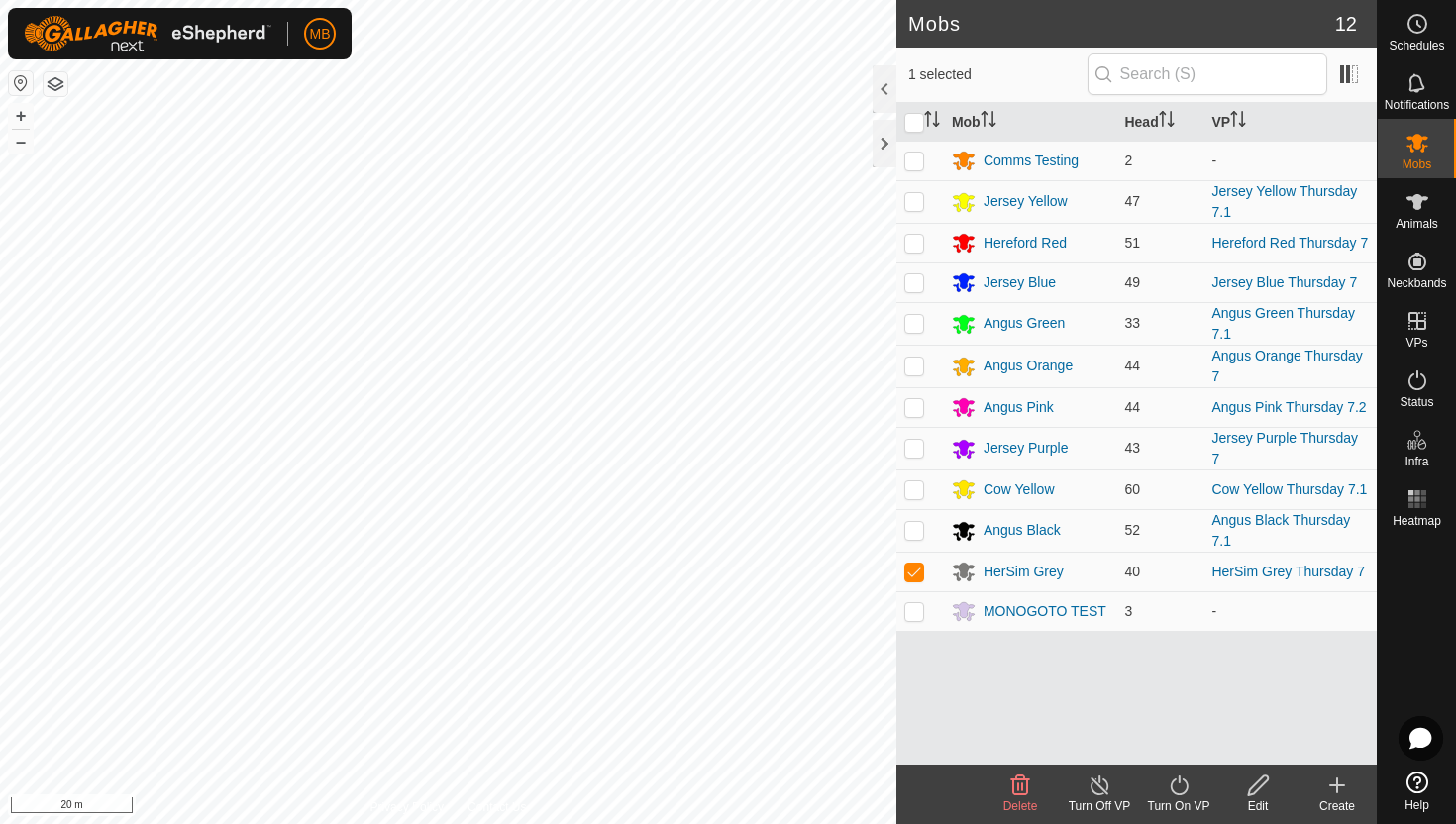 click 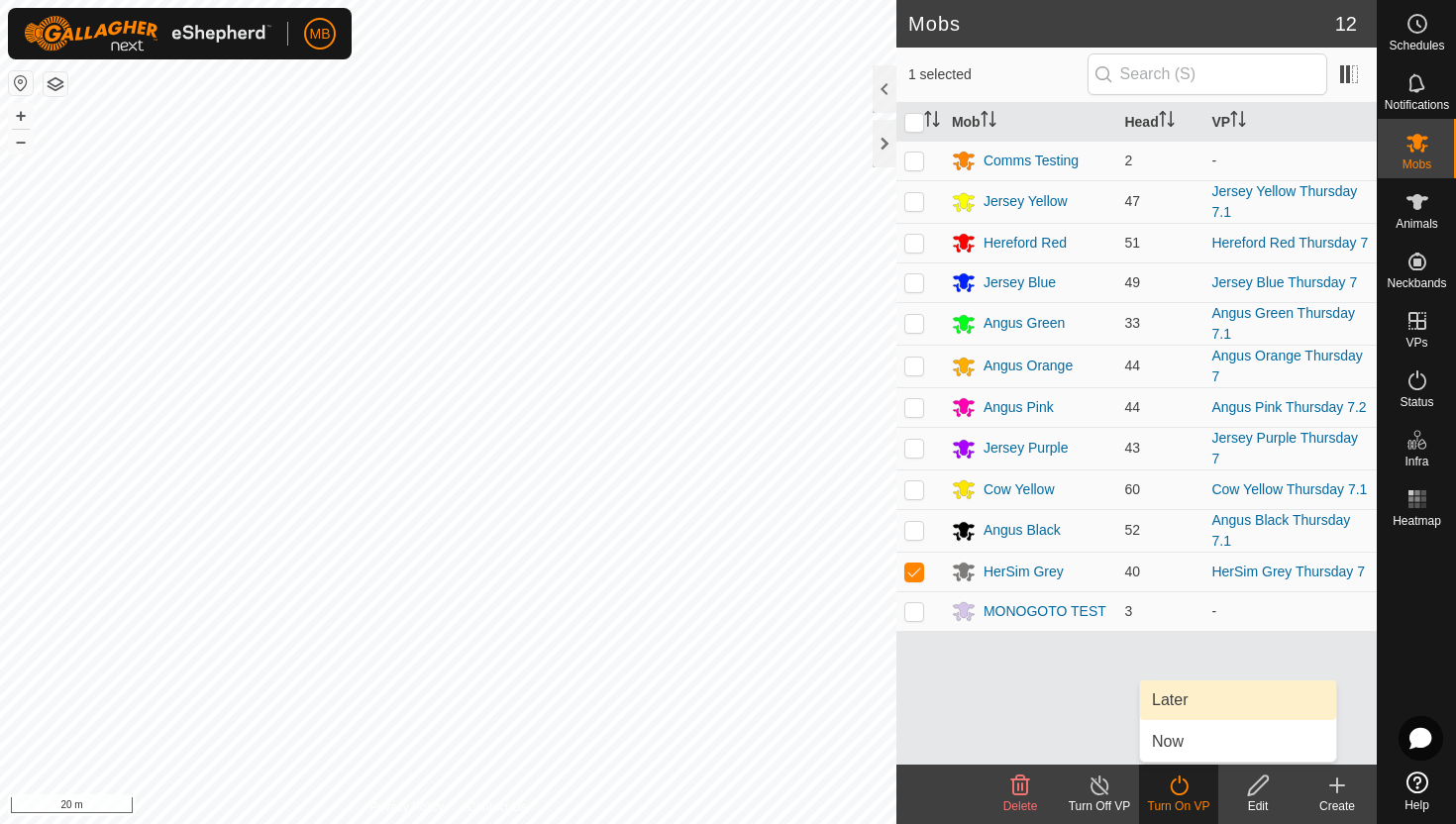 click on "Later" at bounding box center [1238, 700] 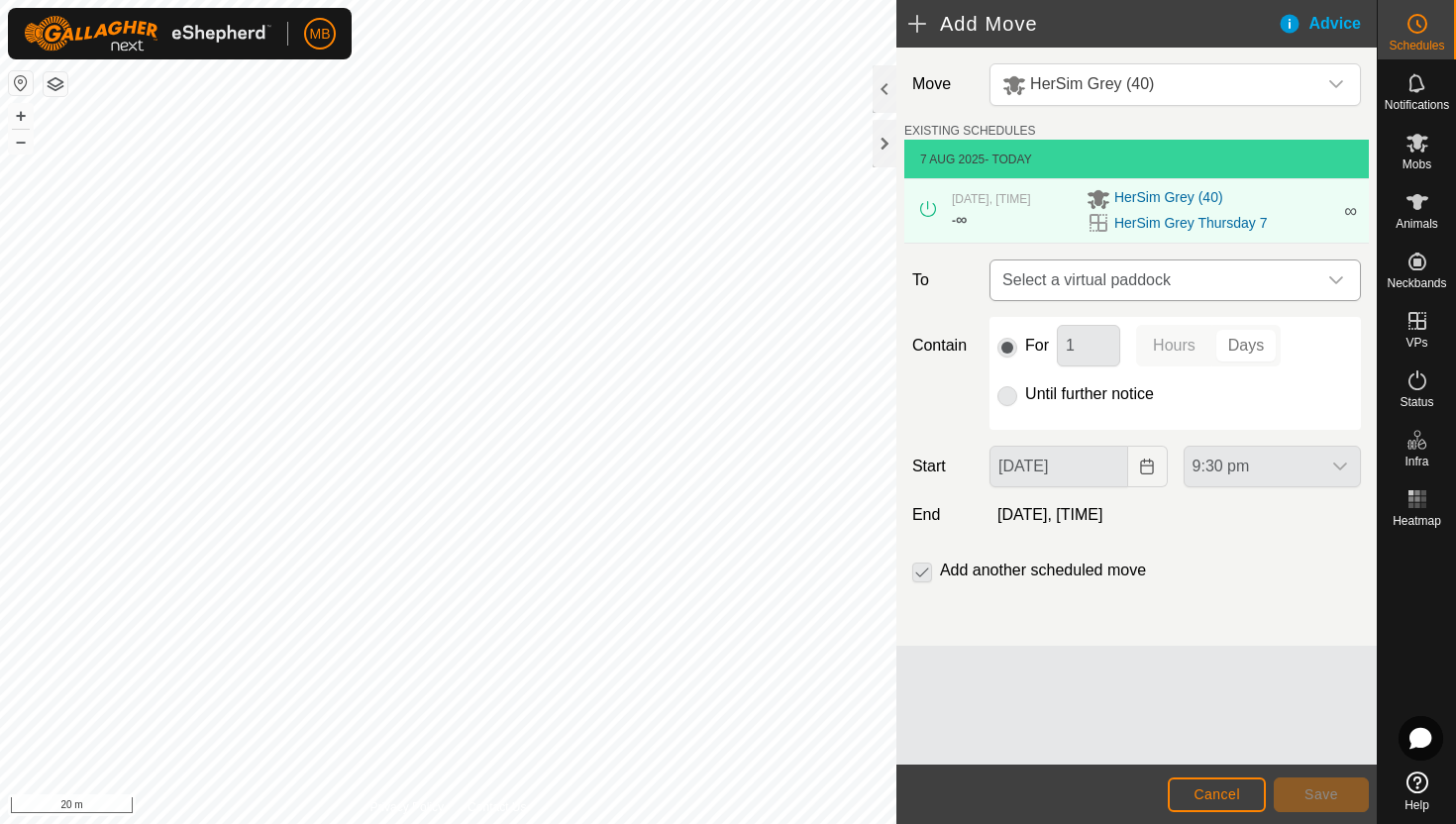 click on "Select a virtual paddock" at bounding box center [1155, 280] 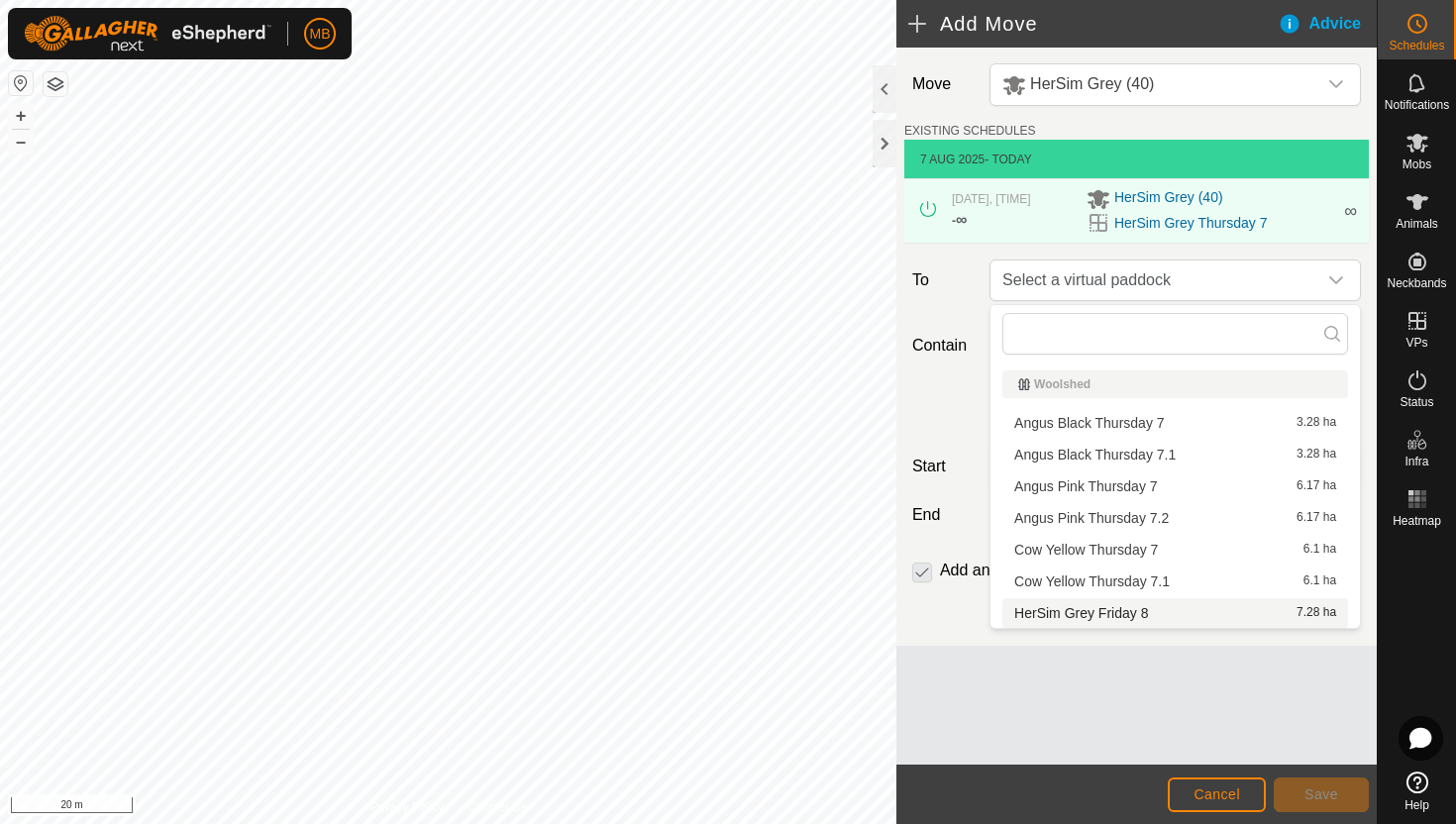 click on "HerSim Grey Friday 8  7.28 ha" at bounding box center (1175, 613) 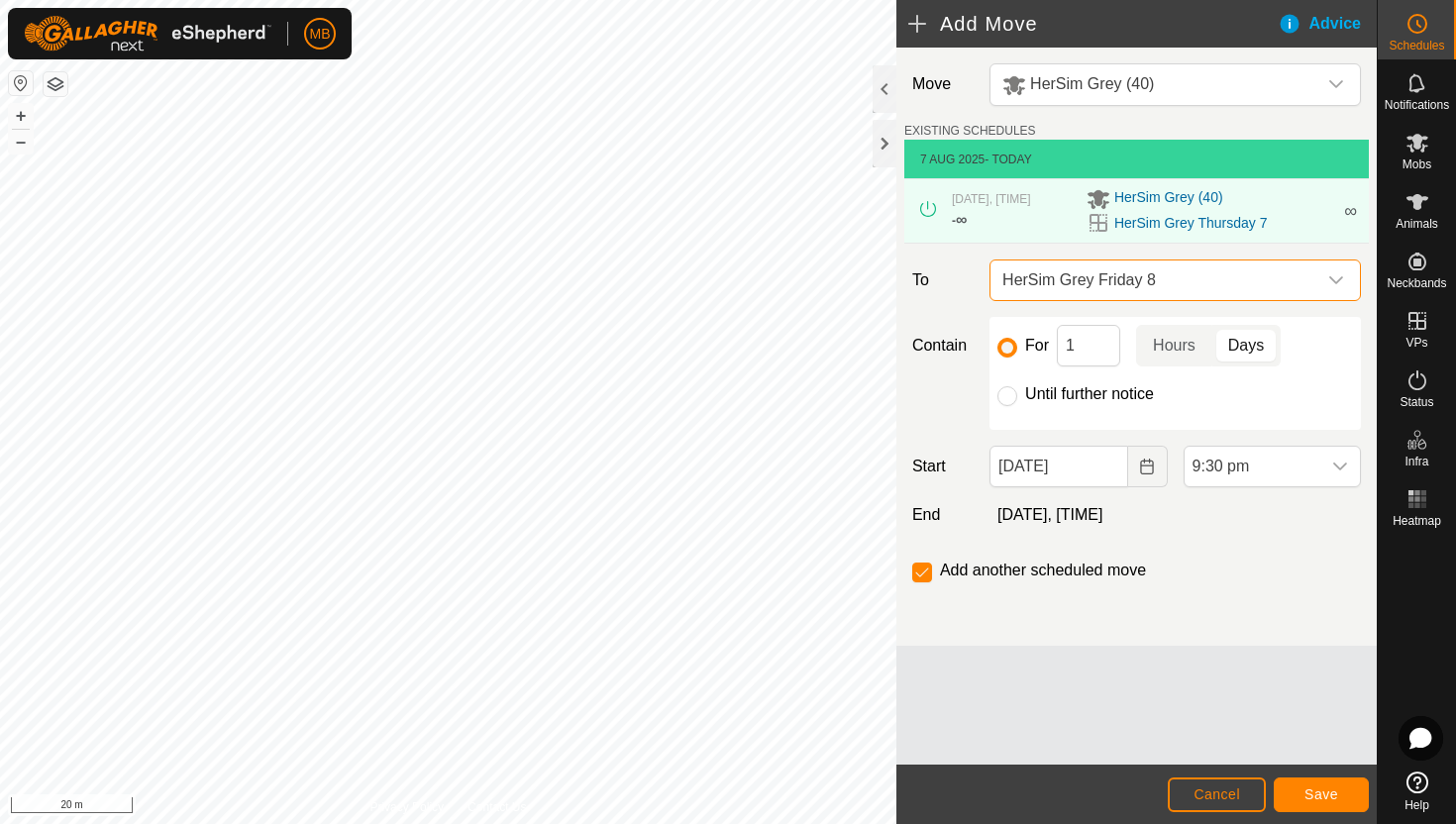 click on "Until further notice" 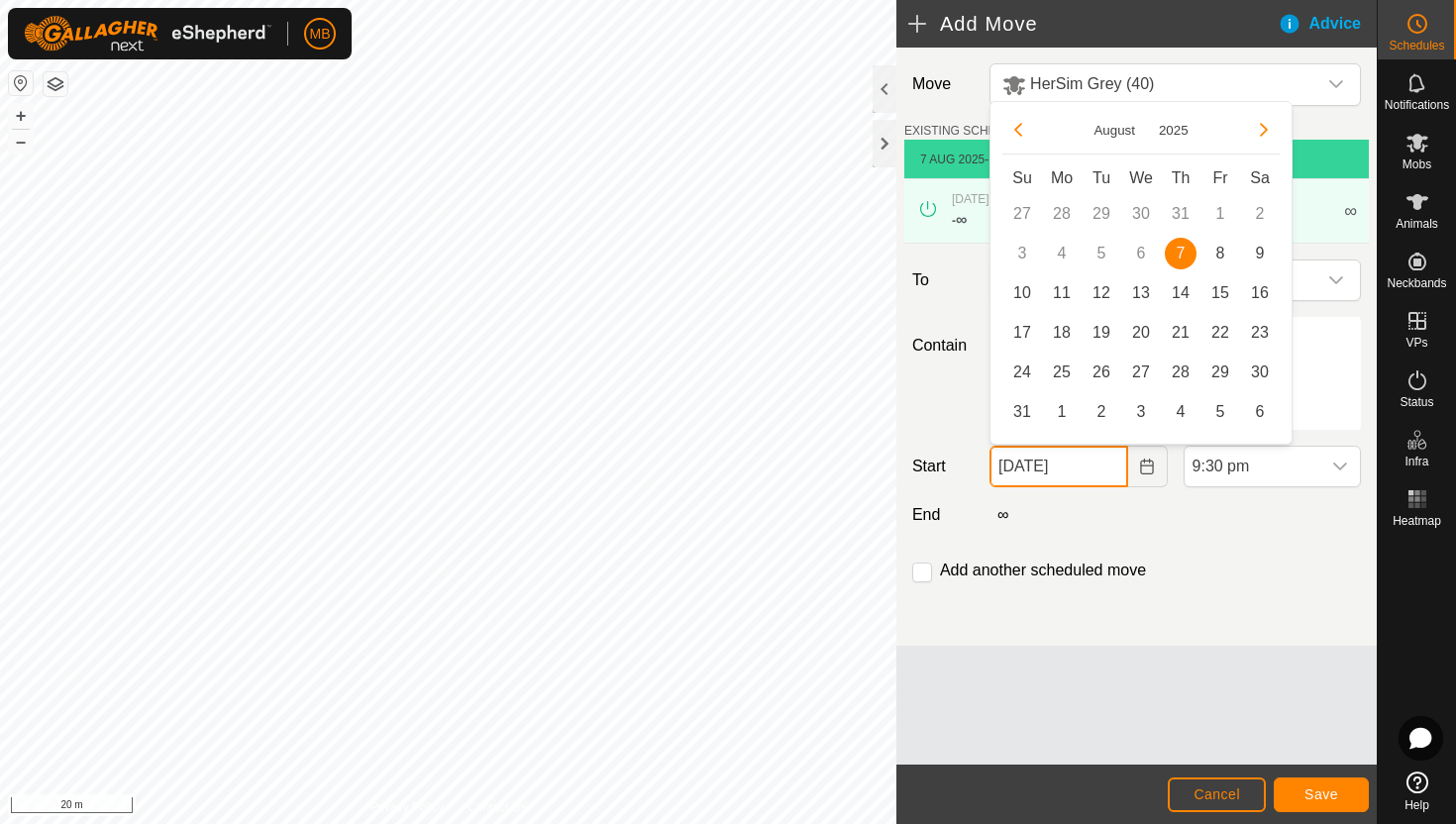 click on "07 Aug, 2025" 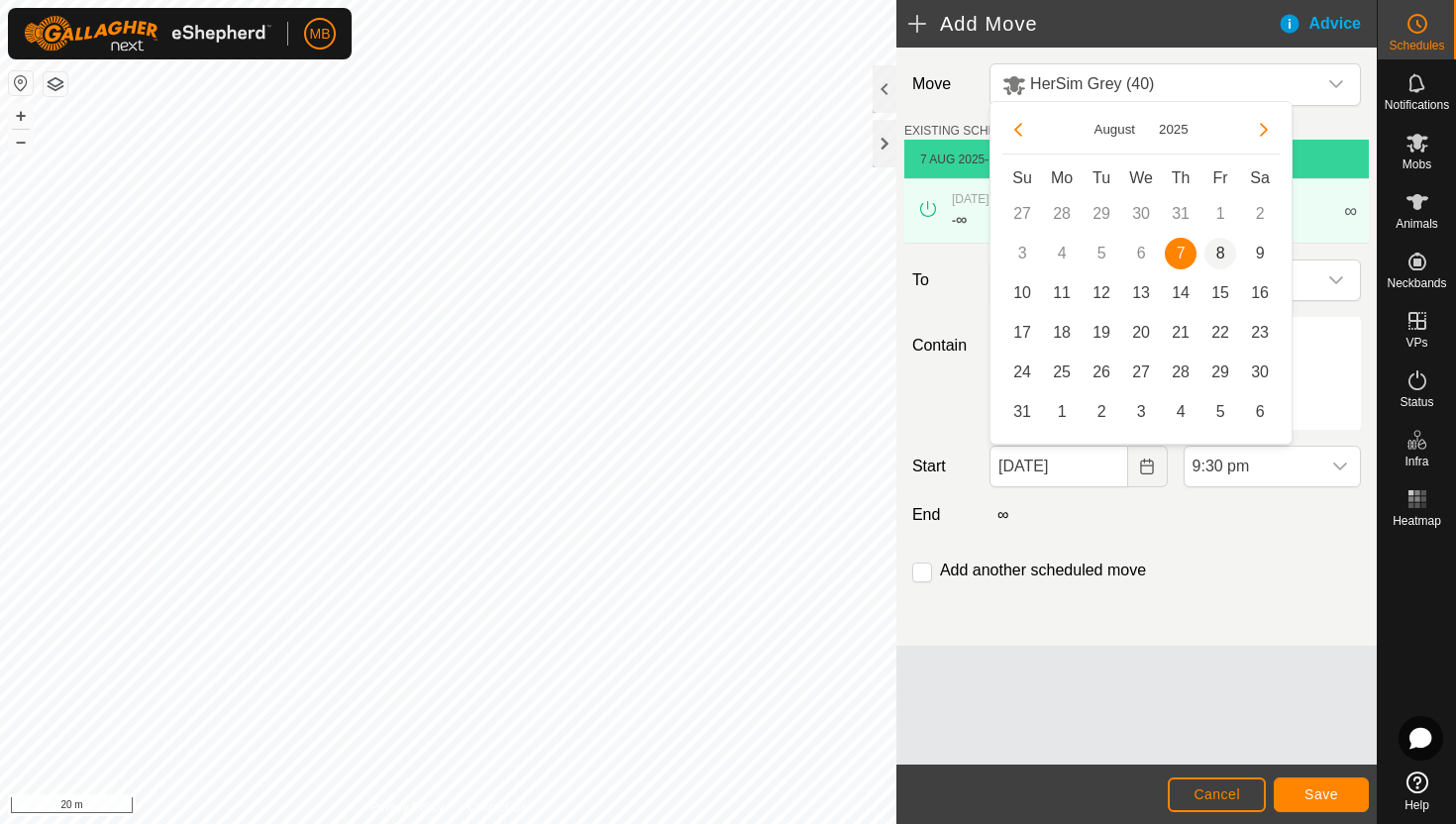 click on "8" at bounding box center (1220, 254) 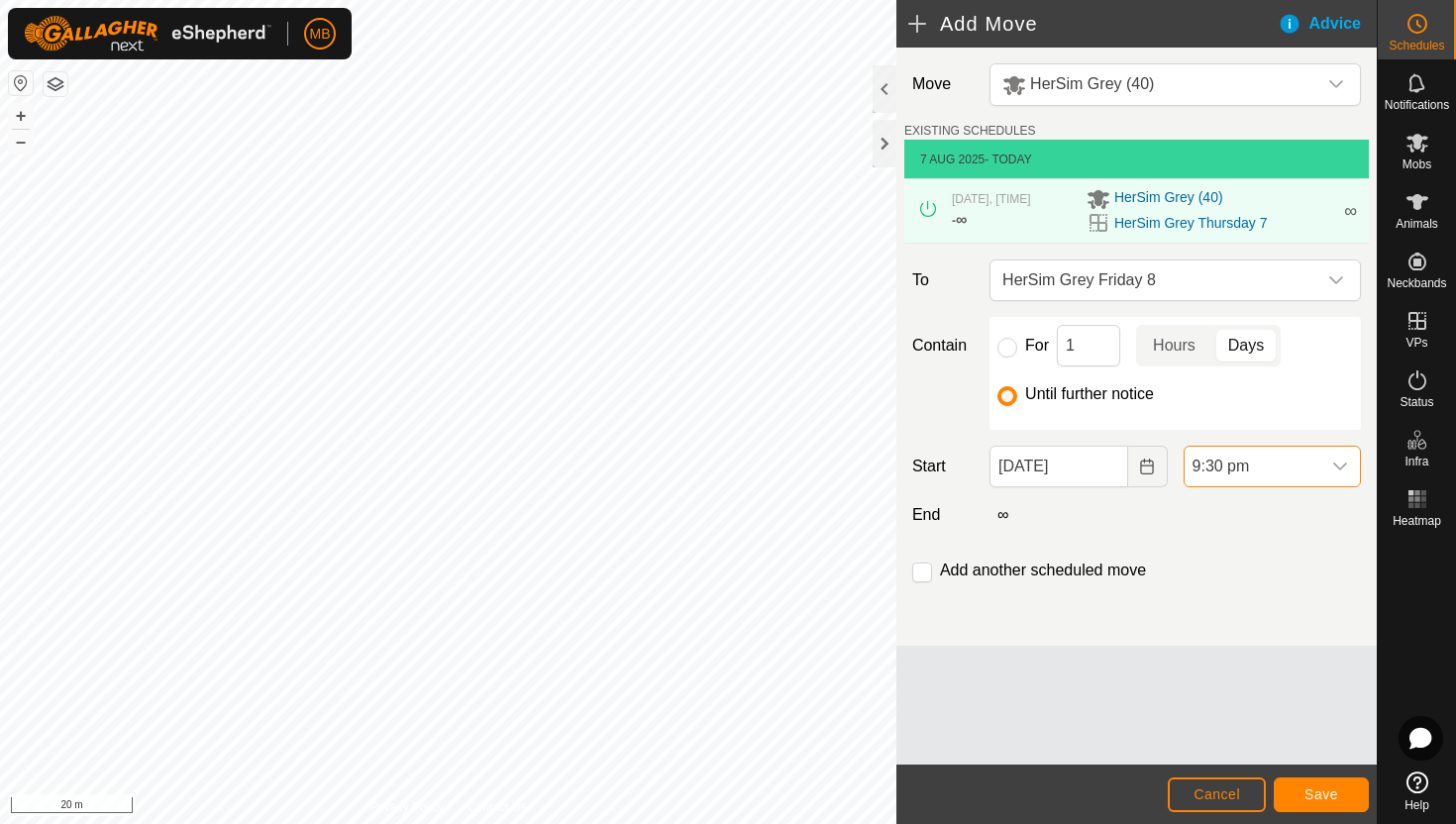 click on "9:30 pm" at bounding box center [1252, 466] 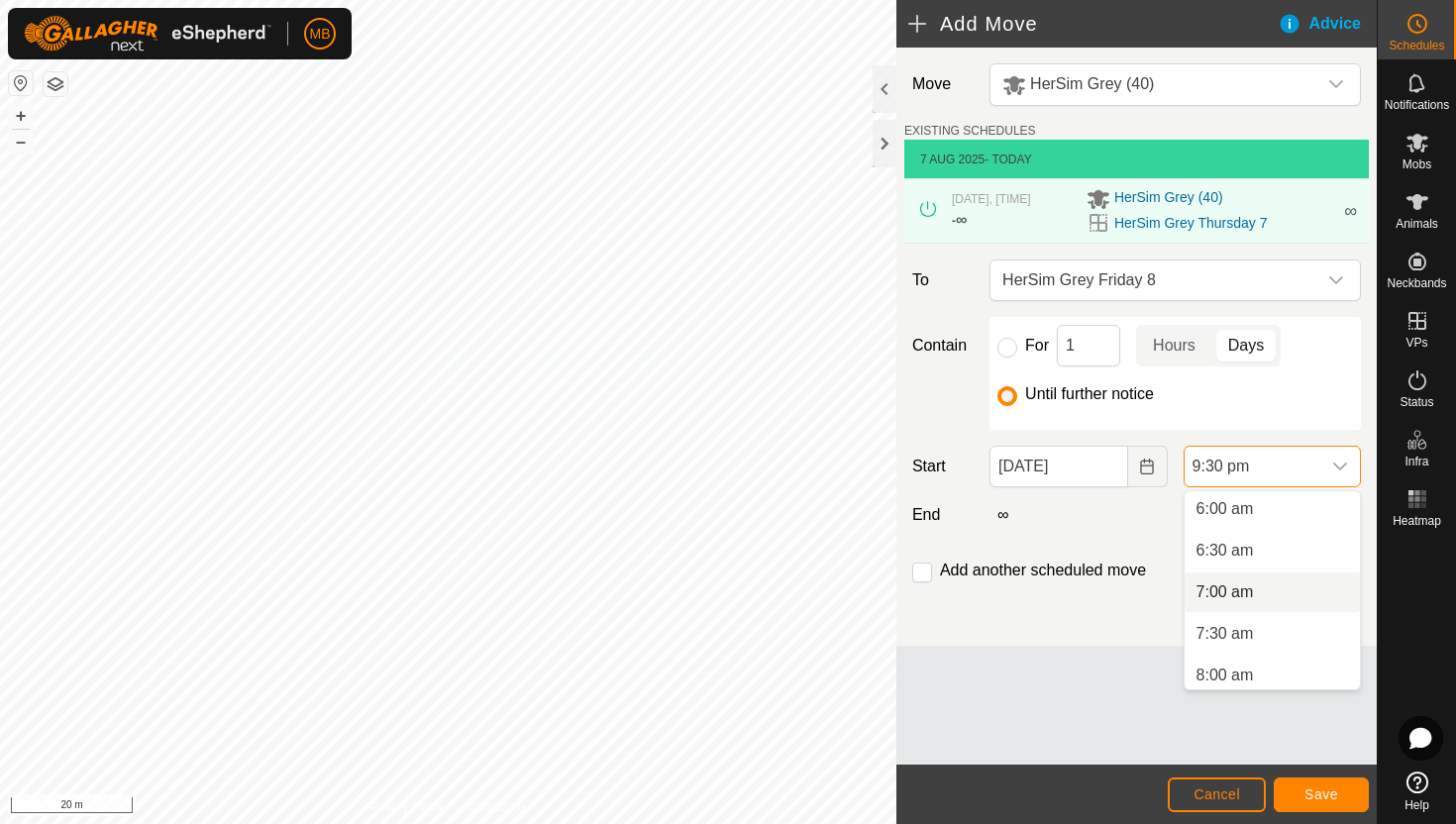 scroll, scrollTop: 499, scrollLeft: 0, axis: vertical 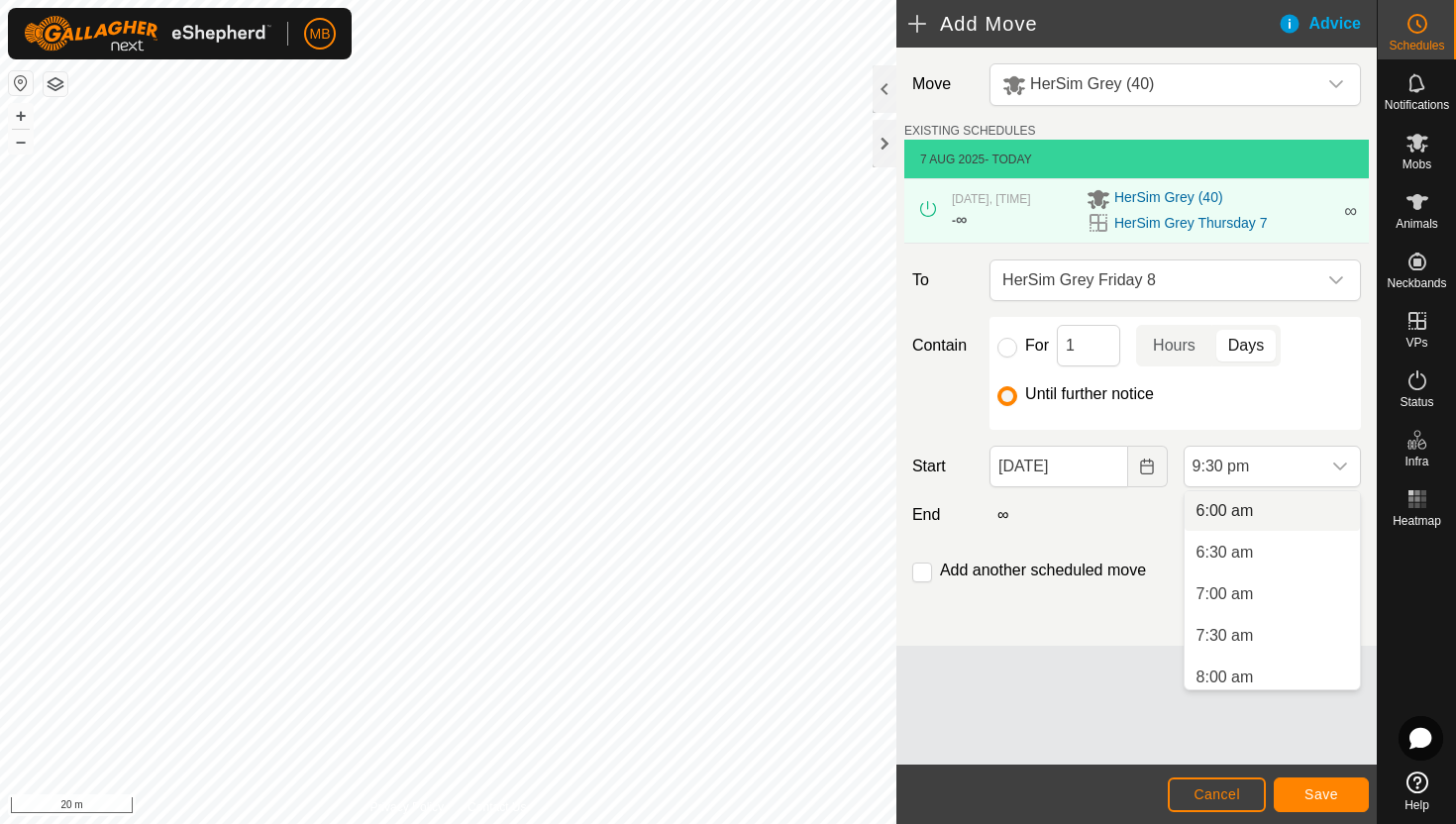 click on "6:00 am" at bounding box center [1272, 511] 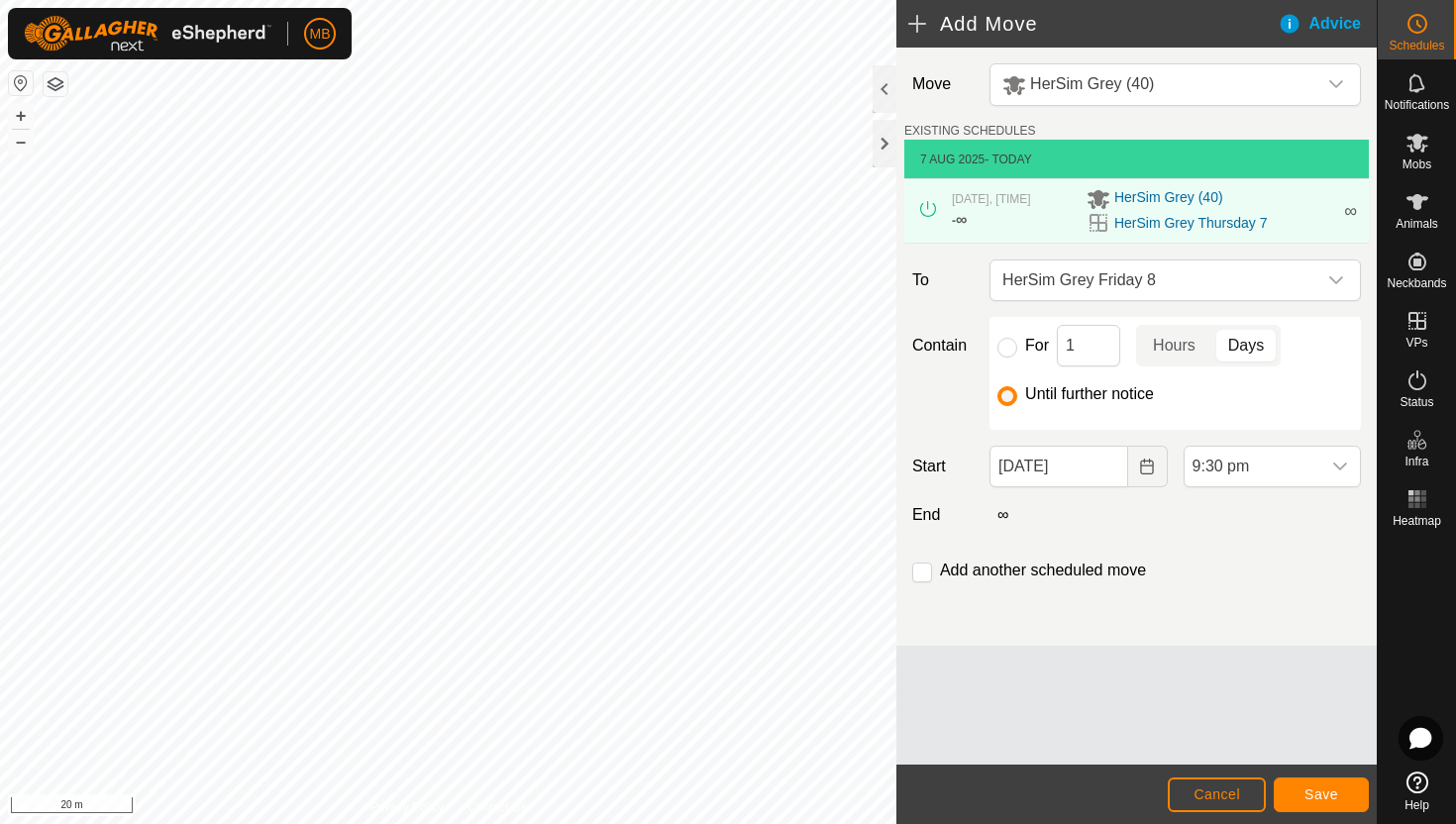 scroll, scrollTop: 1630, scrollLeft: 0, axis: vertical 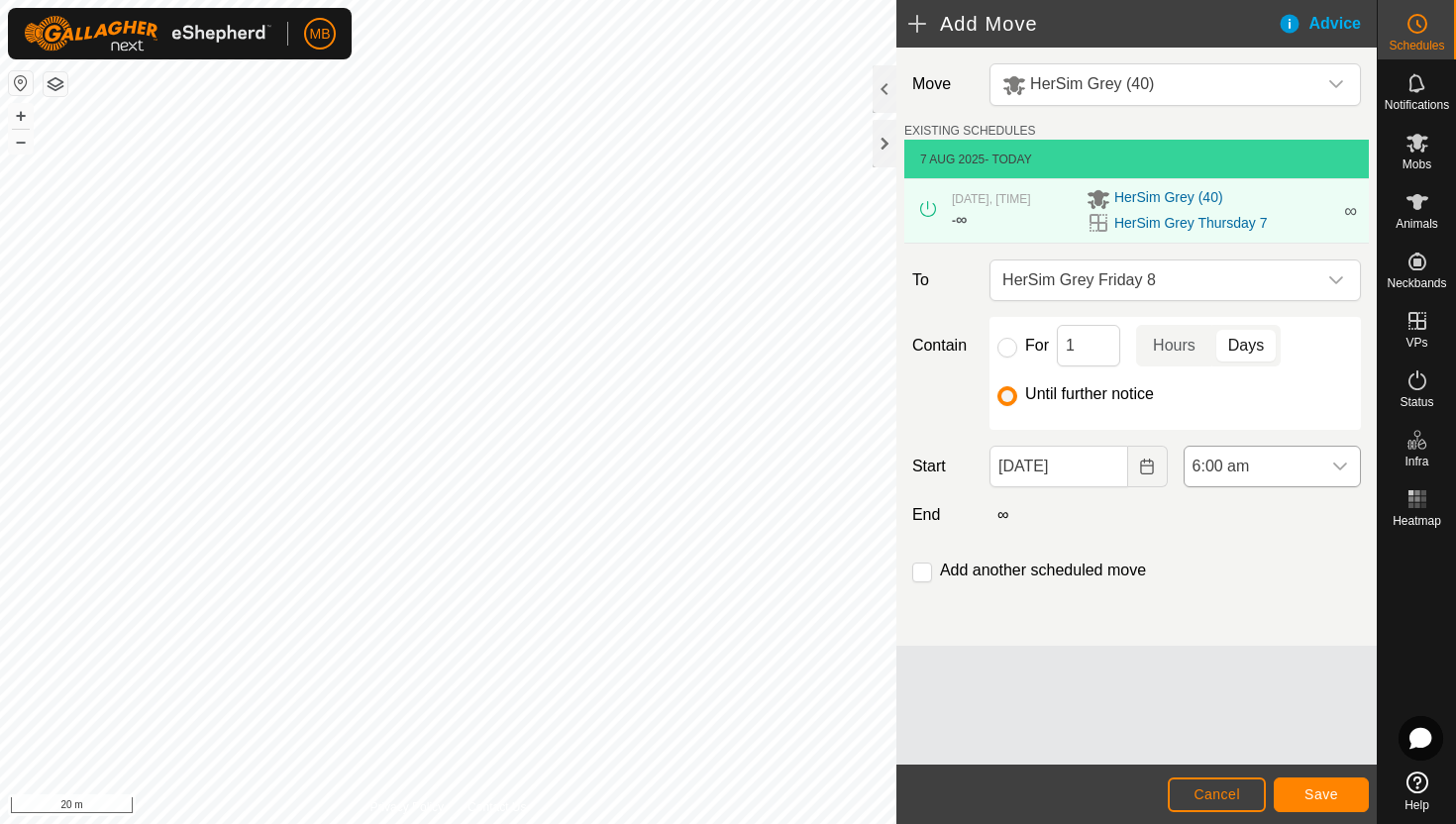 click 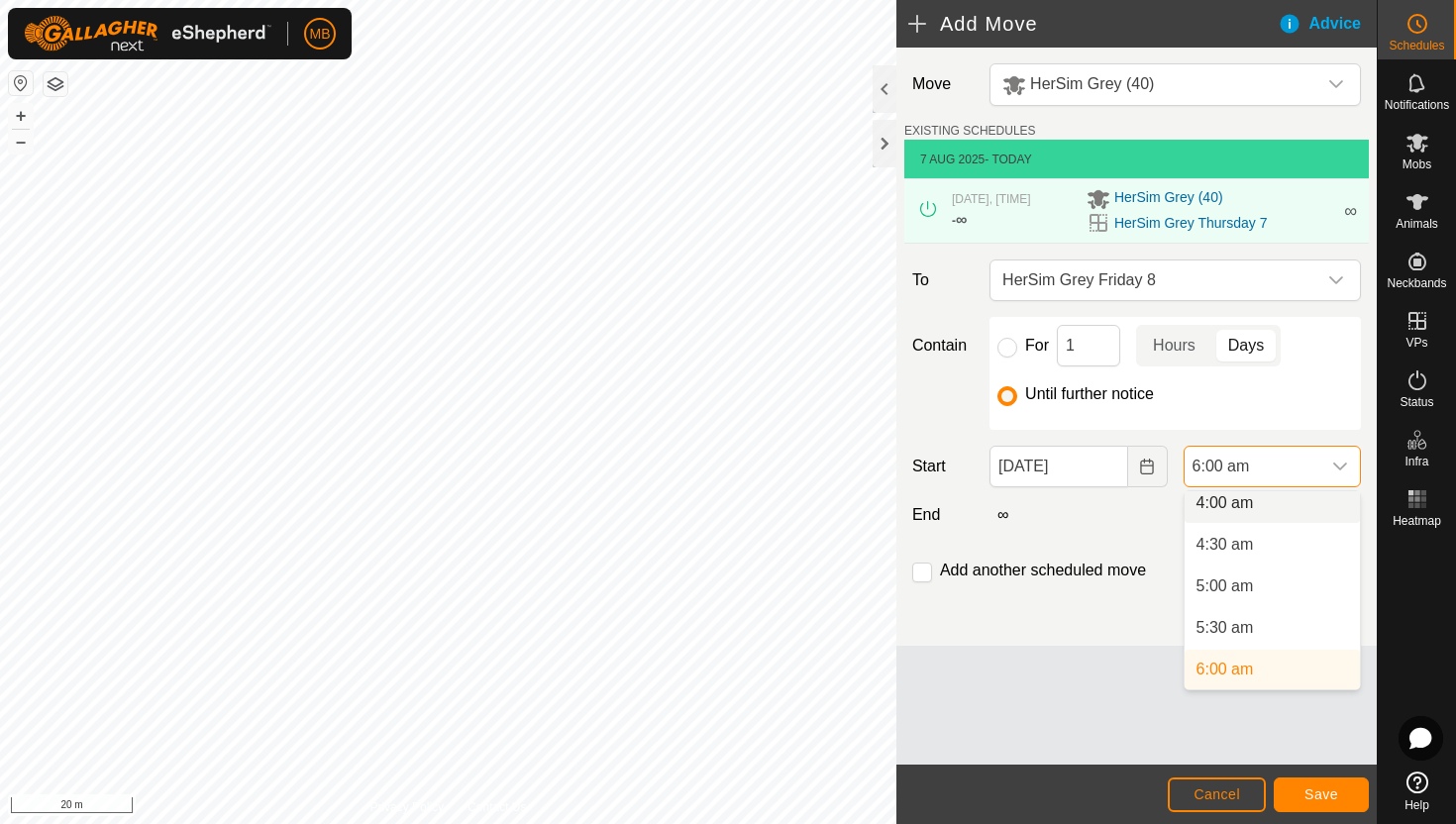 scroll, scrollTop: 333, scrollLeft: 0, axis: vertical 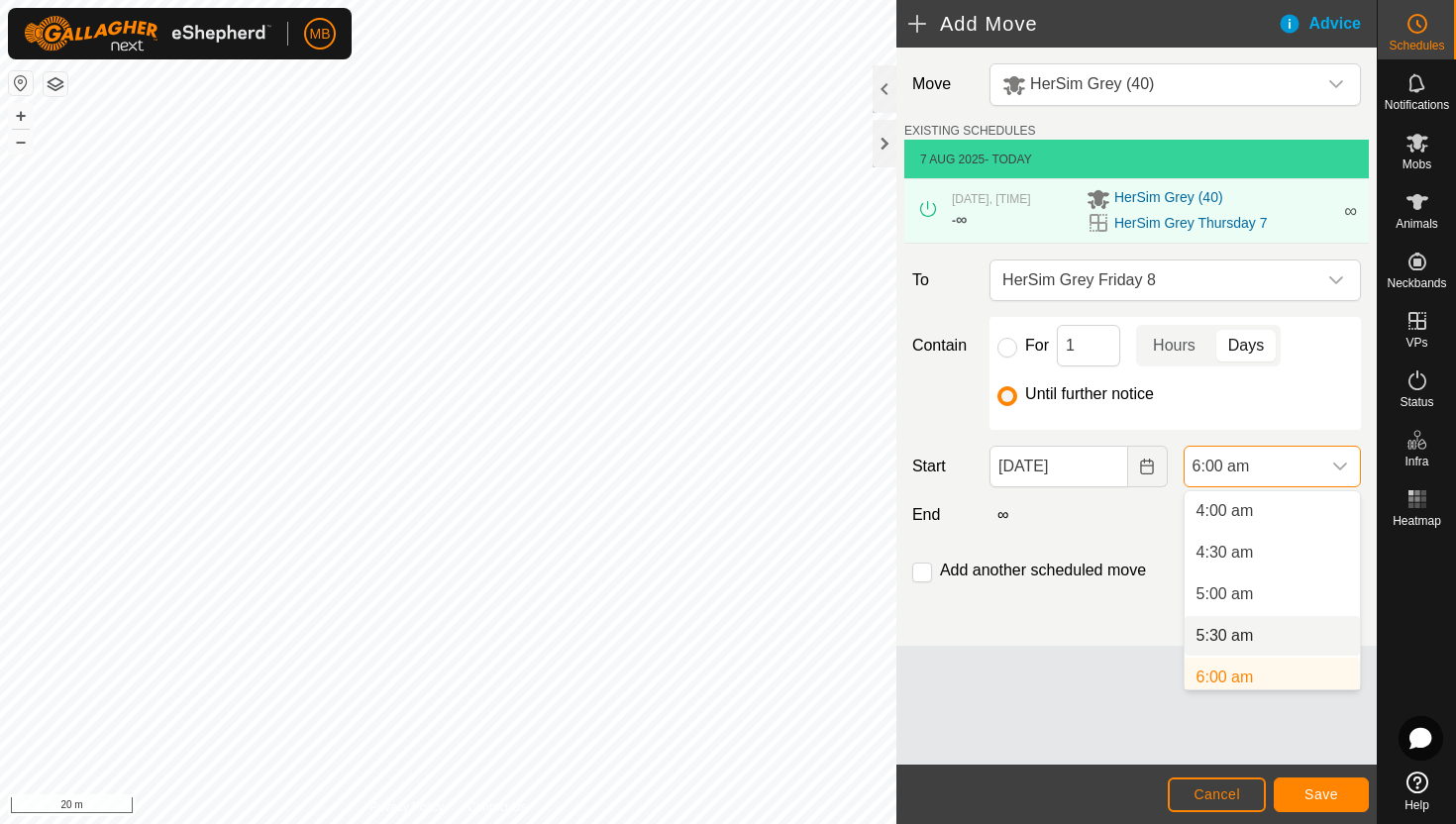 click on "5:30 am" at bounding box center [1272, 636] 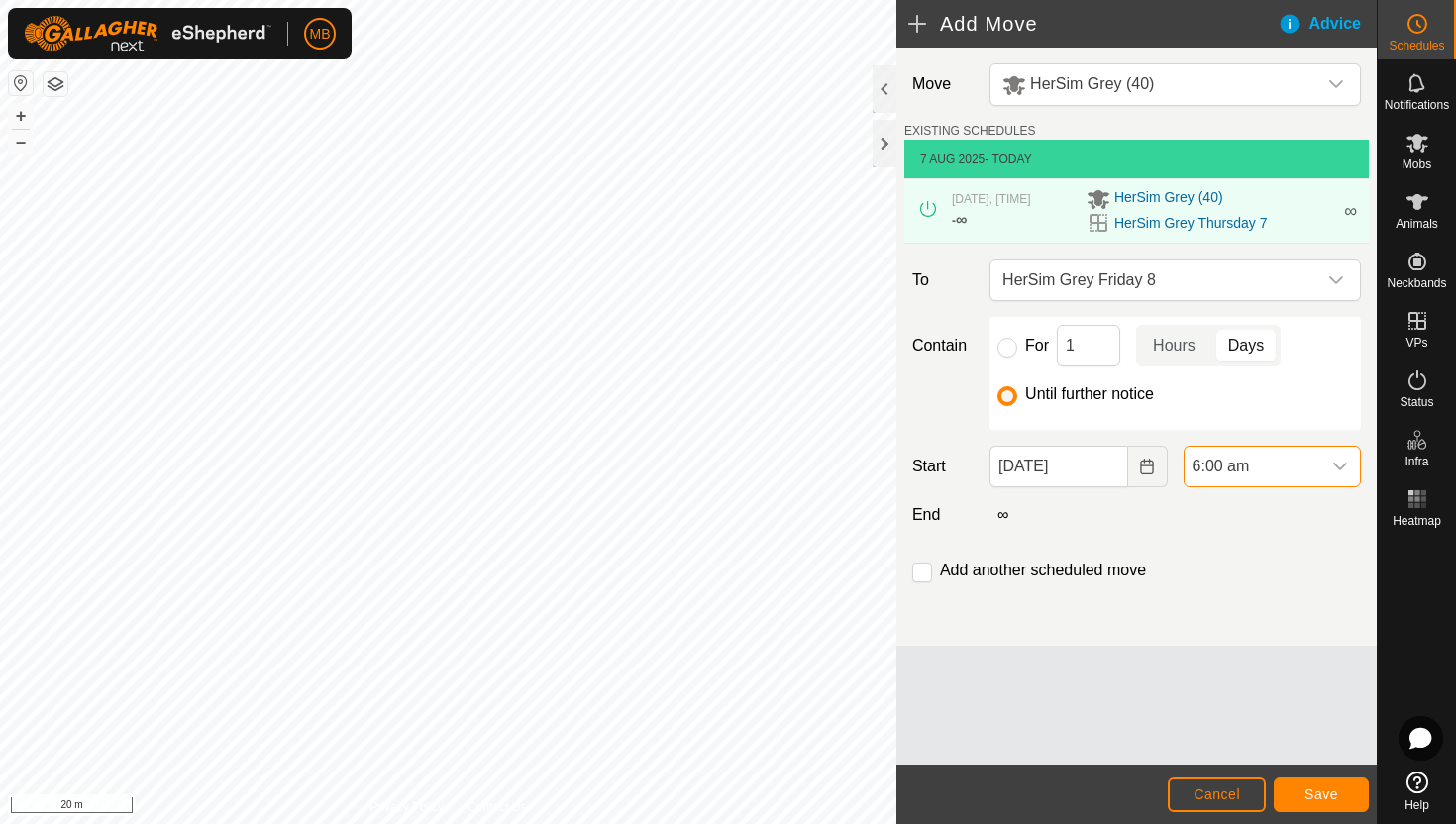 scroll, scrollTop: 341, scrollLeft: 0, axis: vertical 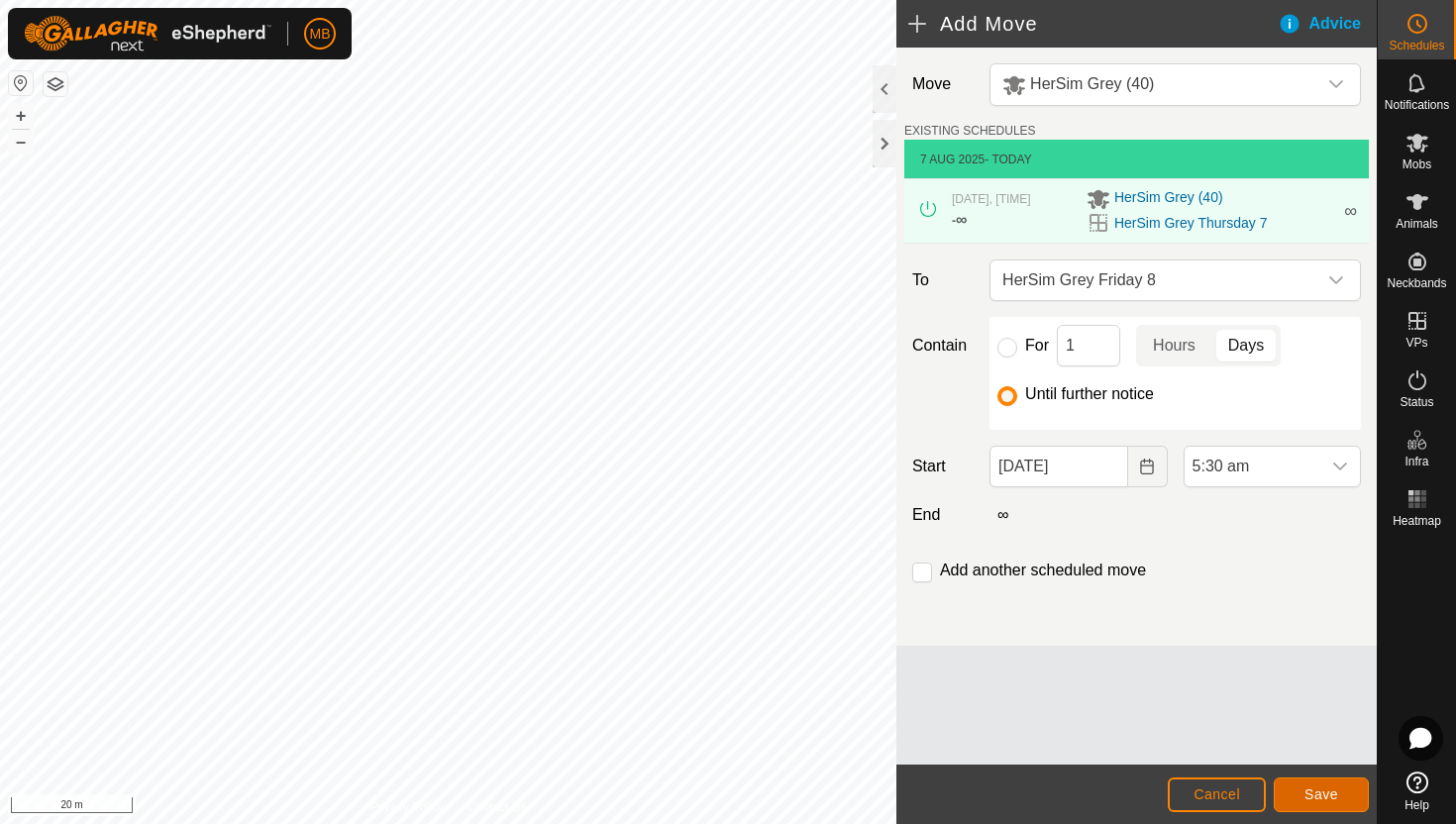click on "Save" 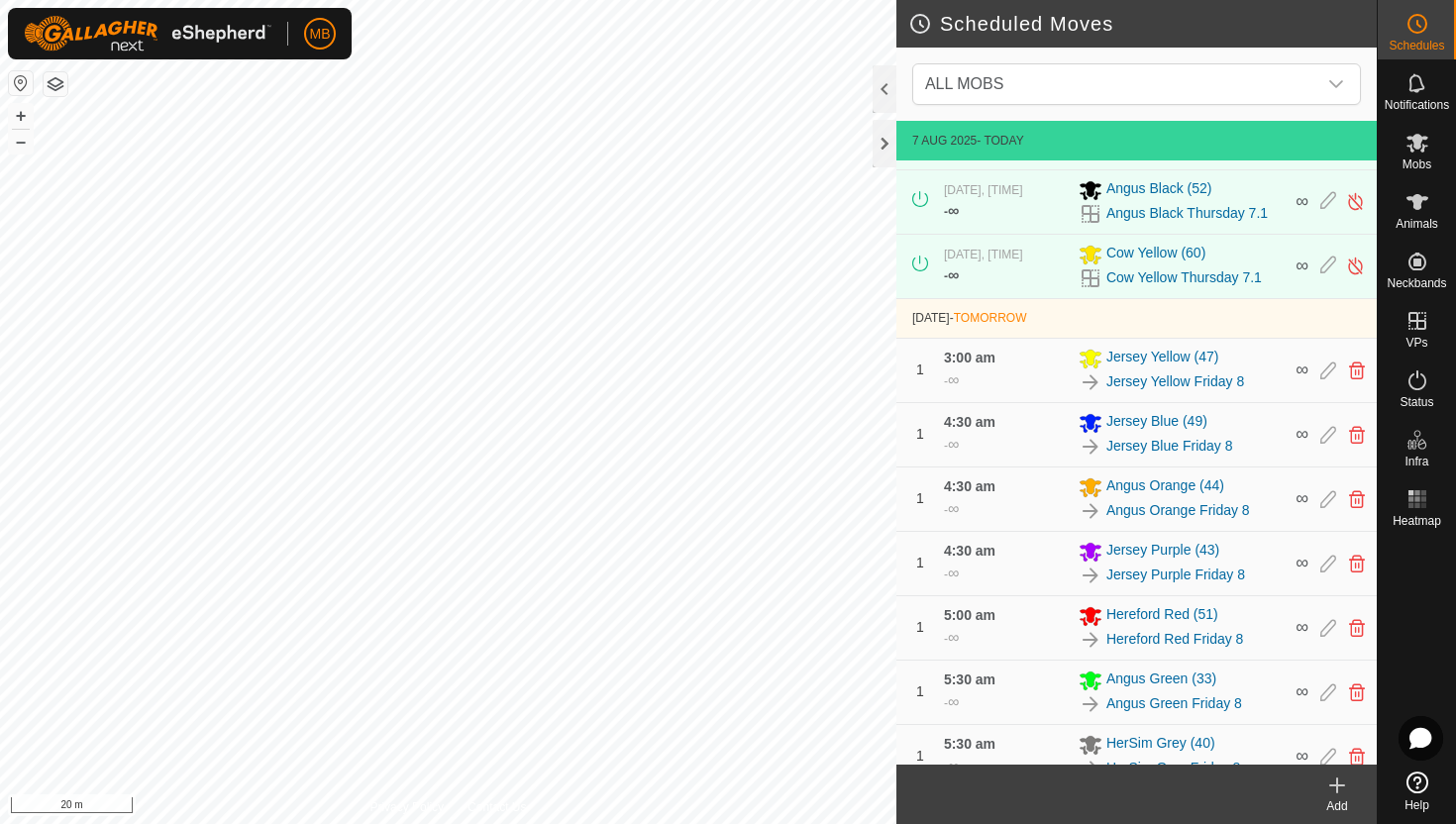 scroll, scrollTop: 690, scrollLeft: 0, axis: vertical 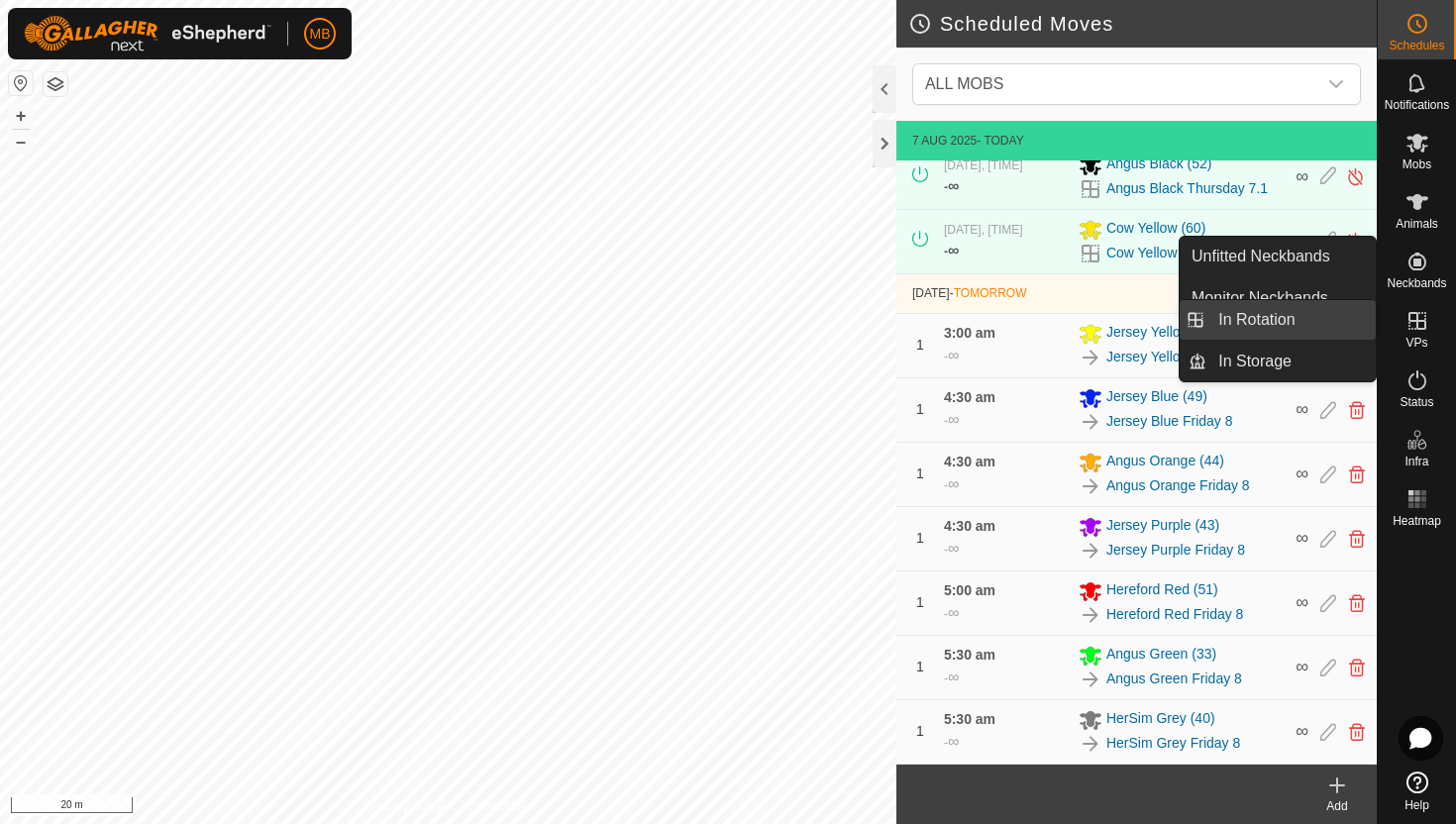 click on "In Rotation" at bounding box center [1291, 320] 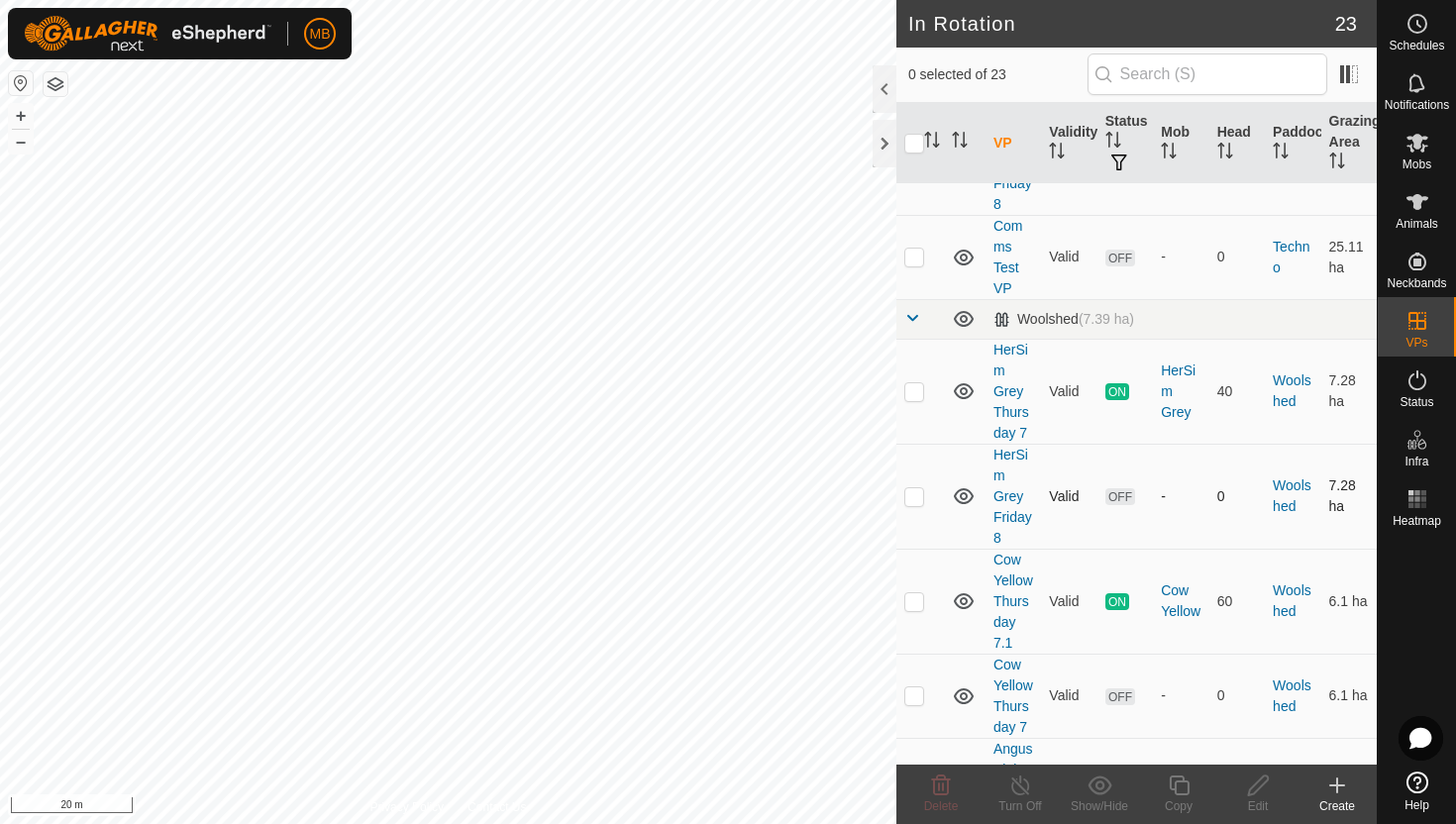 scroll, scrollTop: 1614, scrollLeft: 0, axis: vertical 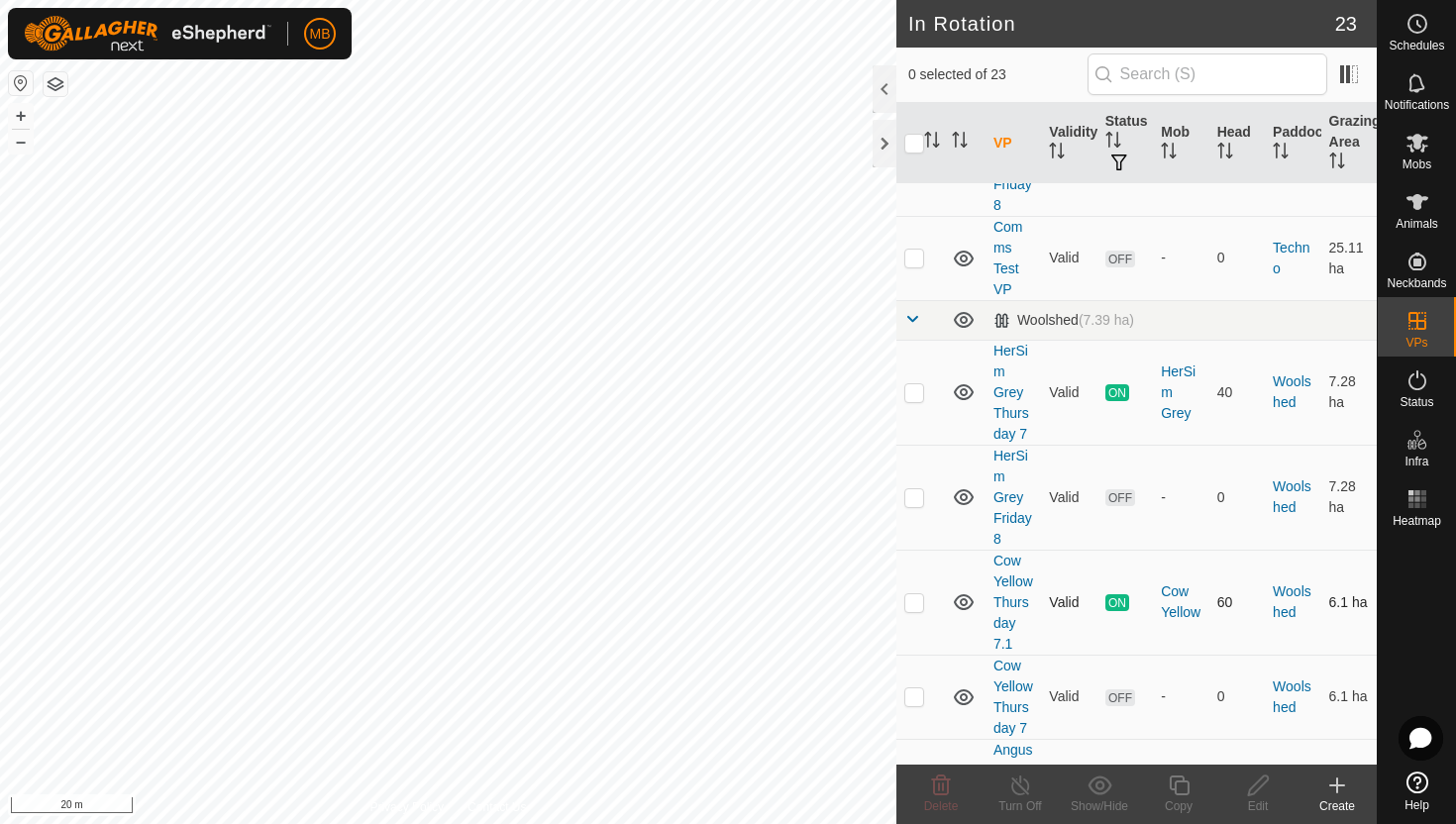 click at bounding box center [914, 602] 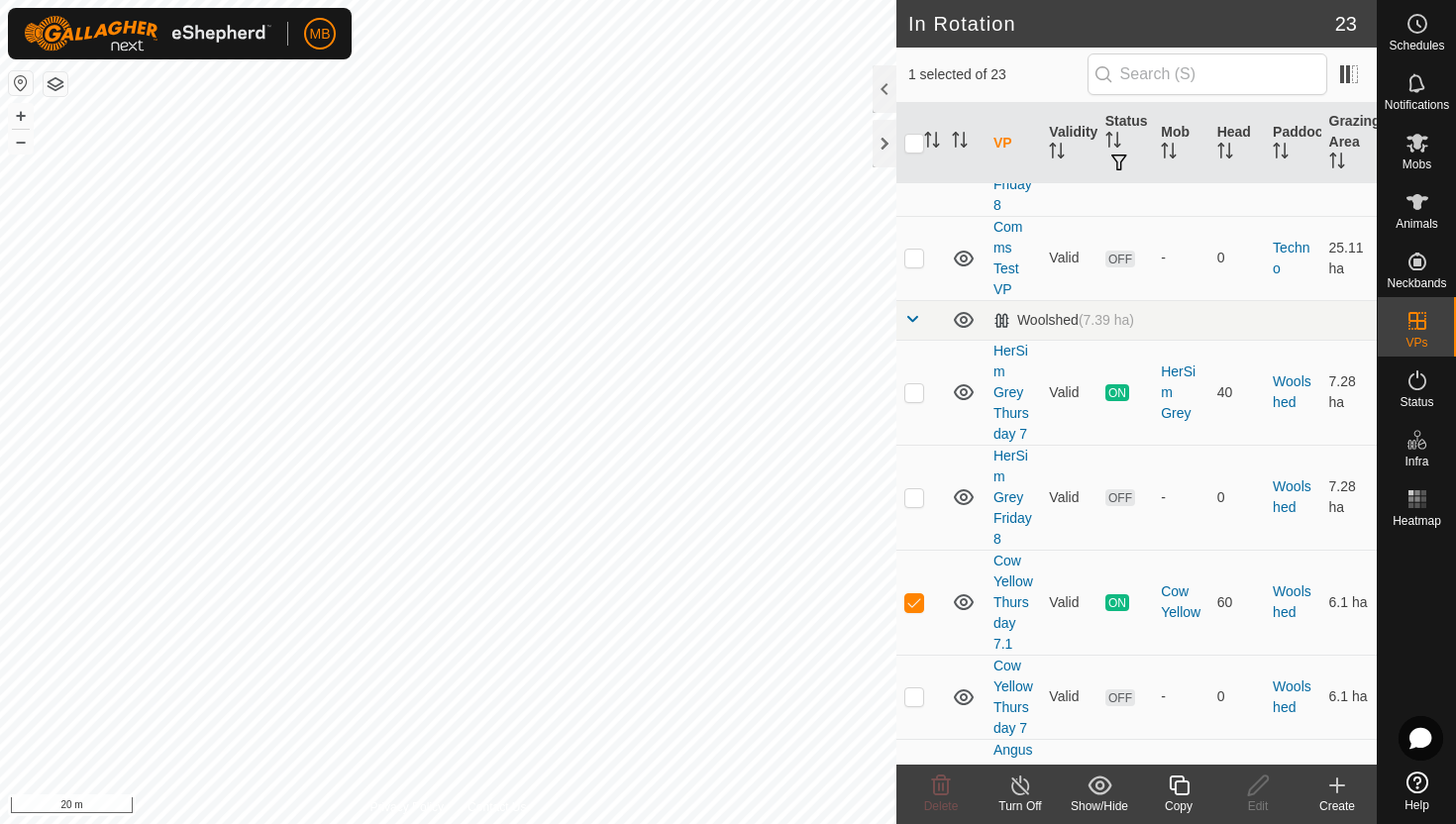 click 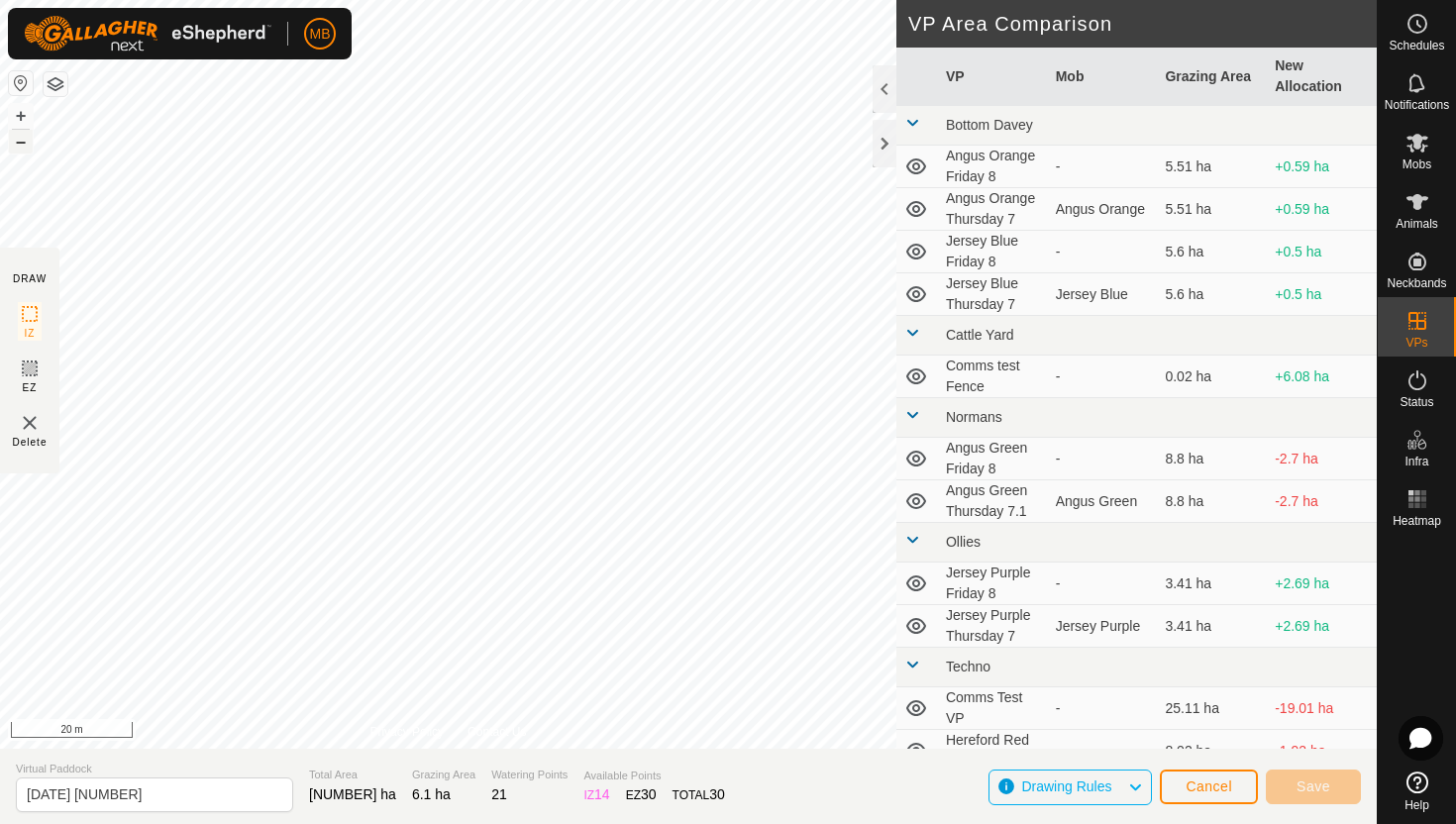 click on "–" at bounding box center (21, 142) 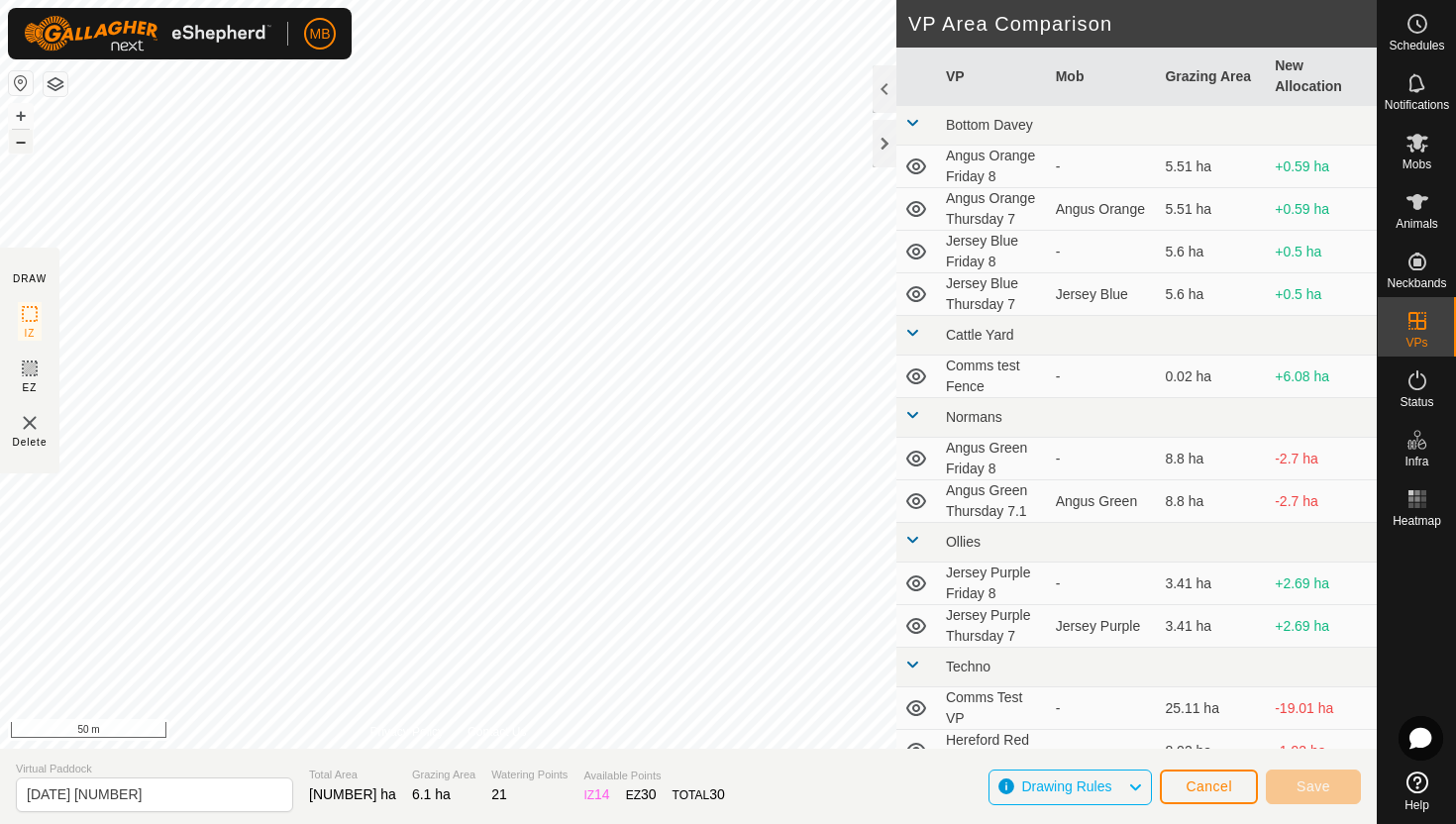 click on "–" at bounding box center [21, 142] 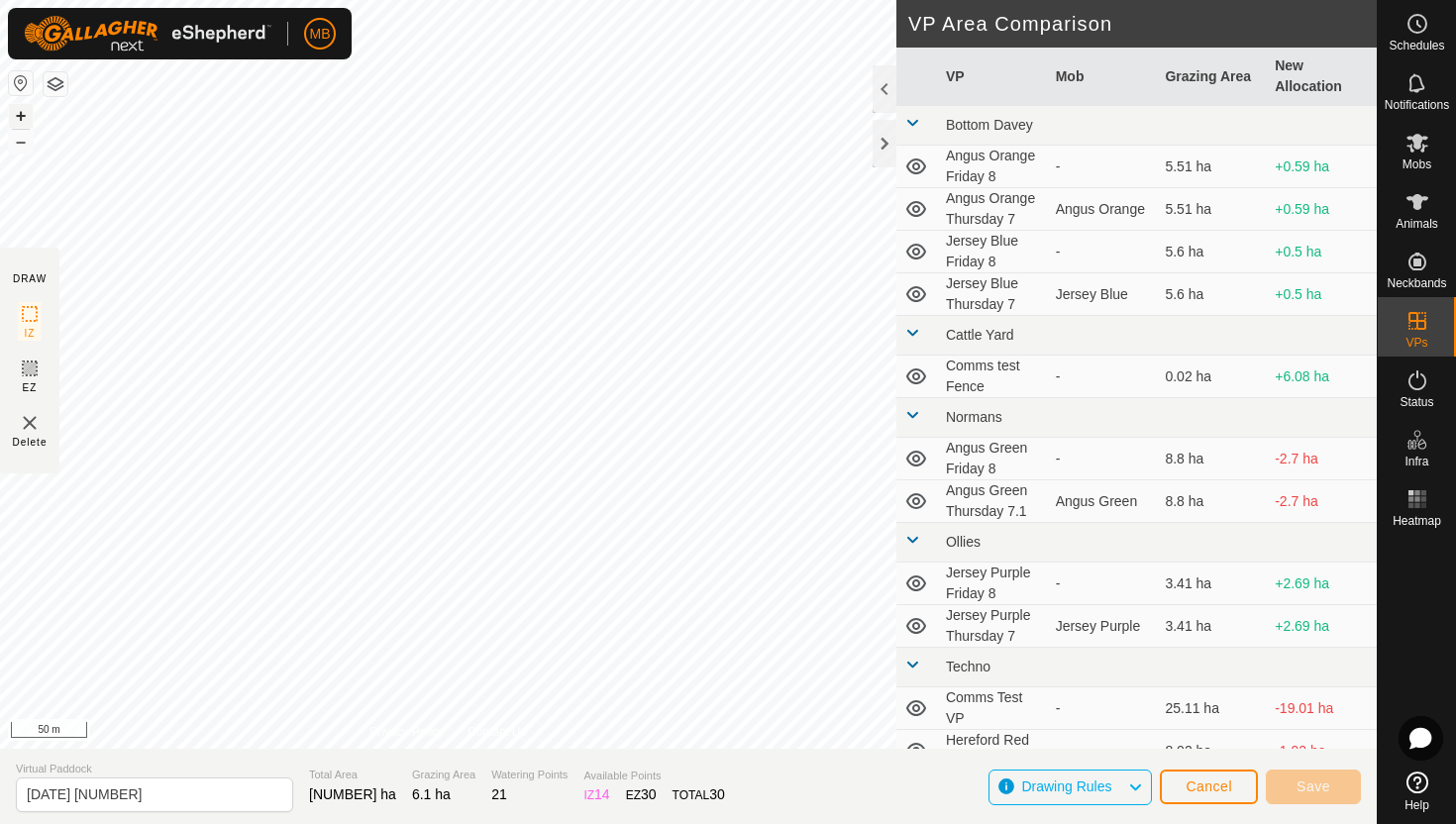 click on "+" at bounding box center (21, 116) 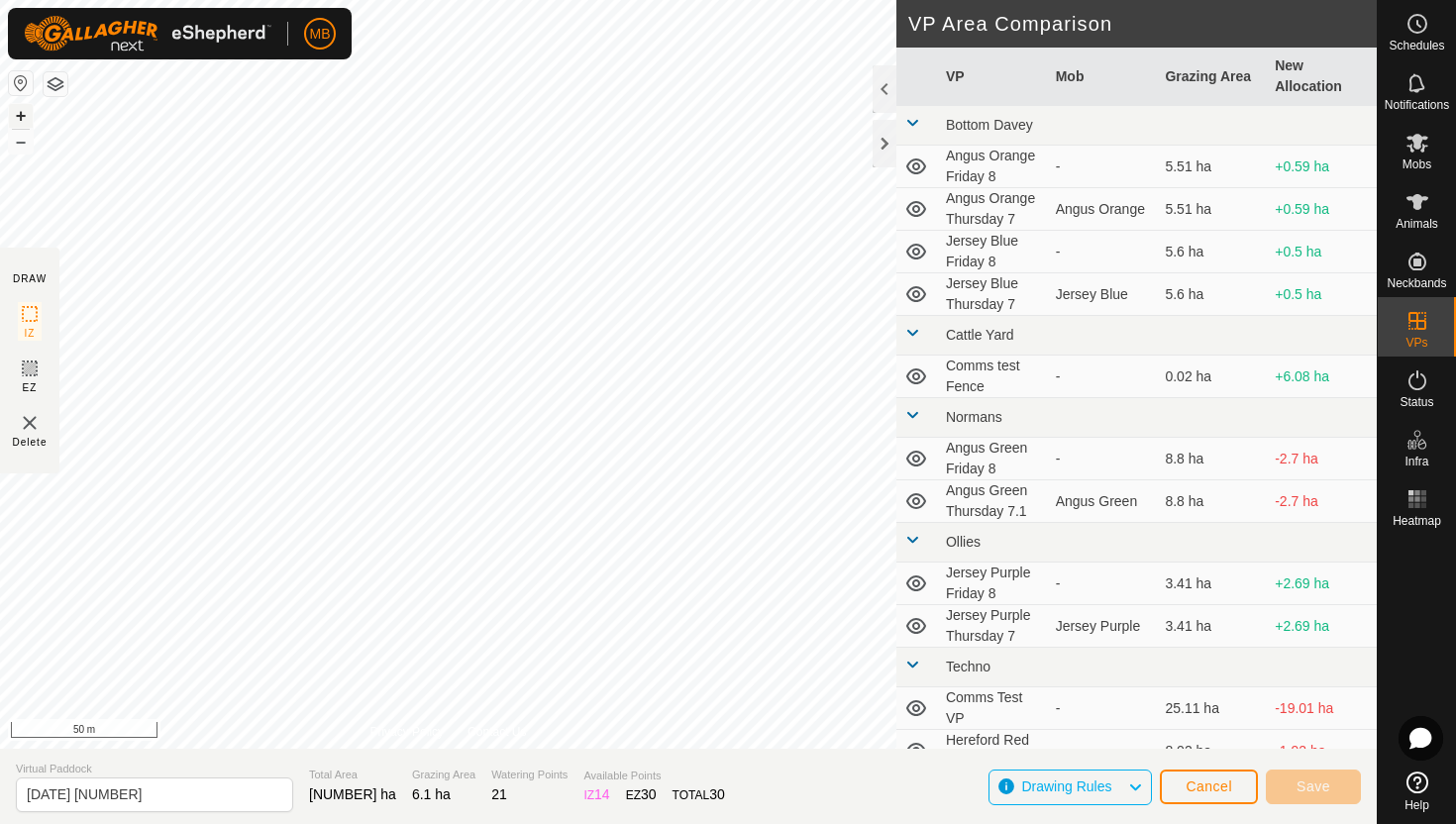 click on "+" at bounding box center (21, 116) 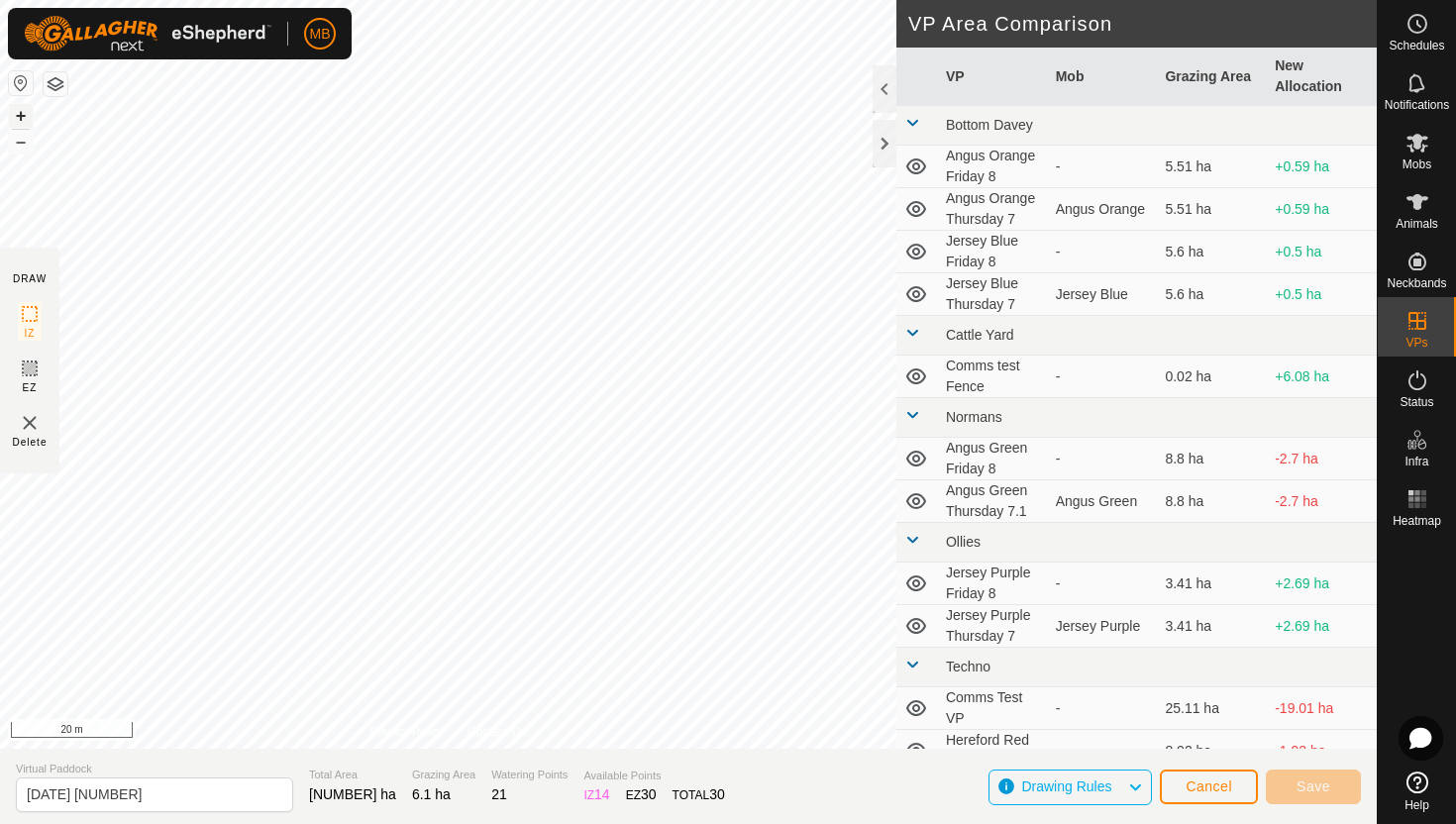 click on "+" at bounding box center (21, 116) 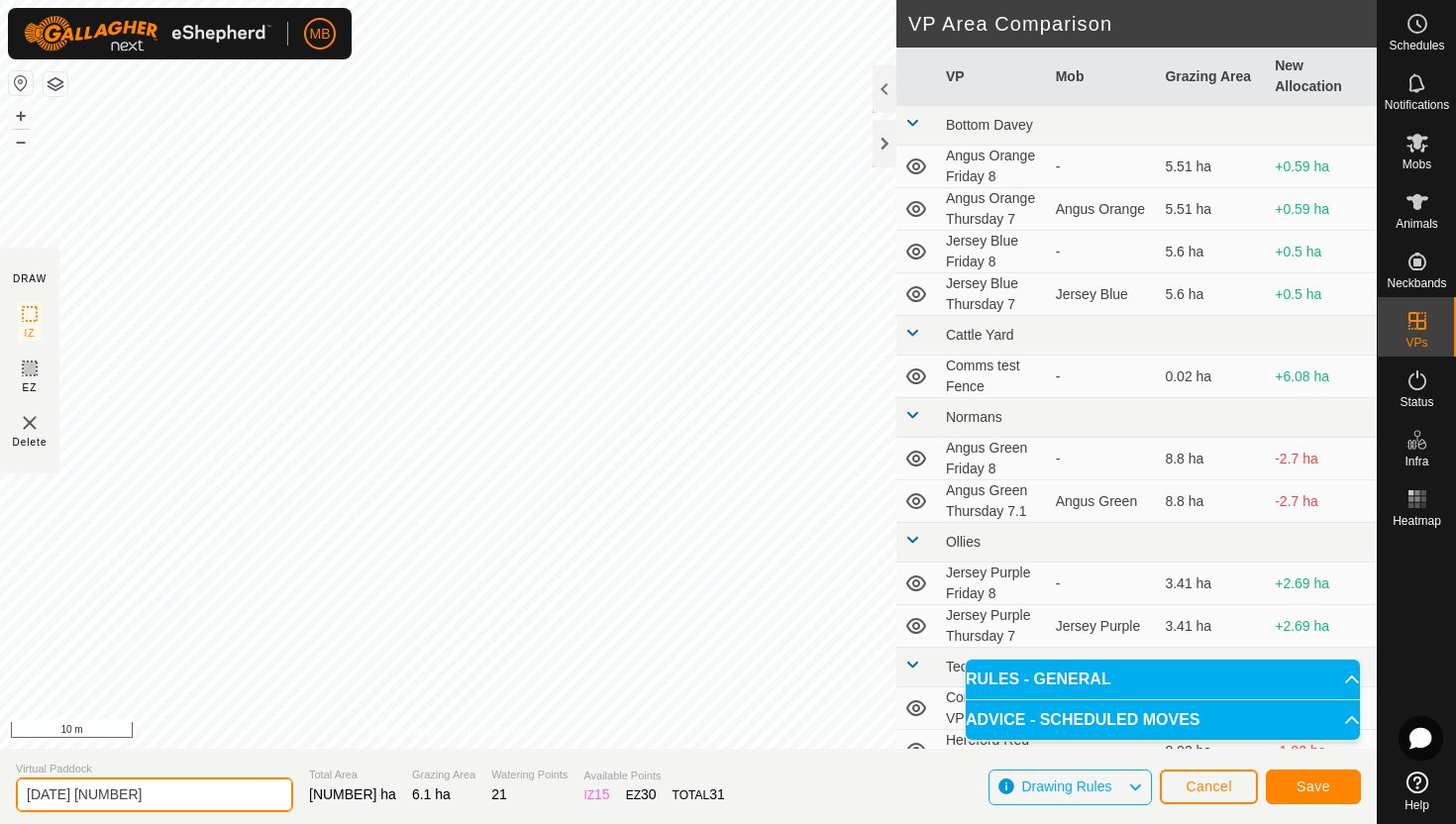 click on "2025-08-07 201103" 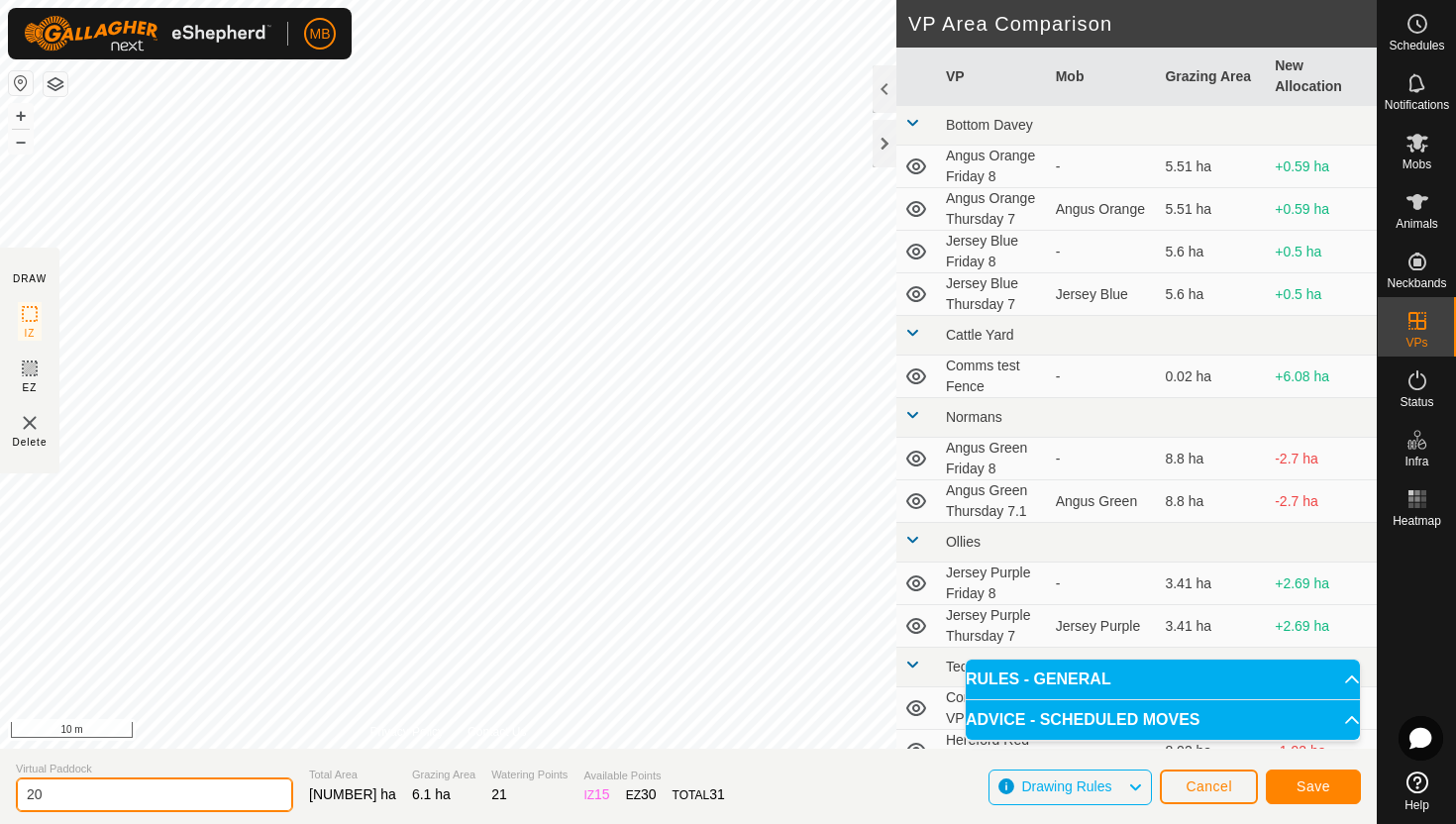 type on "2" 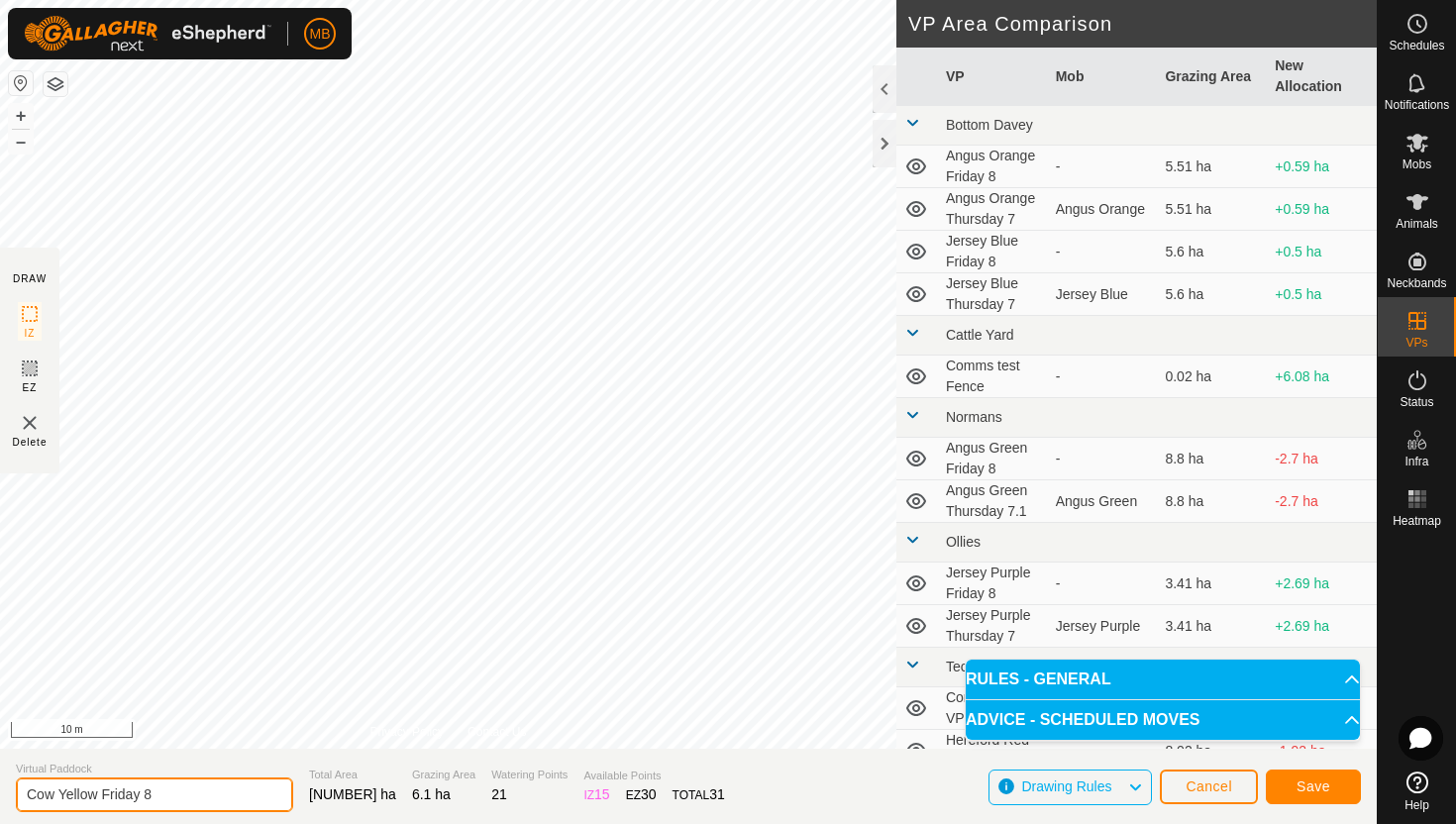type on "Cow Yellow Friday 8" 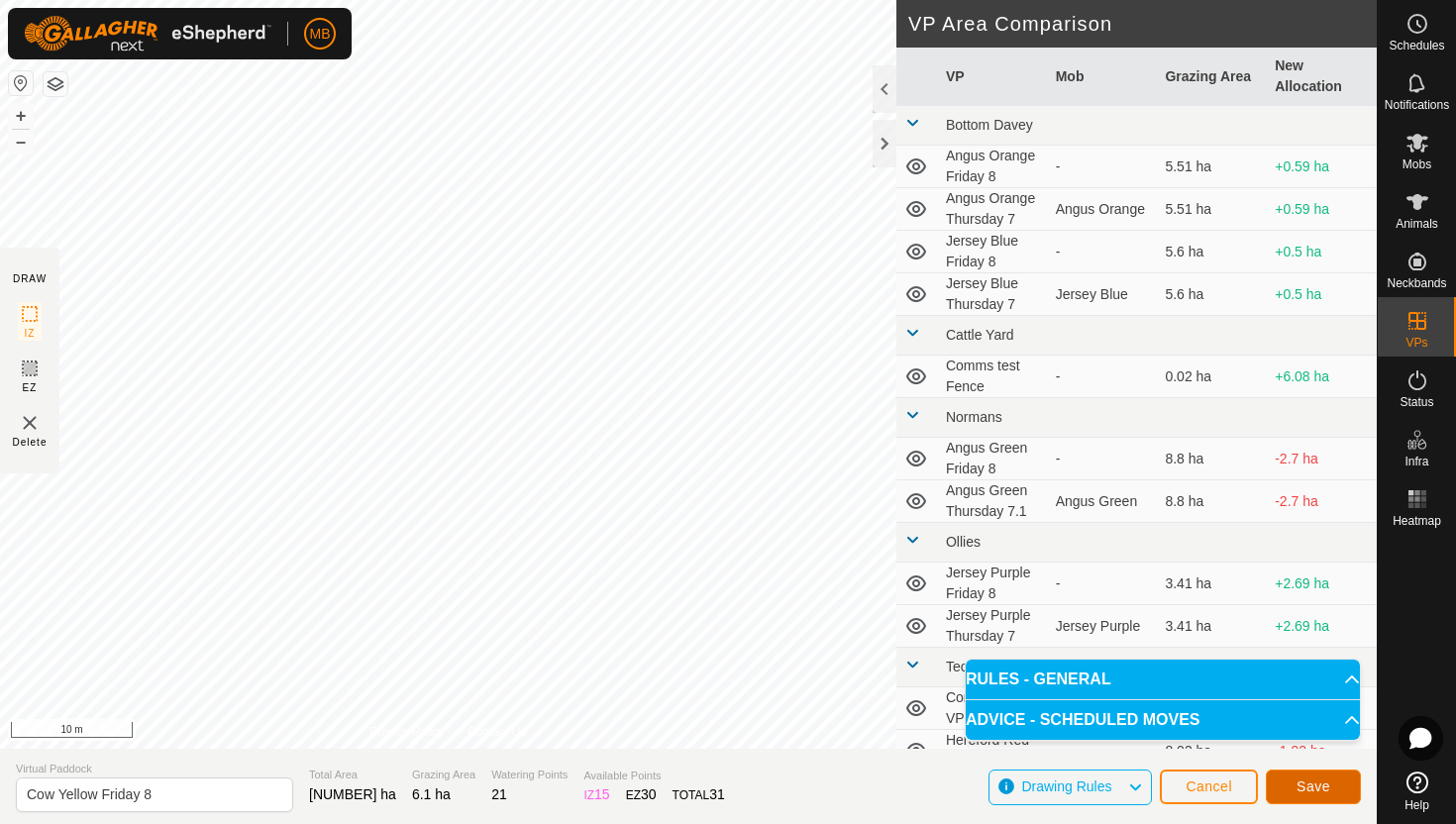 click on "Save" 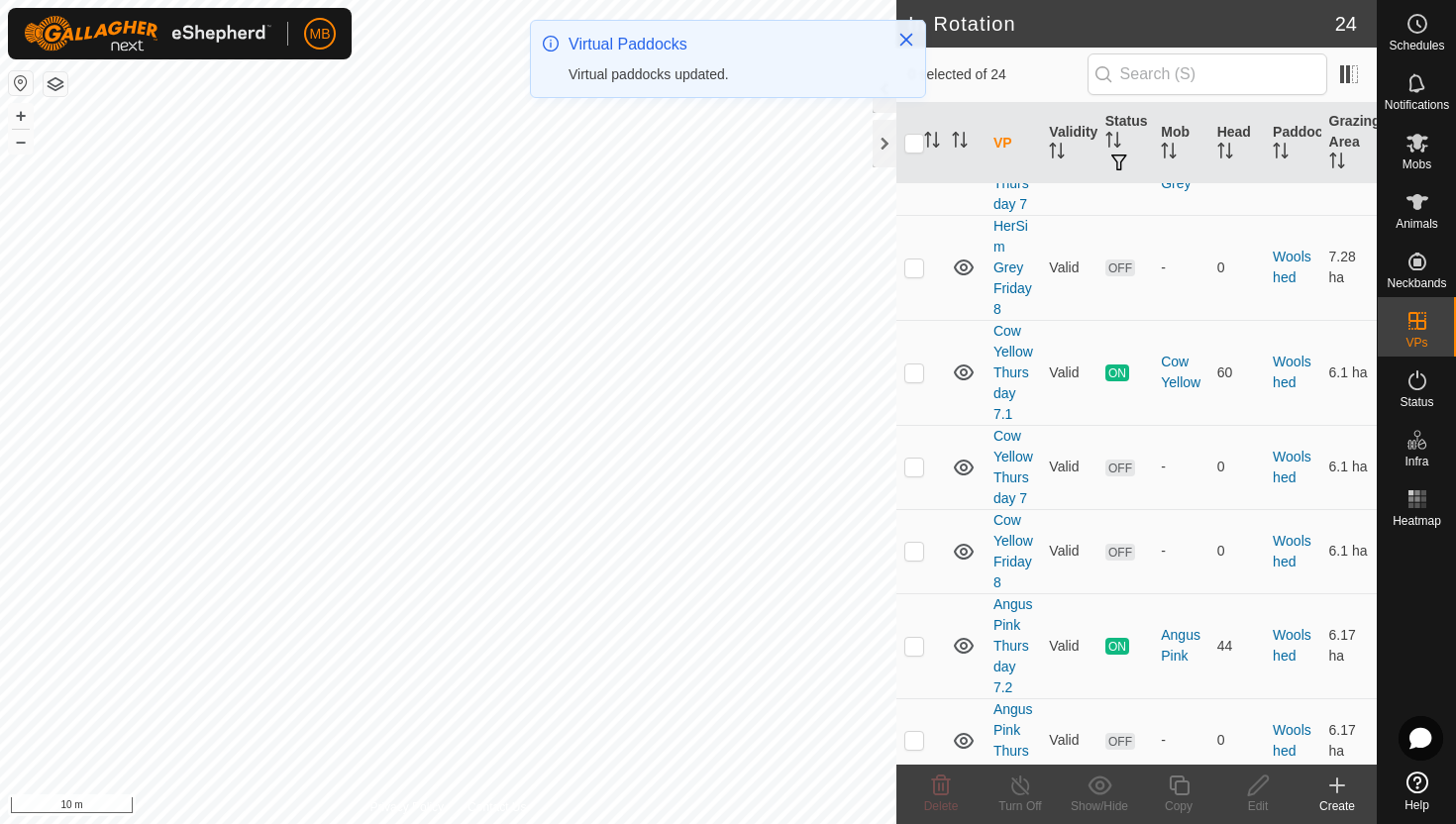 scroll, scrollTop: 1847, scrollLeft: 0, axis: vertical 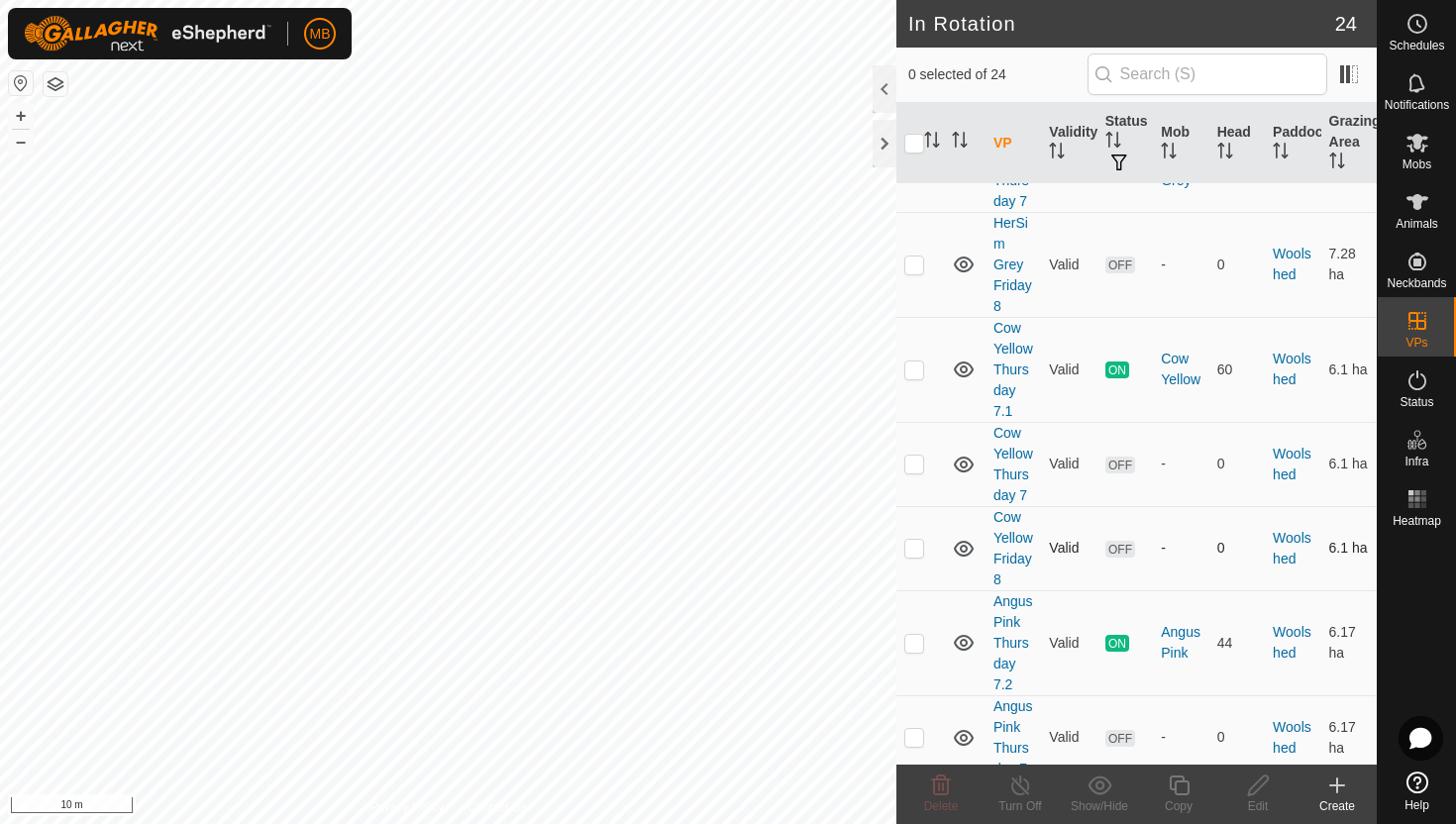 click at bounding box center [914, 548] 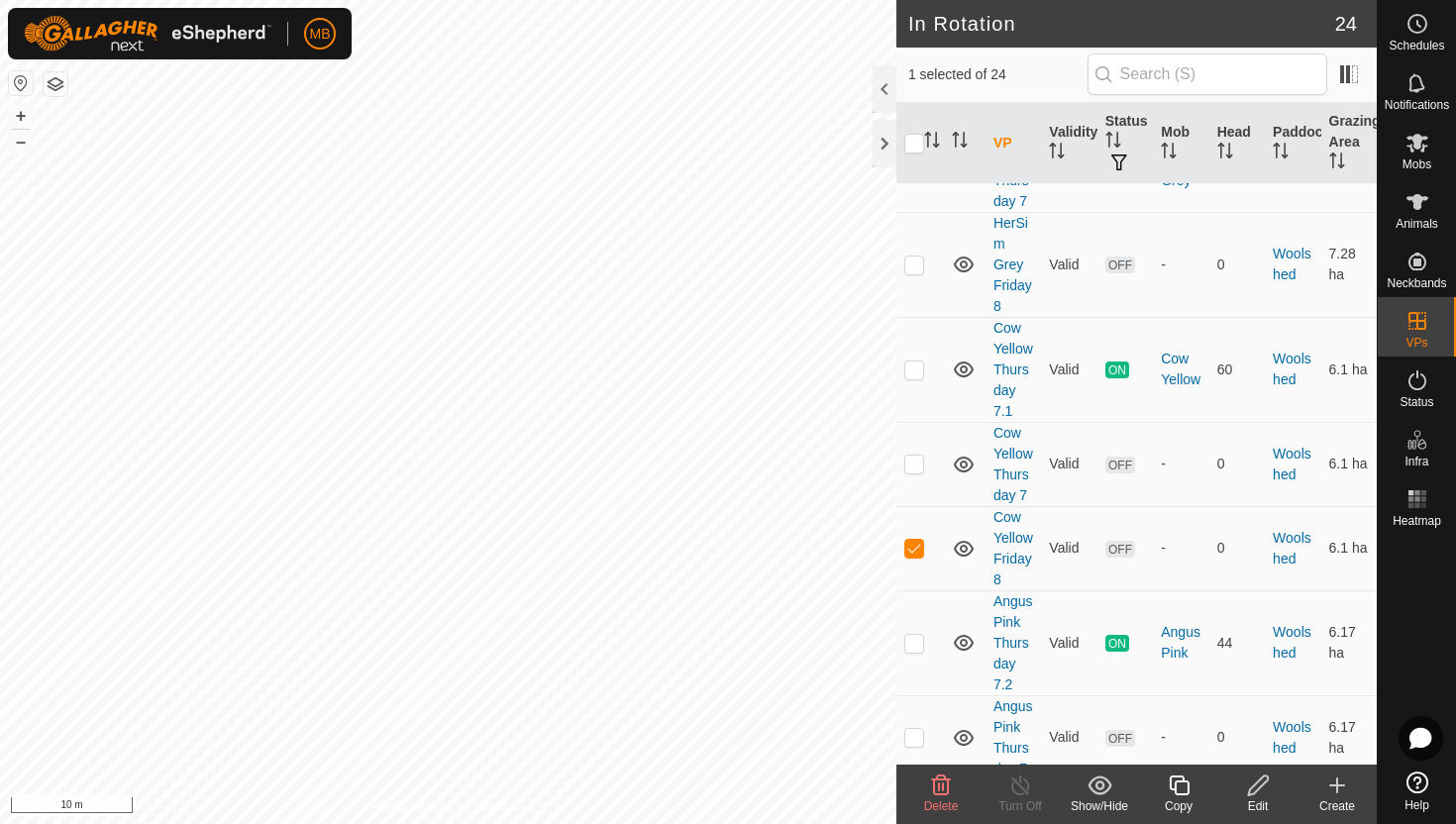 click 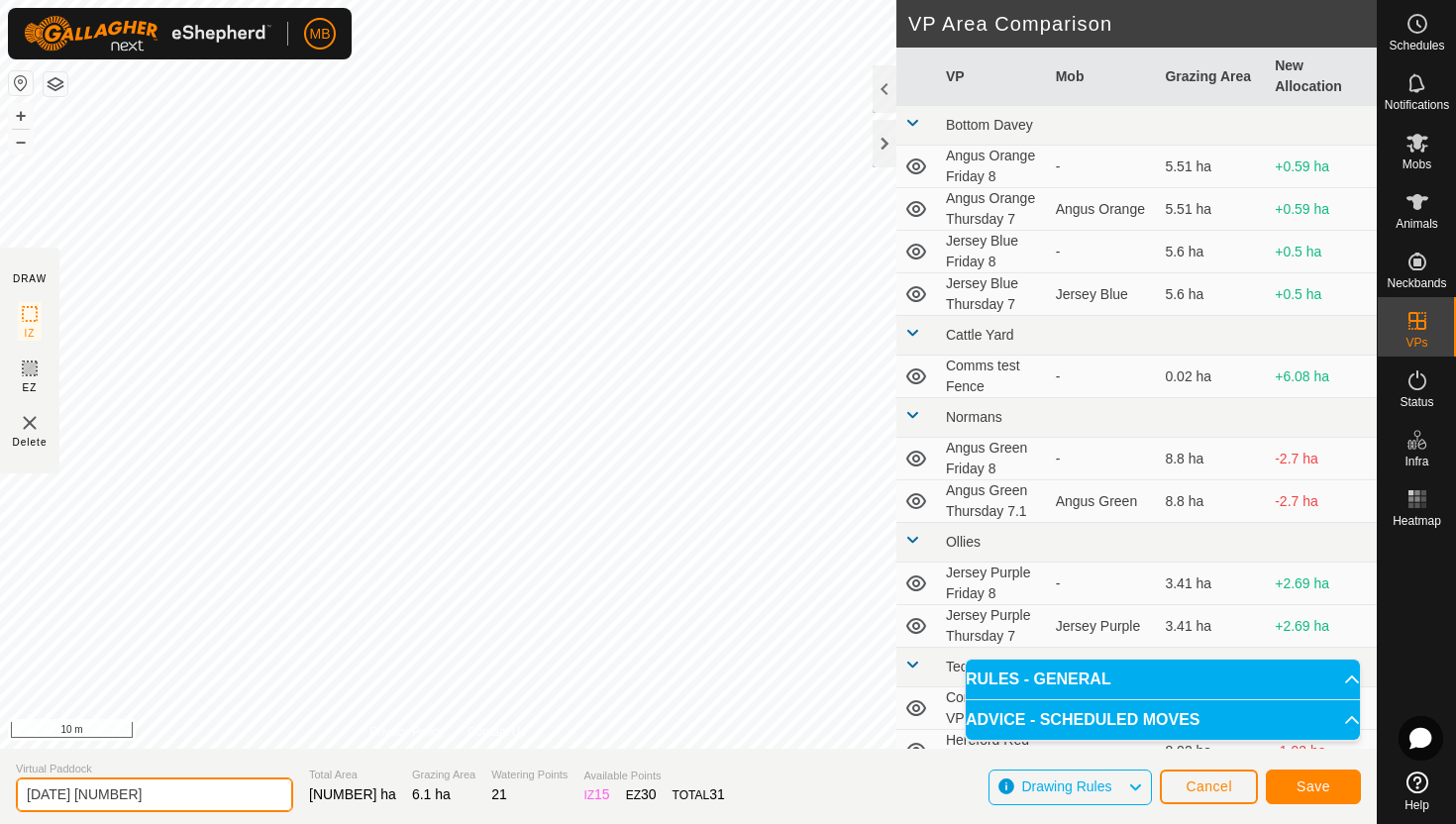 click on "2025-08-07 201306" 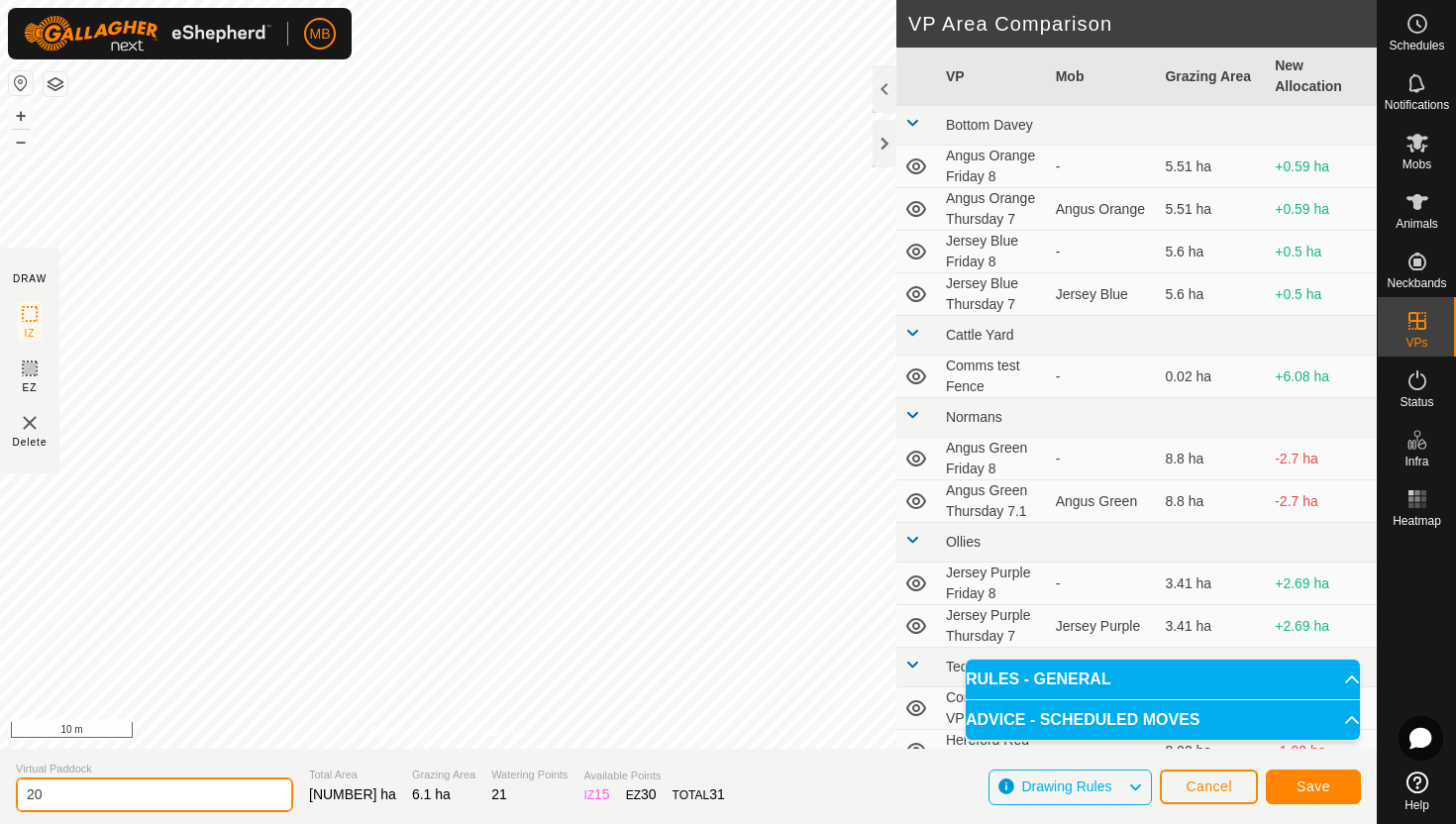 type on "2" 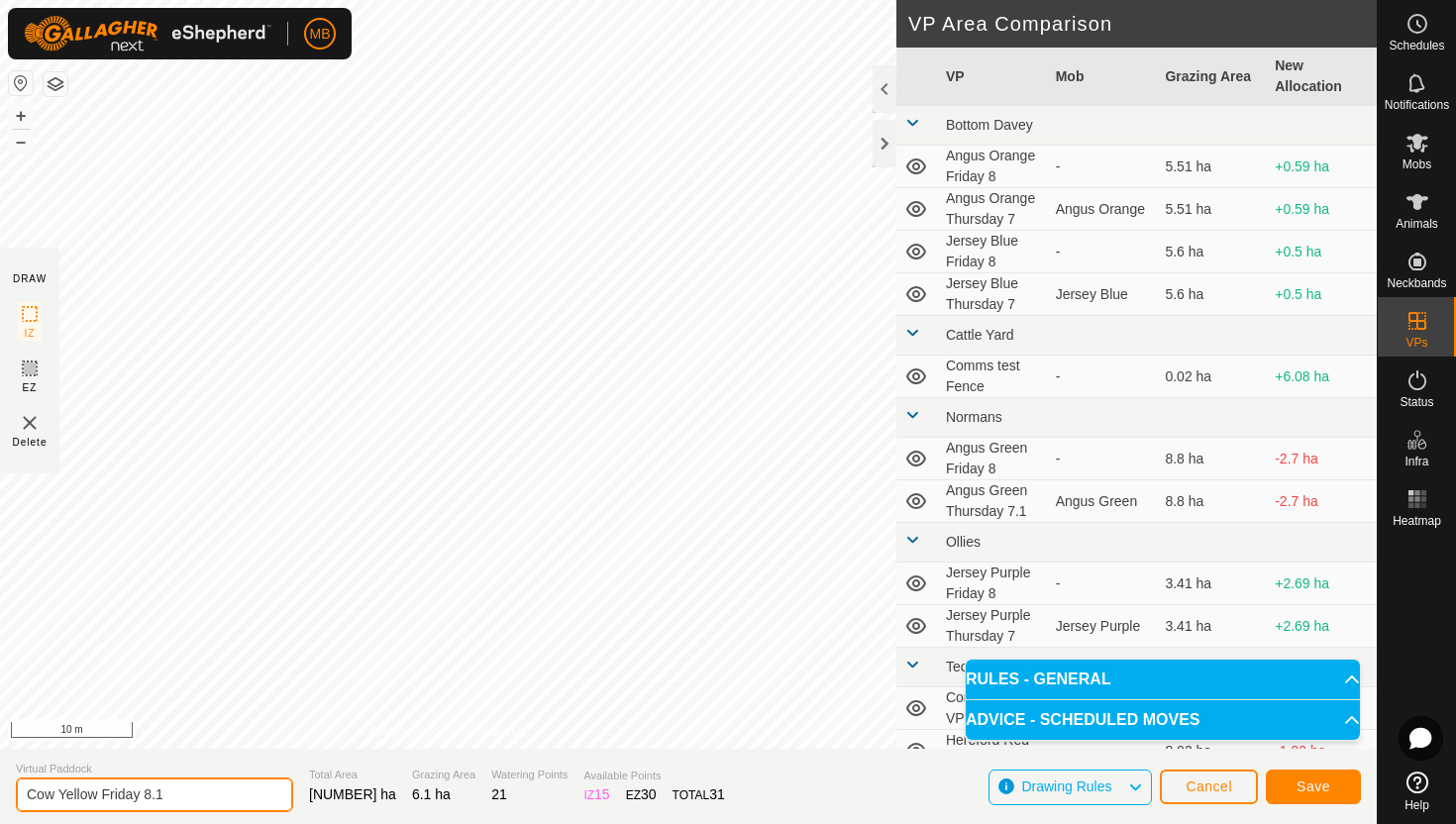 type on "Cow Yellow Friday 8.1" 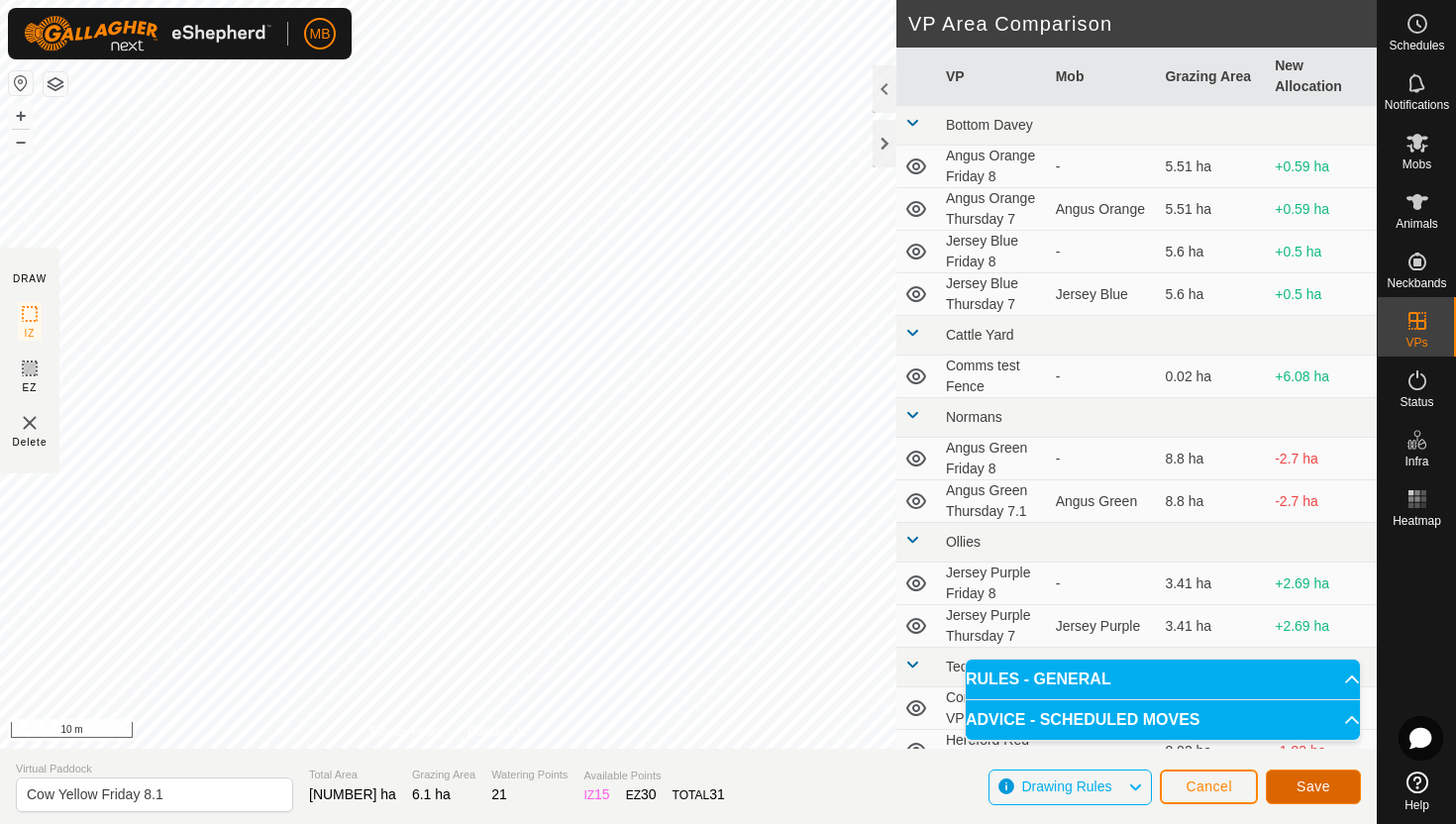 click on "Save" 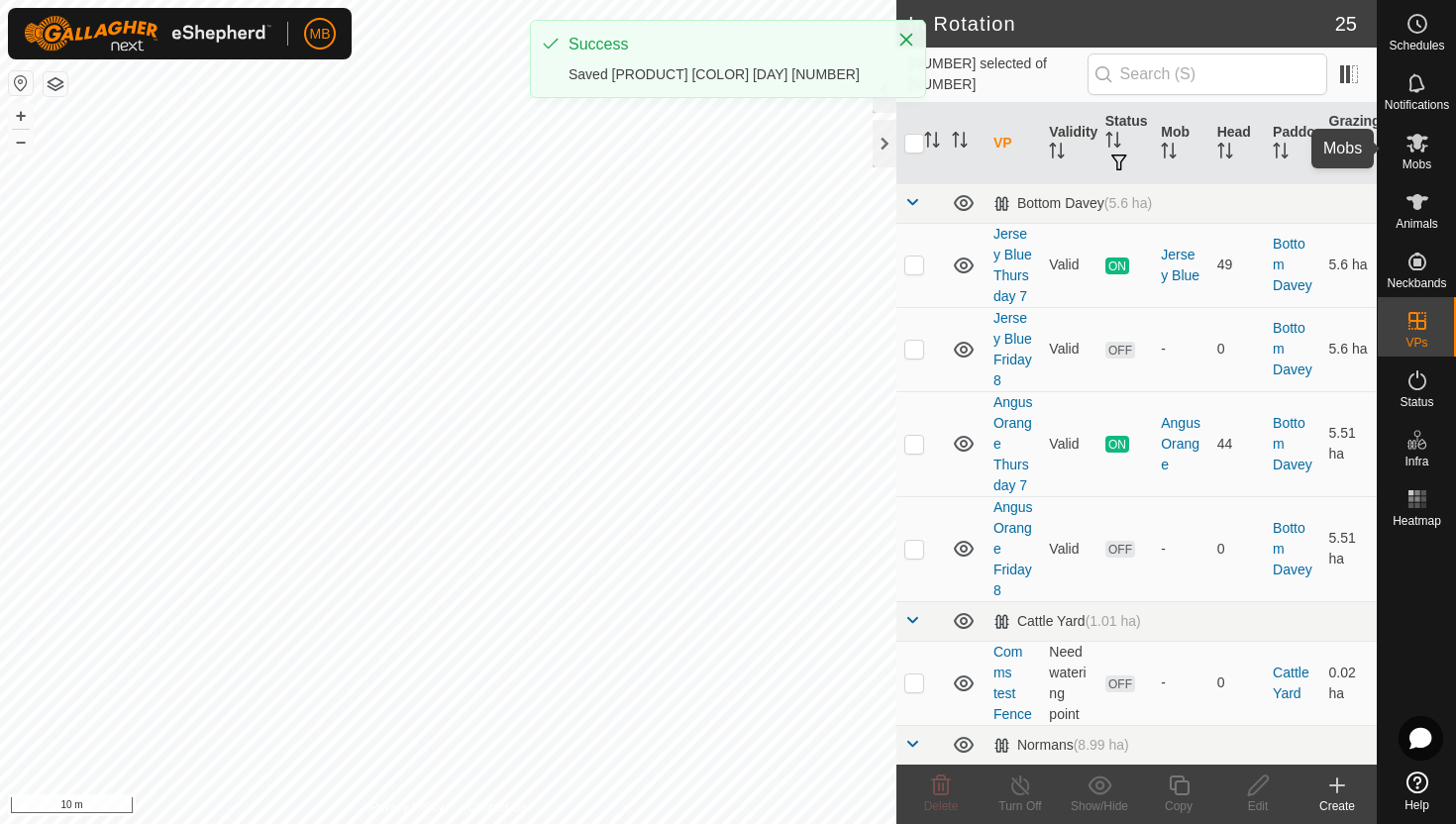 click 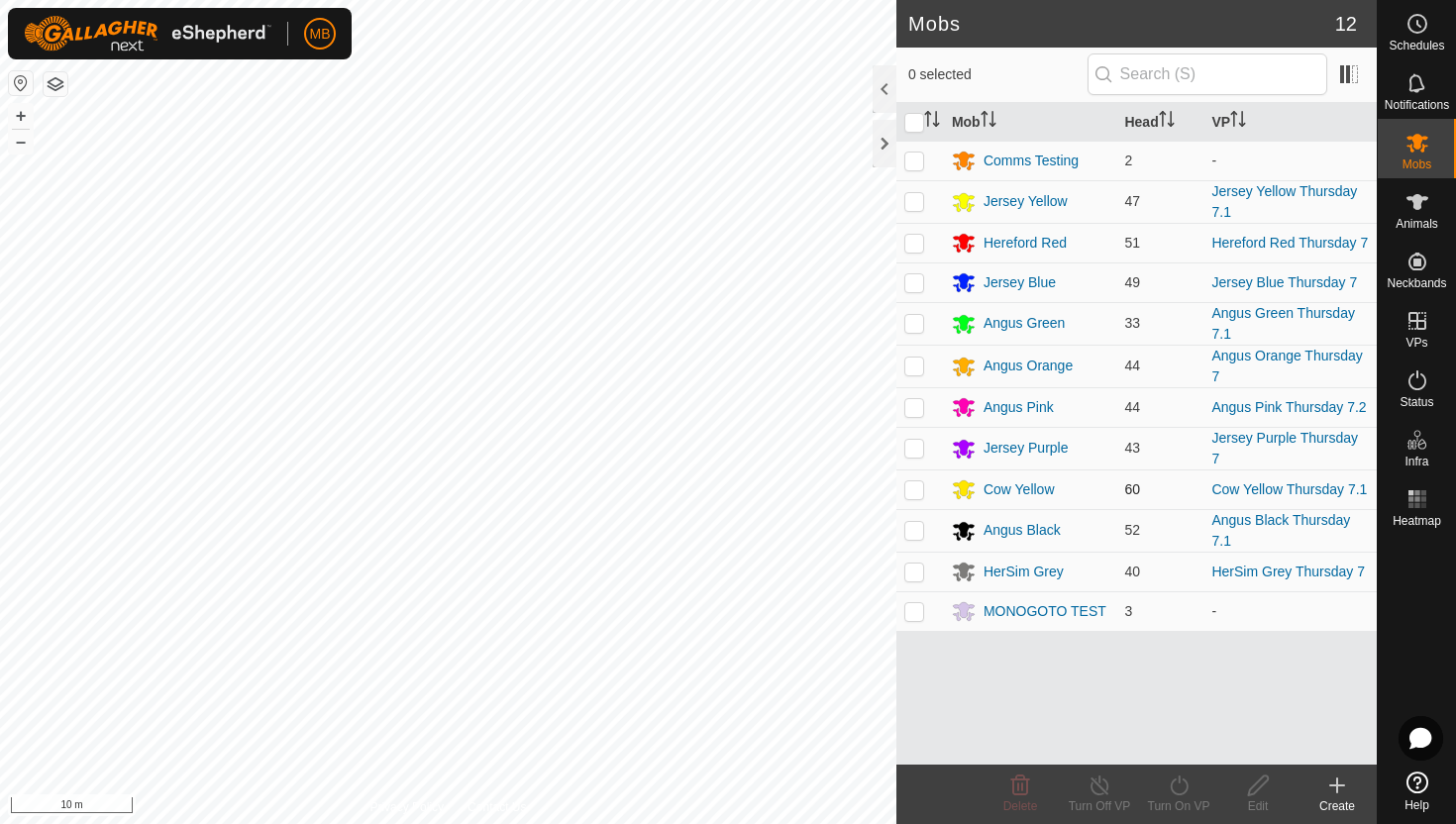click at bounding box center (914, 489) 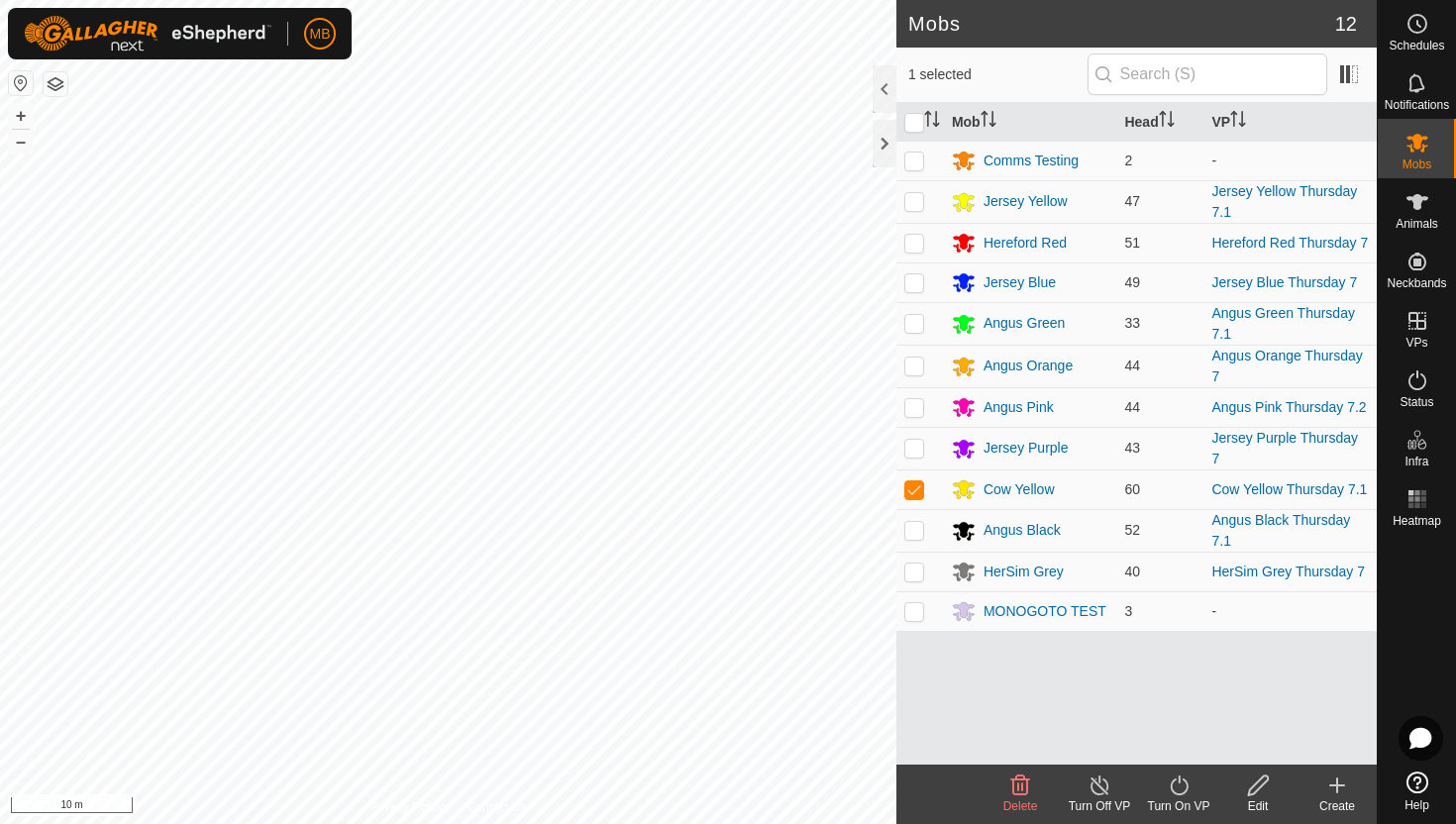 click 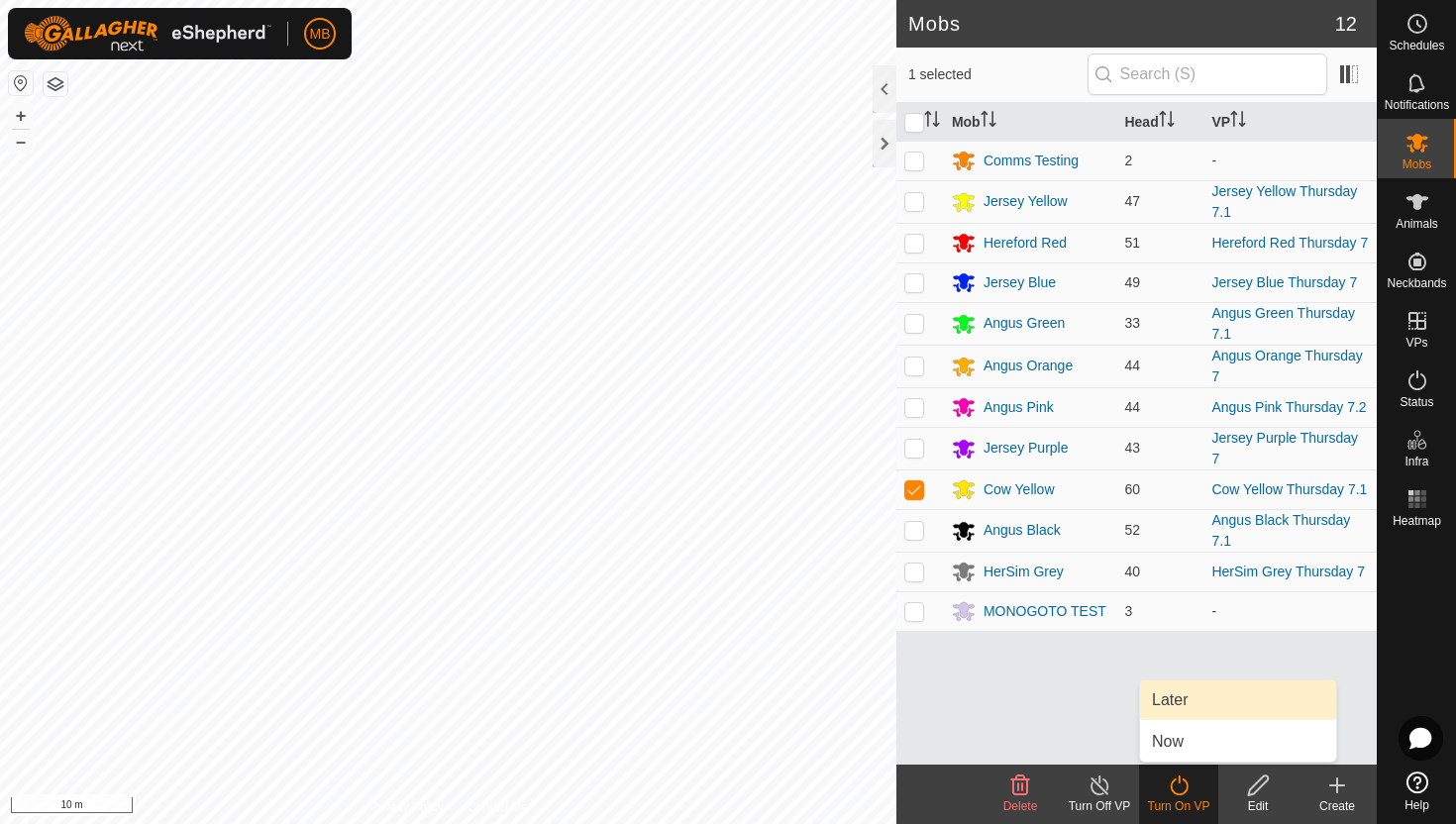 click on "Later" at bounding box center [1238, 700] 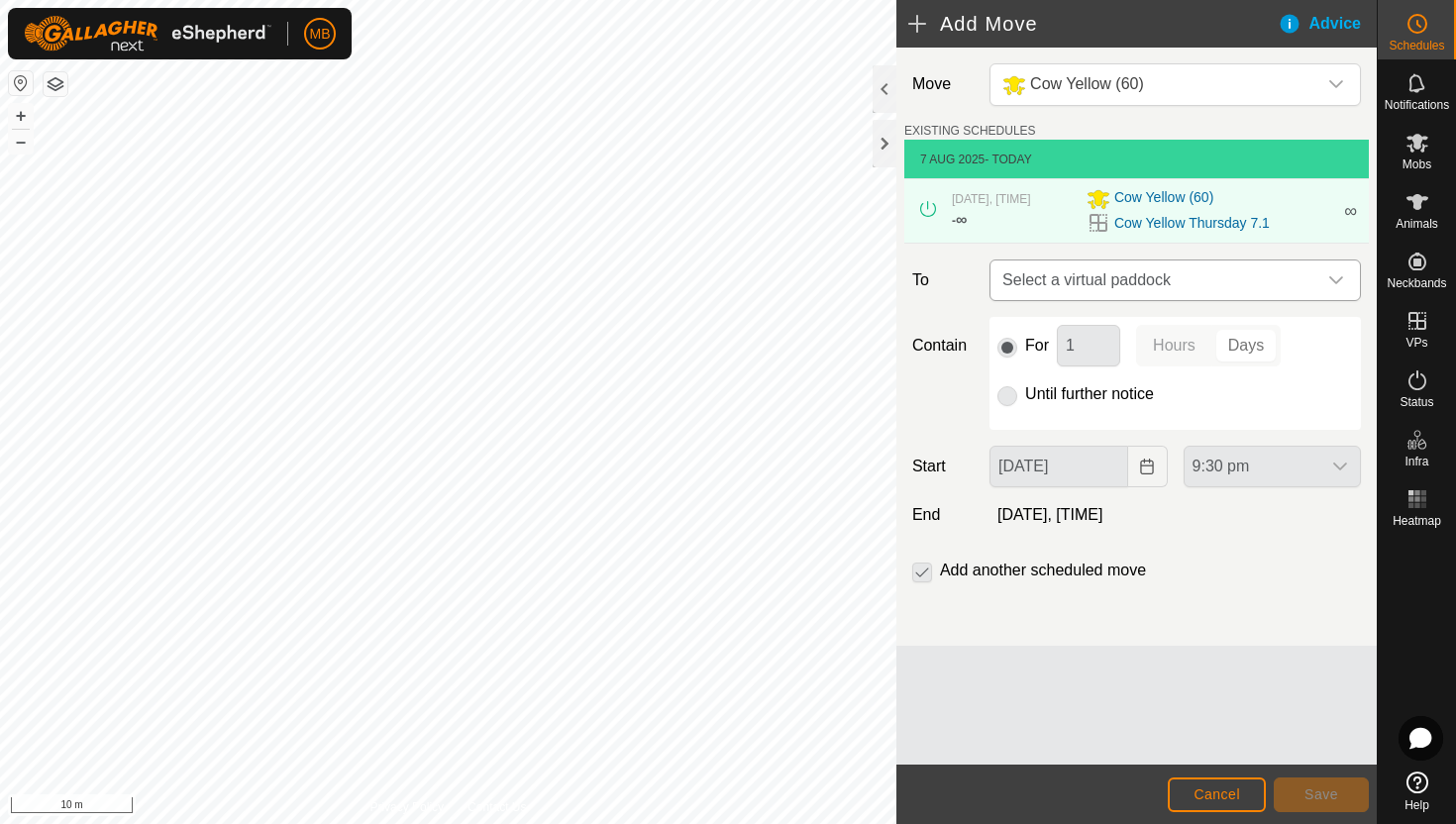 click 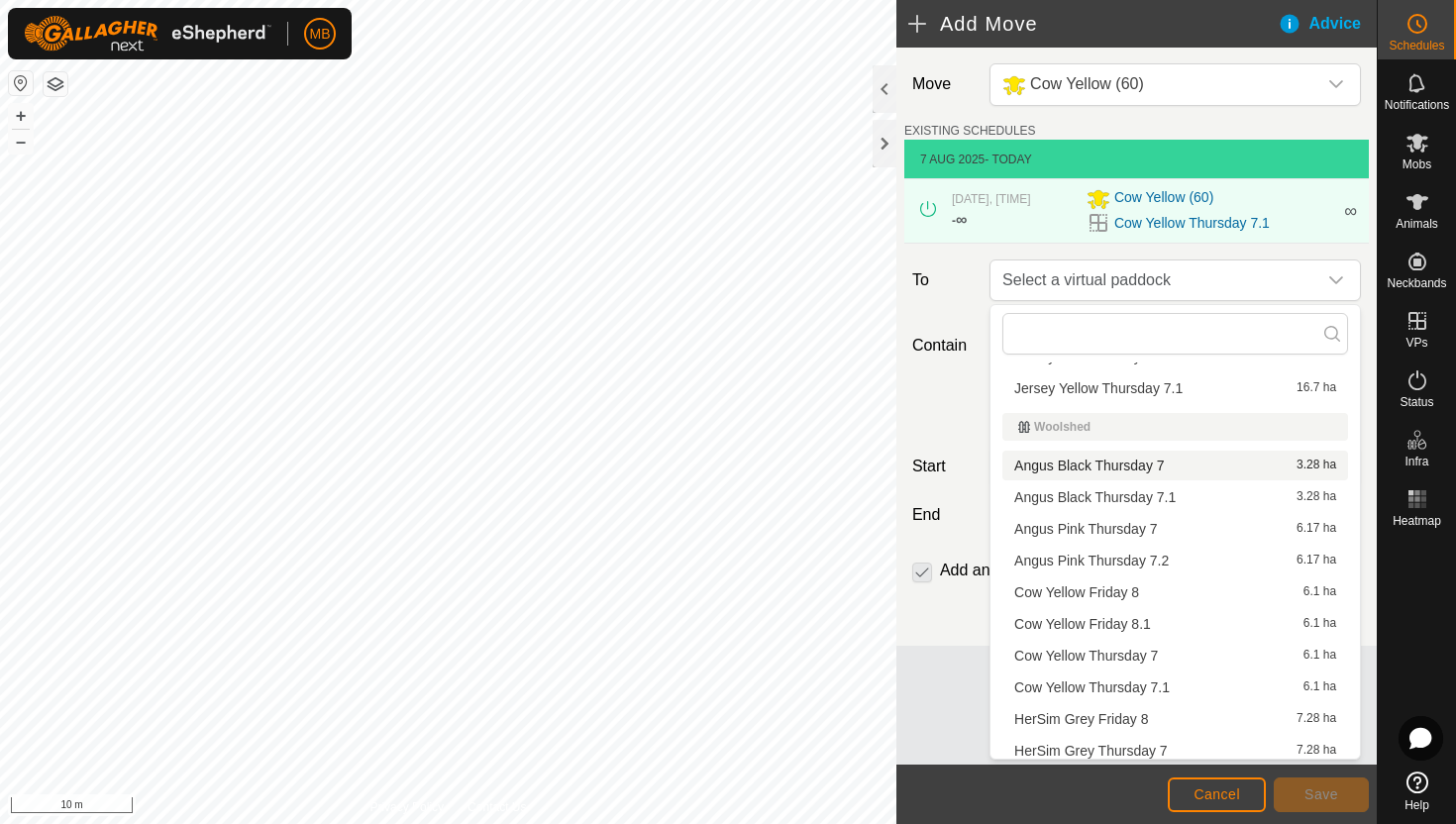 scroll, scrollTop: 668, scrollLeft: 0, axis: vertical 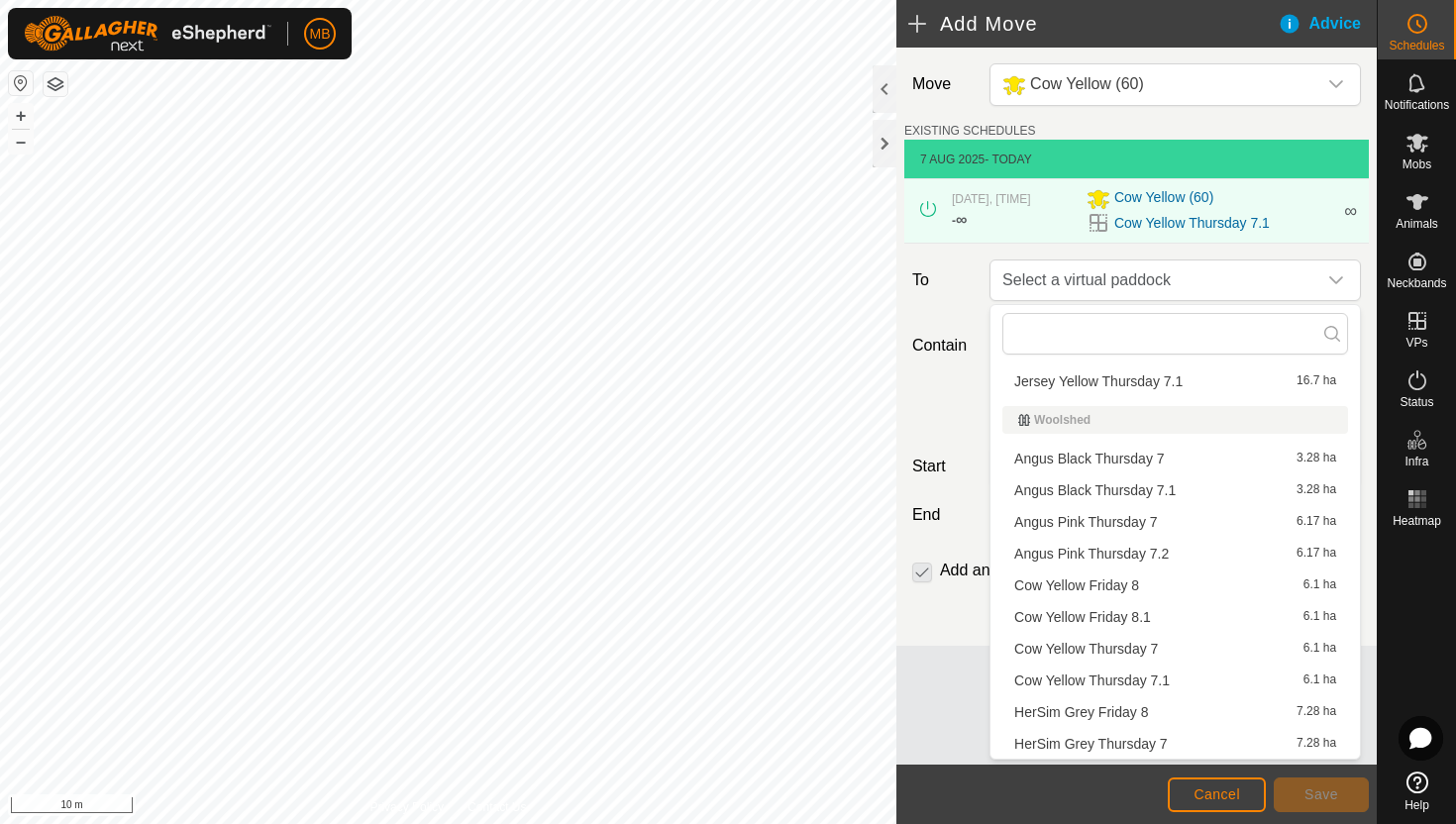 click on "Cow Yellow Friday 8  6.1 ha" at bounding box center (1175, 585) 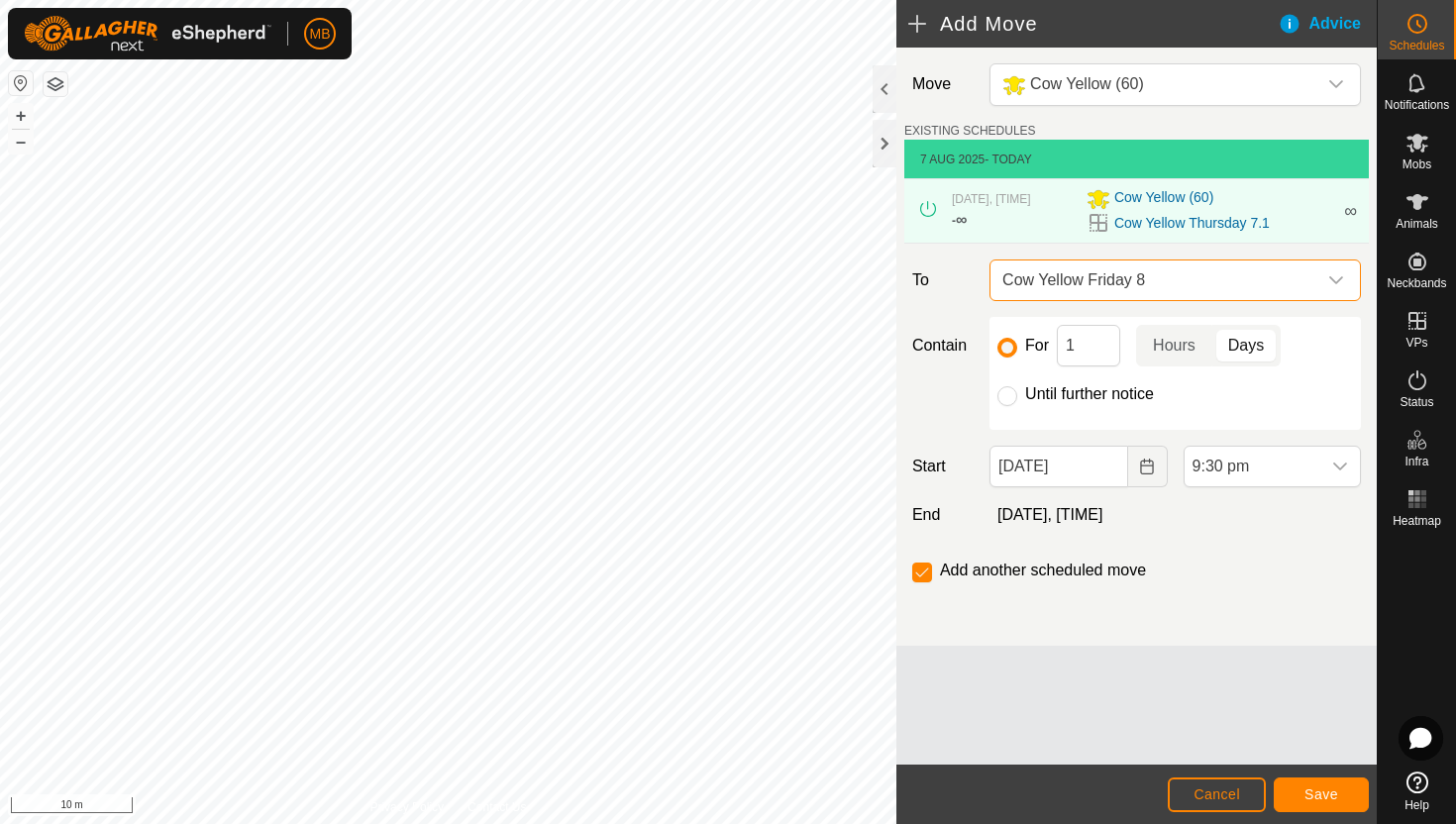 click on "Until further notice" 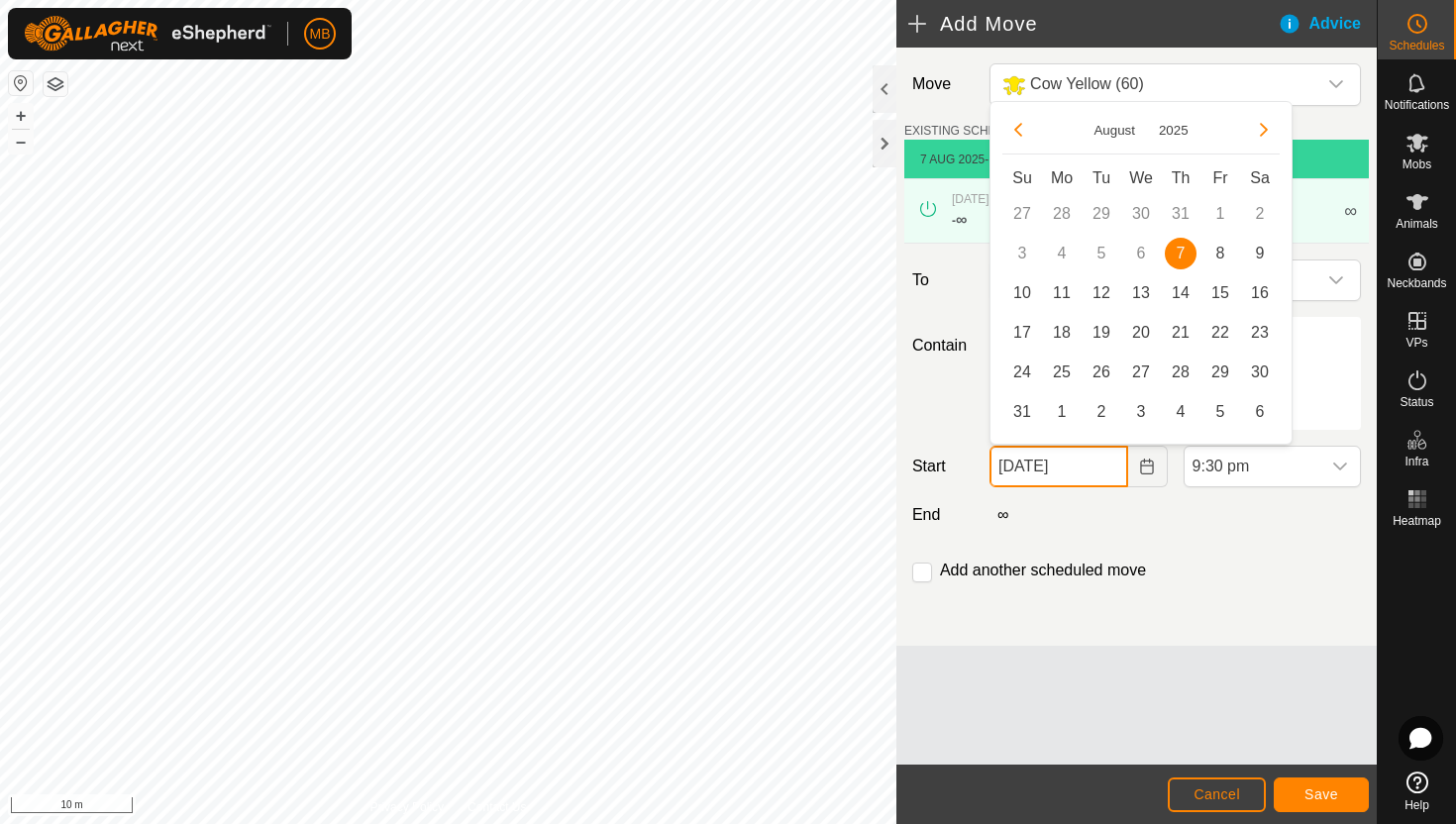 click on "07 Aug, 2025" 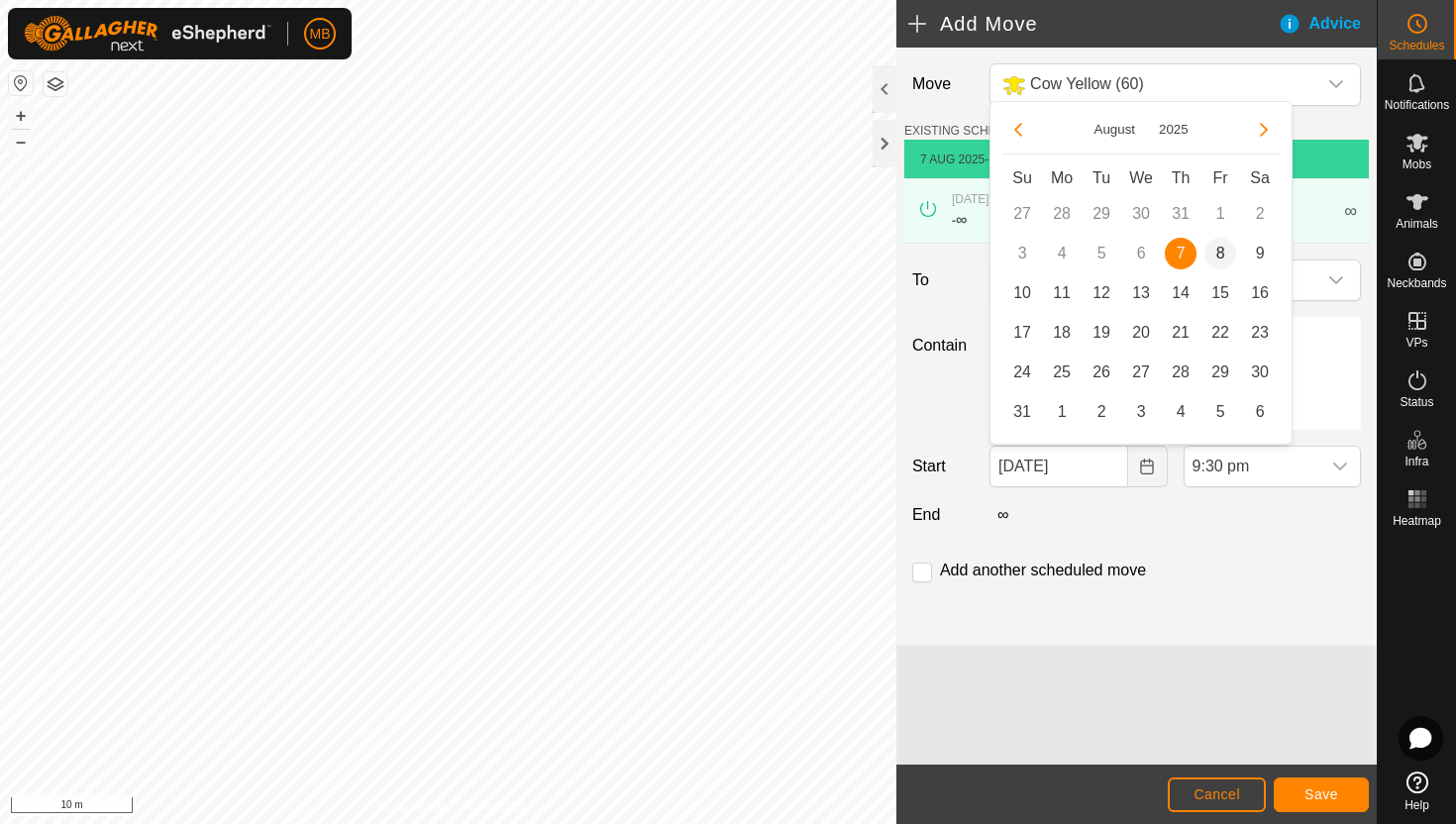 click on "8" at bounding box center [1220, 254] 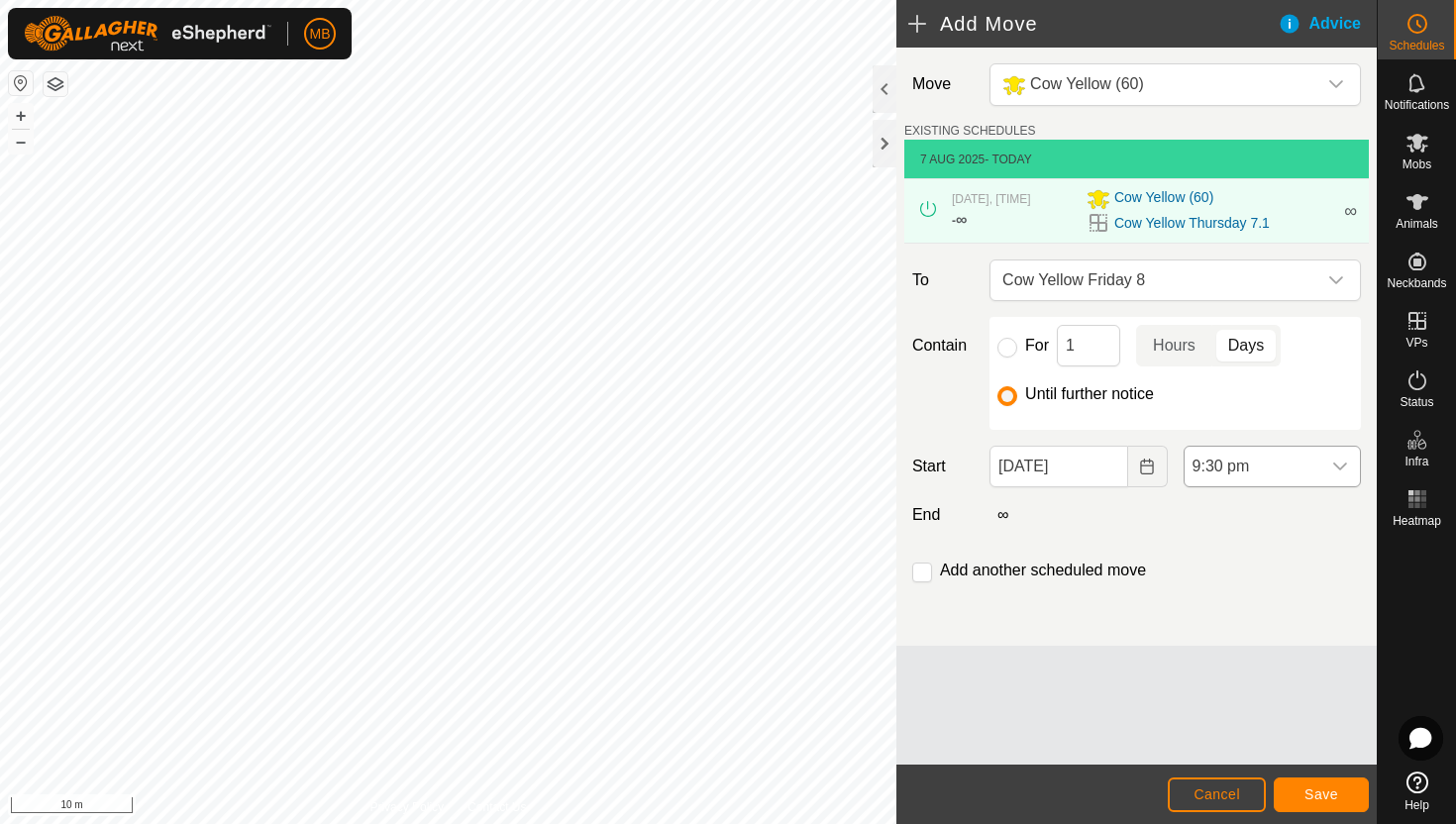 click on "9:30 pm" at bounding box center [1252, 466] 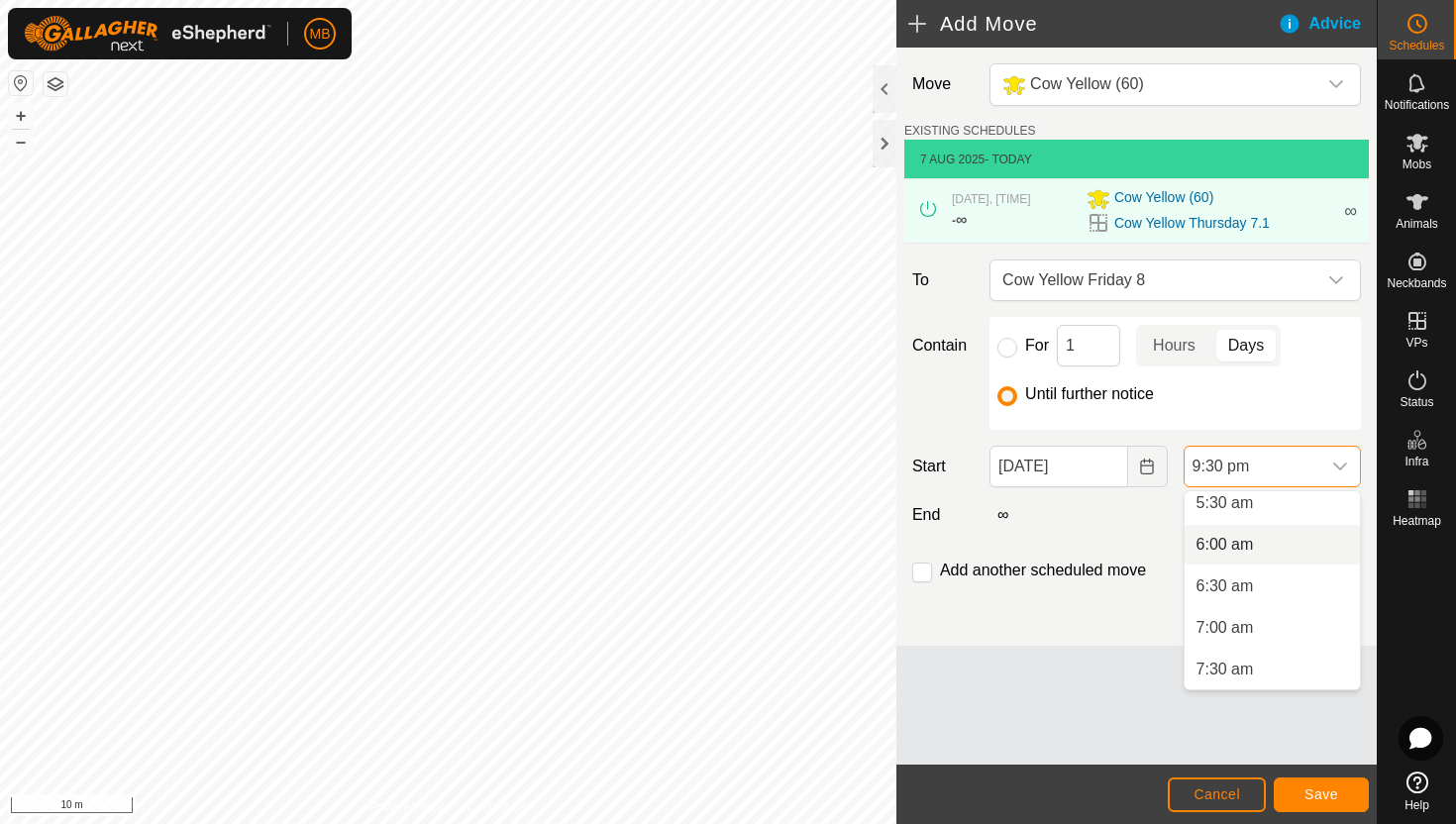 click on "6:00 am" at bounding box center [1272, 545] 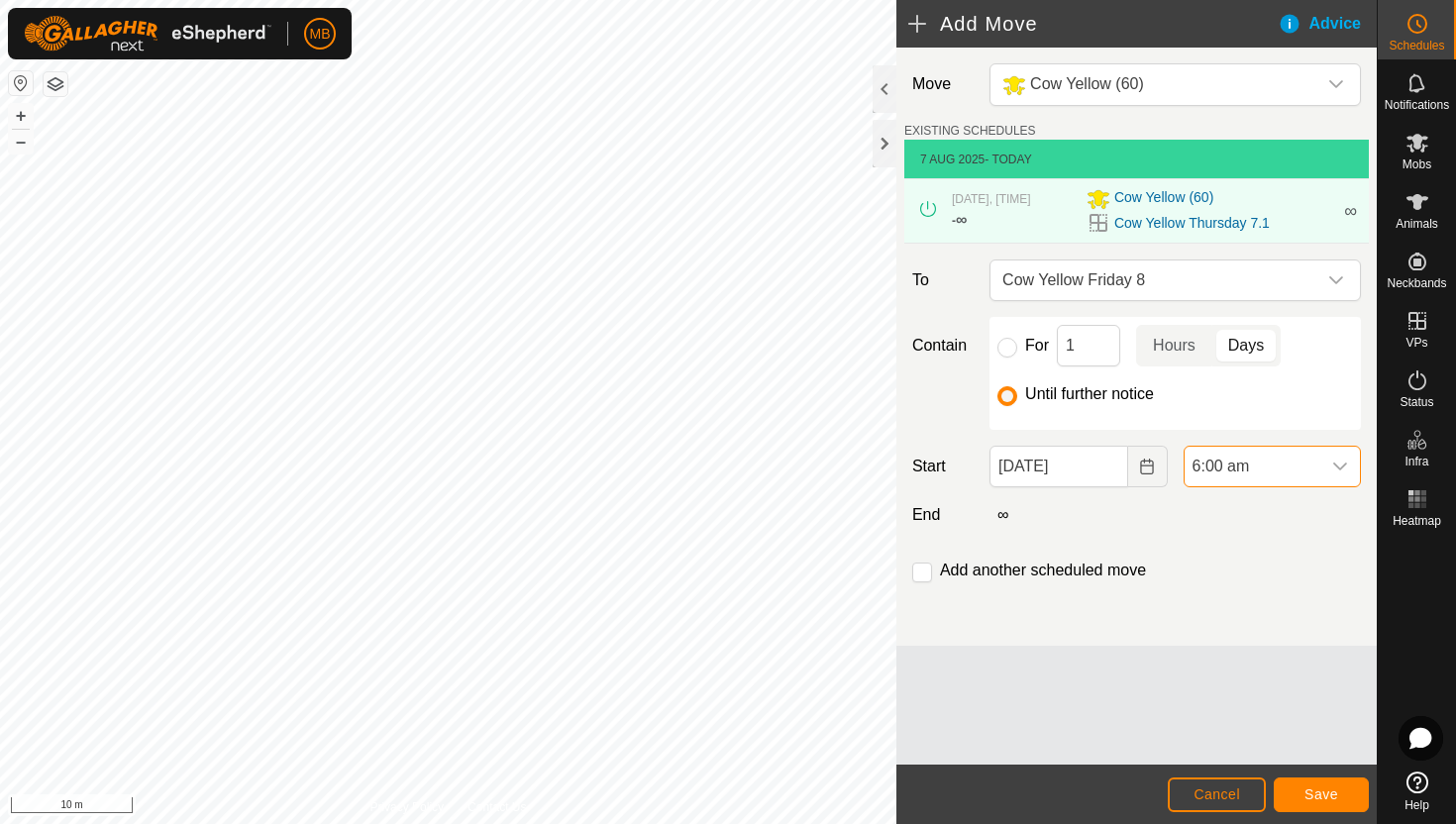 scroll, scrollTop: 1630, scrollLeft: 0, axis: vertical 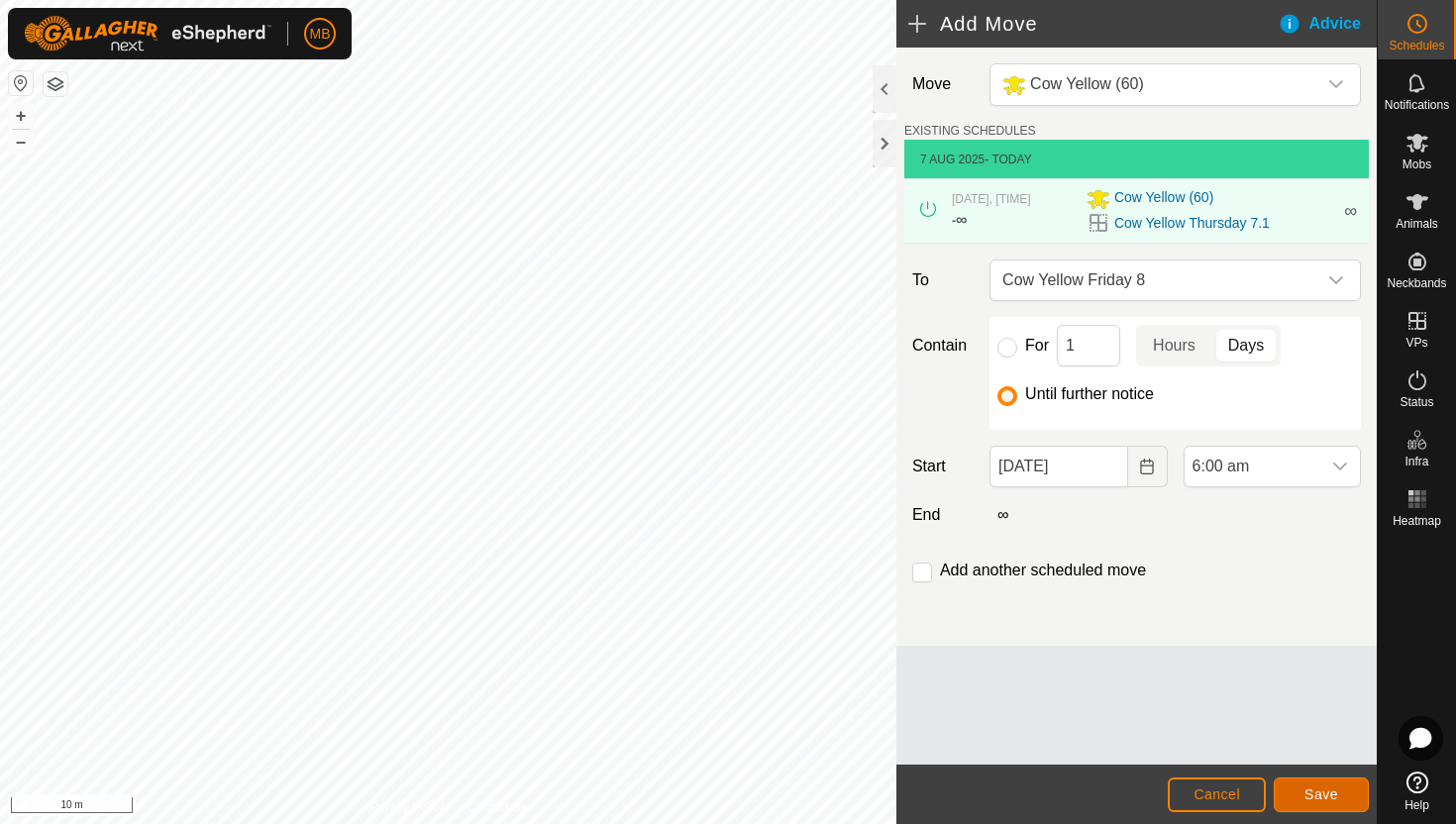click on "Save" 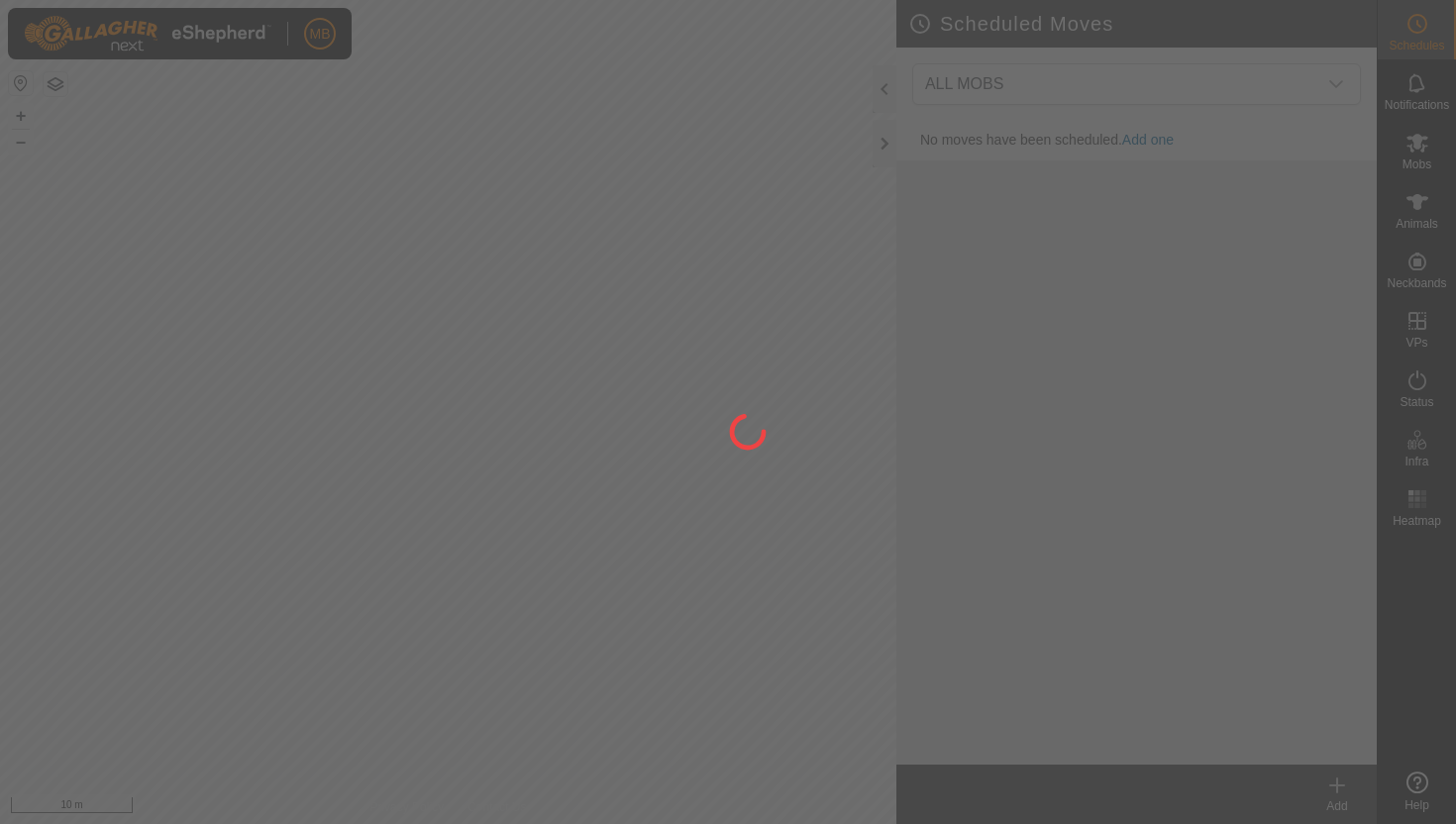 scroll, scrollTop: 0, scrollLeft: 0, axis: both 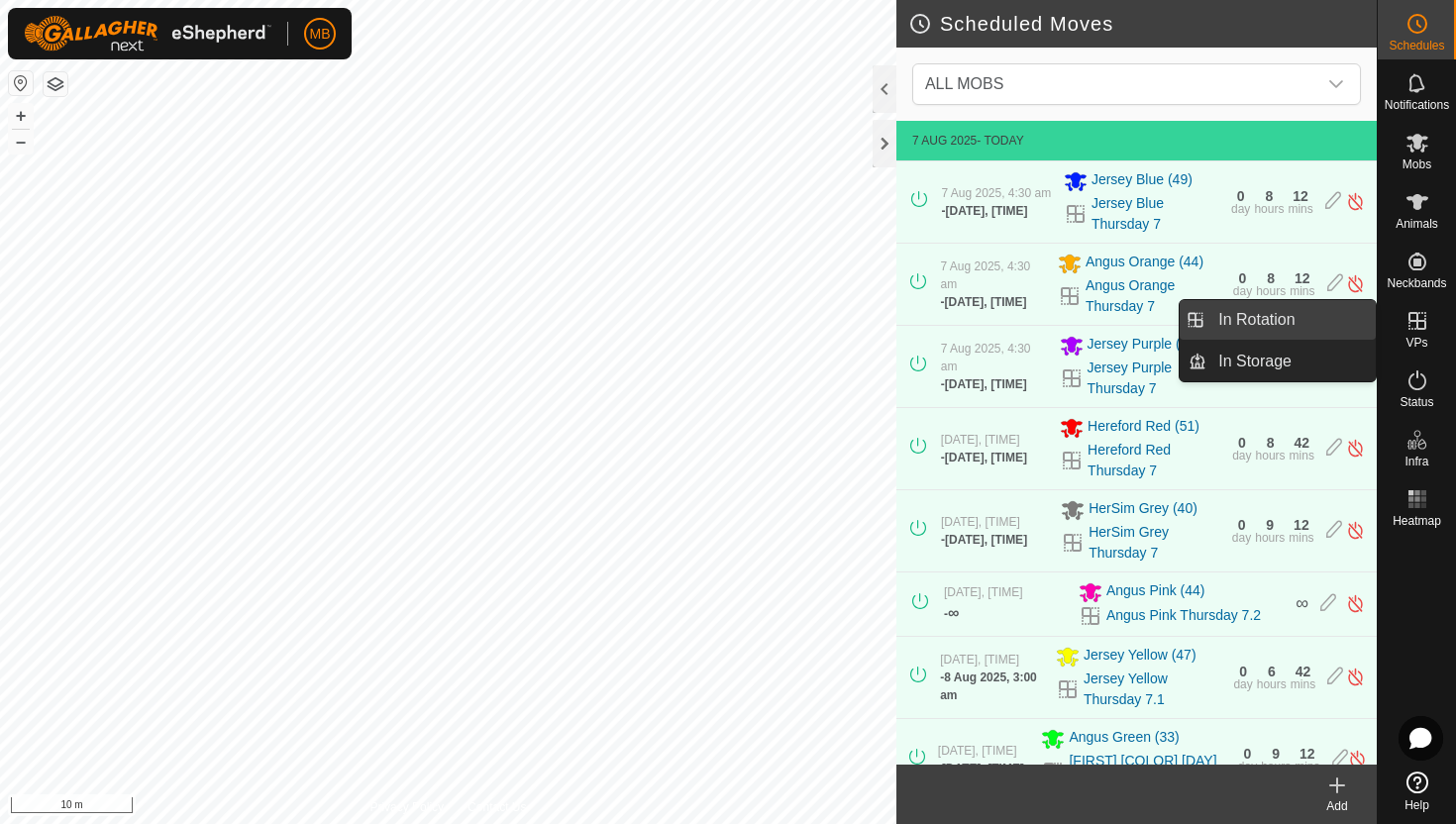 click on "In Rotation" at bounding box center [1291, 320] 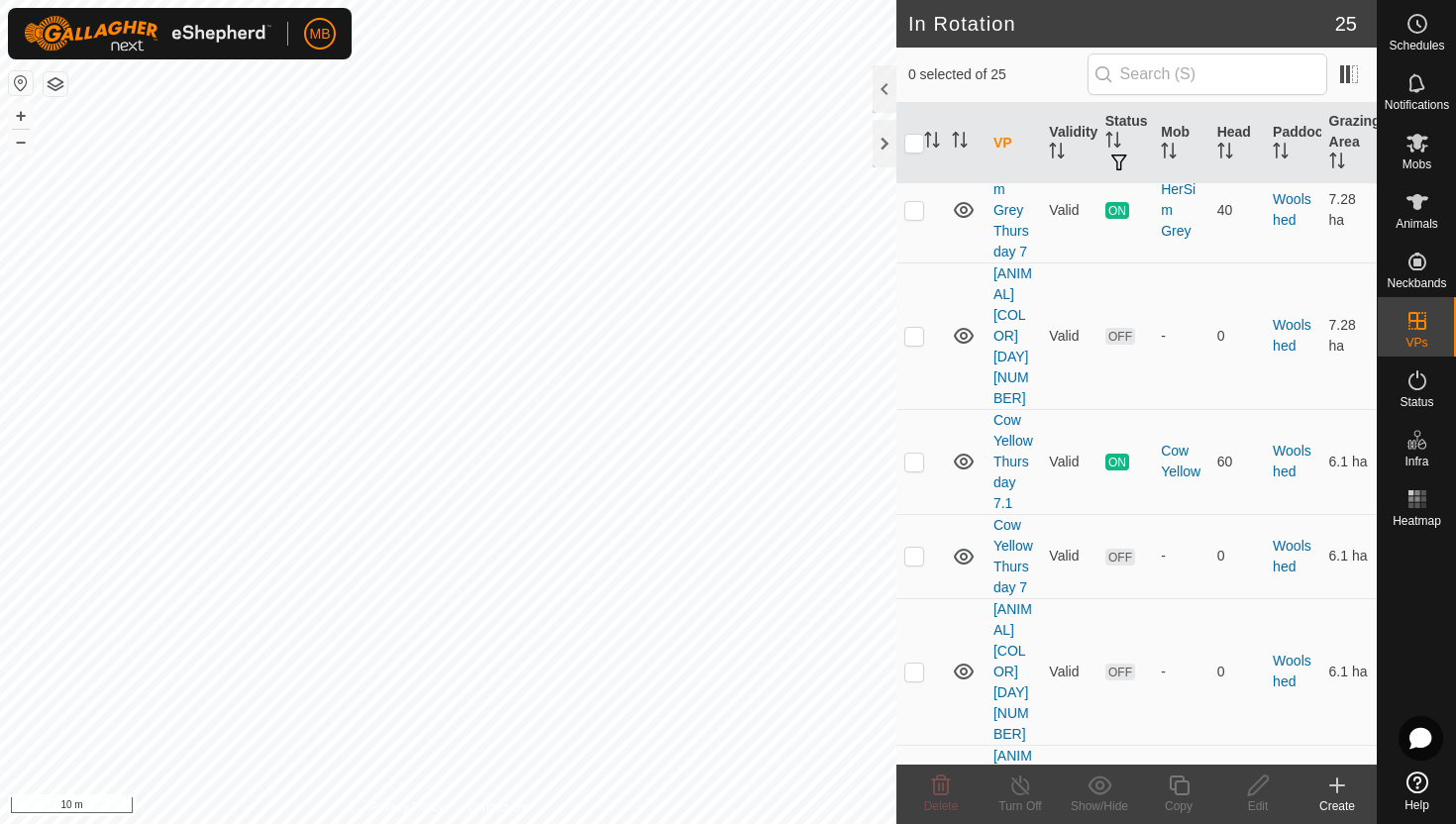 scroll, scrollTop: 2135, scrollLeft: 0, axis: vertical 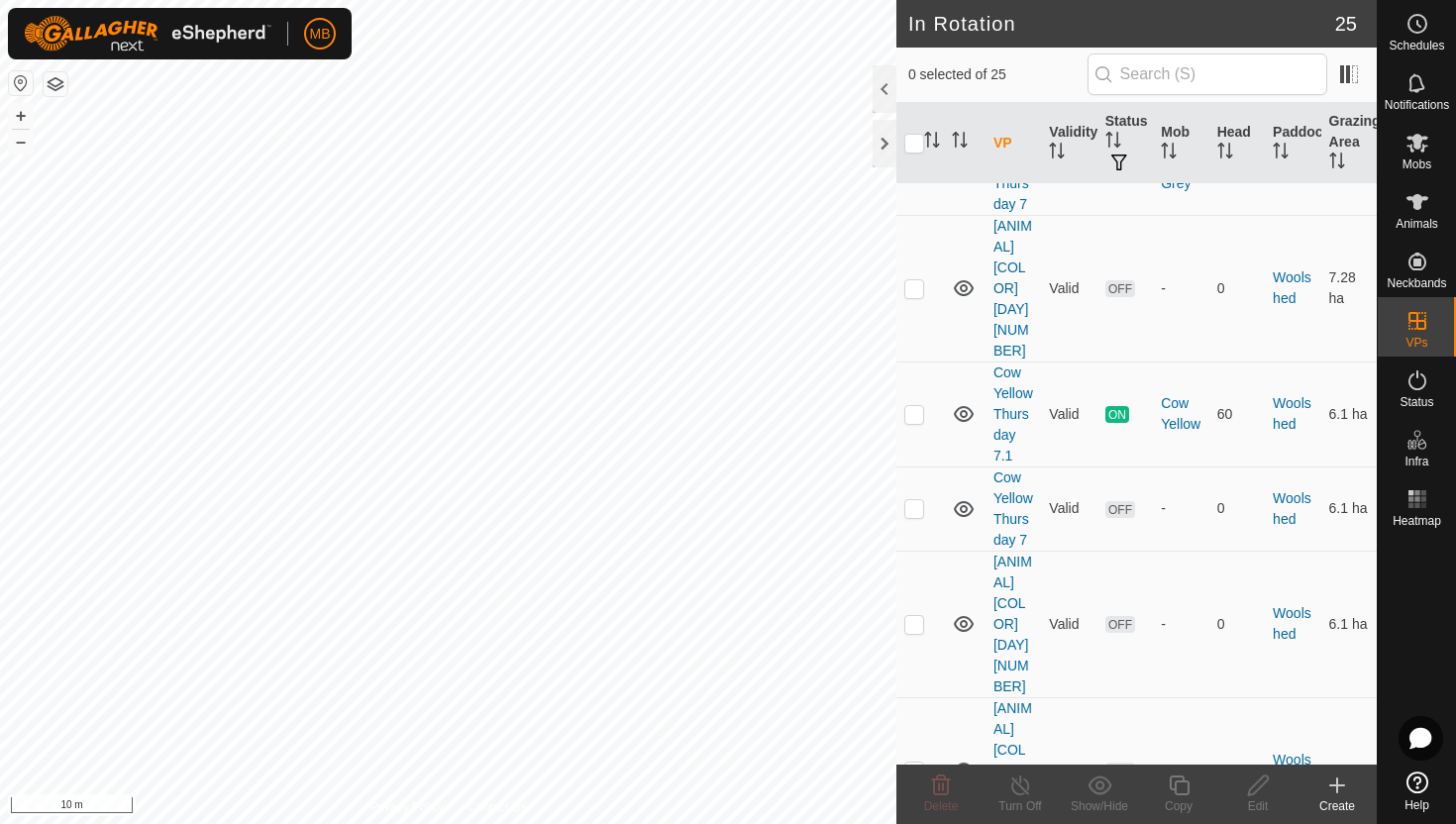 click at bounding box center (914, 1085) 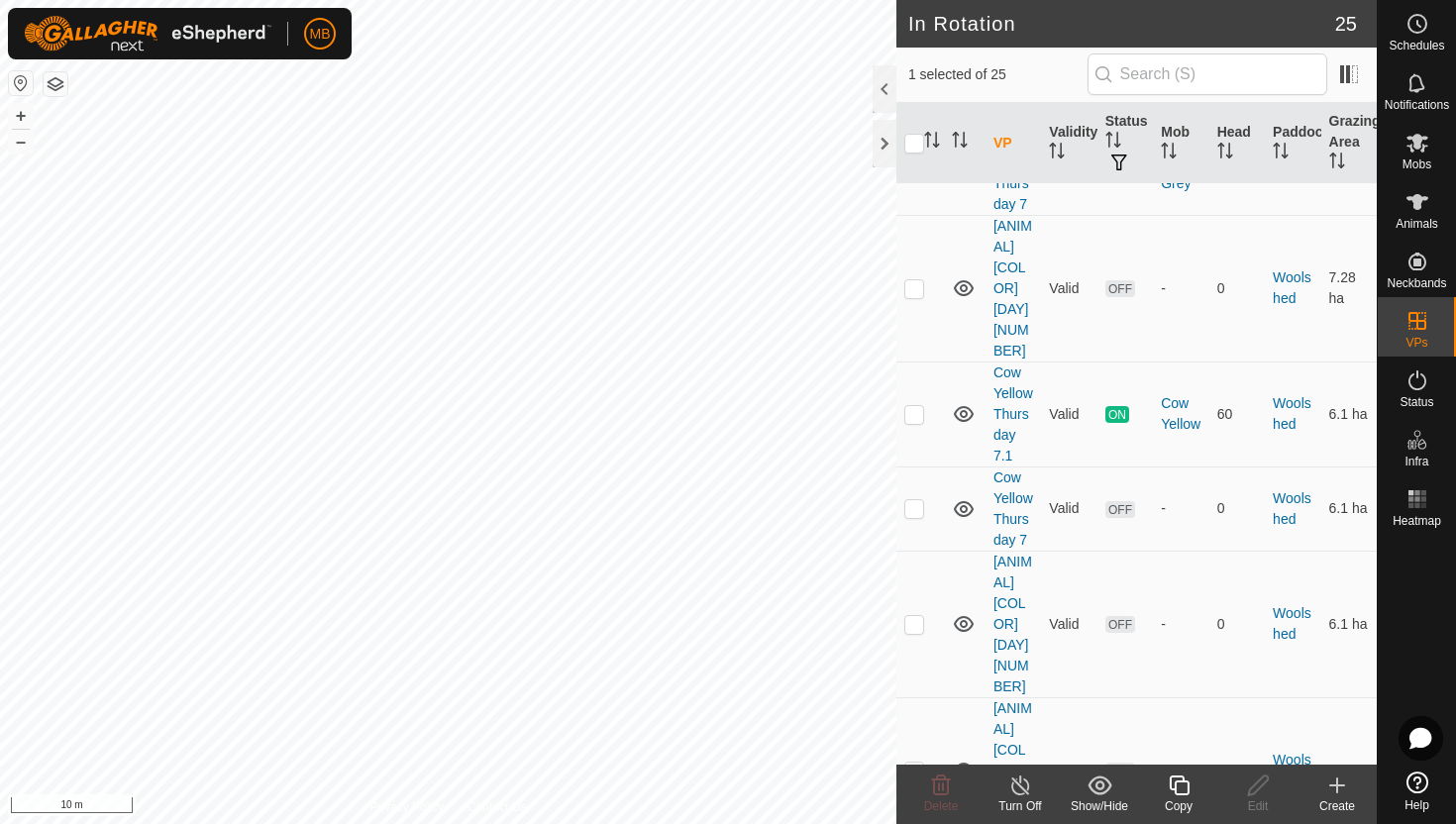 click 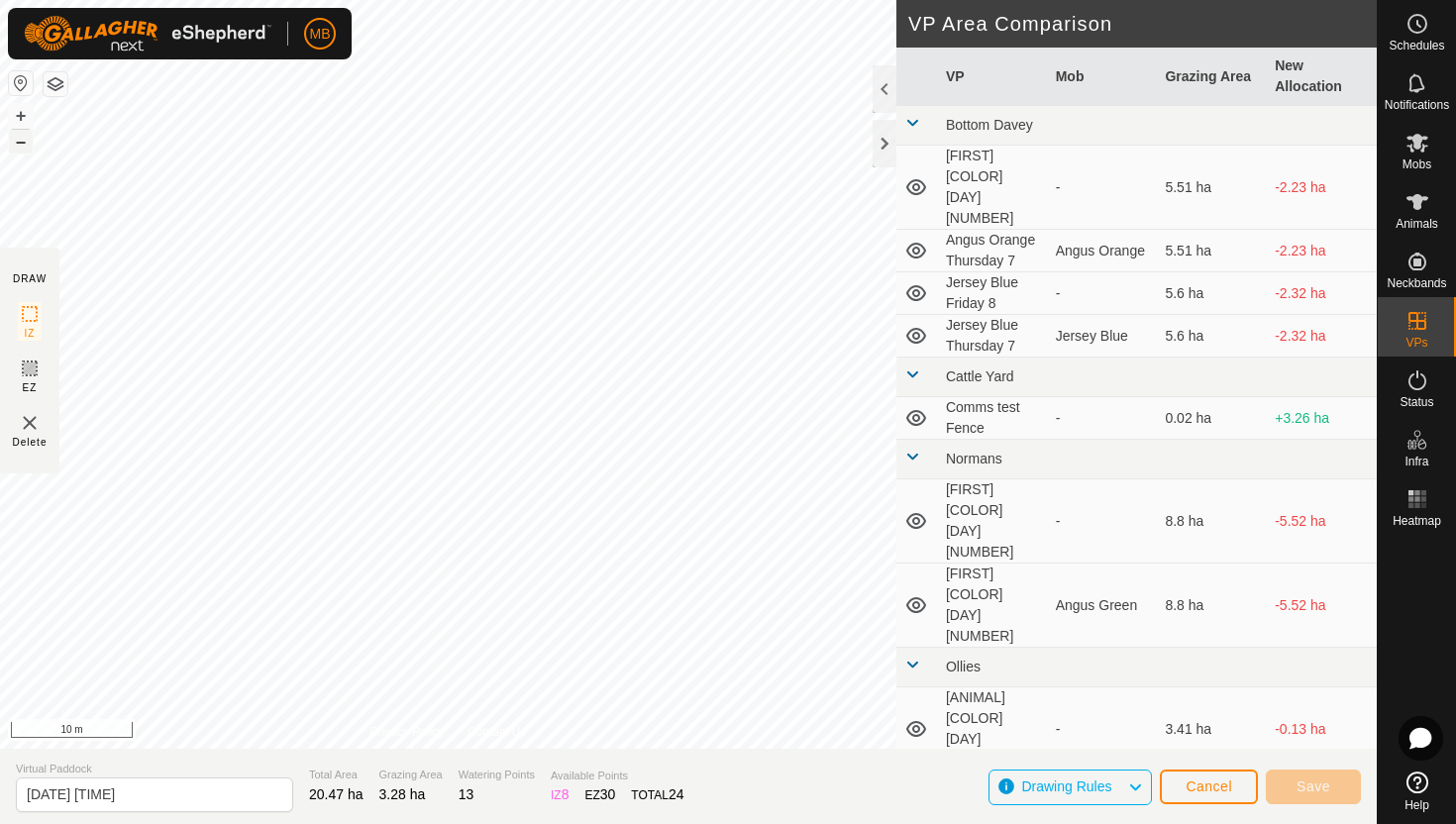 click on "–" at bounding box center (21, 142) 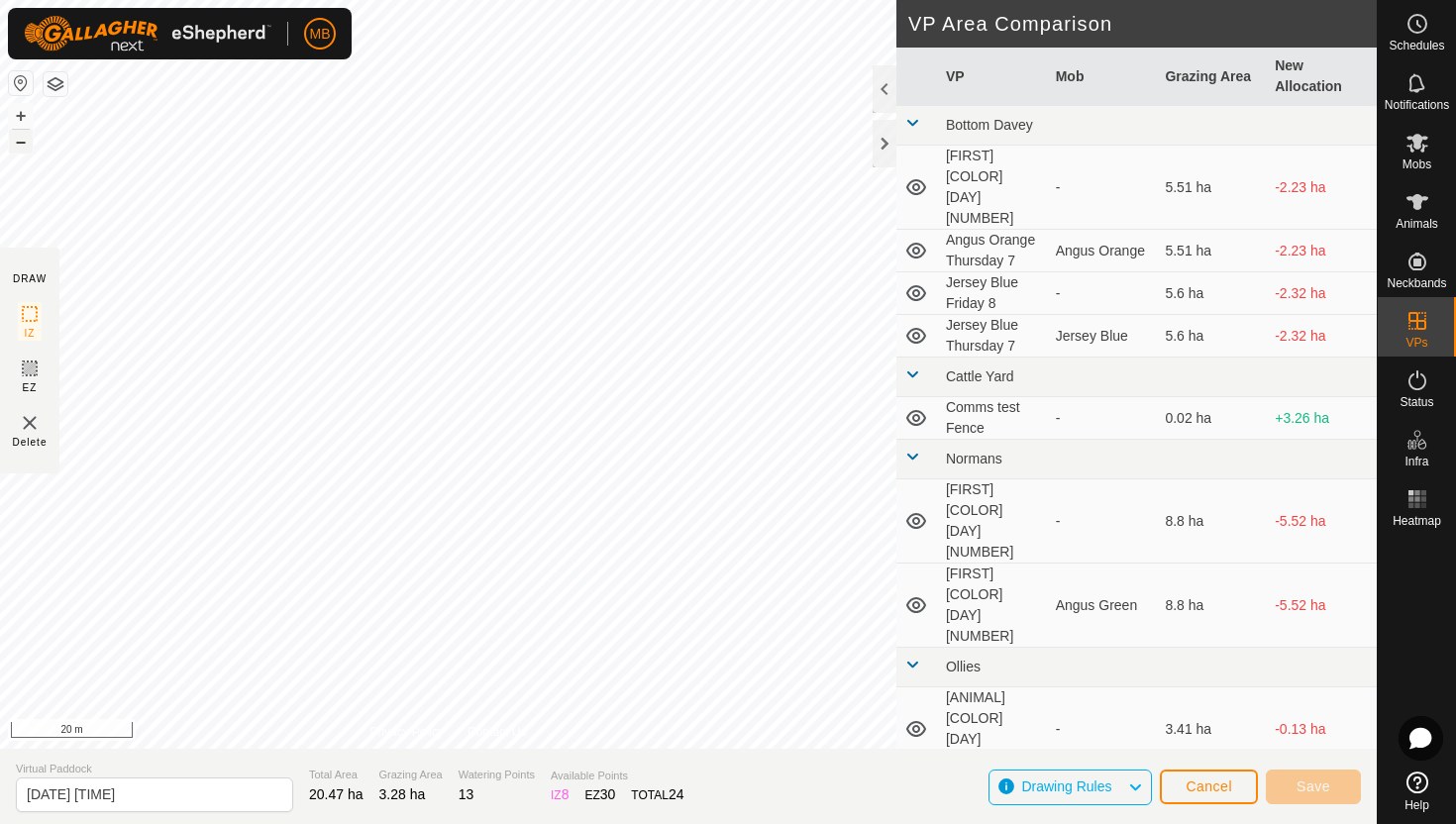 click on "–" at bounding box center [21, 142] 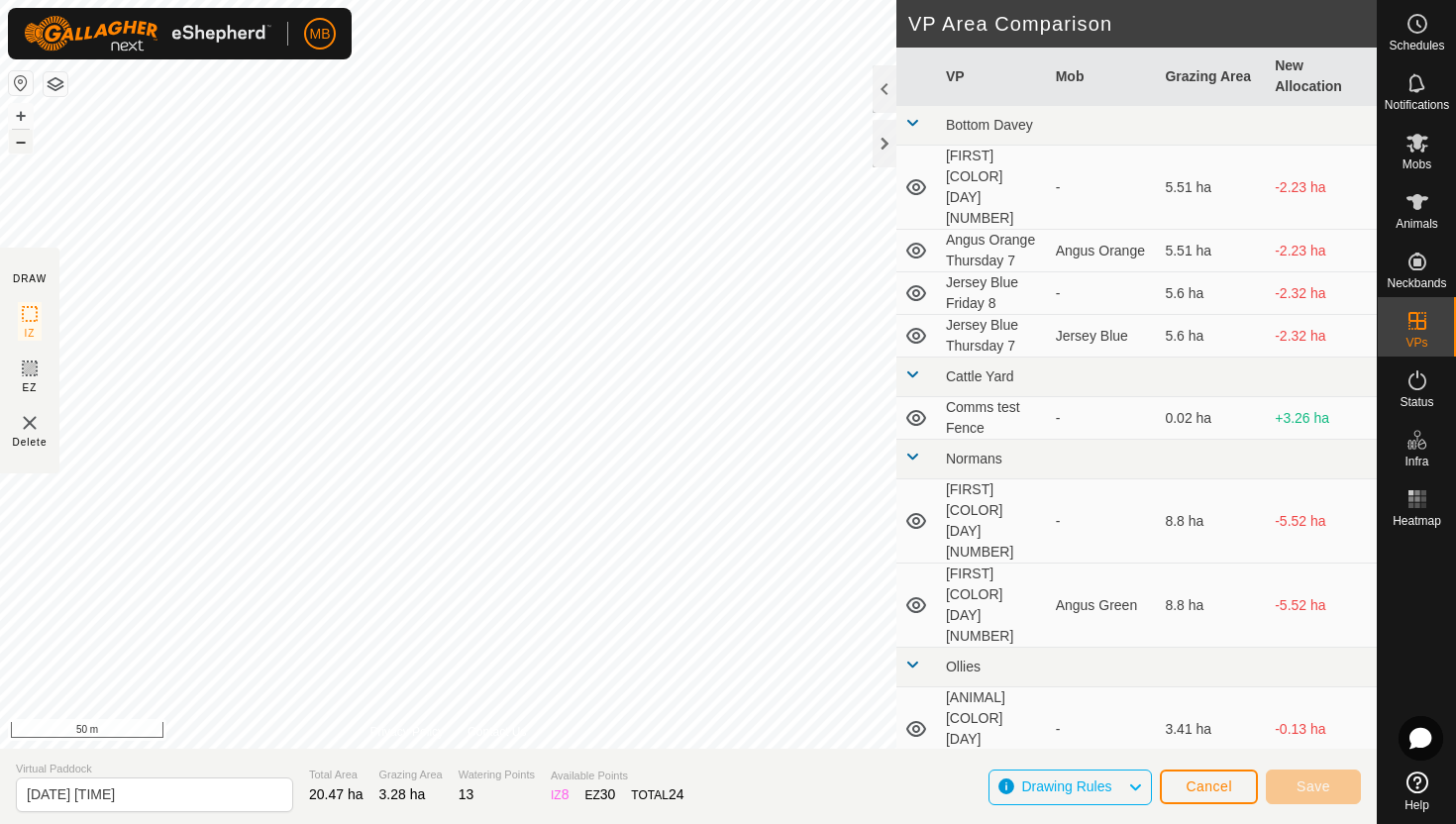 click on "–" at bounding box center (21, 142) 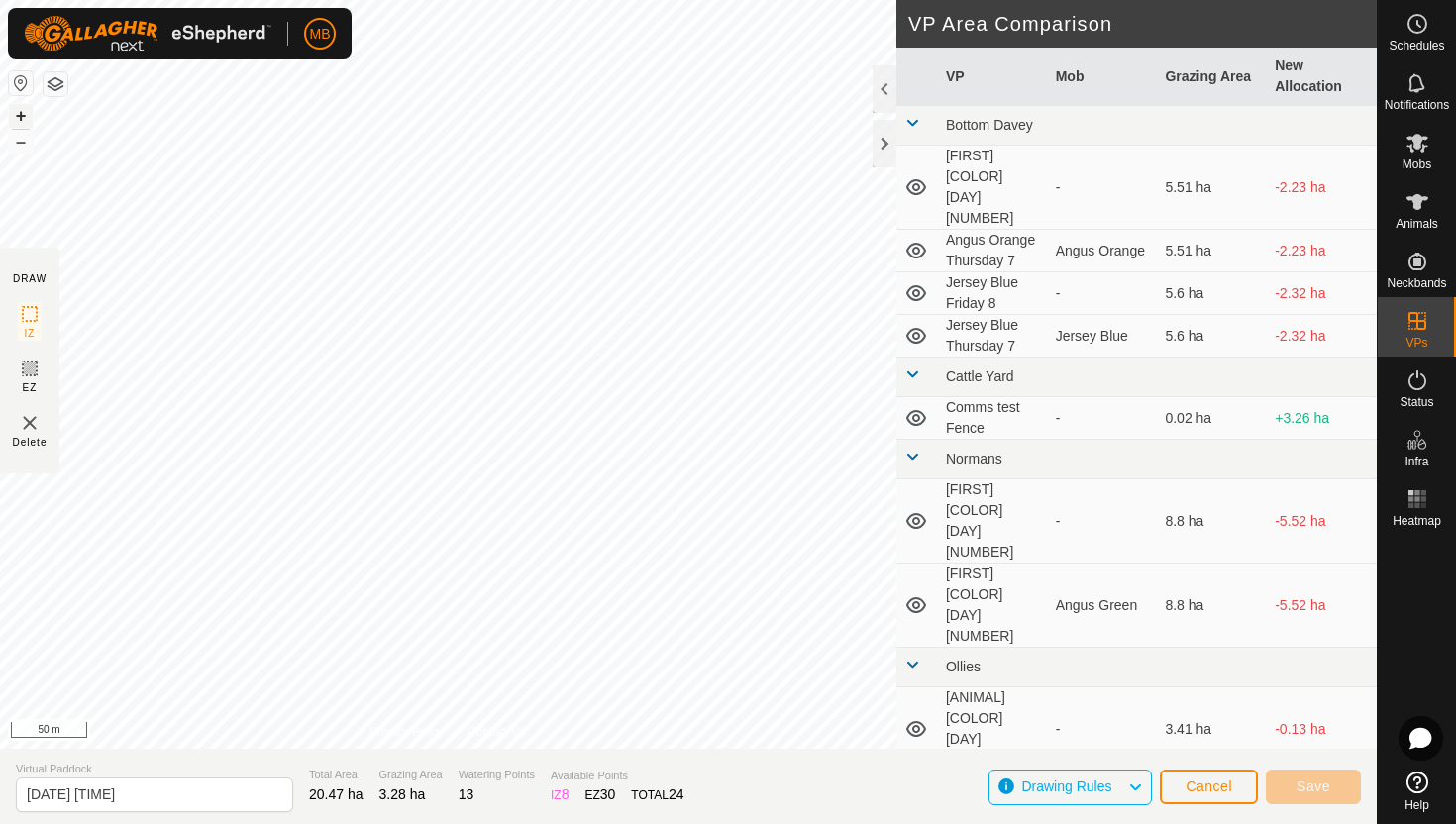 click on "+" at bounding box center [21, 116] 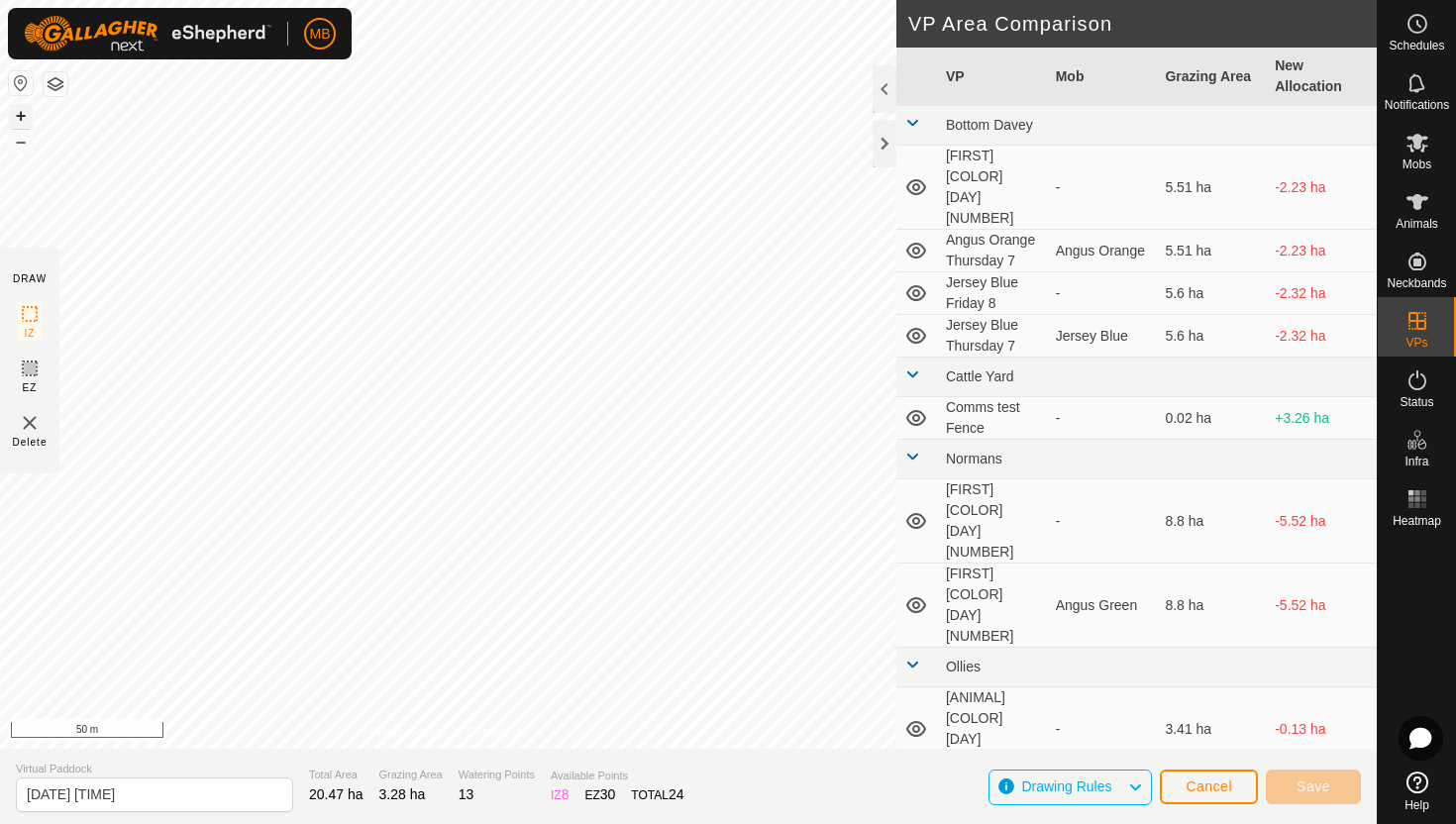 click on "+" at bounding box center [21, 116] 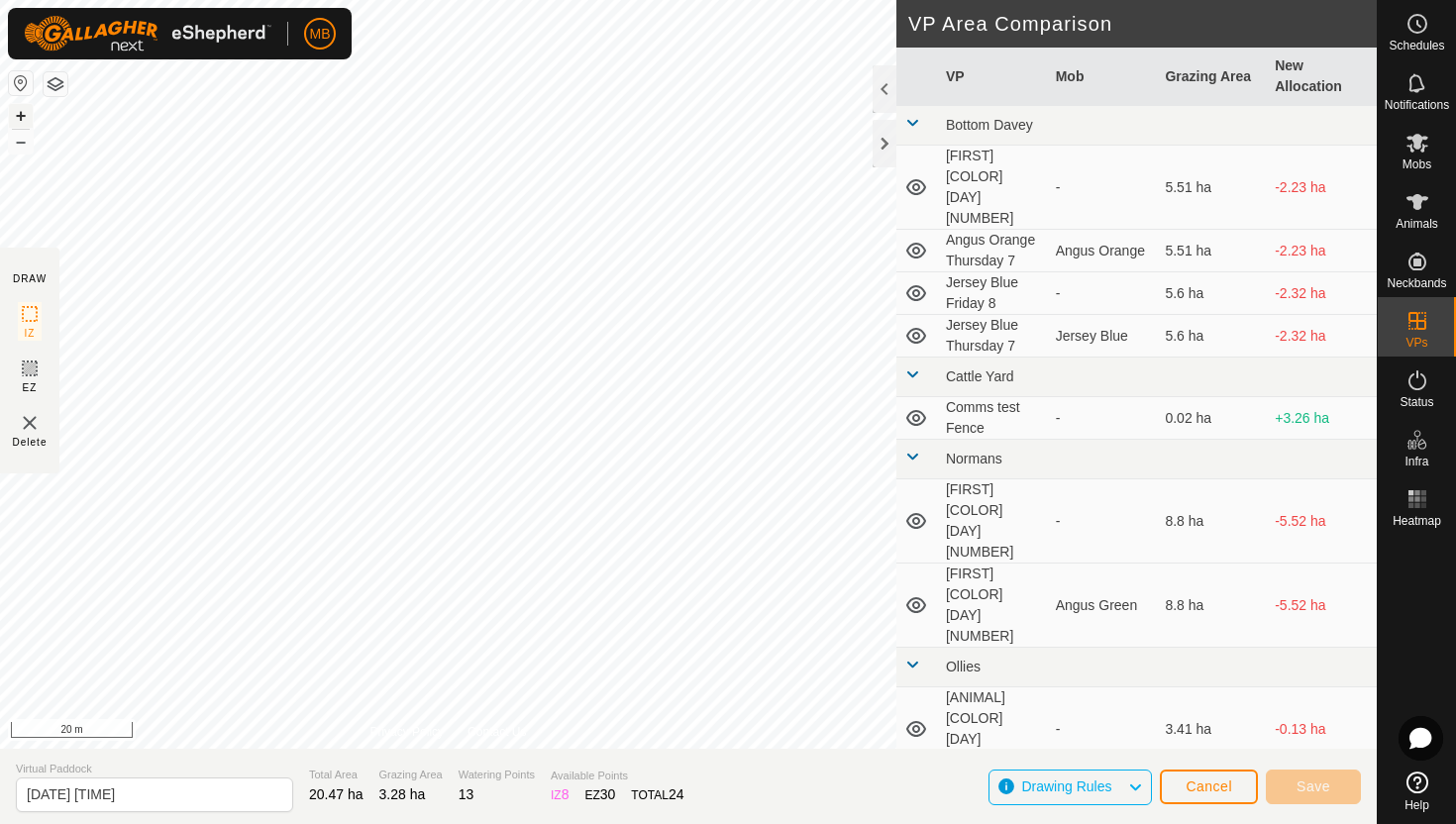 click on "+" at bounding box center [21, 116] 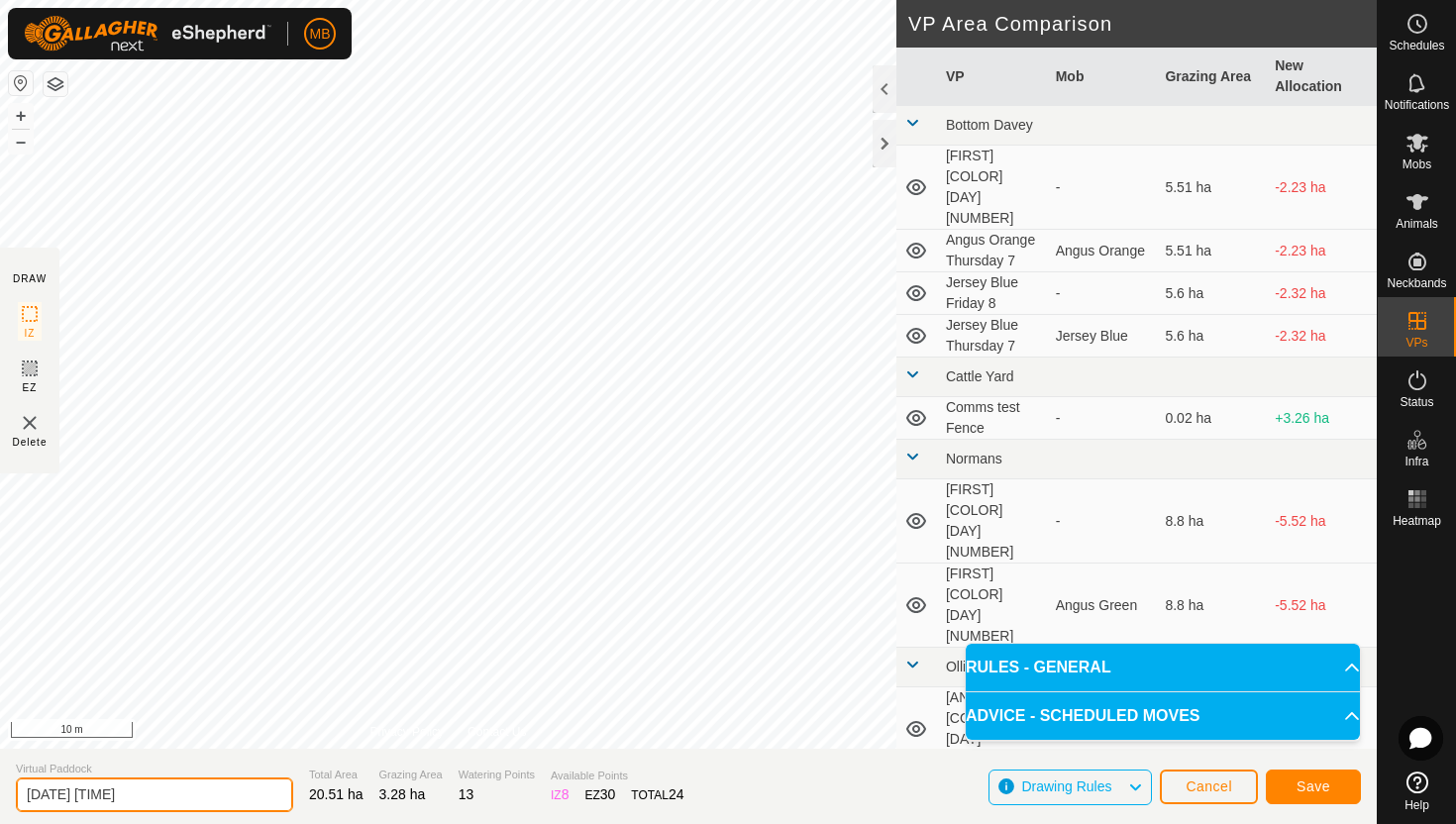click on "2025-08-07 201815" 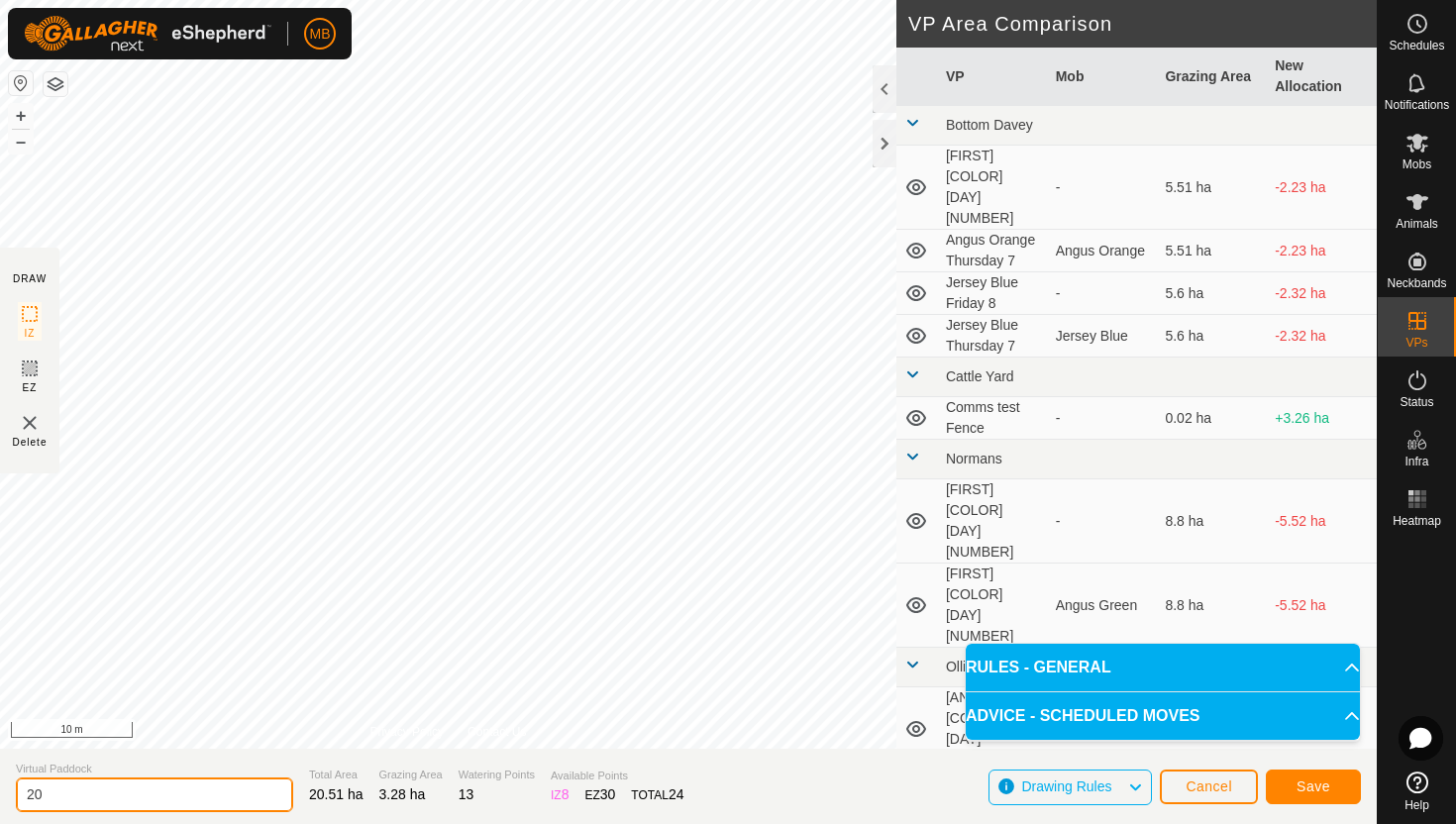 type on "2" 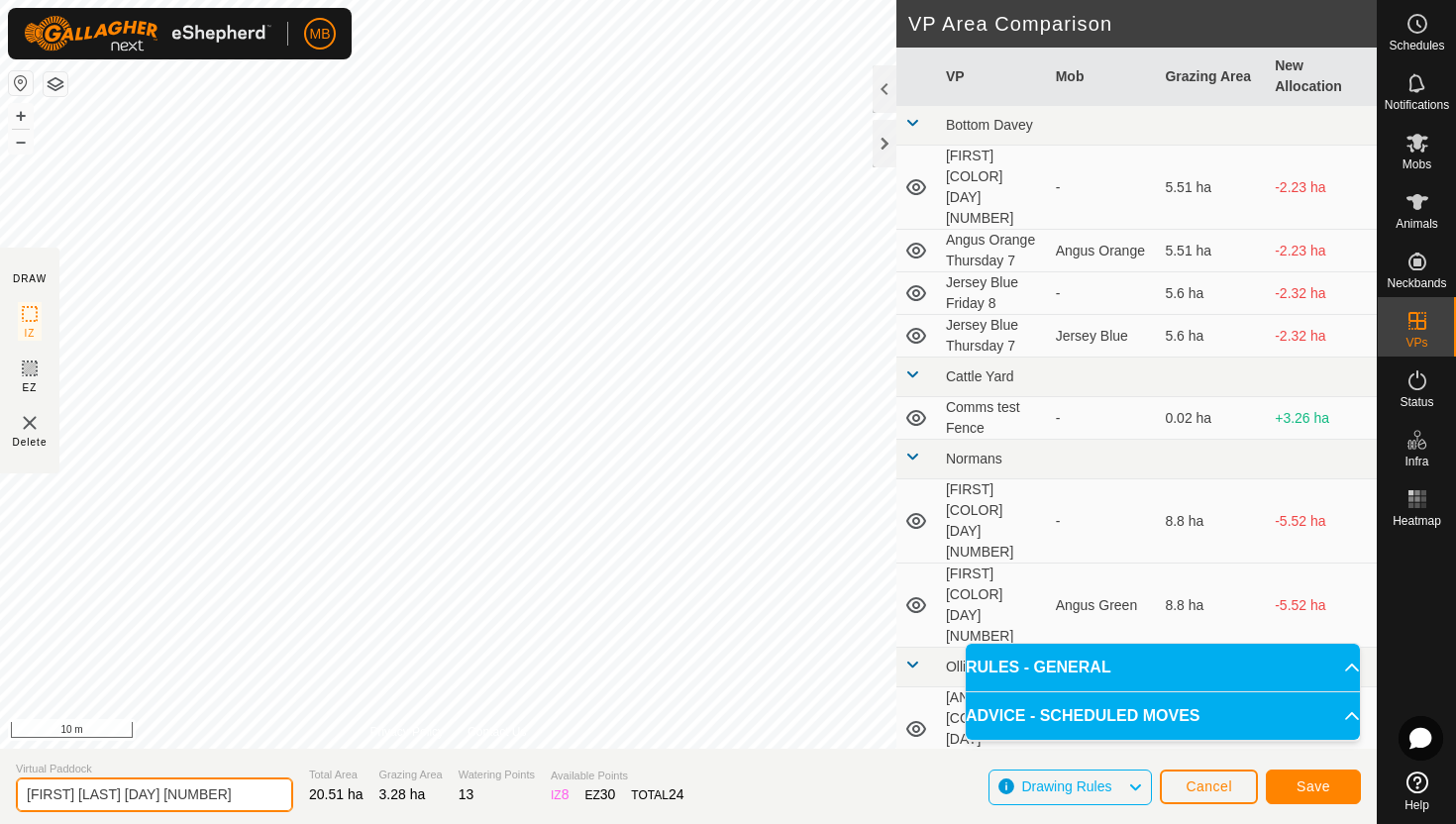 type on "Angus Black Friday 8" 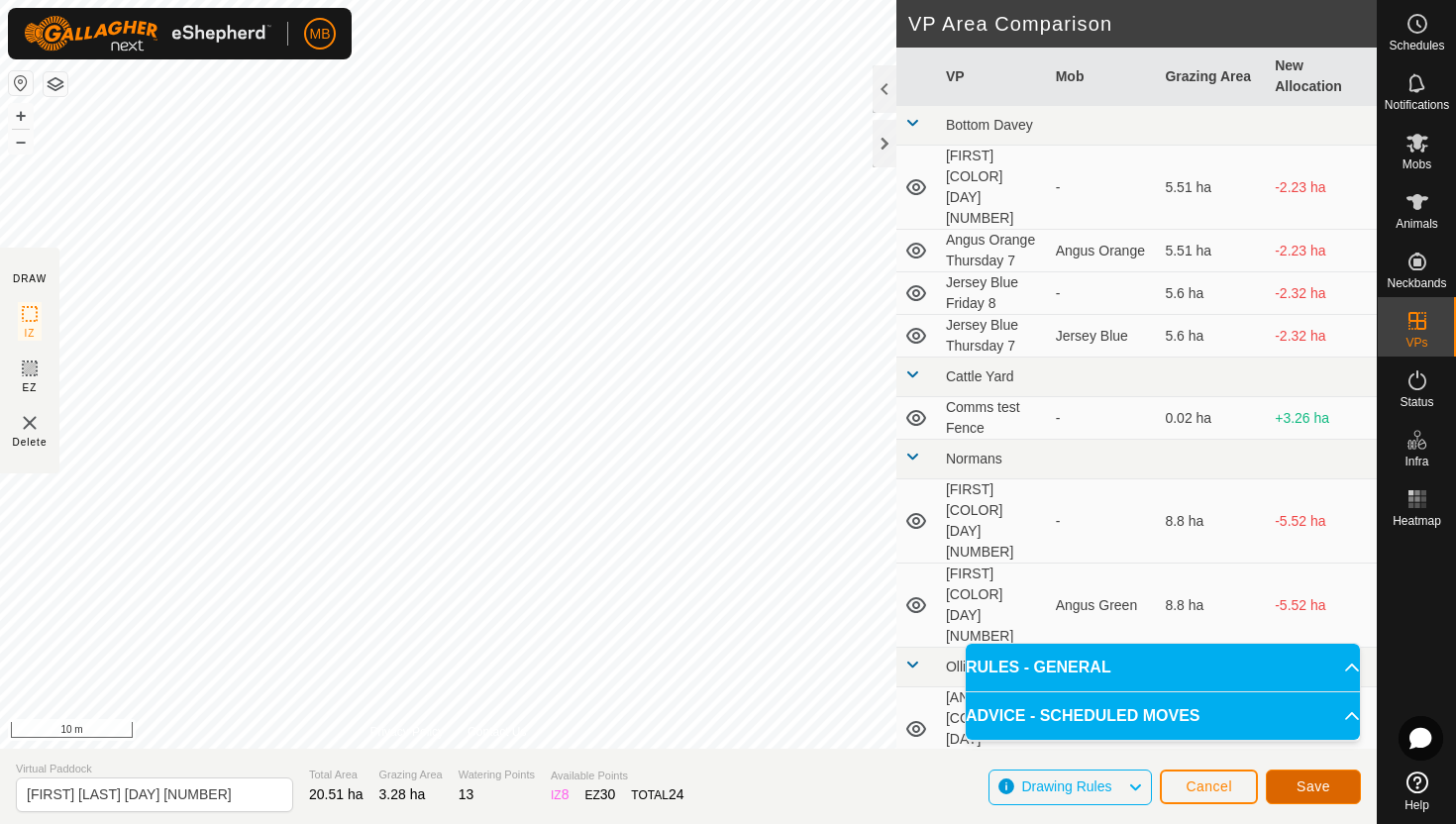 click on "Save" 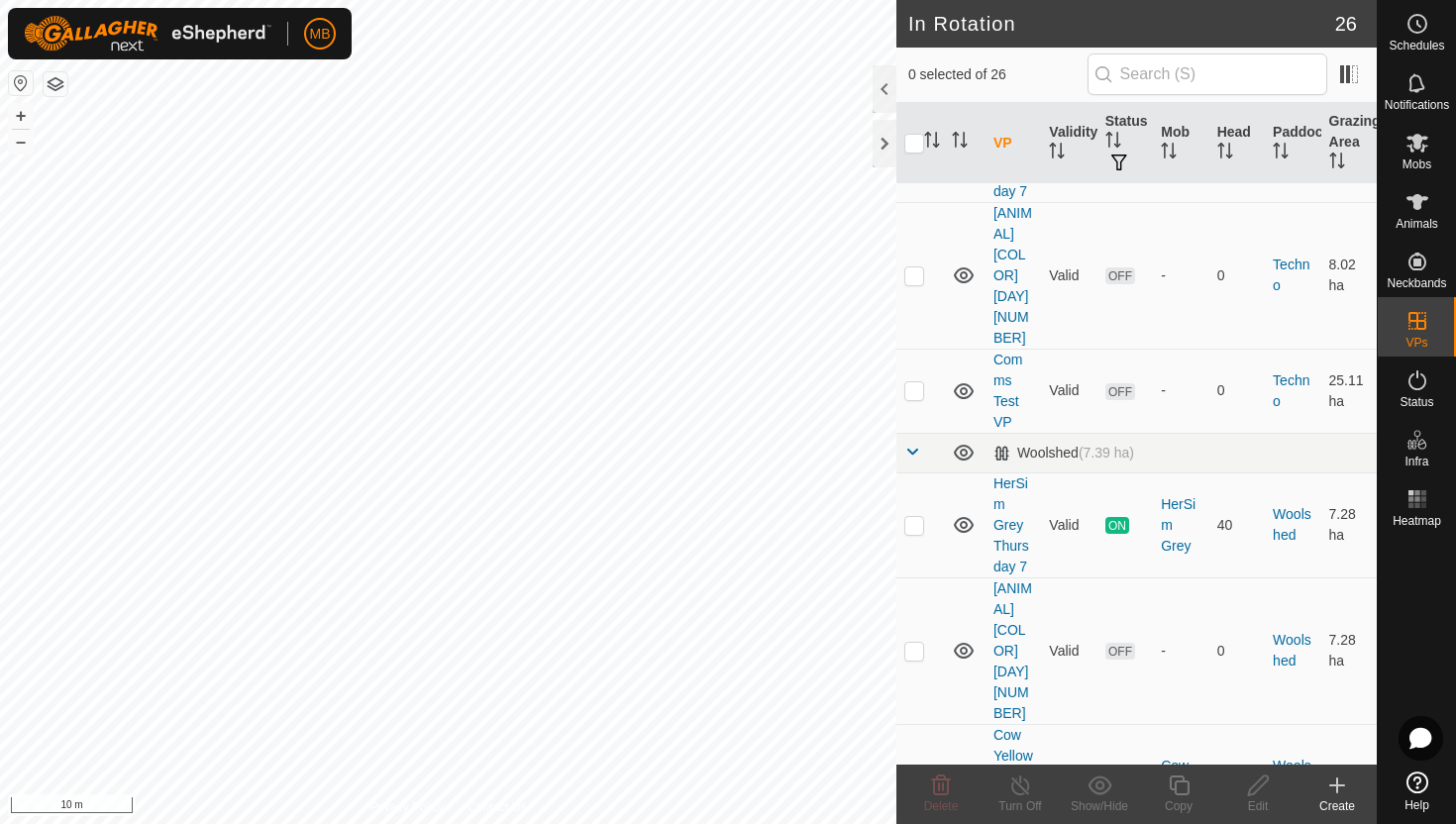 scroll, scrollTop: 2219, scrollLeft: 0, axis: vertical 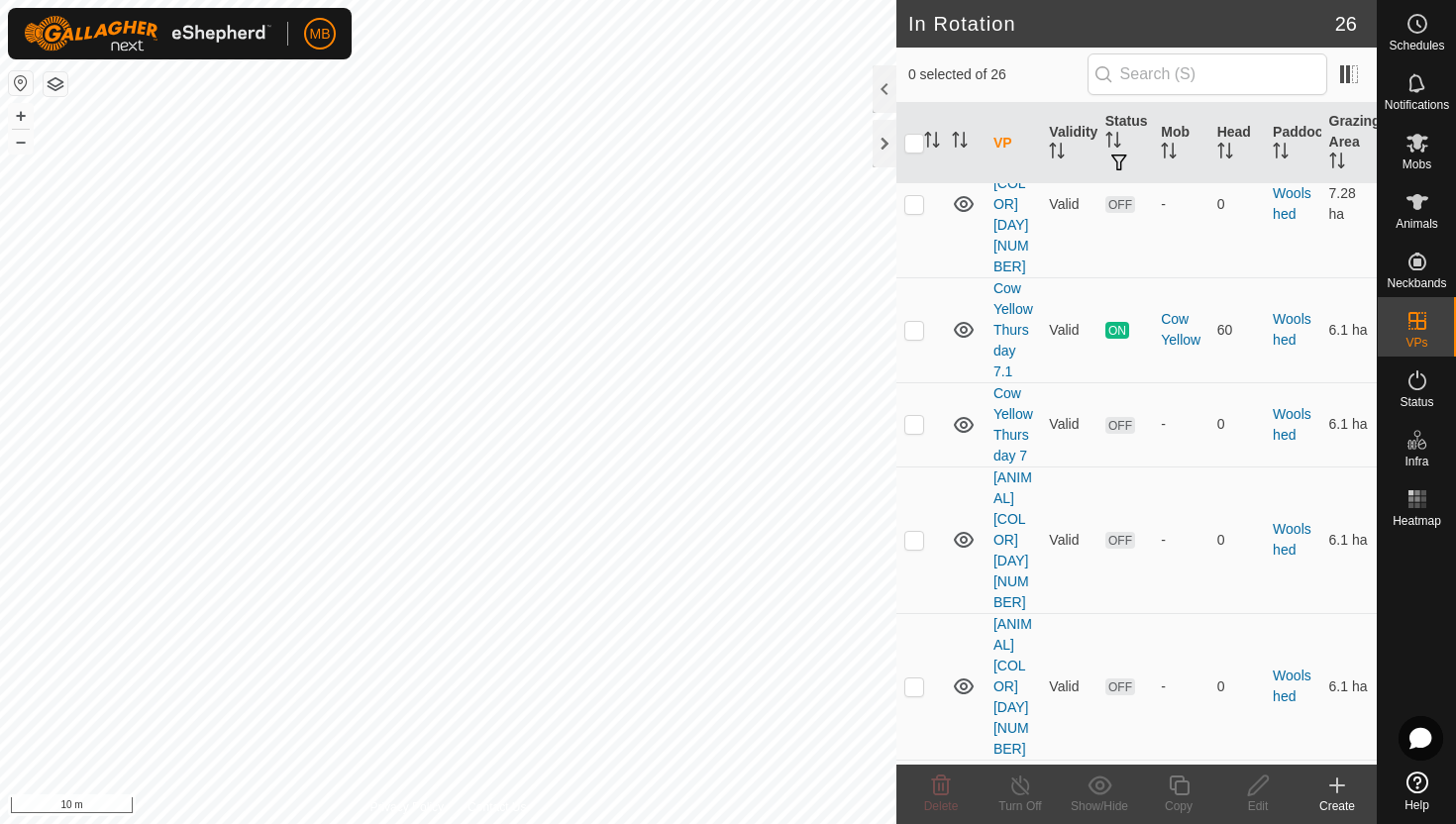 click at bounding box center (914, 1211) 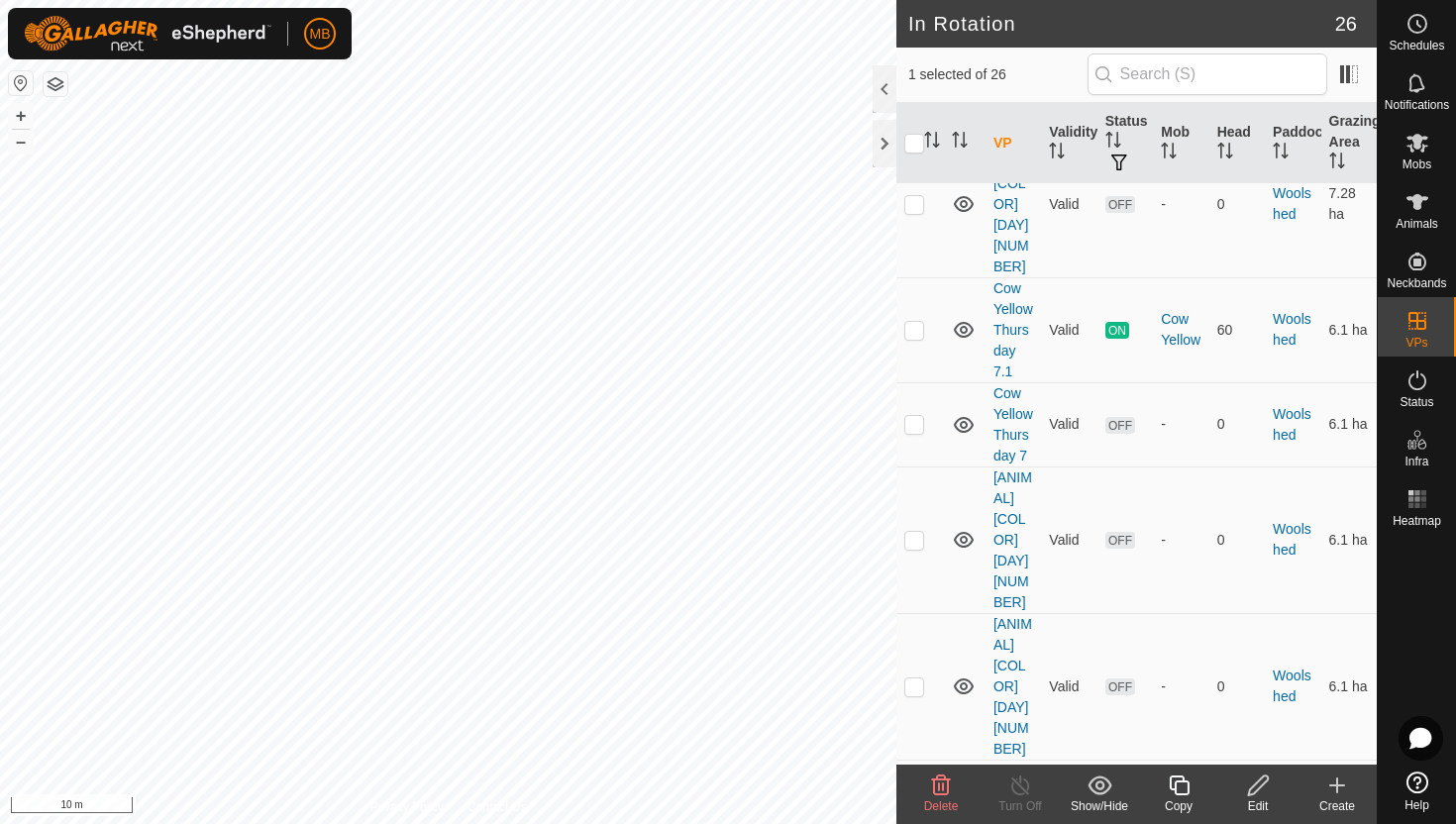 click 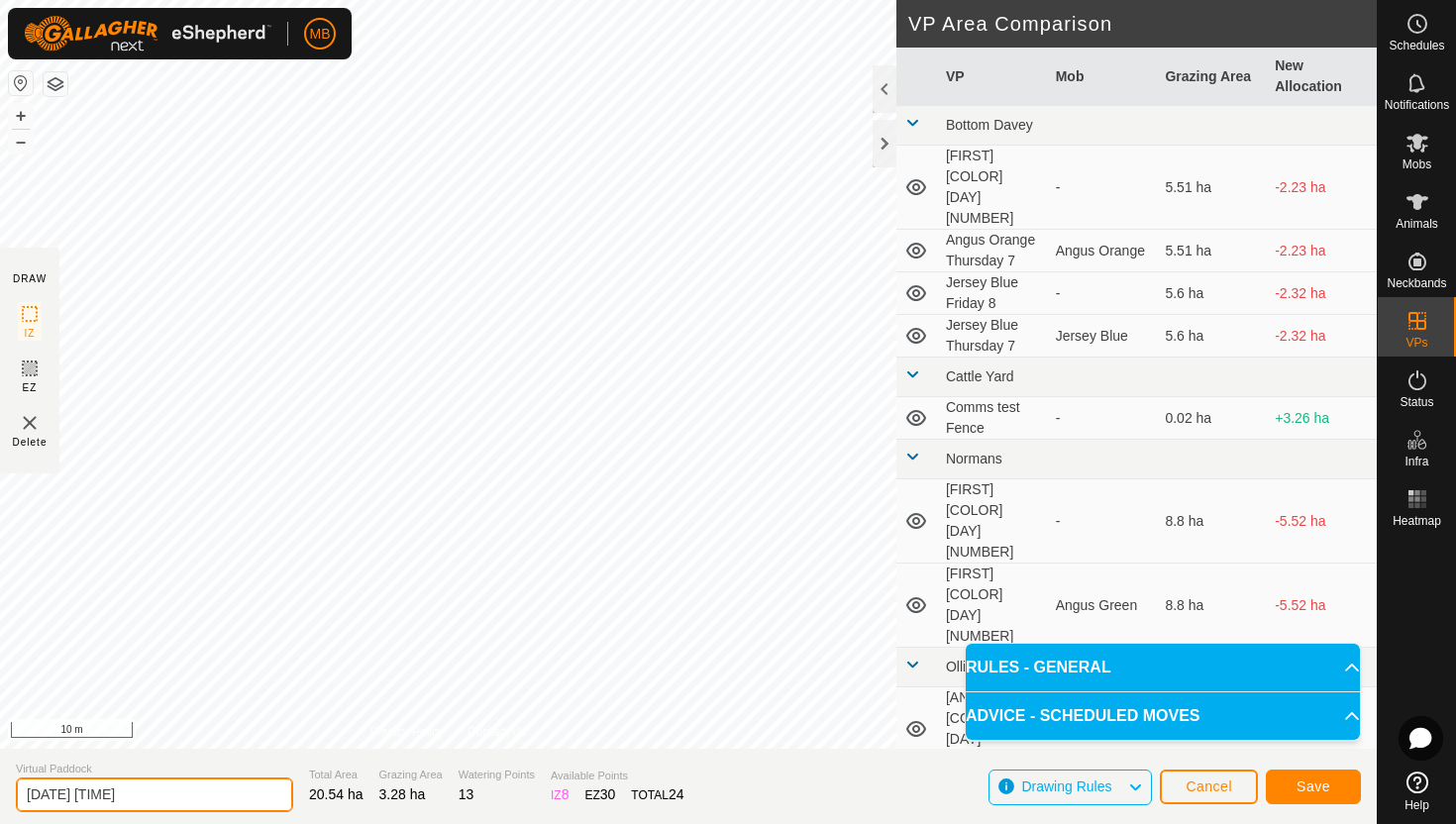 click on "2025-08-07 201920" 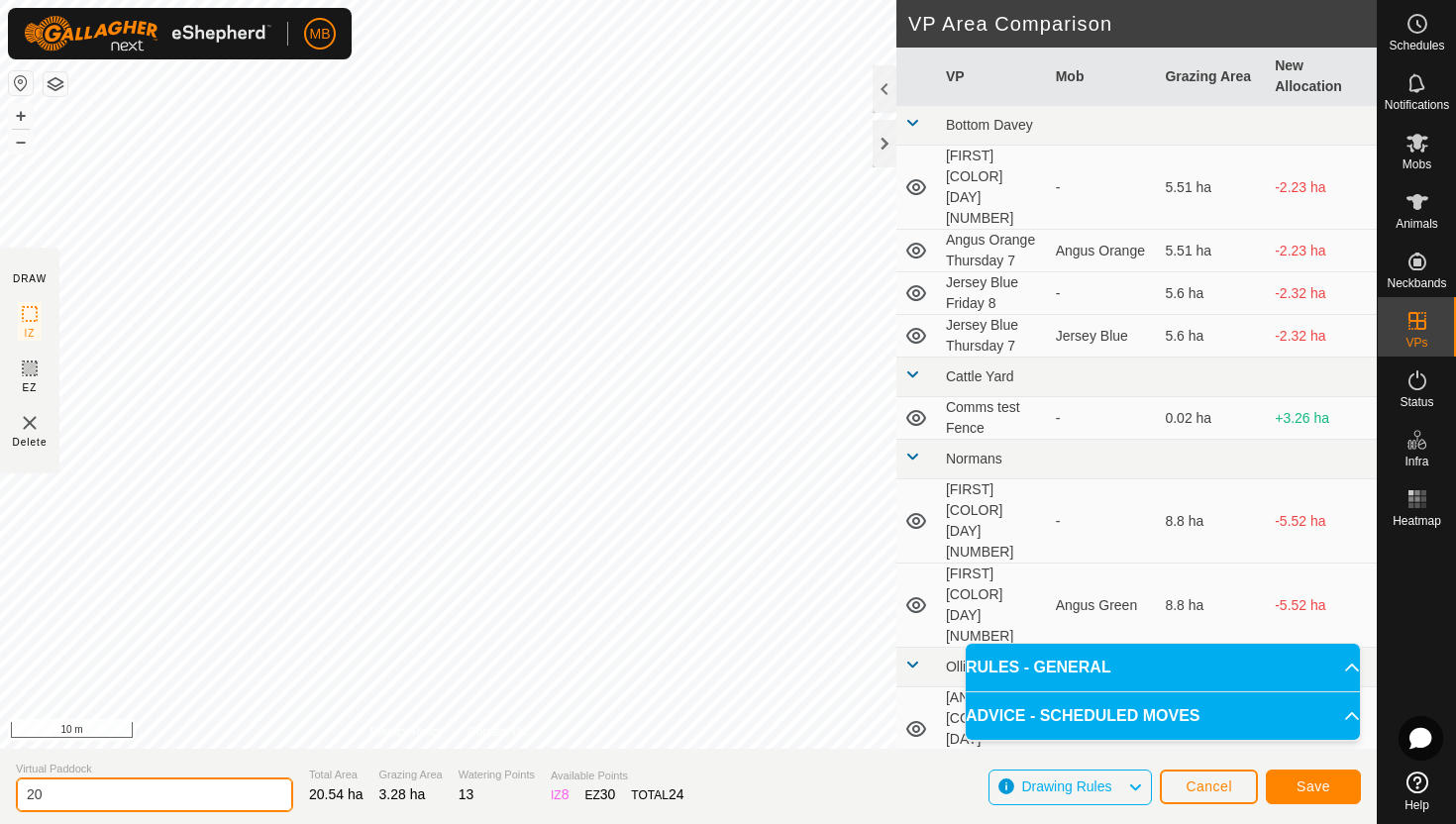 type on "2" 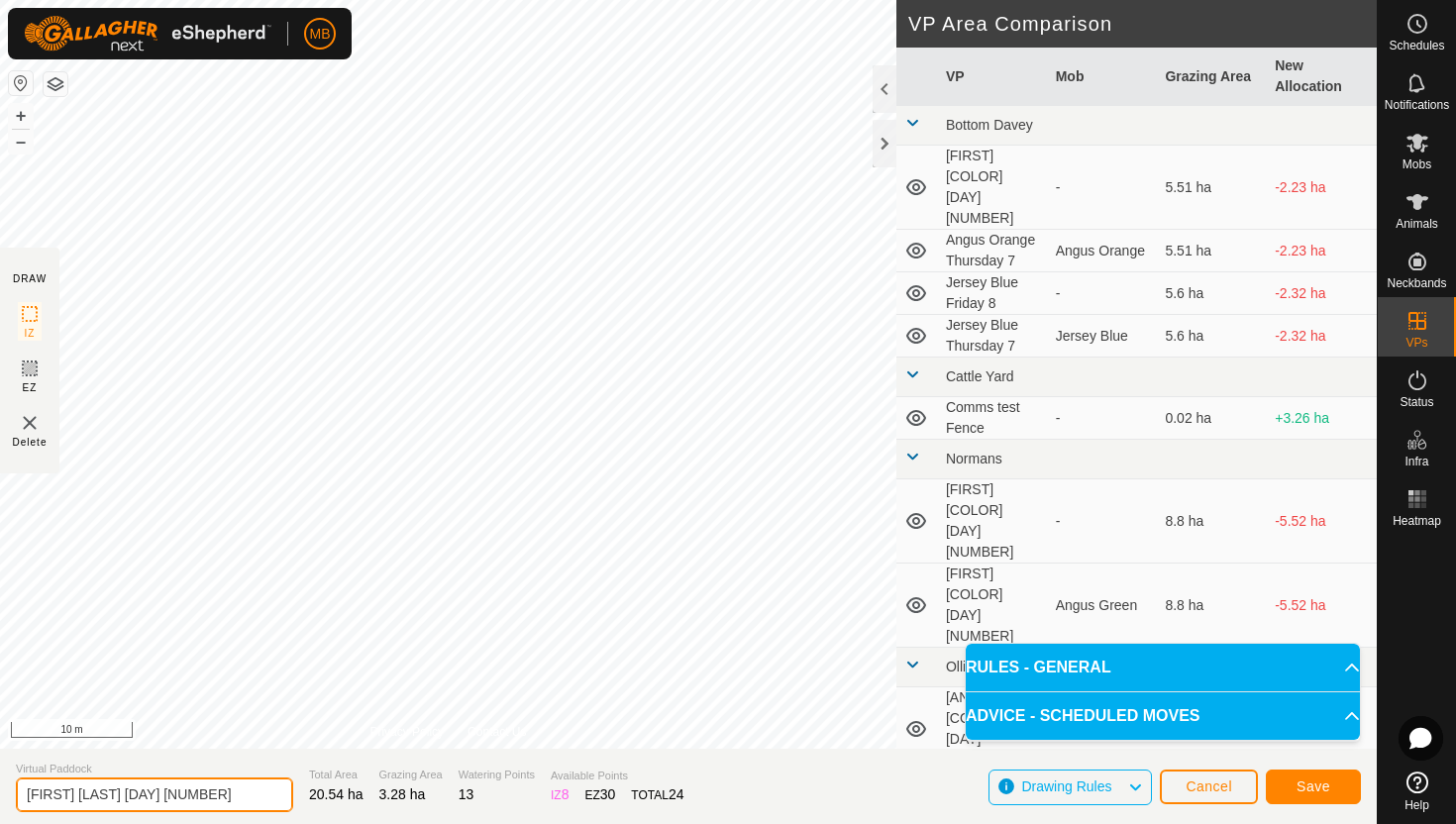 type on "Angus Black Friday 8.1" 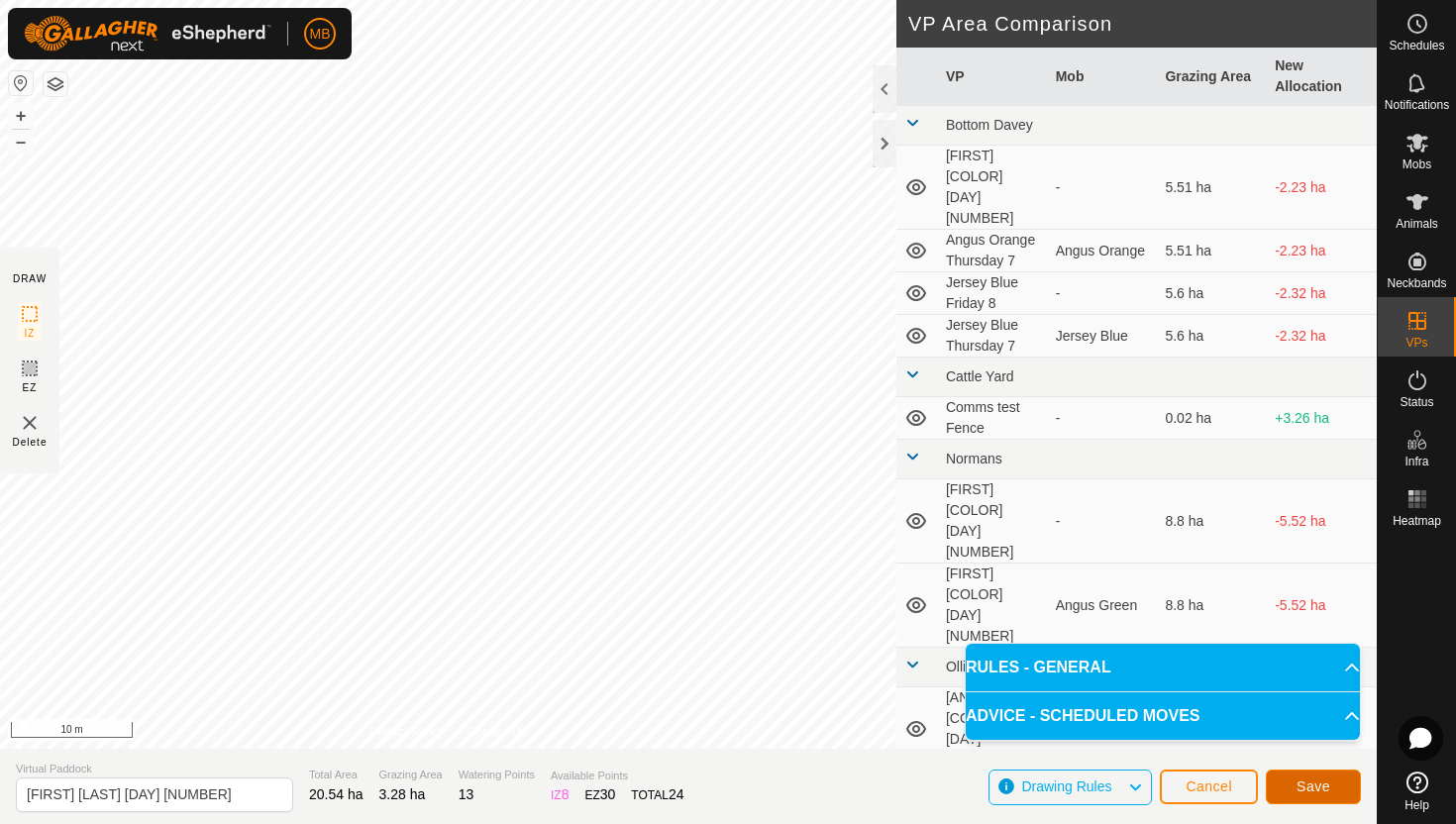 click on "Save" 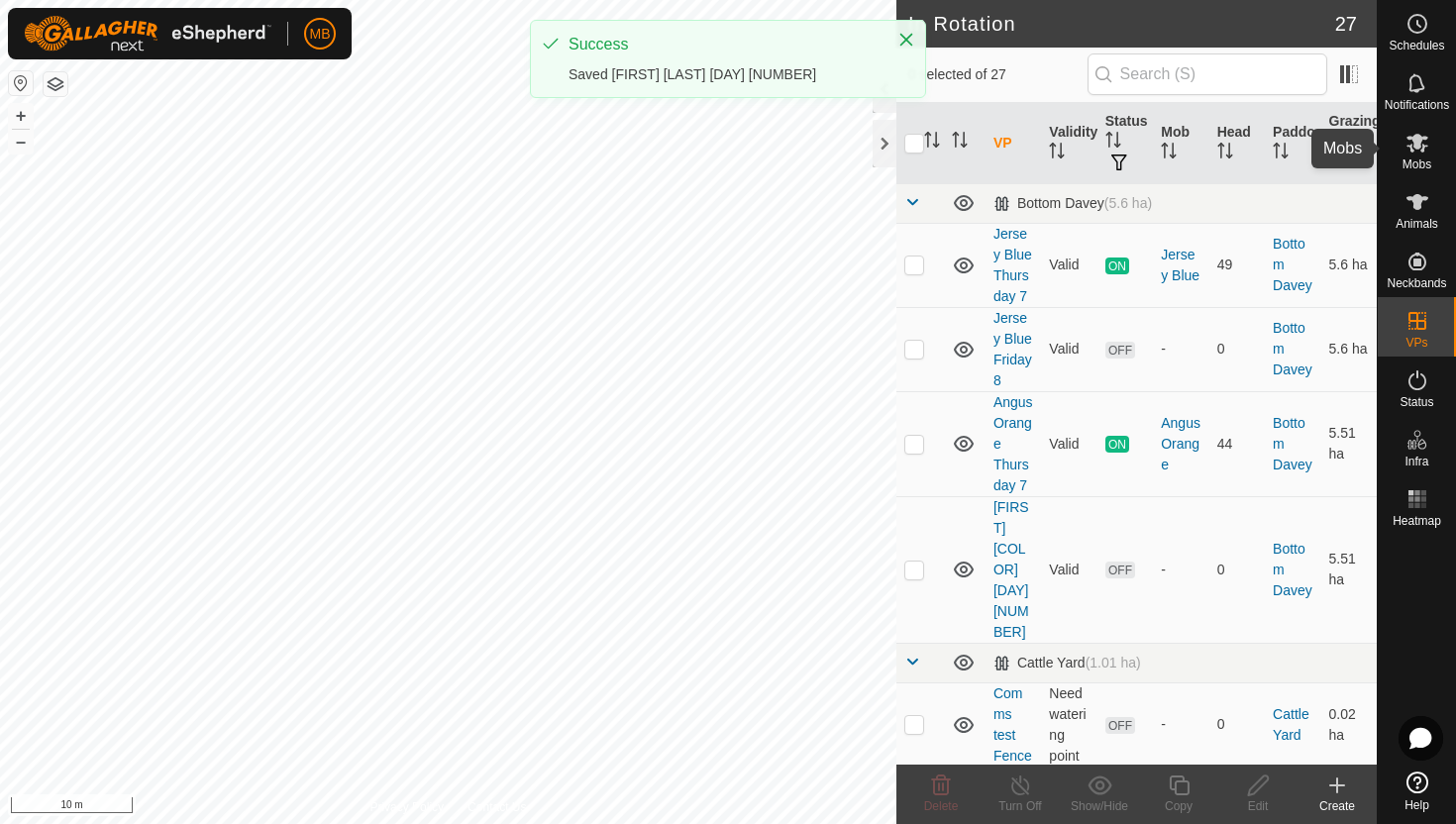 click at bounding box center [1417, 143] 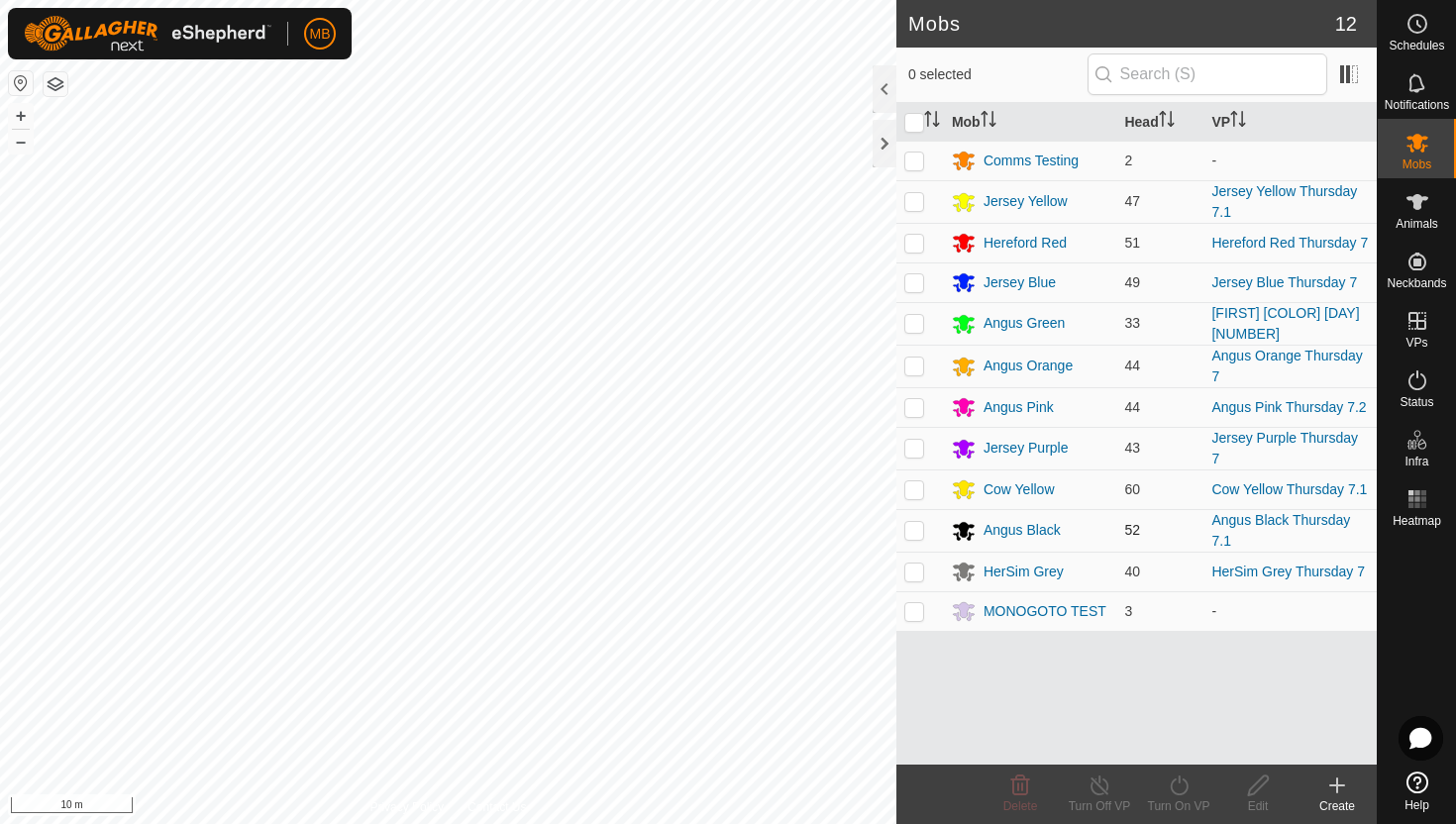 click at bounding box center (914, 530) 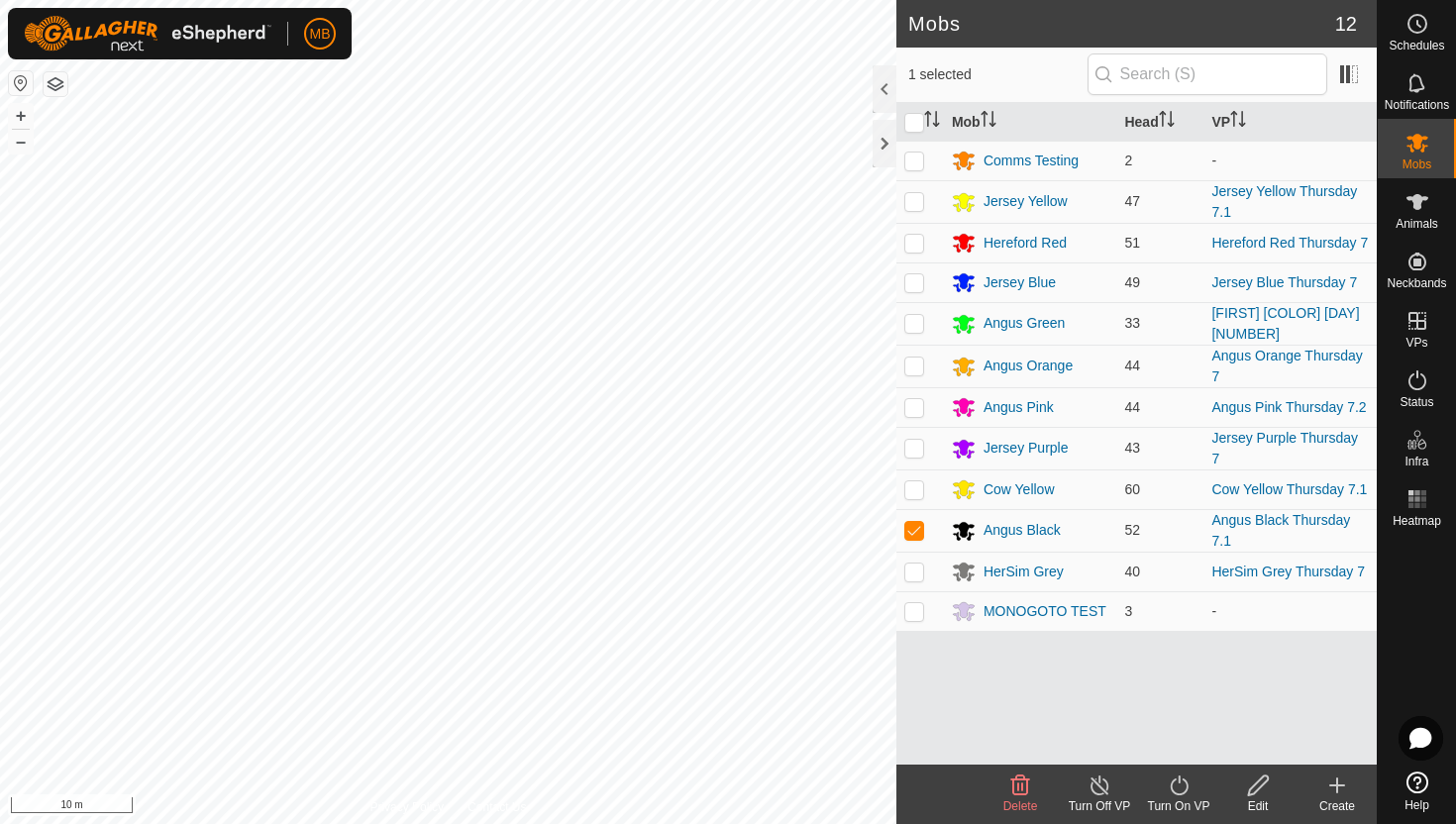 click 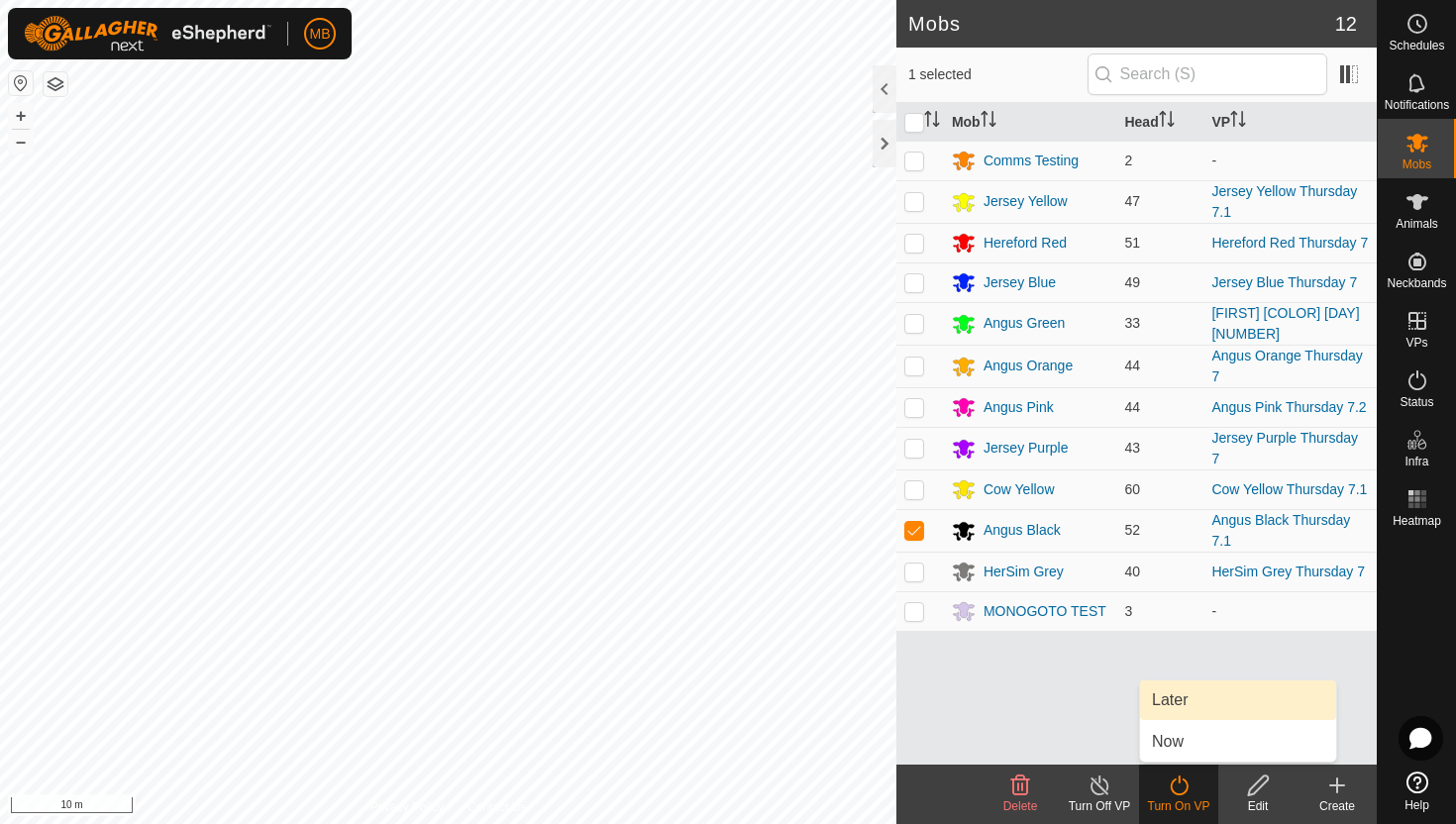 click on "Later" at bounding box center [1238, 700] 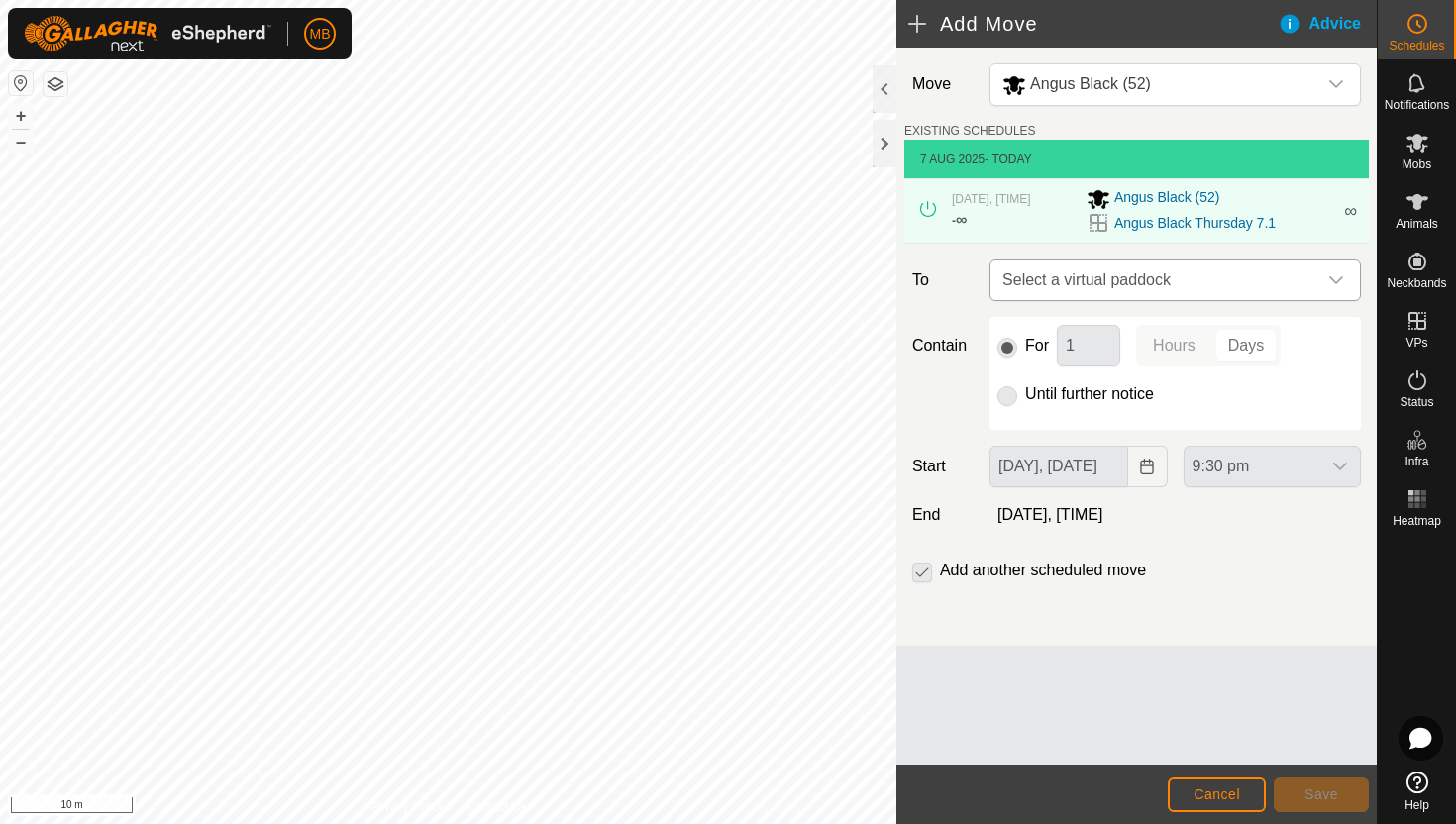 click 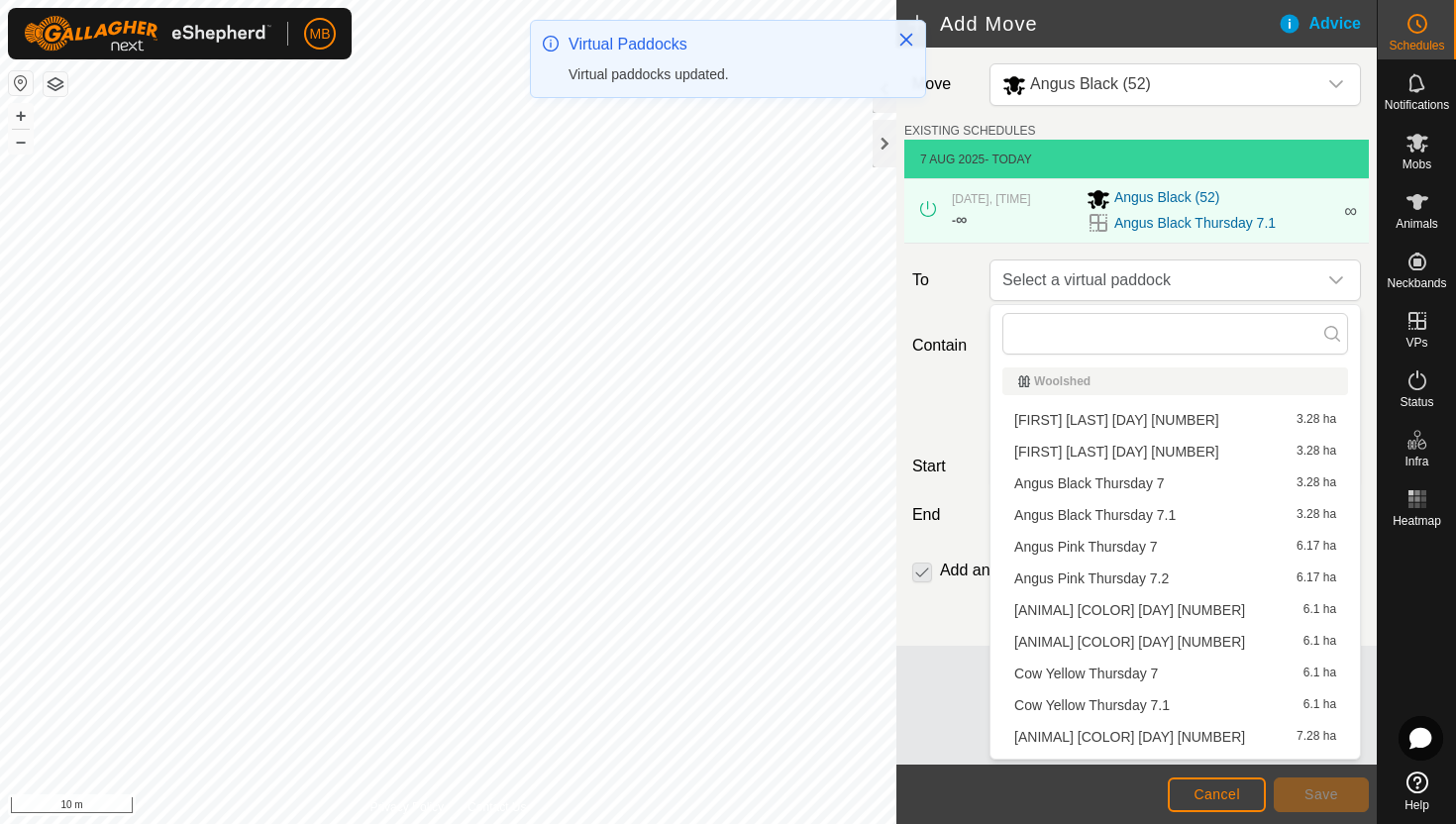 scroll, scrollTop: 731, scrollLeft: 0, axis: vertical 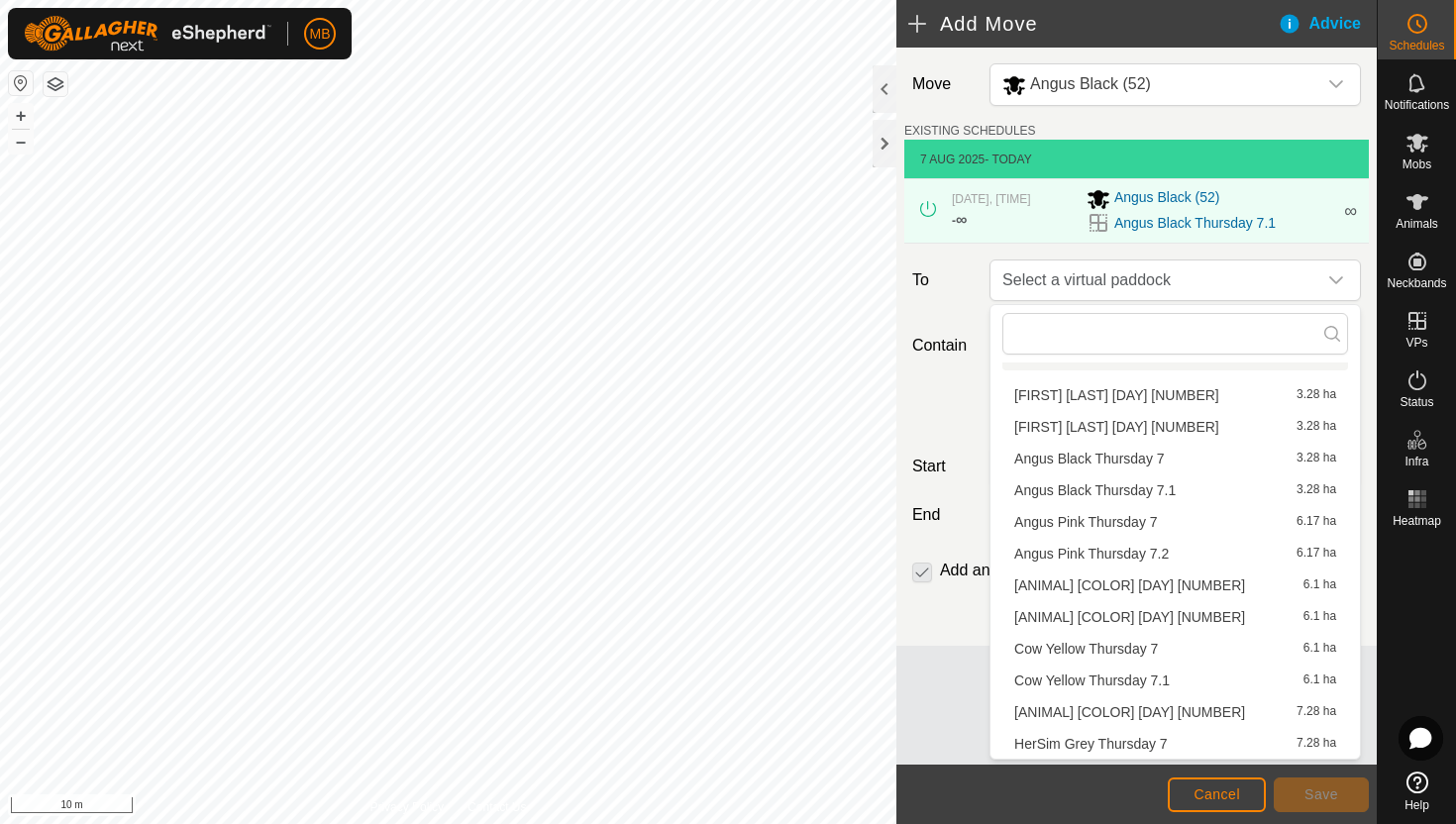 click on "Angus Black Friday 8  3.28 ha" at bounding box center (1175, 395) 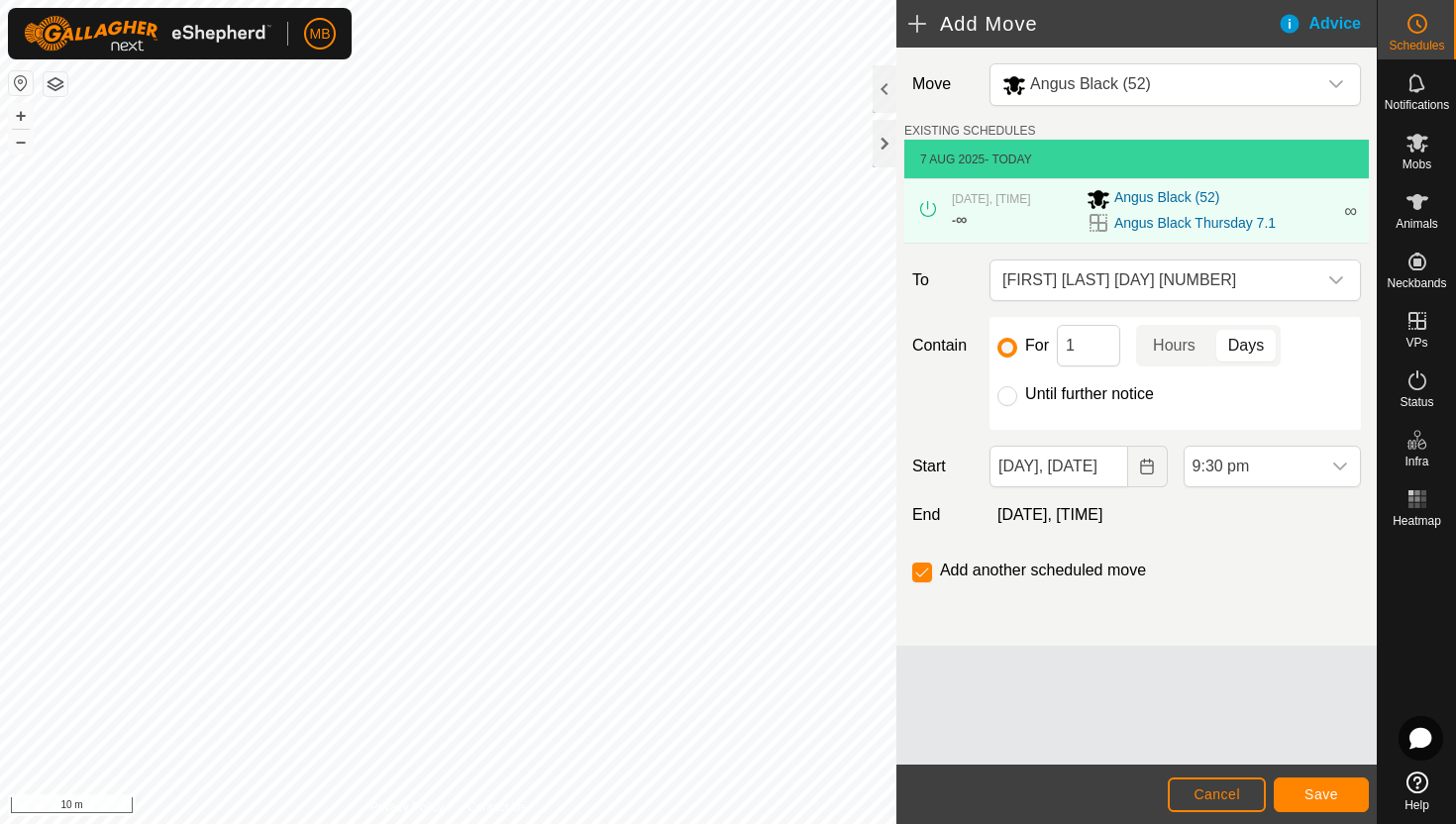 click on "Until further notice" 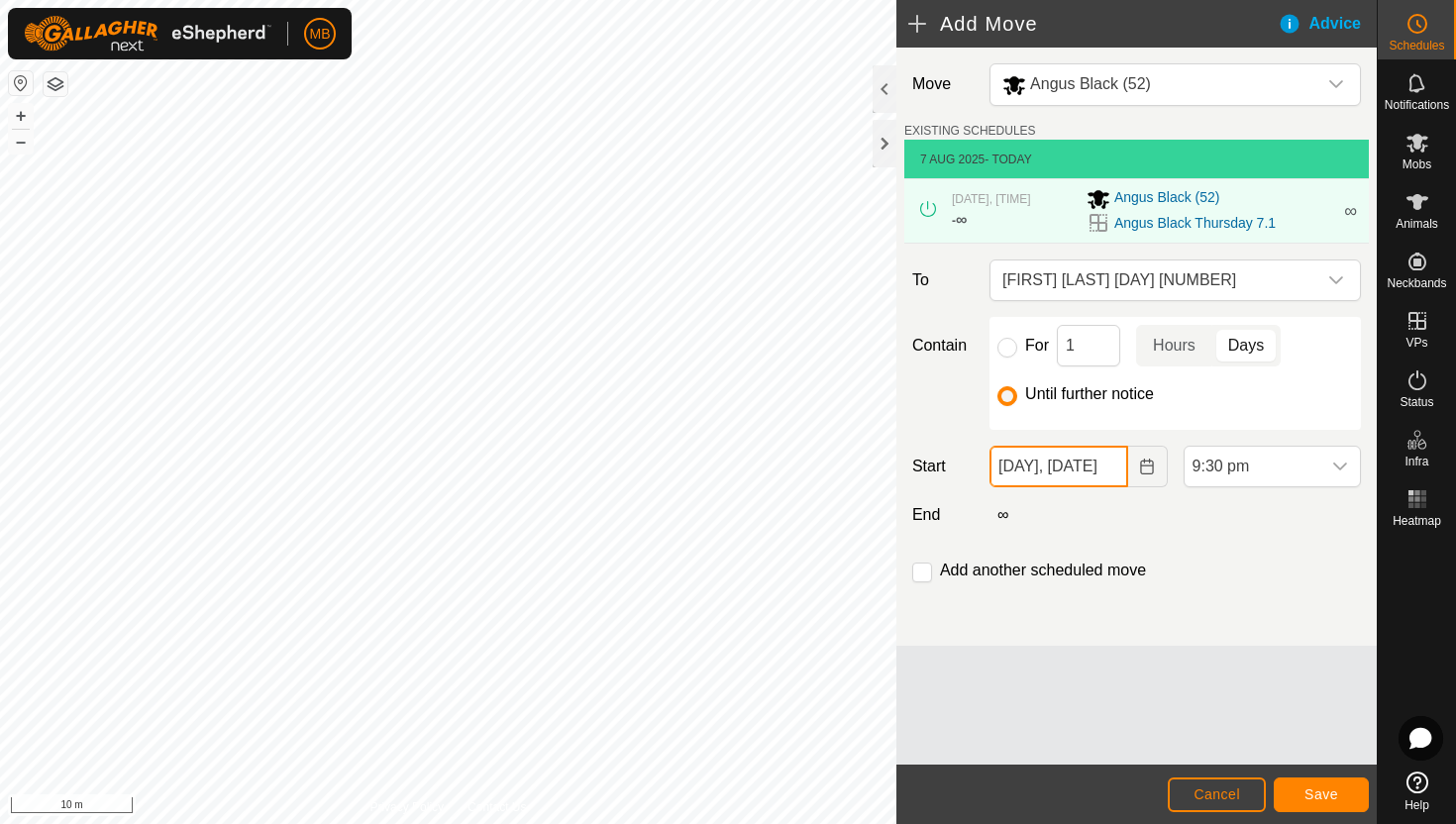 click on "07 Aug, 2025" 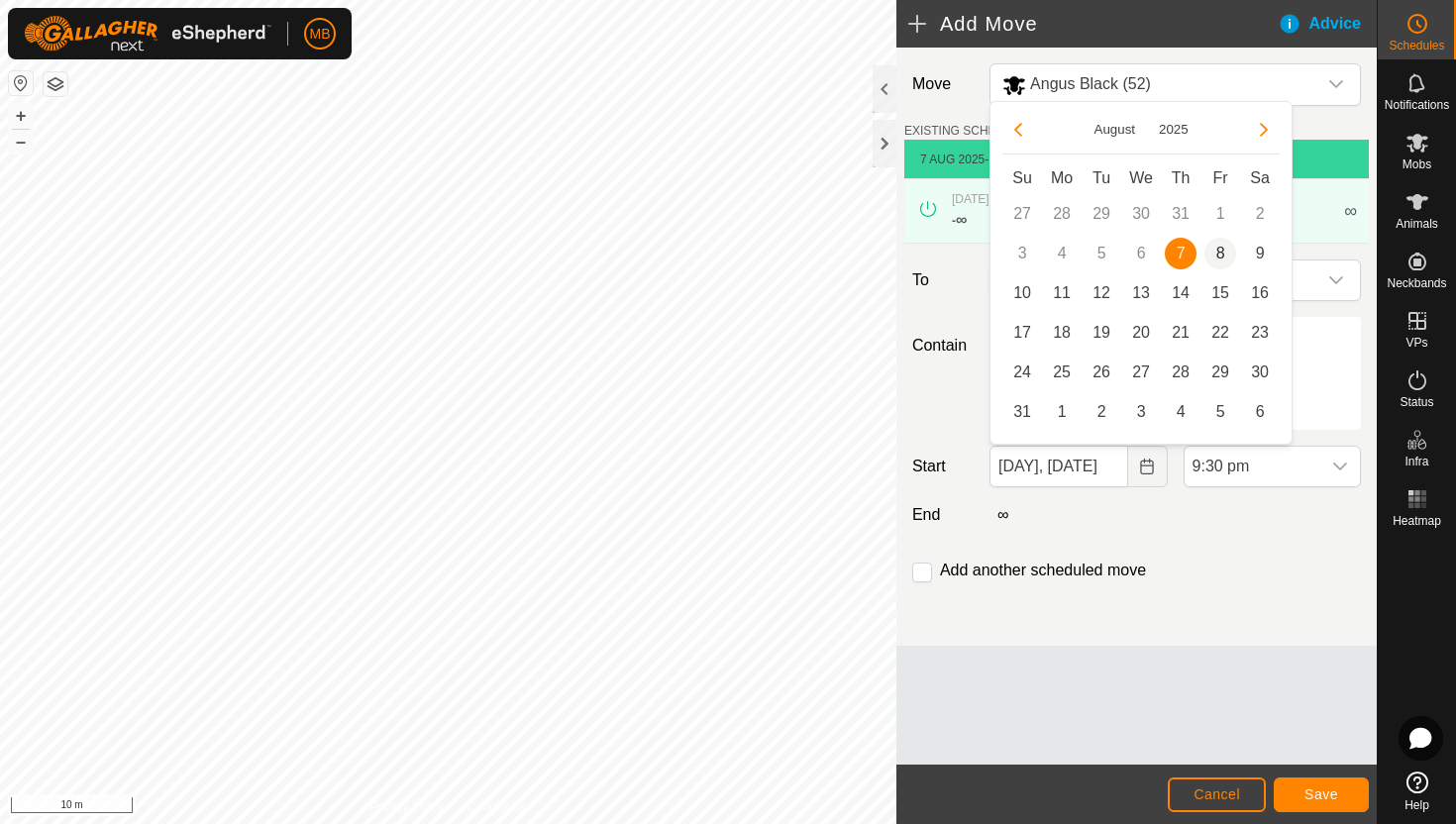 click on "8" at bounding box center [1220, 254] 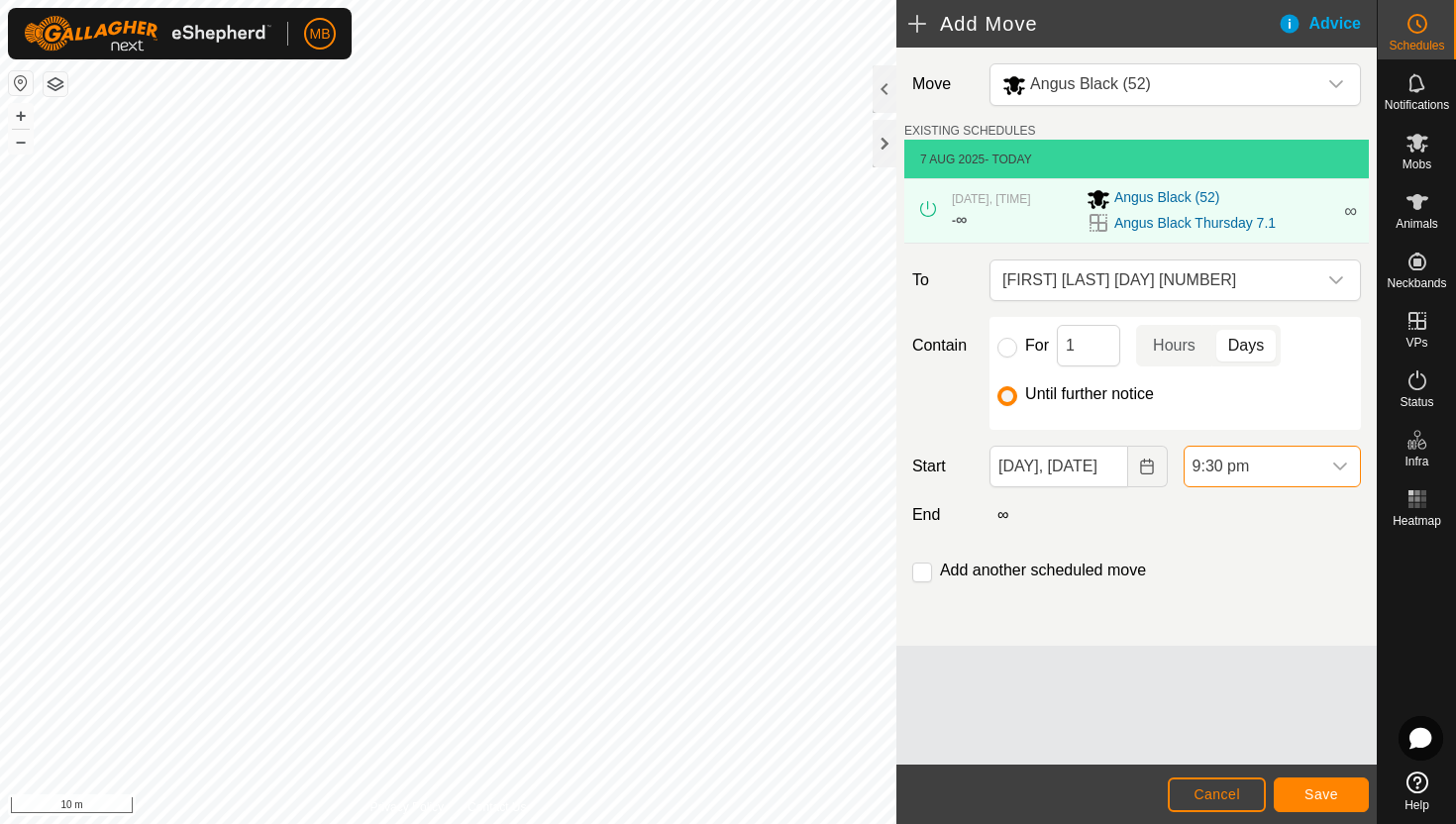 click on "9:30 pm" at bounding box center (1252, 466) 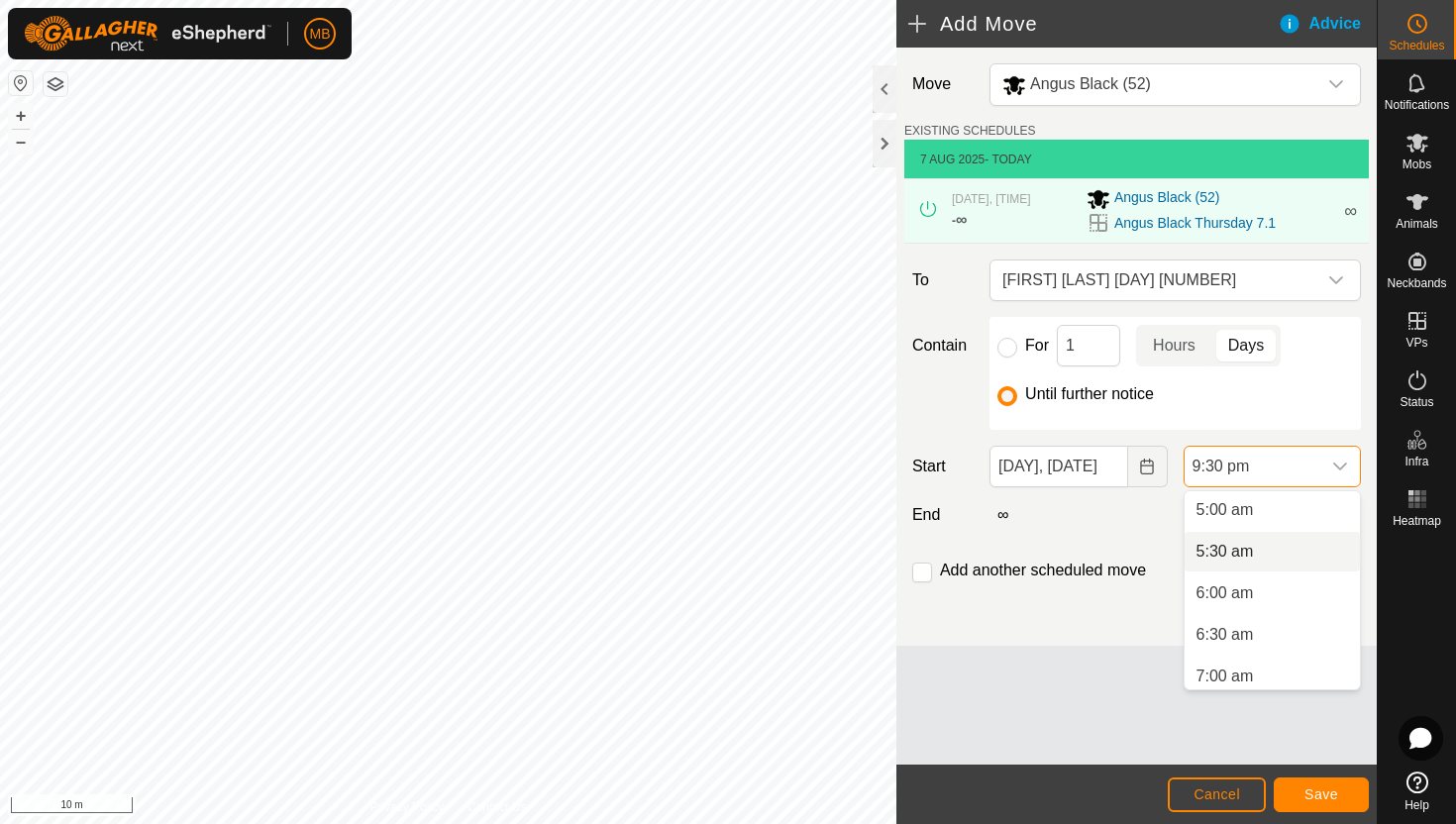 scroll, scrollTop: 416, scrollLeft: 0, axis: vertical 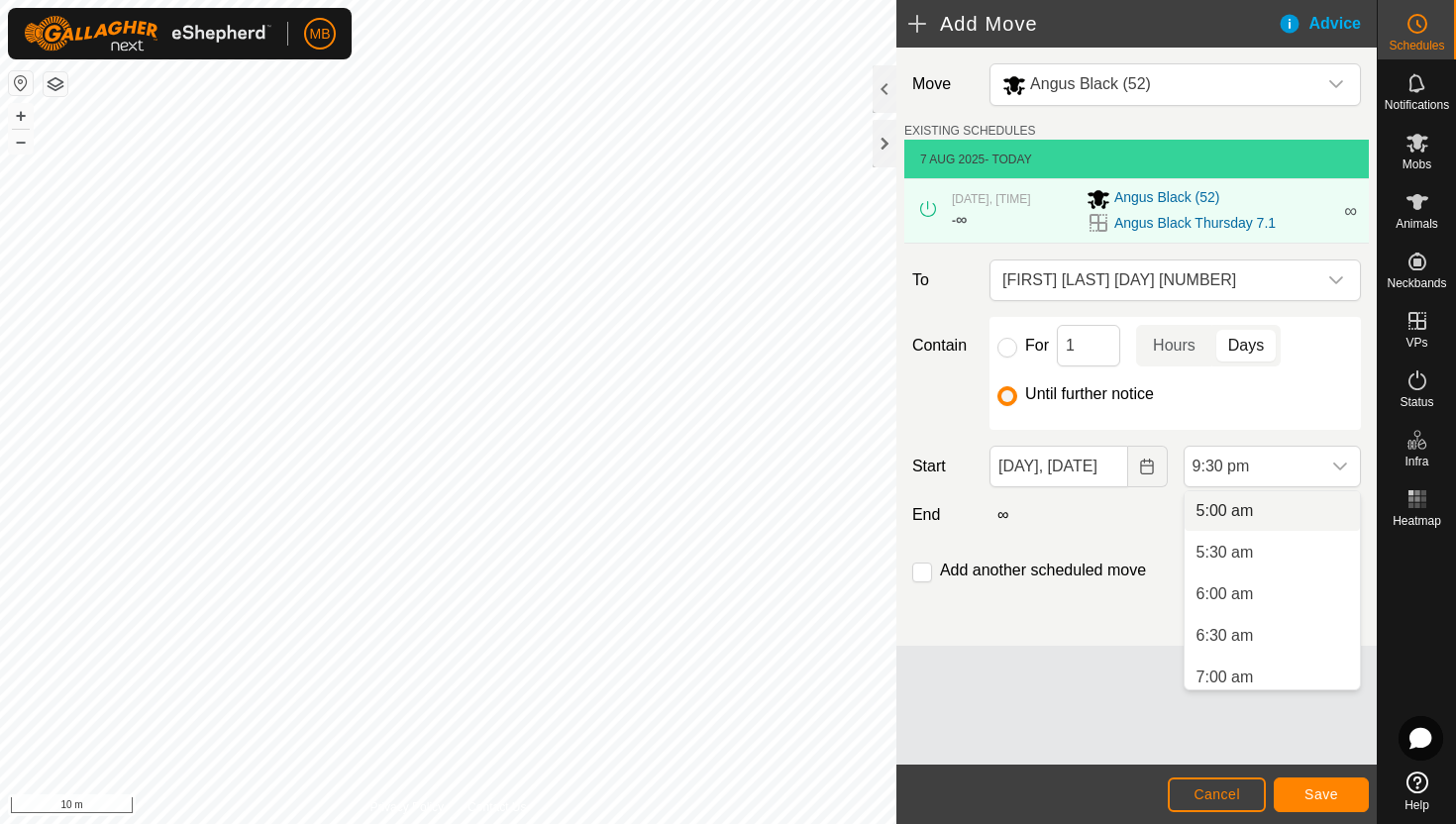 click on "5:00 am" at bounding box center [1272, 511] 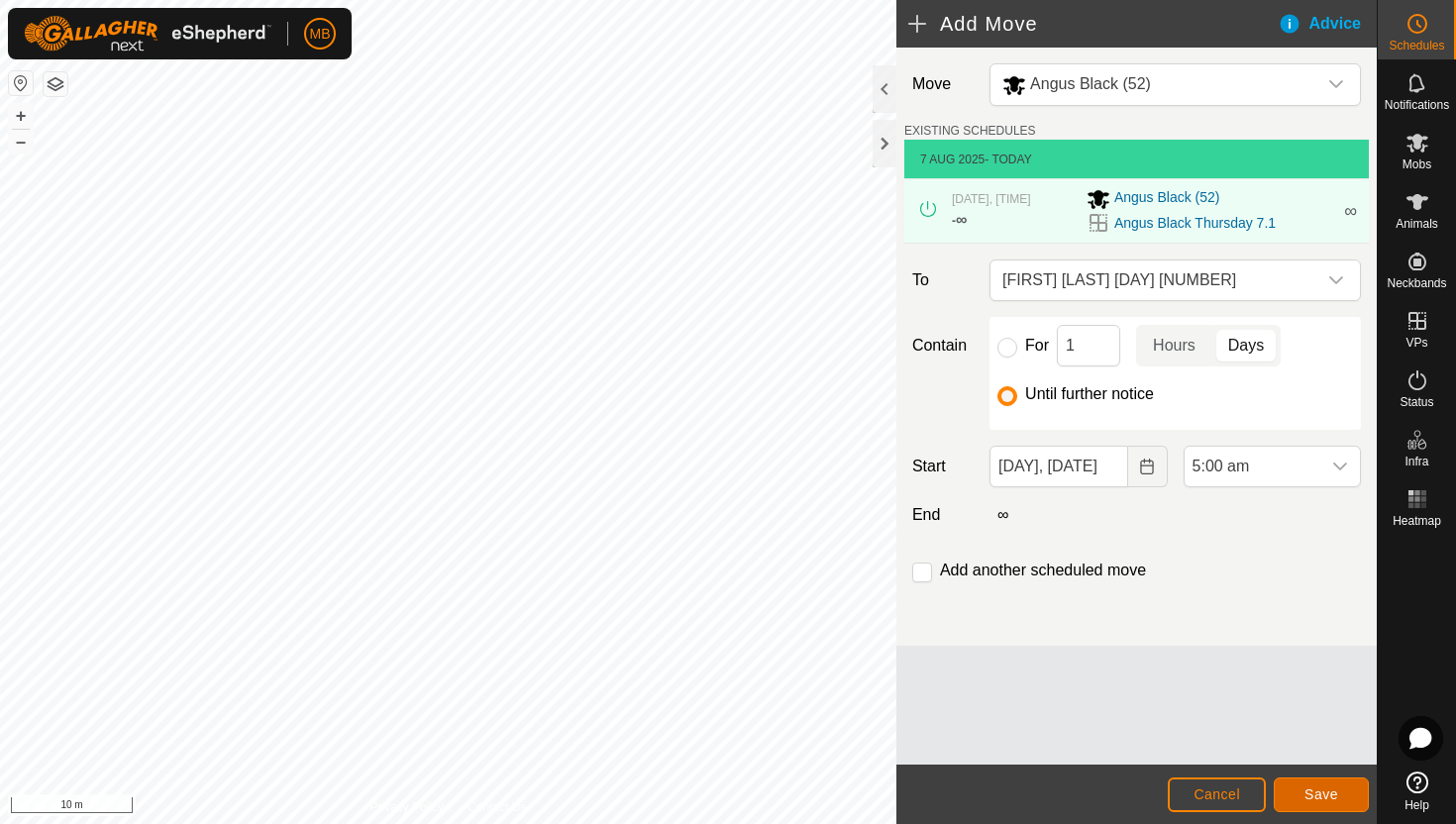 click on "Save" 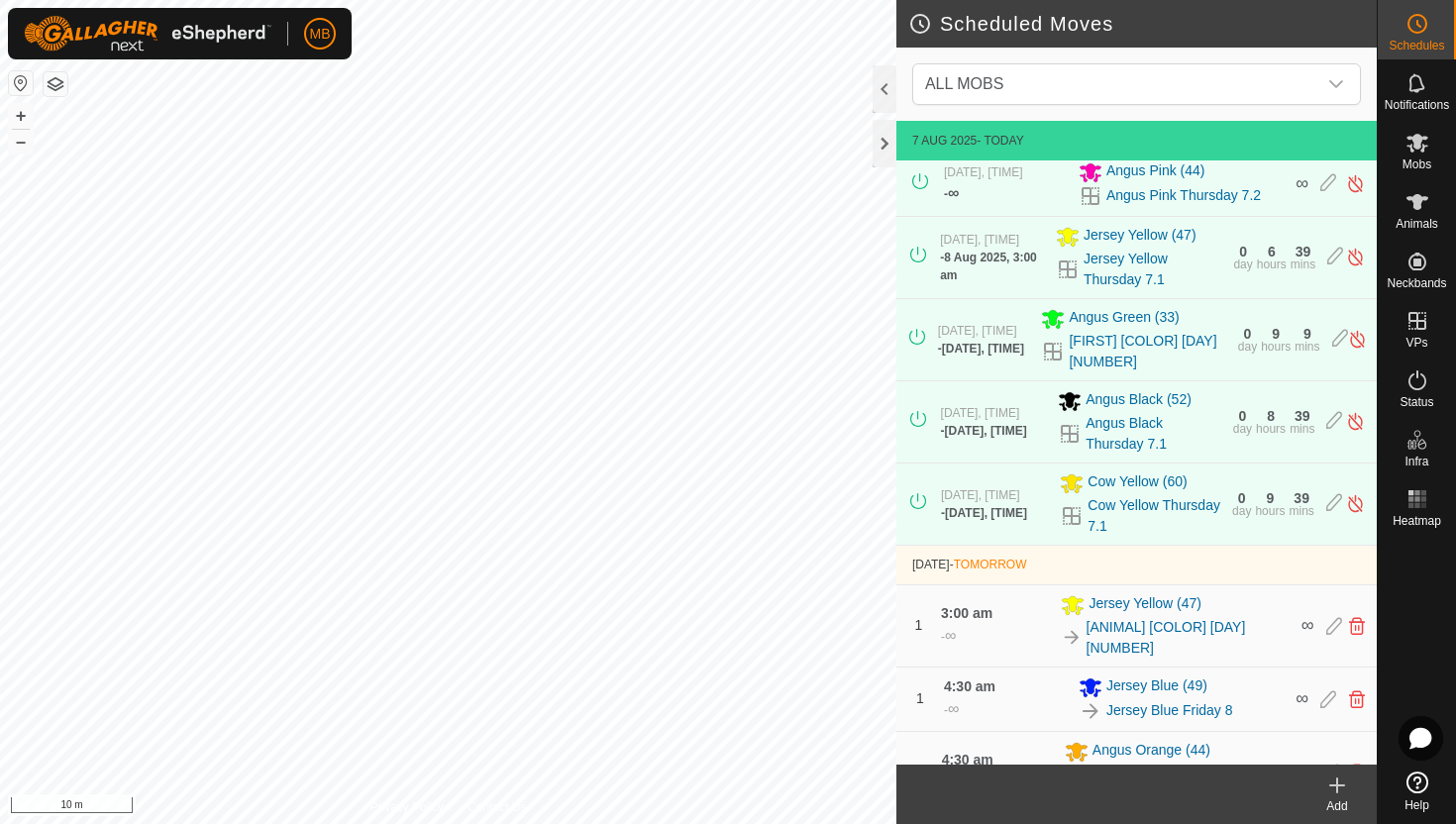 scroll, scrollTop: 867, scrollLeft: 0, axis: vertical 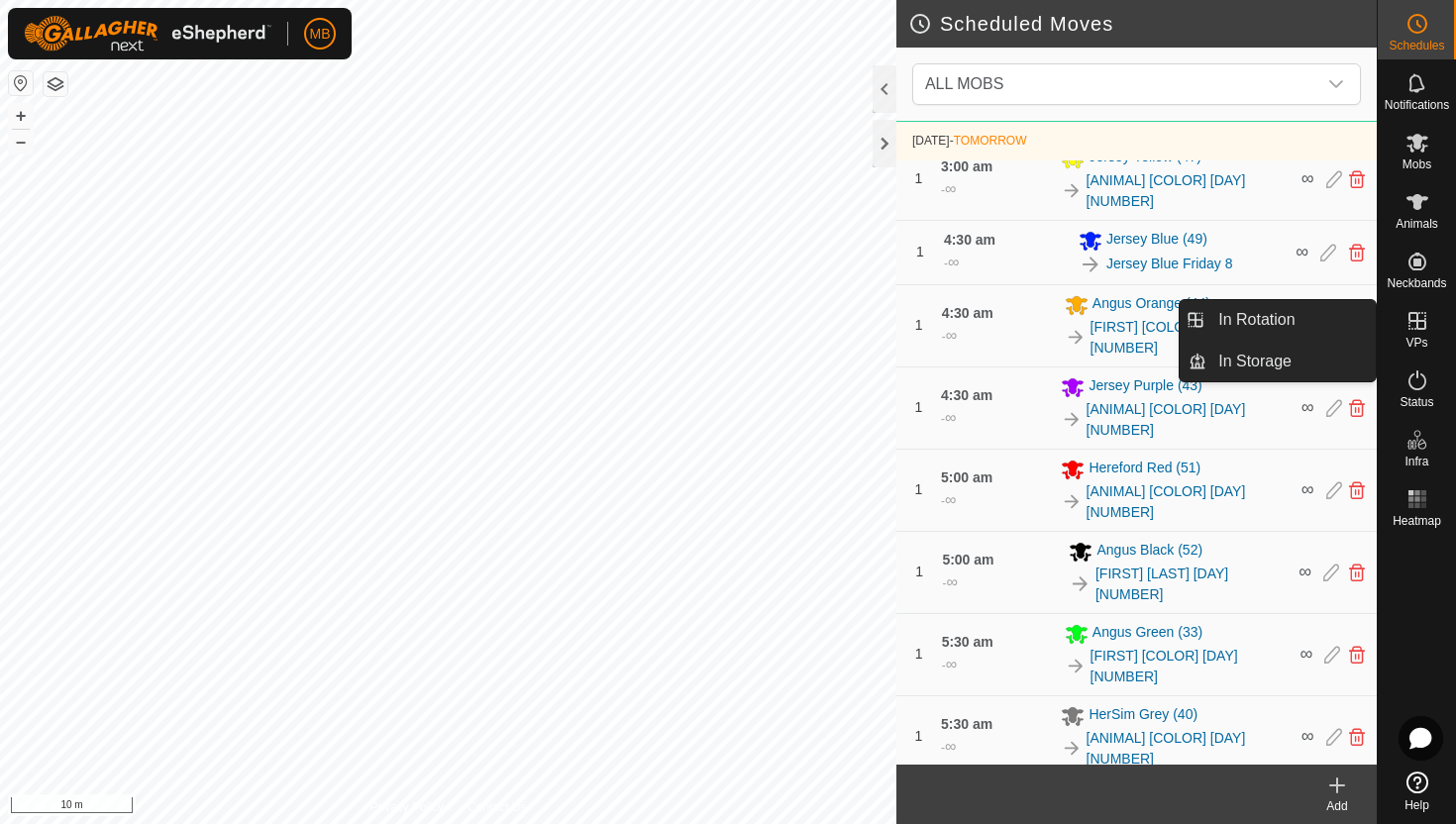 click 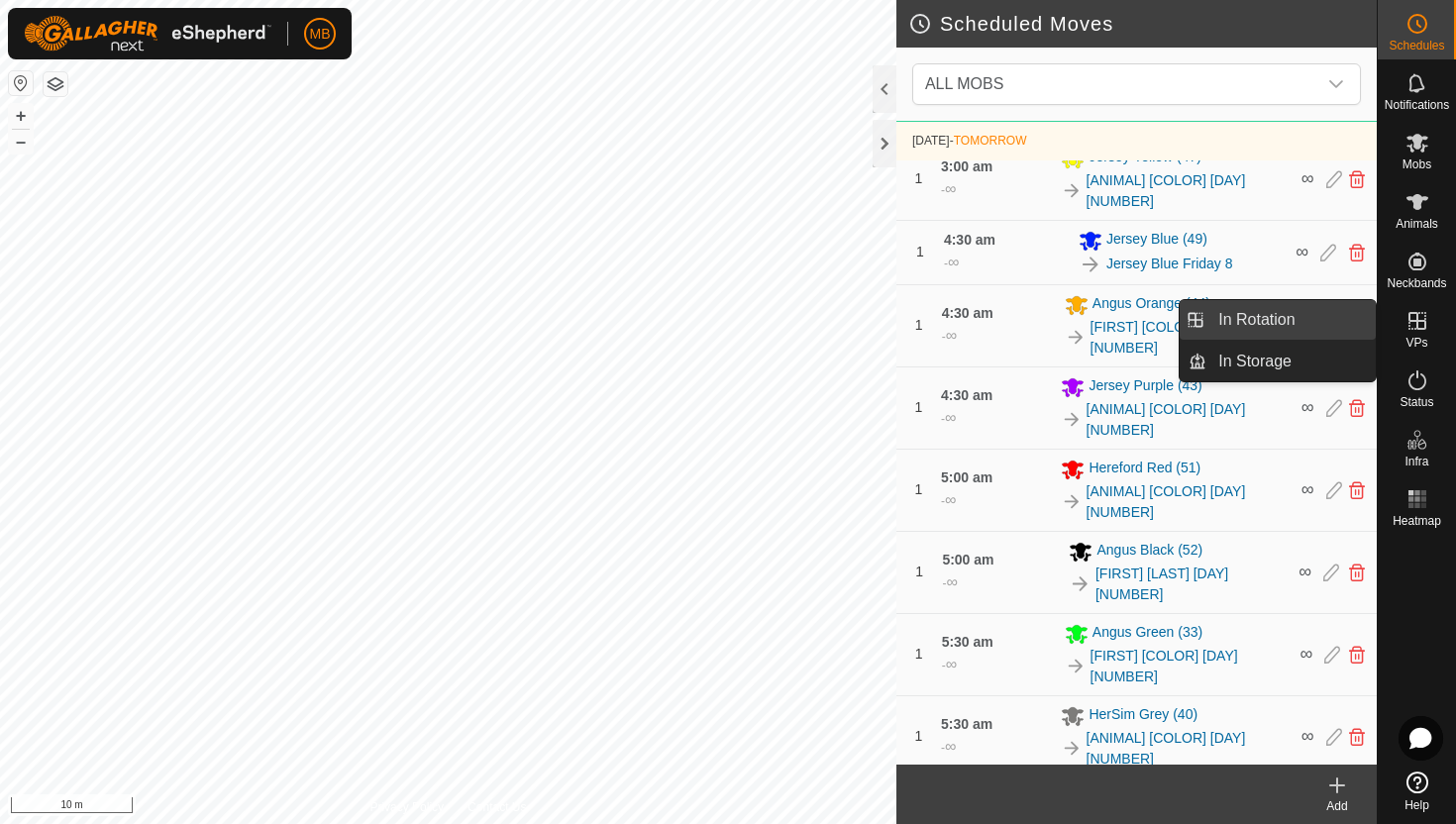 click on "In Rotation" at bounding box center [1291, 320] 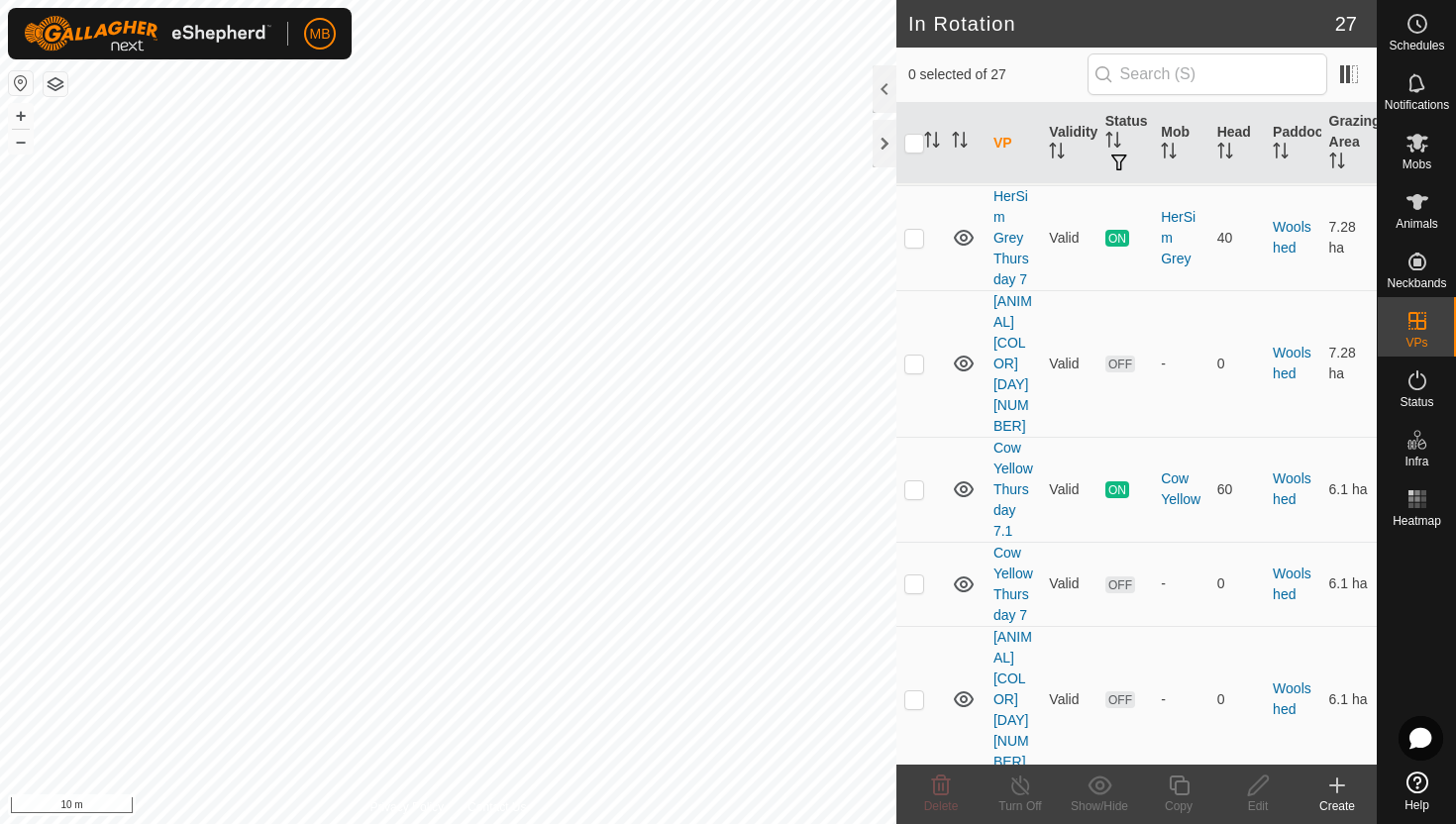 scroll, scrollTop: 2058, scrollLeft: 0, axis: vertical 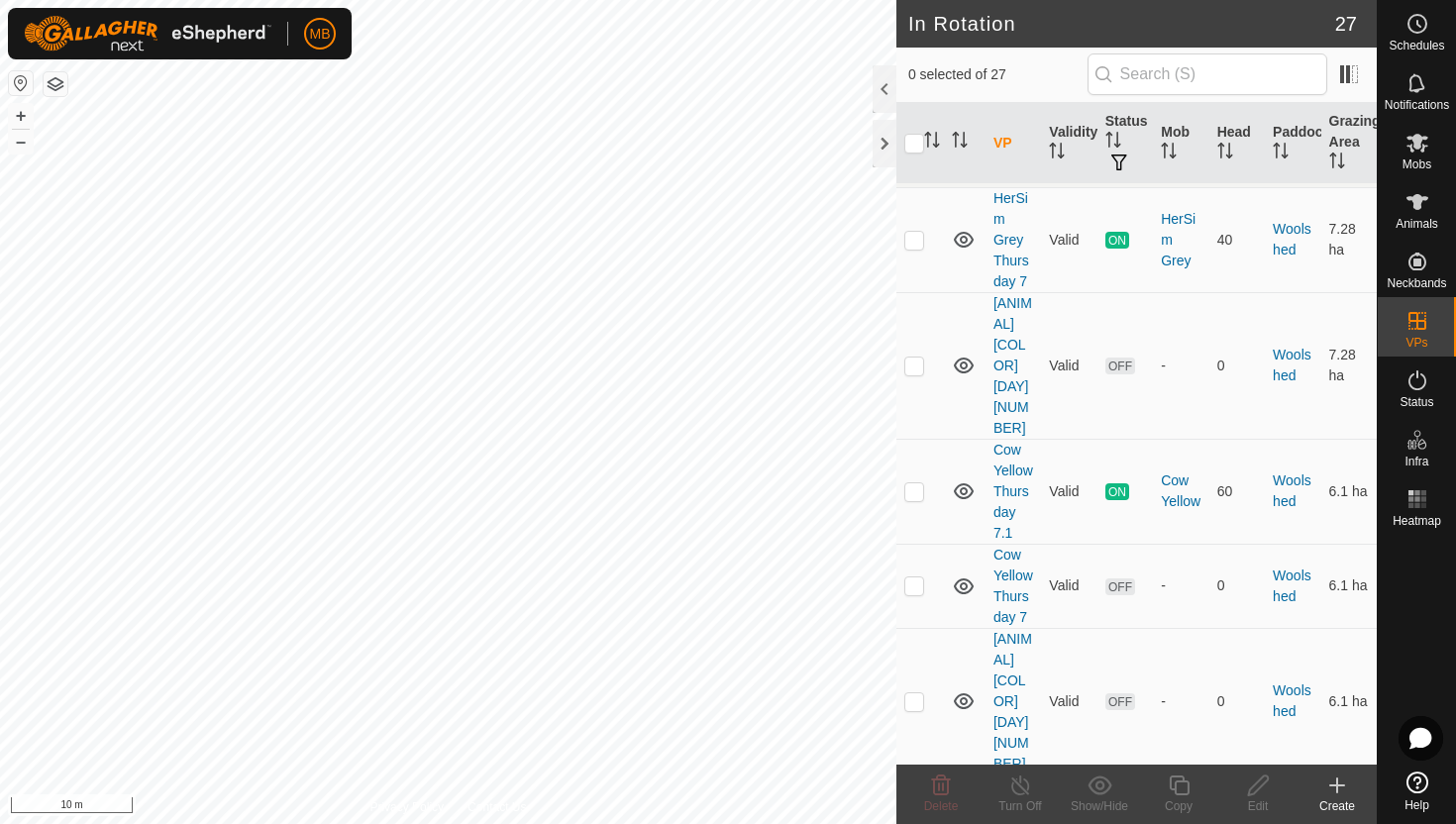 click at bounding box center (914, 974) 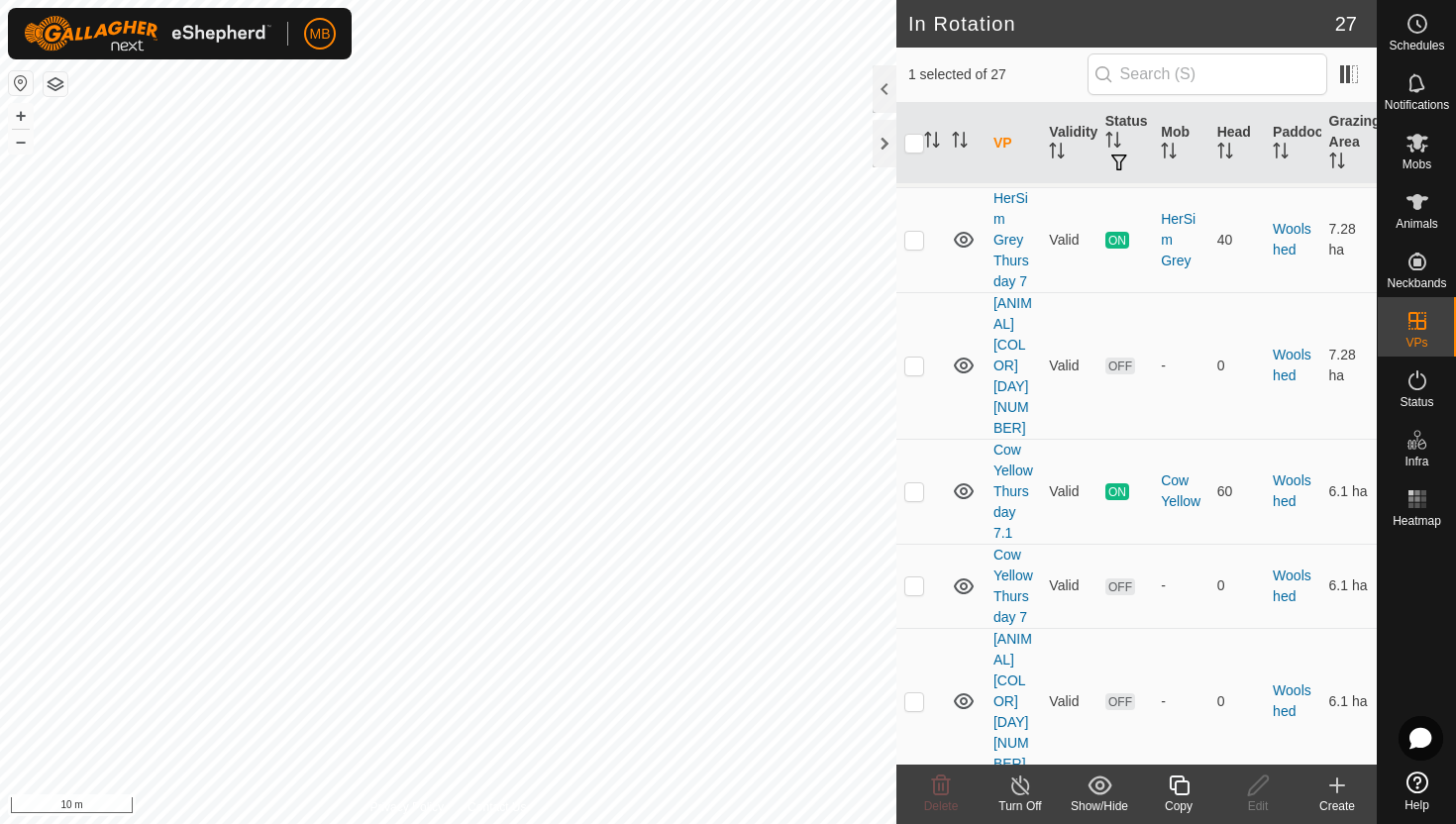 click 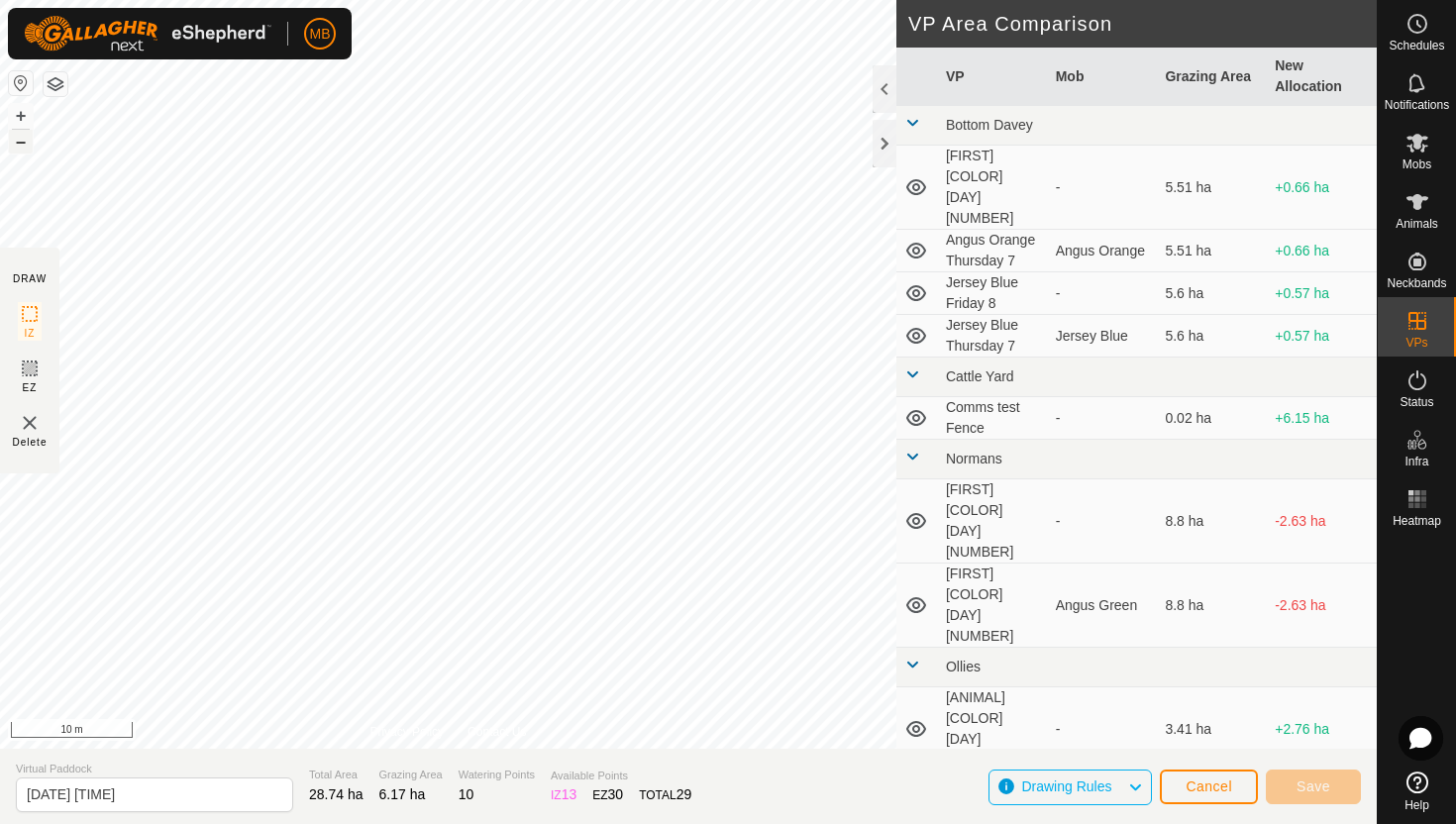 click on "–" at bounding box center (21, 142) 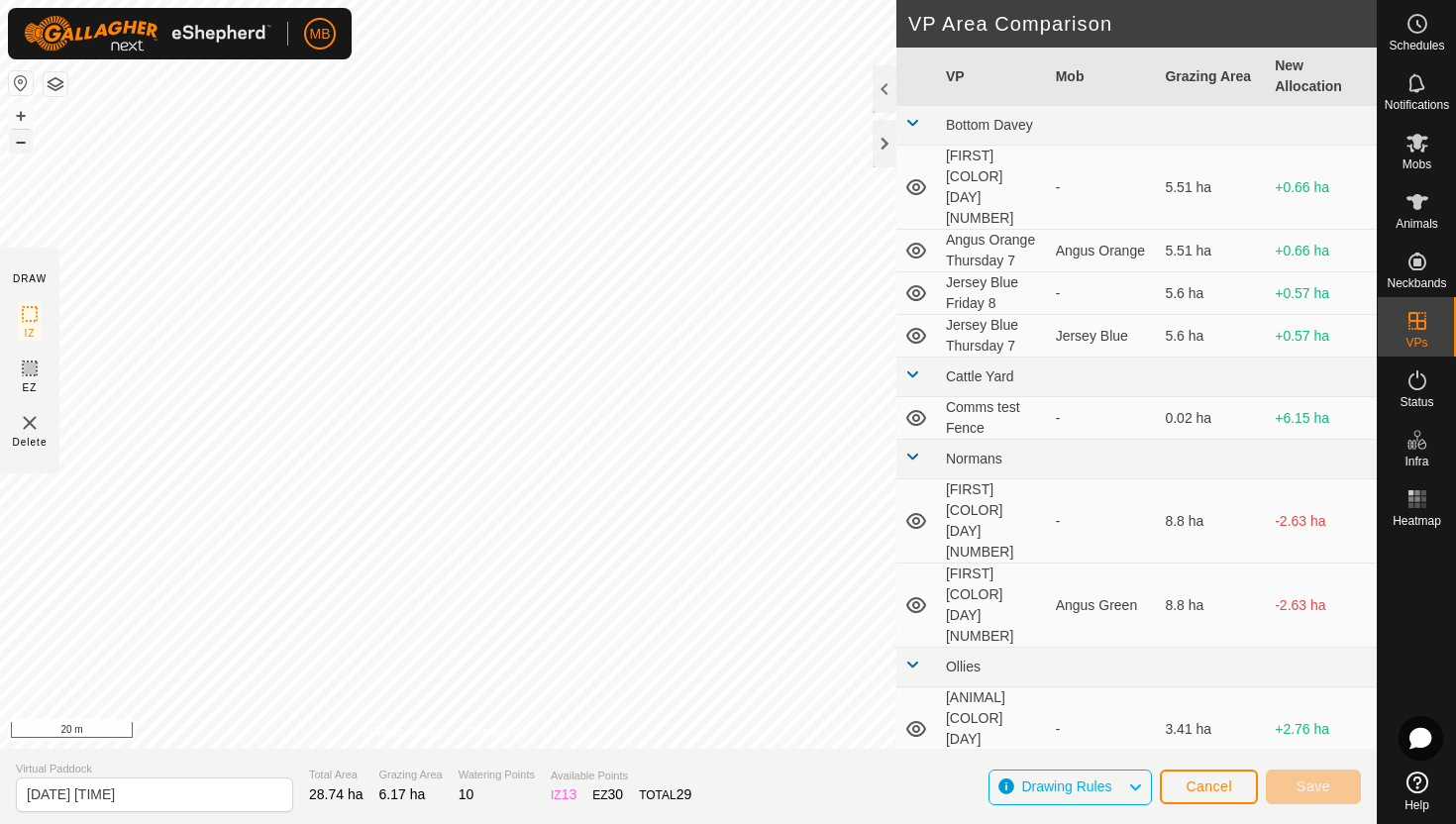click on "–" at bounding box center (21, 142) 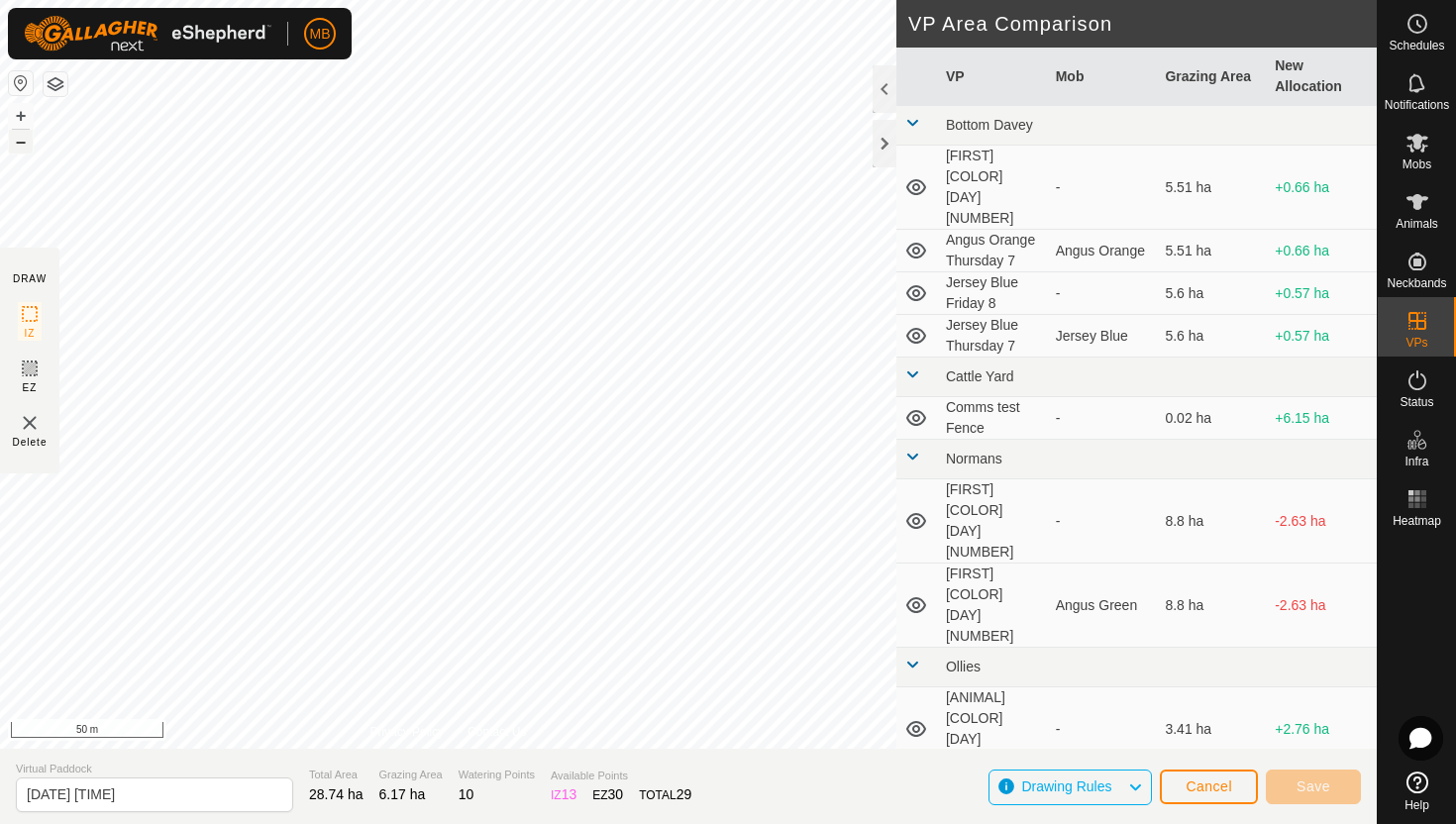 click on "–" at bounding box center (21, 142) 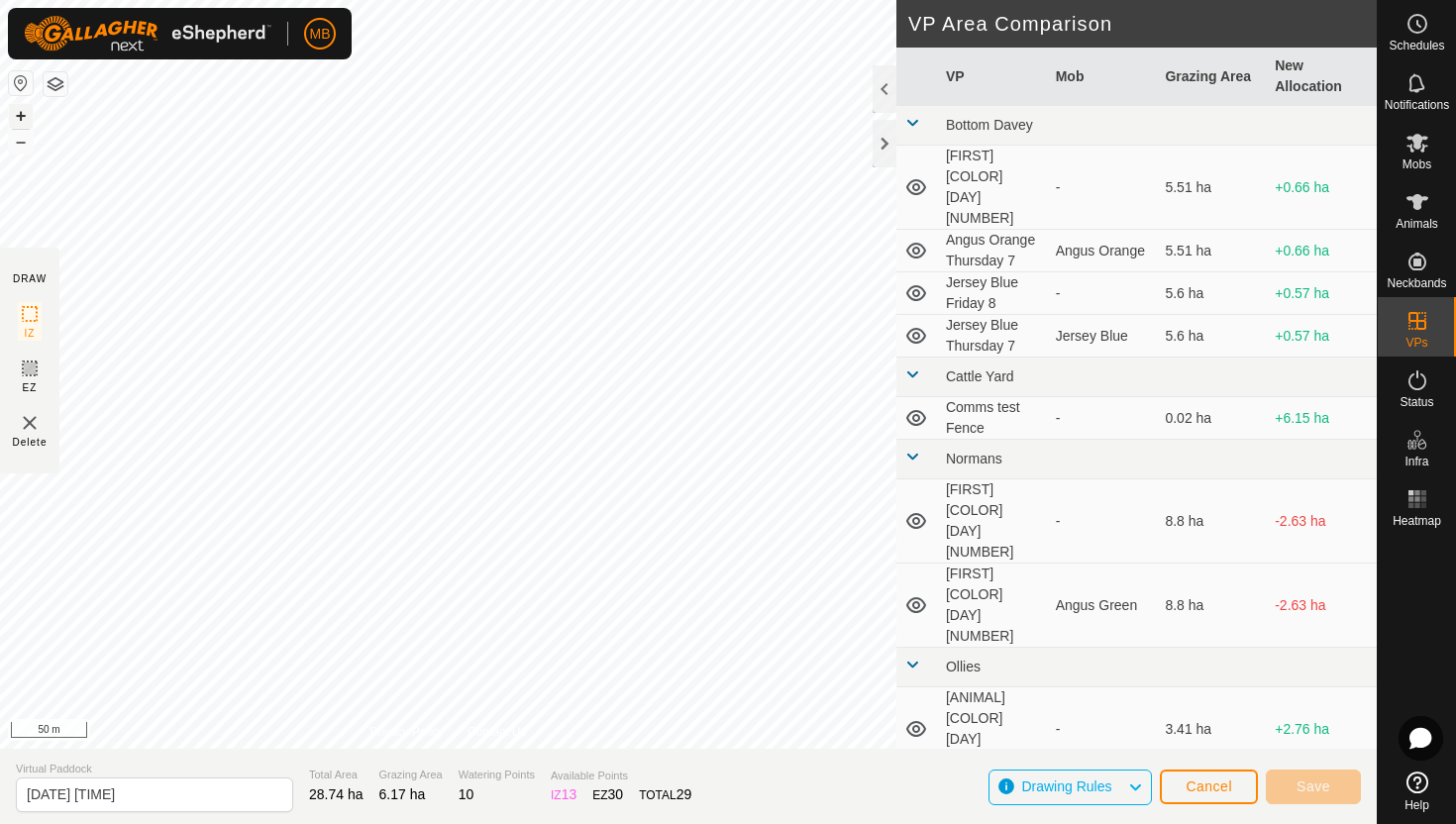 click on "+" at bounding box center [21, 116] 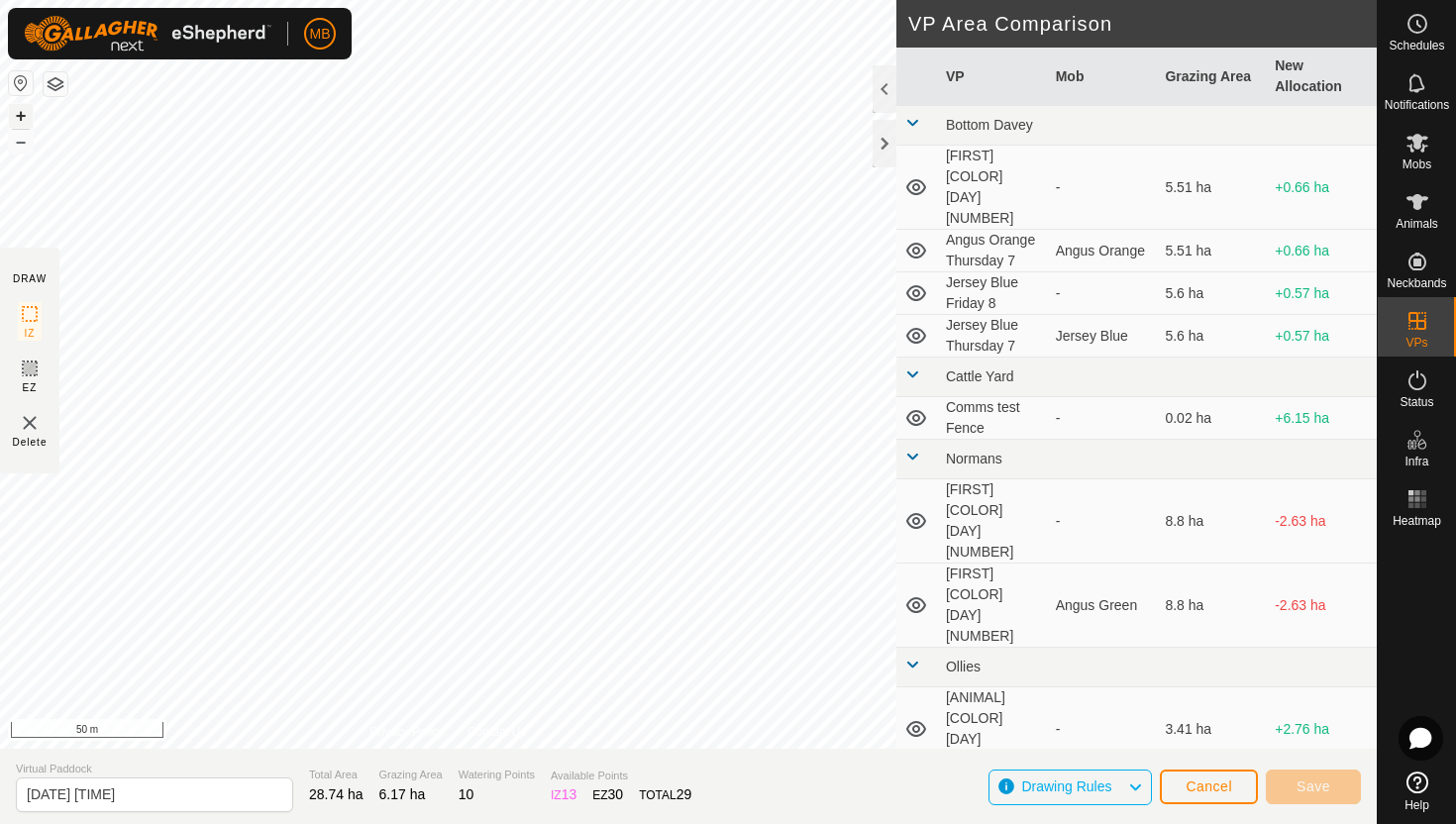 click on "+" at bounding box center [21, 116] 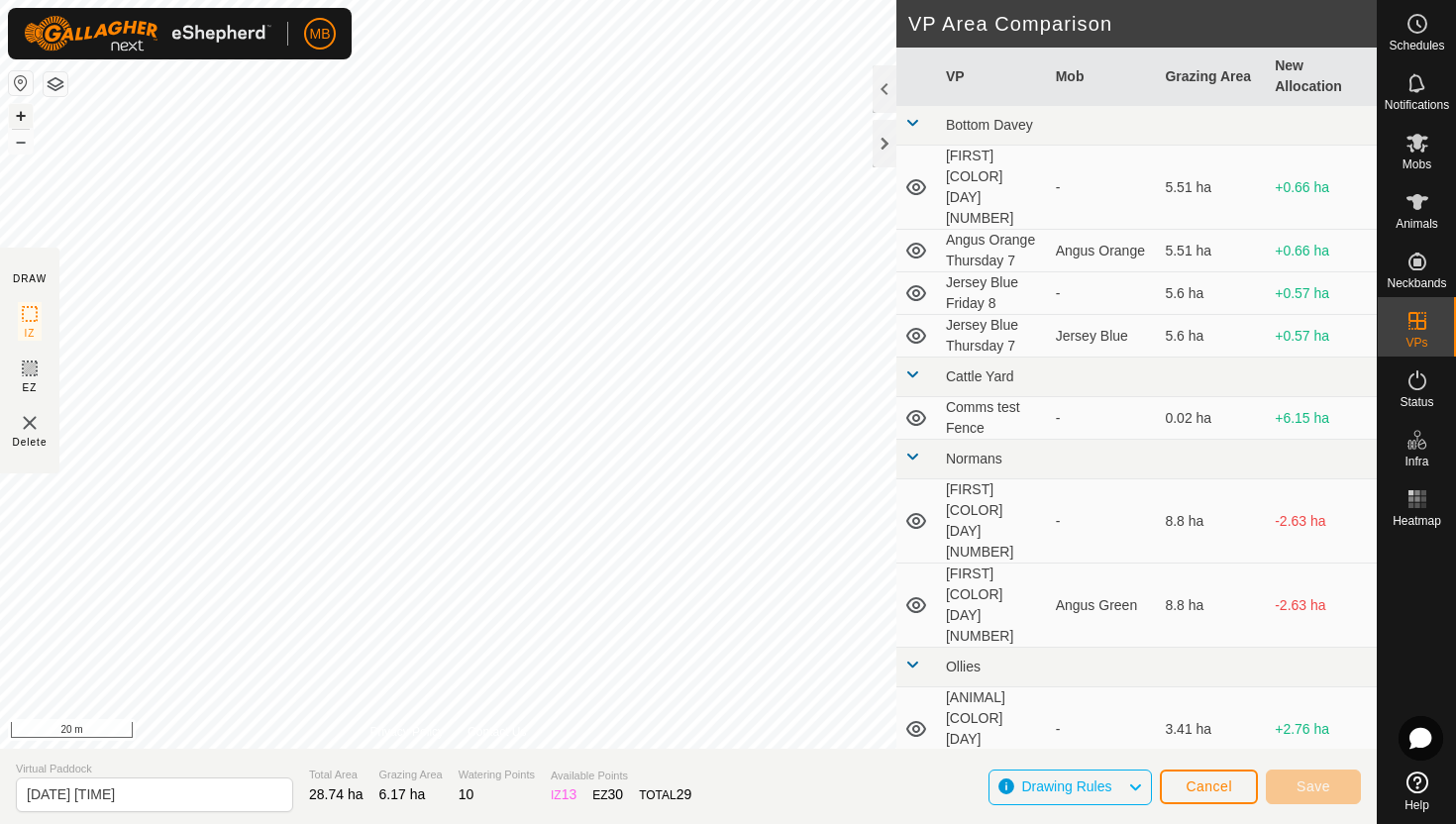 click on "+" at bounding box center [21, 116] 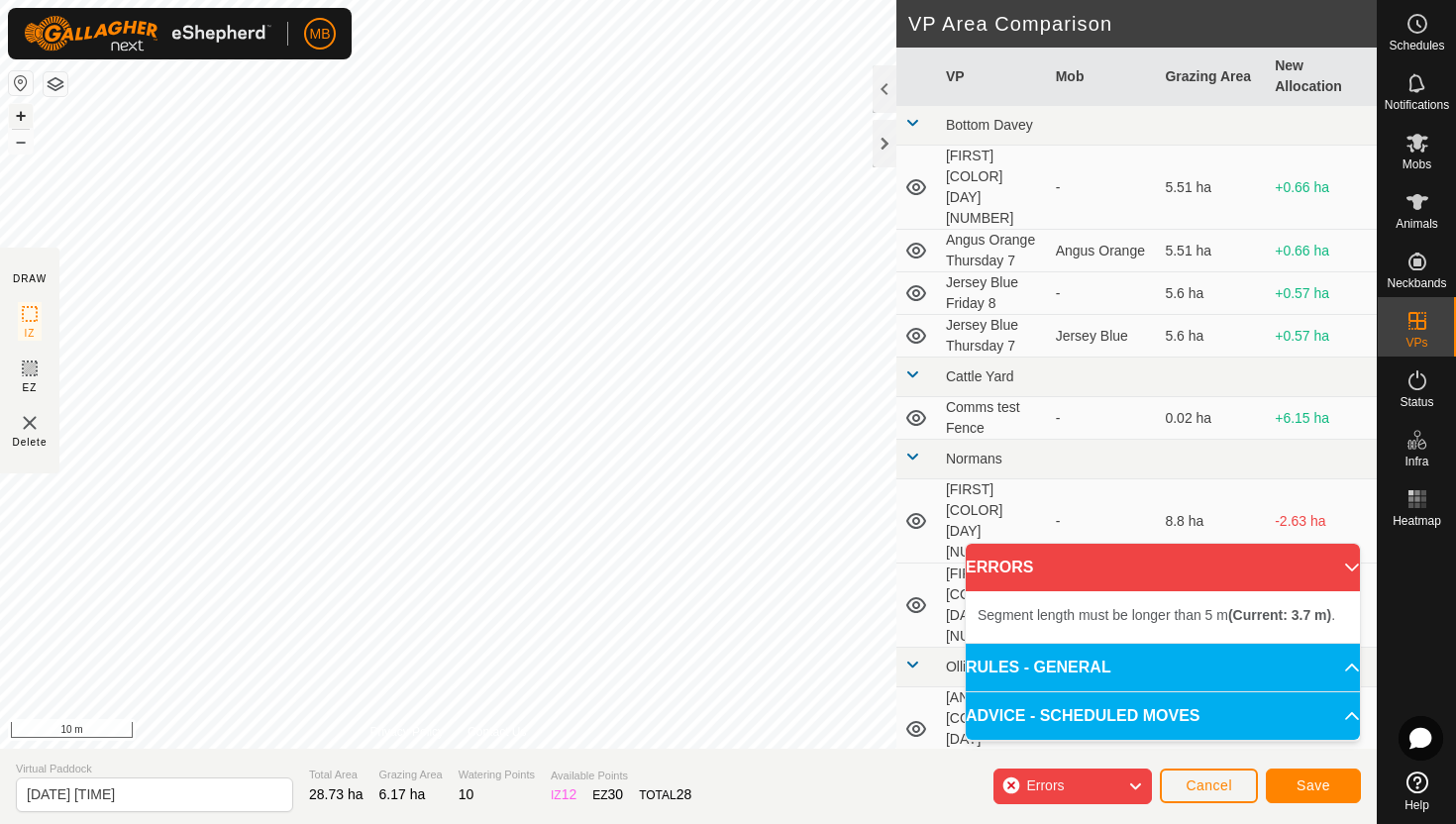 click on "+" at bounding box center [21, 116] 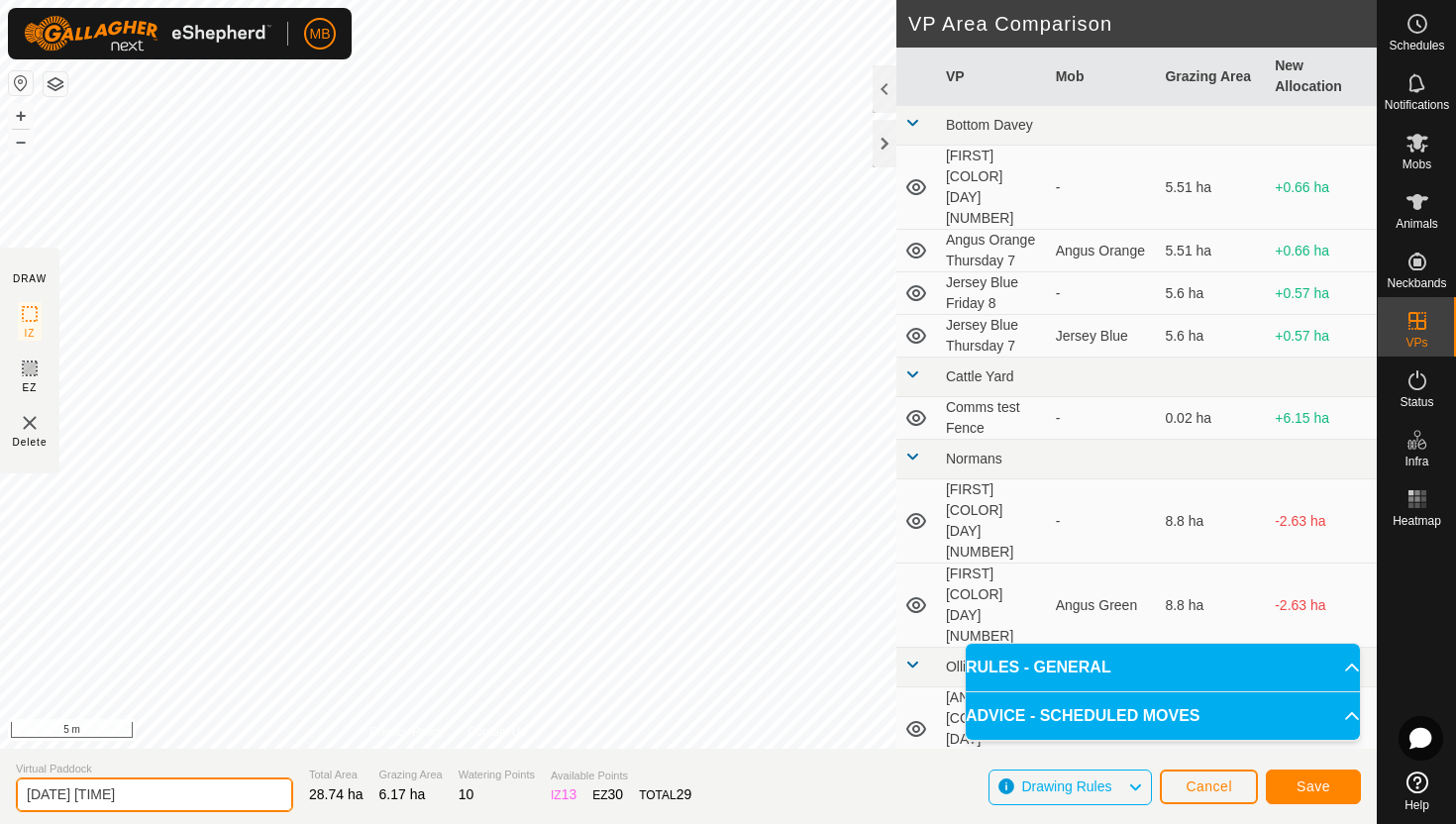 click on "2025-08-07 202416" 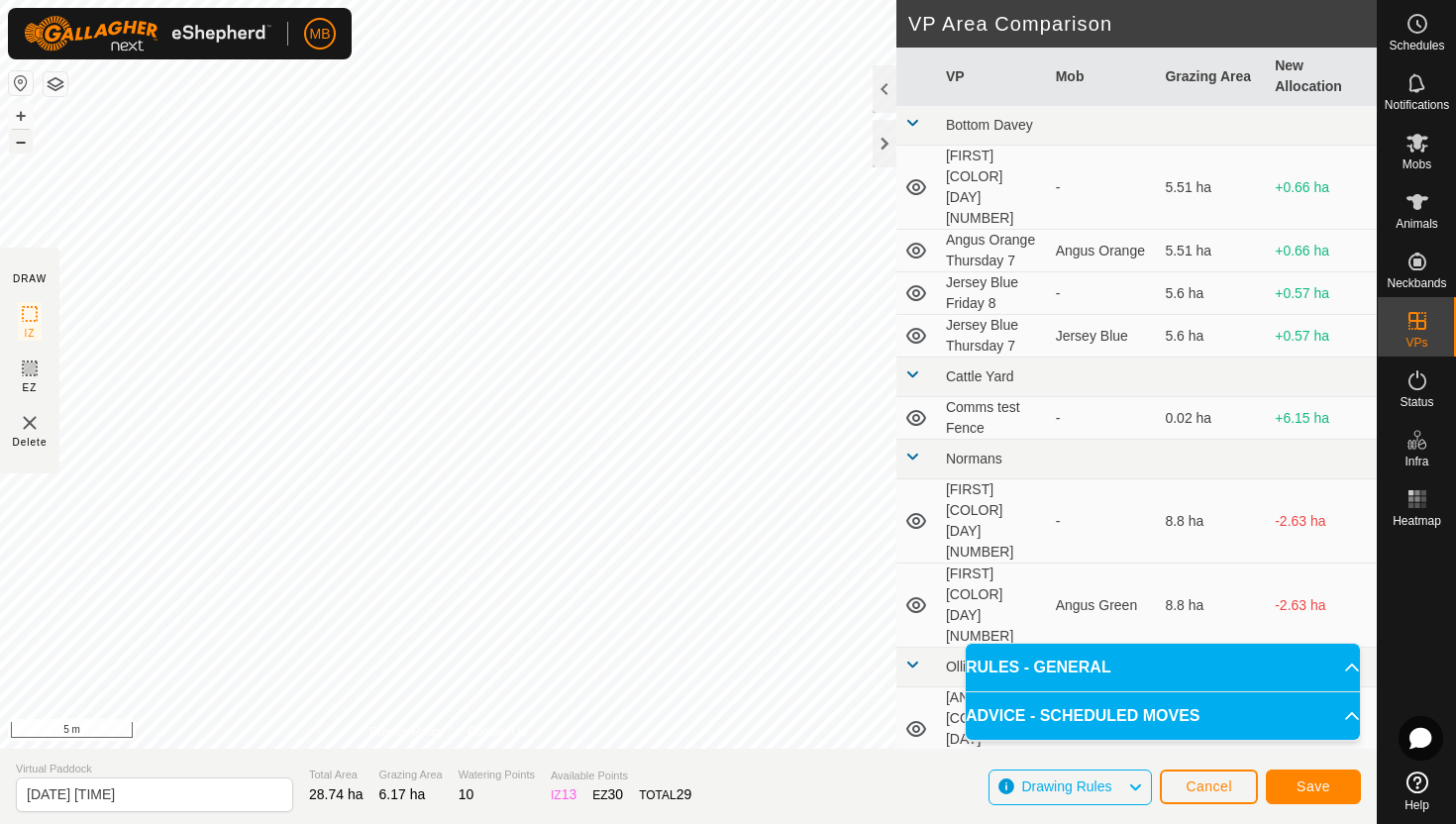 click on "–" at bounding box center [21, 142] 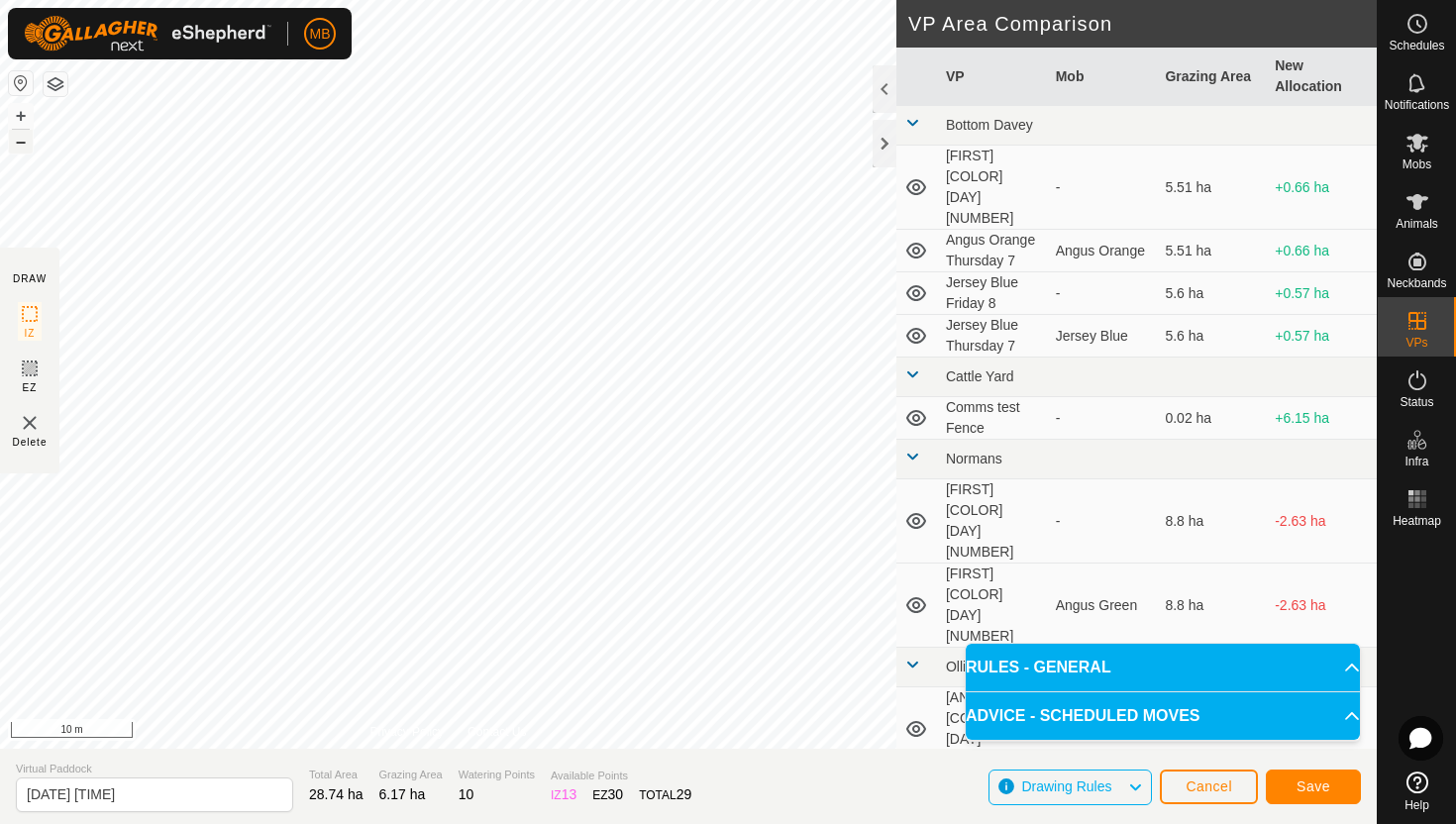 click on "–" at bounding box center (21, 142) 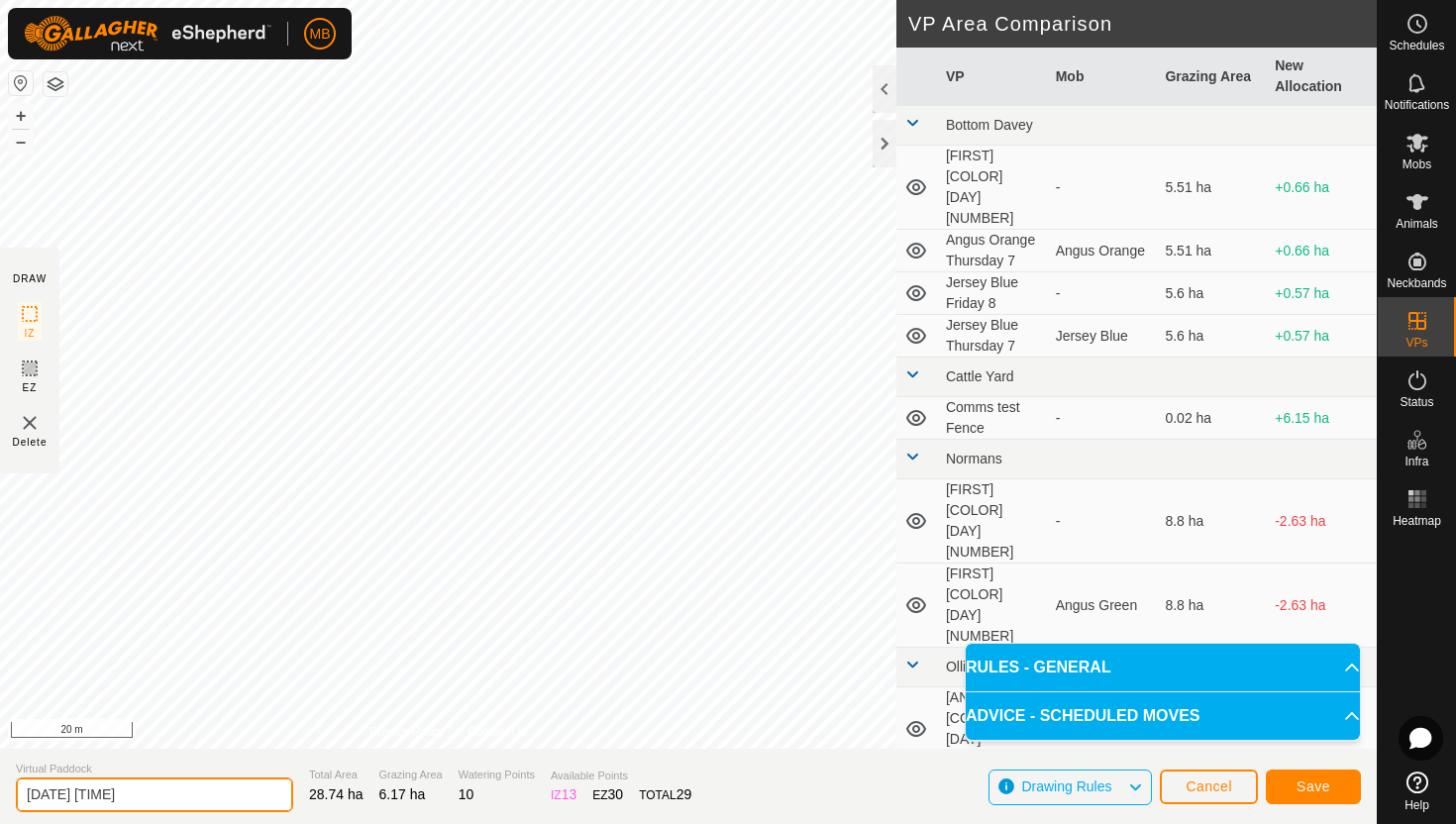click on "2025-08-07 202416" 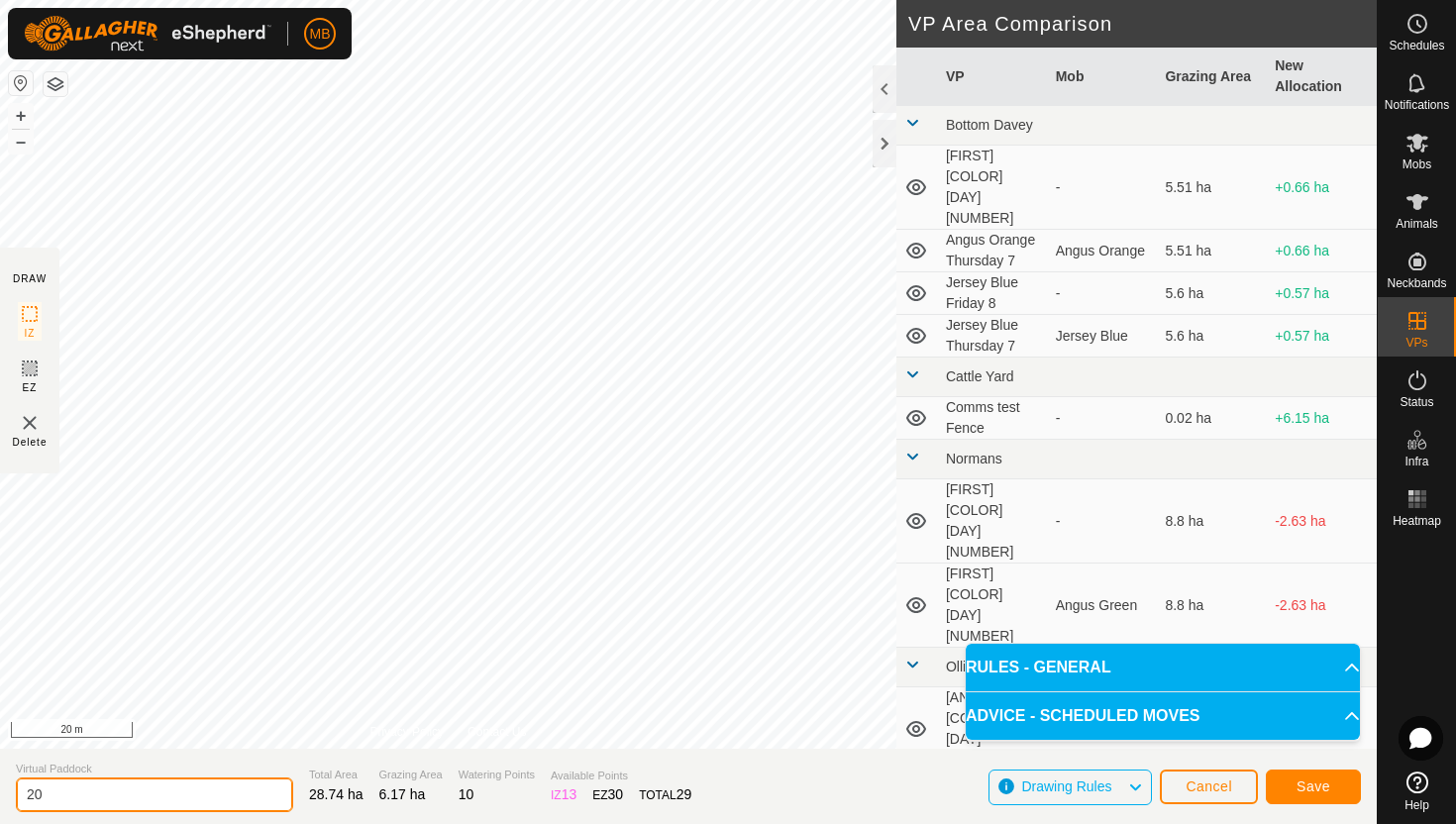 type on "2" 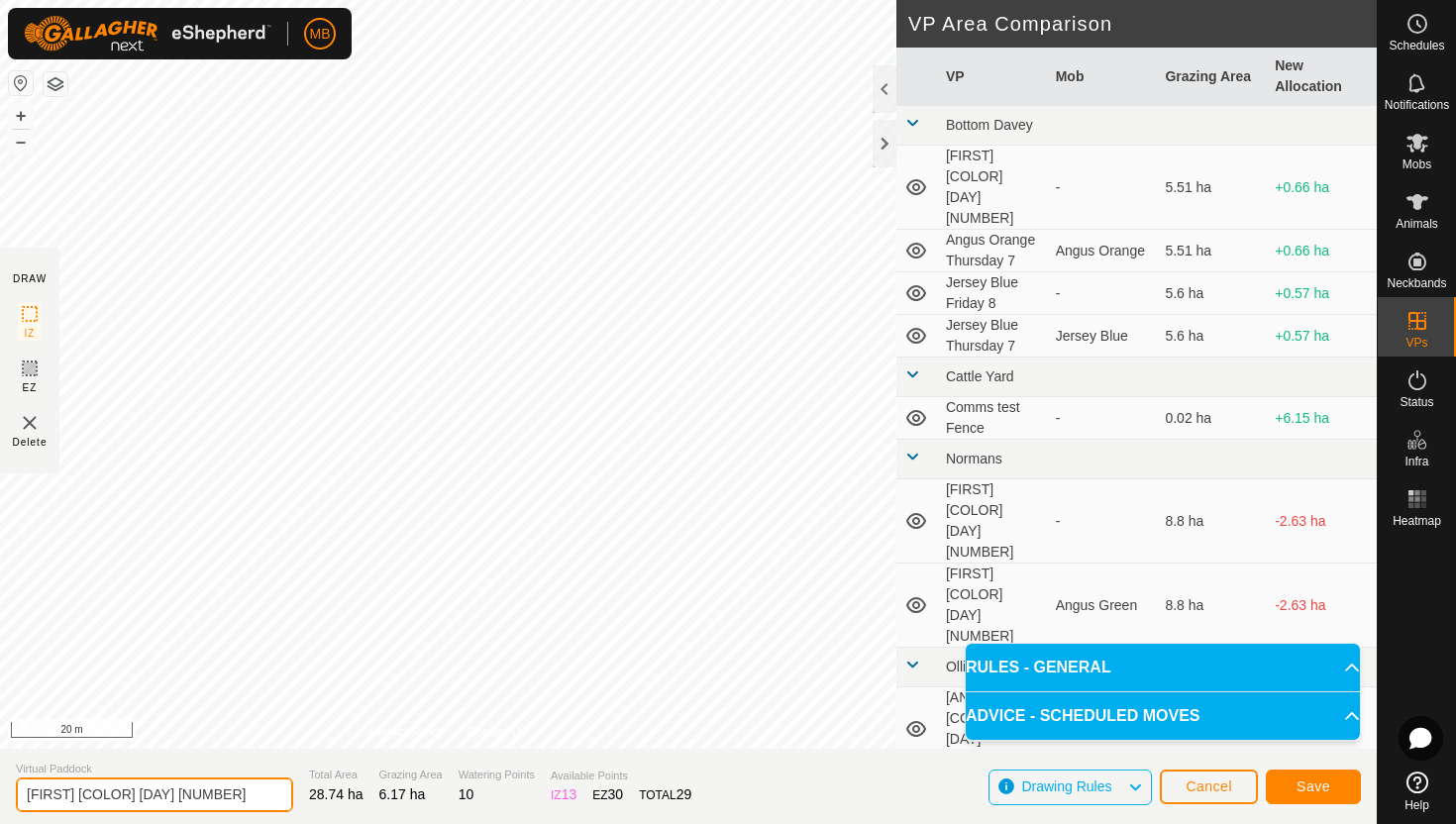 type on "Angus Pink Friday 8" 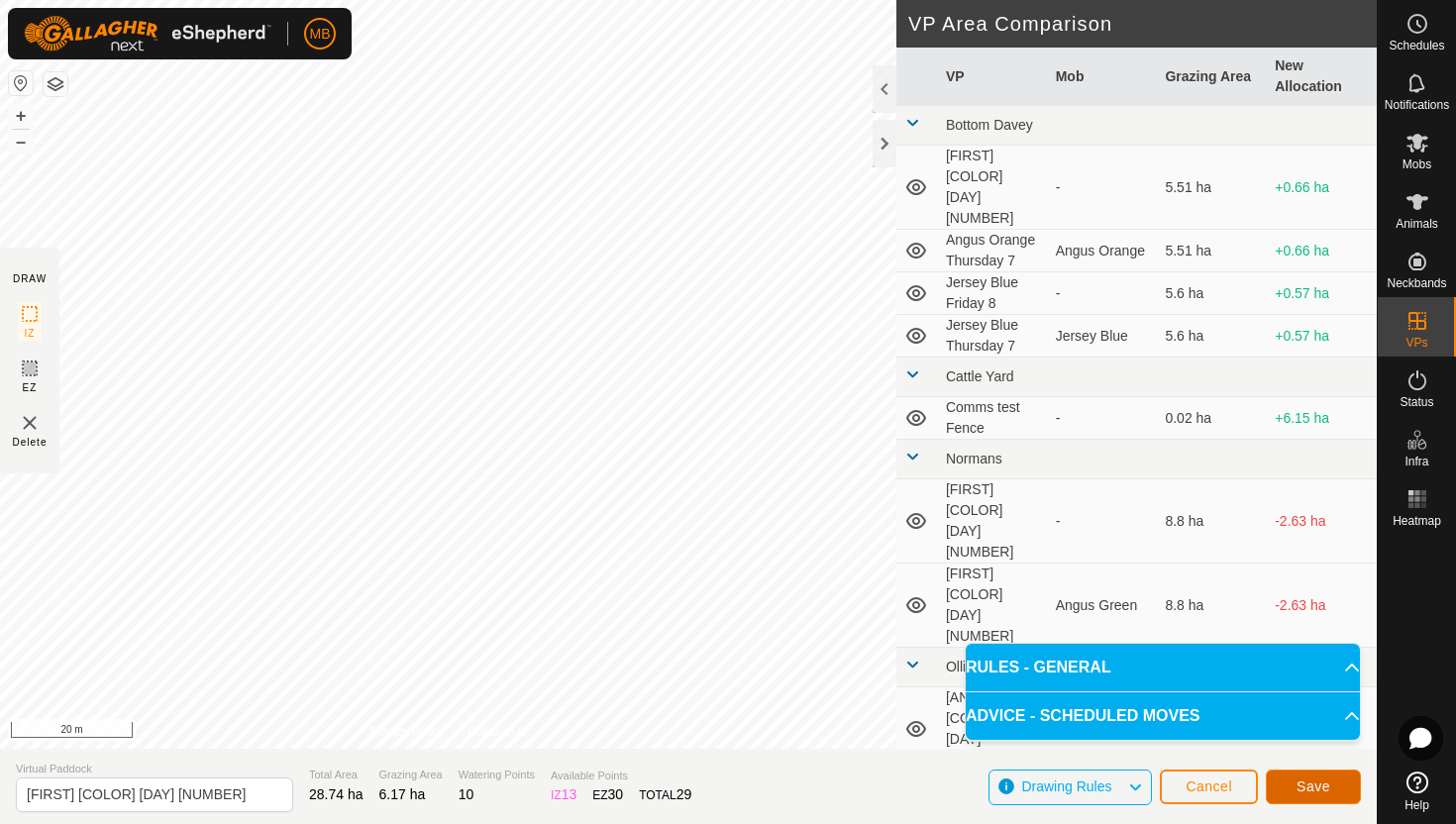 click on "Save" 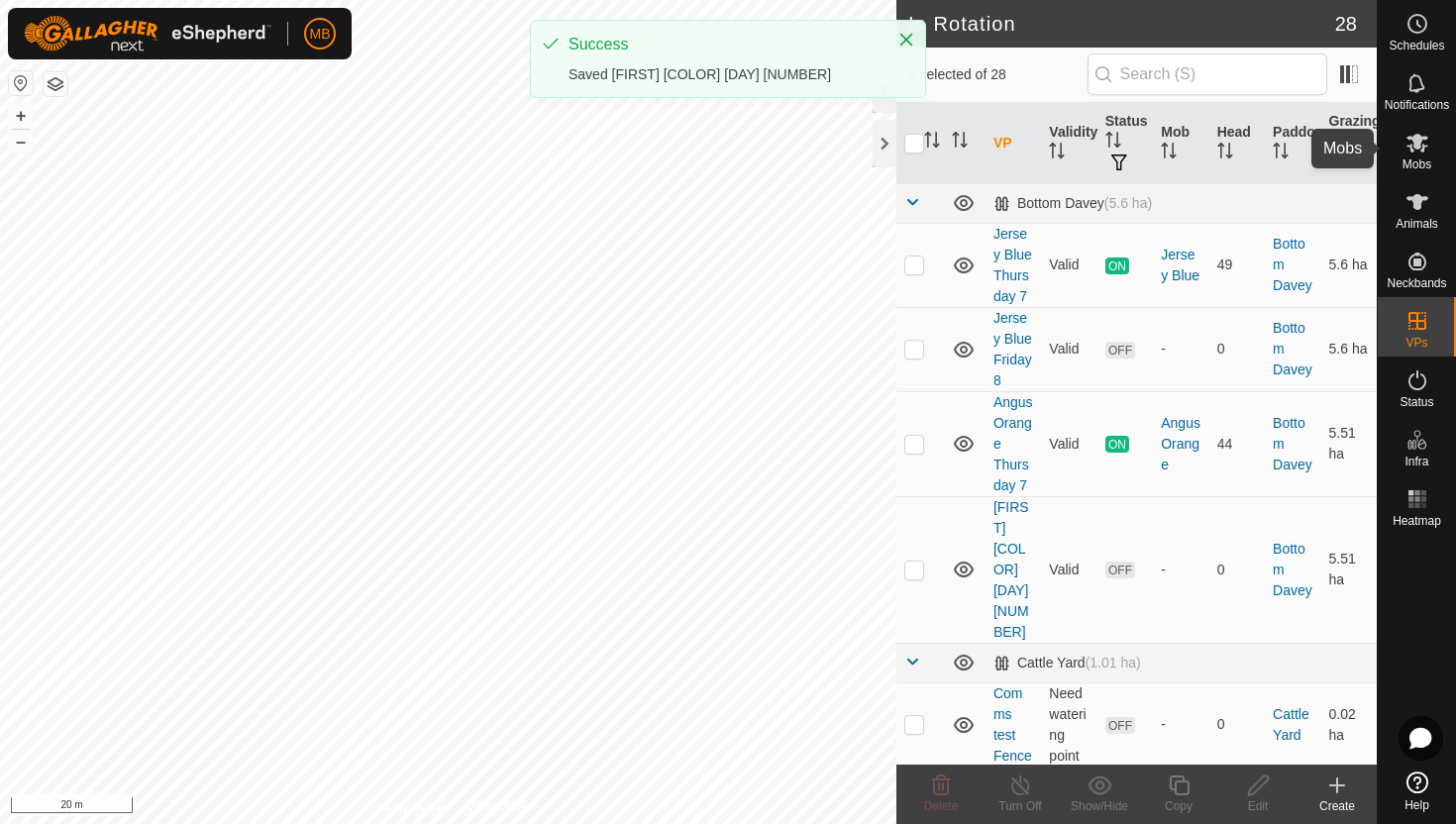 click 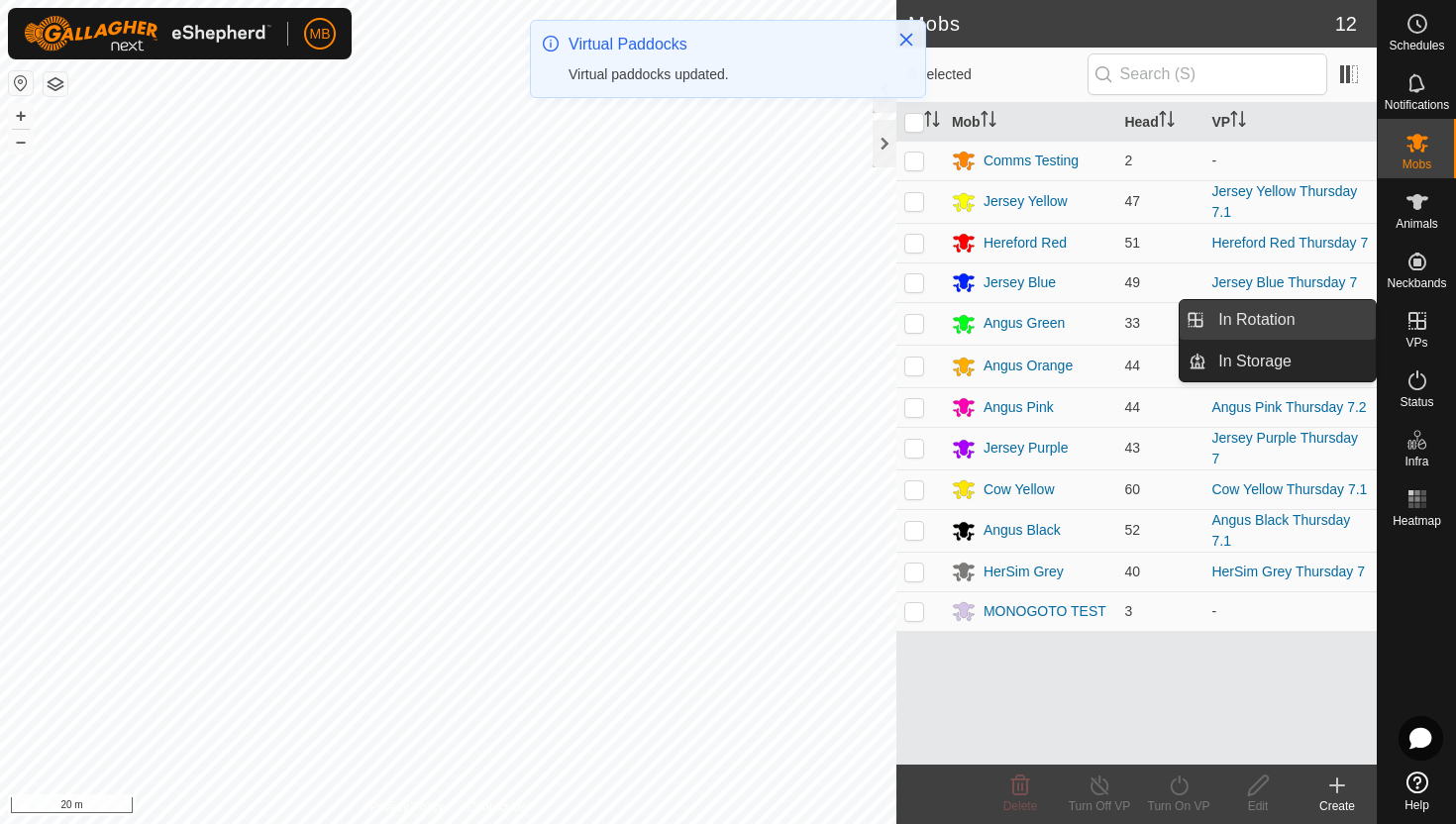 click on "In Rotation" at bounding box center [1291, 320] 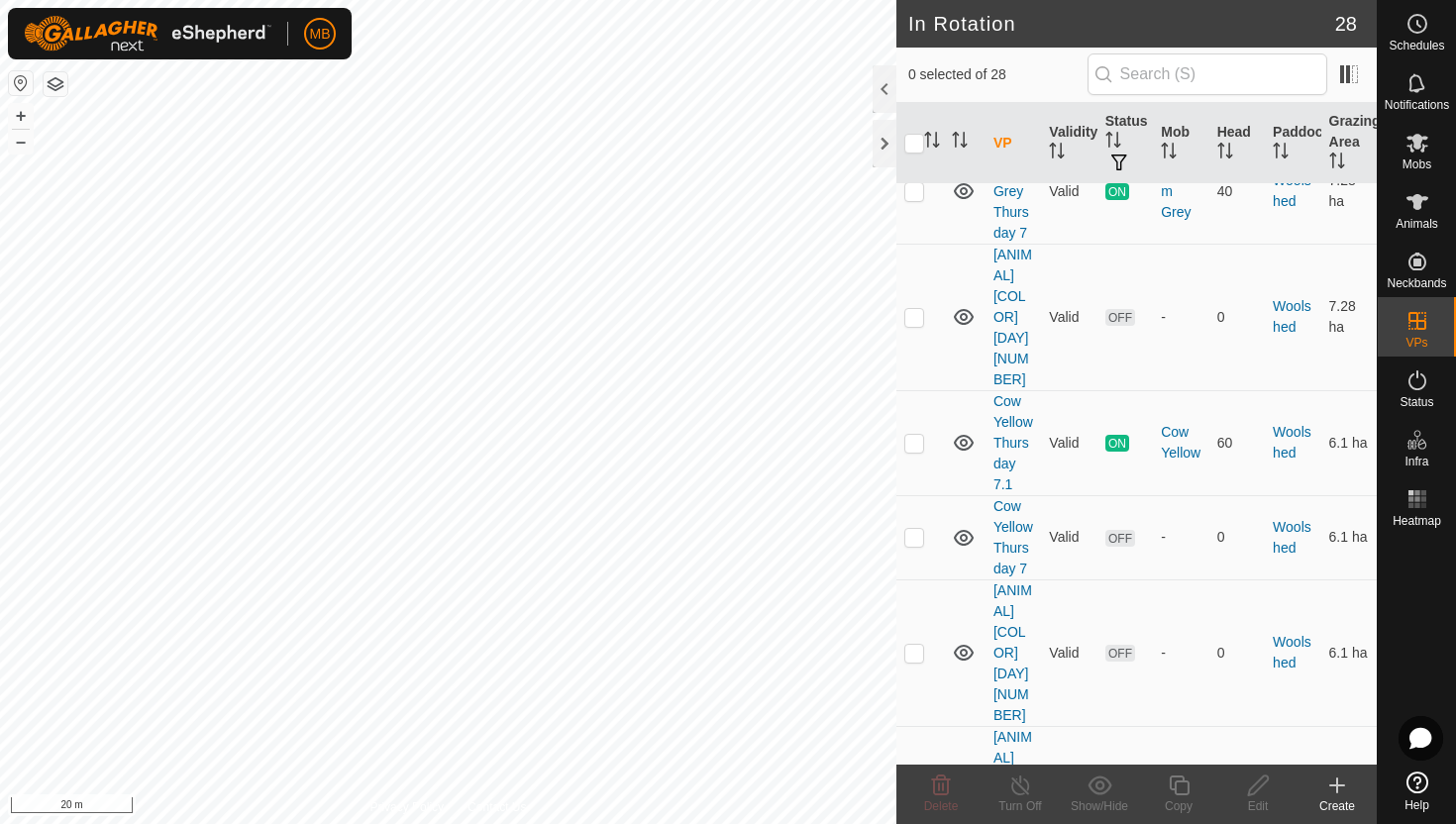 scroll, scrollTop: 2112, scrollLeft: 0, axis: vertical 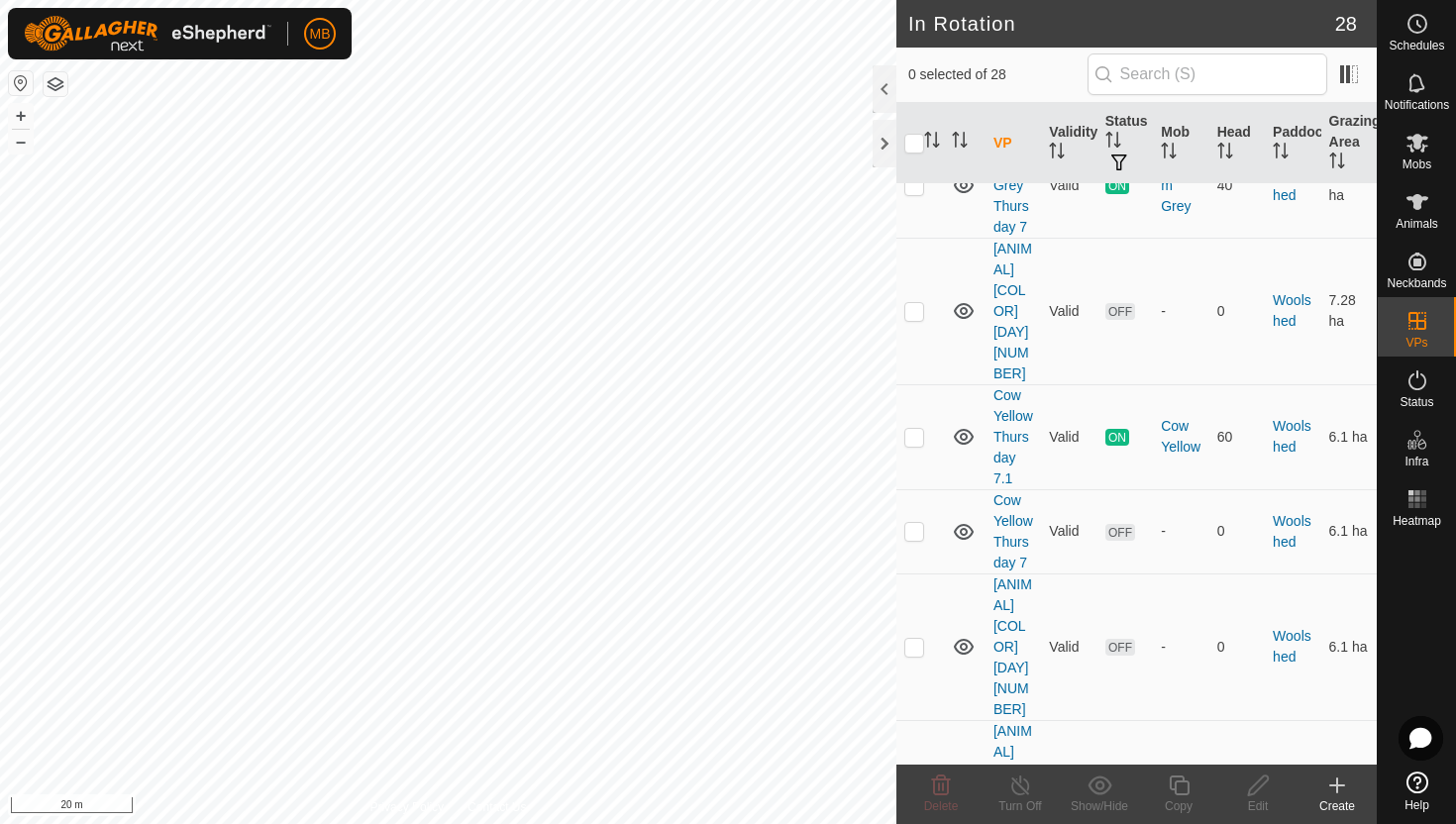 click at bounding box center [914, 1129] 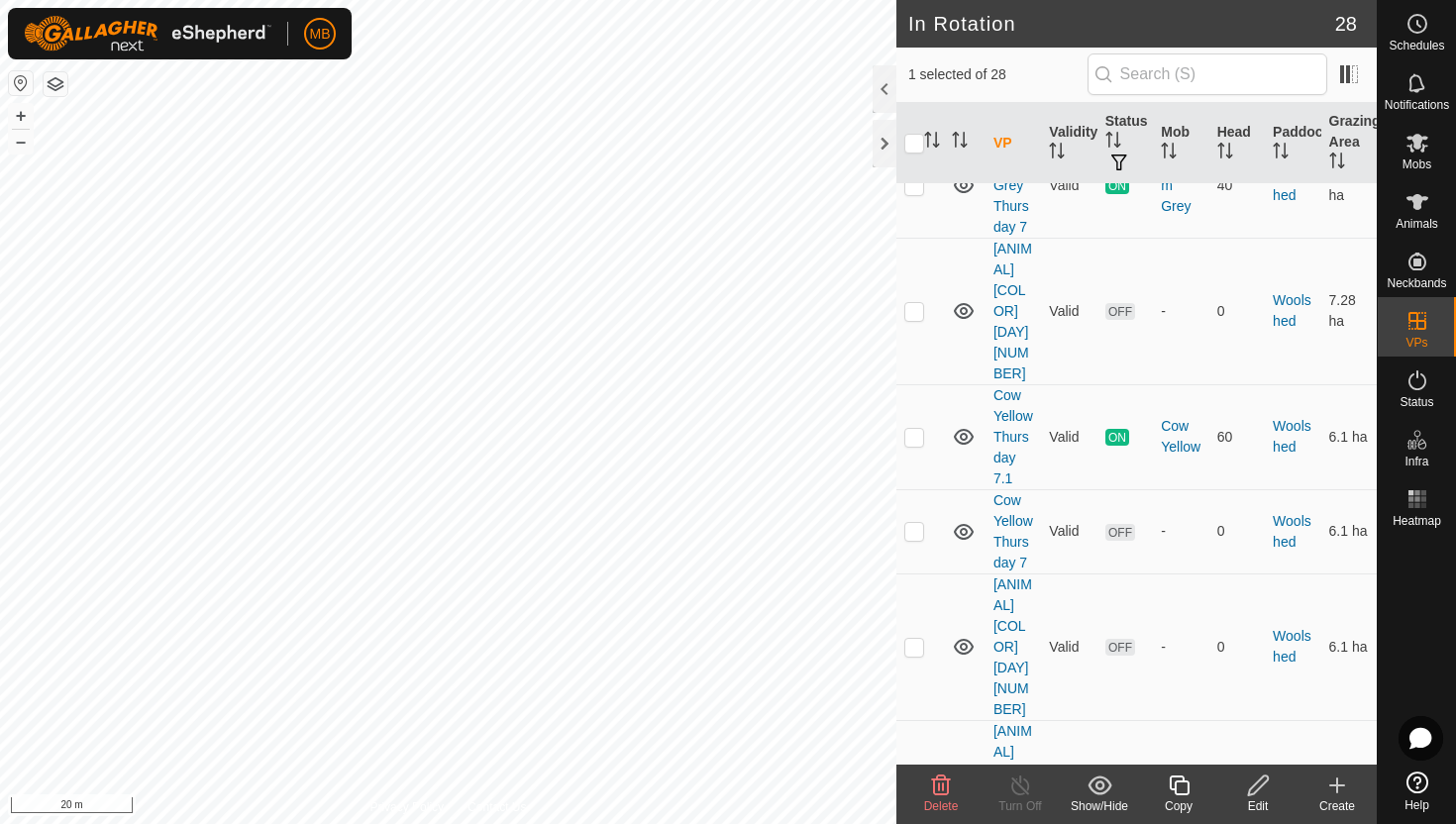 click 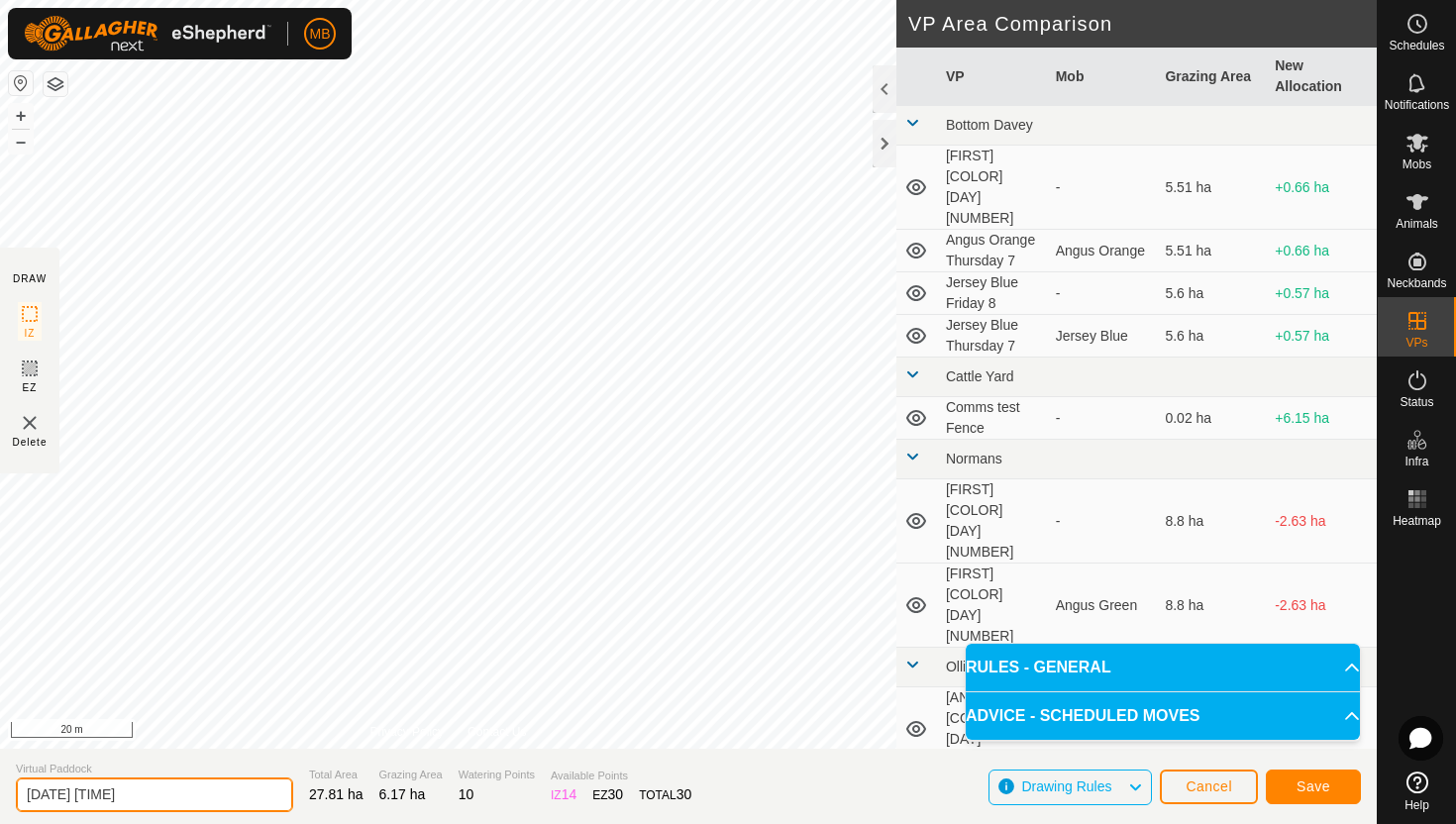 click on "2025-08-07 202556" 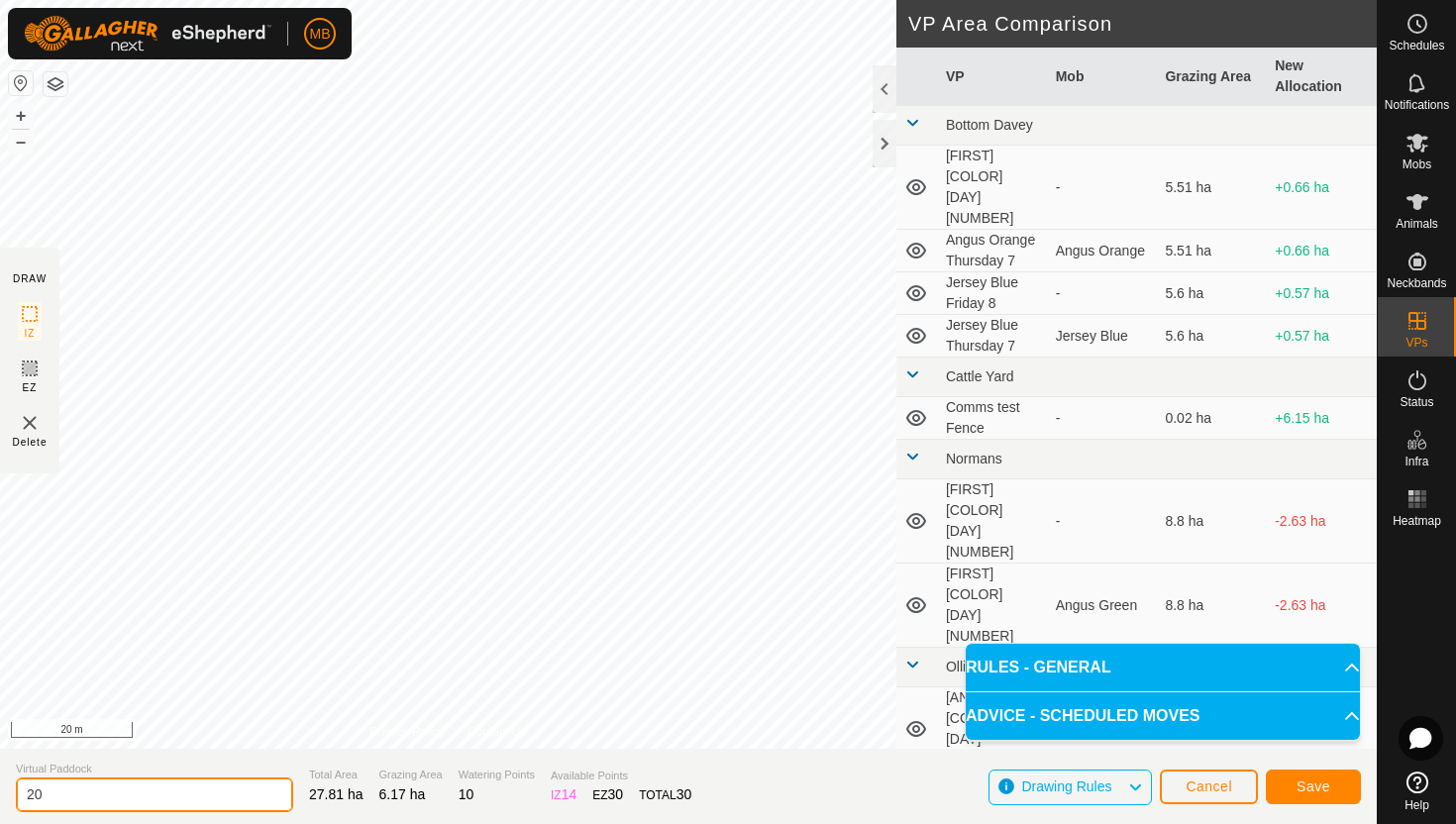 type on "2" 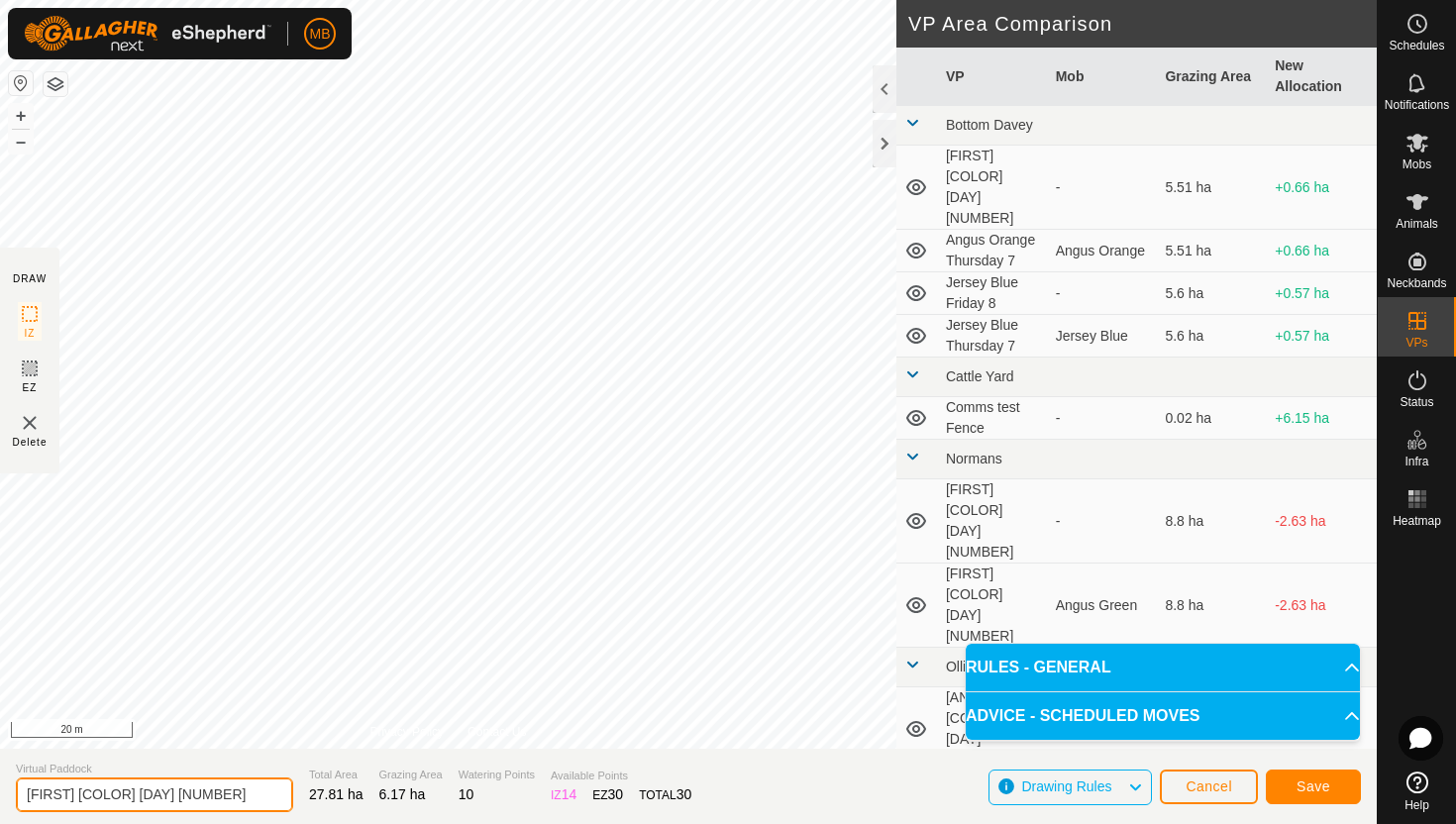 type on "Angus Pink Friday 8.1" 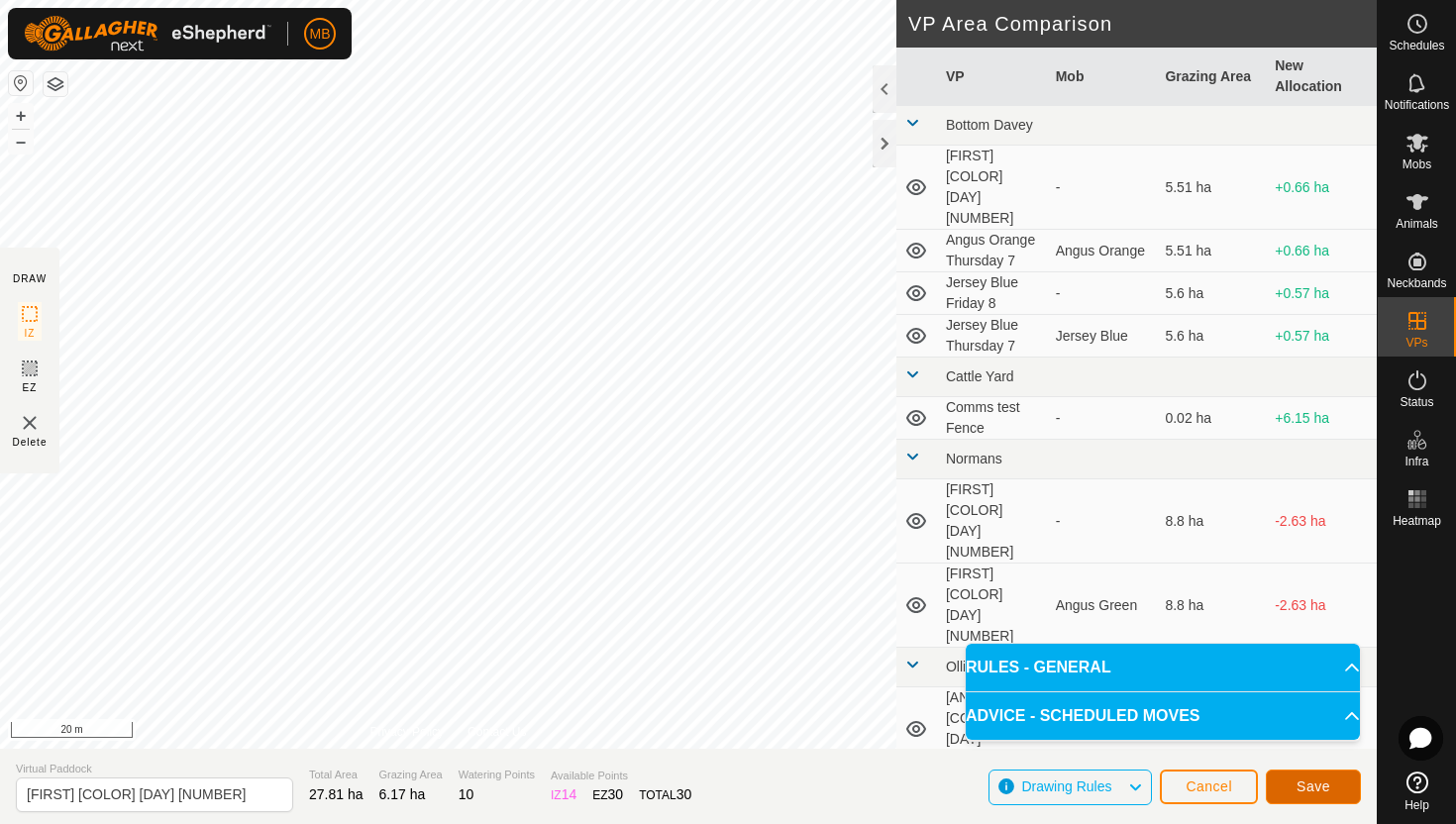 click on "Save" 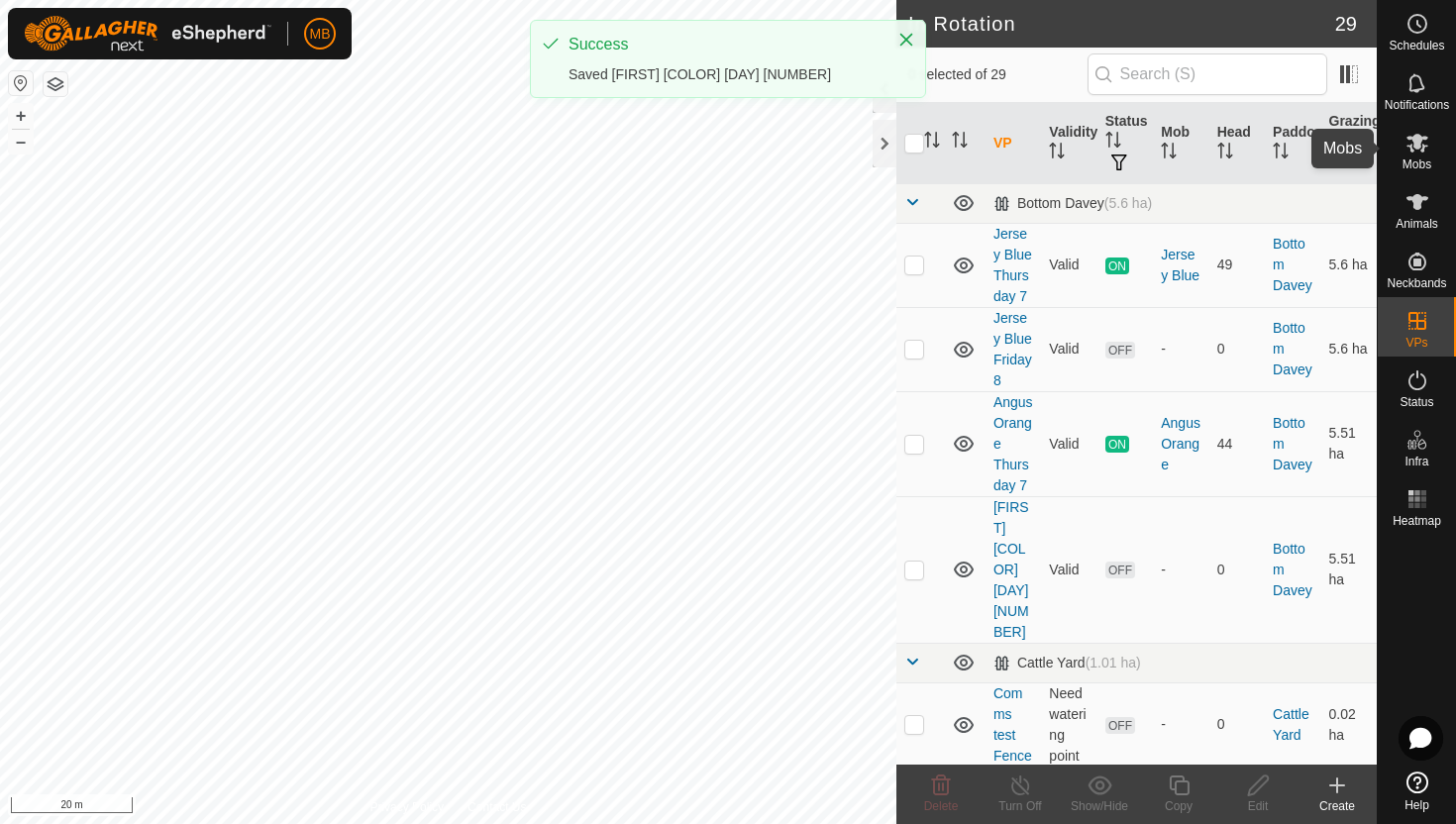 click 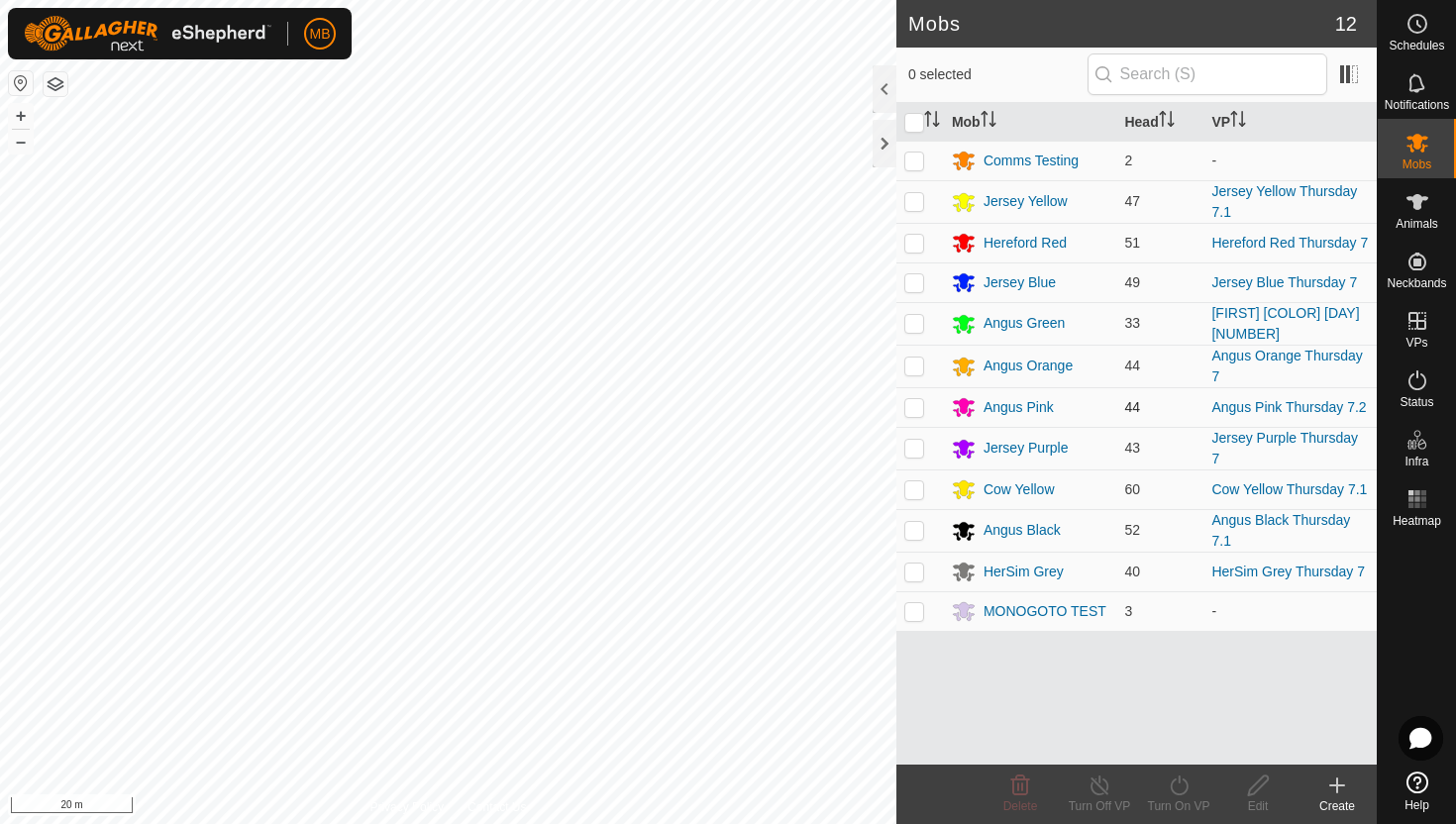 click at bounding box center (914, 407) 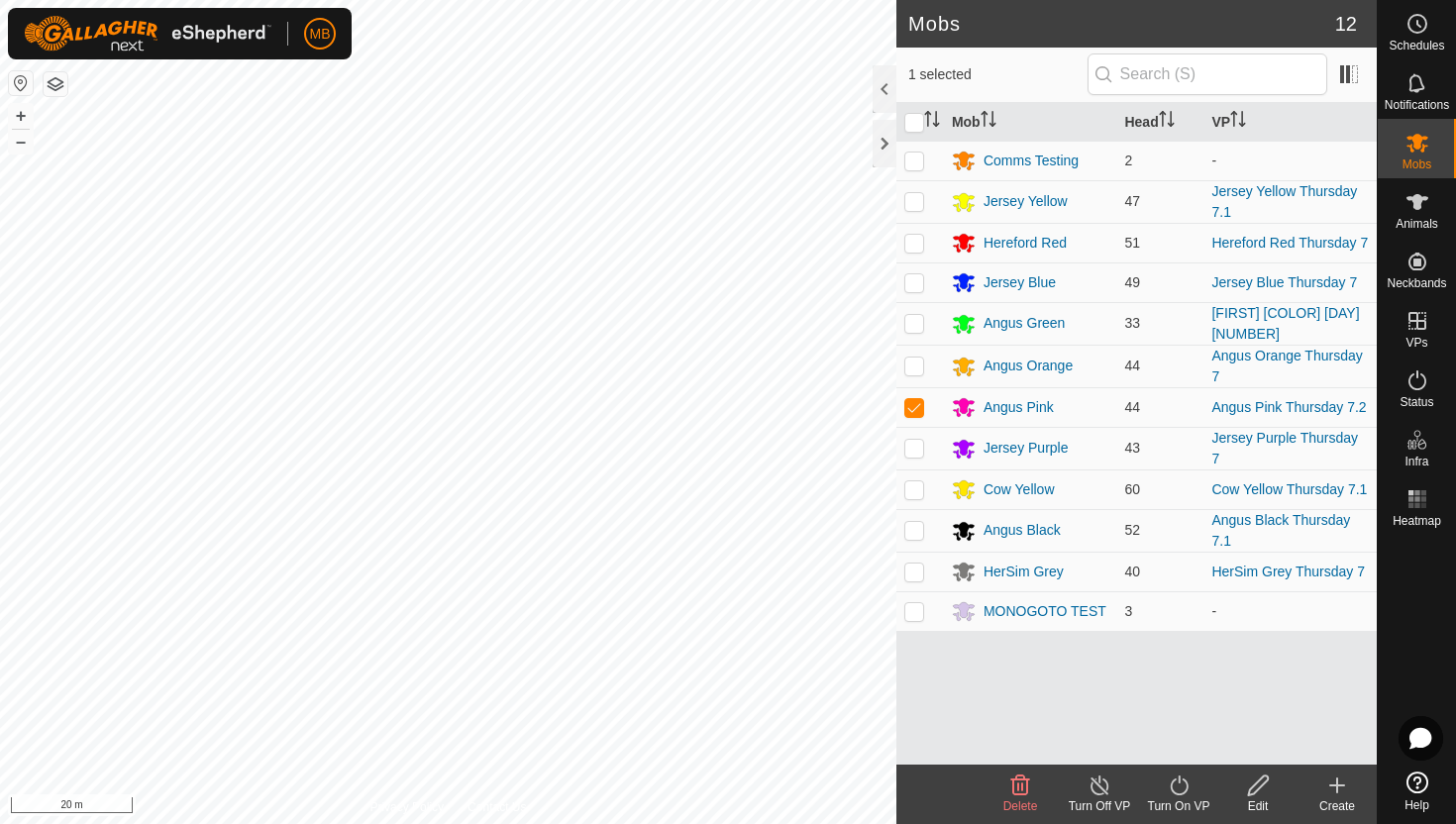 click 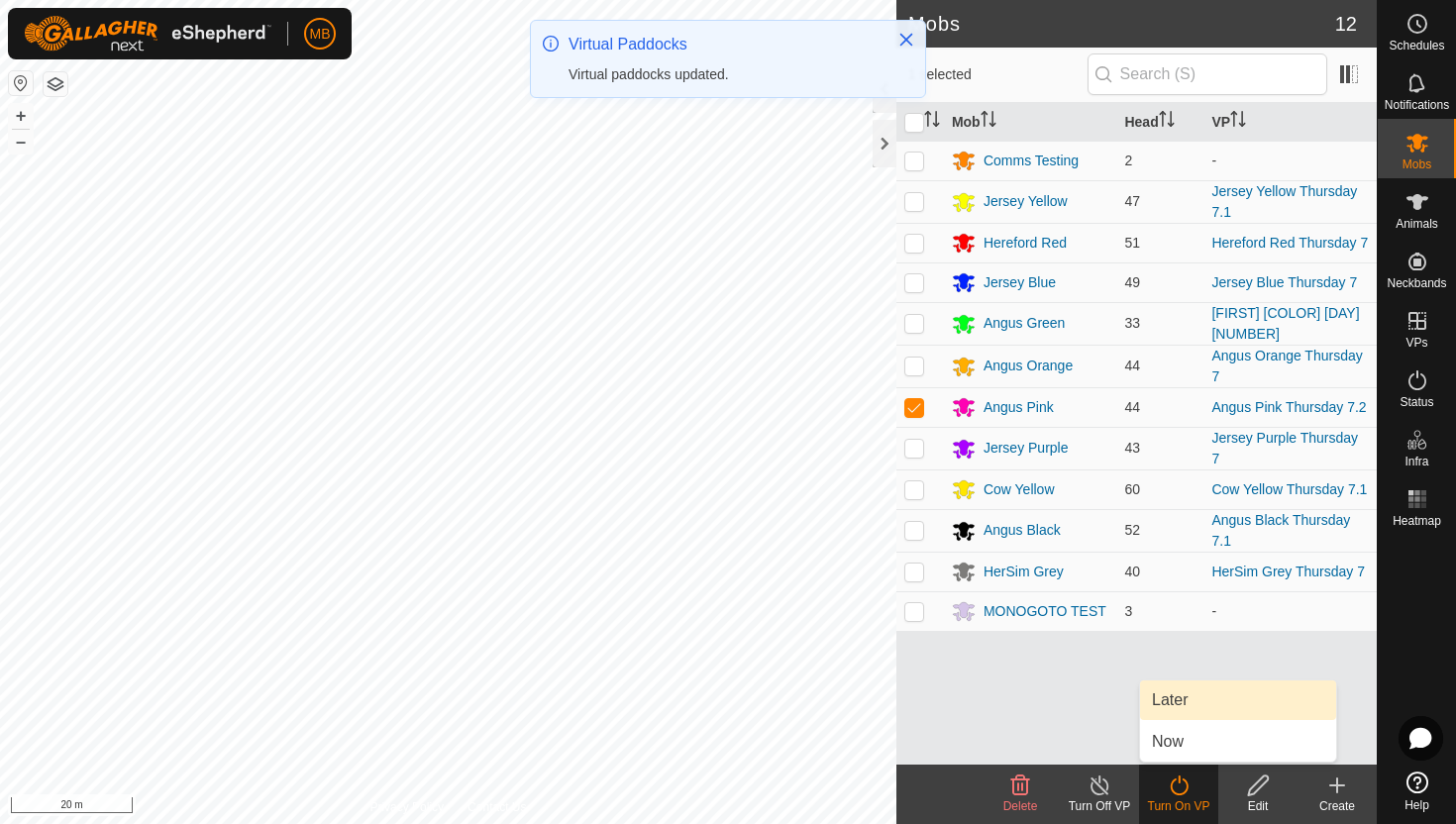 click on "Later" at bounding box center (1238, 700) 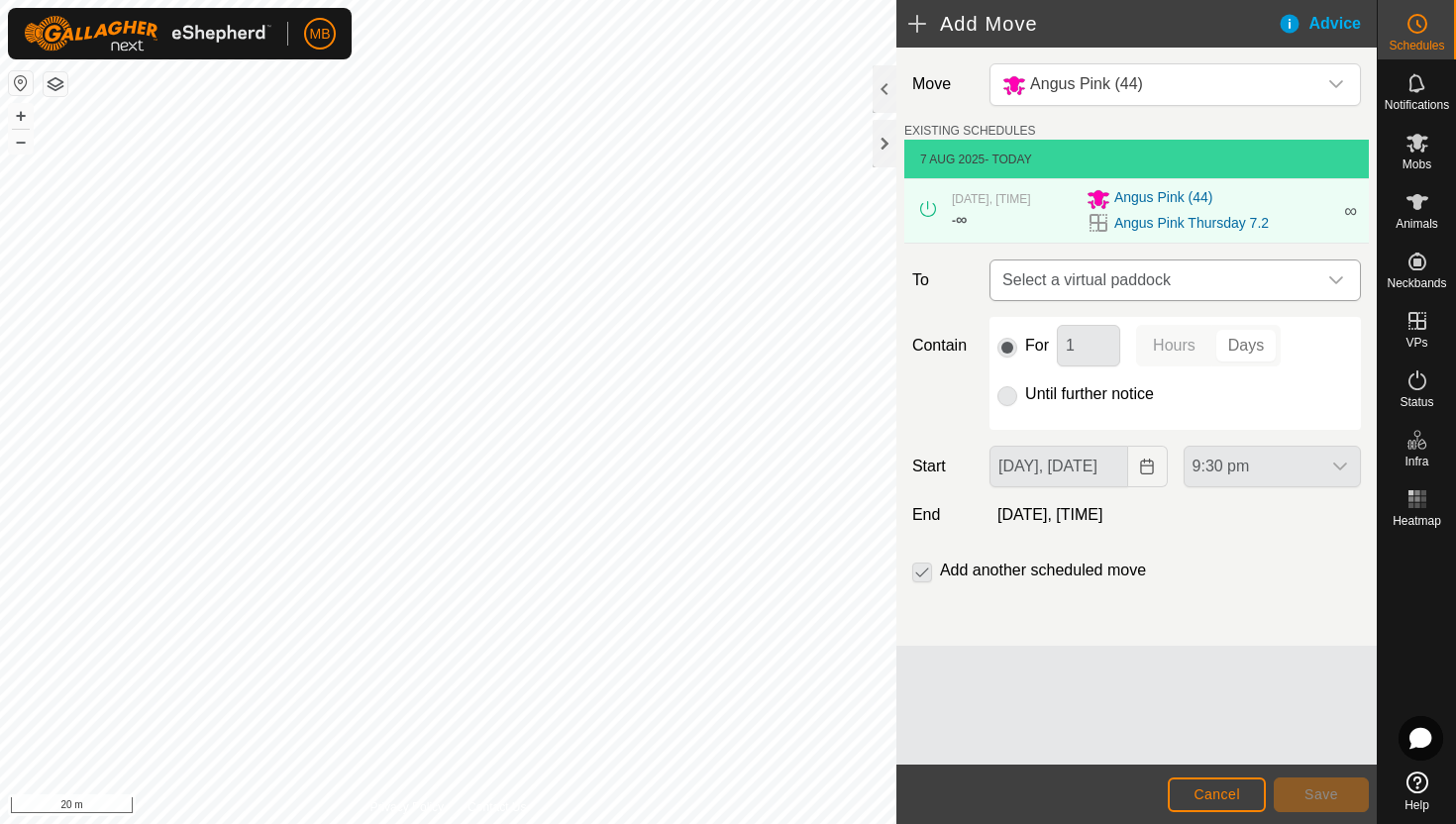 click 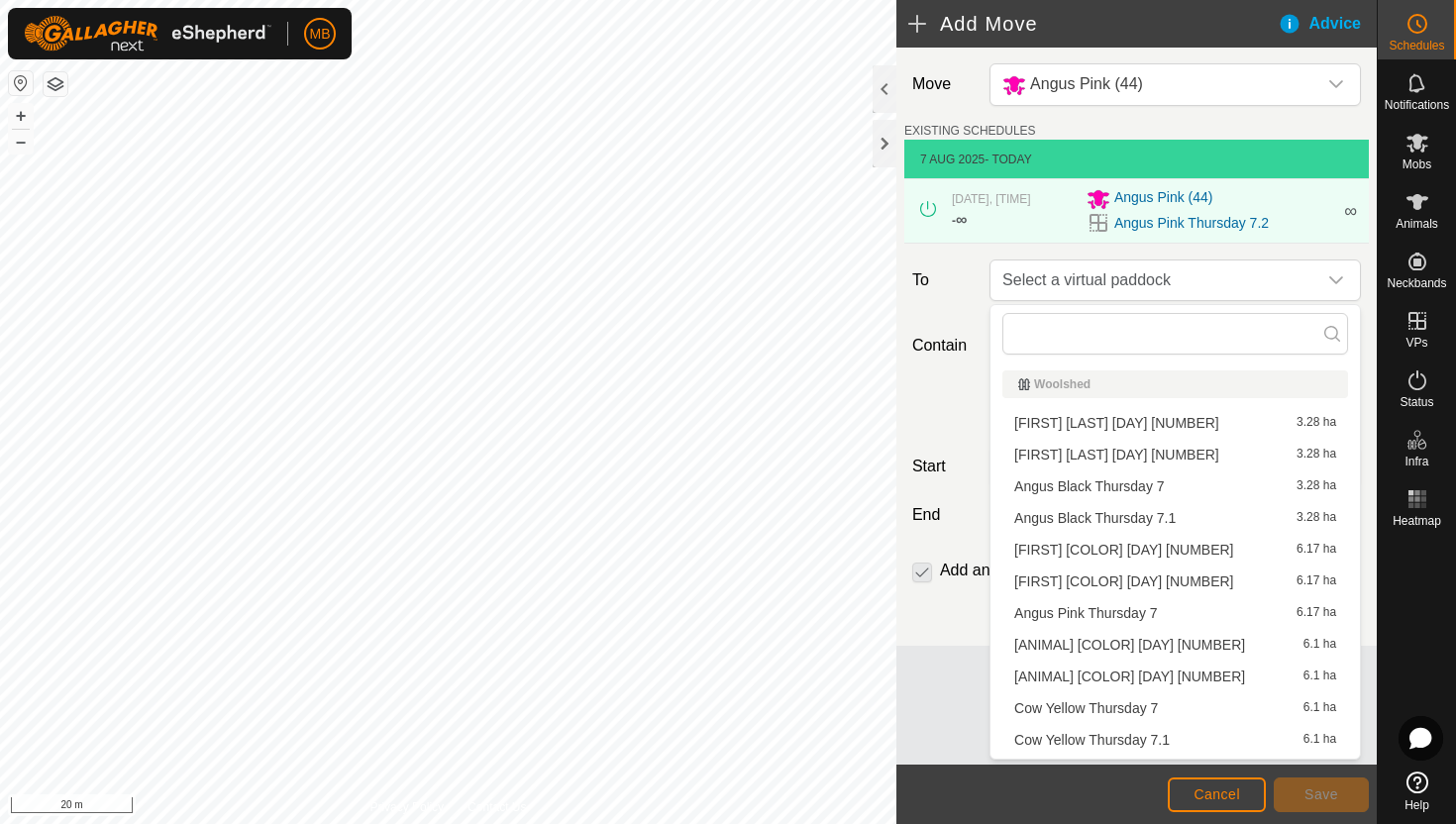 click on "Angus Pink Friday 8  6.17 ha" at bounding box center (1175, 550) 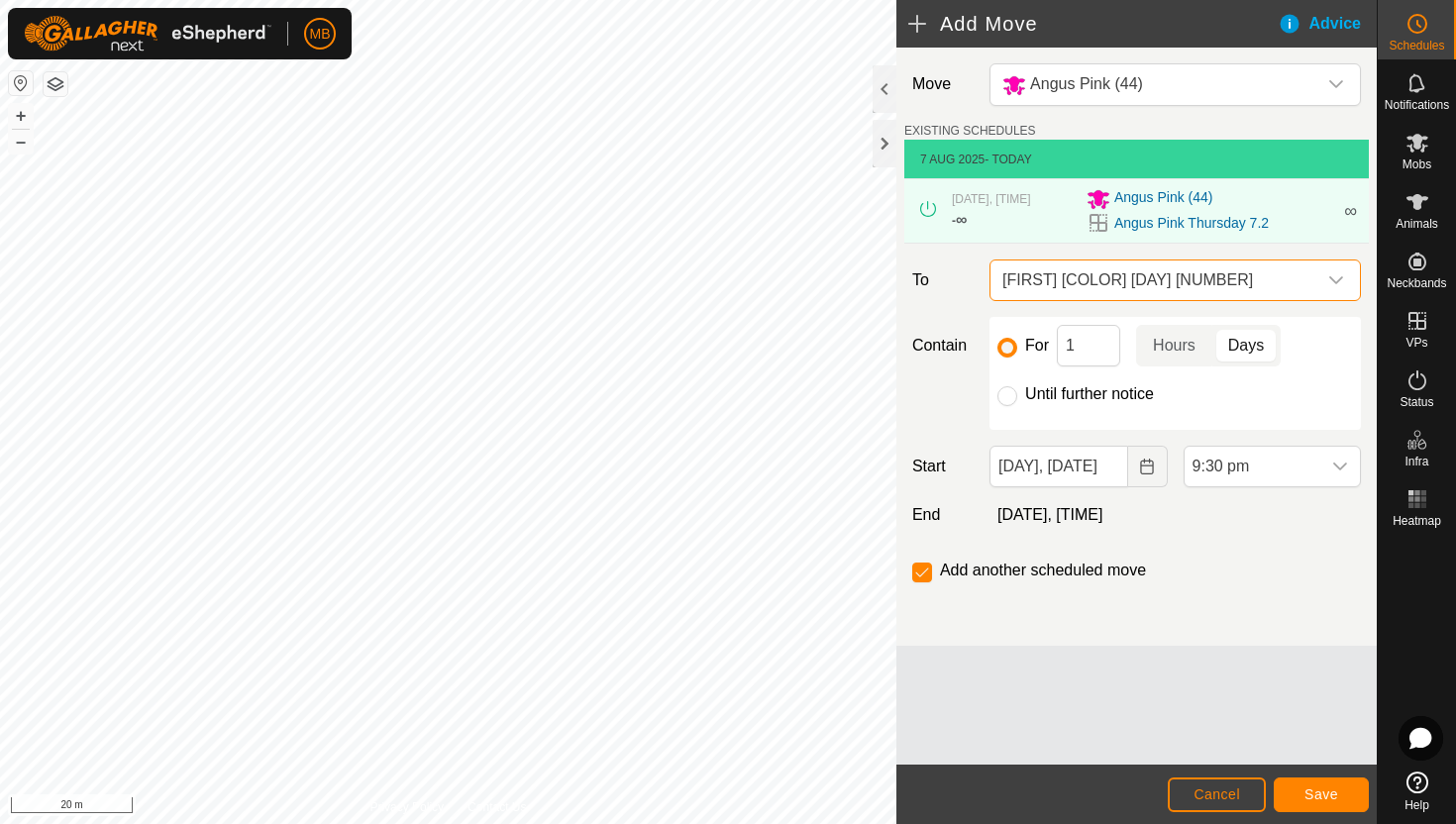click on "Until further notice" 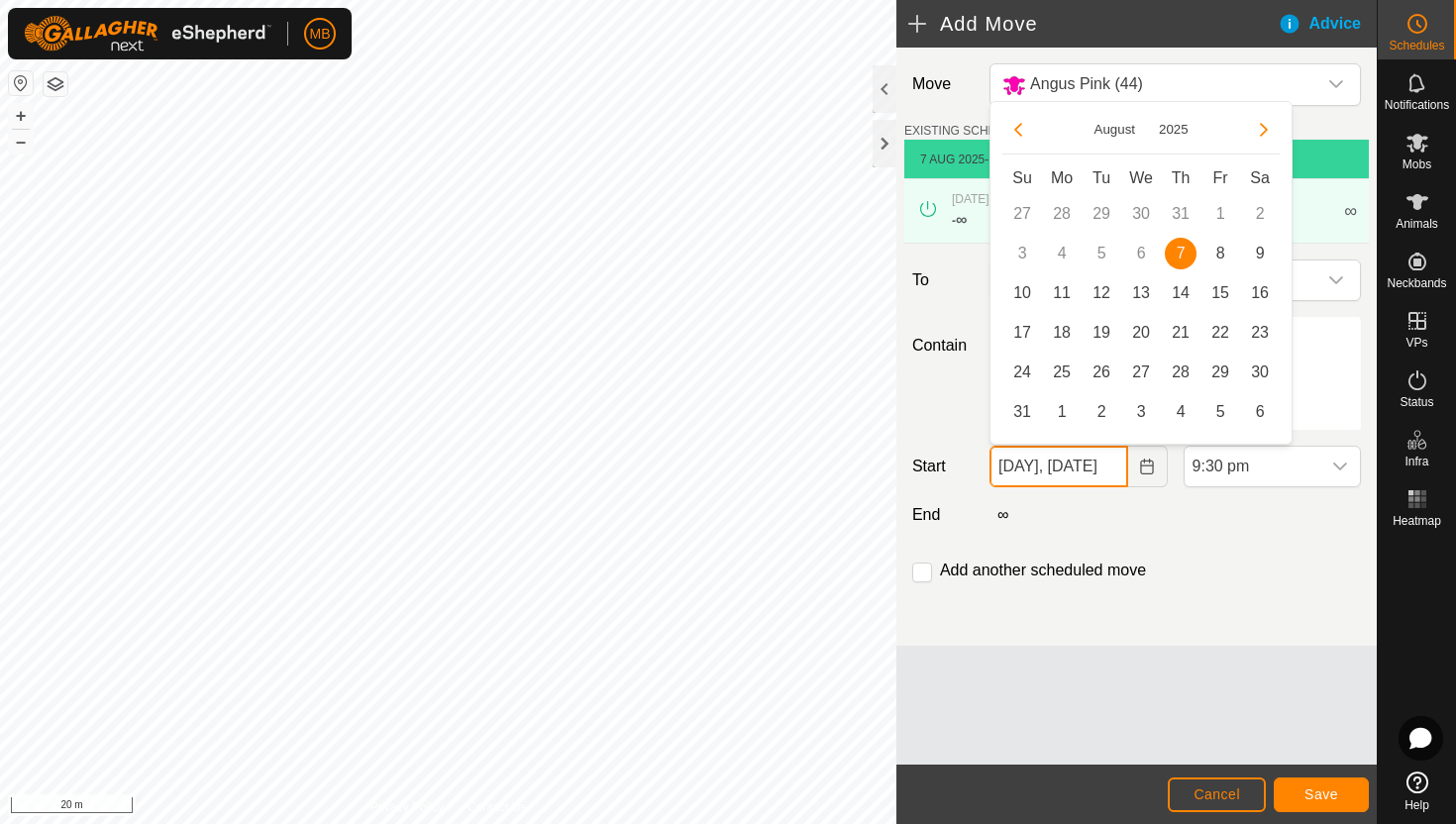 click on "07 Aug, 2025" 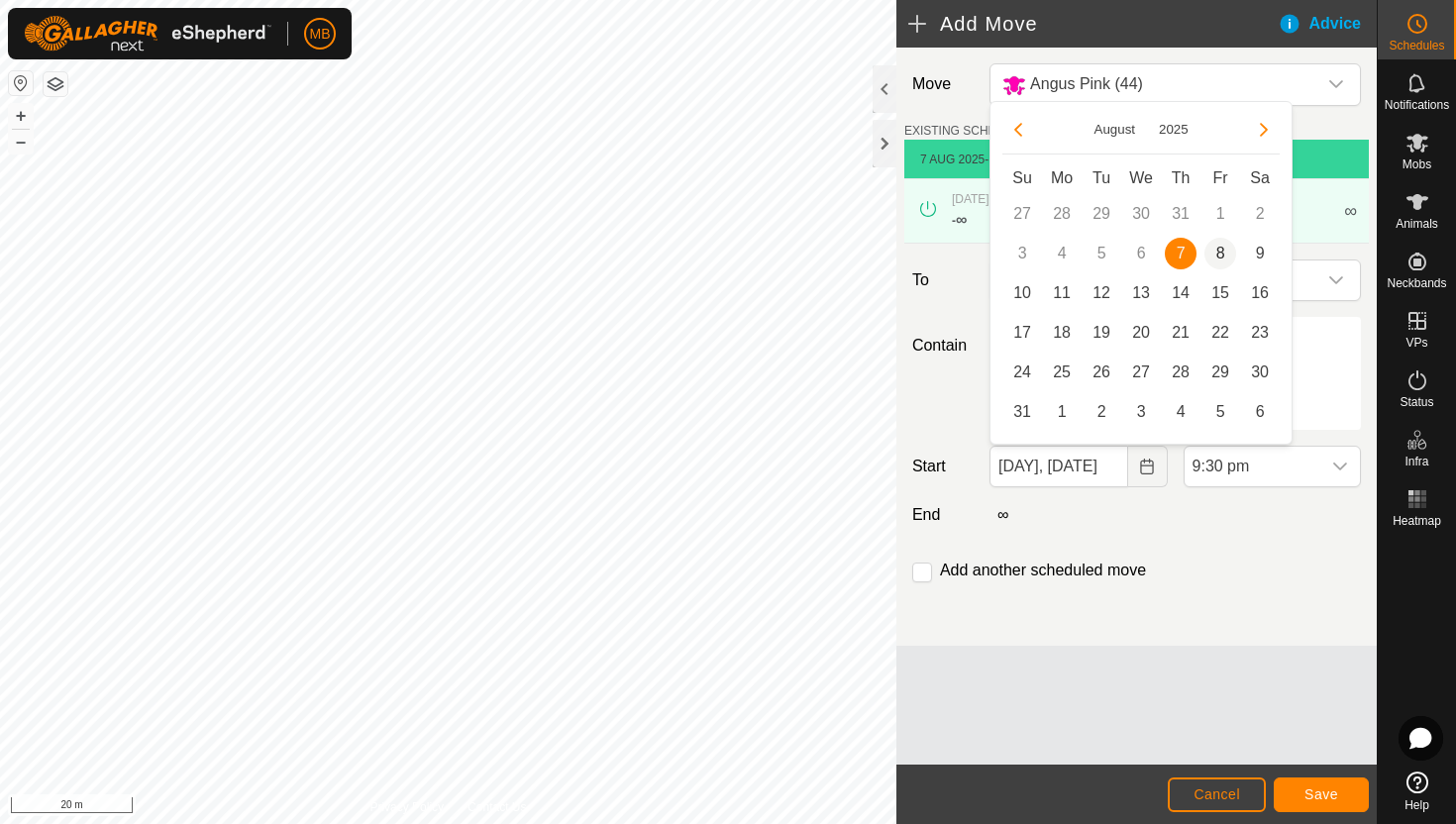 click on "8" at bounding box center (1220, 254) 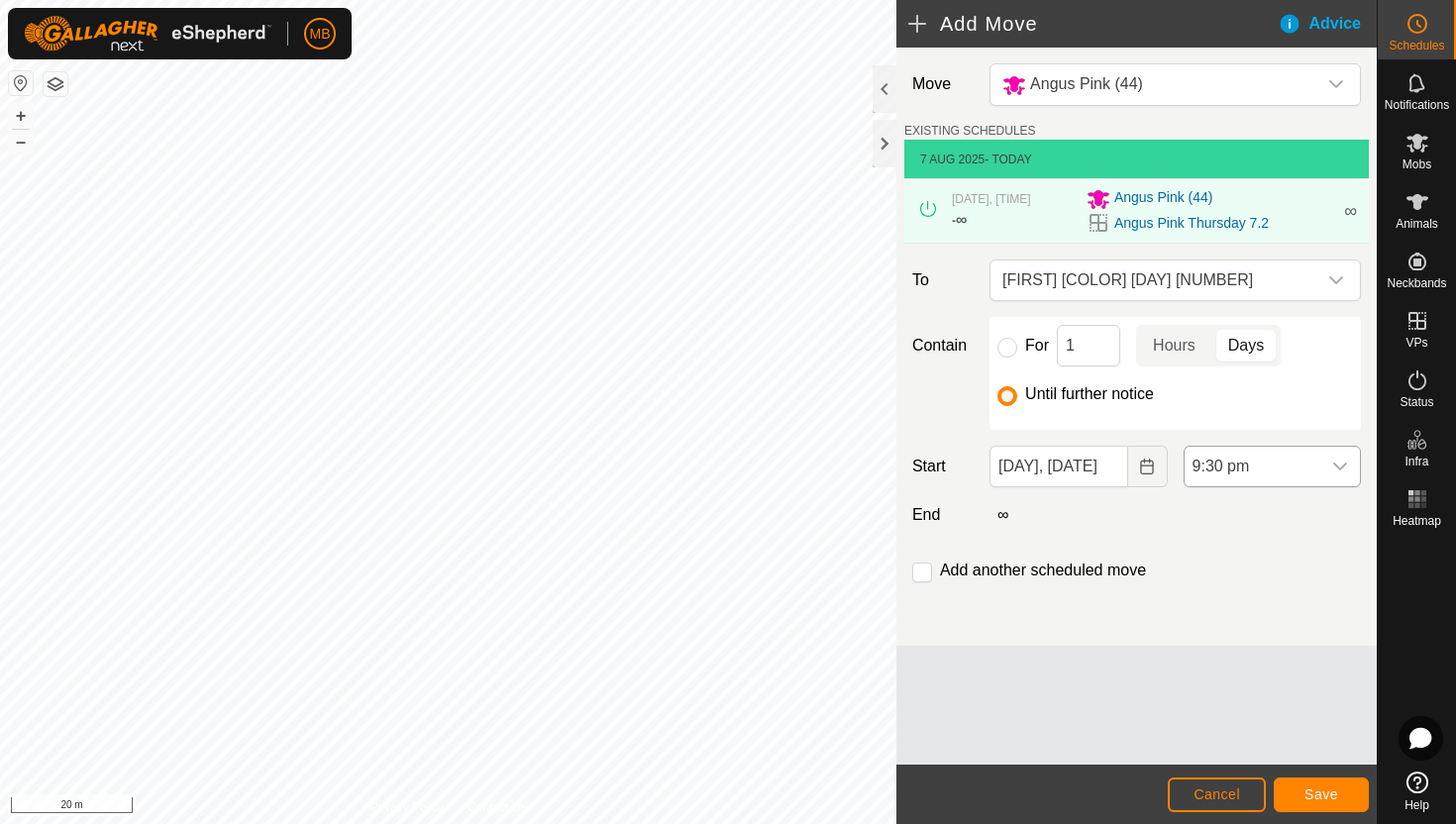 click on "9:30 pm" at bounding box center (1252, 466) 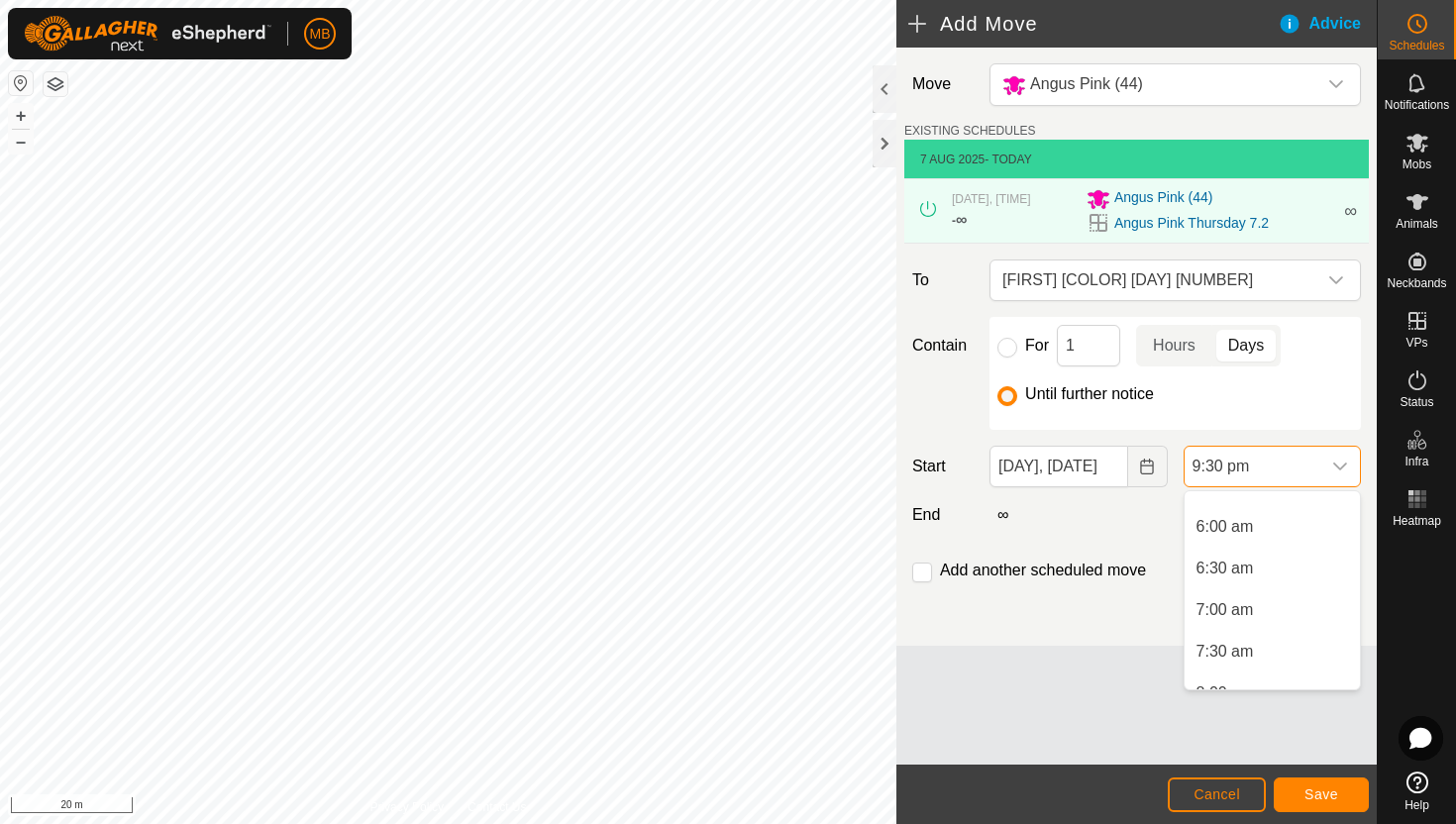 scroll, scrollTop: 475, scrollLeft: 0, axis: vertical 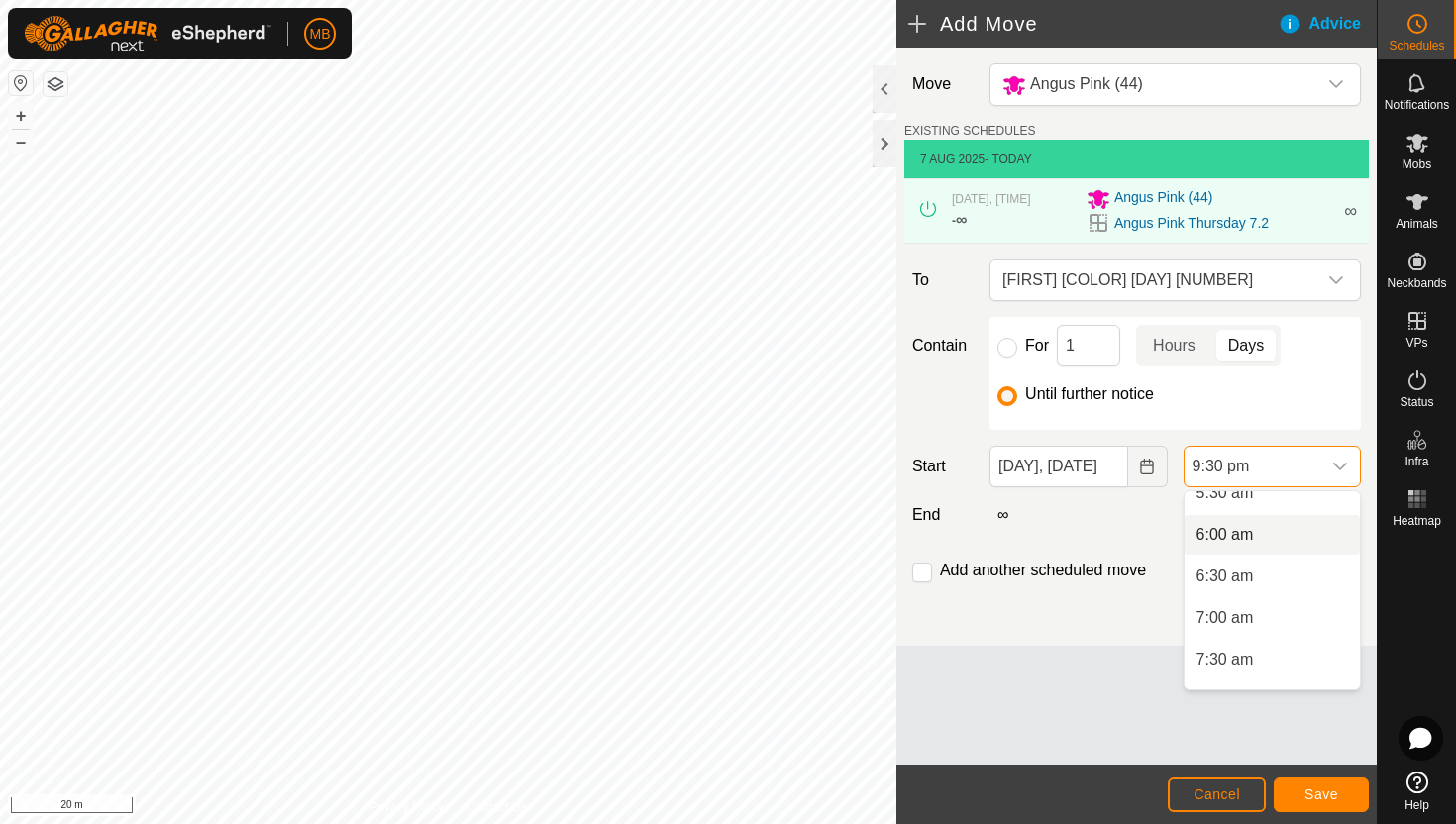 click on "6:00 am" at bounding box center [1272, 535] 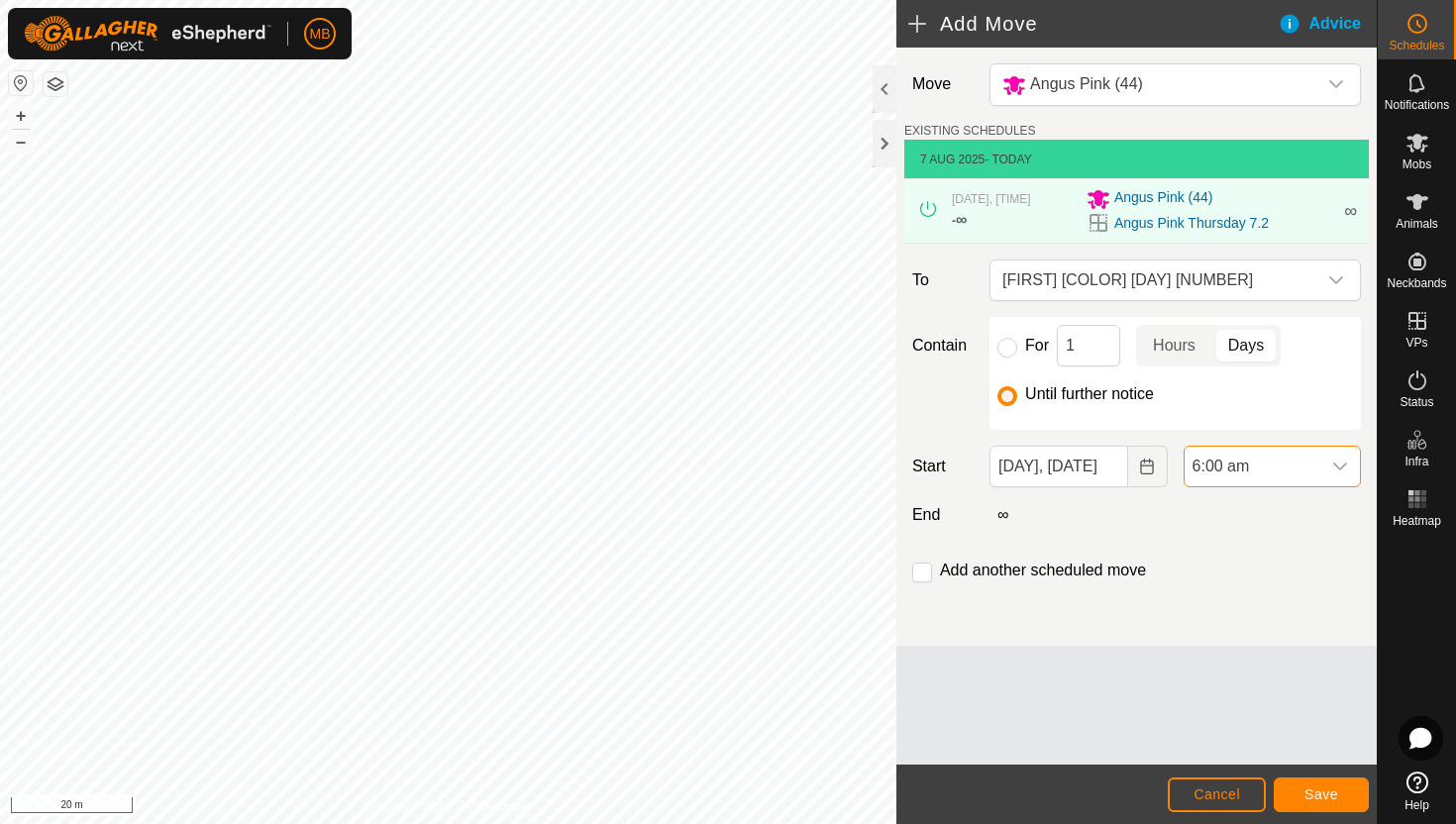 scroll, scrollTop: 1630, scrollLeft: 0, axis: vertical 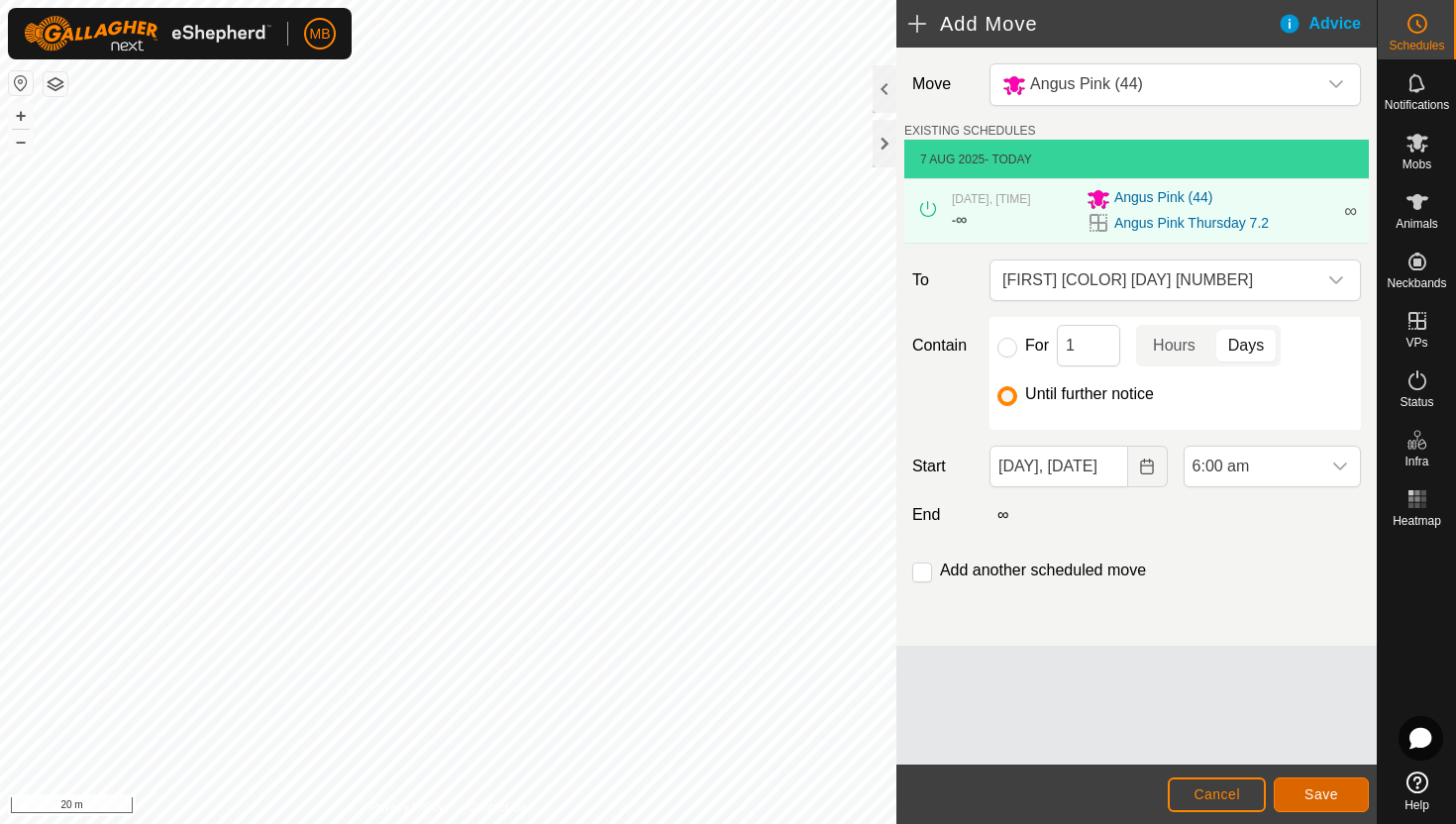 click on "Save" 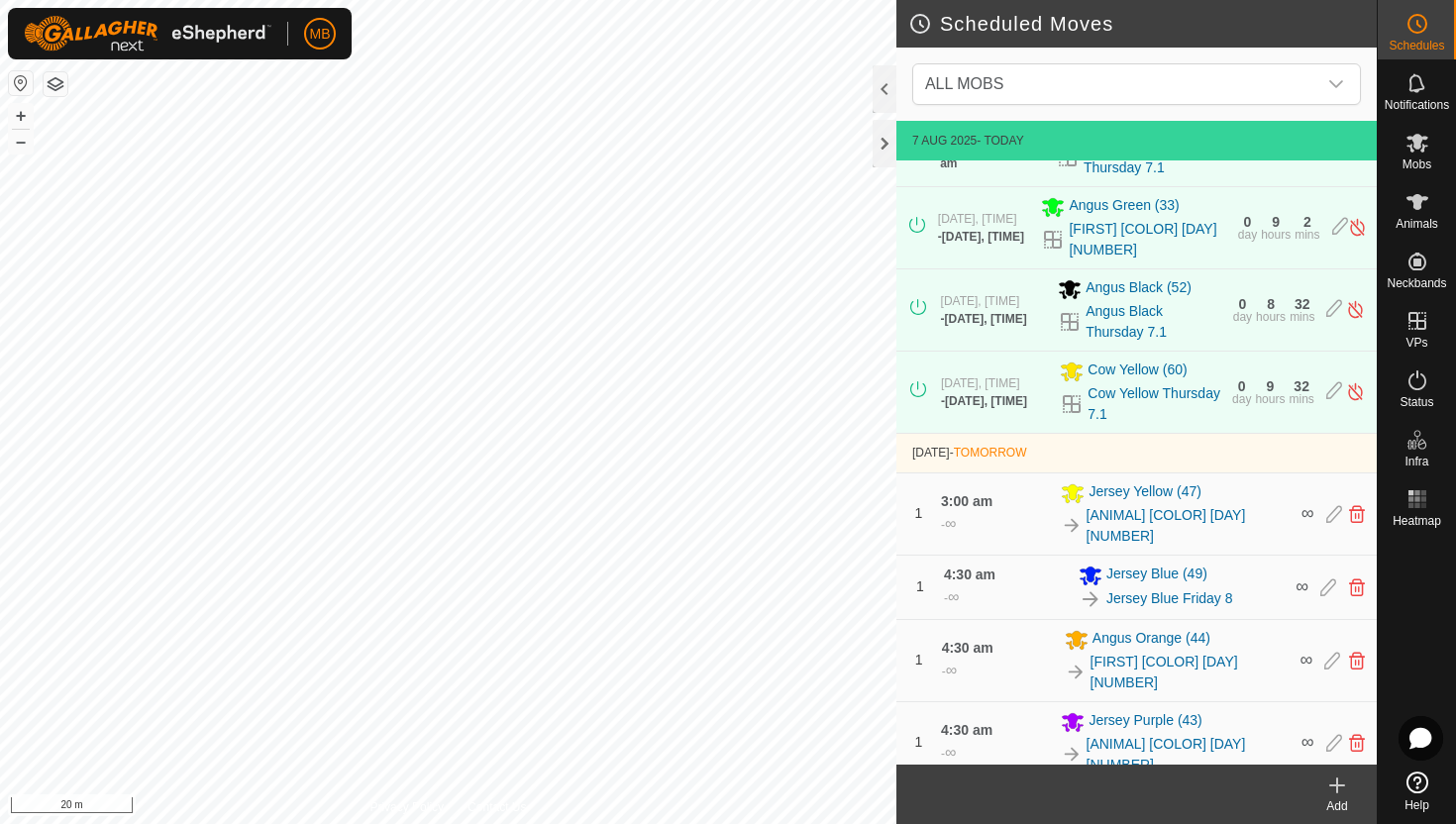 scroll, scrollTop: 551, scrollLeft: 0, axis: vertical 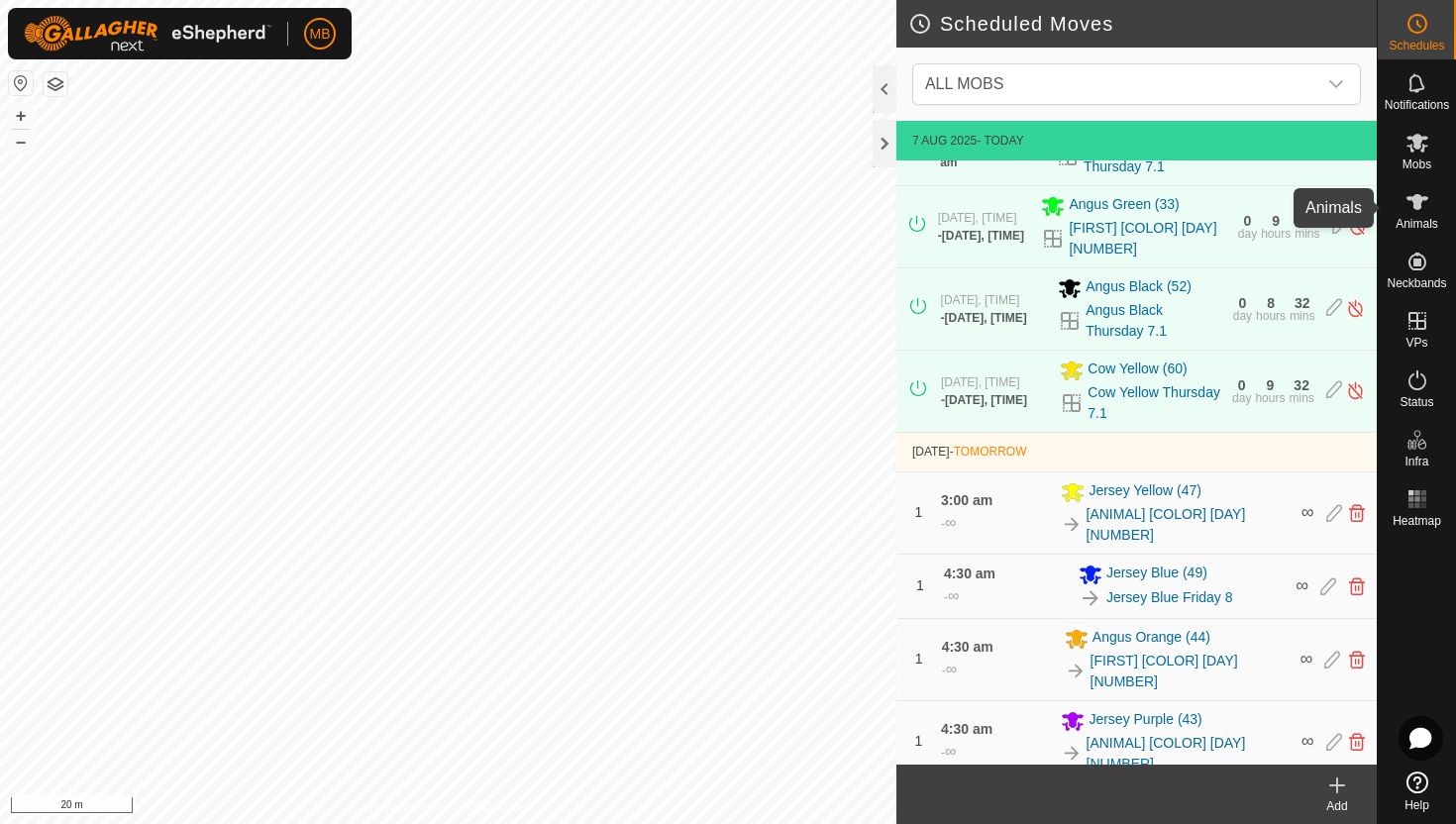 click 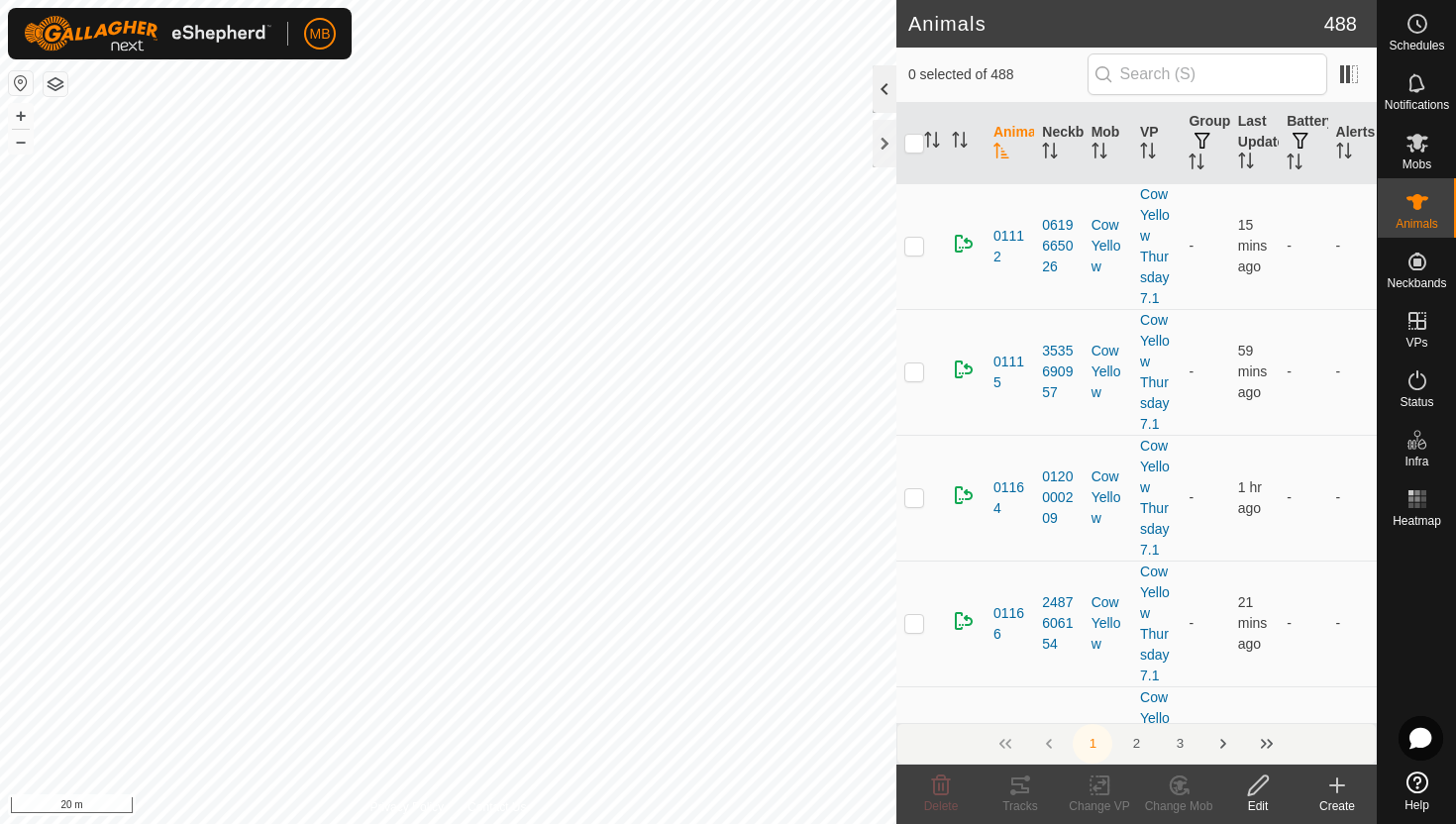 click 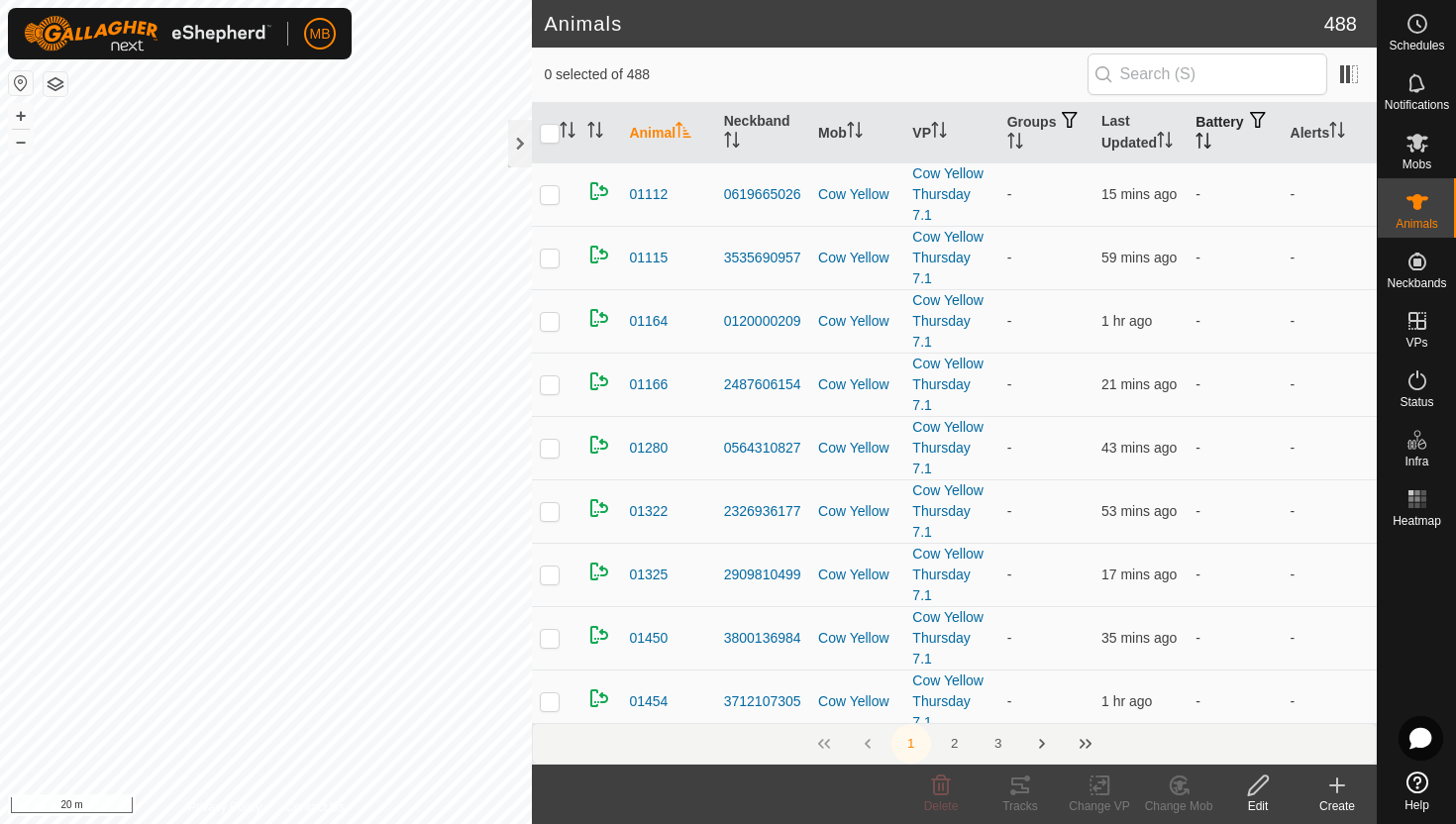 click 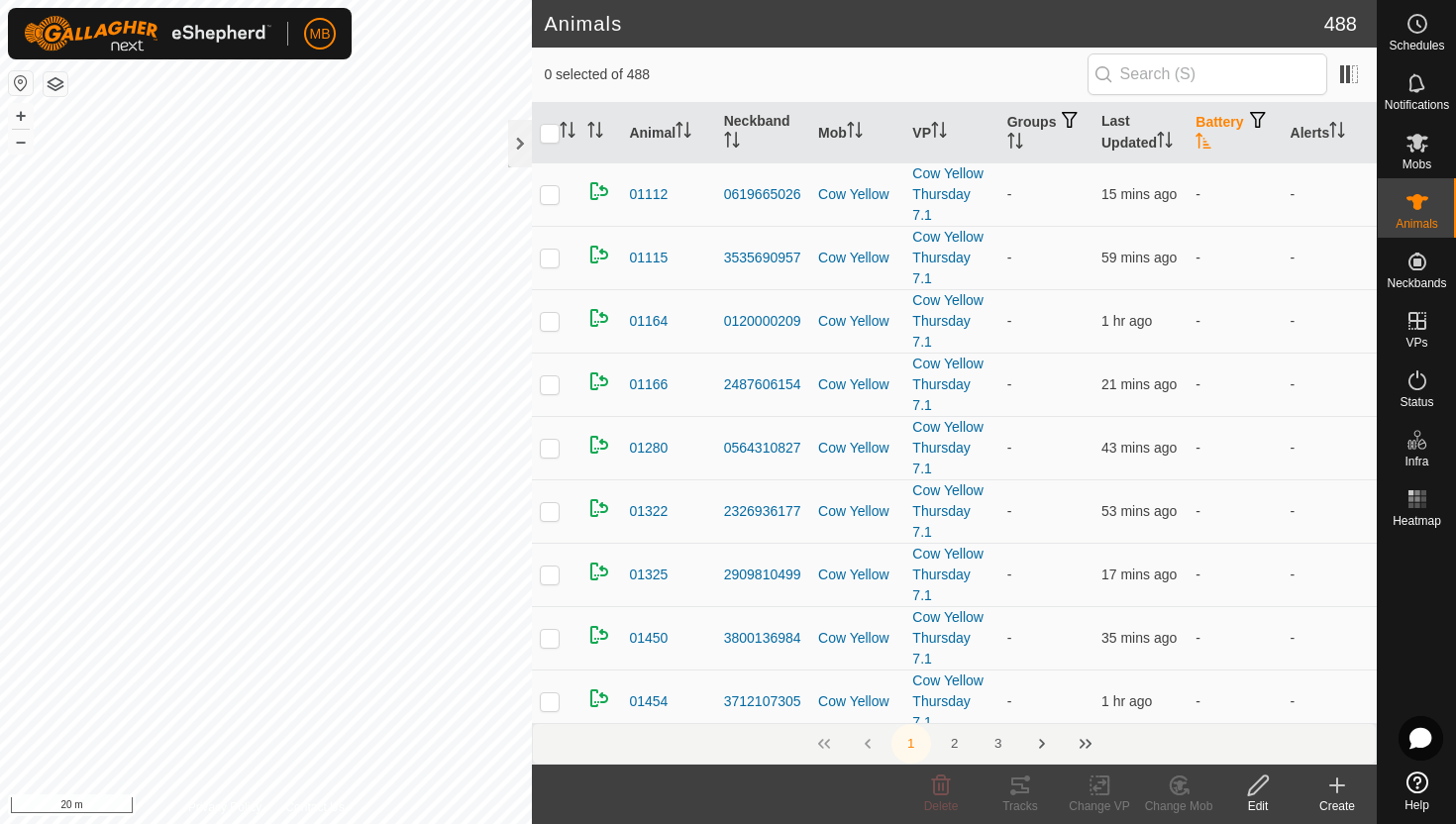 click 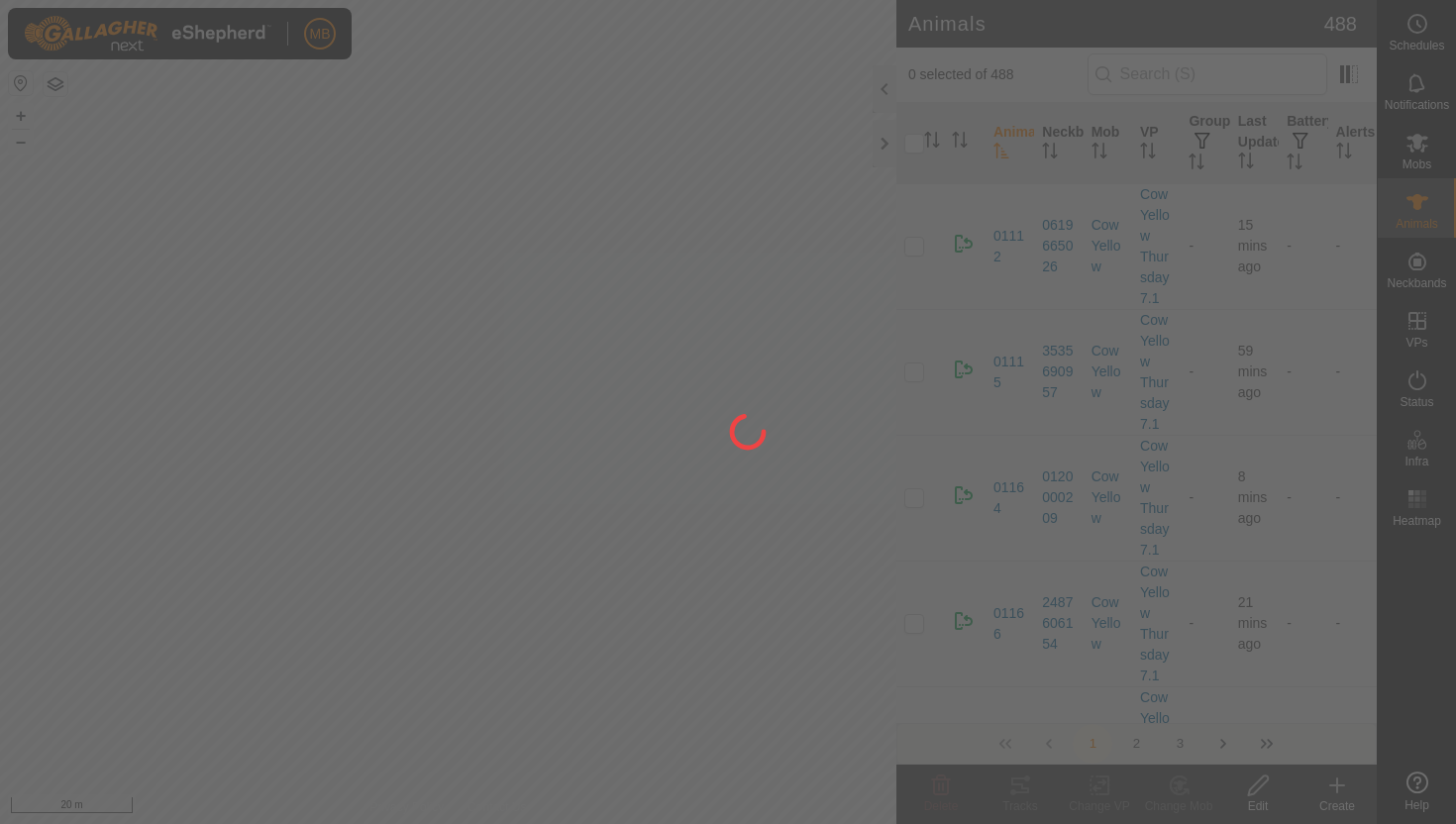 scroll, scrollTop: 0, scrollLeft: 0, axis: both 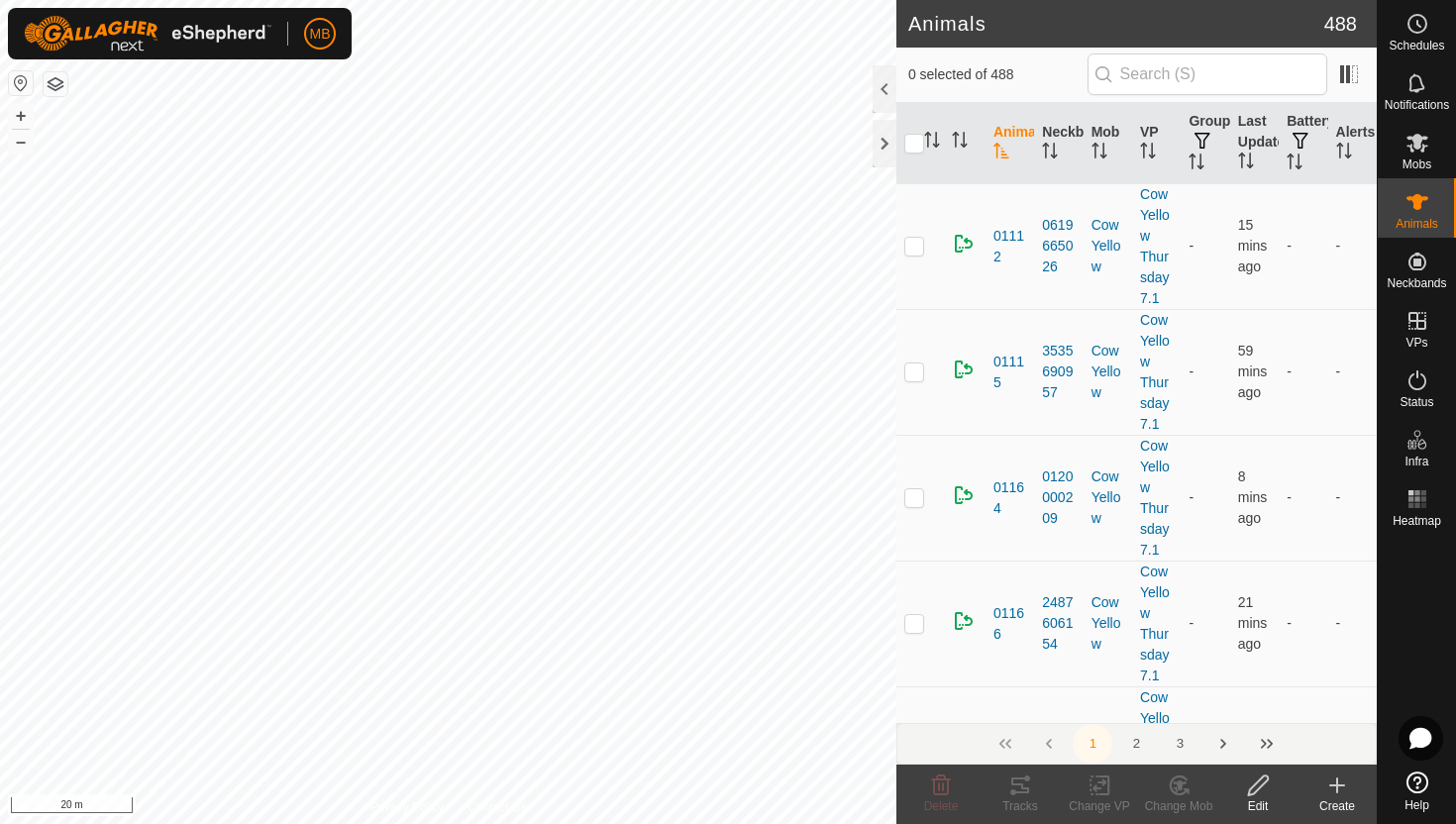 click 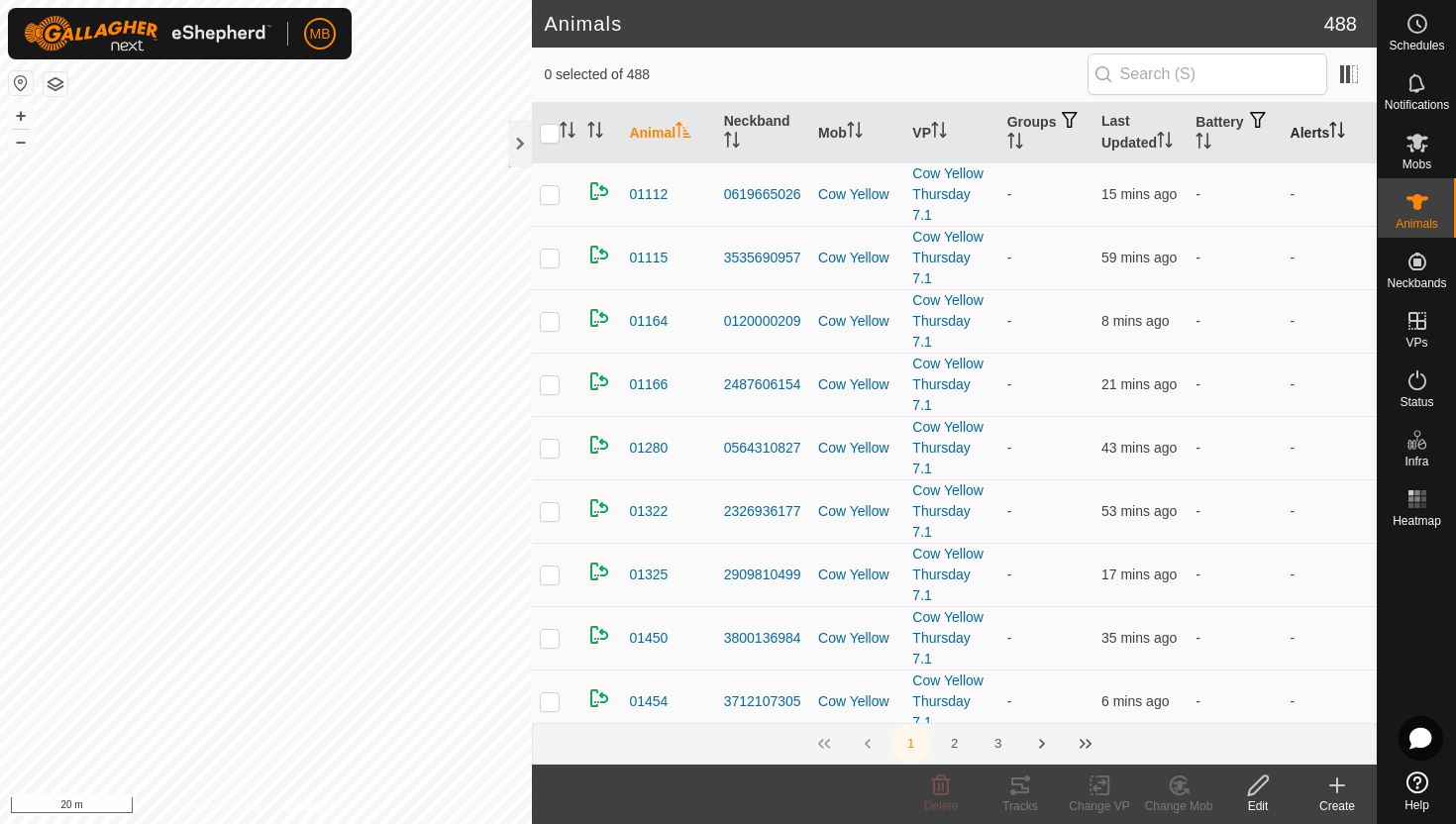 click 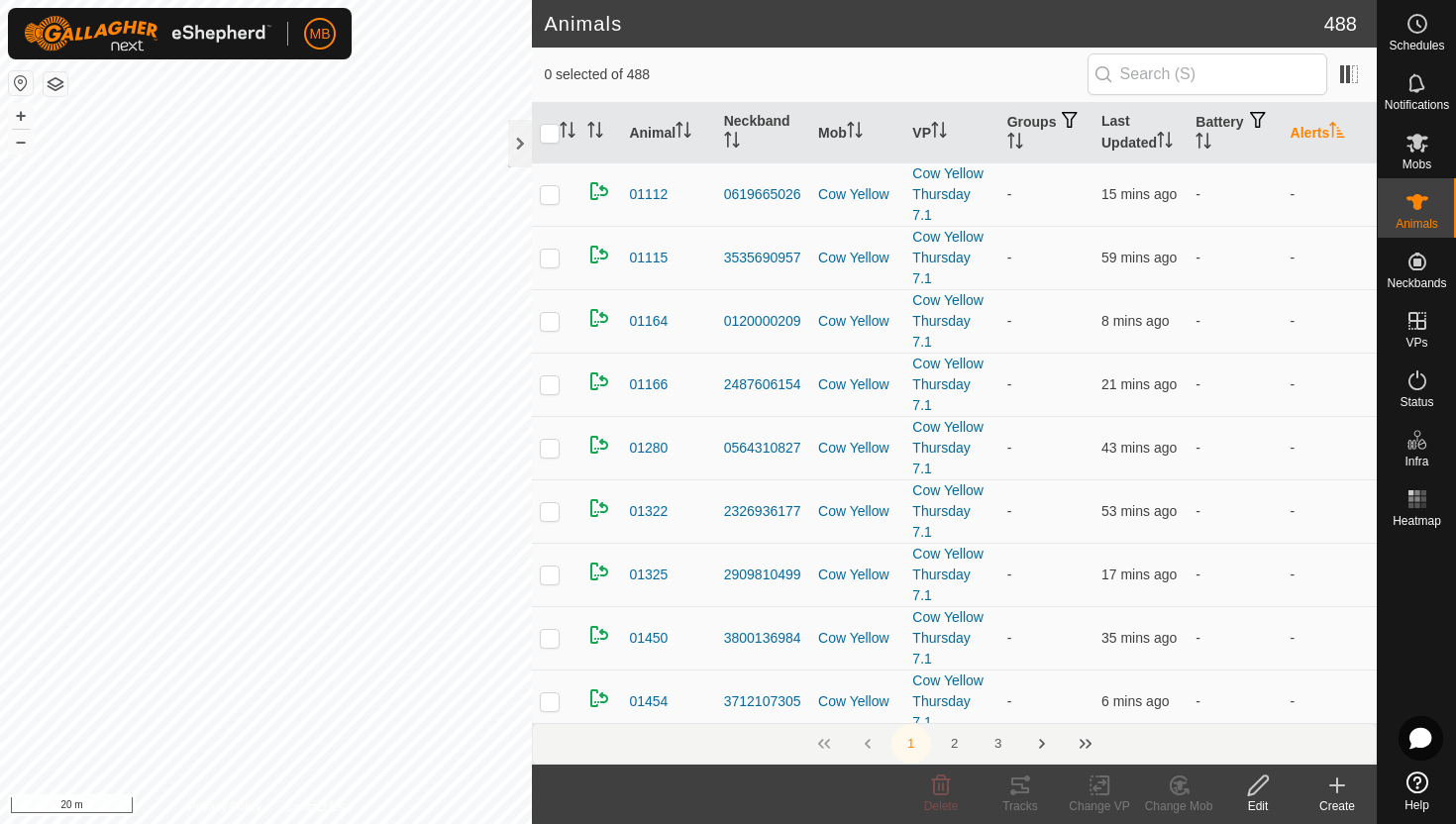click 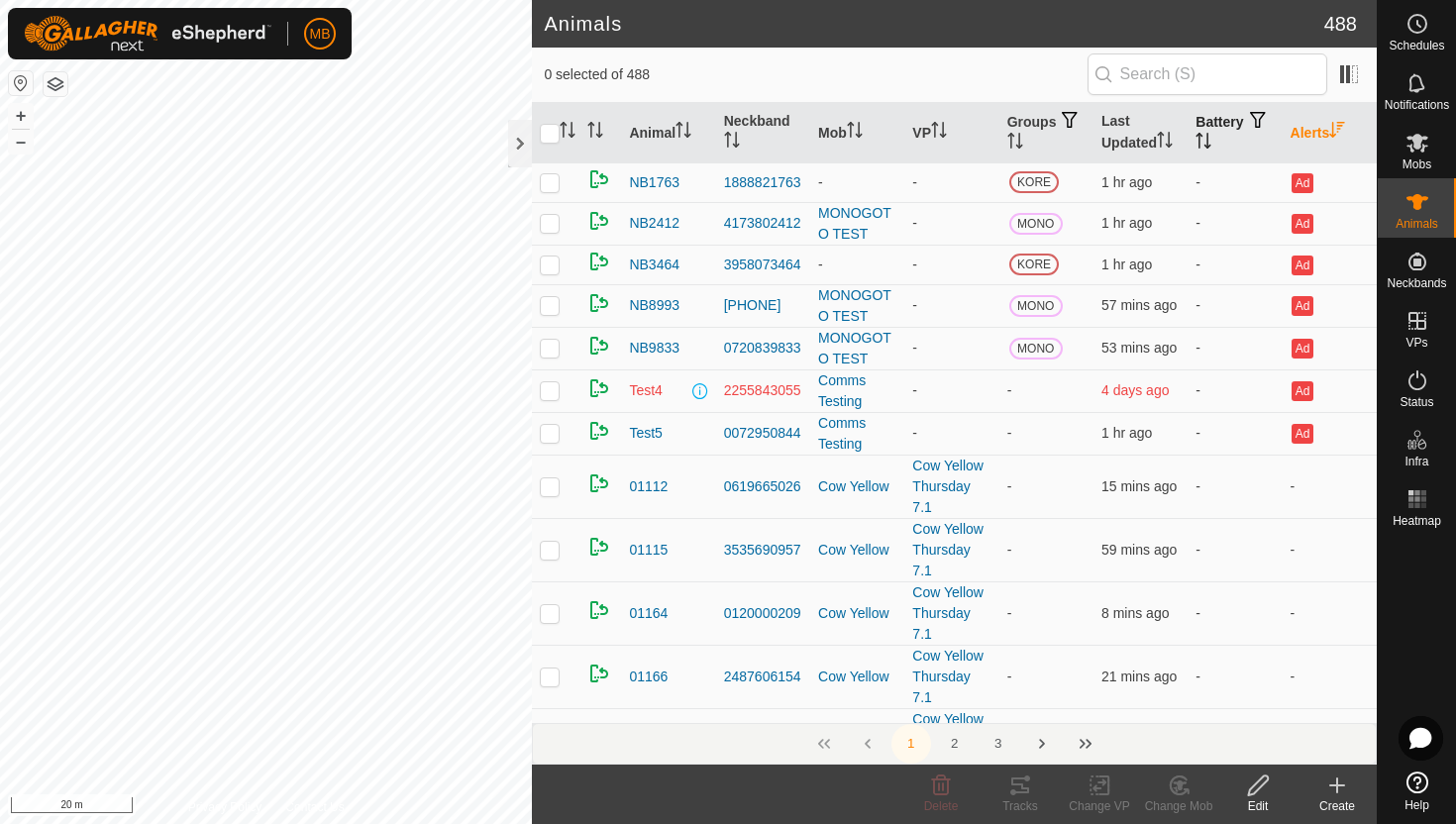 click 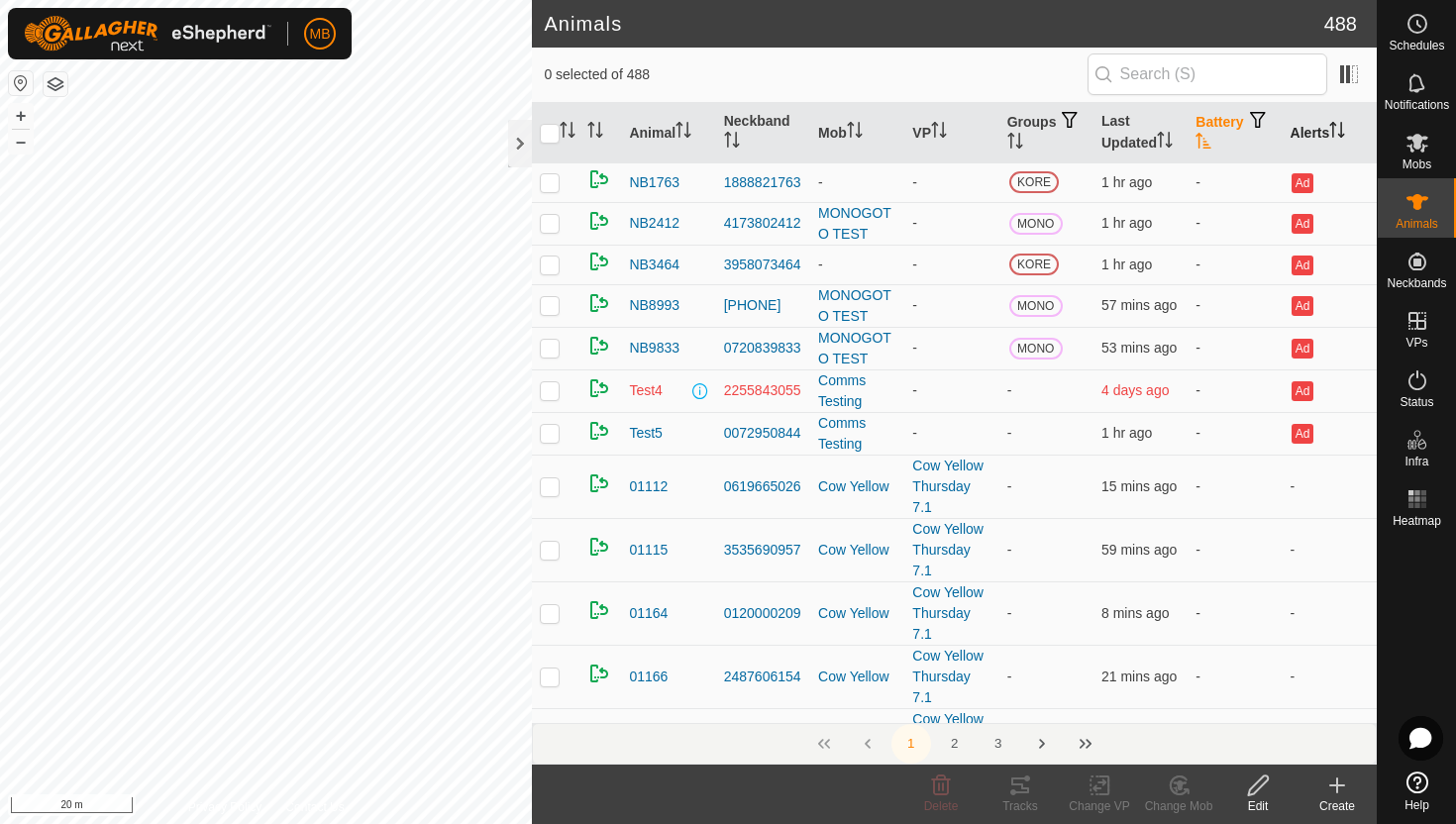 click 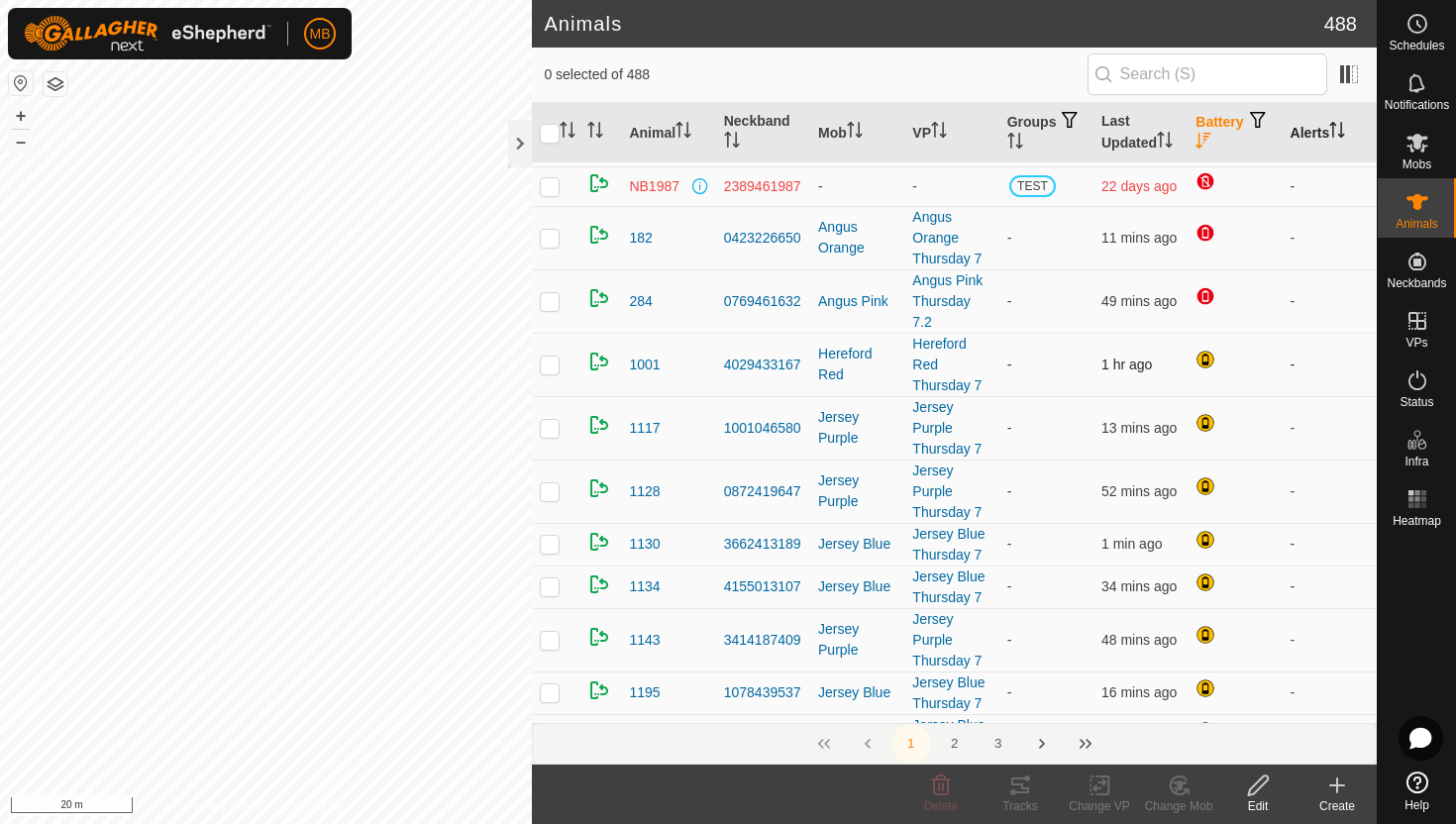scroll, scrollTop: 0, scrollLeft: 0, axis: both 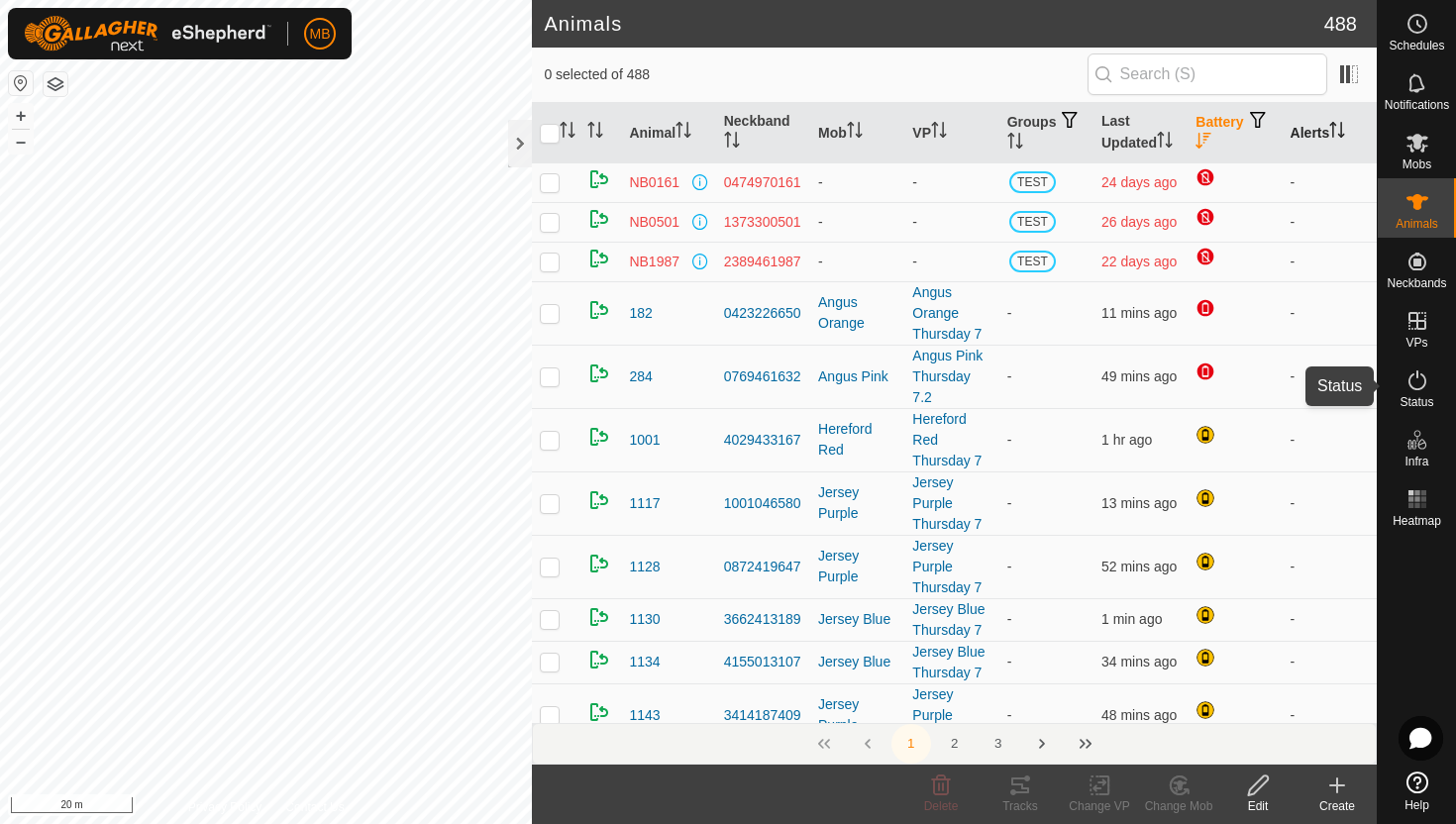 click 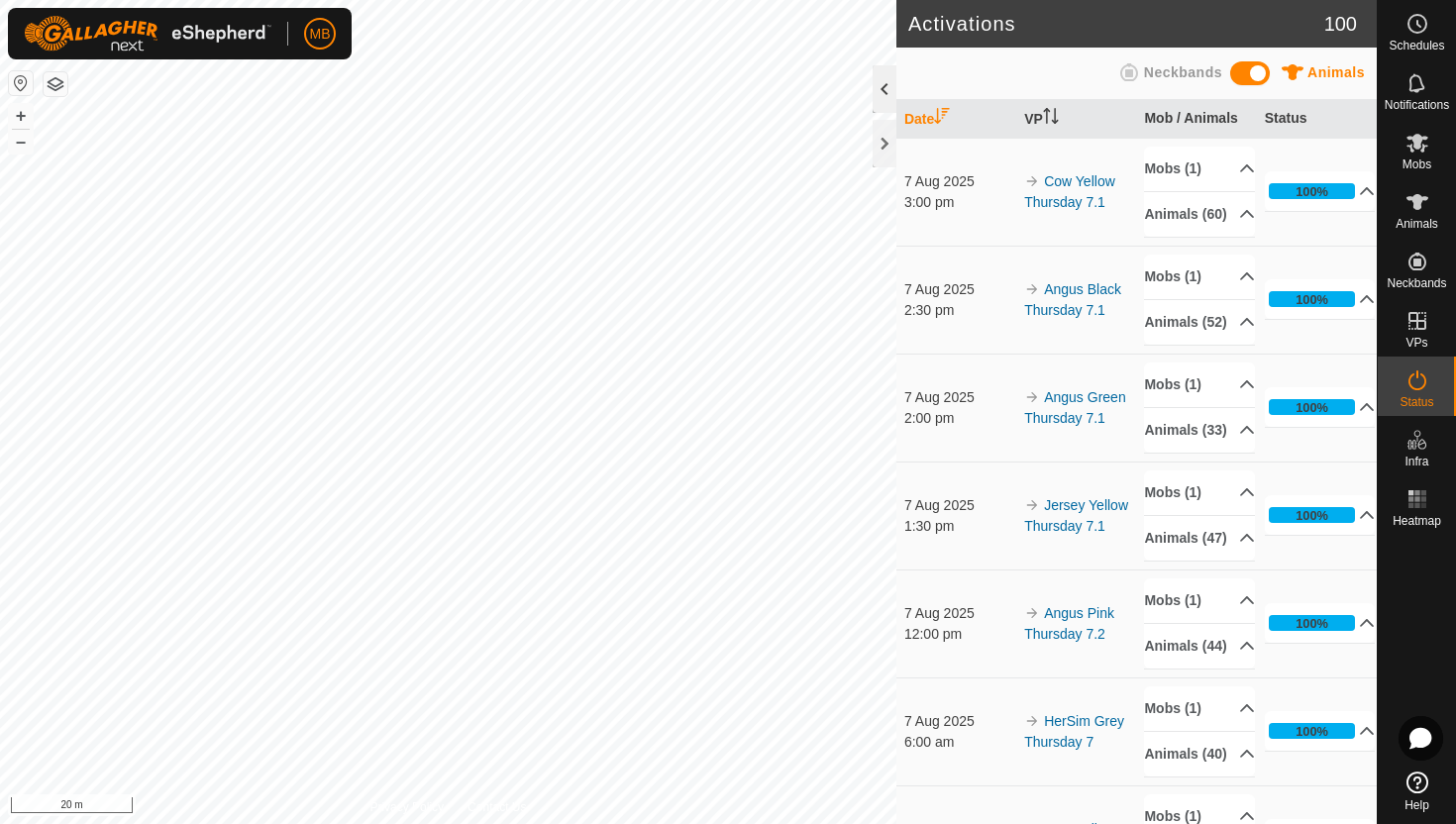 click 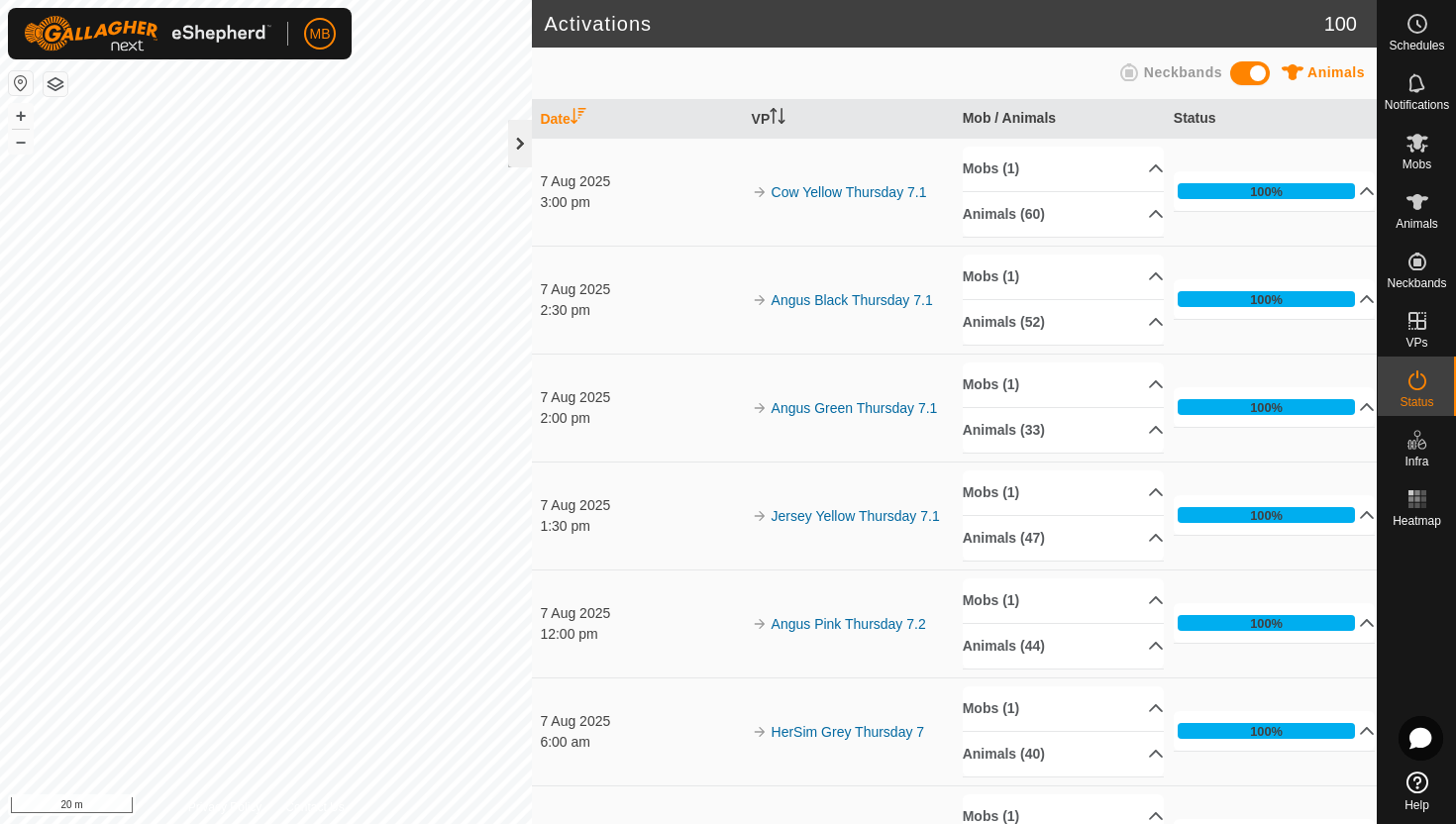 click 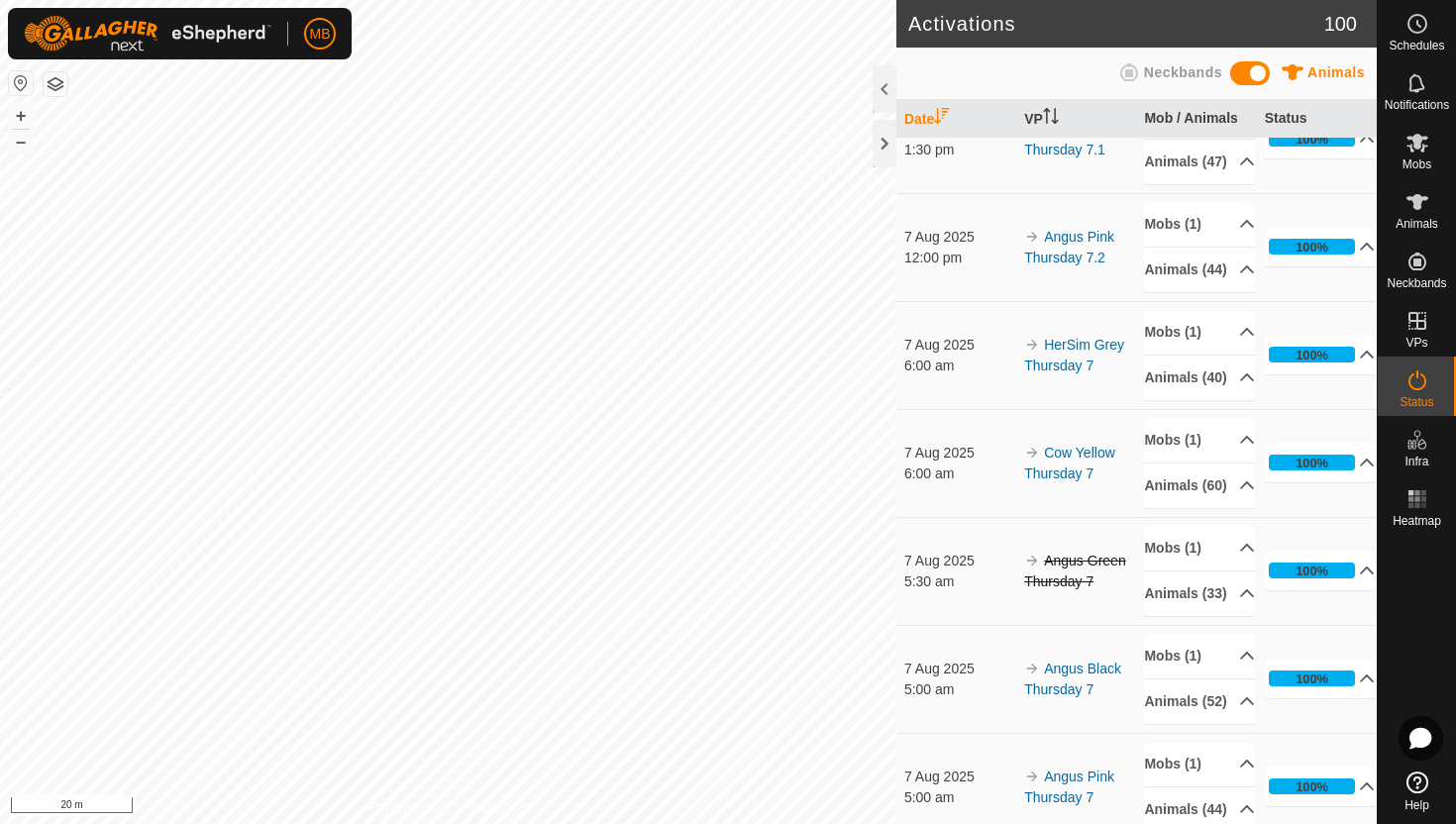 scroll, scrollTop: 0, scrollLeft: 0, axis: both 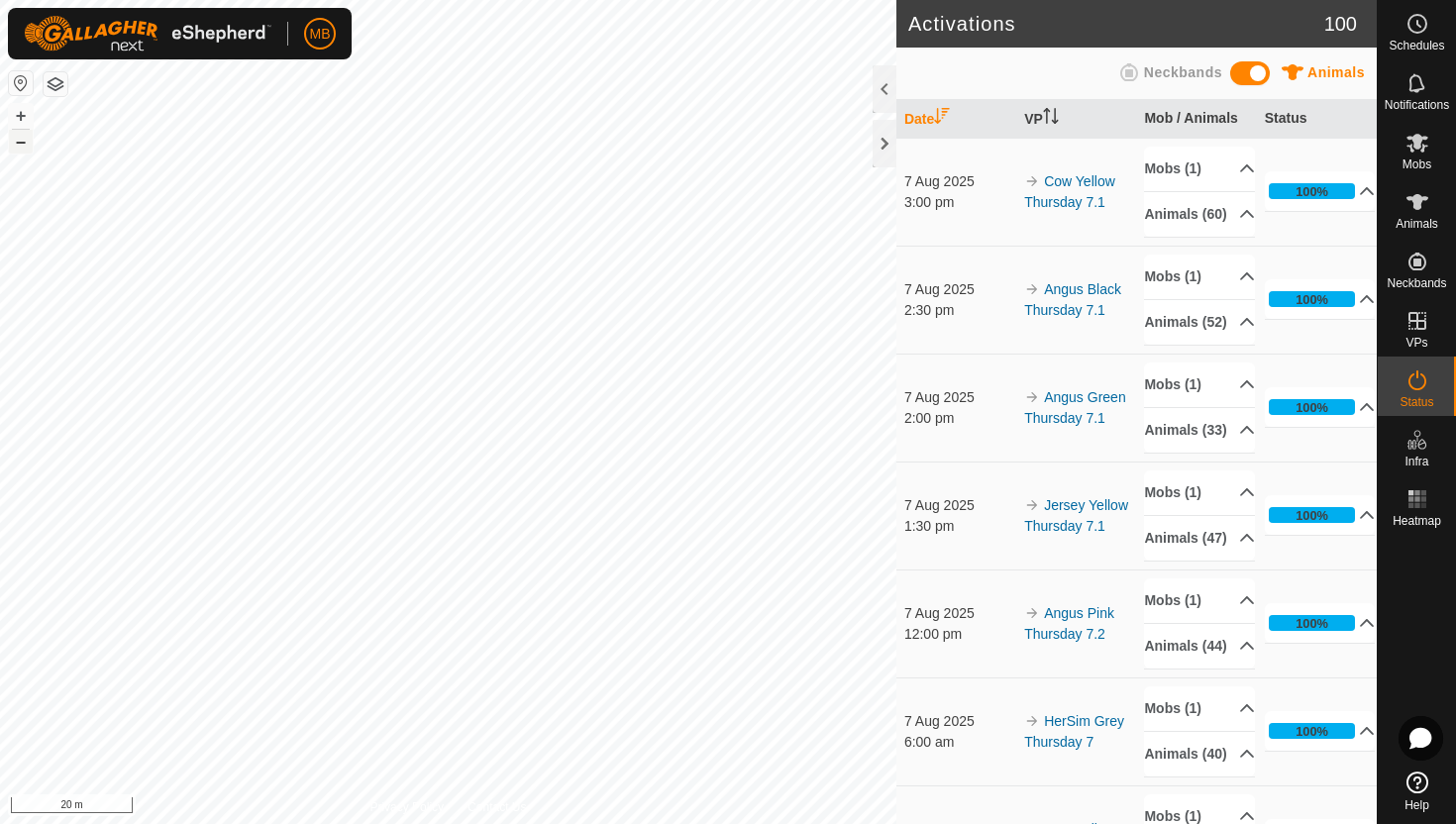 click on "–" at bounding box center [21, 142] 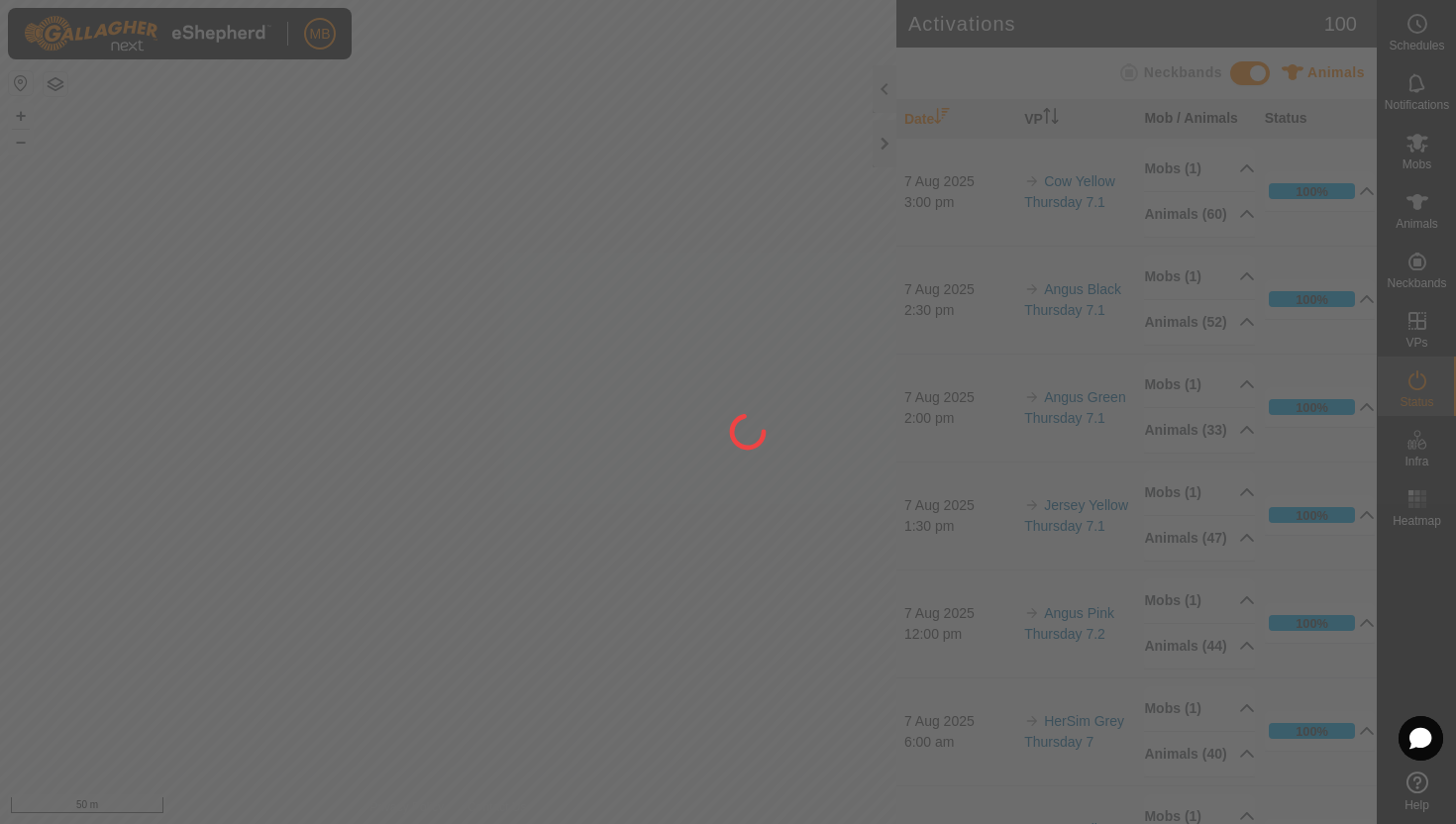 scroll, scrollTop: 0, scrollLeft: 0, axis: both 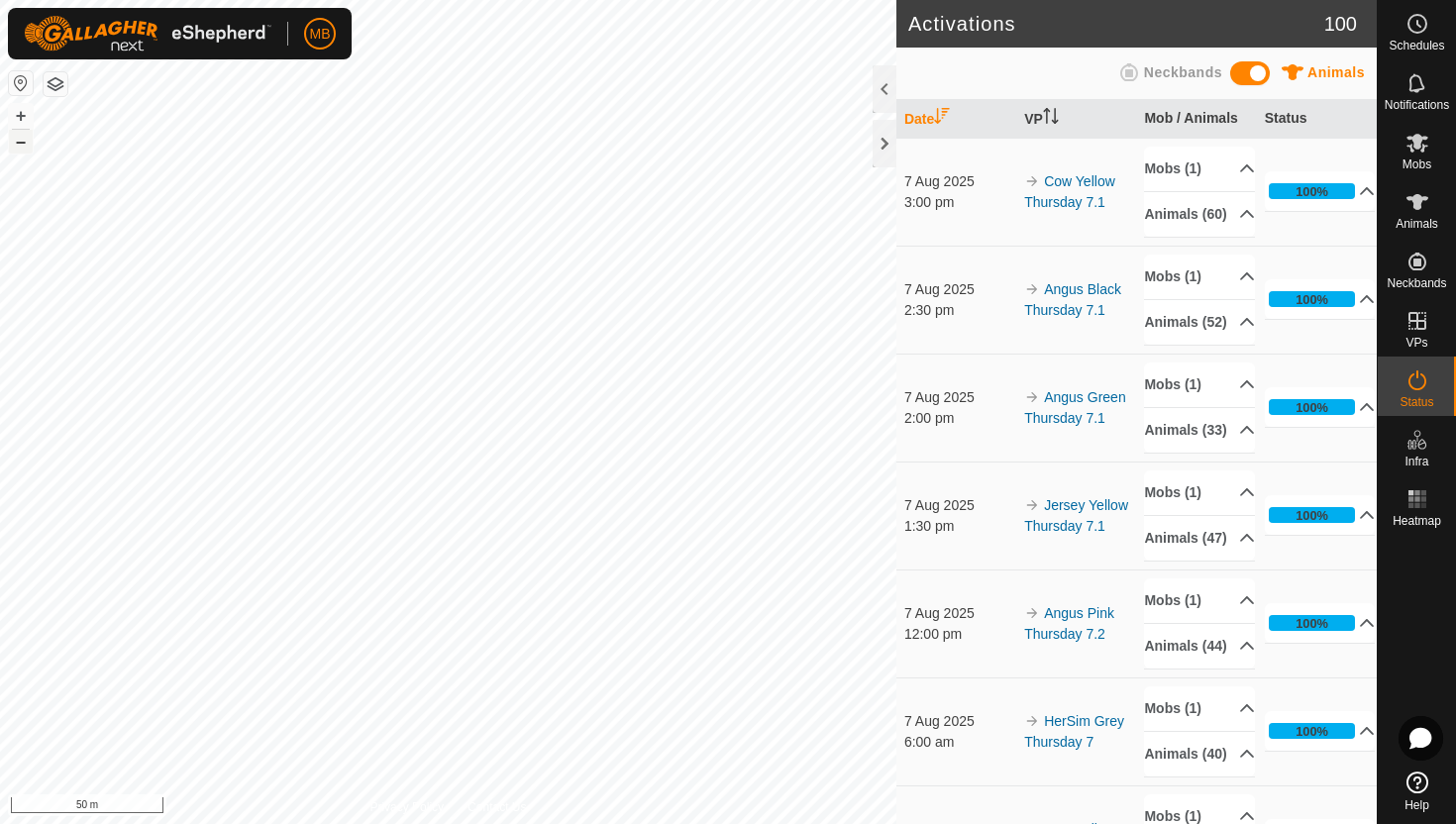click on "–" at bounding box center (21, 142) 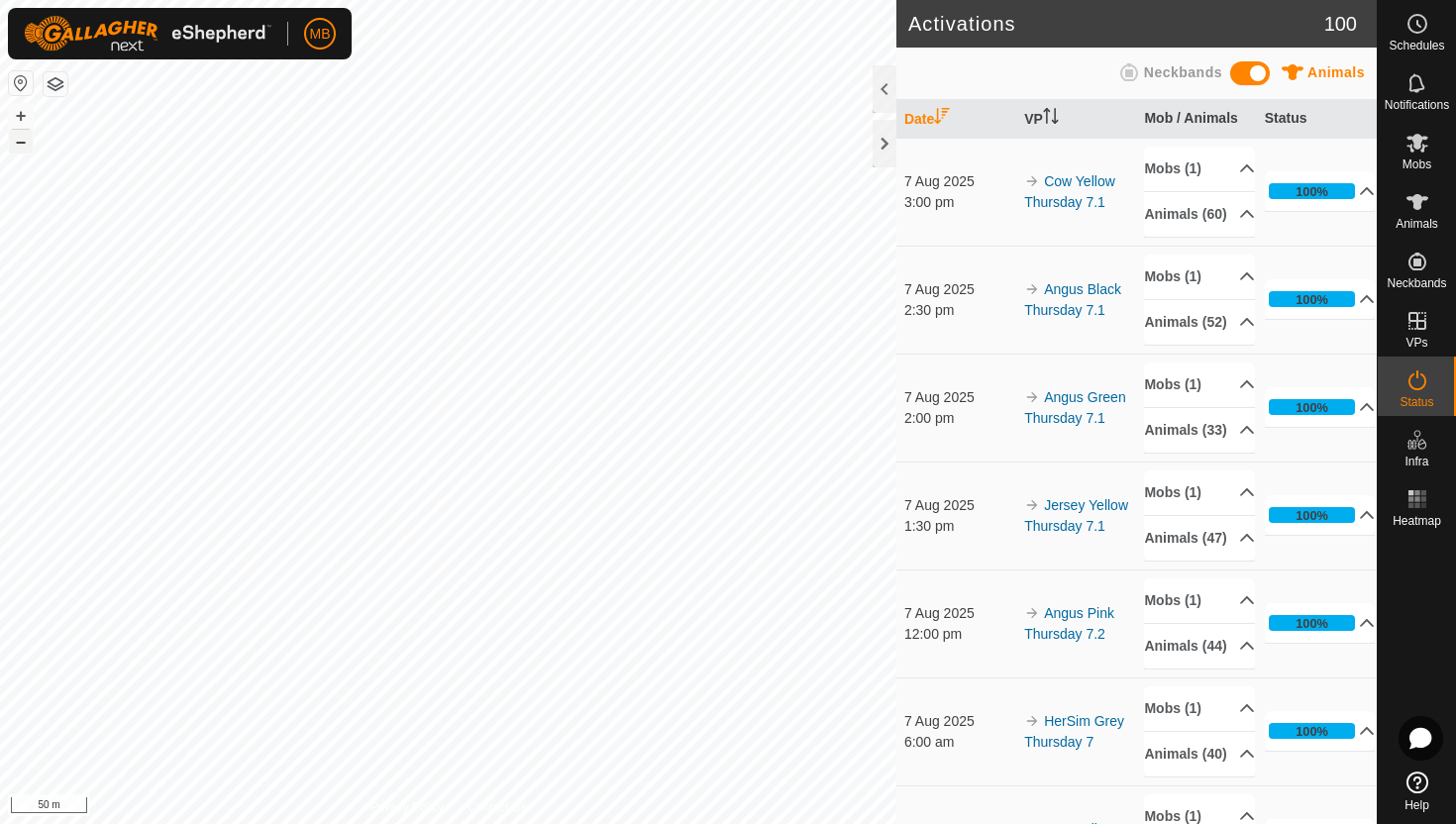 click on "–" at bounding box center [21, 142] 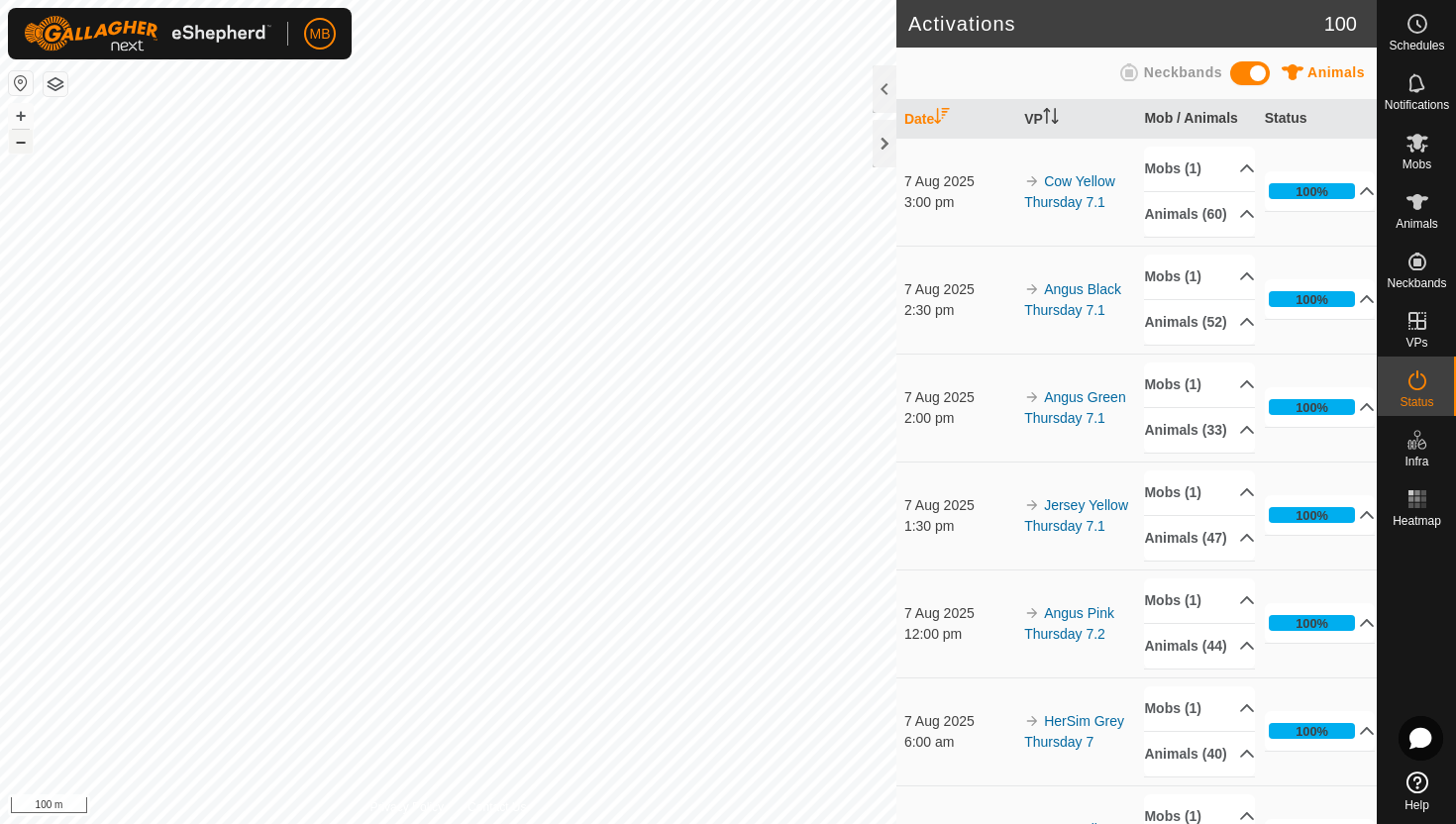 click on "–" at bounding box center (21, 142) 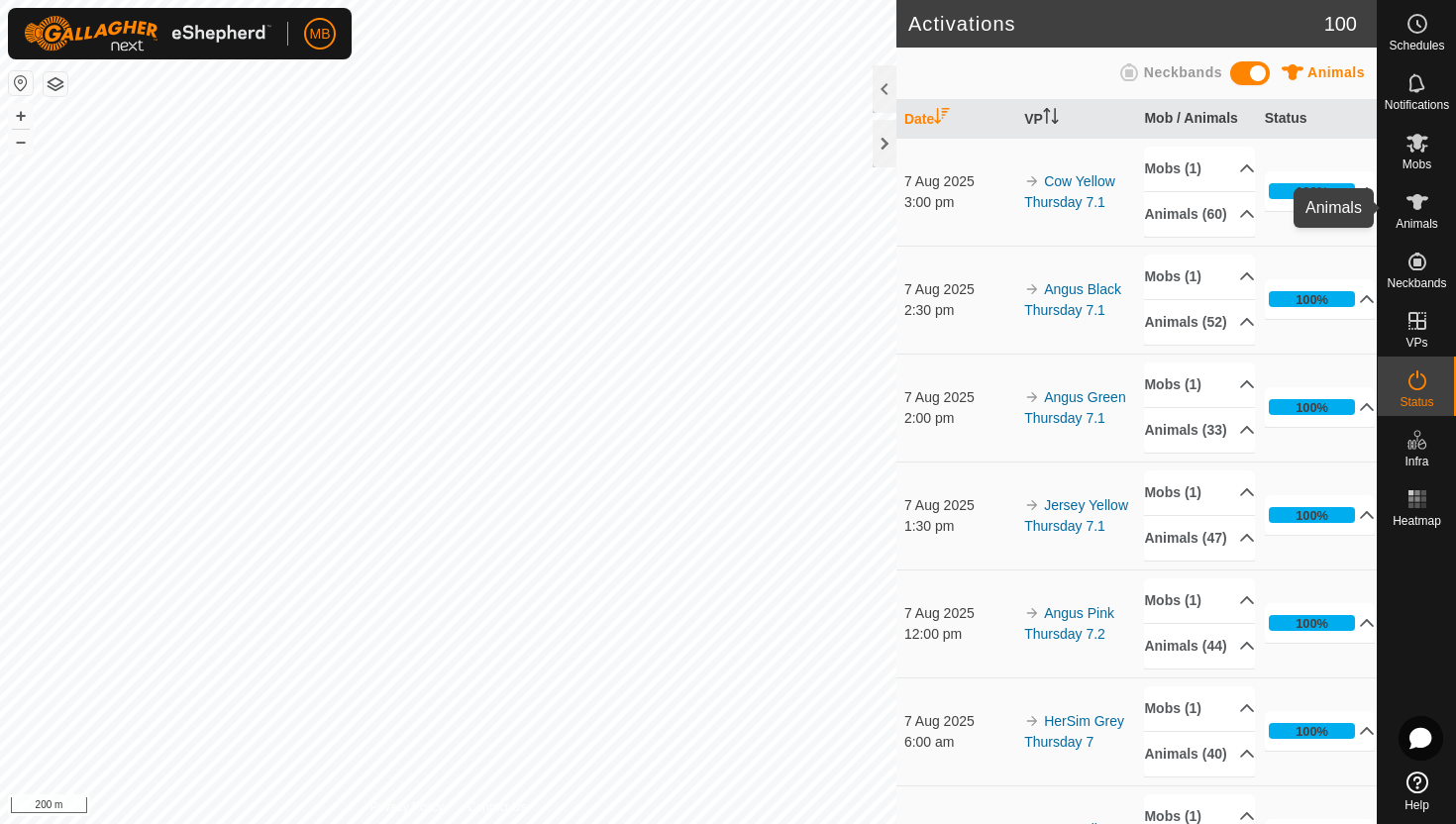 click 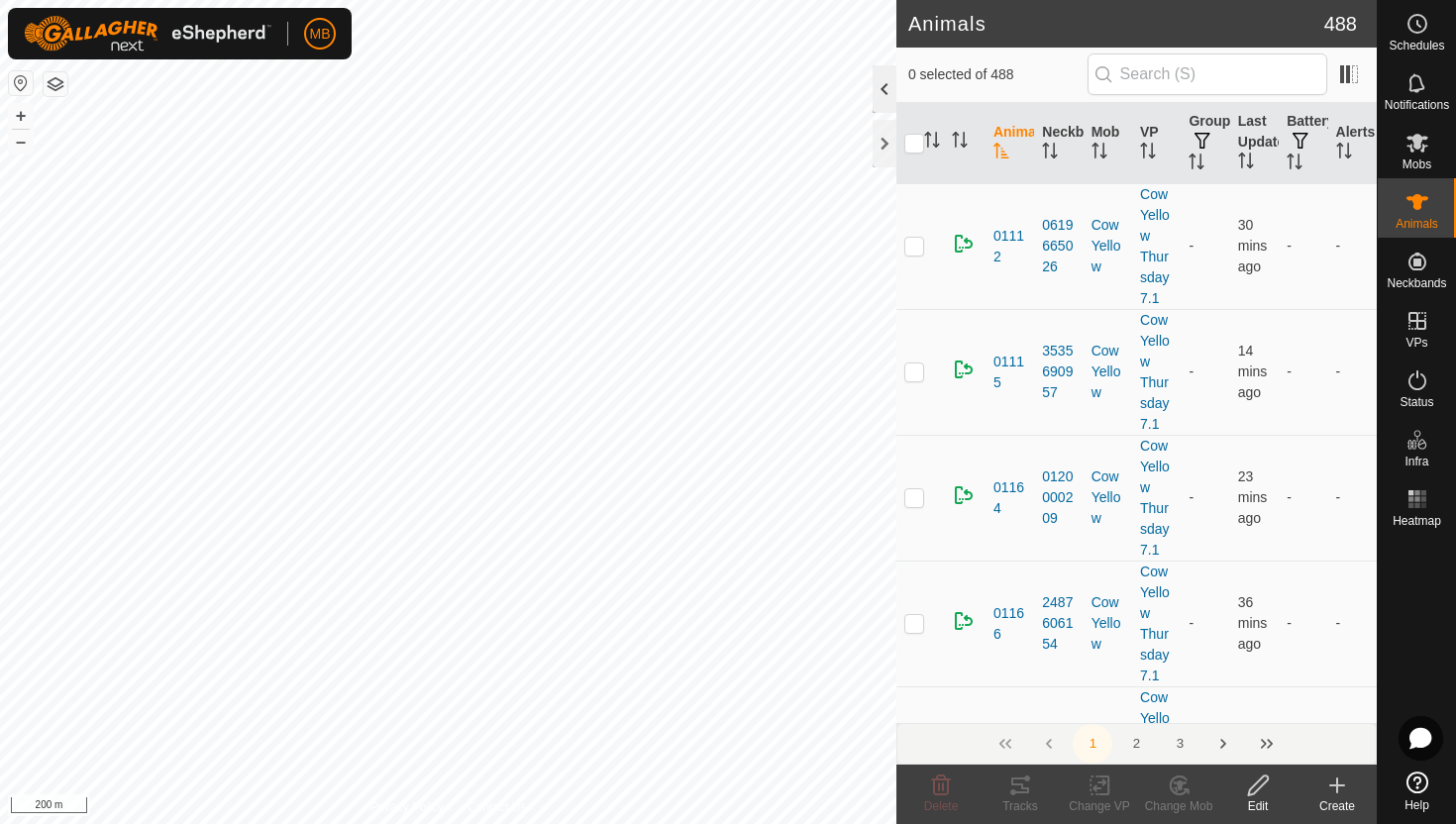 click 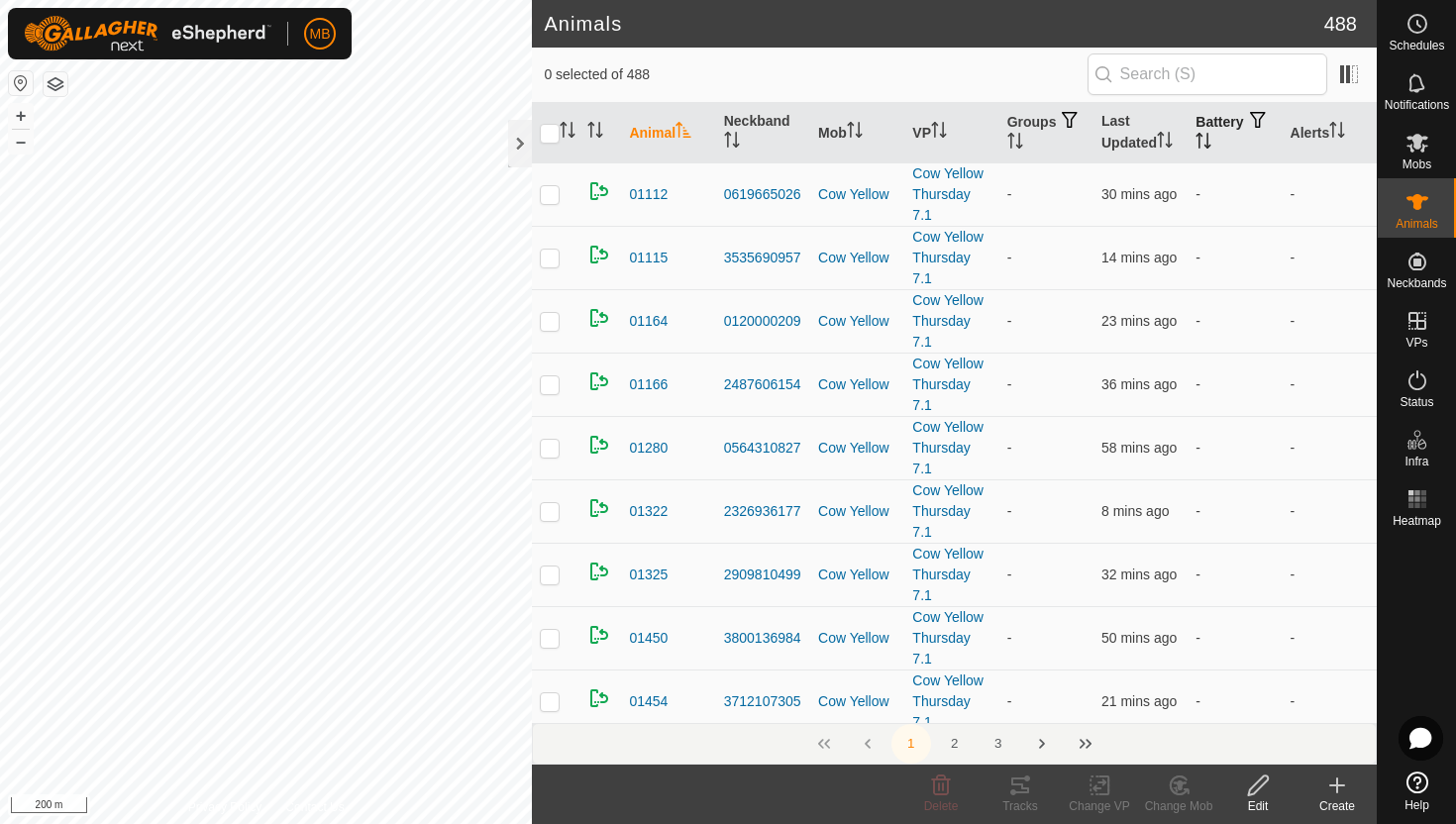 click 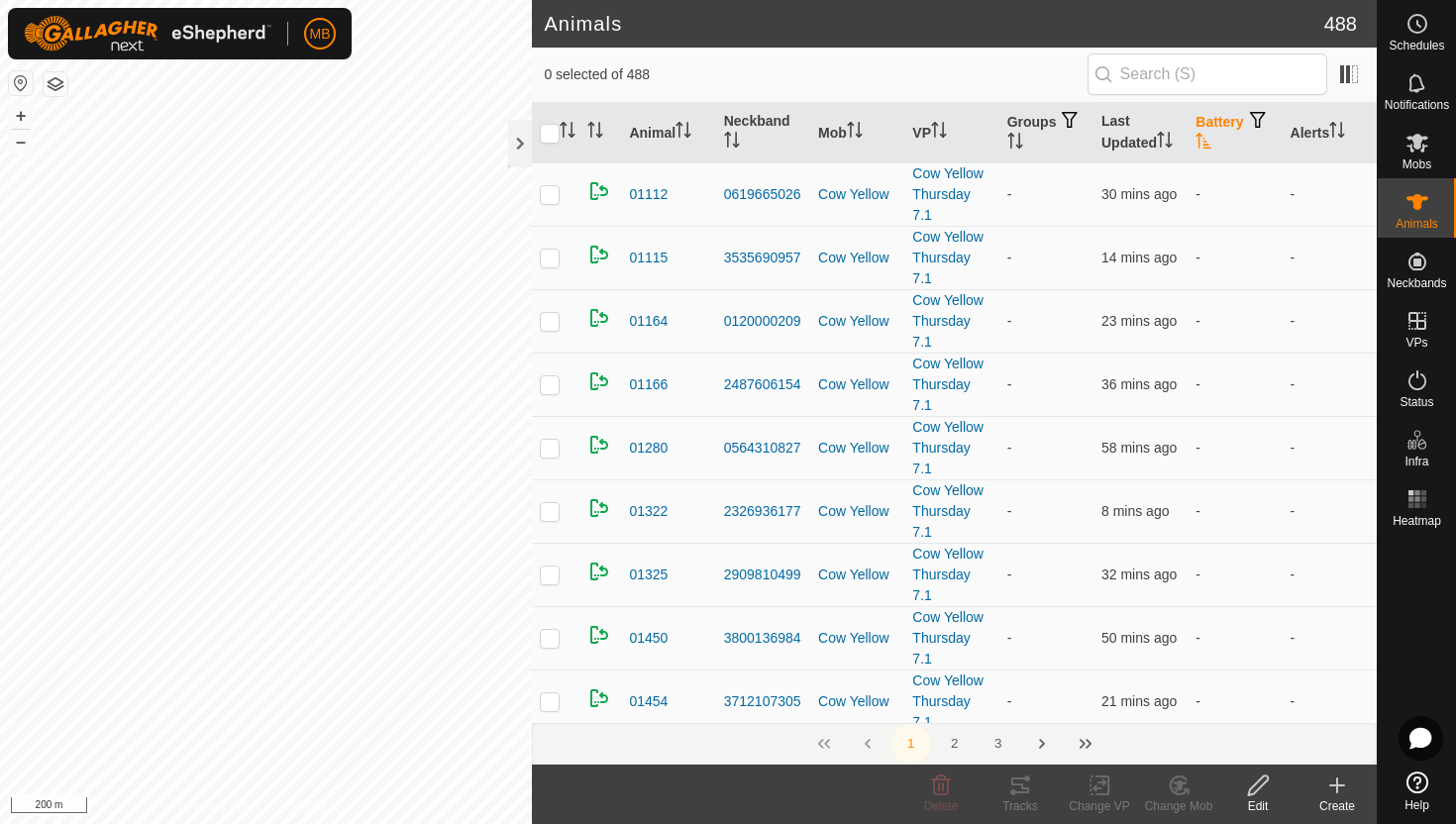 click 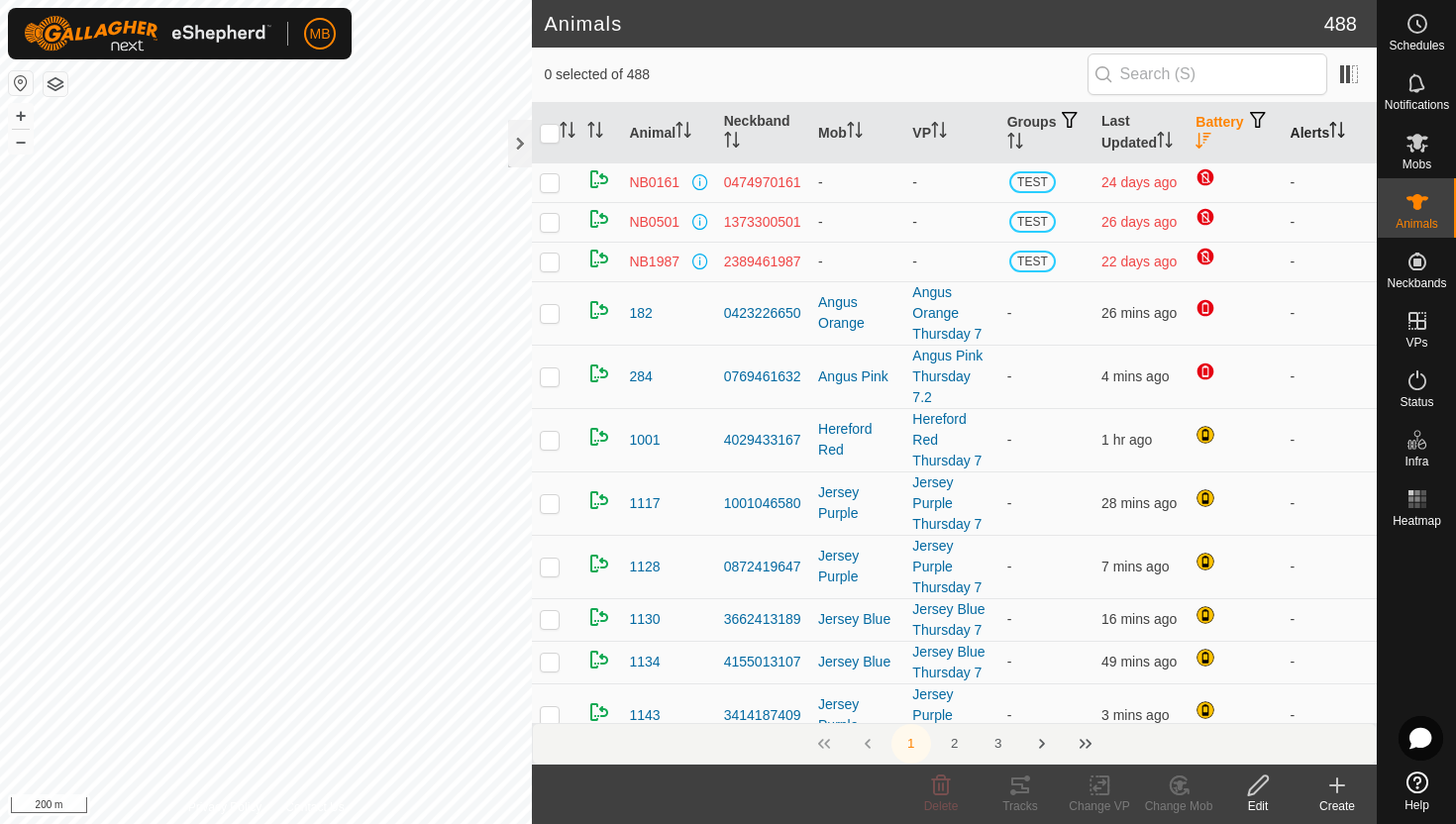 click 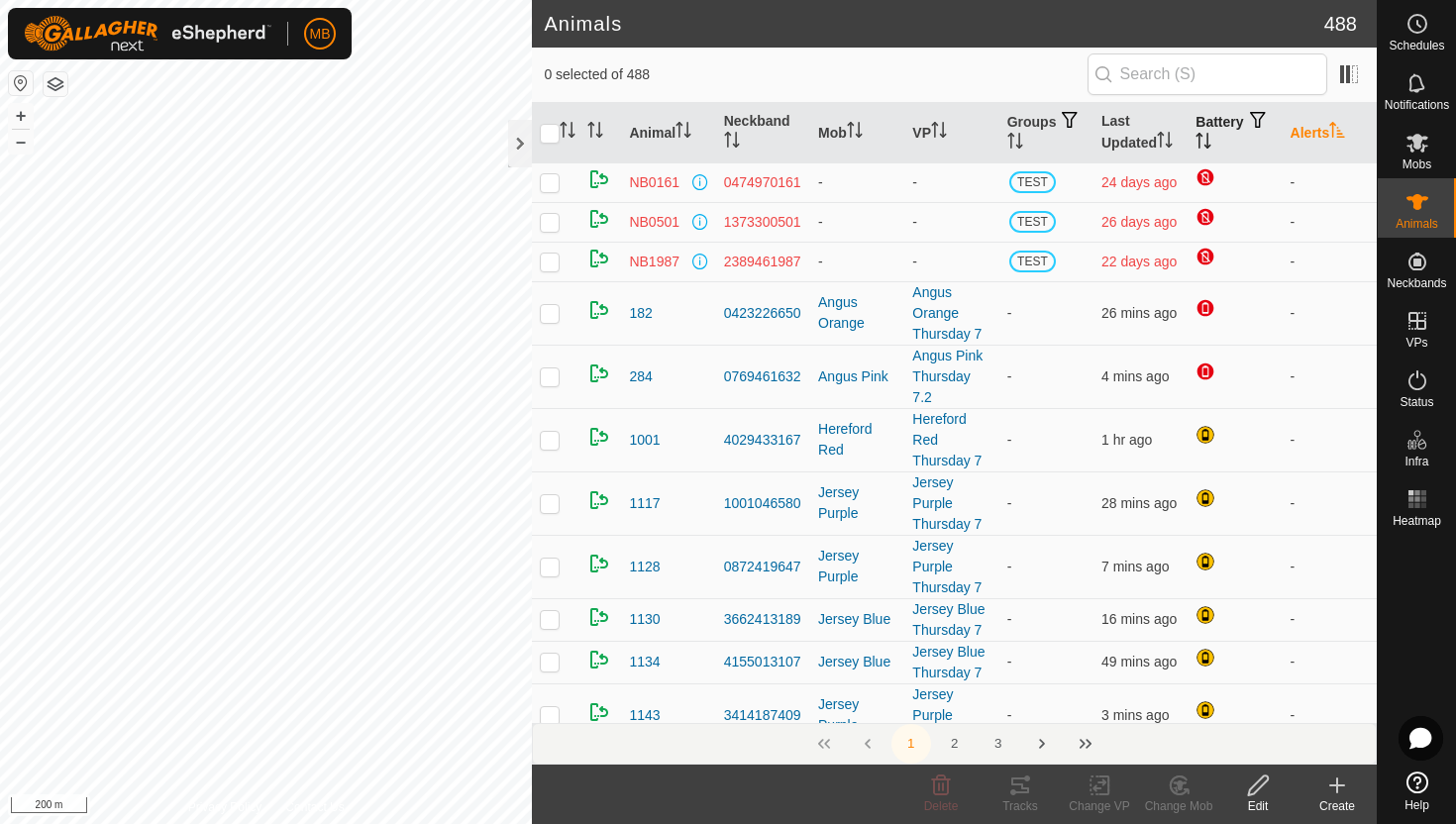 click 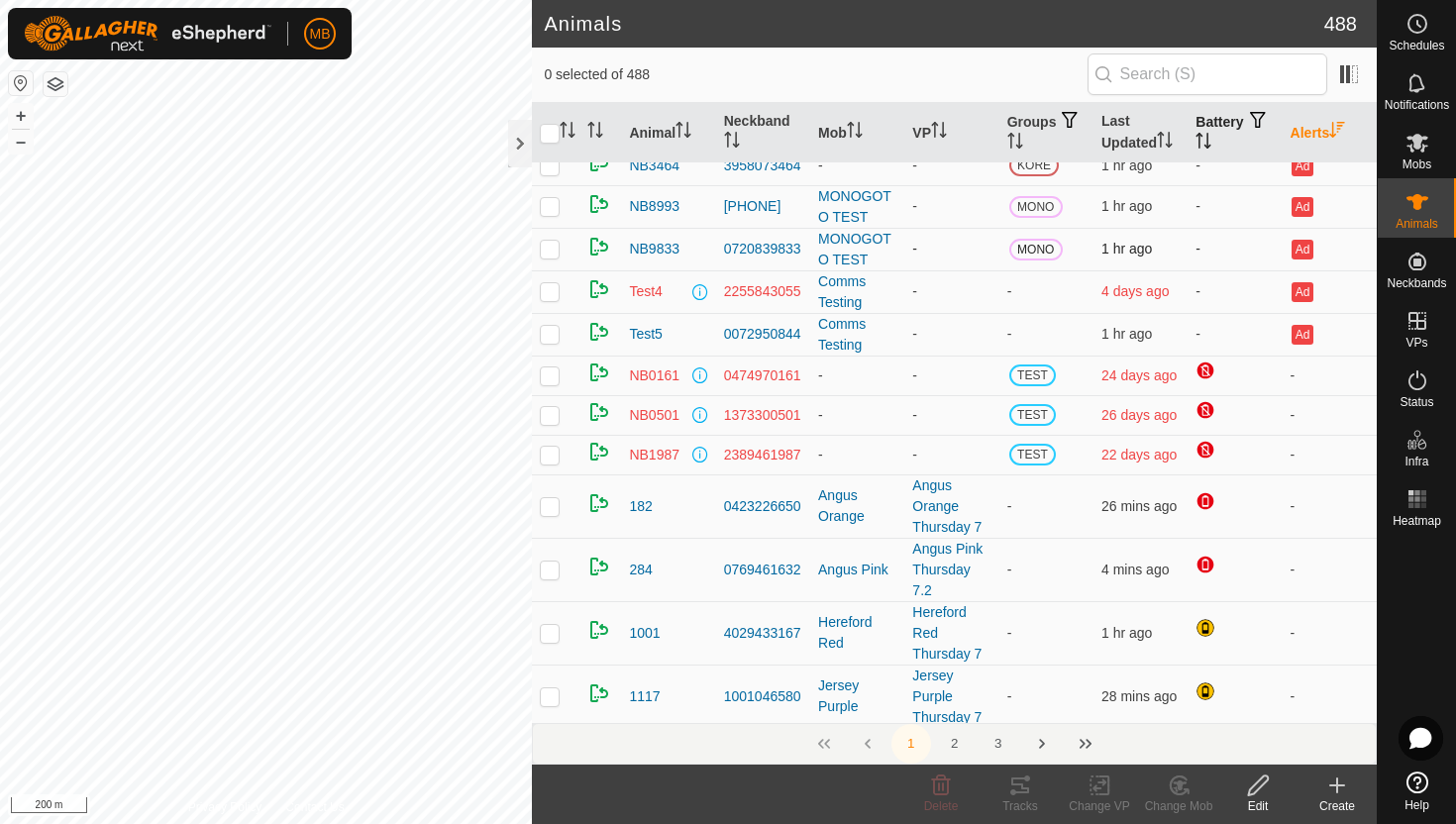 scroll, scrollTop: 0, scrollLeft: 0, axis: both 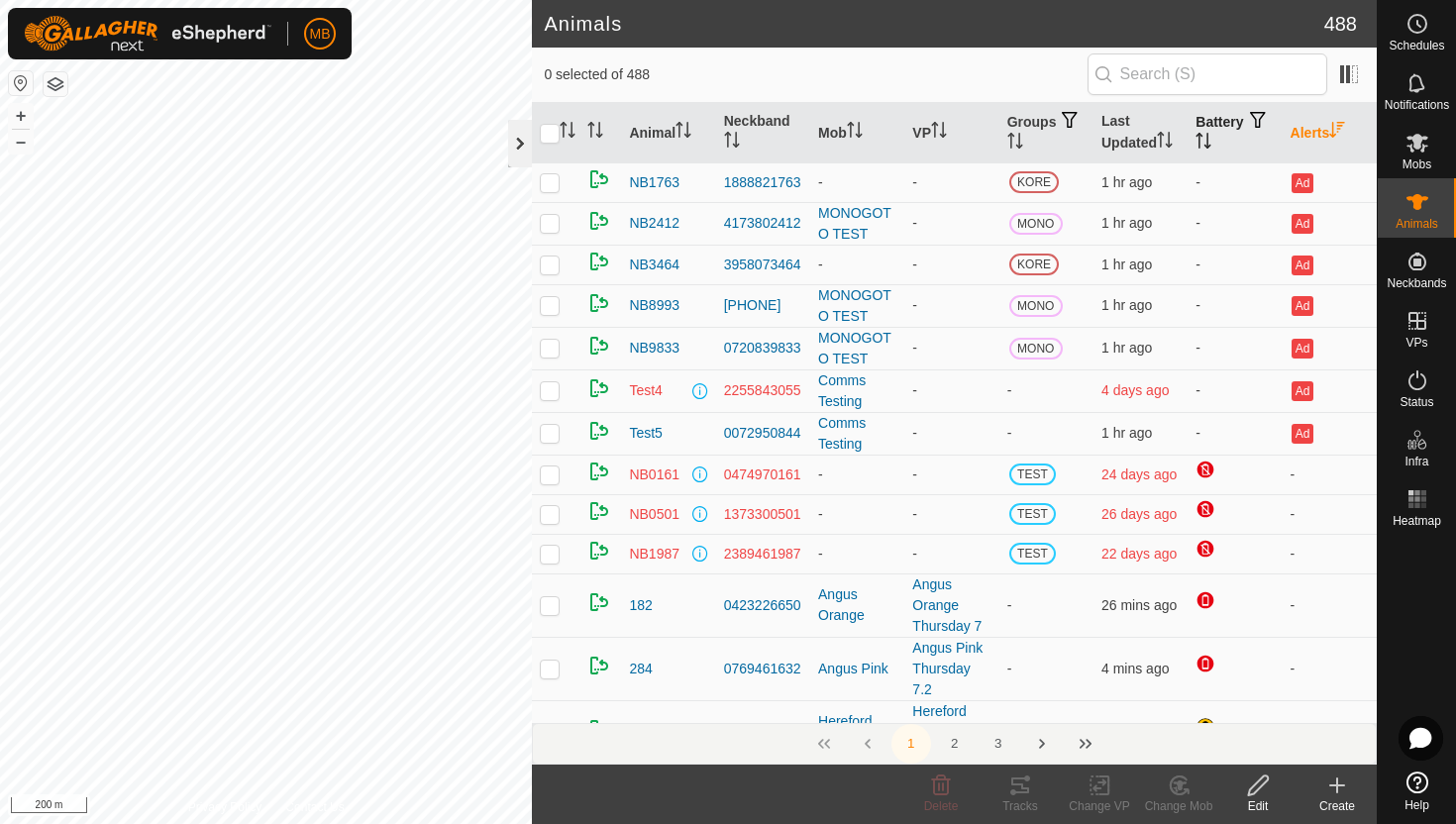 click 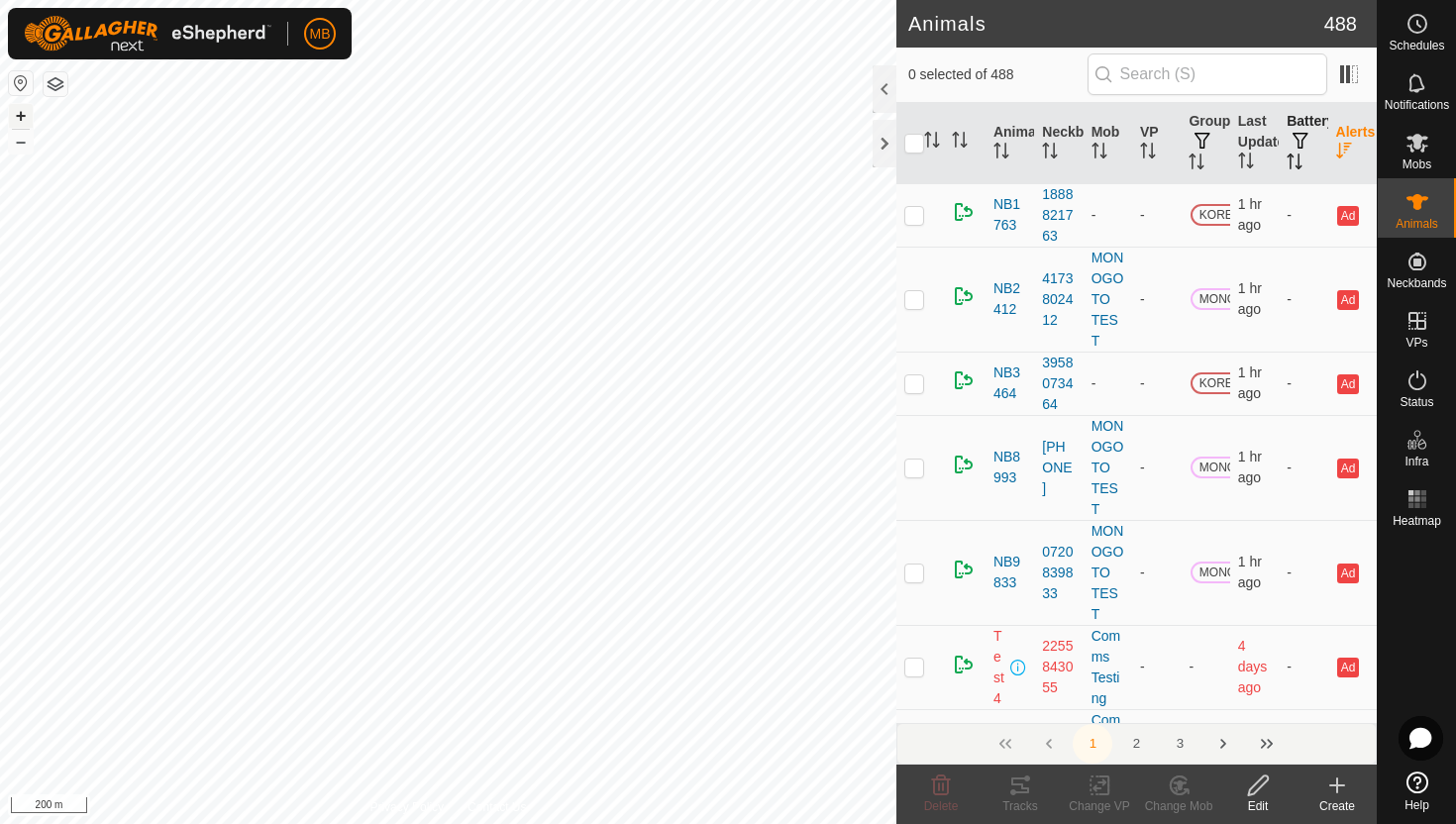 click on "+" at bounding box center [21, 116] 